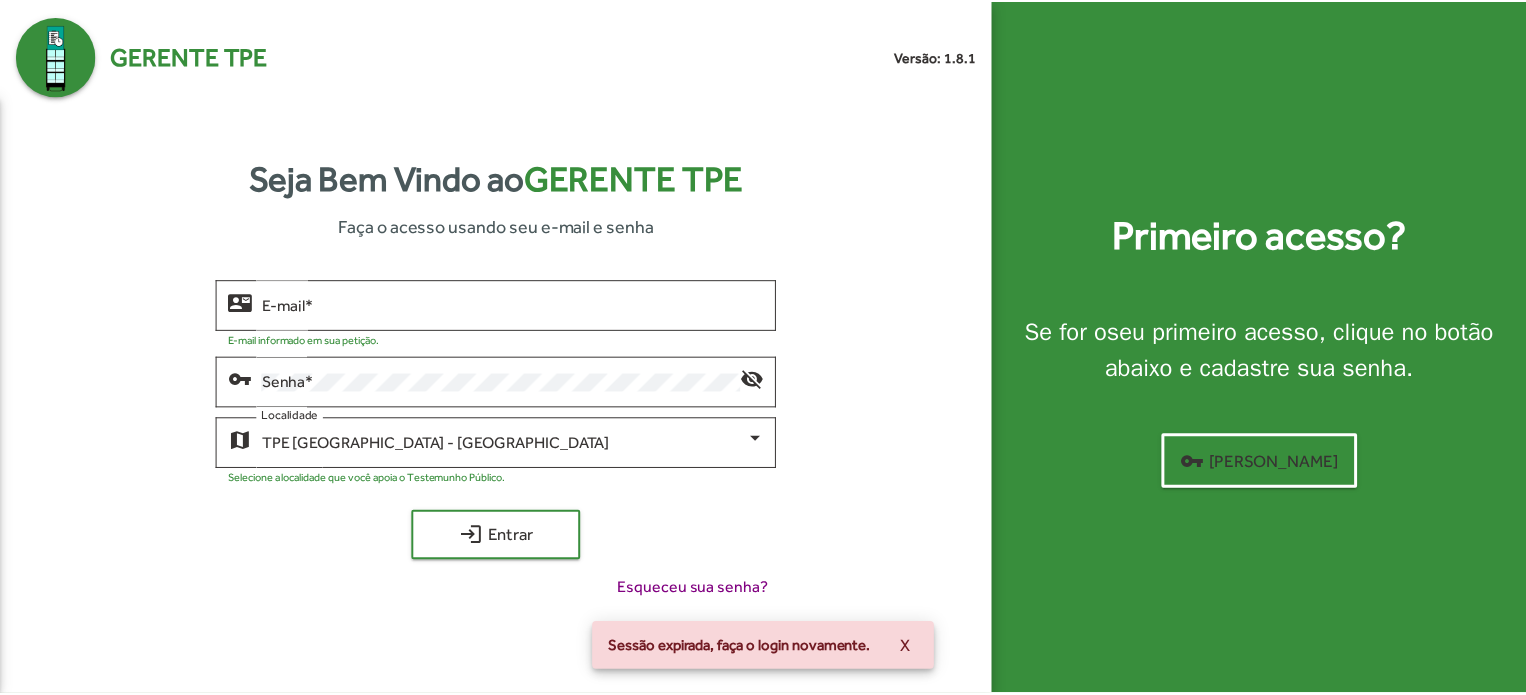 scroll, scrollTop: 0, scrollLeft: 0, axis: both 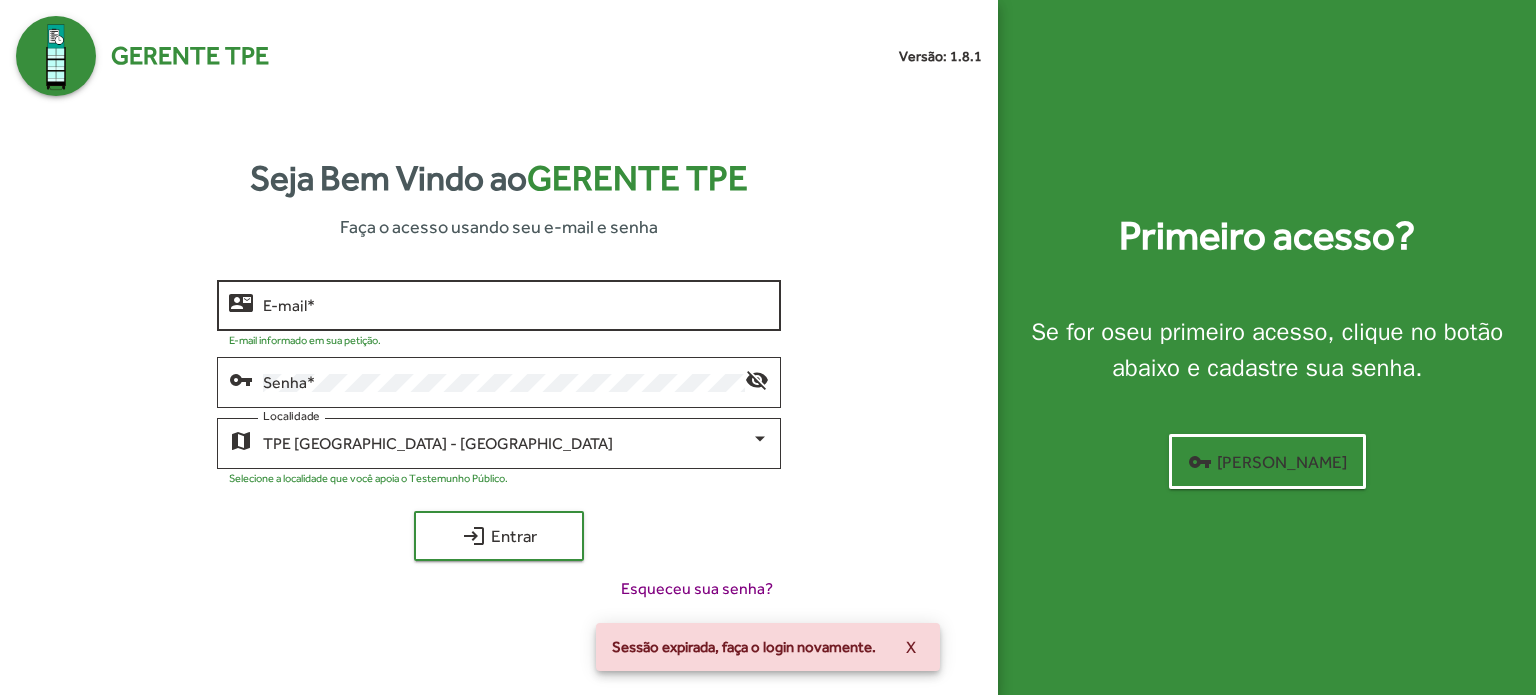 click on "E-mail   *" at bounding box center [516, 306] 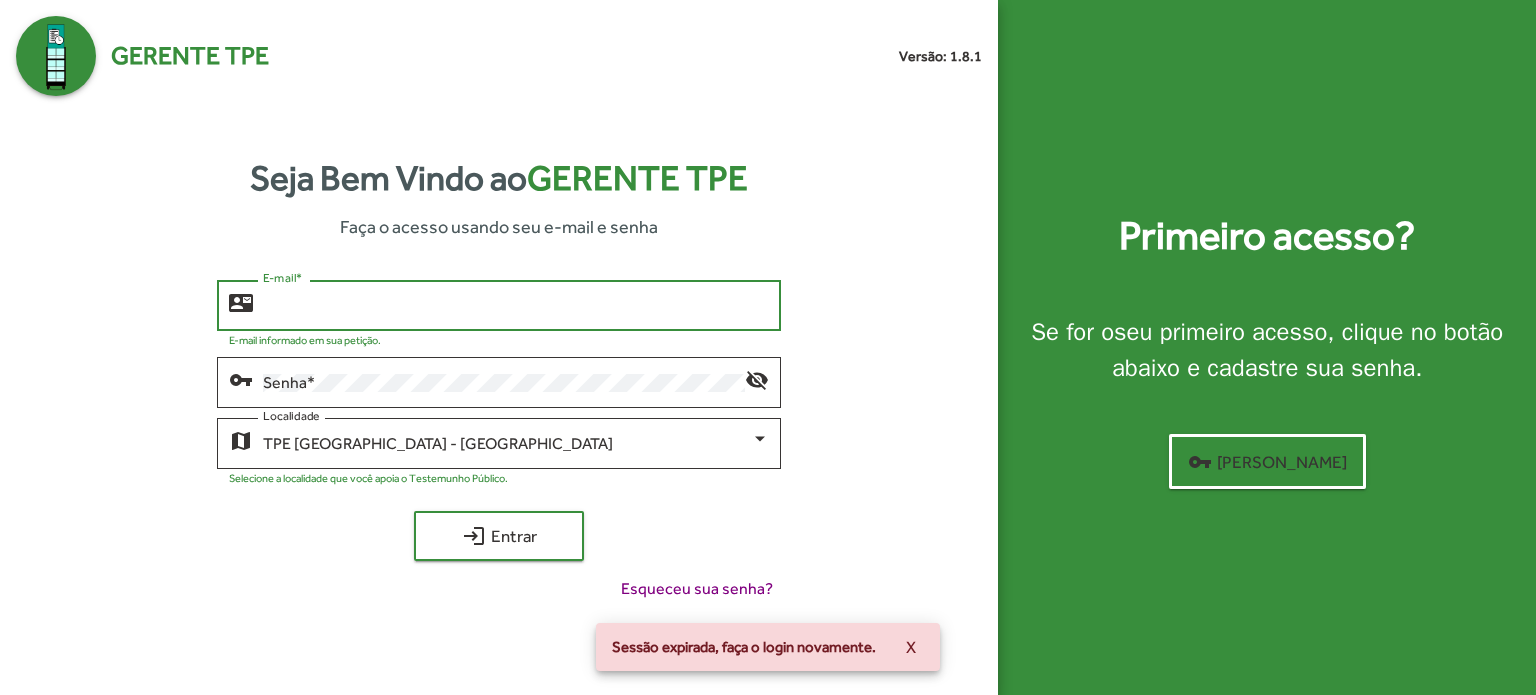 click 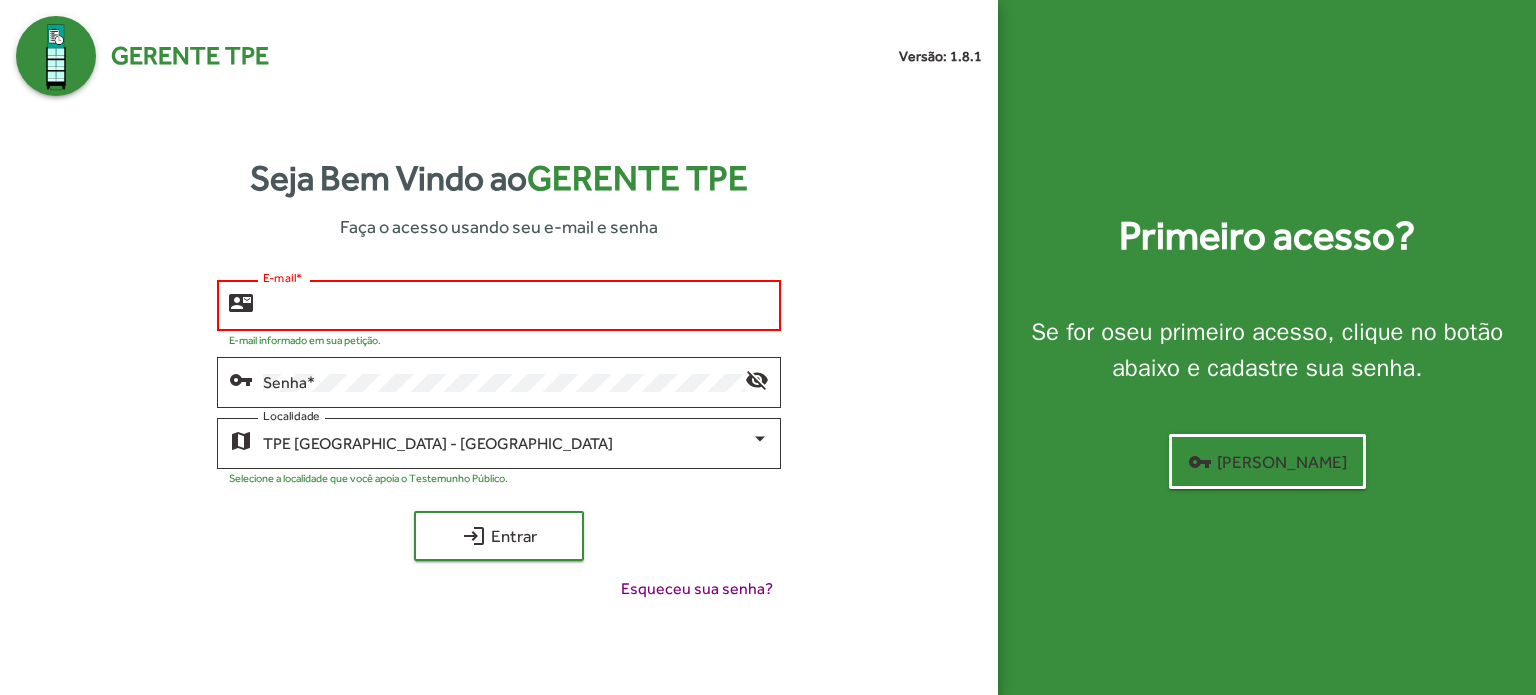 type on "**********" 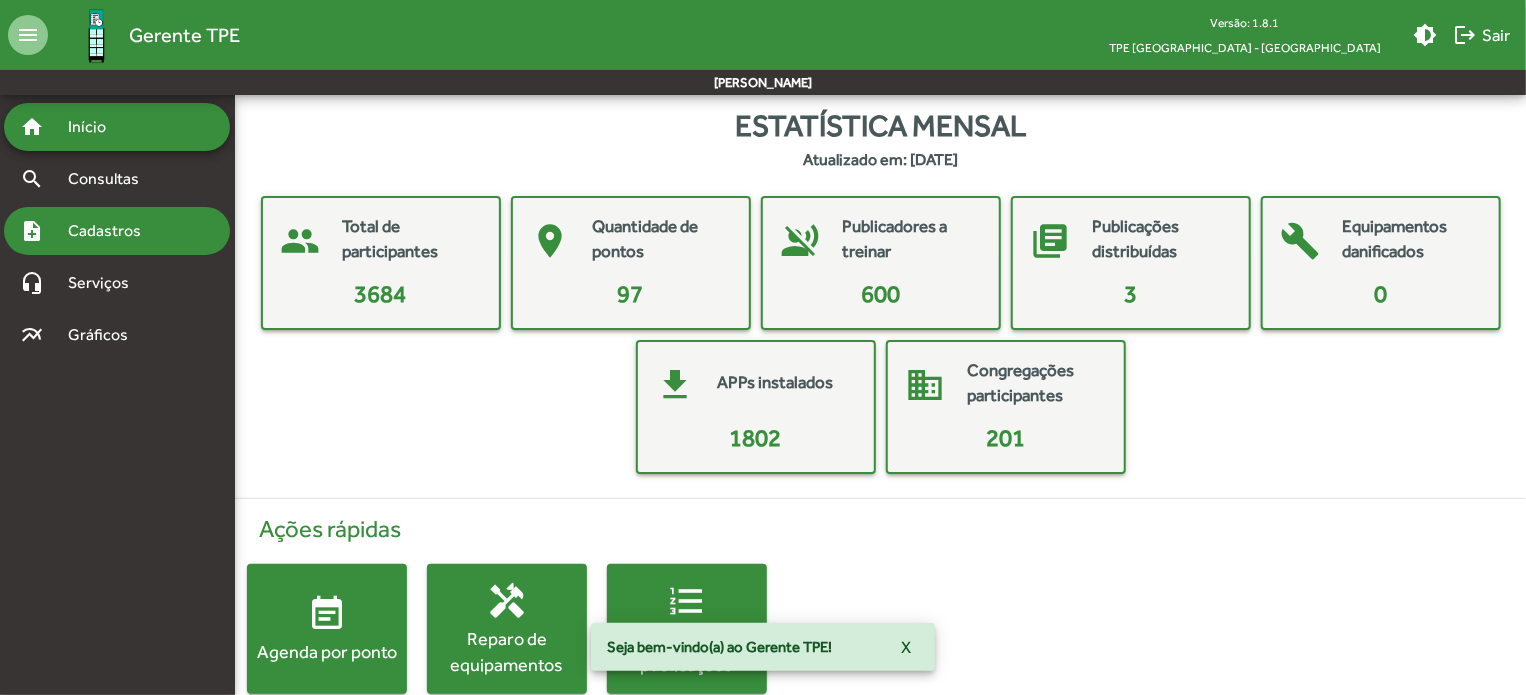 click on "Cadastros" at bounding box center [111, 231] 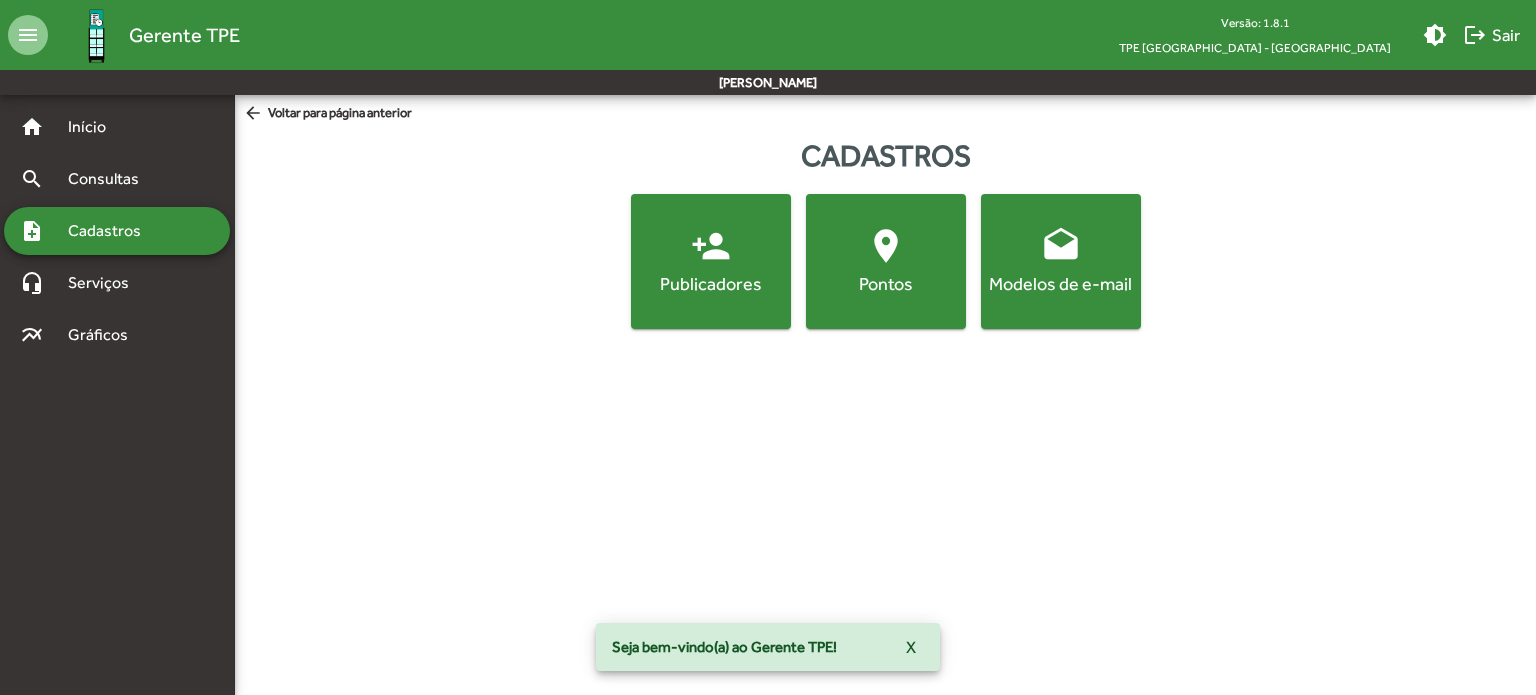 click on "person_add  Publicadores" 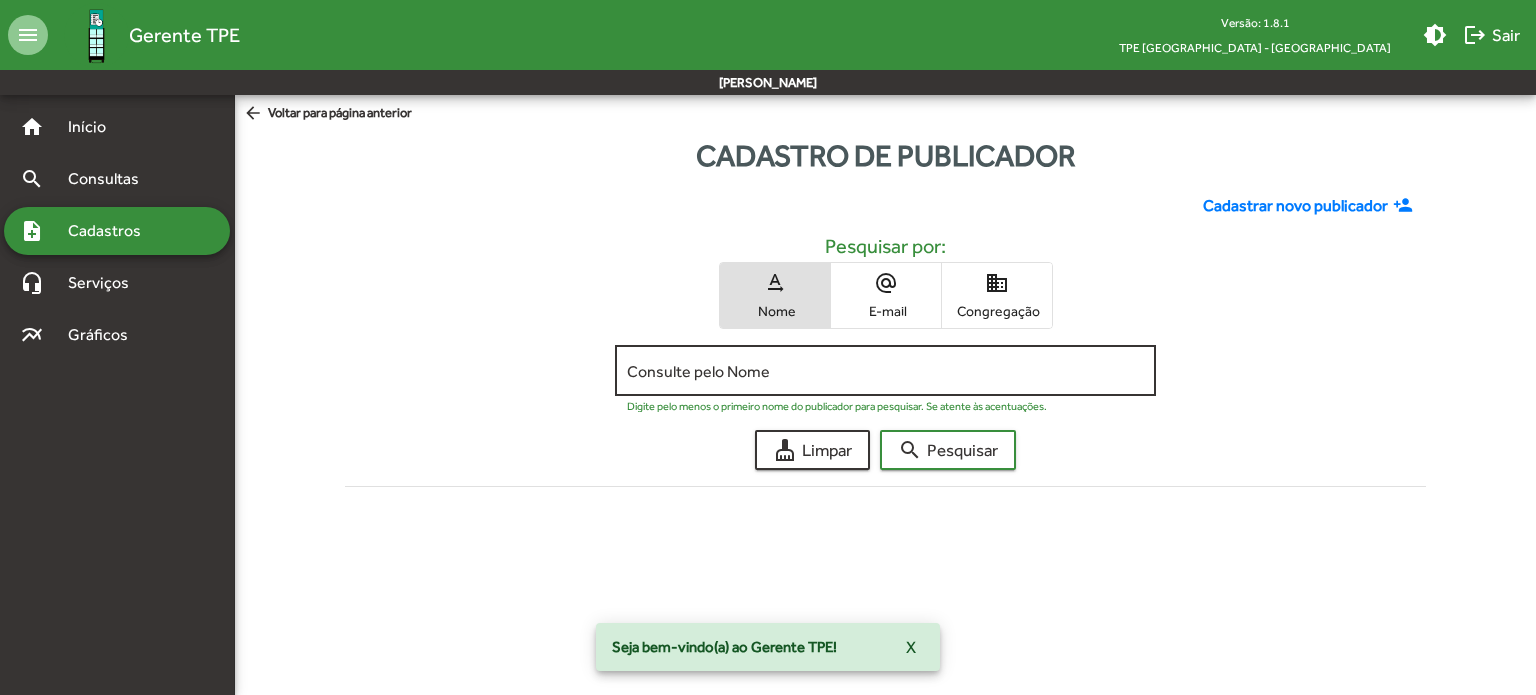 click on "Consulte pelo Nome" at bounding box center (885, 371) 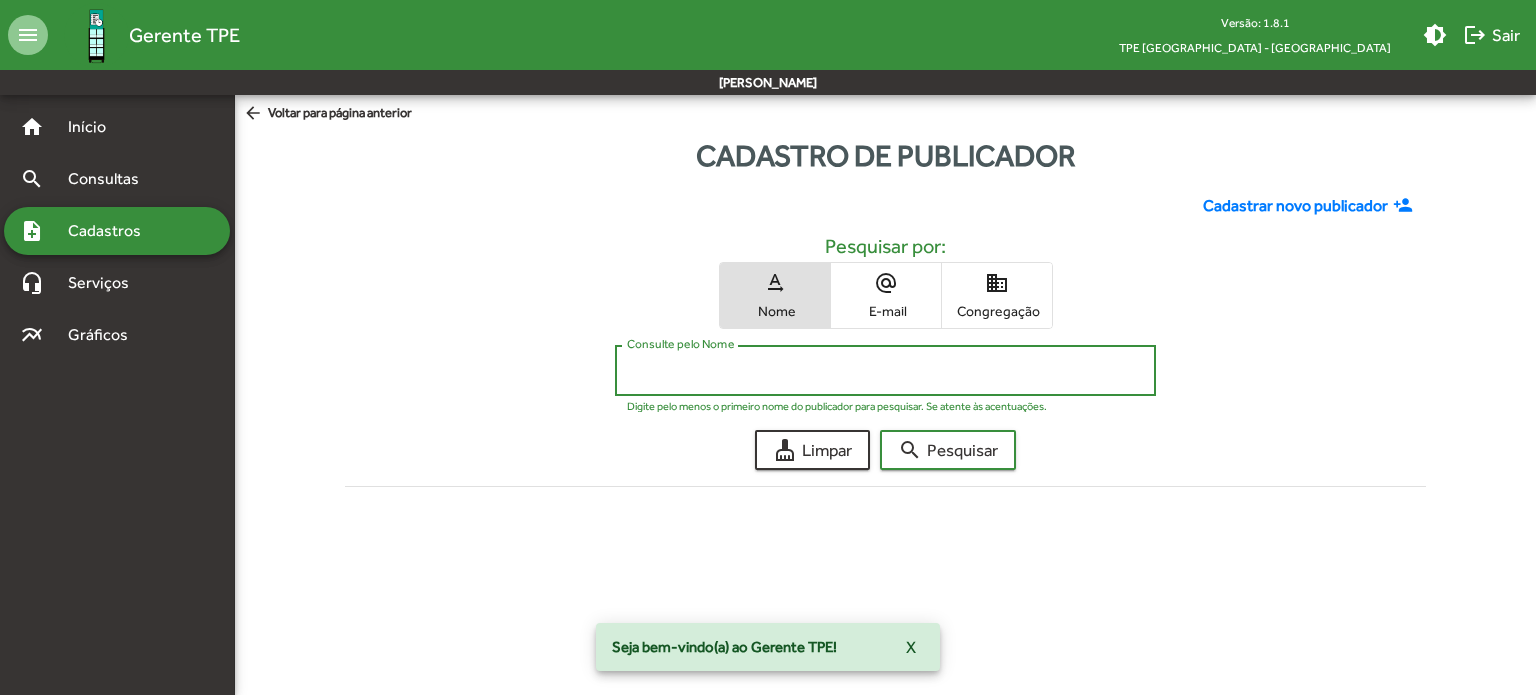paste on "**********" 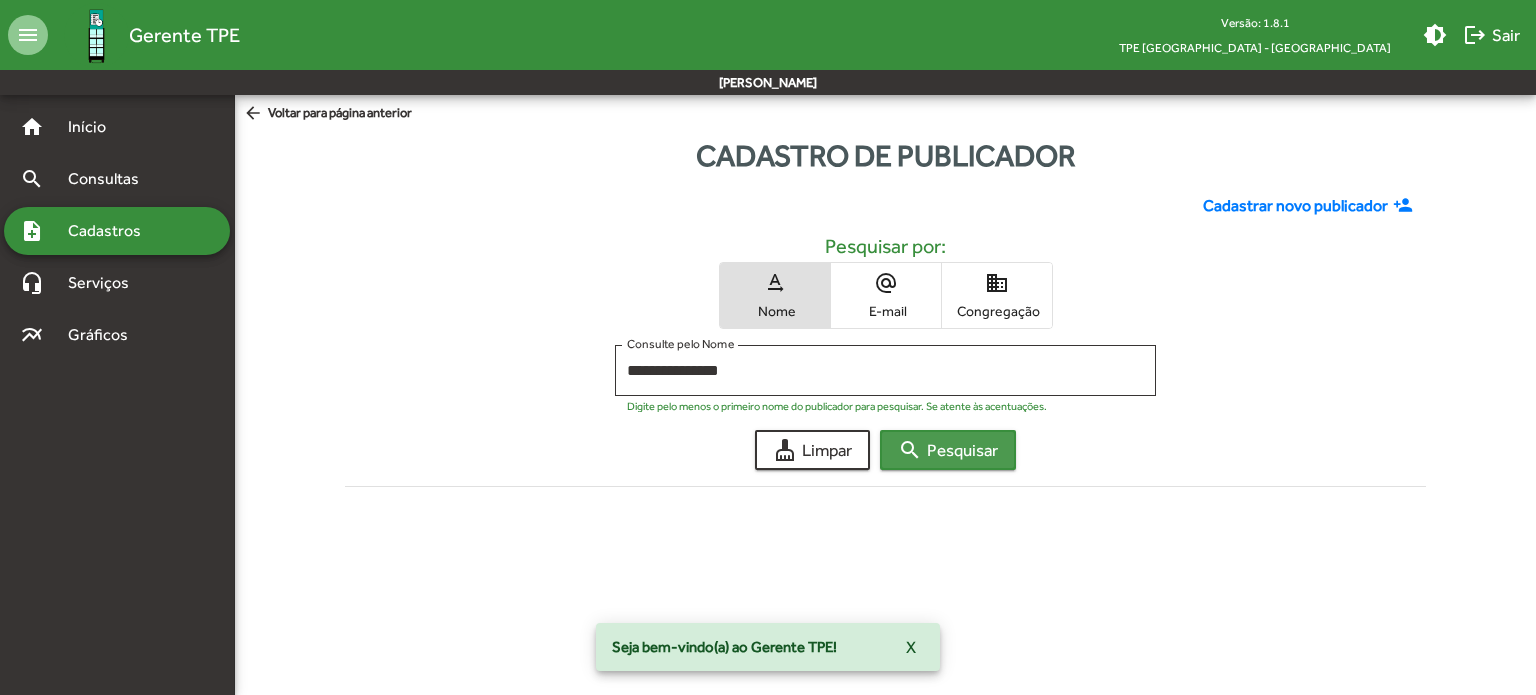 click on "search  Pesquisar" 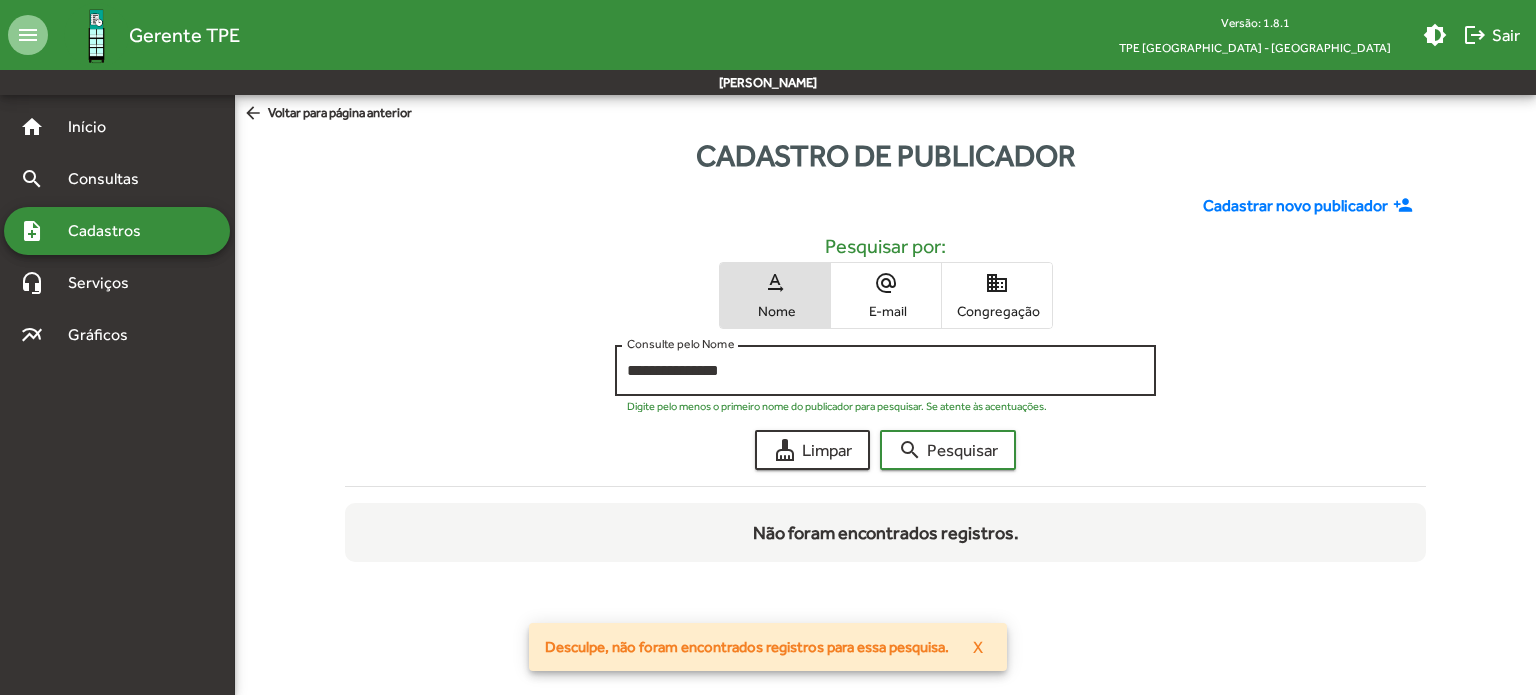 click on "**********" at bounding box center (885, 371) 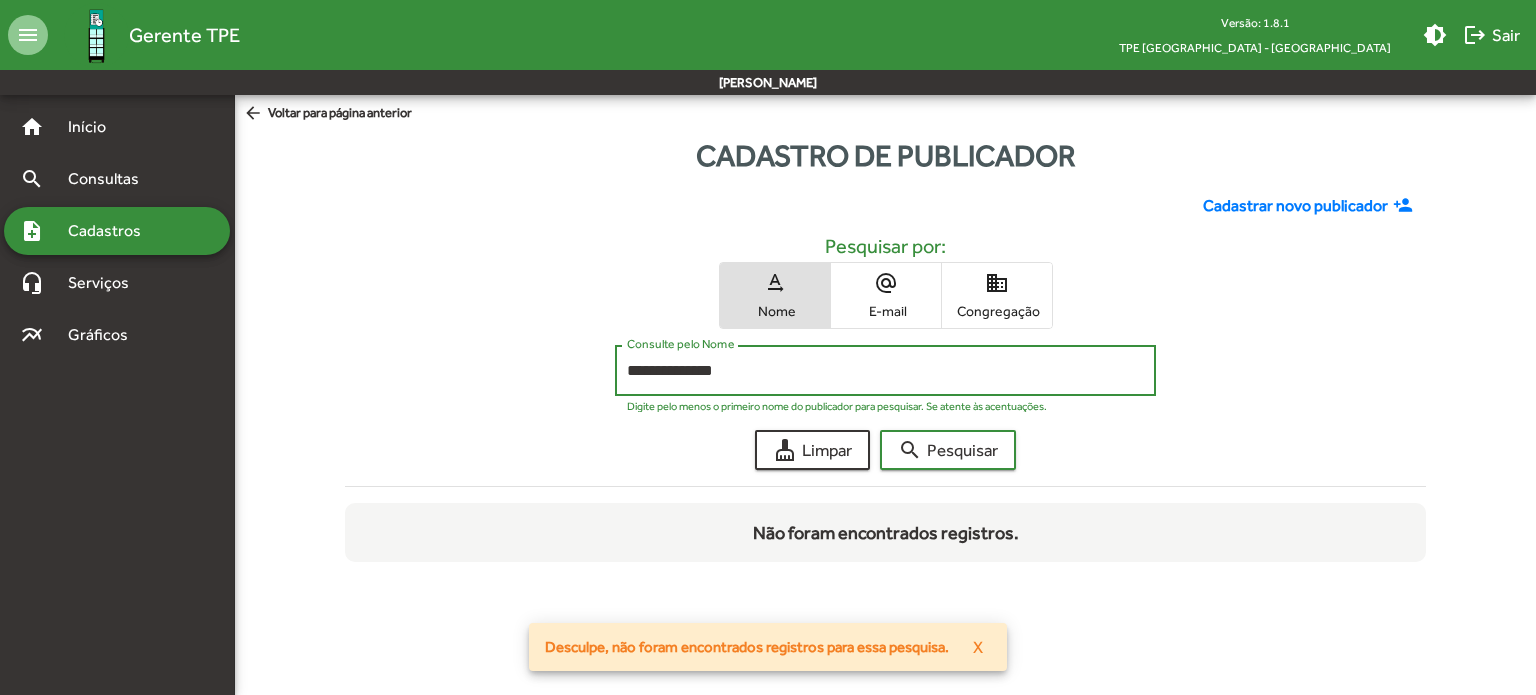 click on "**********" at bounding box center [885, 371] 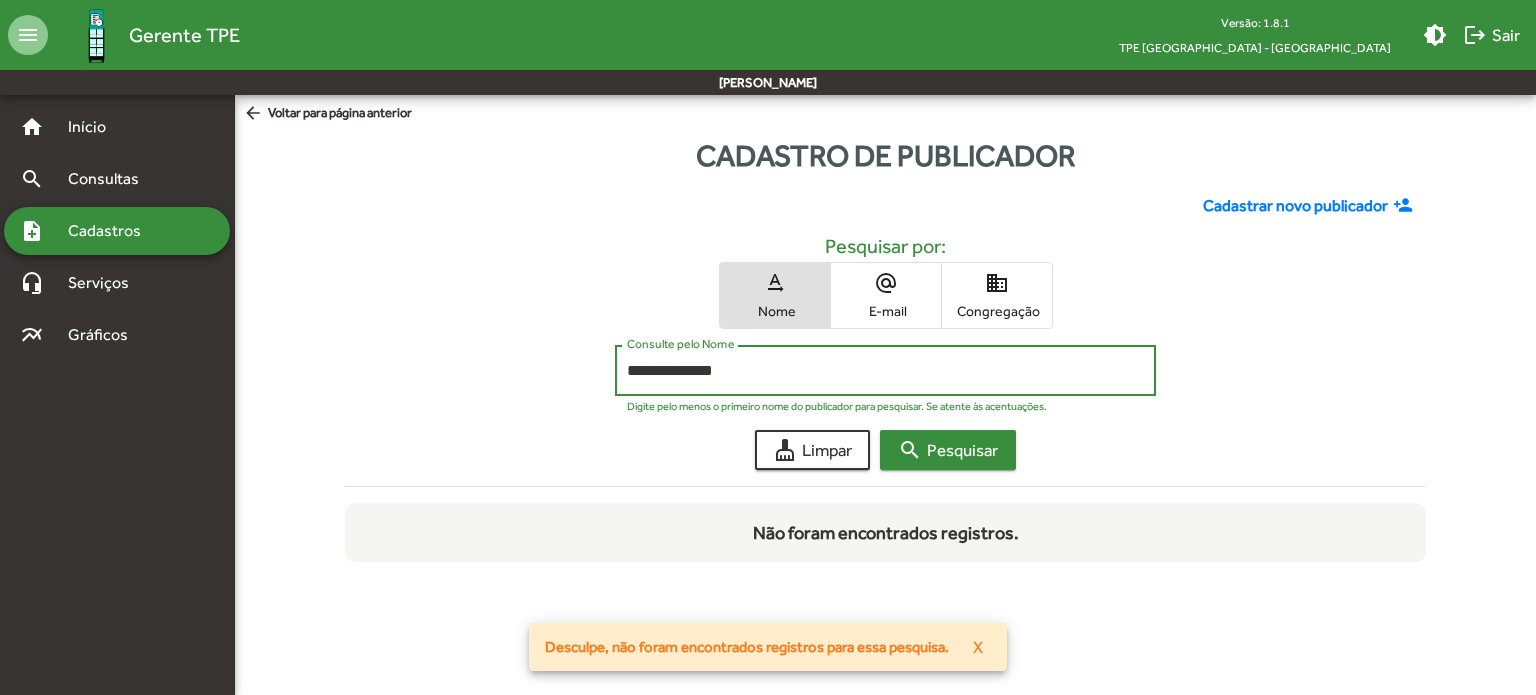 type on "**********" 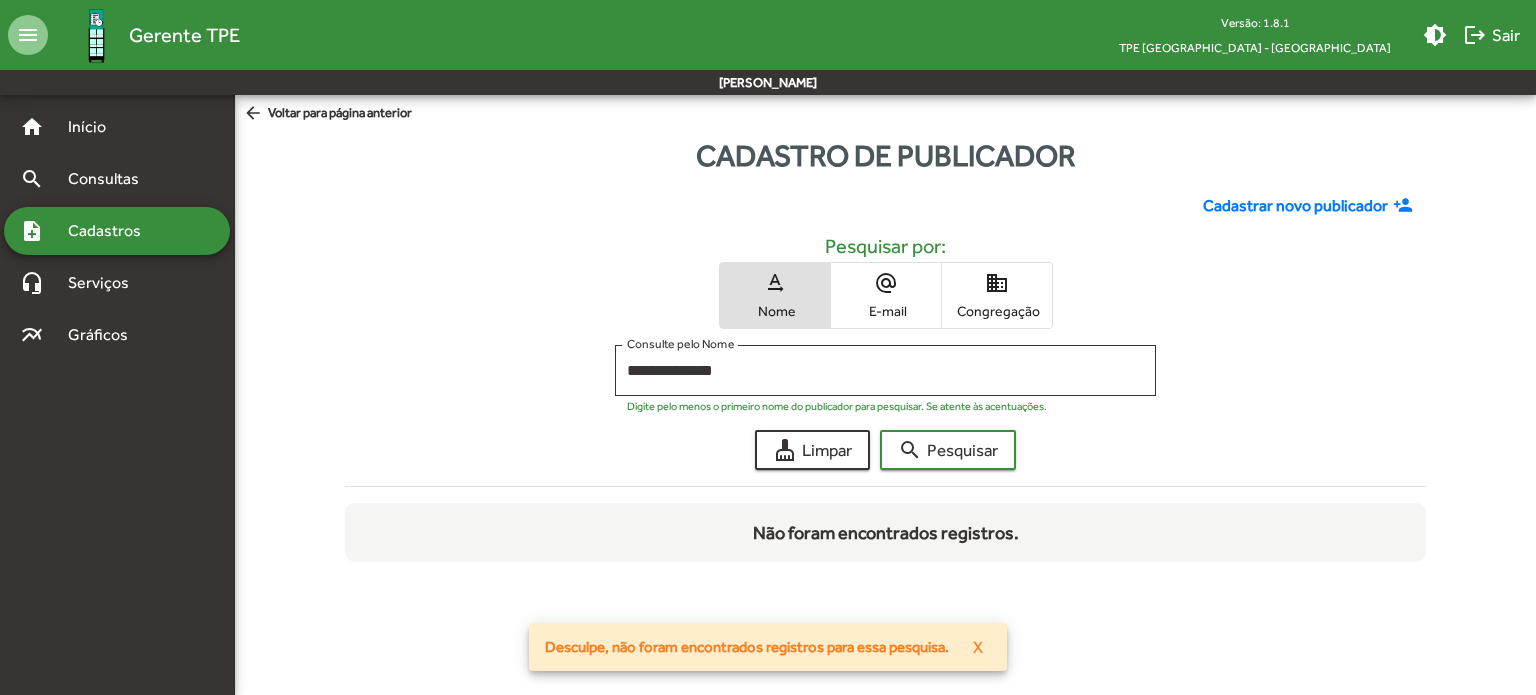 click on "alternate_email E-mail" at bounding box center [886, 295] 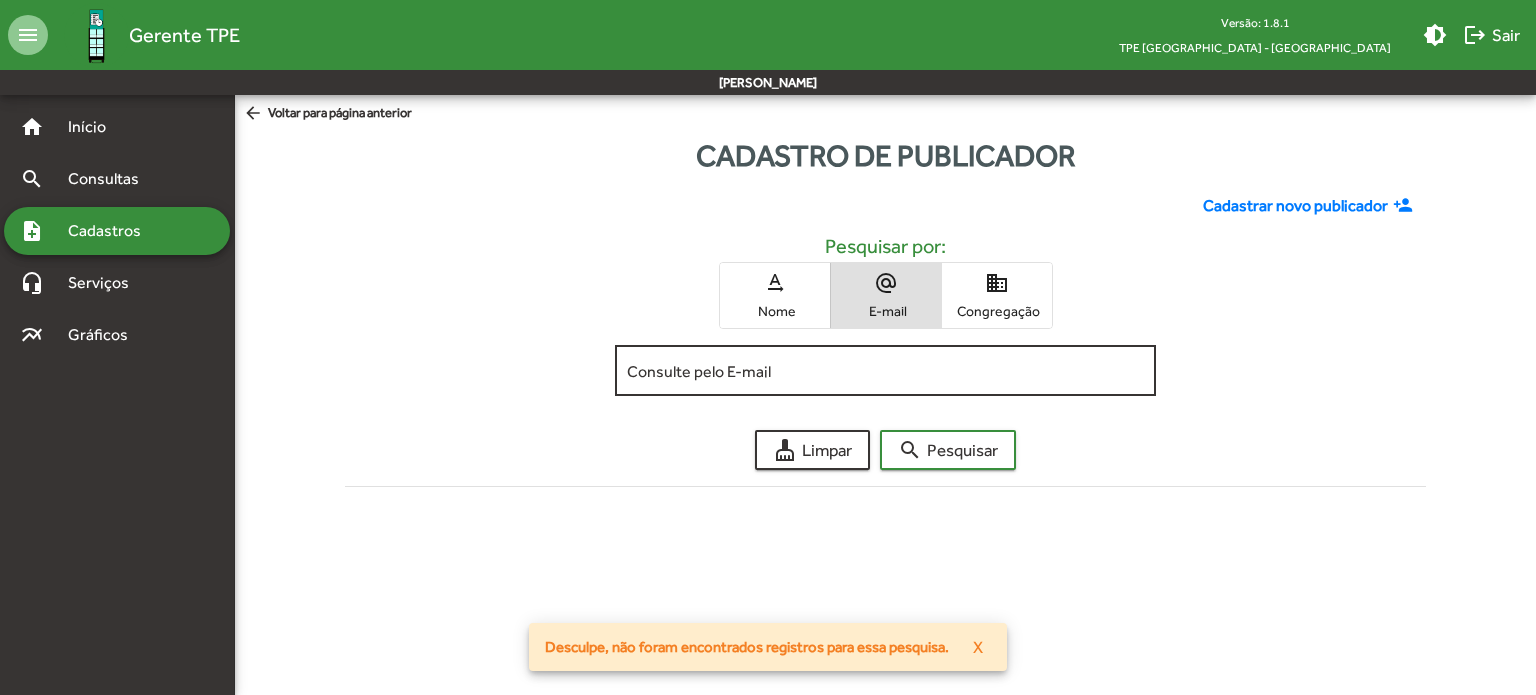 click on "Consulte pelo E-mail" at bounding box center [885, 371] 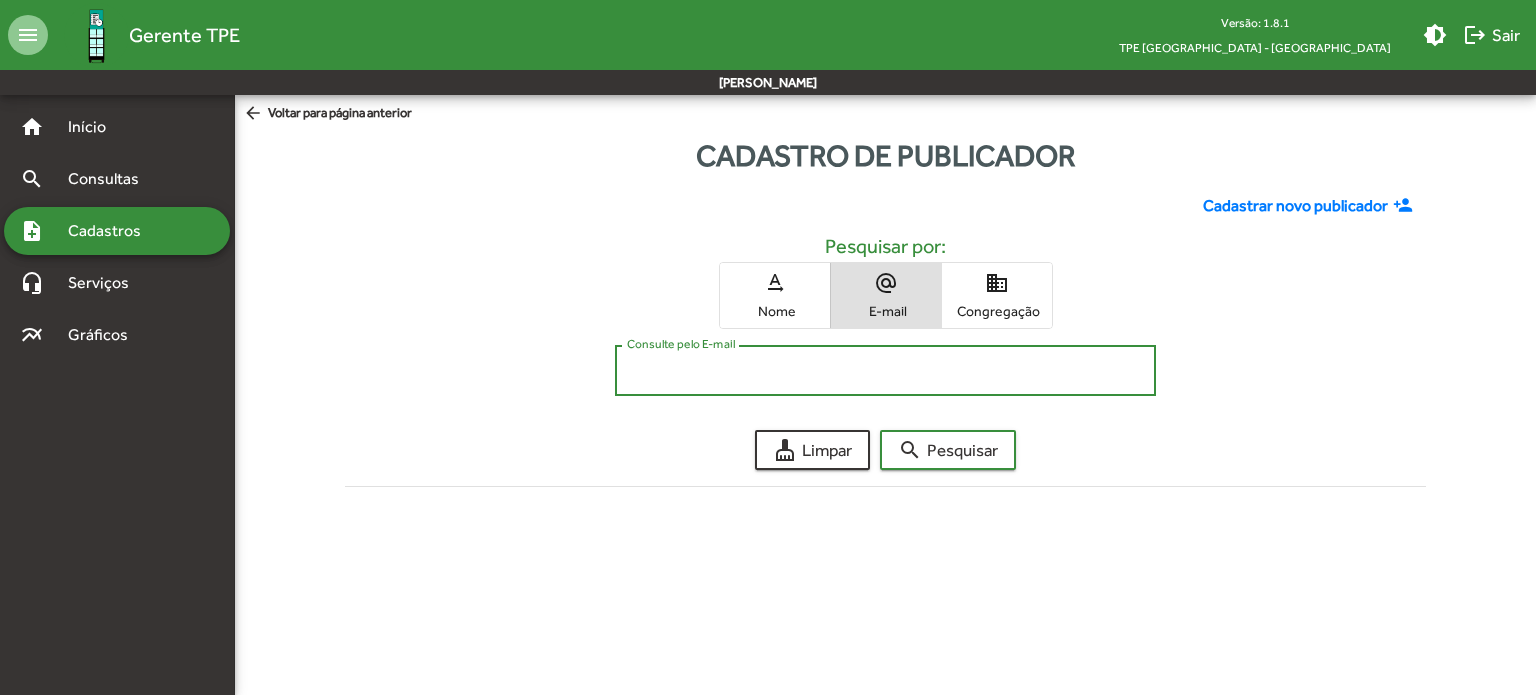 paste on "**********" 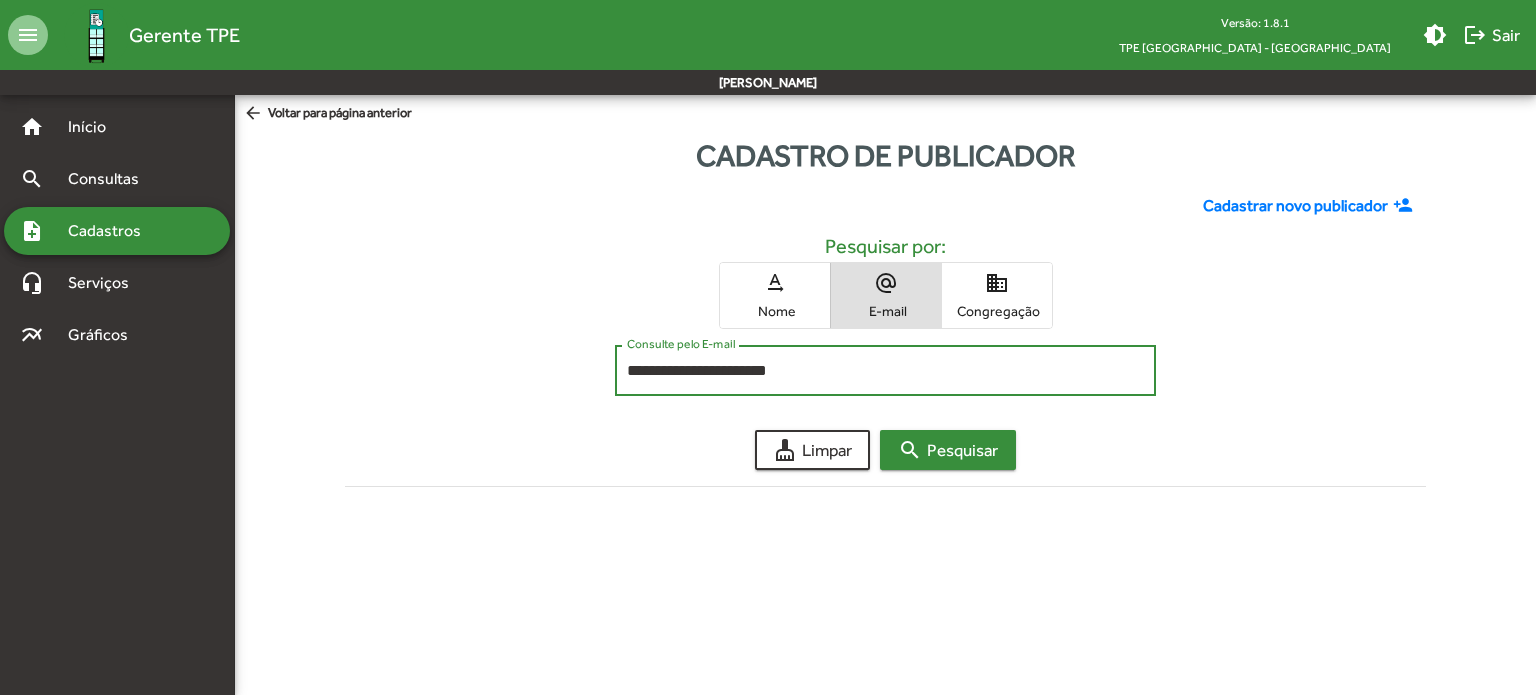 type on "**********" 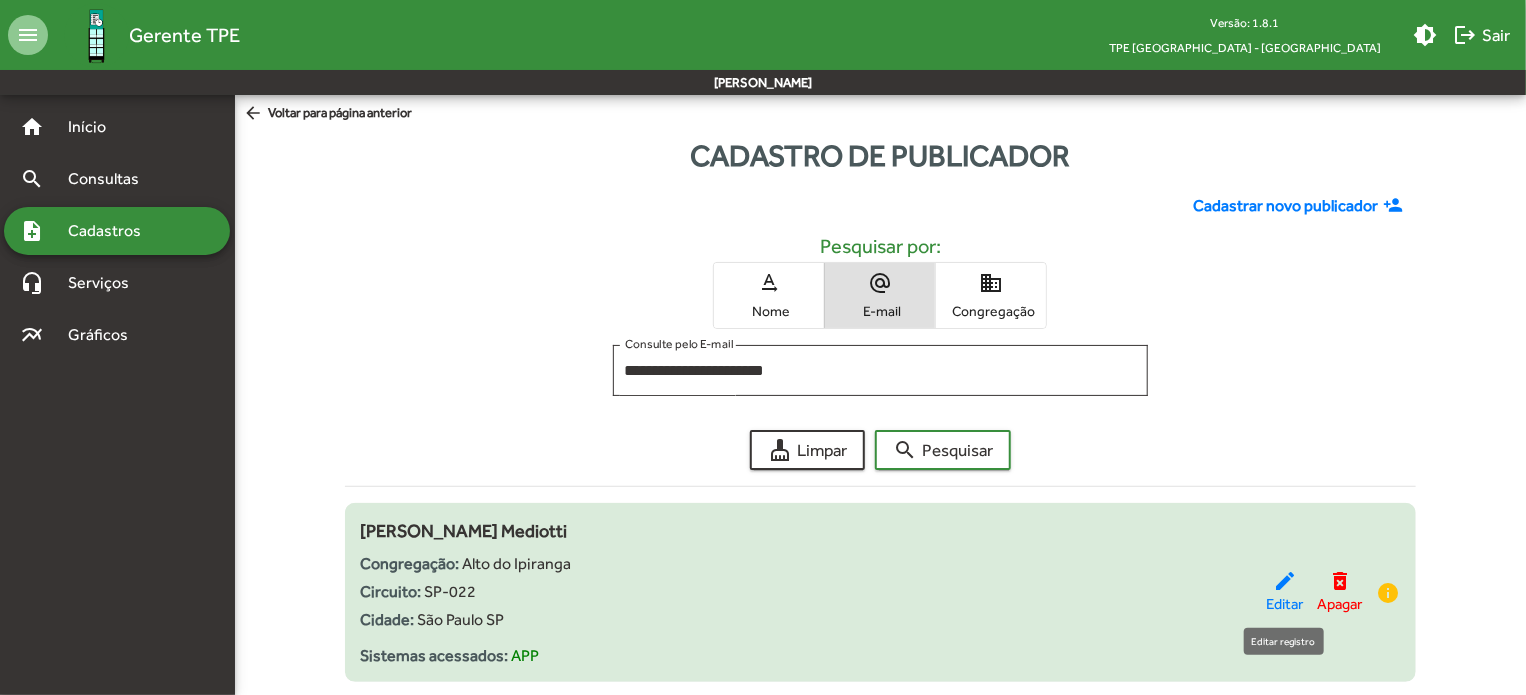 click on "Editar" 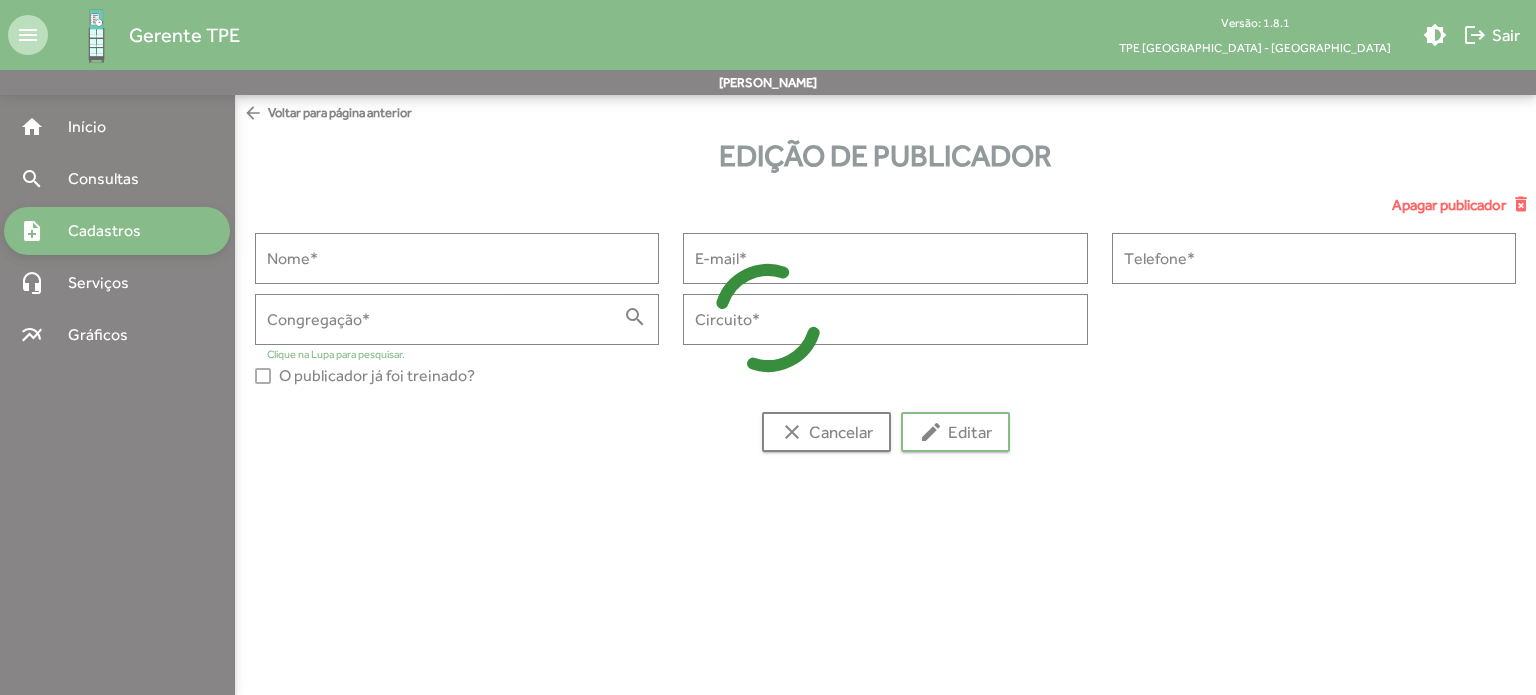 type on "**********" 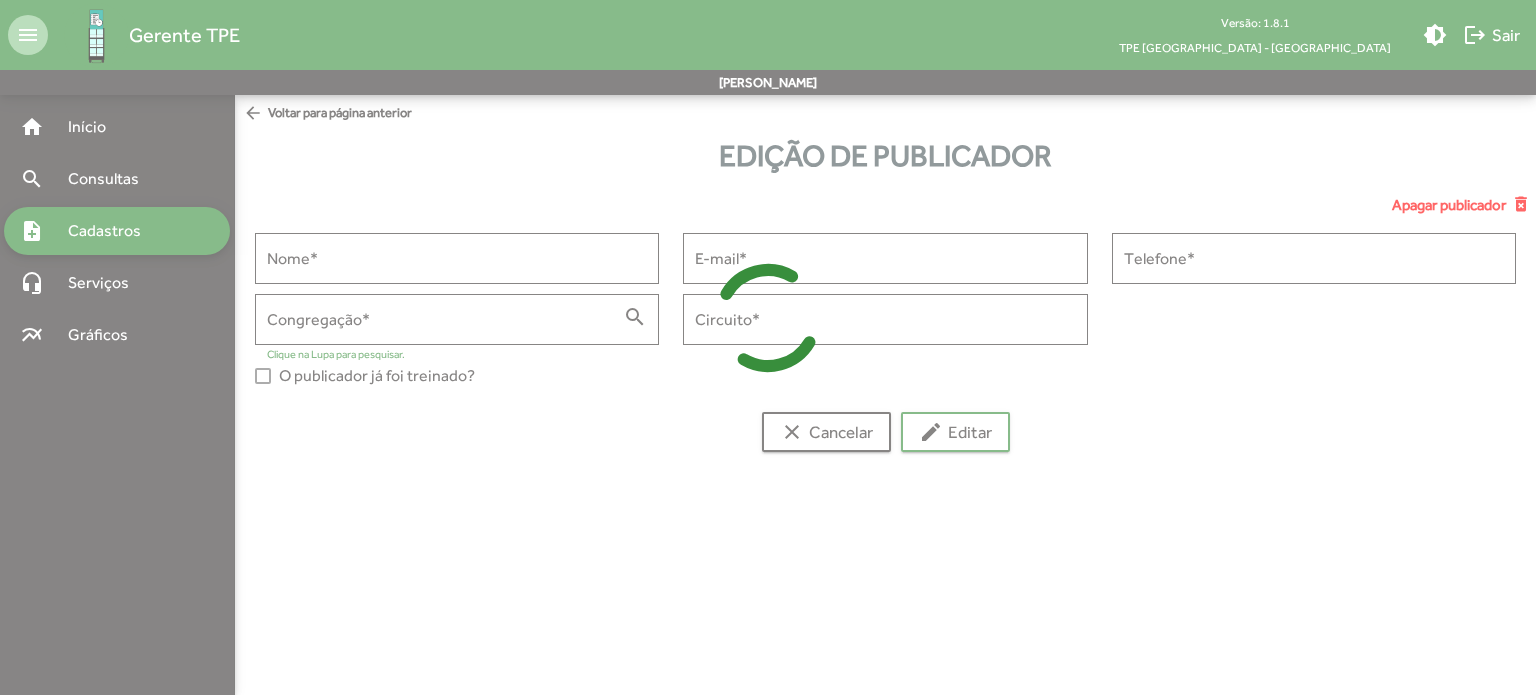 type on "**********" 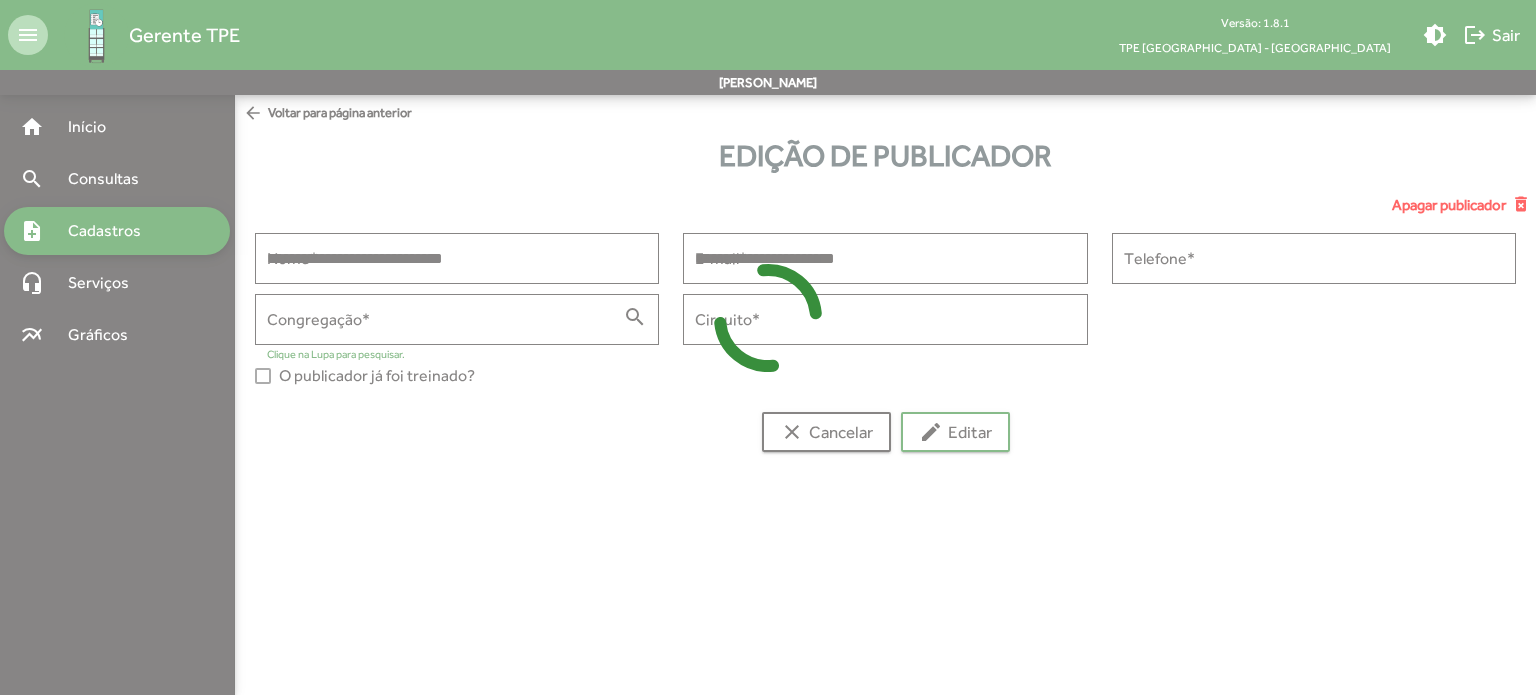 type on "**********" 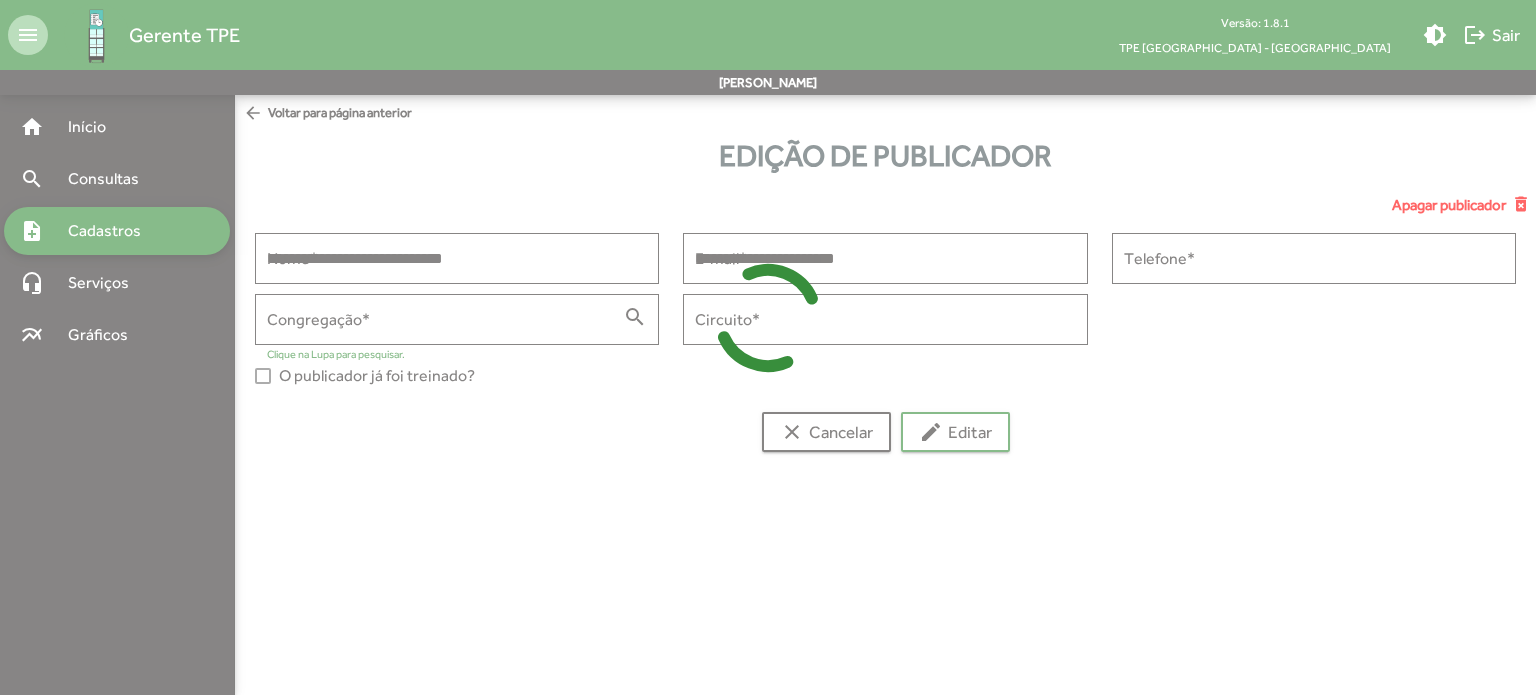 type on "**********" 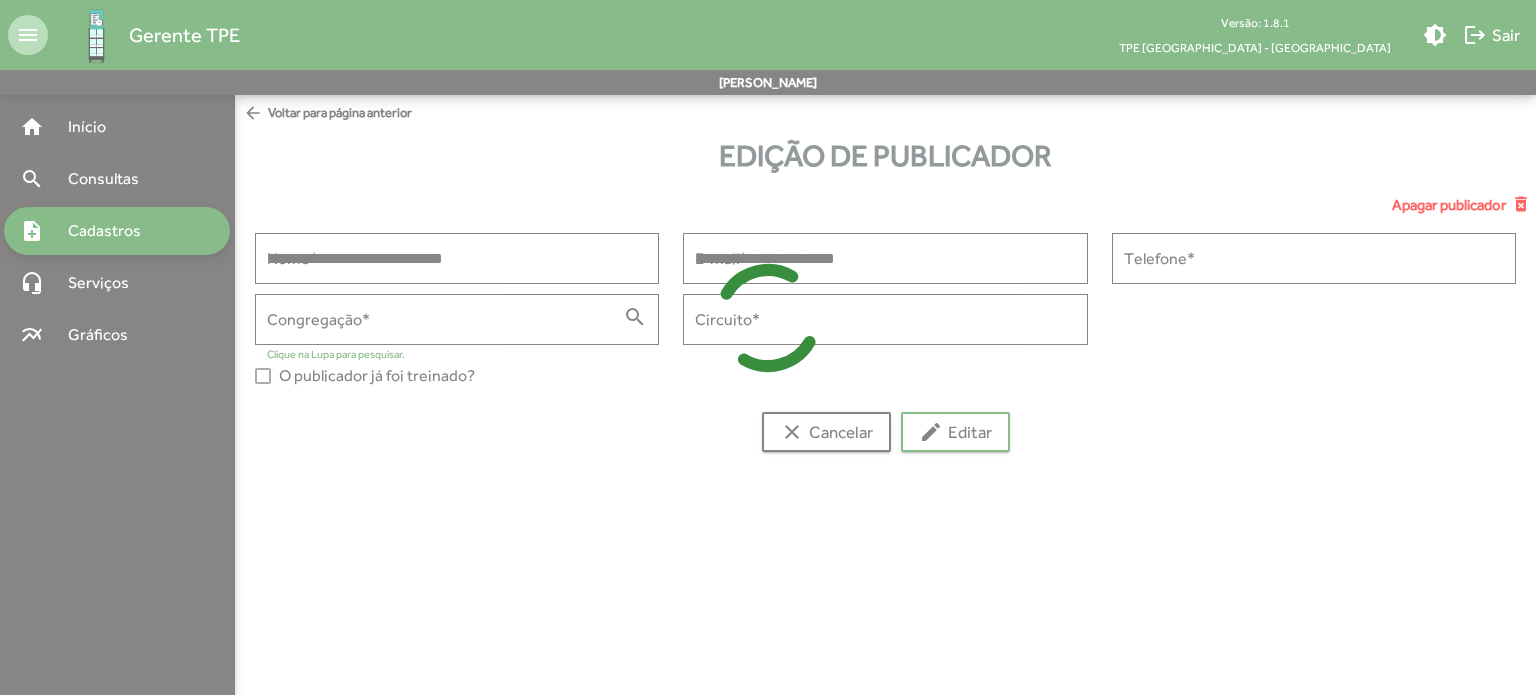 type on "******" 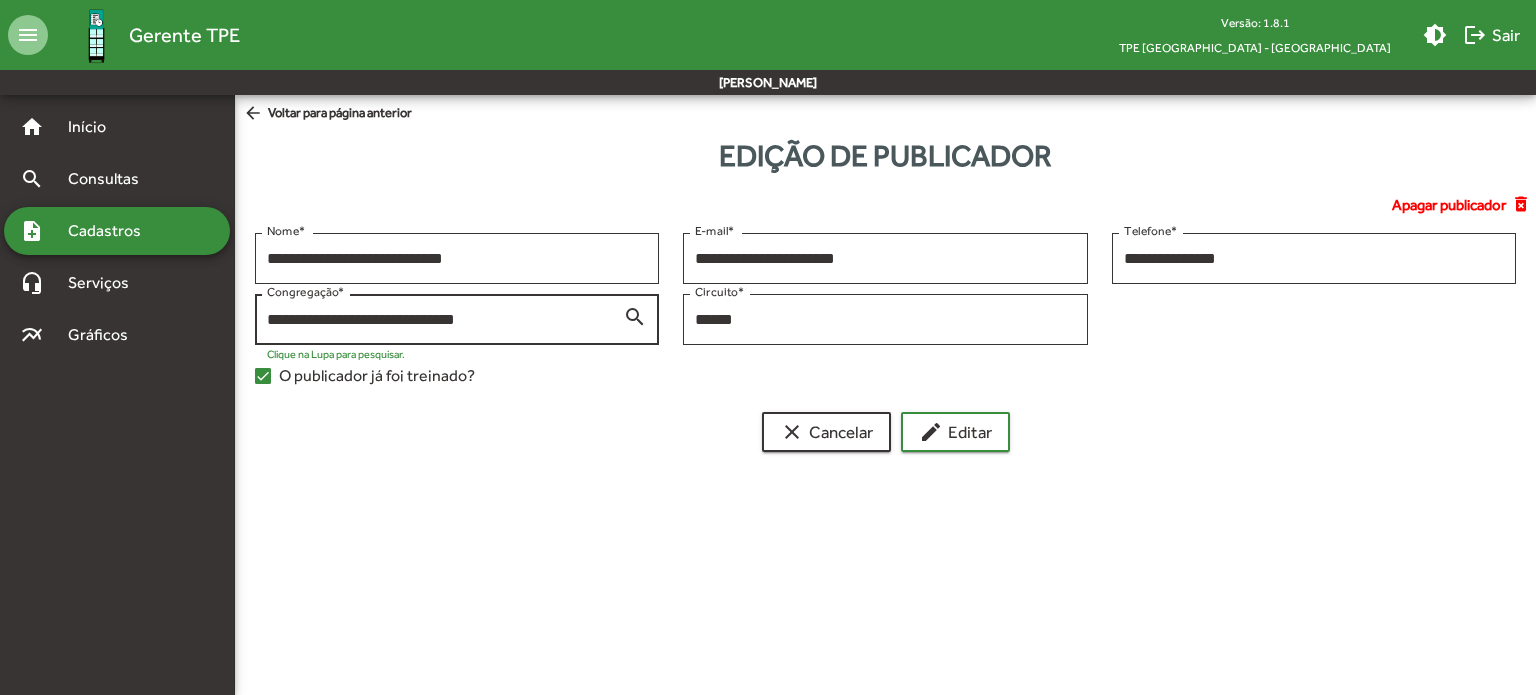 click on "**********" at bounding box center [445, 317] 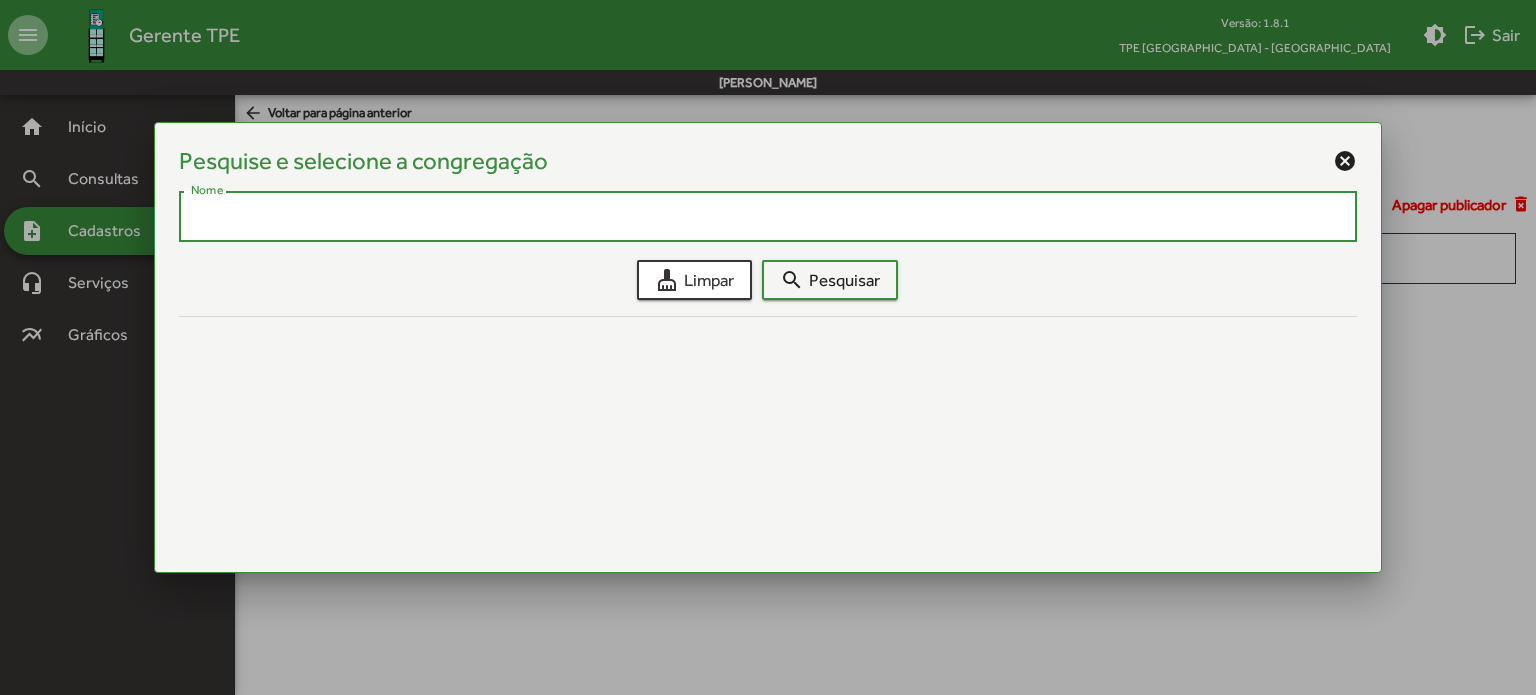 click on "Nome" at bounding box center (768, 217) 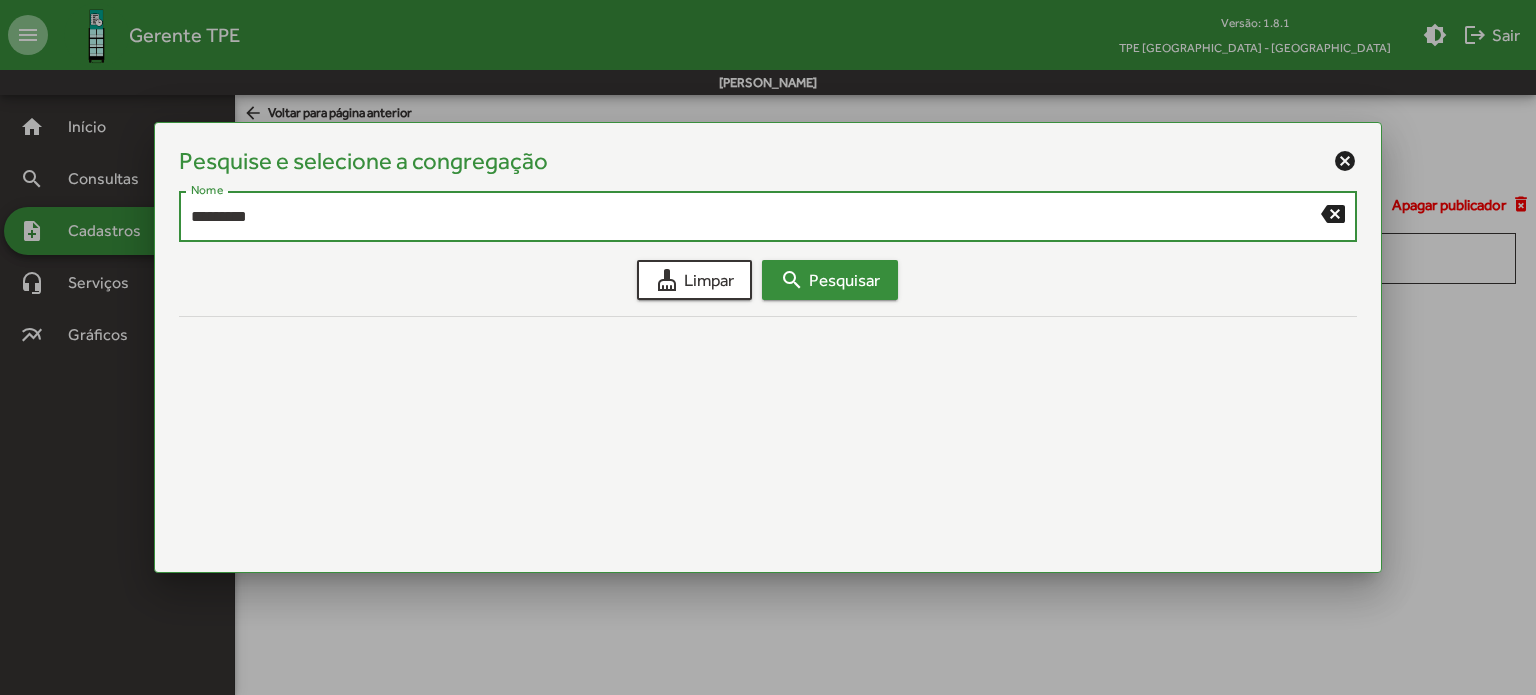 type on "*********" 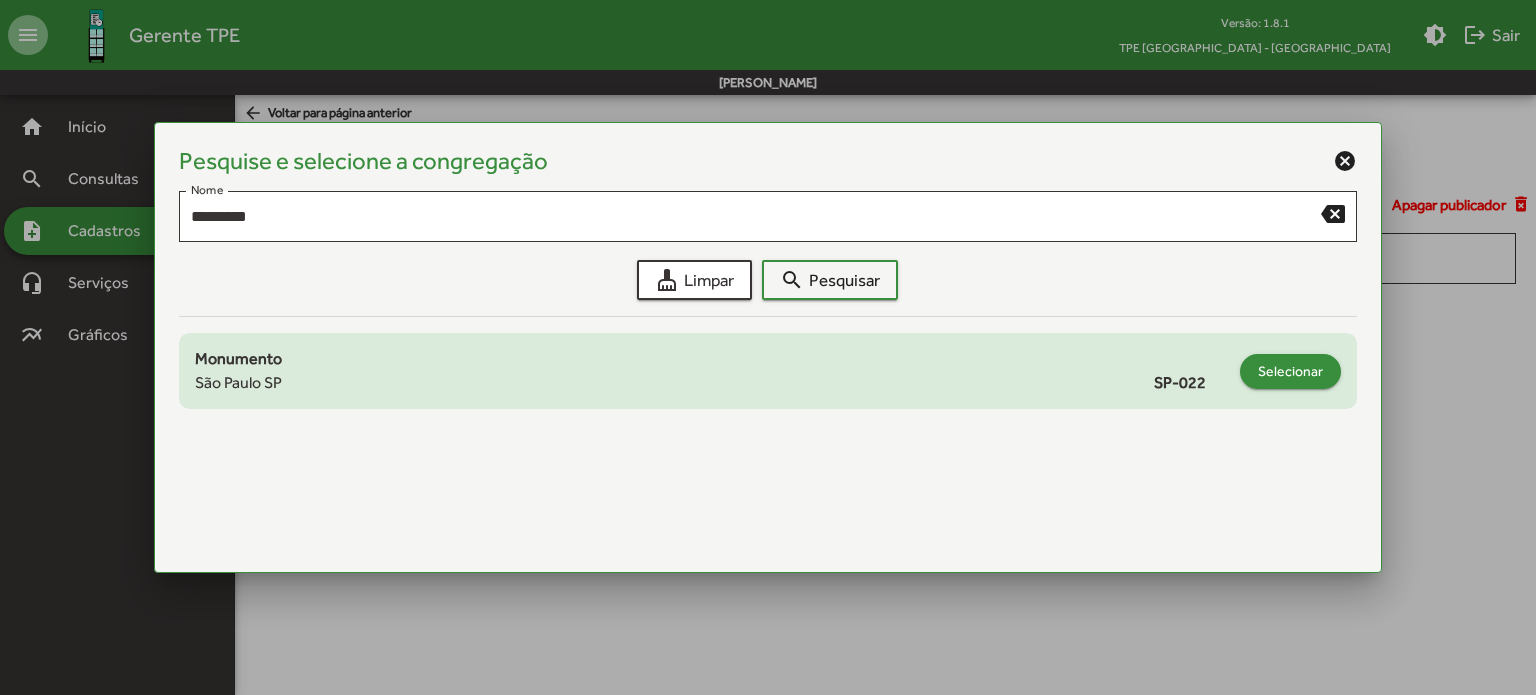 click on "Selecionar" 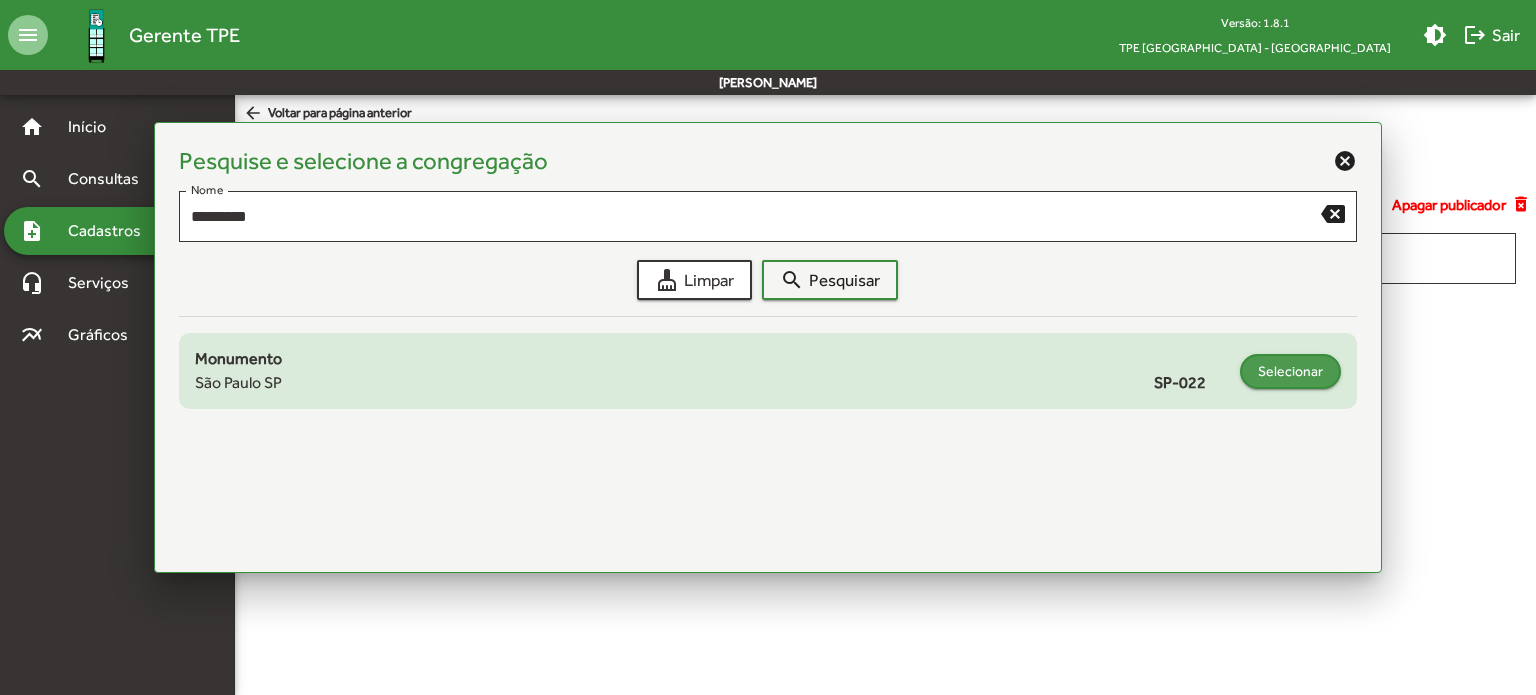 type on "**********" 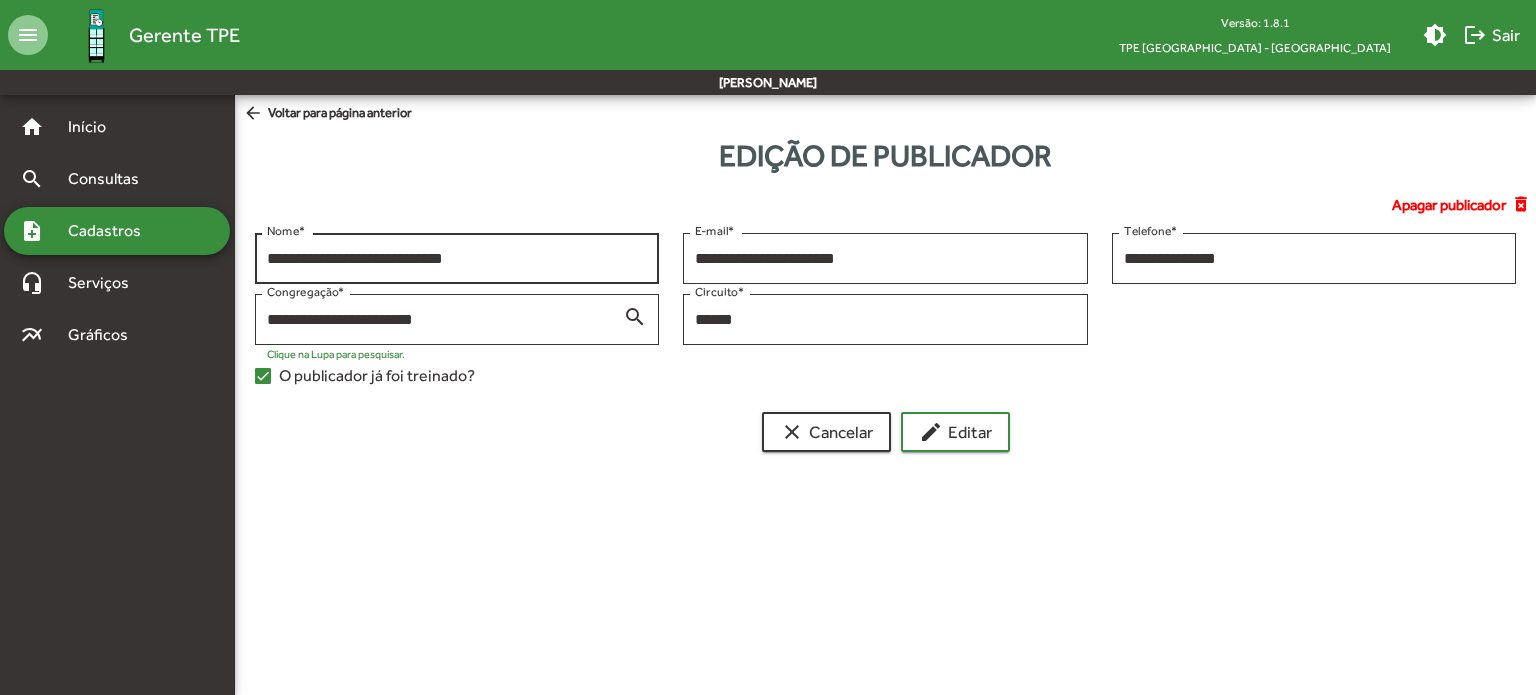 click on "**********" at bounding box center (457, 259) 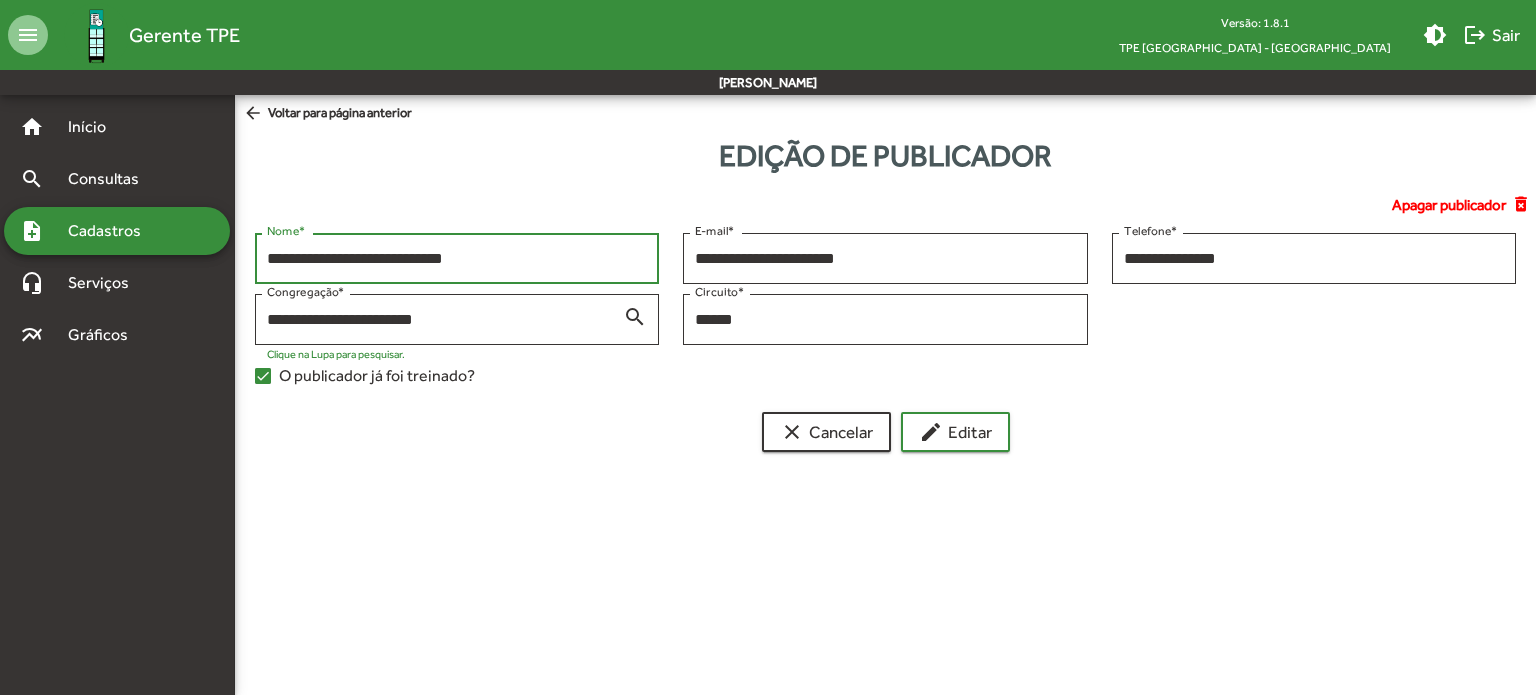 click on "**********" at bounding box center [457, 259] 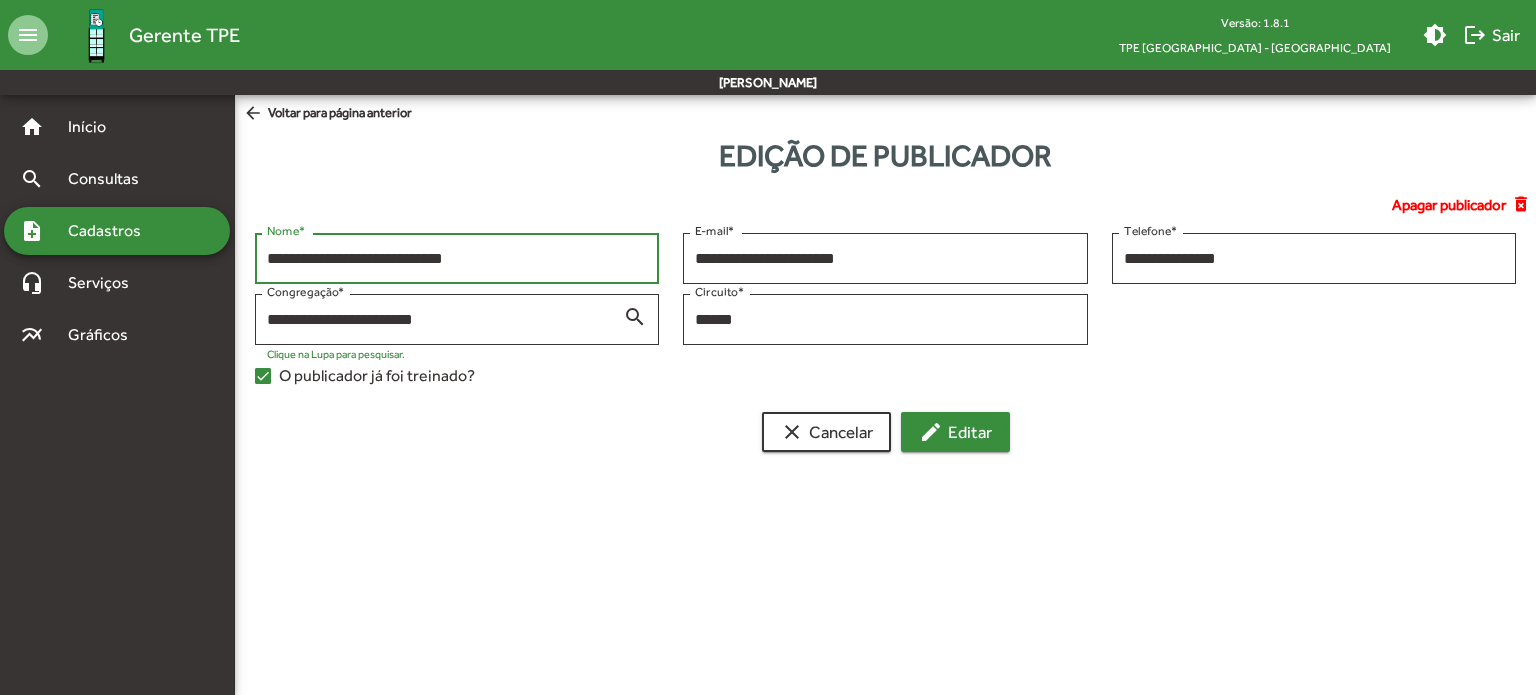 click on "edit  Editar" at bounding box center [955, 432] 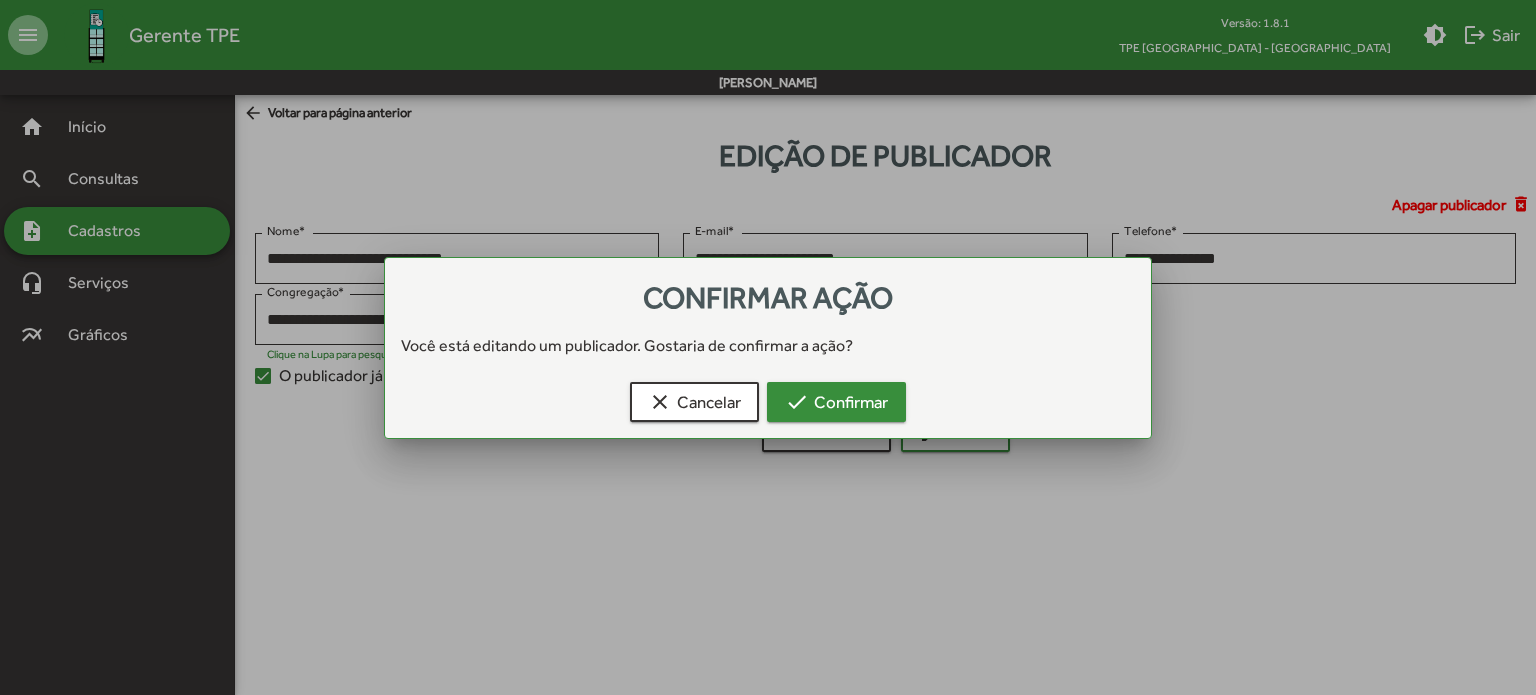 click on "check  Confirmar" at bounding box center [836, 402] 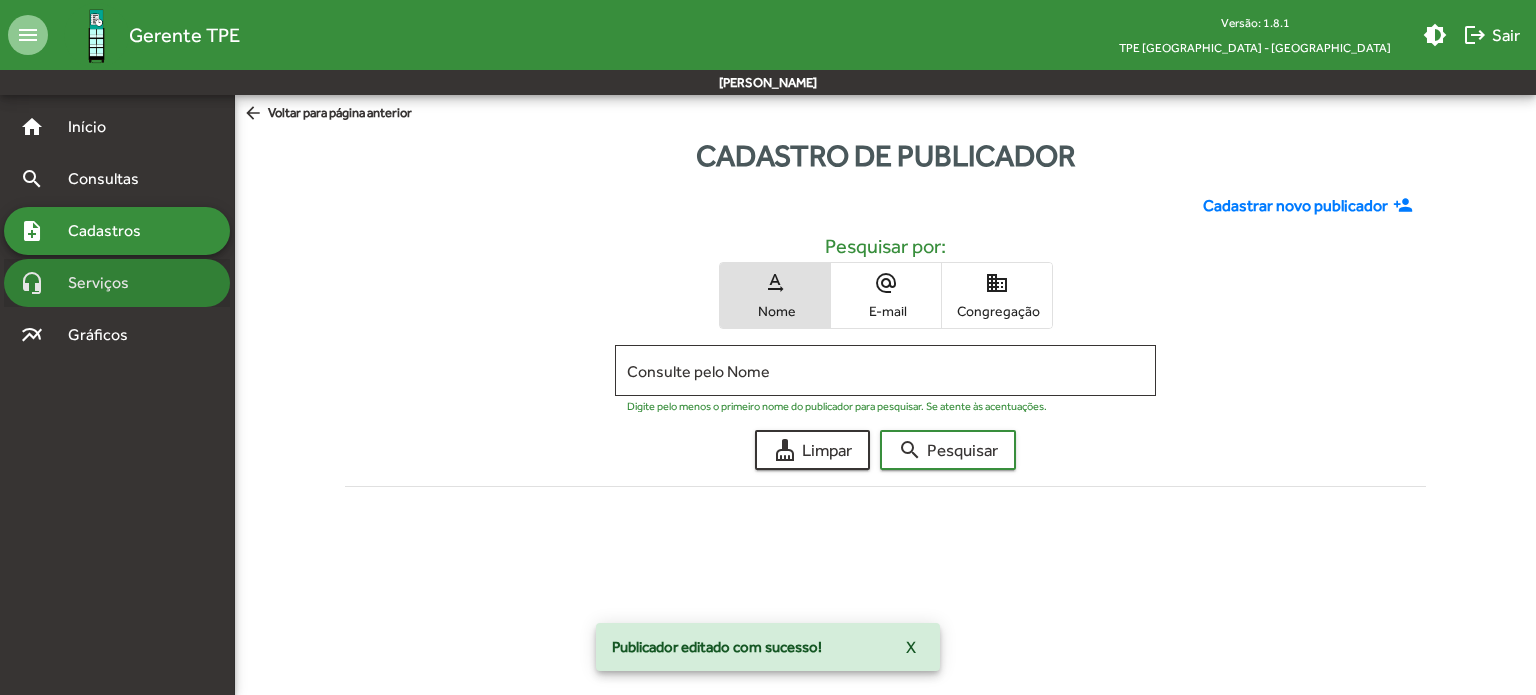 click on "headset_mic Serviços" at bounding box center (117, 283) 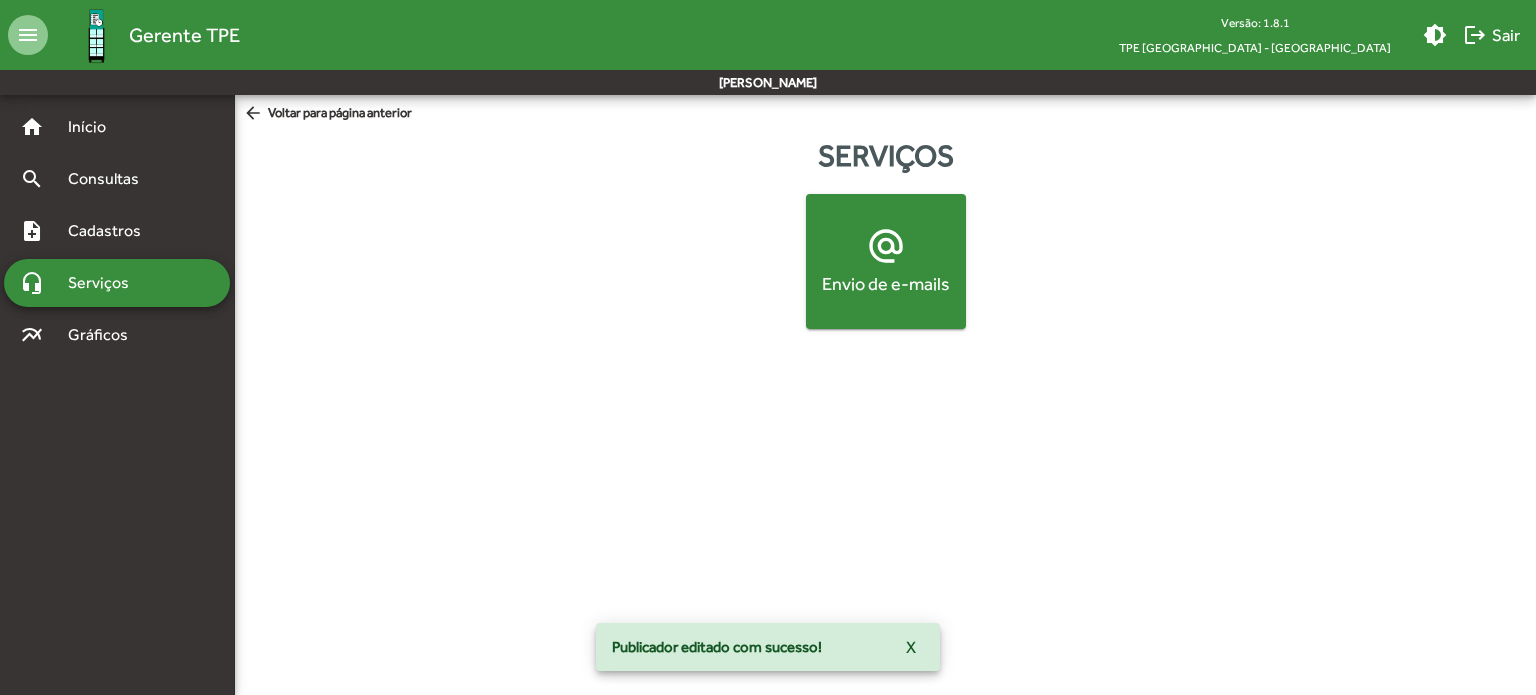 click on "alternate_email  Envio de e-mails" 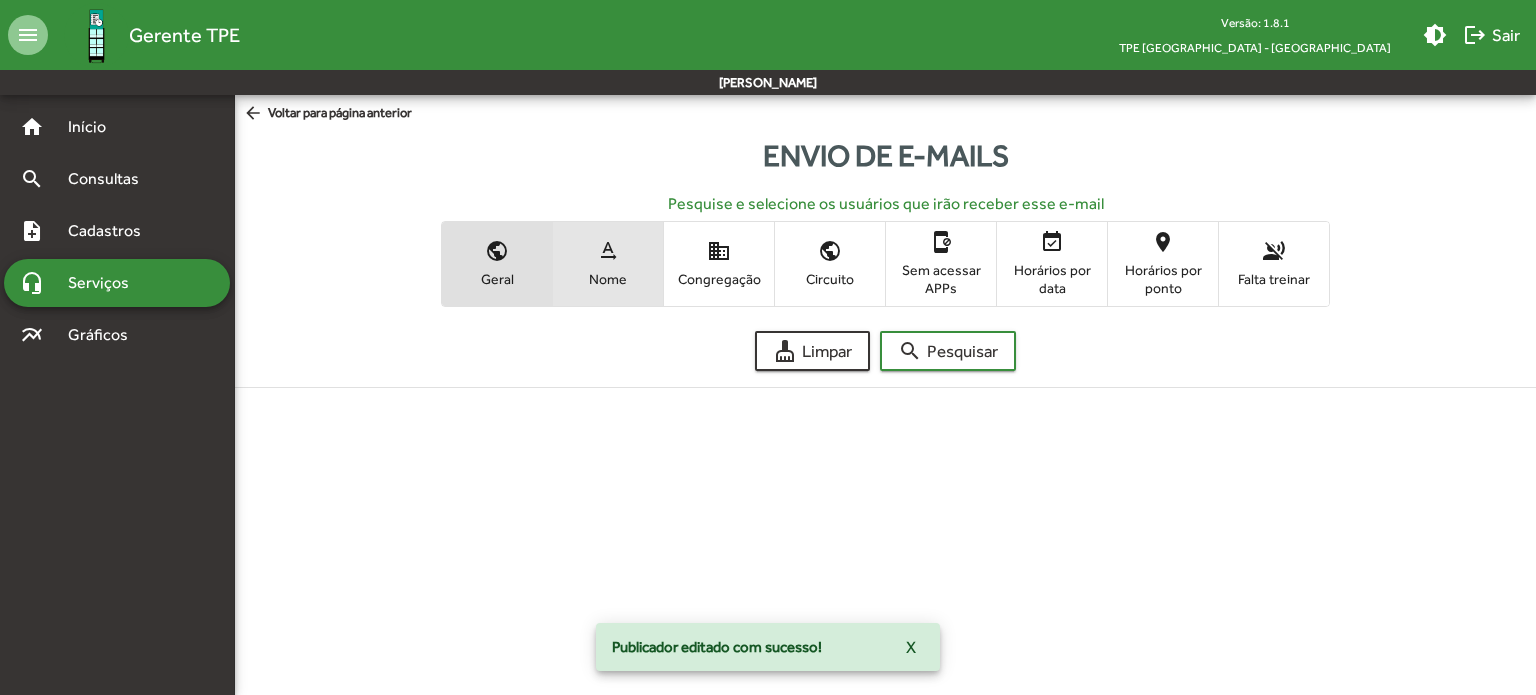 click on "text_rotation_none Nome" at bounding box center [608, 263] 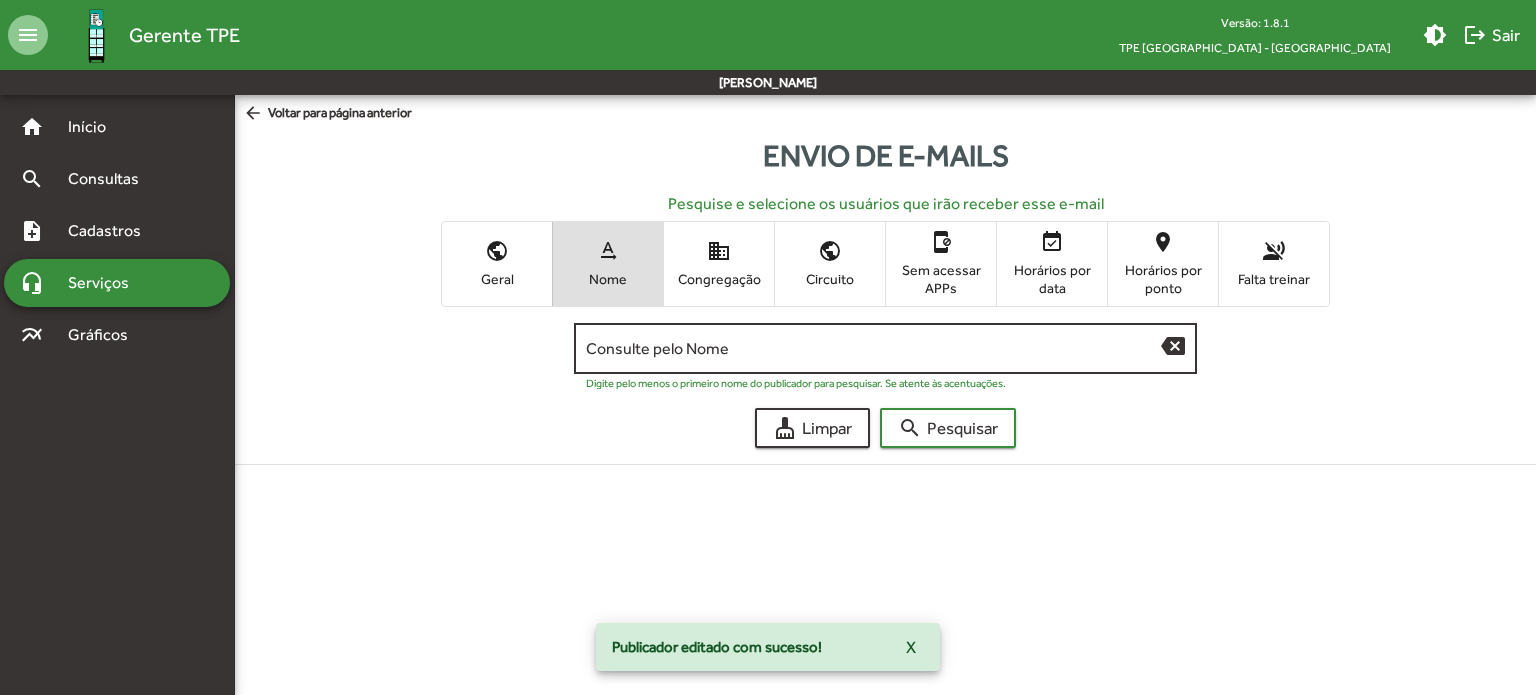 click on "Consulte pelo Nome" 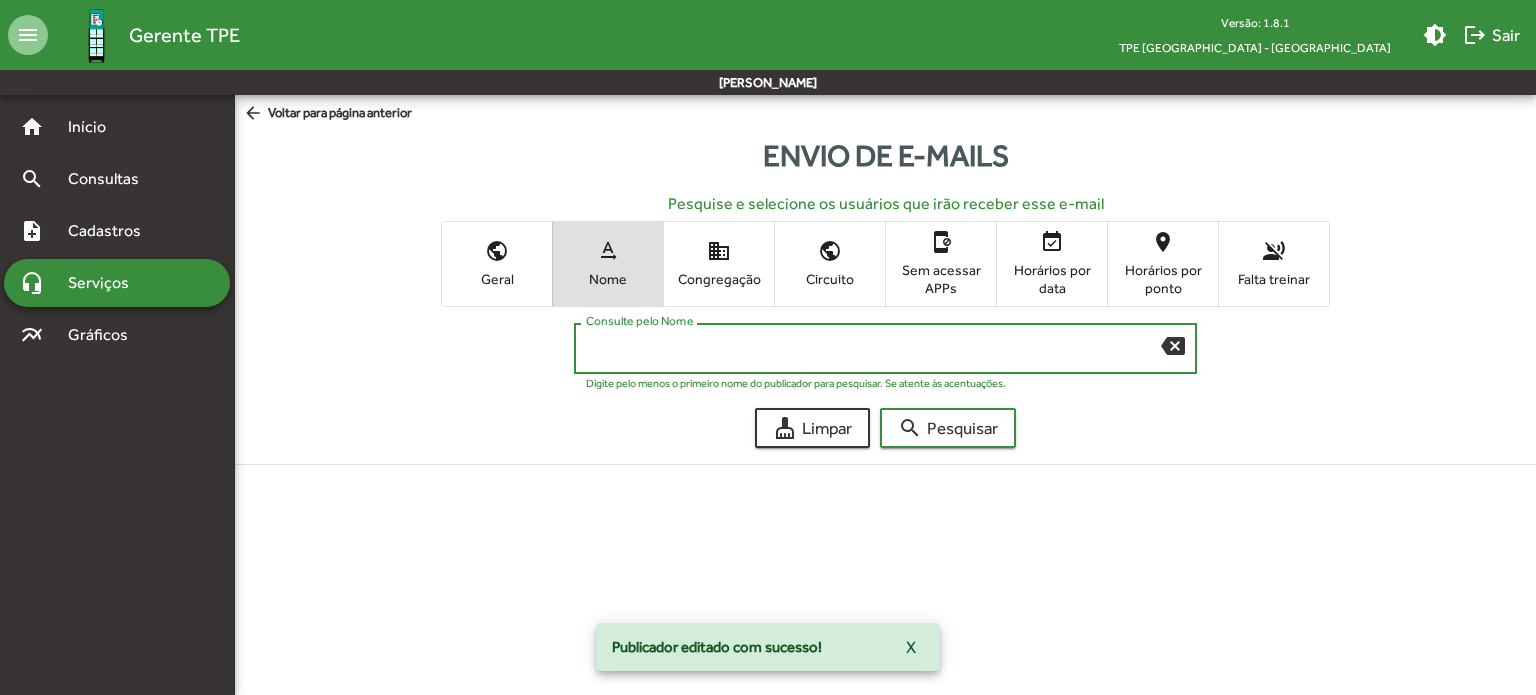 click on "Consulte pelo Nome" at bounding box center [873, 349] 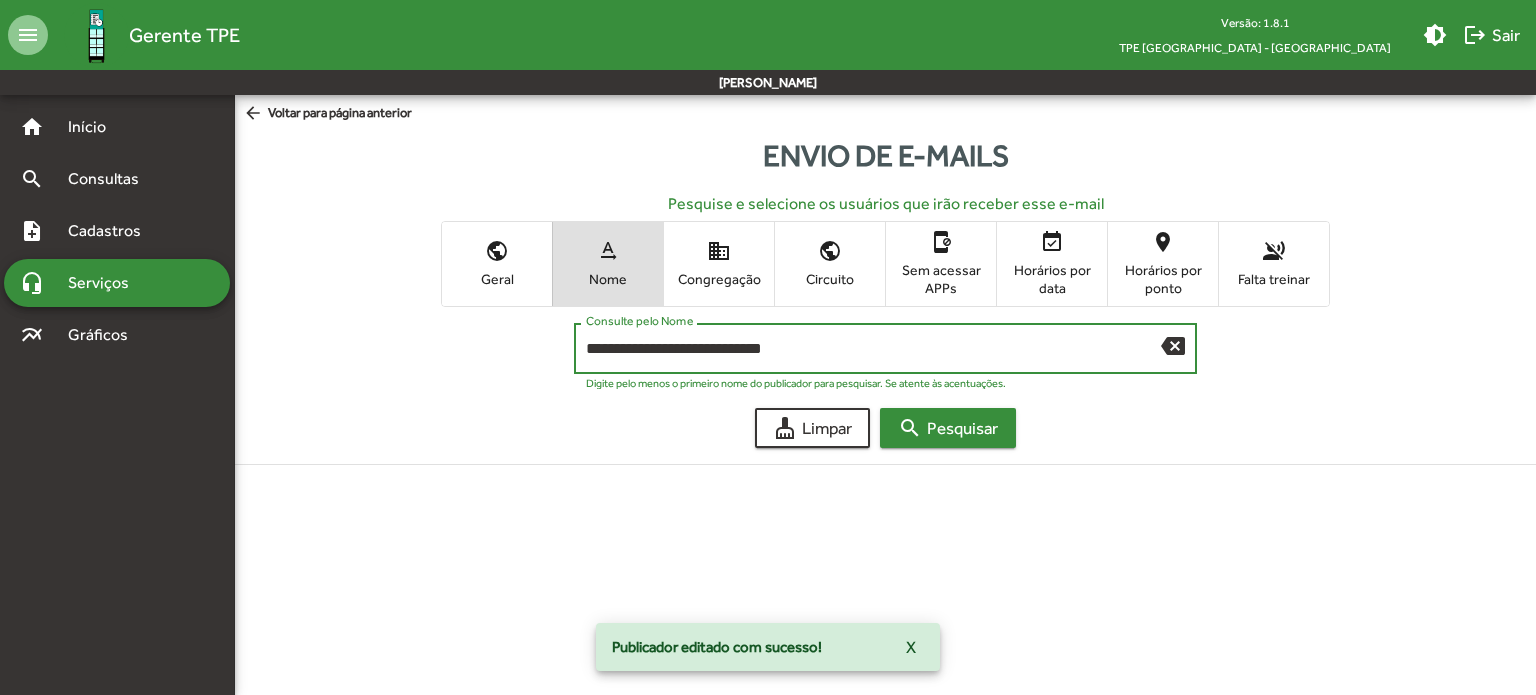 type on "**********" 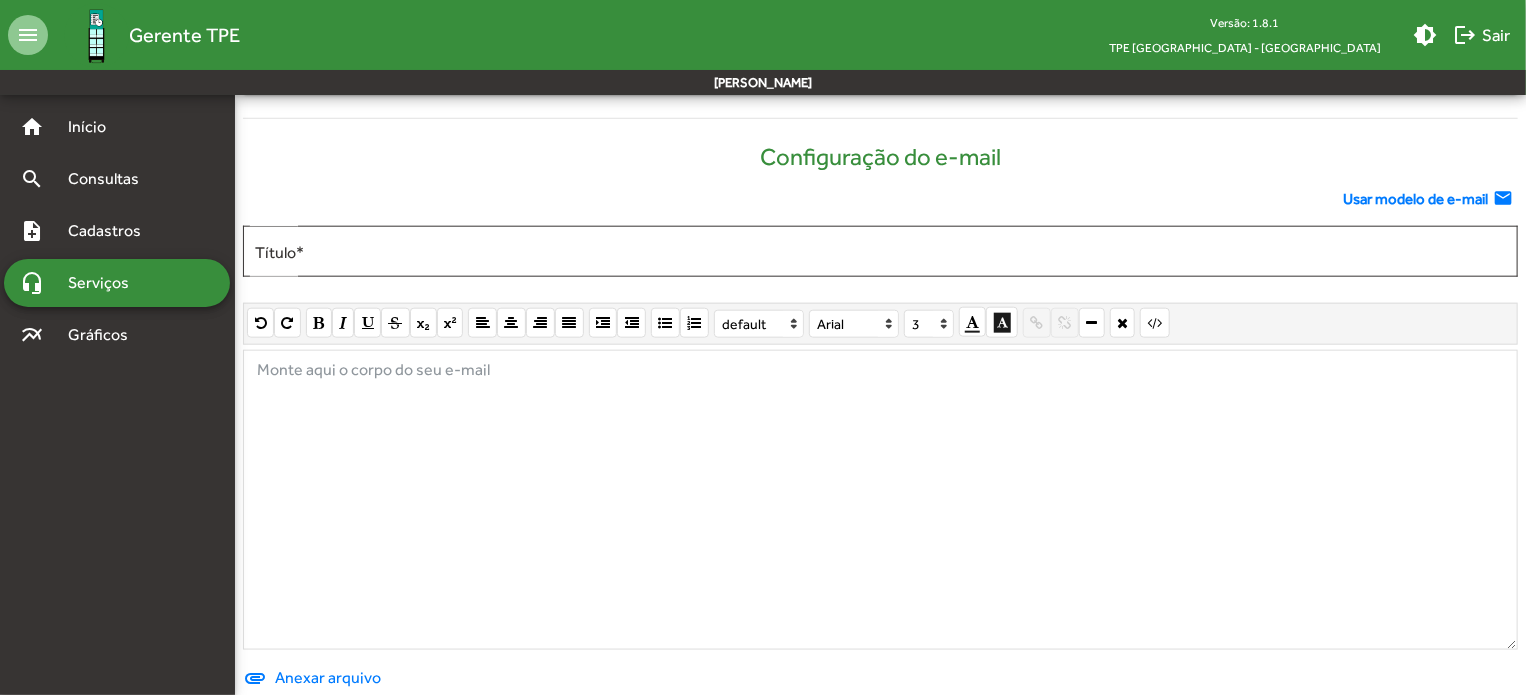 click 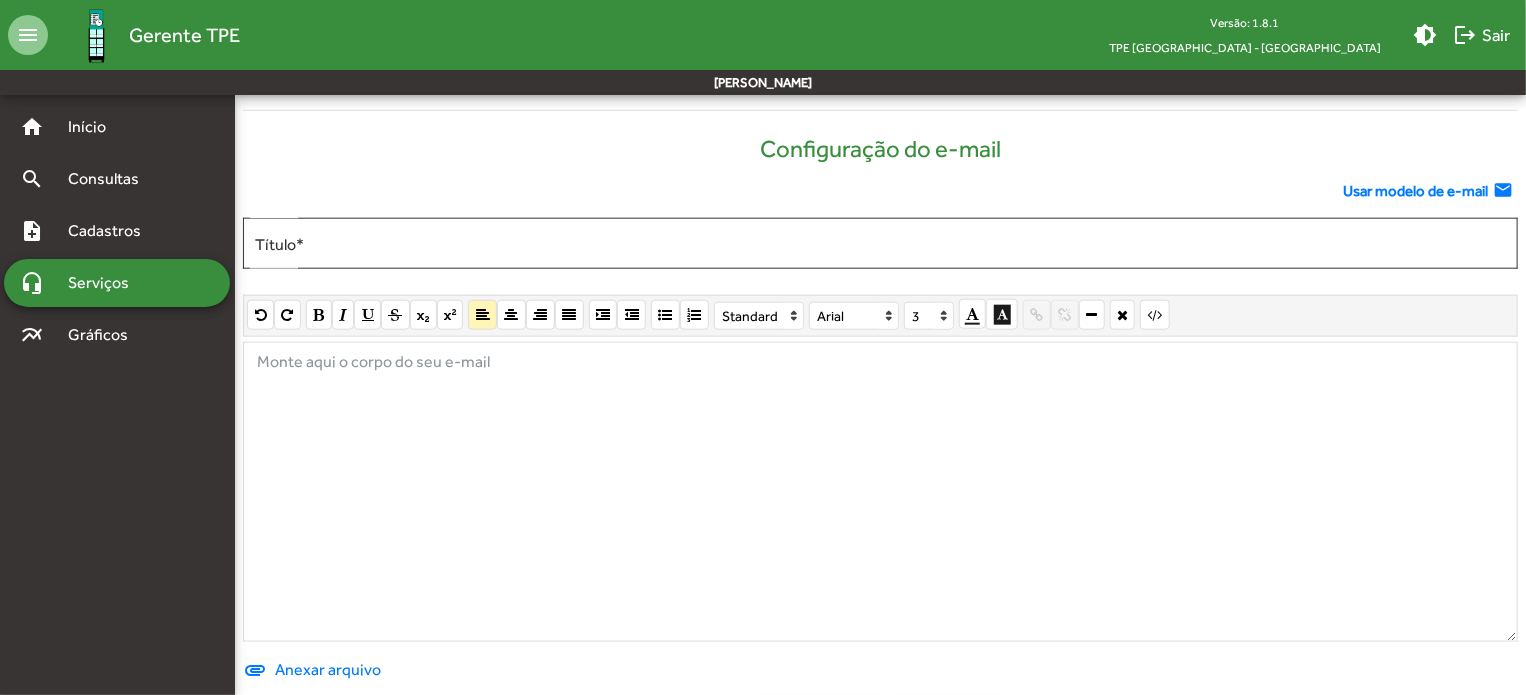 scroll, scrollTop: 999, scrollLeft: 0, axis: vertical 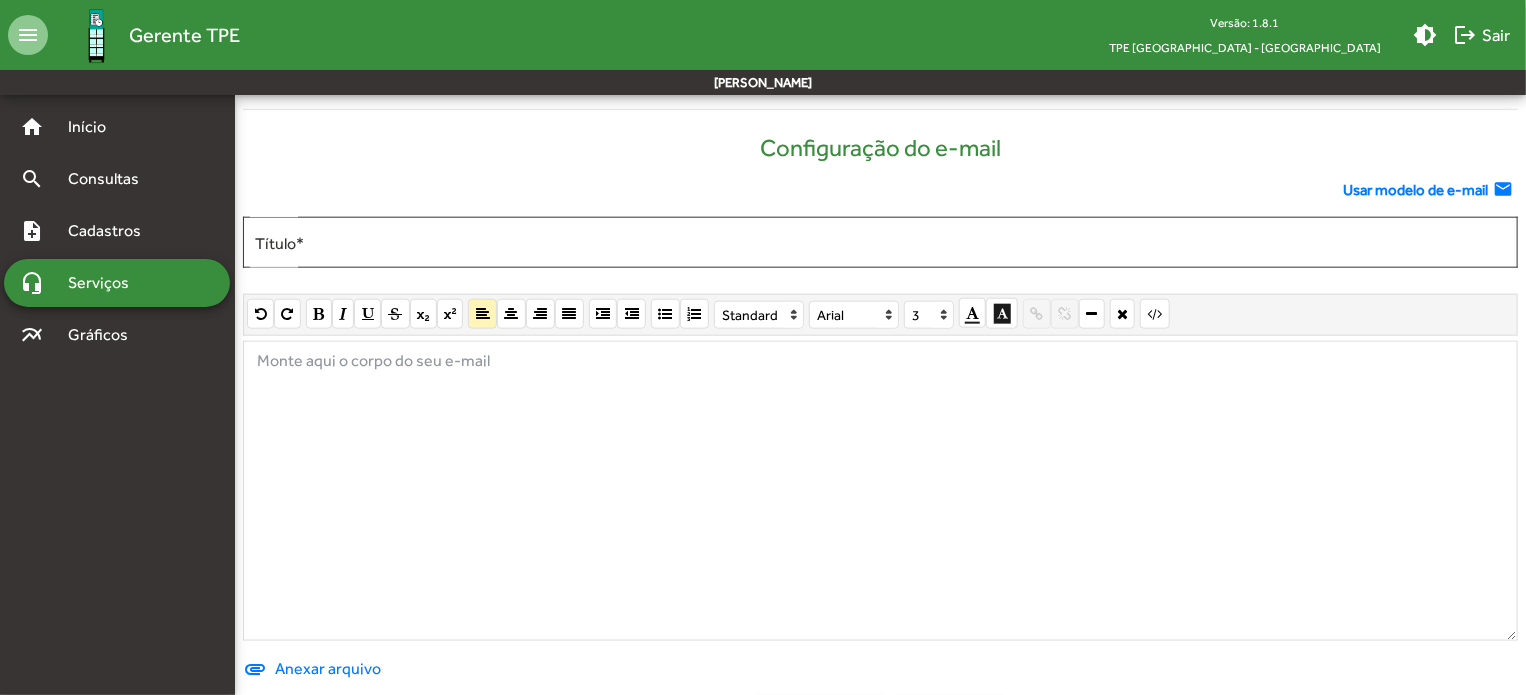 type 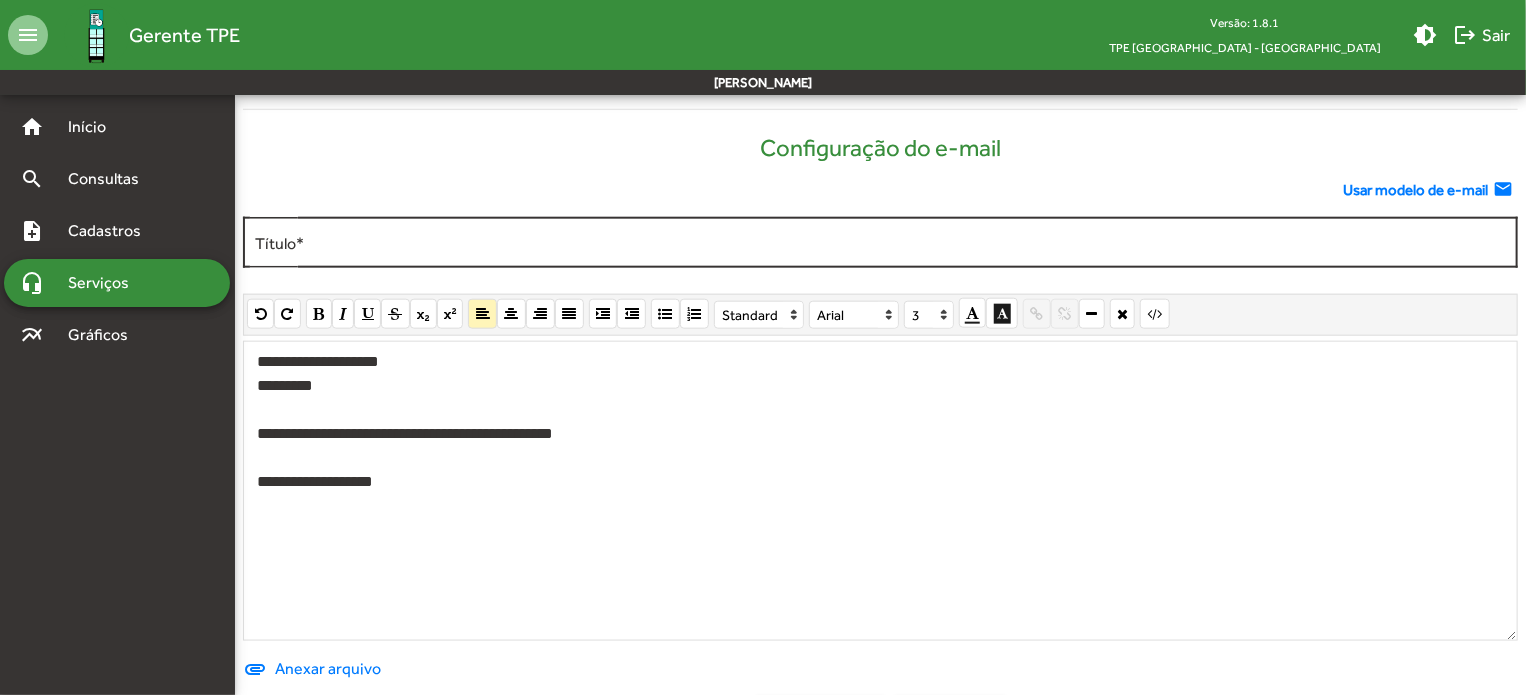 click on "Título  *" at bounding box center [880, 243] 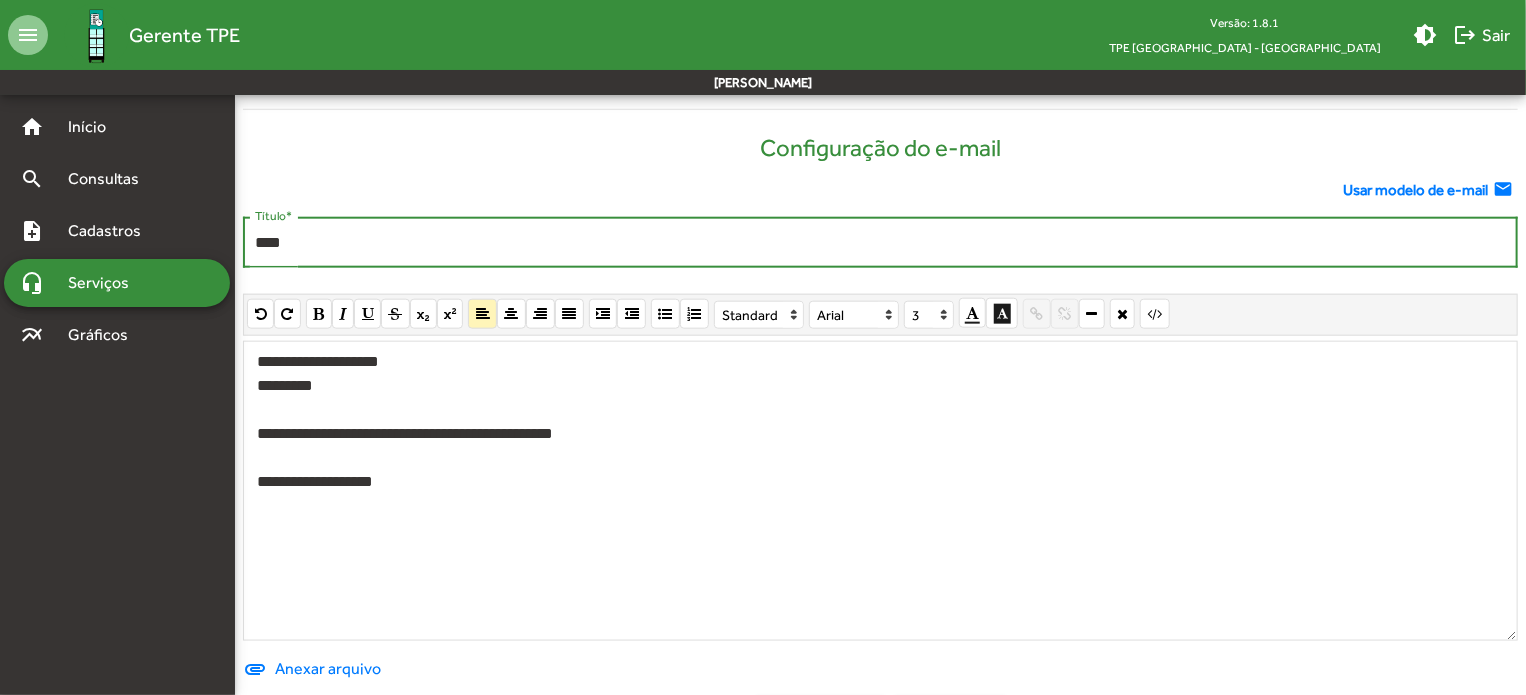 paste on "**********" 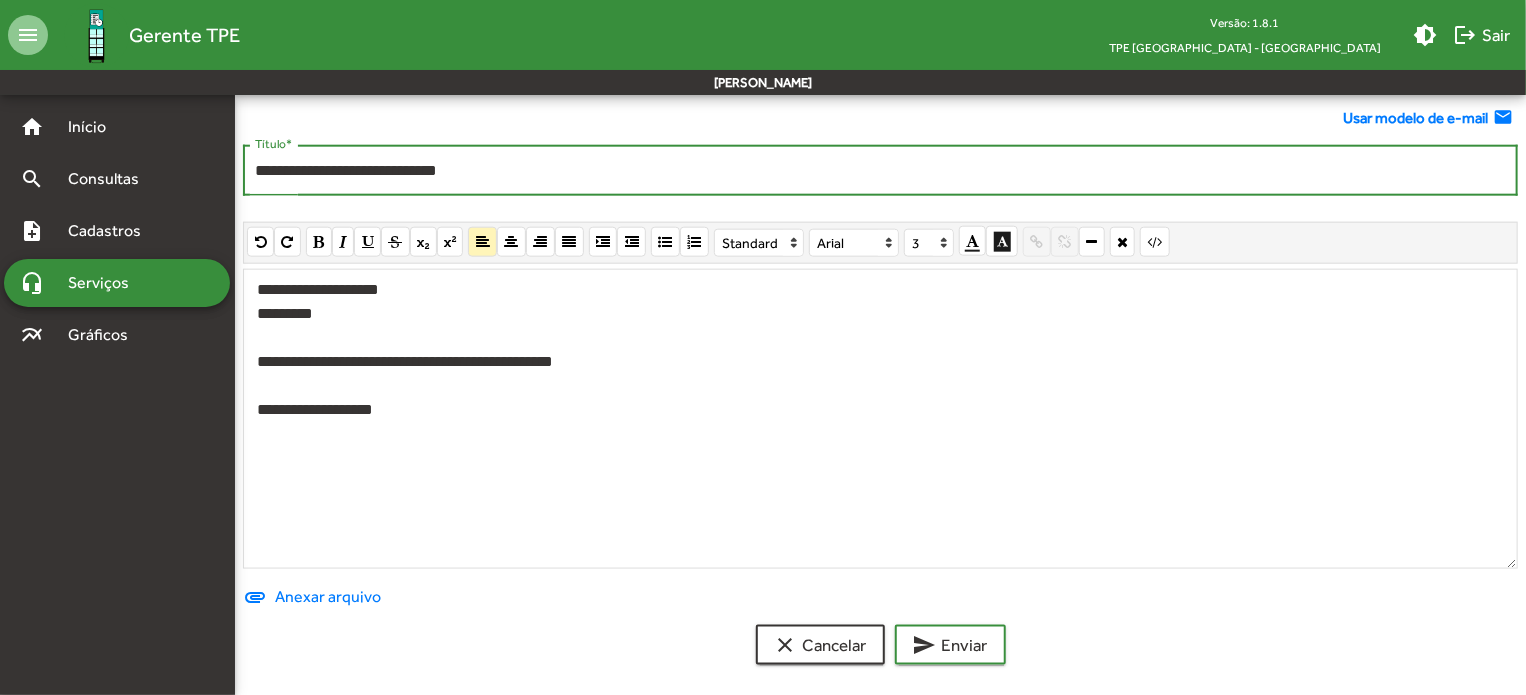 scroll, scrollTop: 1077, scrollLeft: 0, axis: vertical 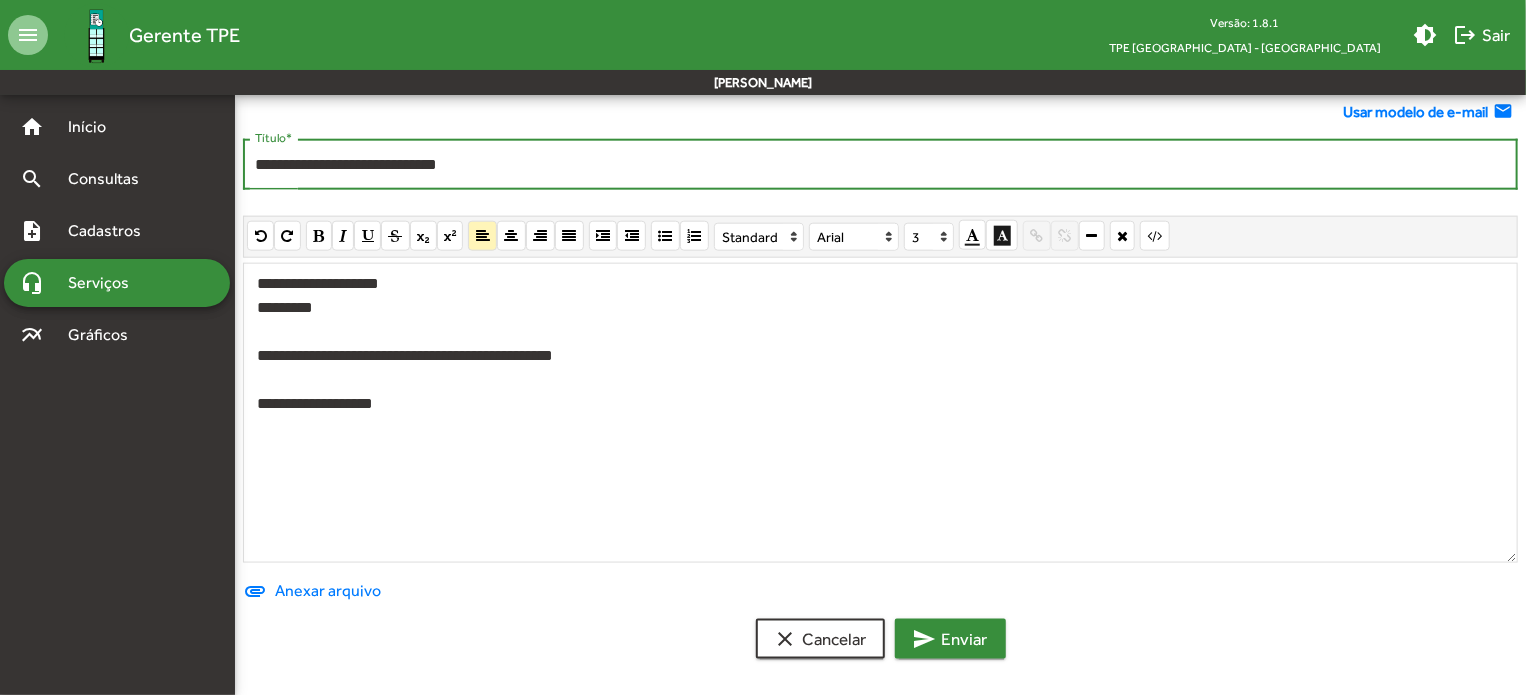 type on "**********" 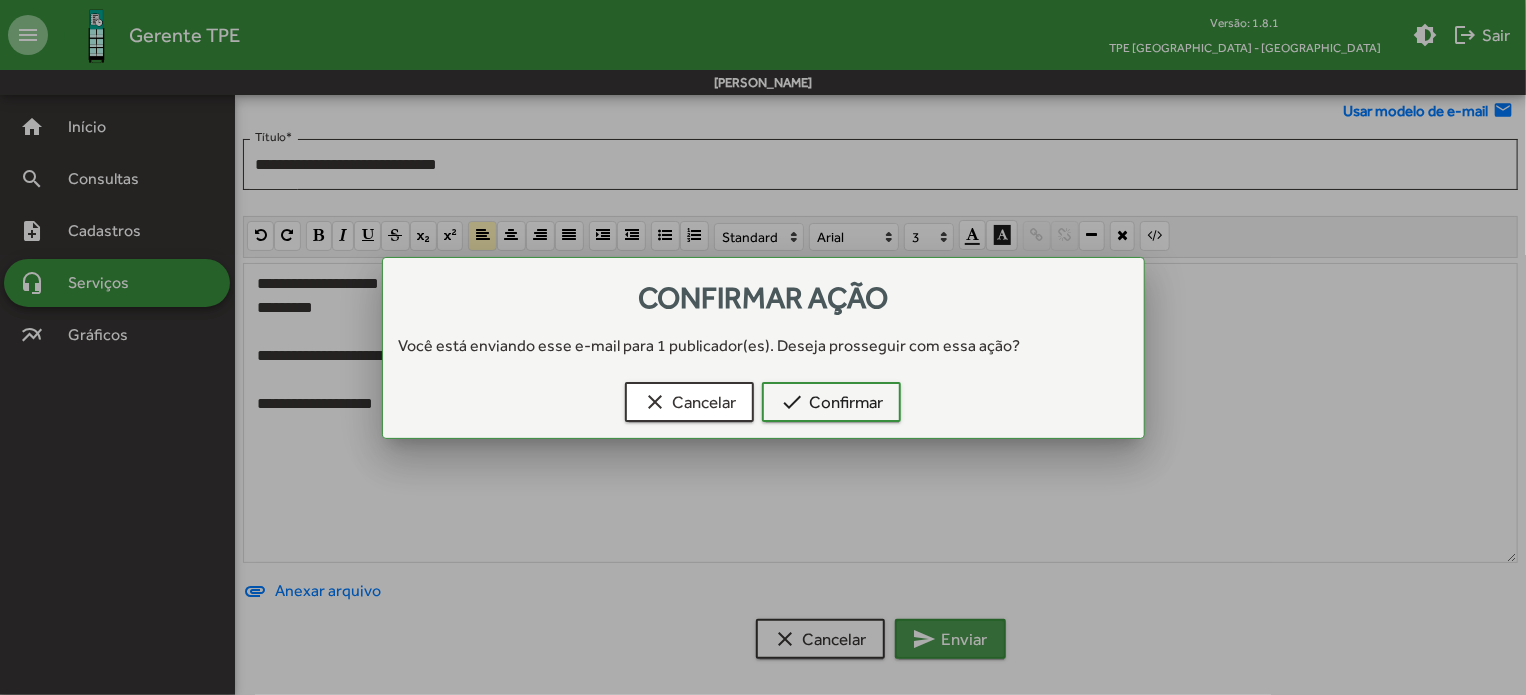 scroll, scrollTop: 0, scrollLeft: 0, axis: both 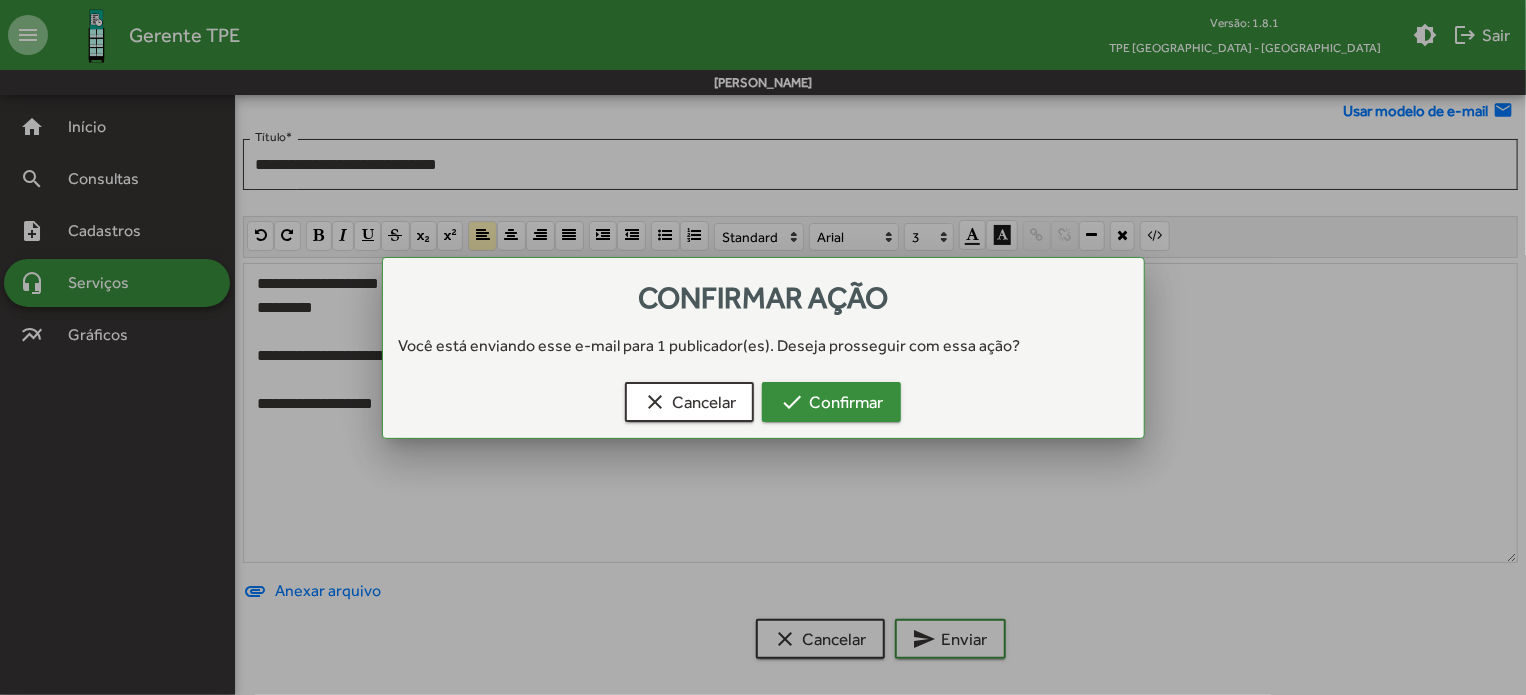 click on "check  Confirmar" at bounding box center [831, 402] 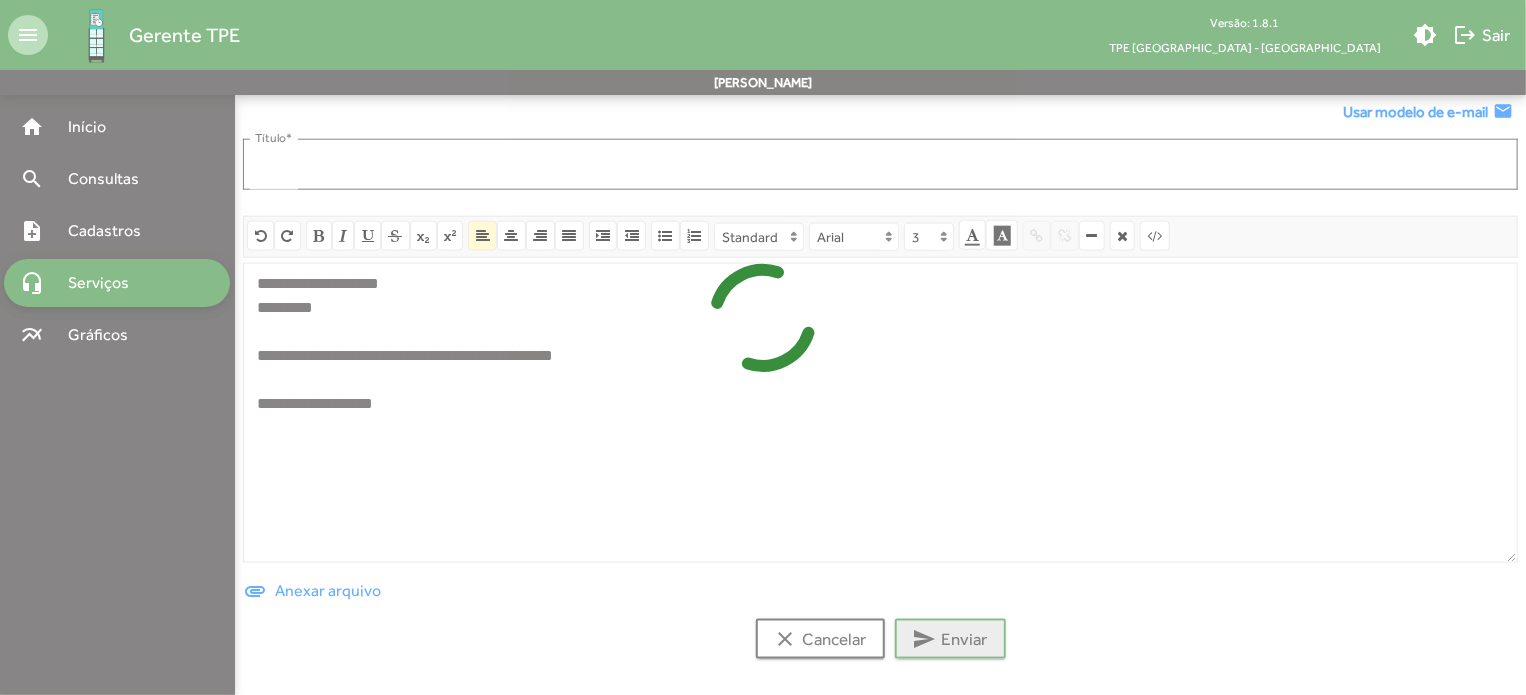 scroll, scrollTop: 0, scrollLeft: 0, axis: both 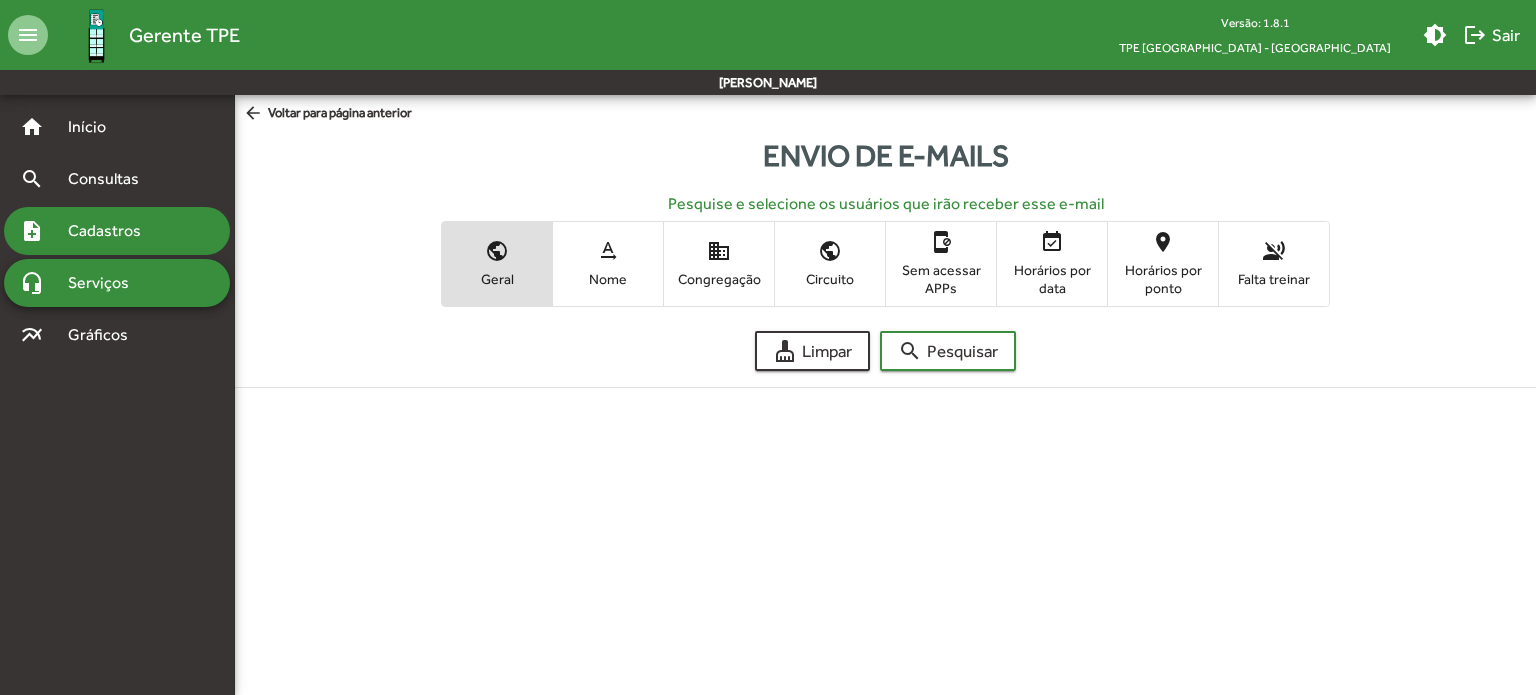 click on "note_add Cadastros" at bounding box center [117, 231] 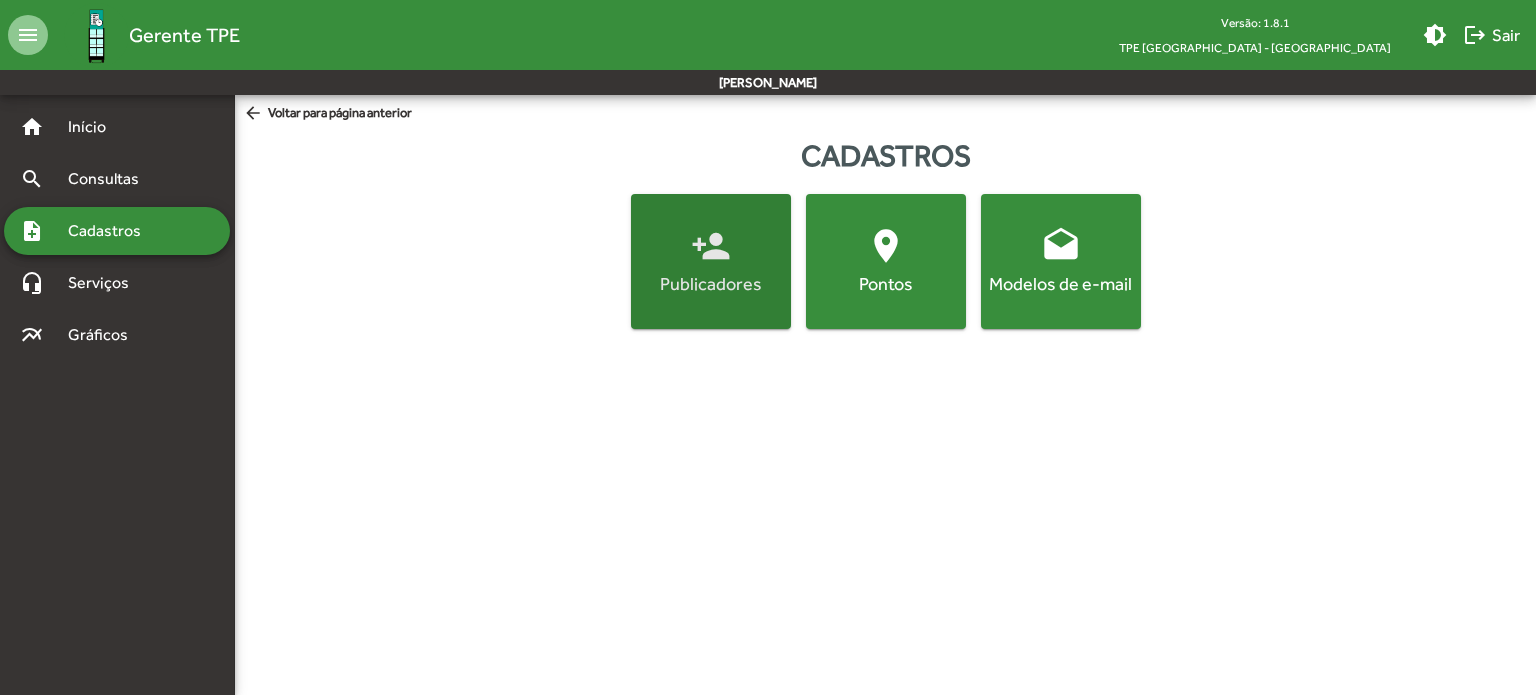 click on "person_add" 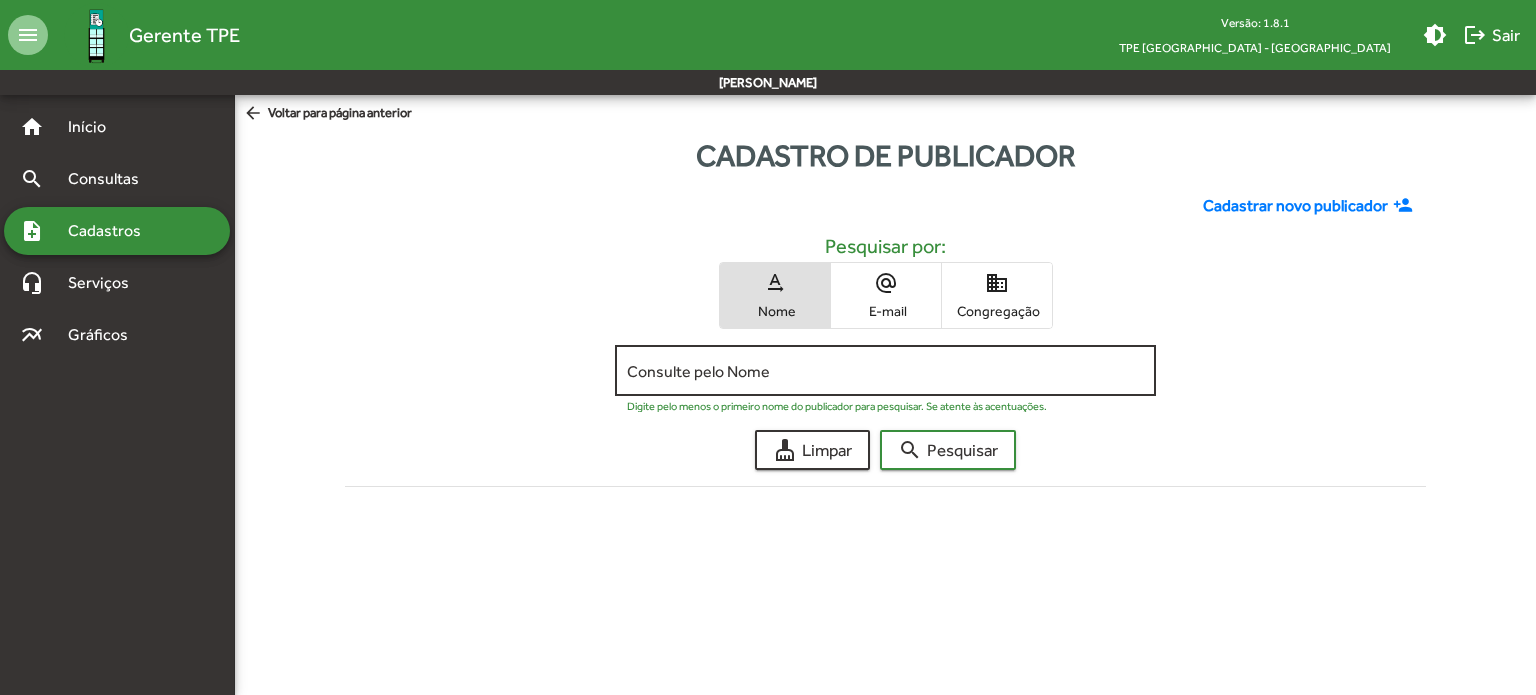 click on "Consulte pelo Nome" 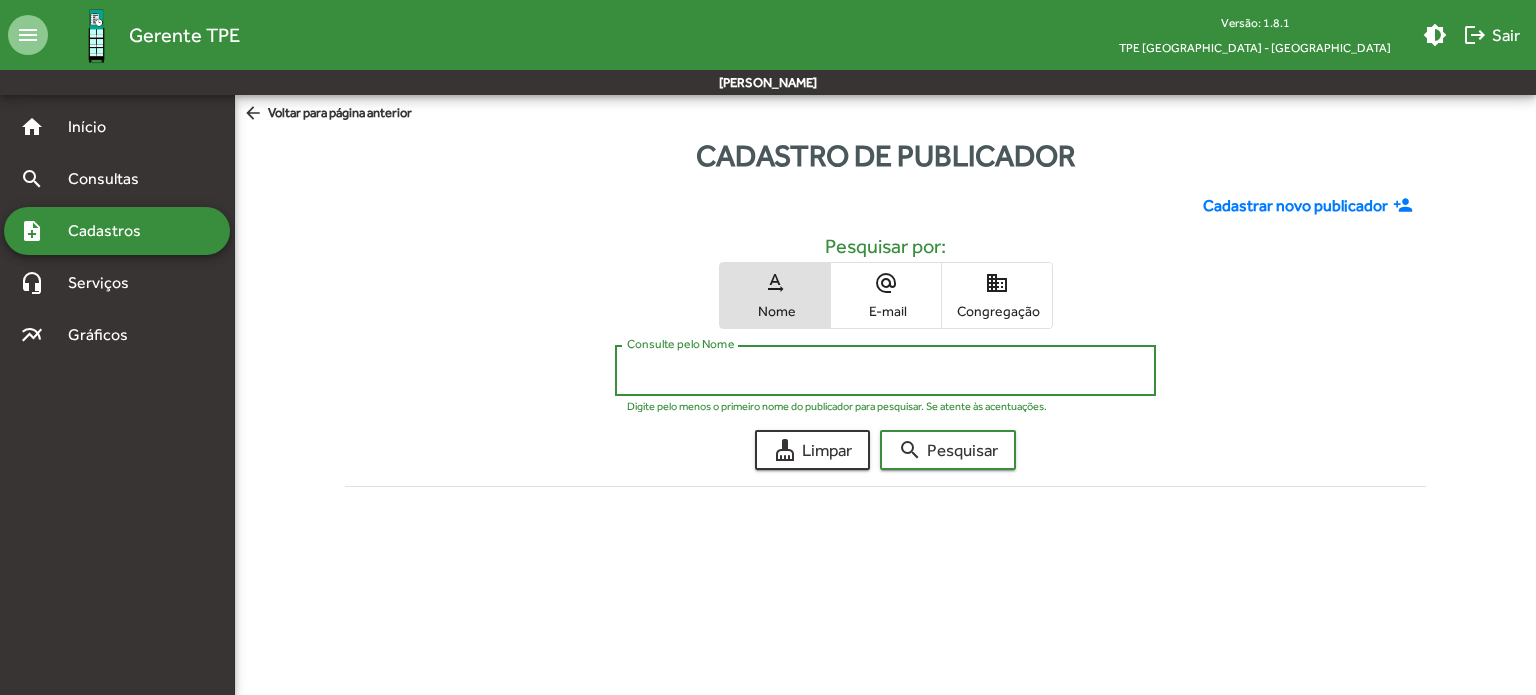 click on "Consulte pelo Nome" at bounding box center [885, 371] 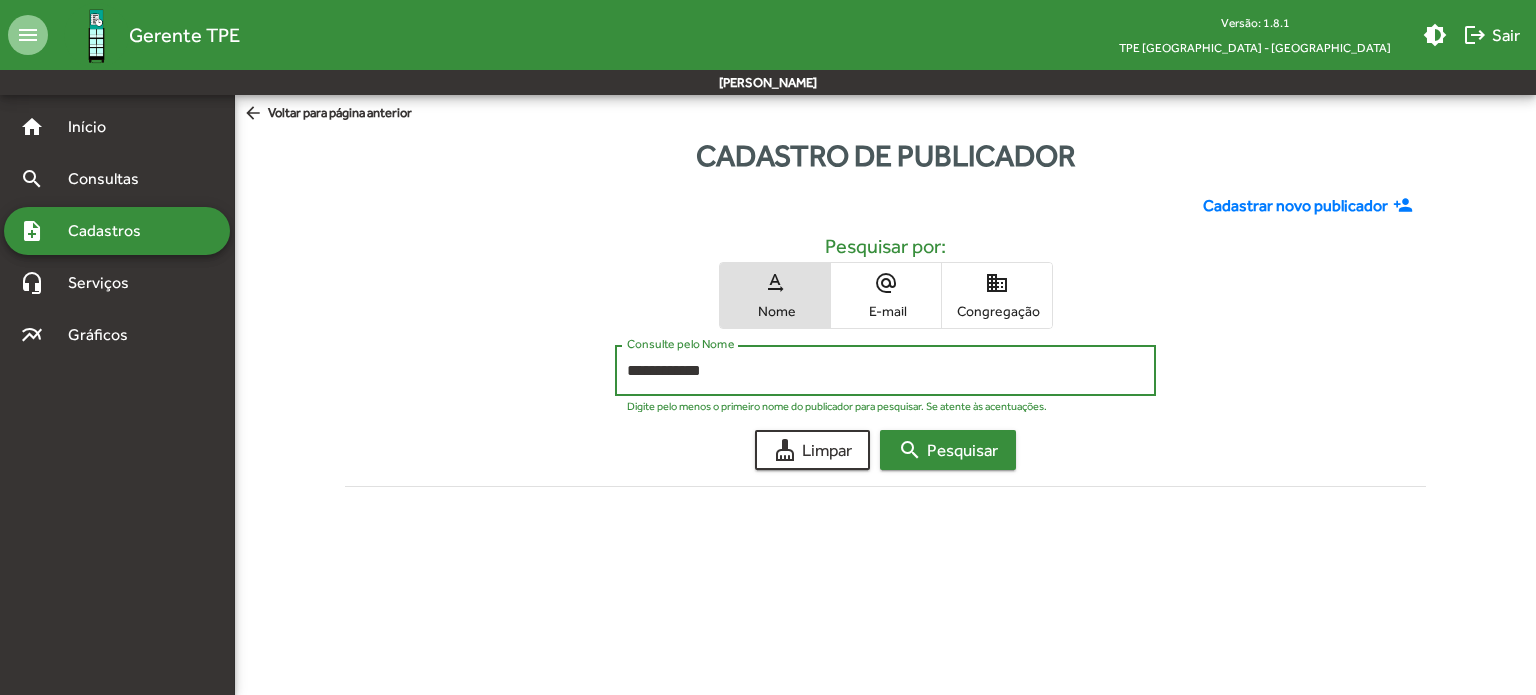 type on "**********" 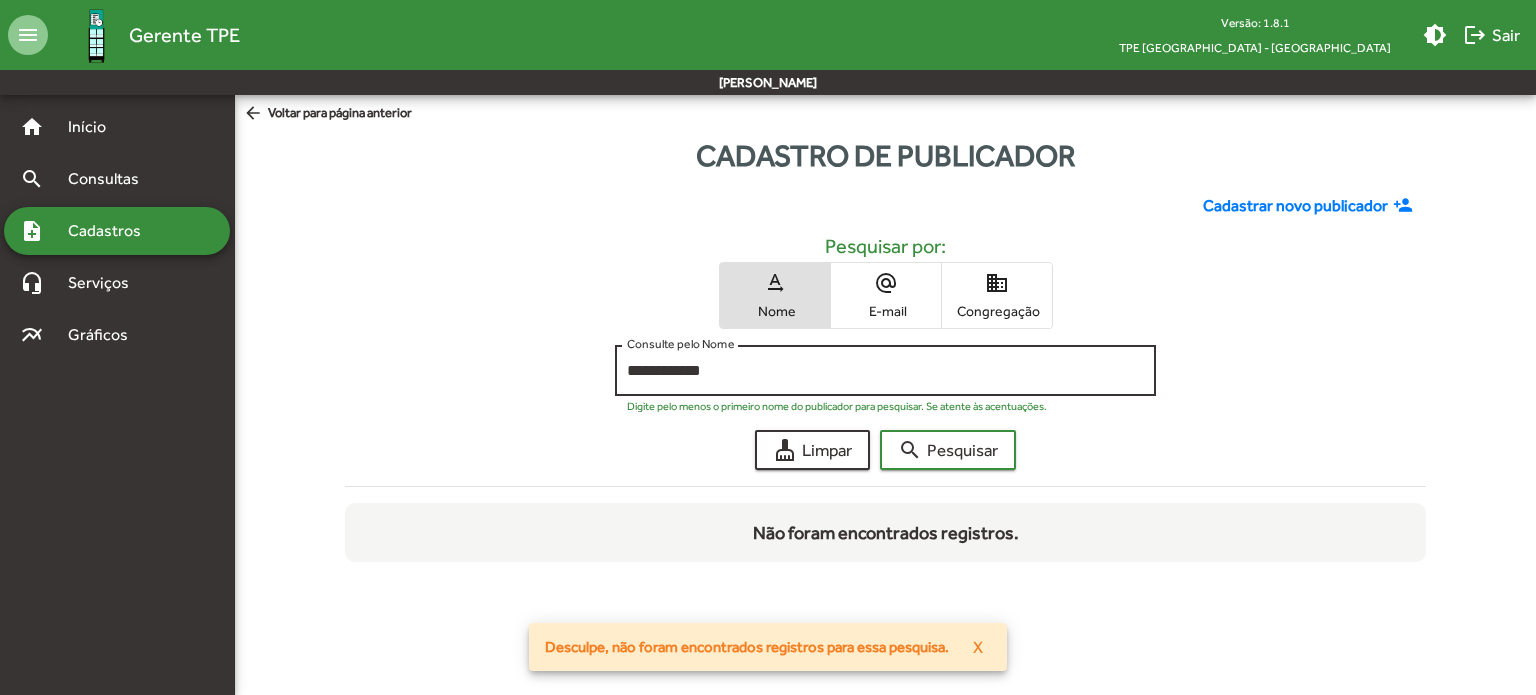 click on "**********" at bounding box center (885, 371) 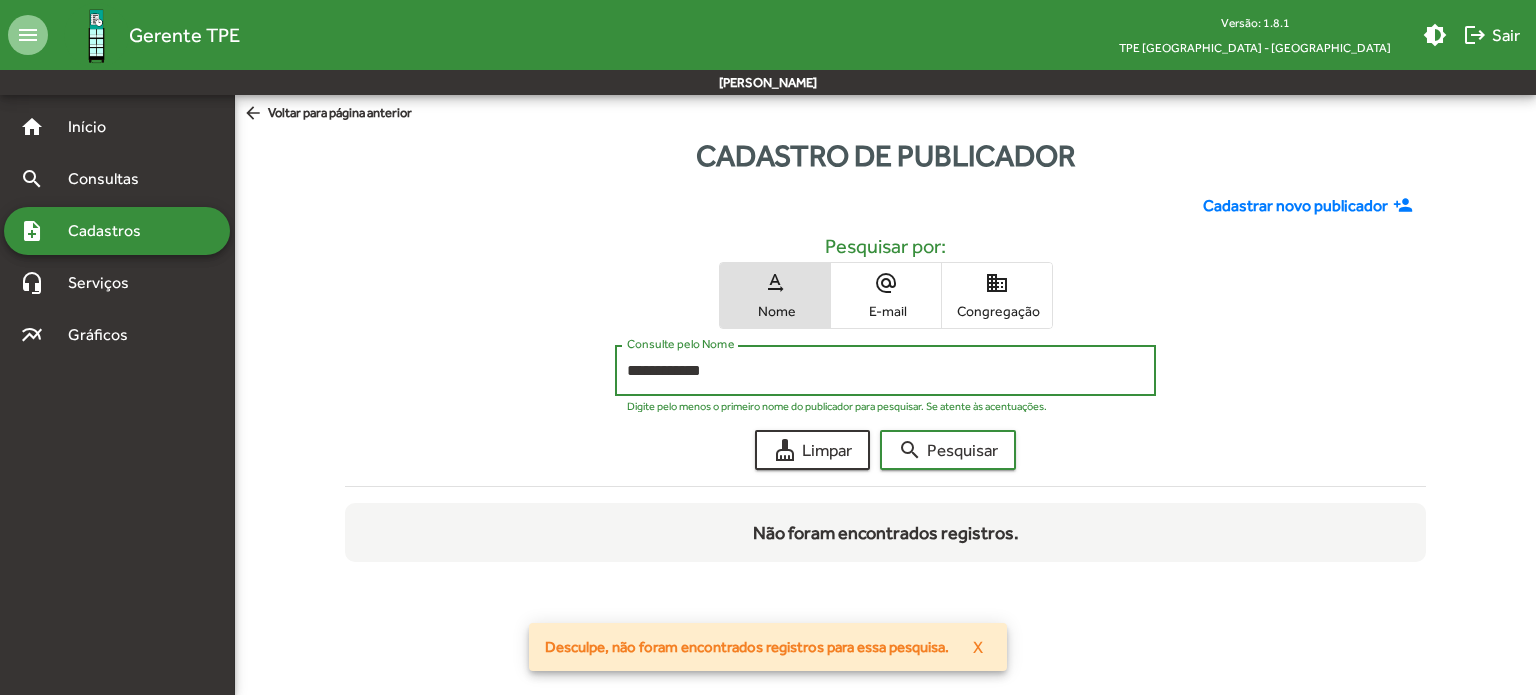 click on "**********" at bounding box center [885, 371] 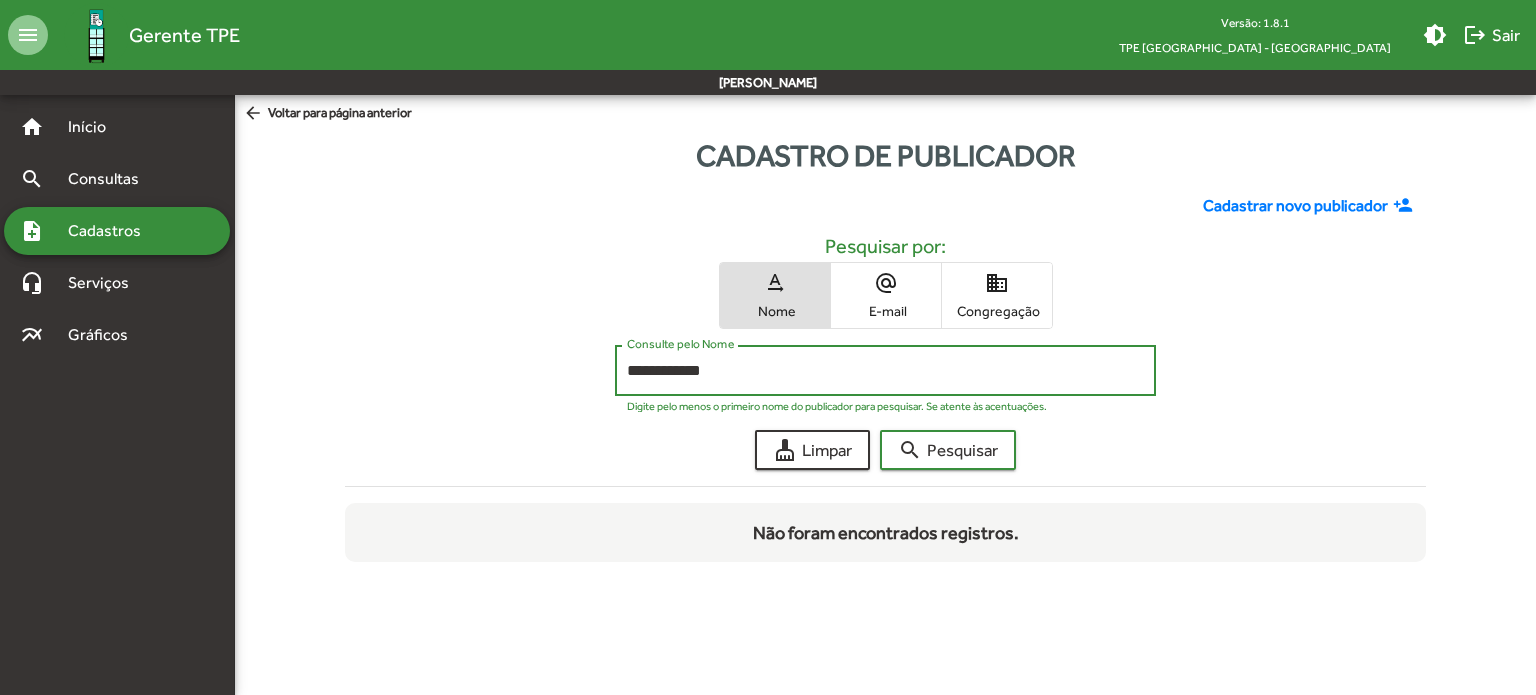 click on "alternate_email" at bounding box center (886, 283) 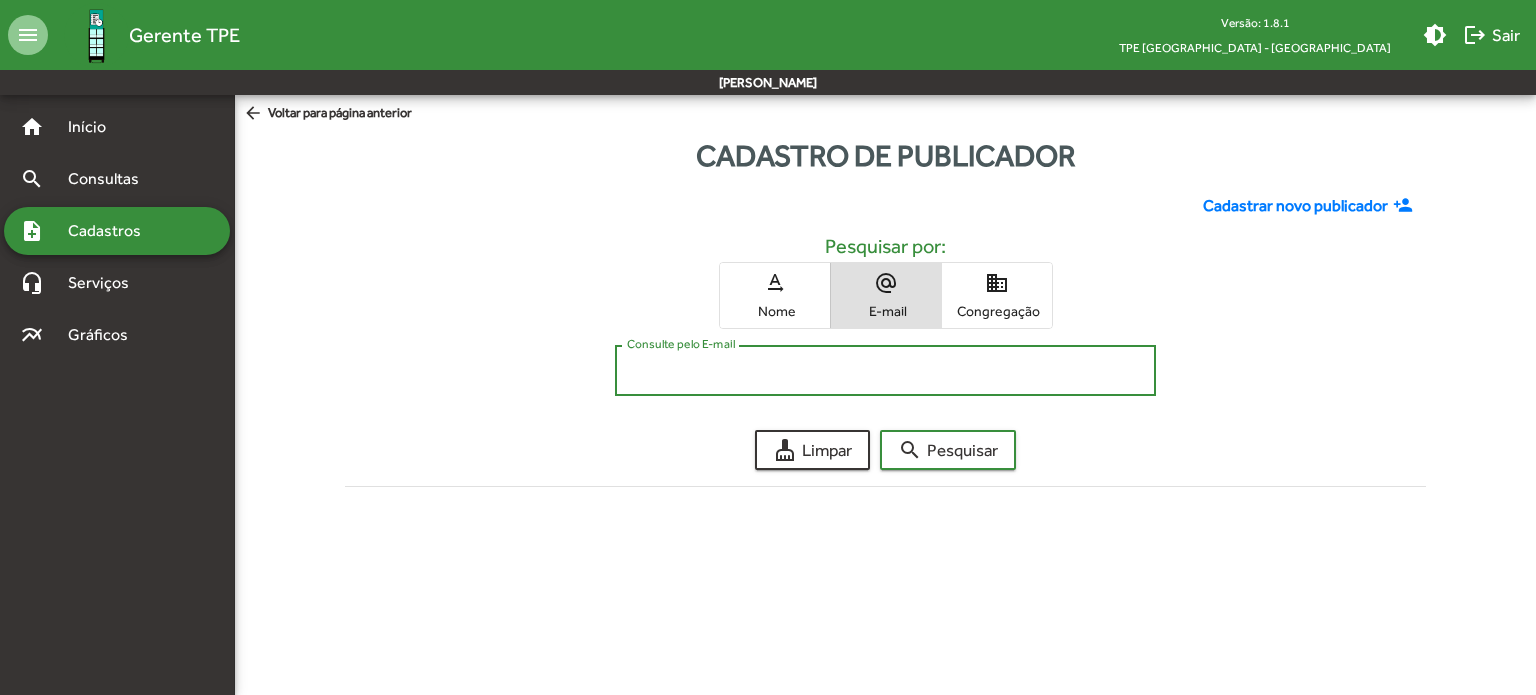 click on "Consulte pelo E-mail" at bounding box center [885, 371] 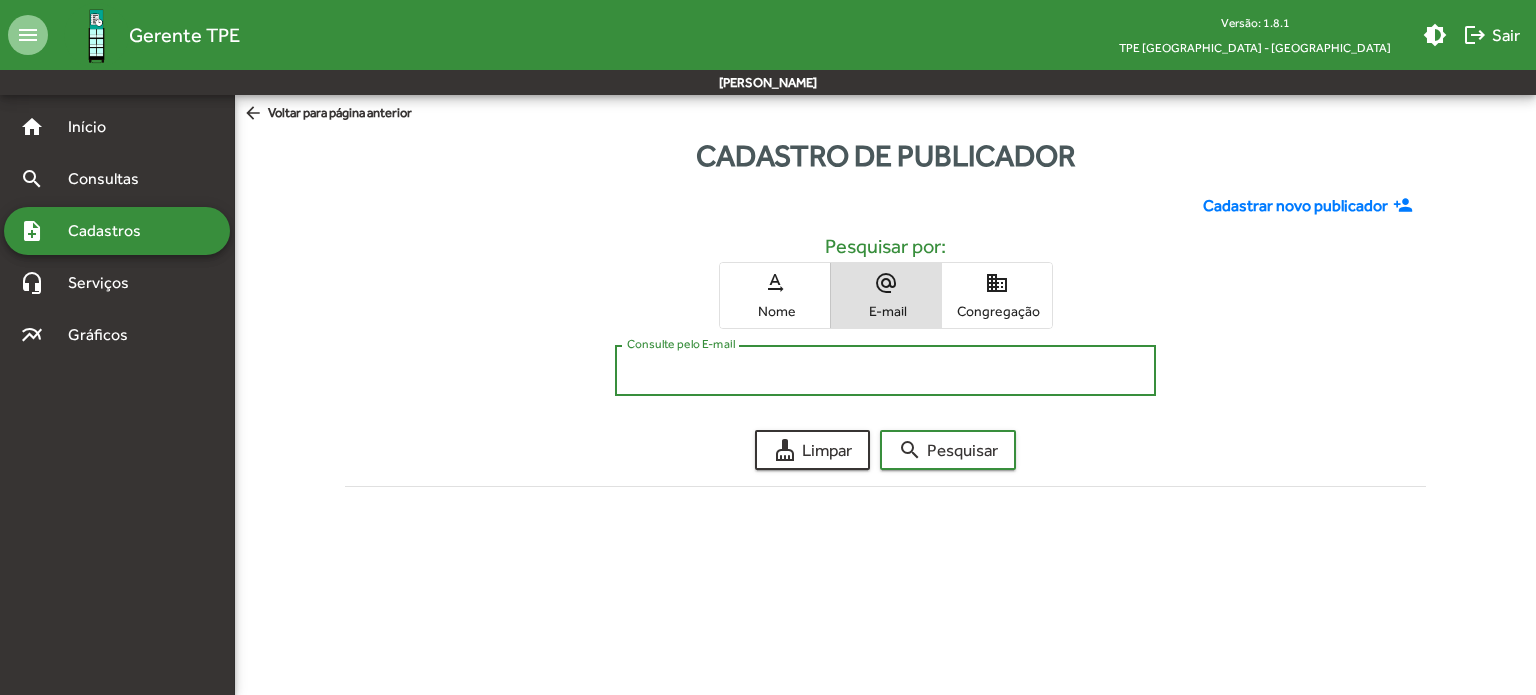 paste on "**********" 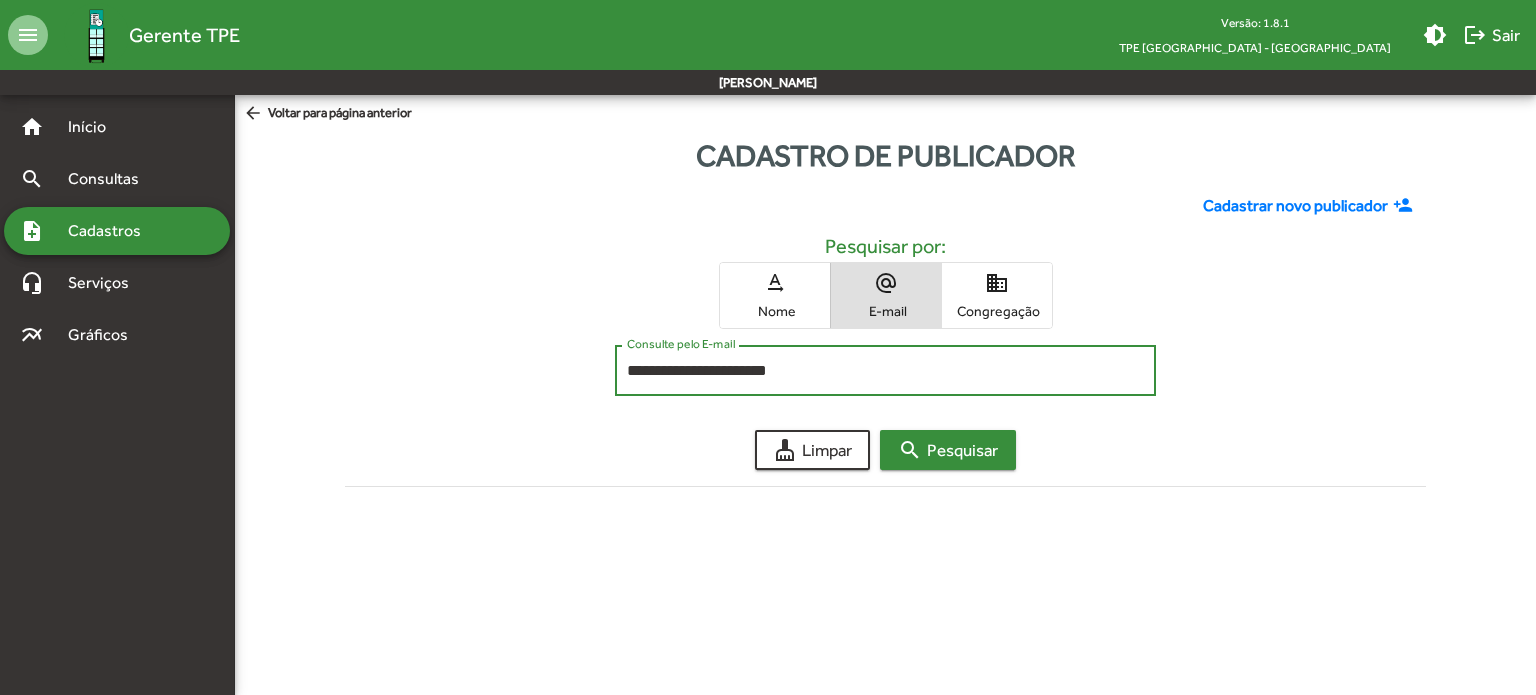 type on "**********" 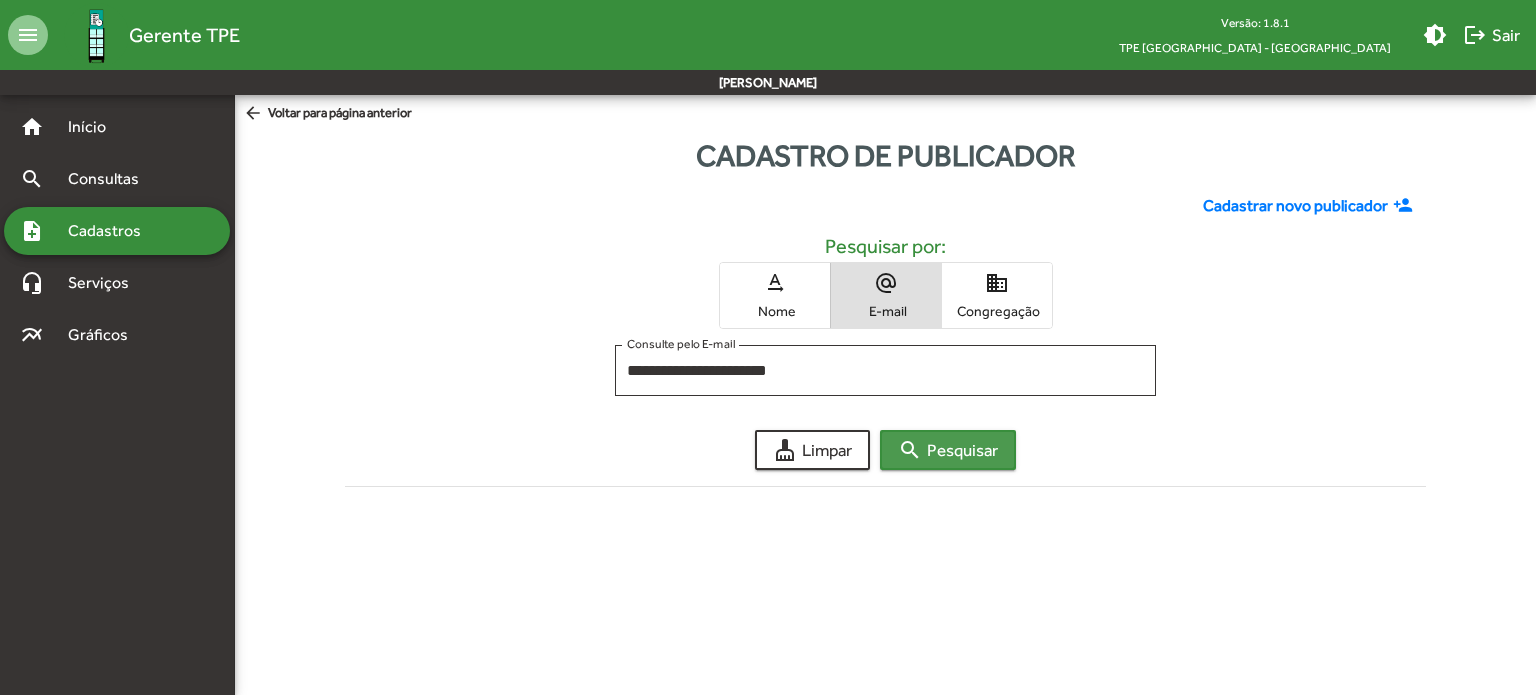 click on "search  Pesquisar" 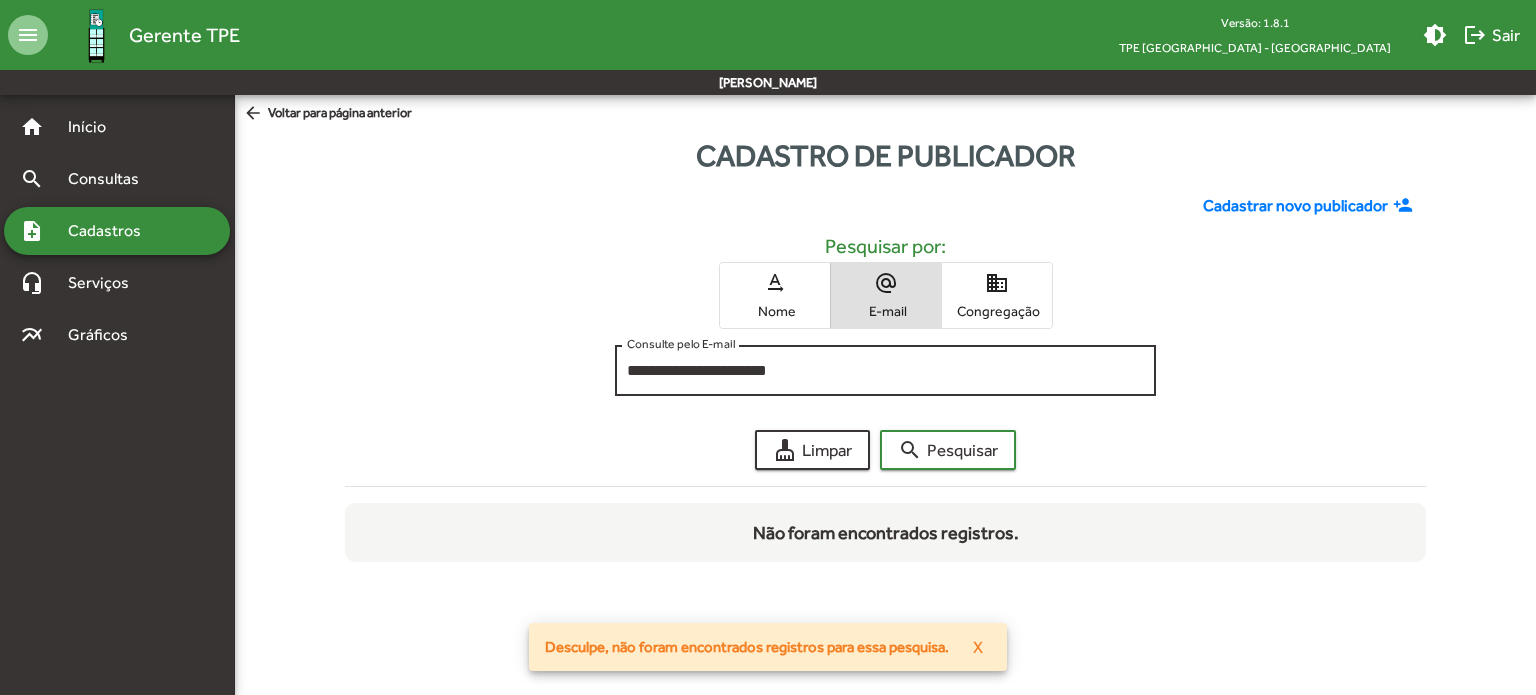 click on "**********" at bounding box center (885, 371) 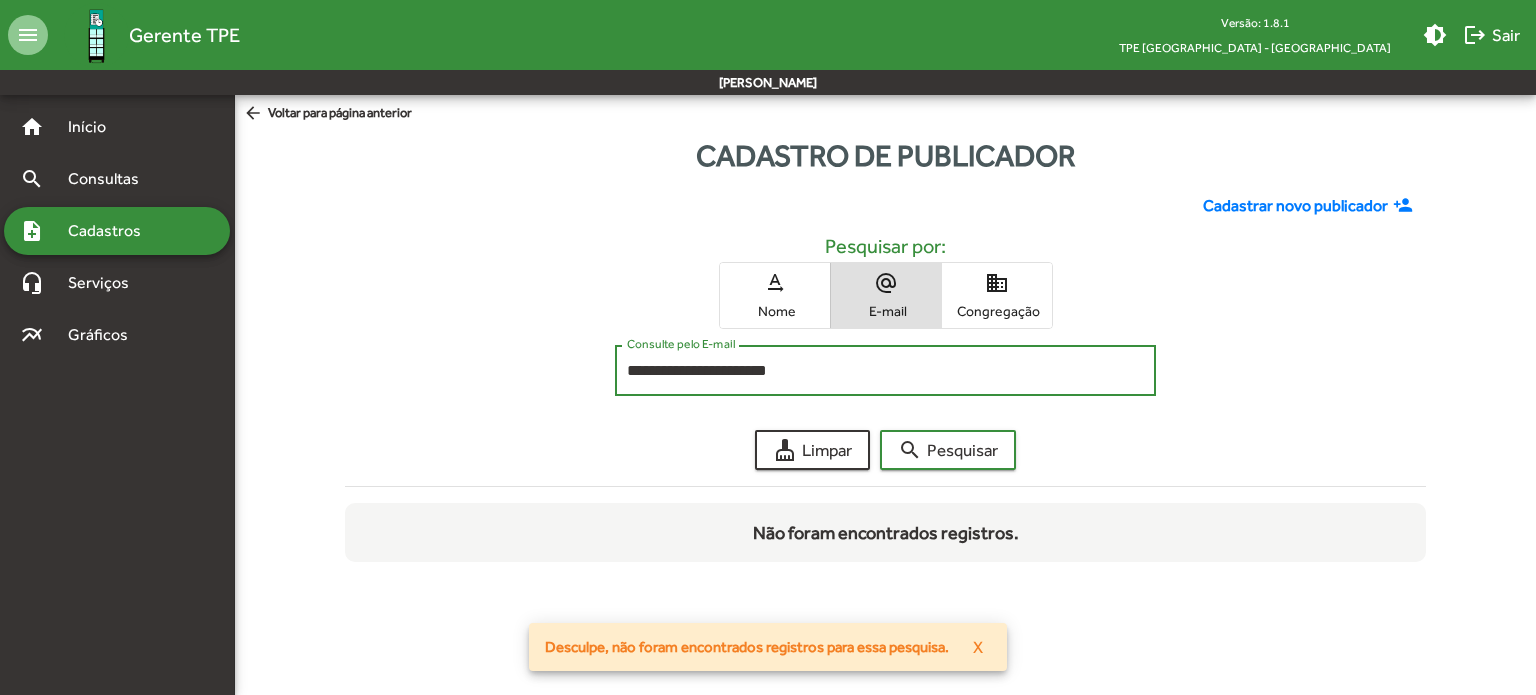 click on "**********" 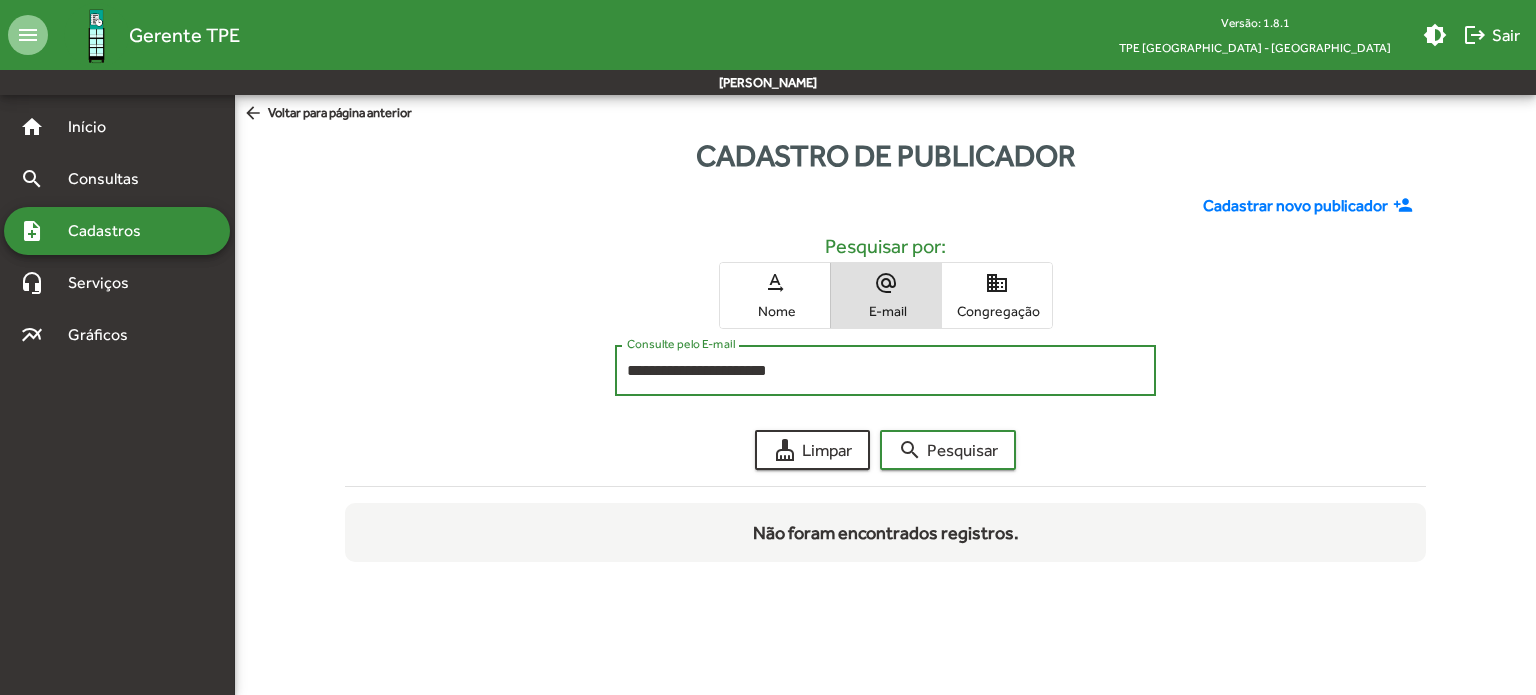 click on "domain Congregação" at bounding box center [997, 295] 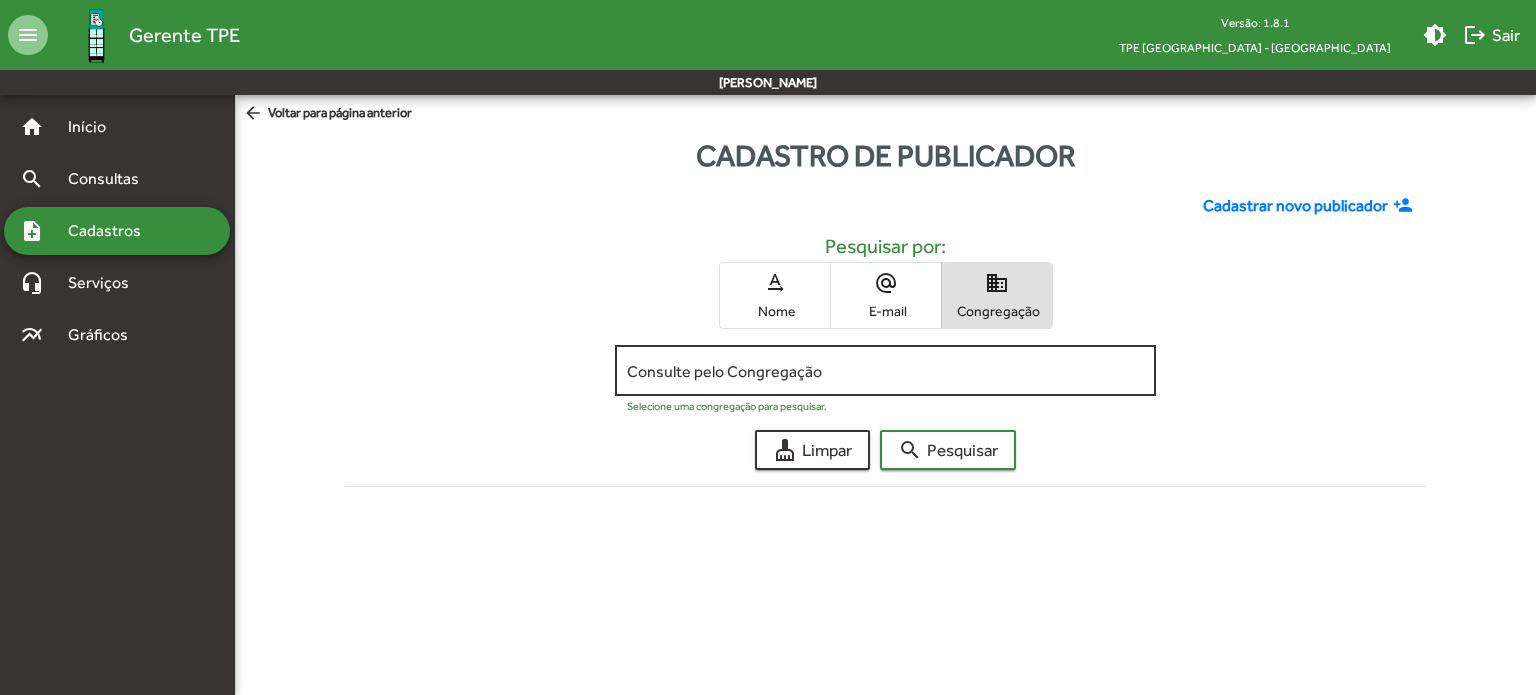 click on "Consulte pelo Congregação" 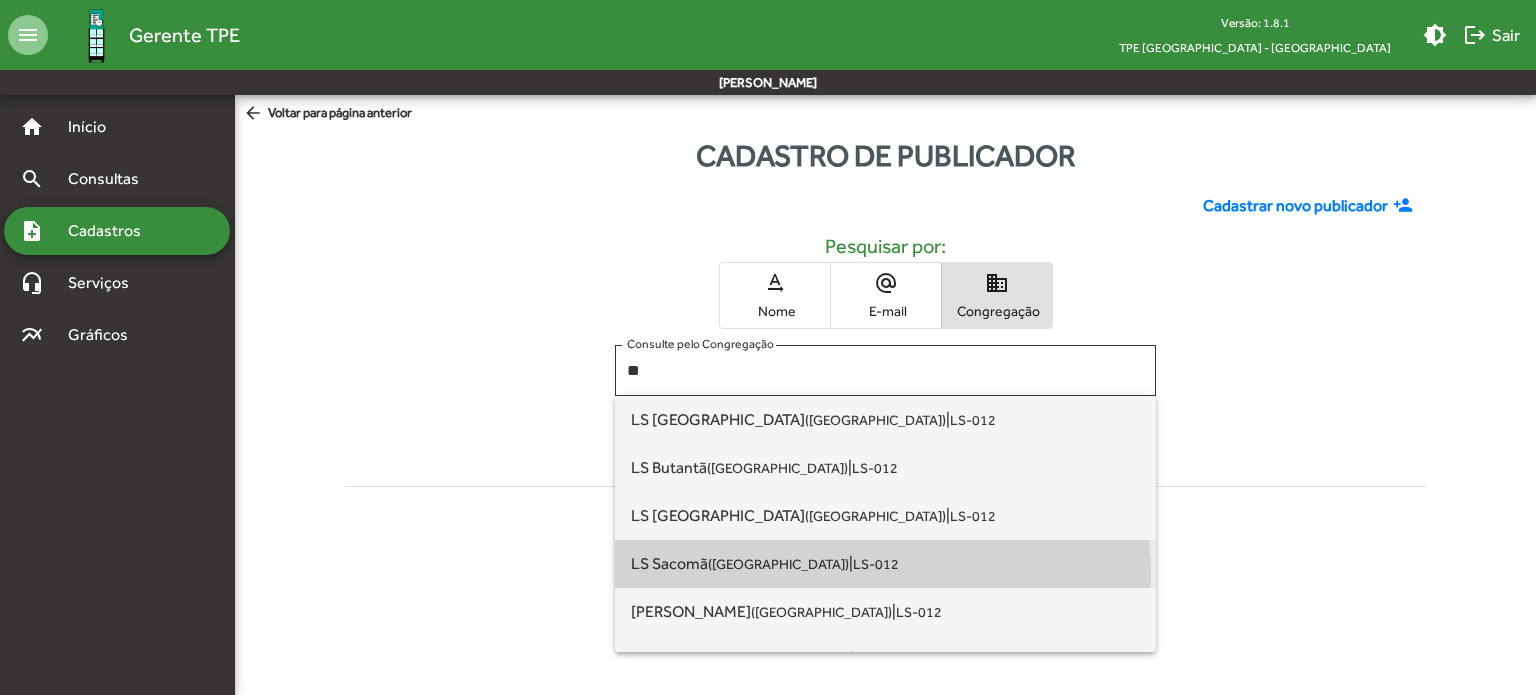 click on "LS Sacomã  ([GEOGRAPHIC_DATA])  |  LS-012" at bounding box center [885, 564] 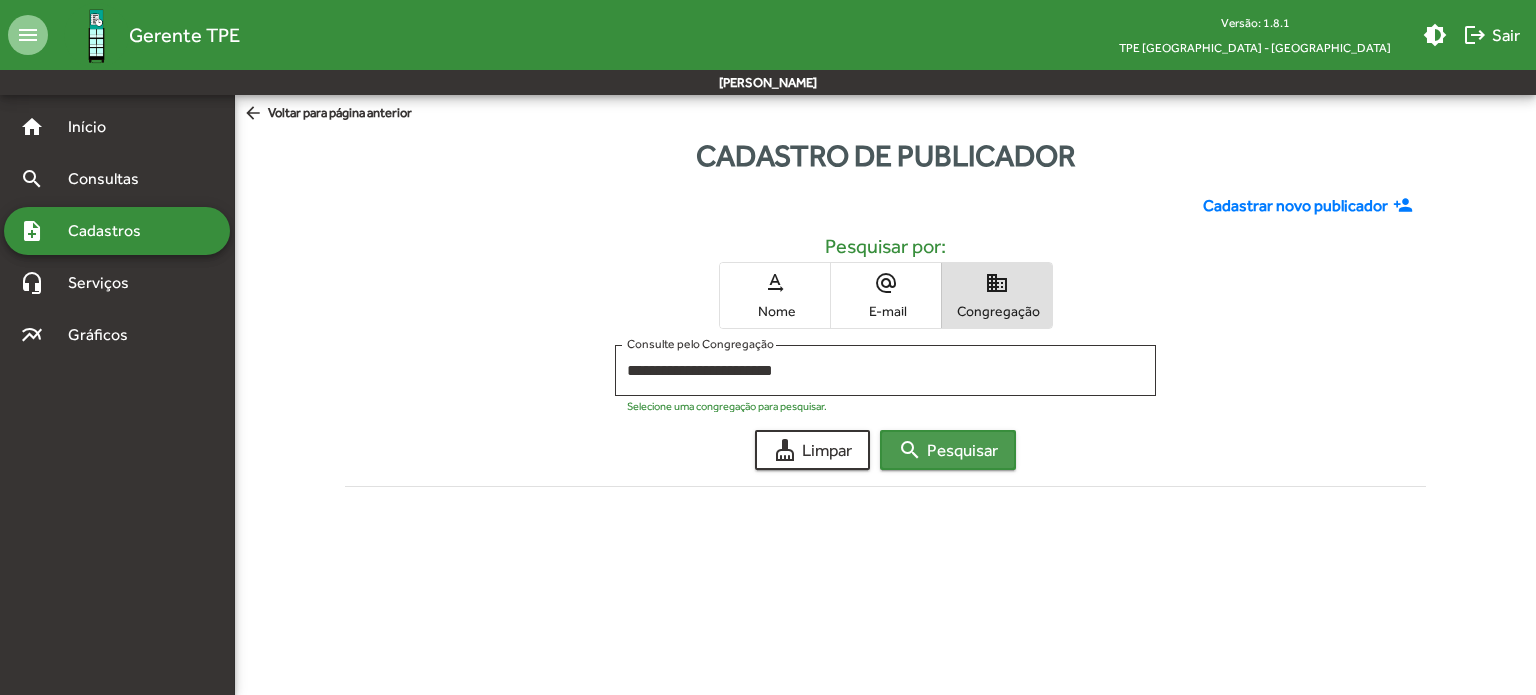 click on "search  Pesquisar" 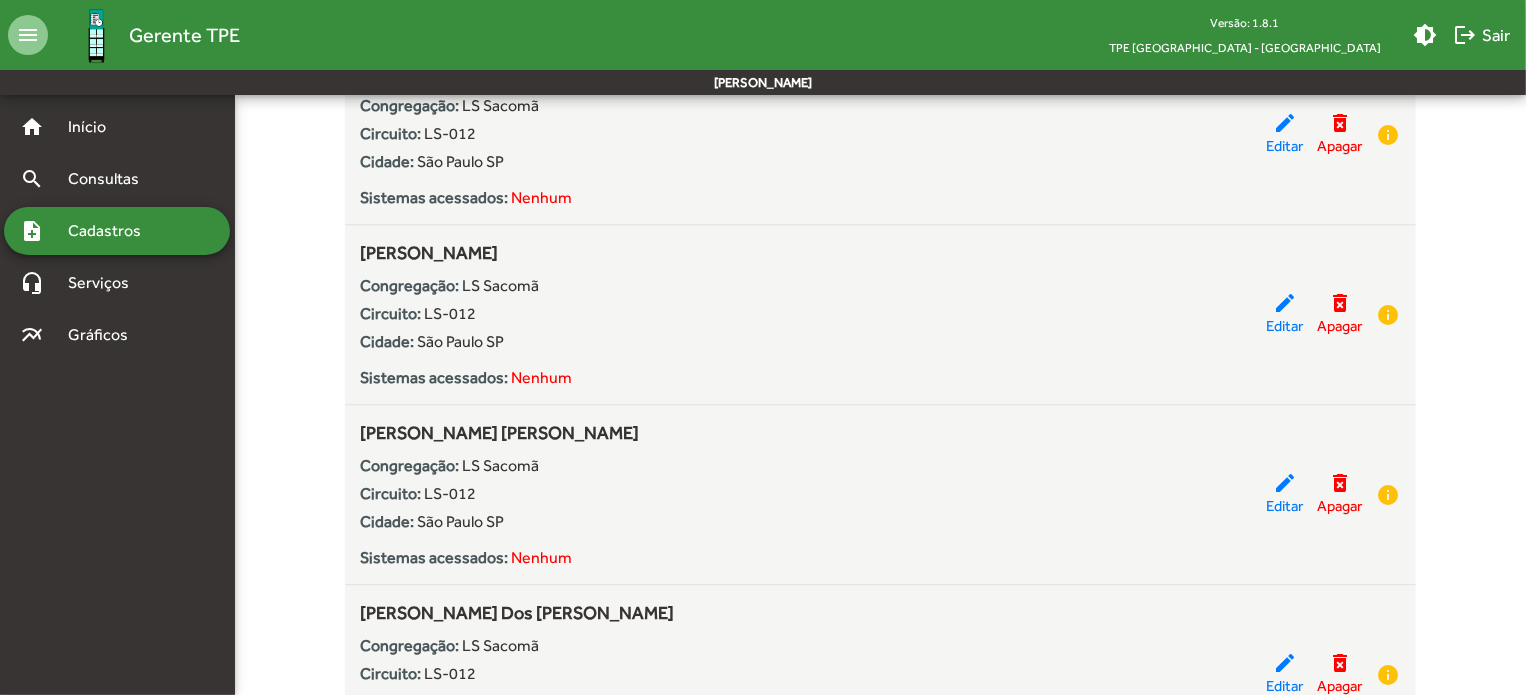 scroll, scrollTop: 2432, scrollLeft: 0, axis: vertical 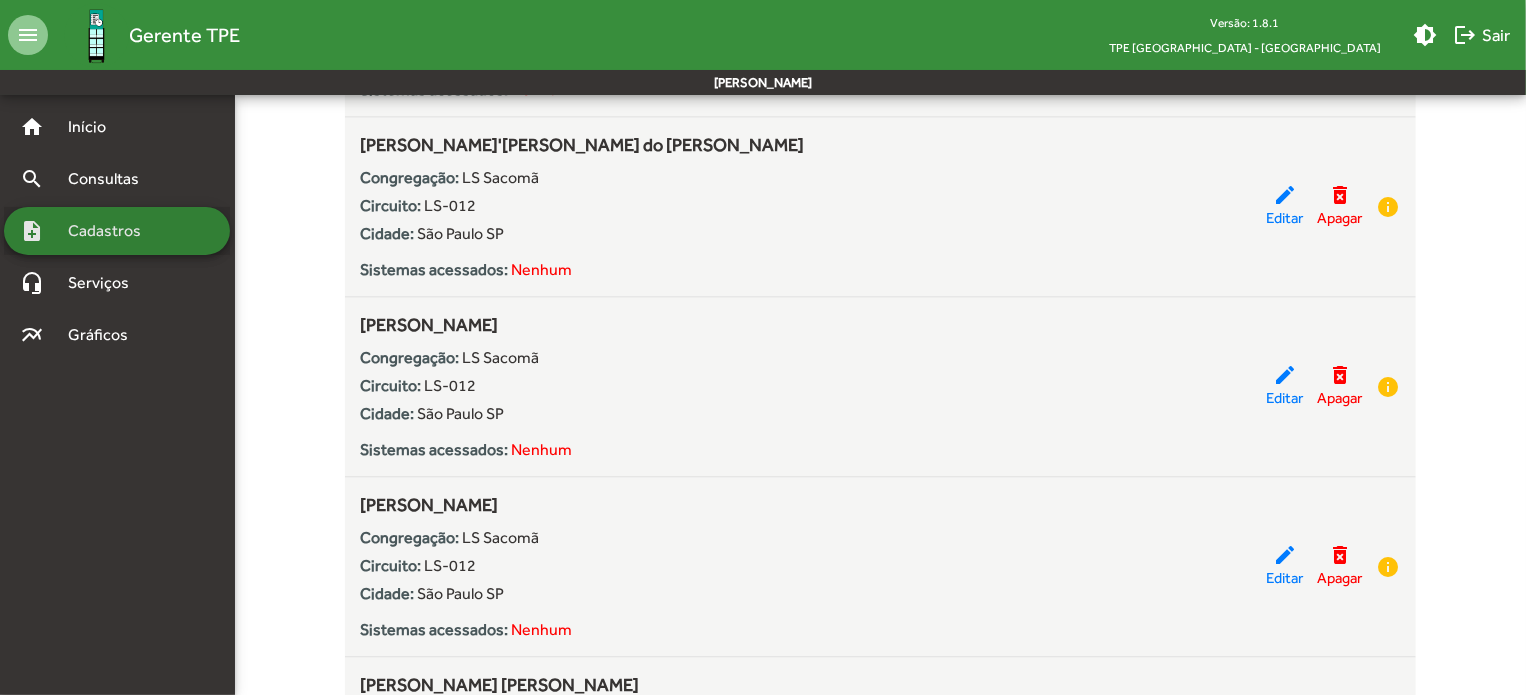 click on "Cadastros" at bounding box center (111, 231) 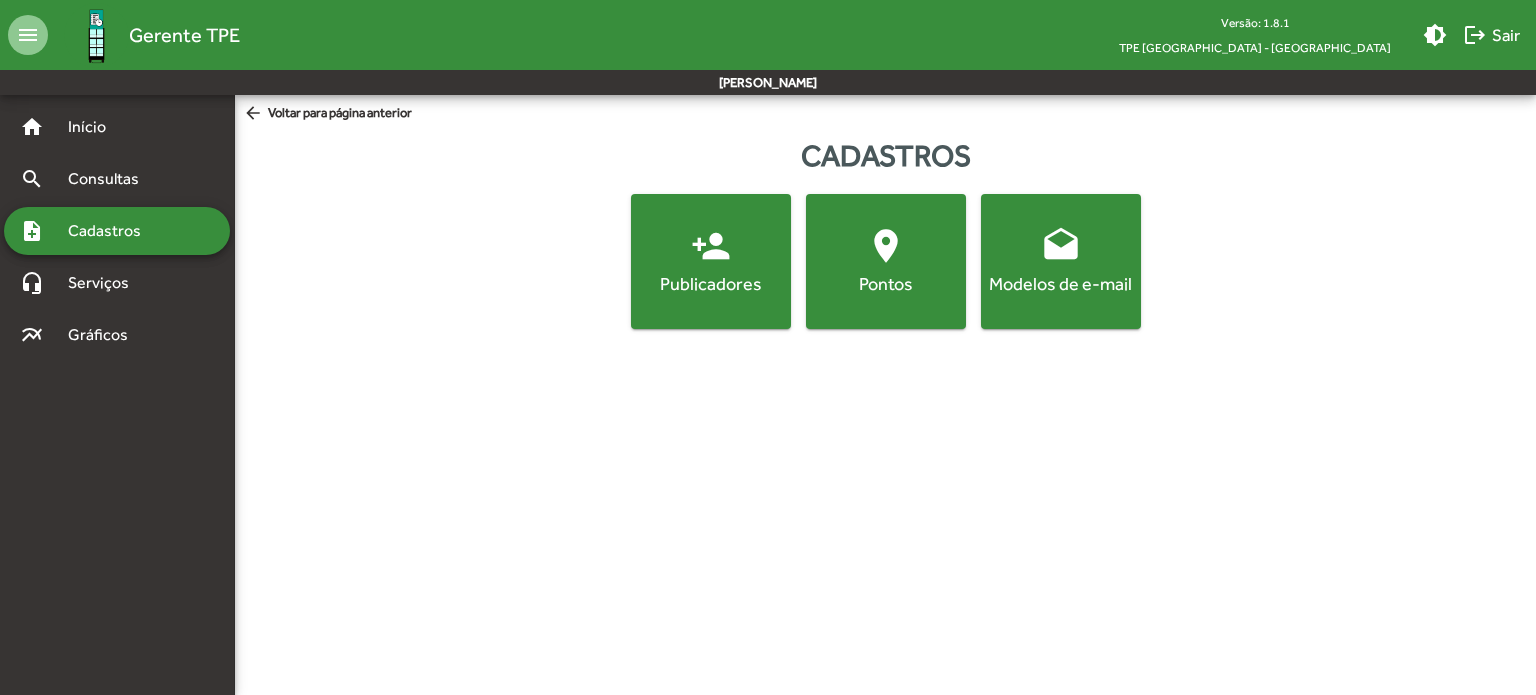 click on "Publicadores" 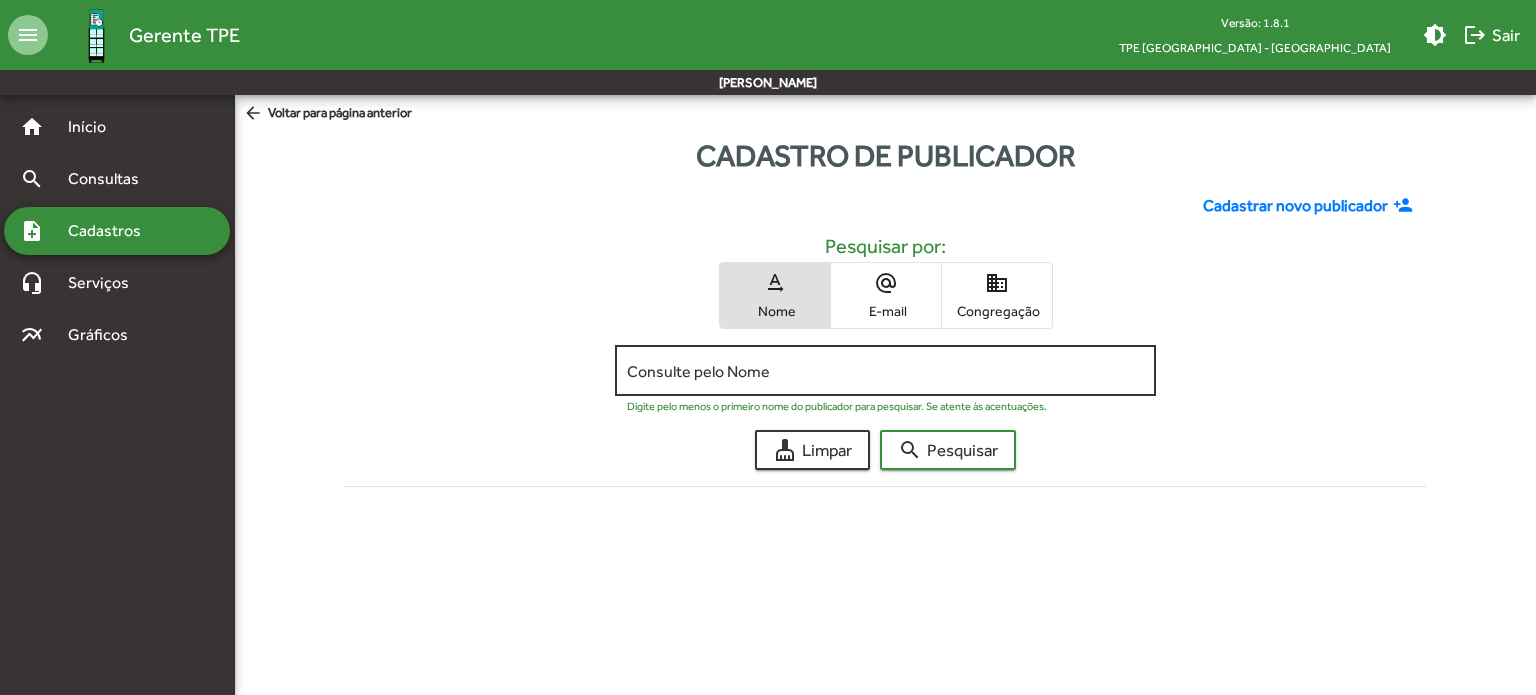 click on "Consulte pelo Nome" 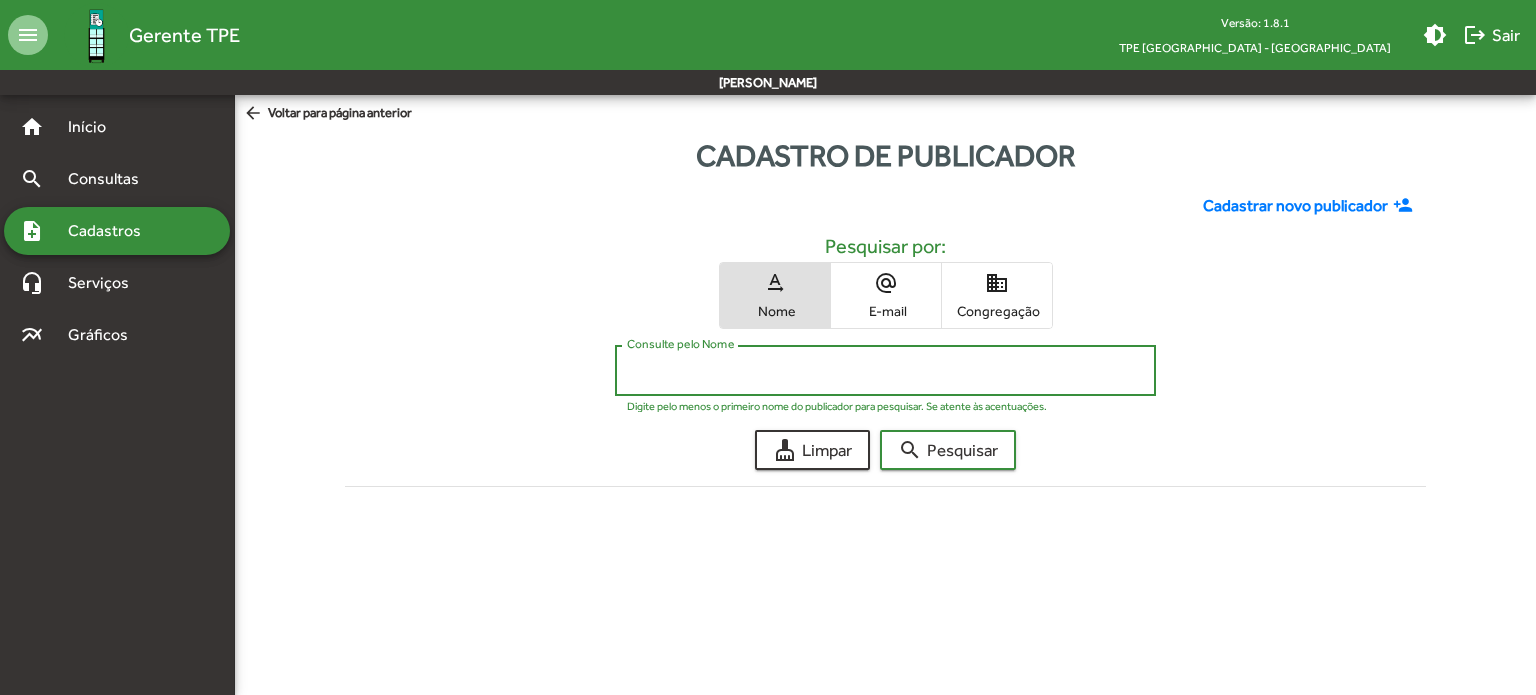 paste on "**********" 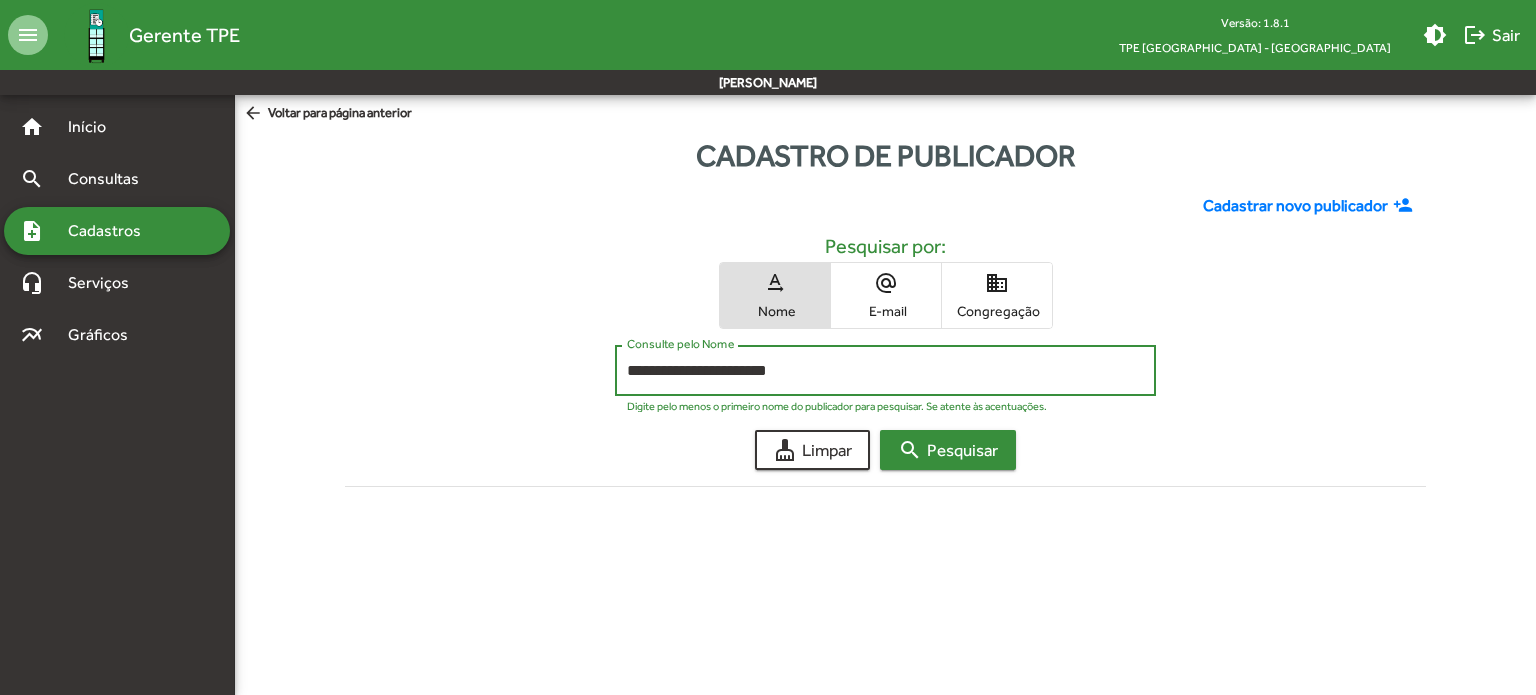 type on "**********" 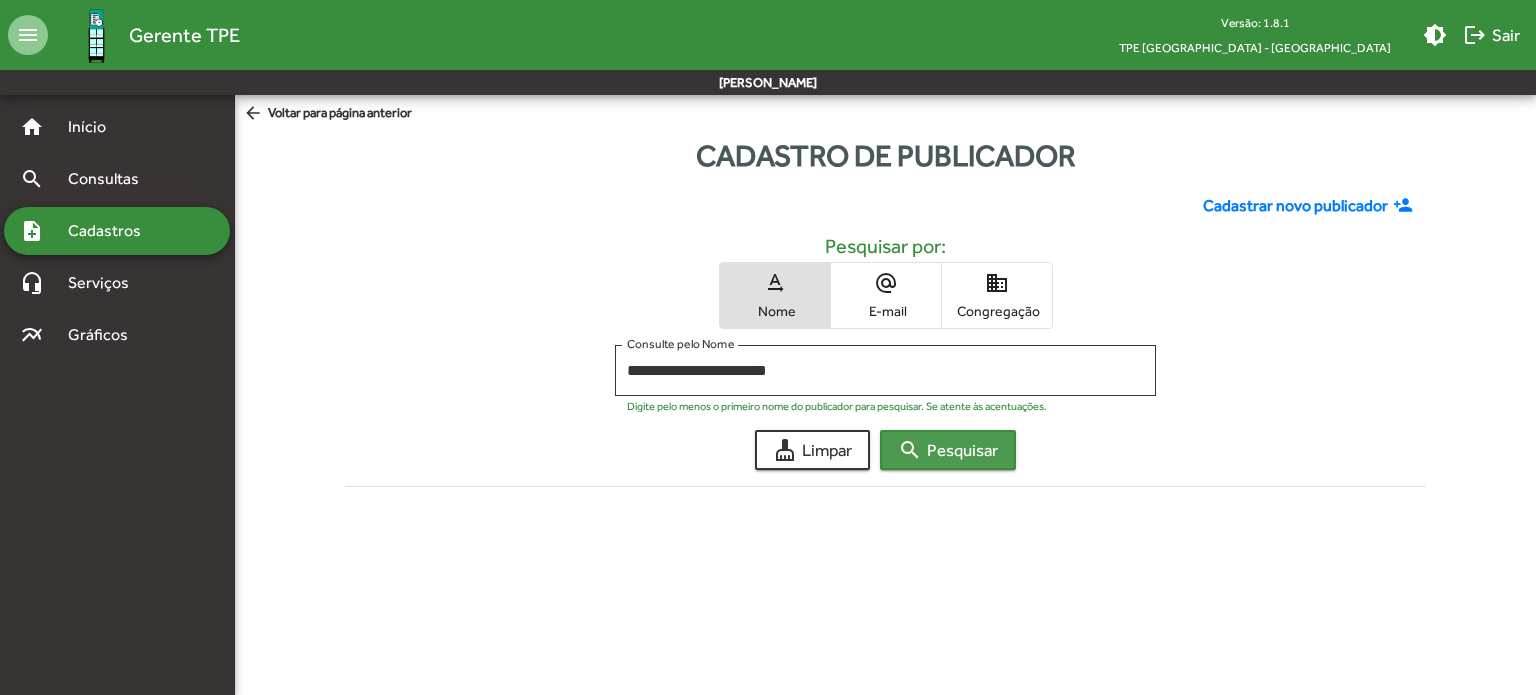 click on "search  Pesquisar" 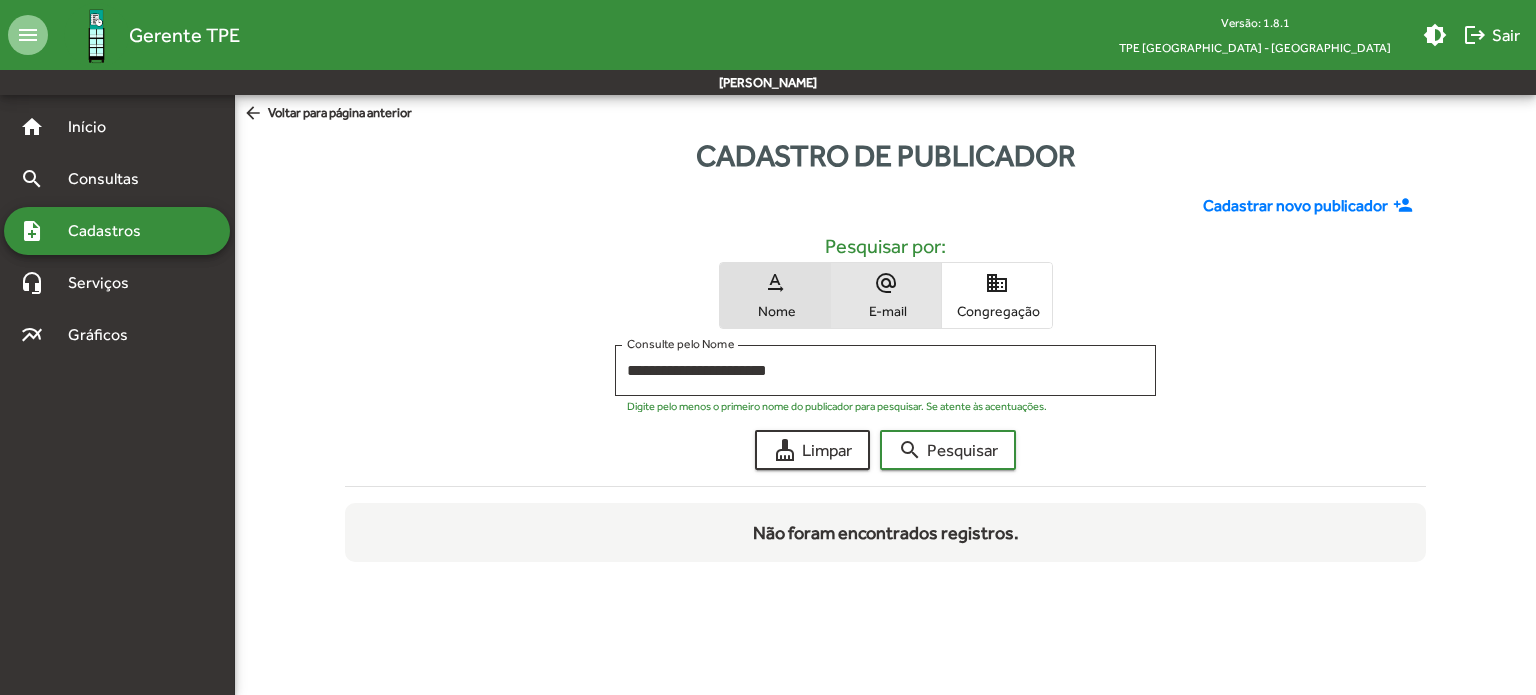 click on "alternate_email E-mail" at bounding box center (886, 295) 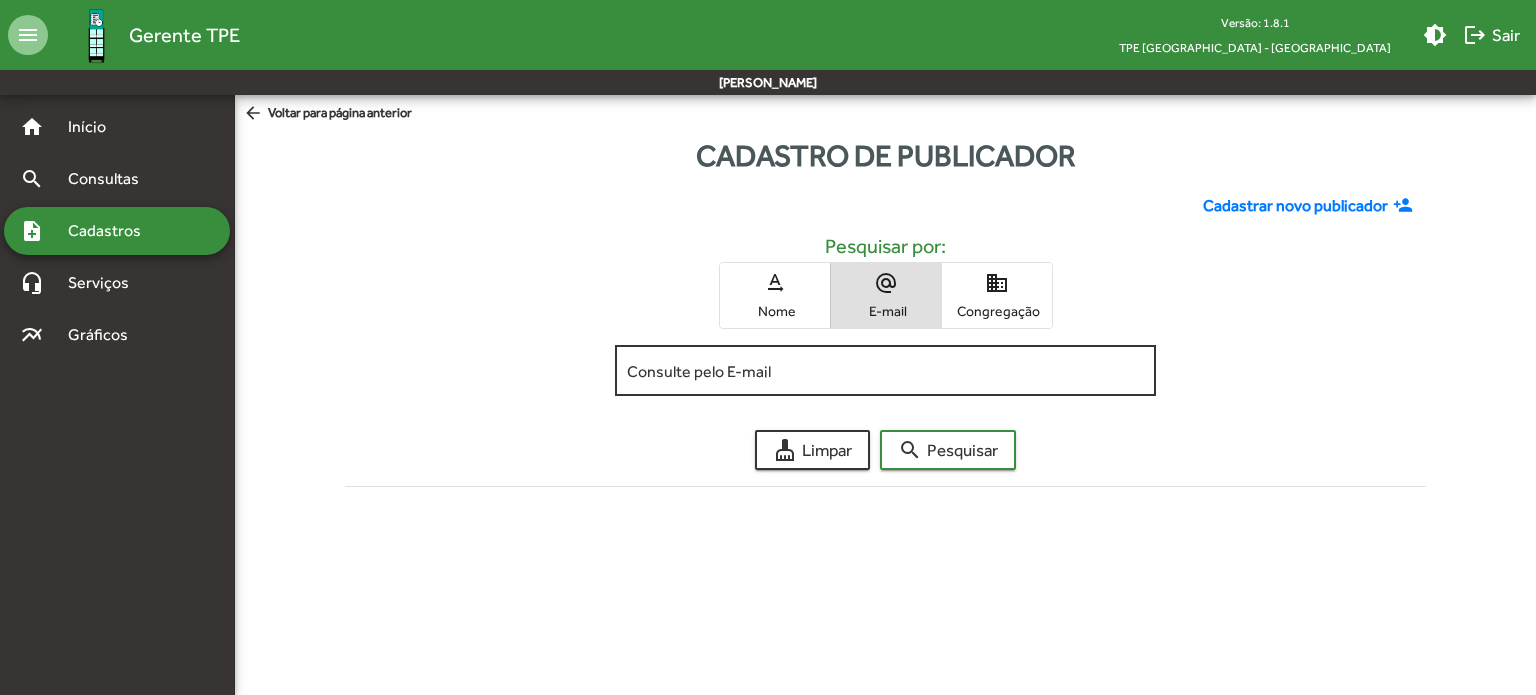 click on "Consulte pelo E-mail" 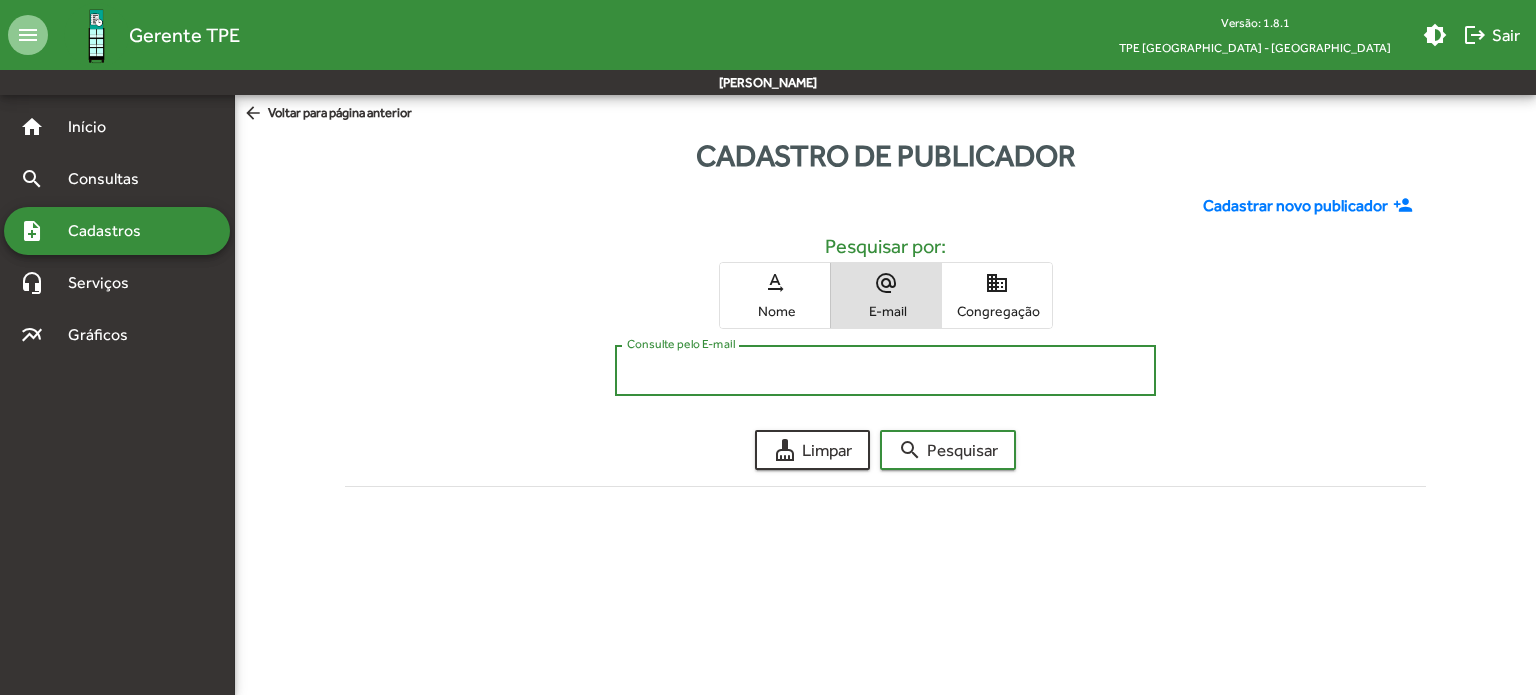 click on "Consulte pelo E-mail" at bounding box center [885, 371] 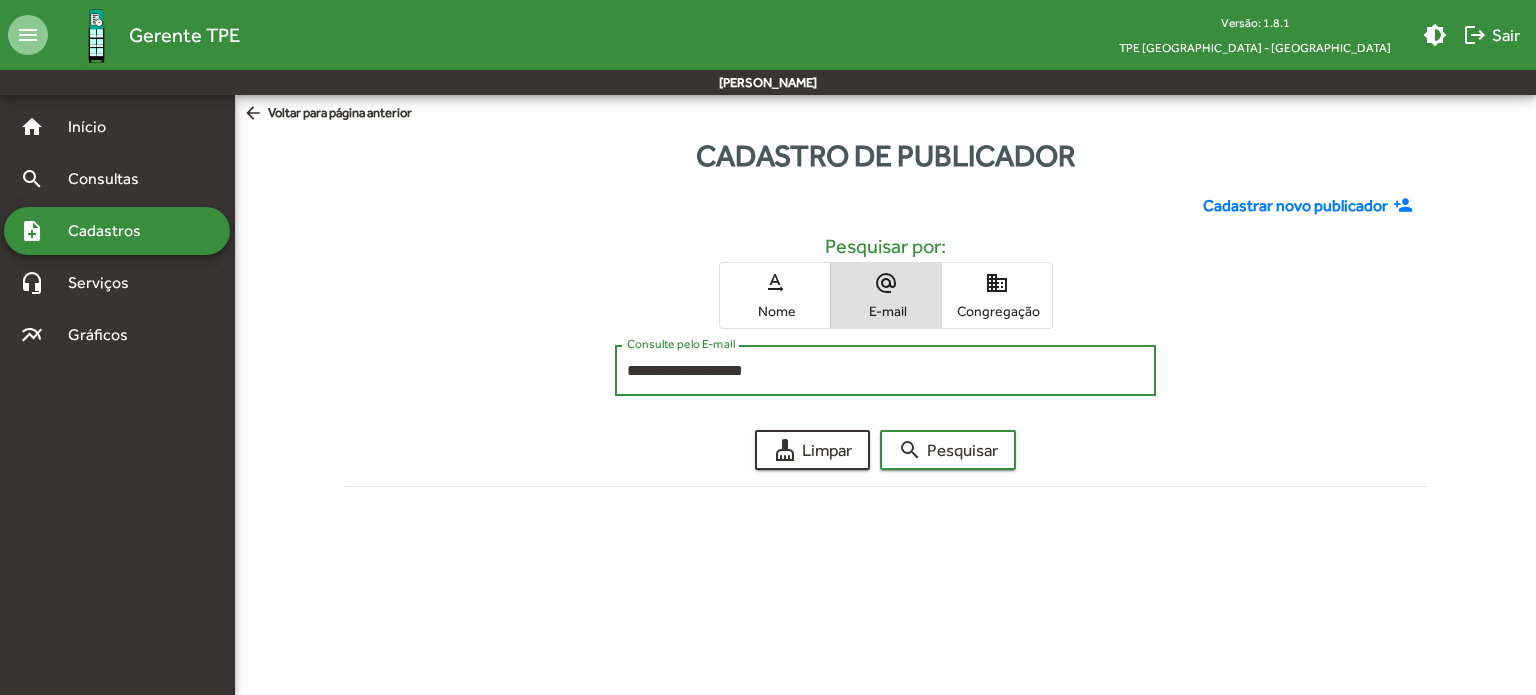 type on "**********" 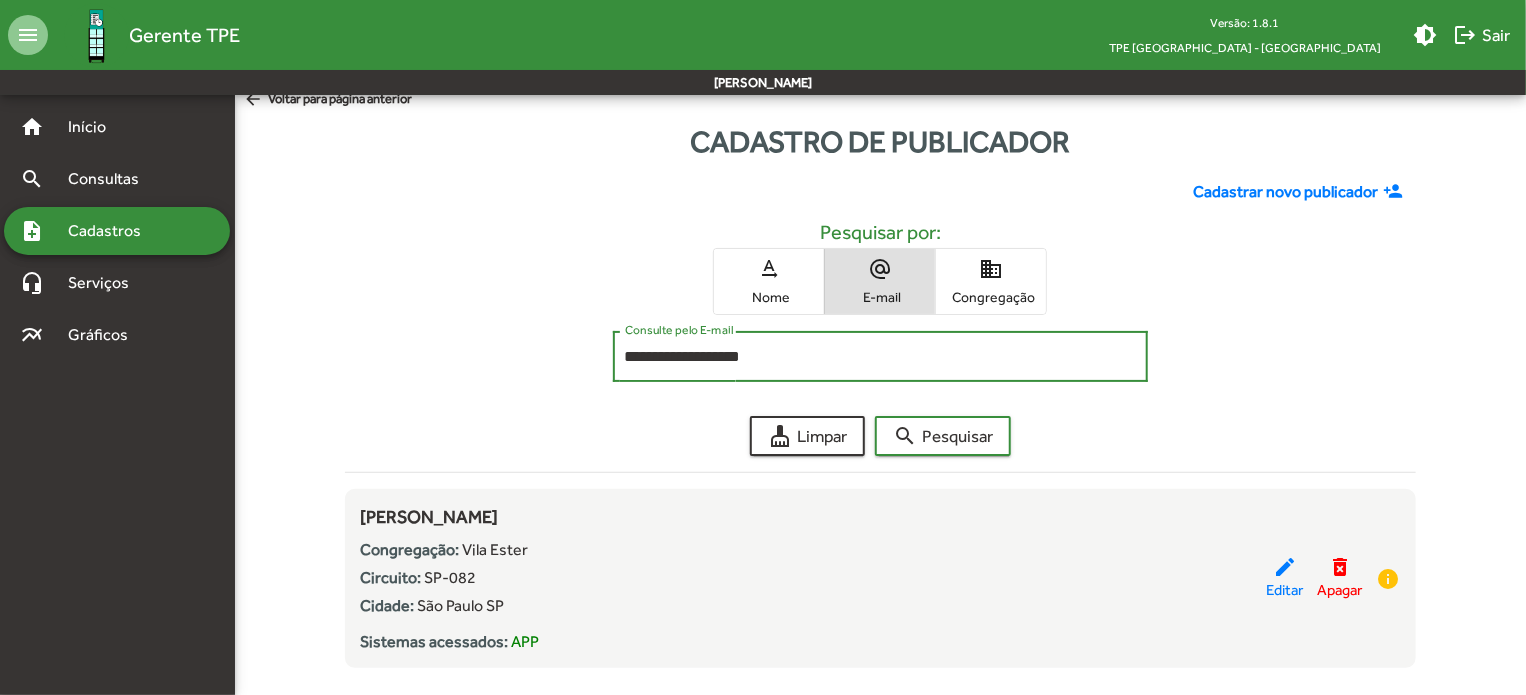 scroll, scrollTop: 33, scrollLeft: 0, axis: vertical 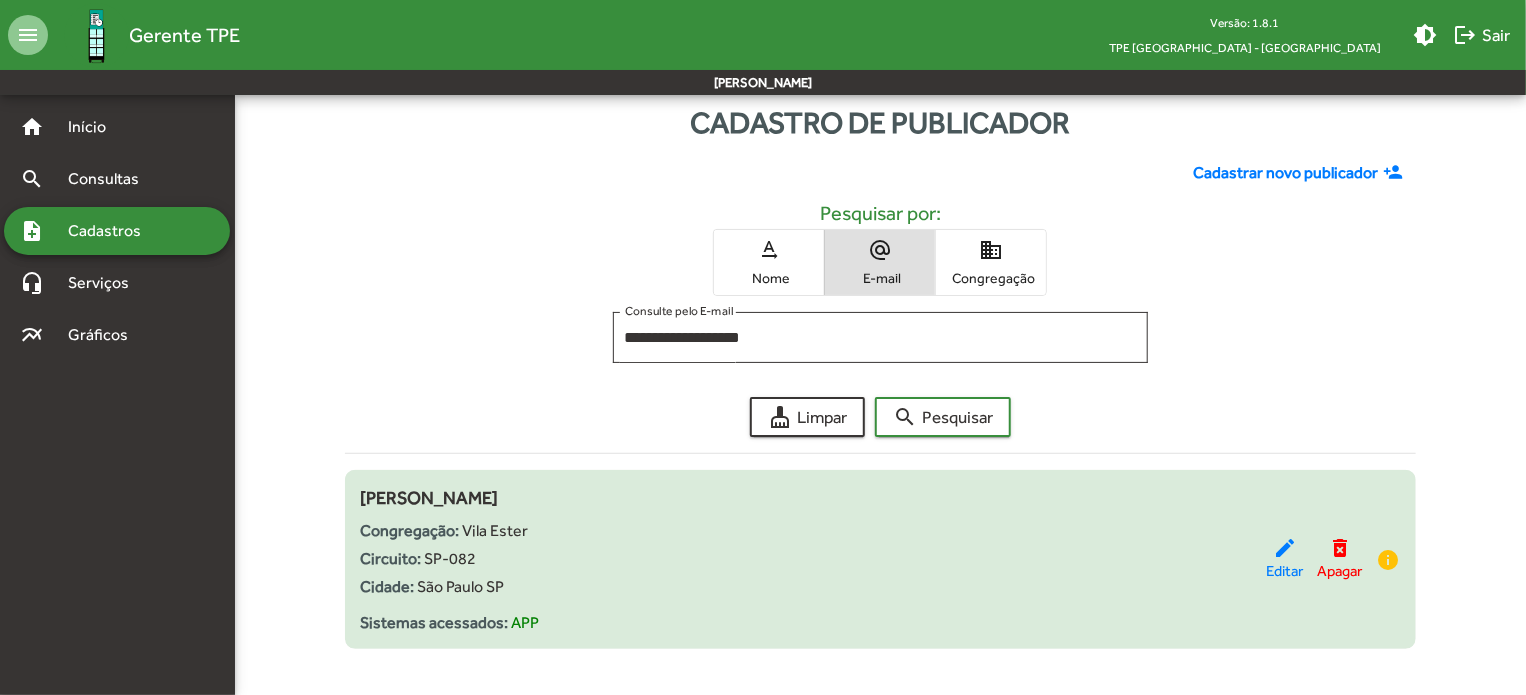 drag, startPoint x: 405, startPoint y: 501, endPoint x: 568, endPoint y: 495, distance: 163.1104 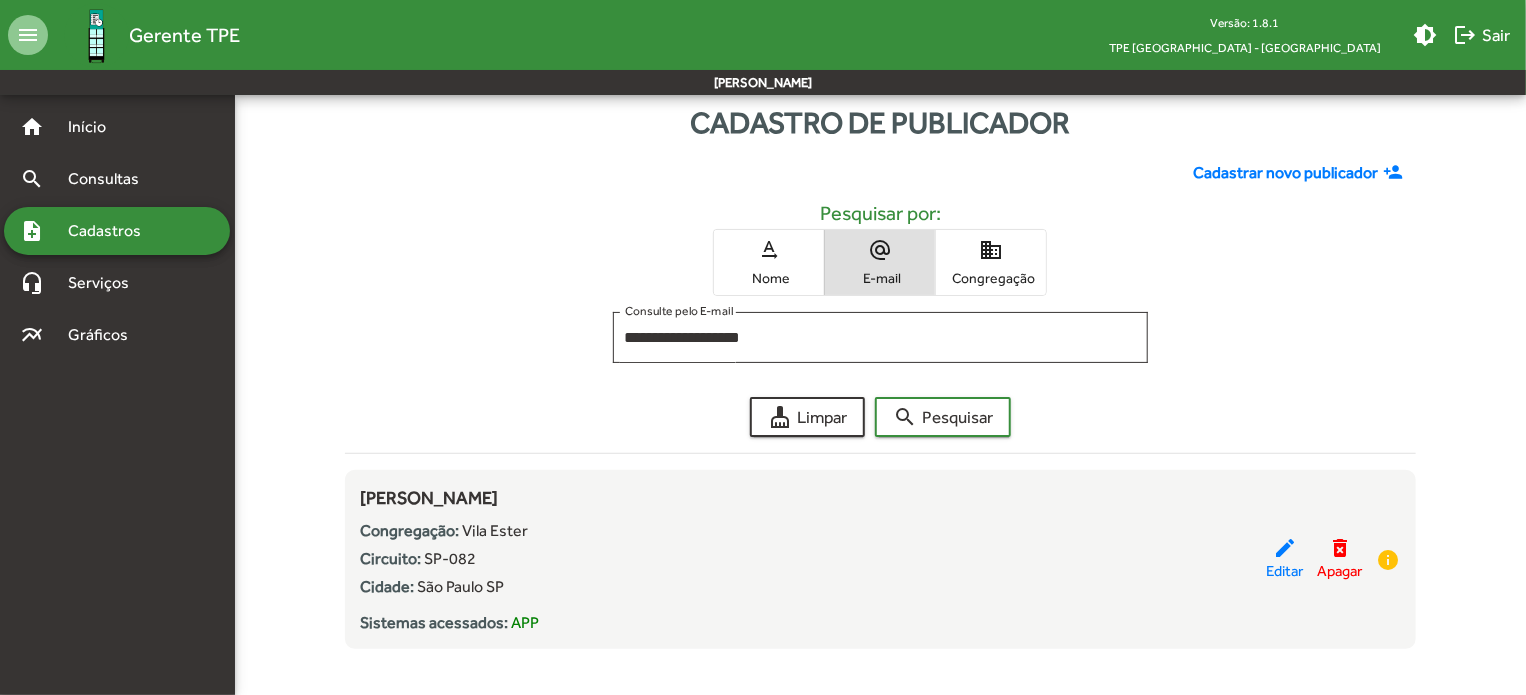 copy on "[PERSON_NAME]" 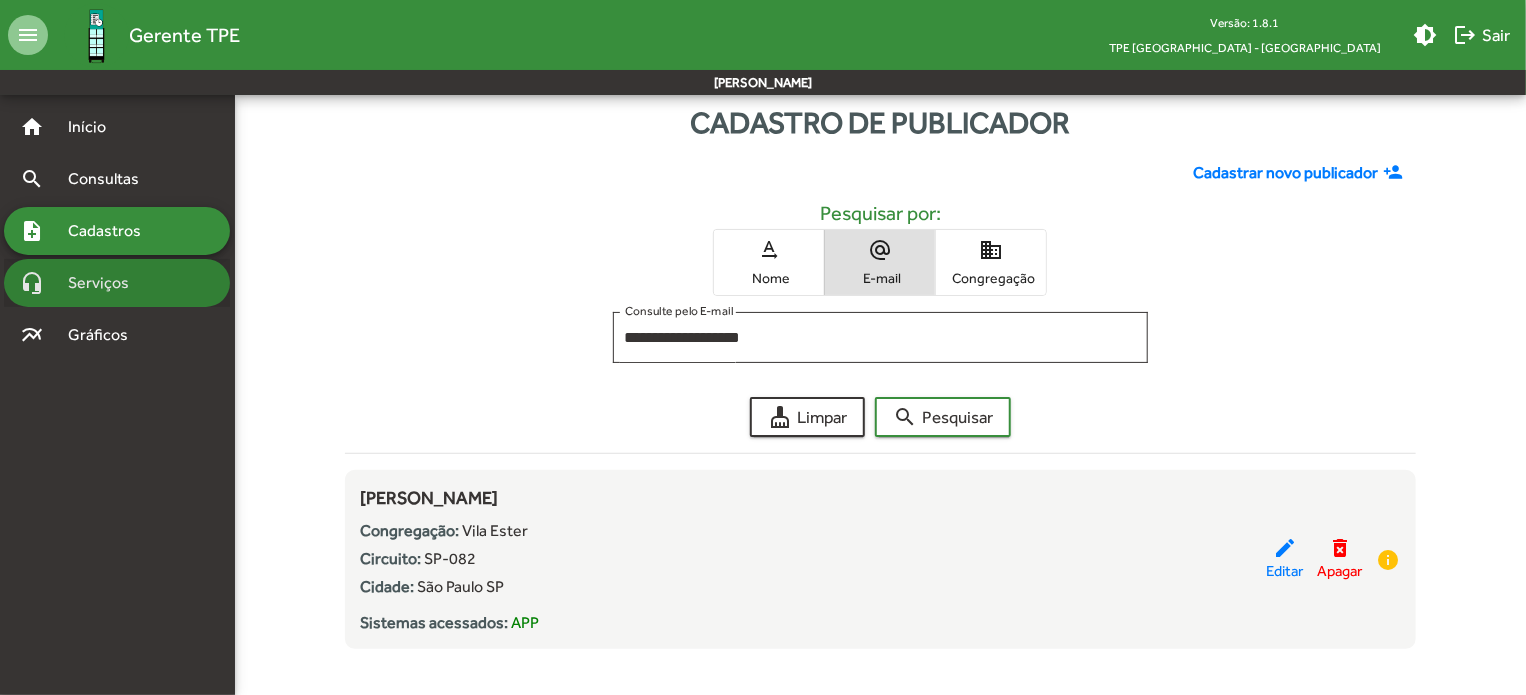 click on "headset_mic Serviços" at bounding box center [117, 283] 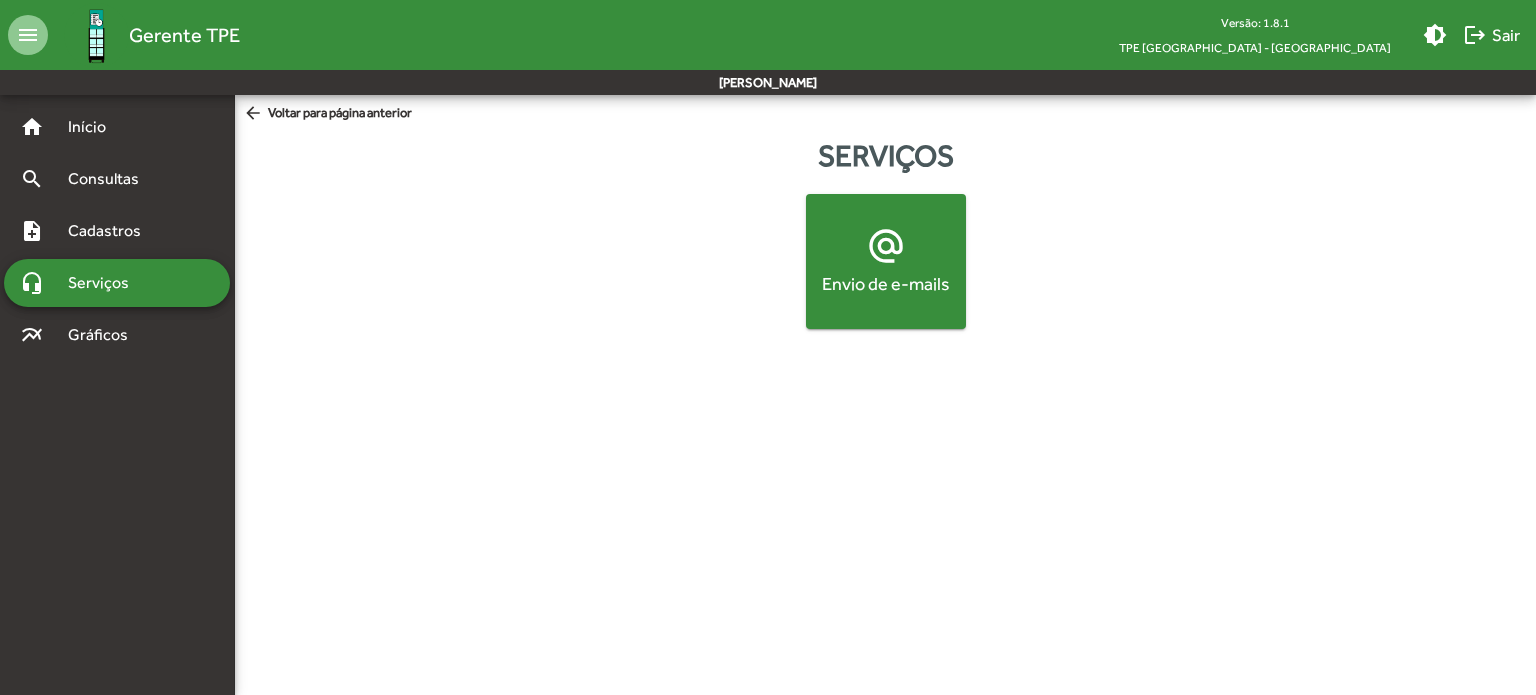 click on "alternate_email  Envio de e-mails" 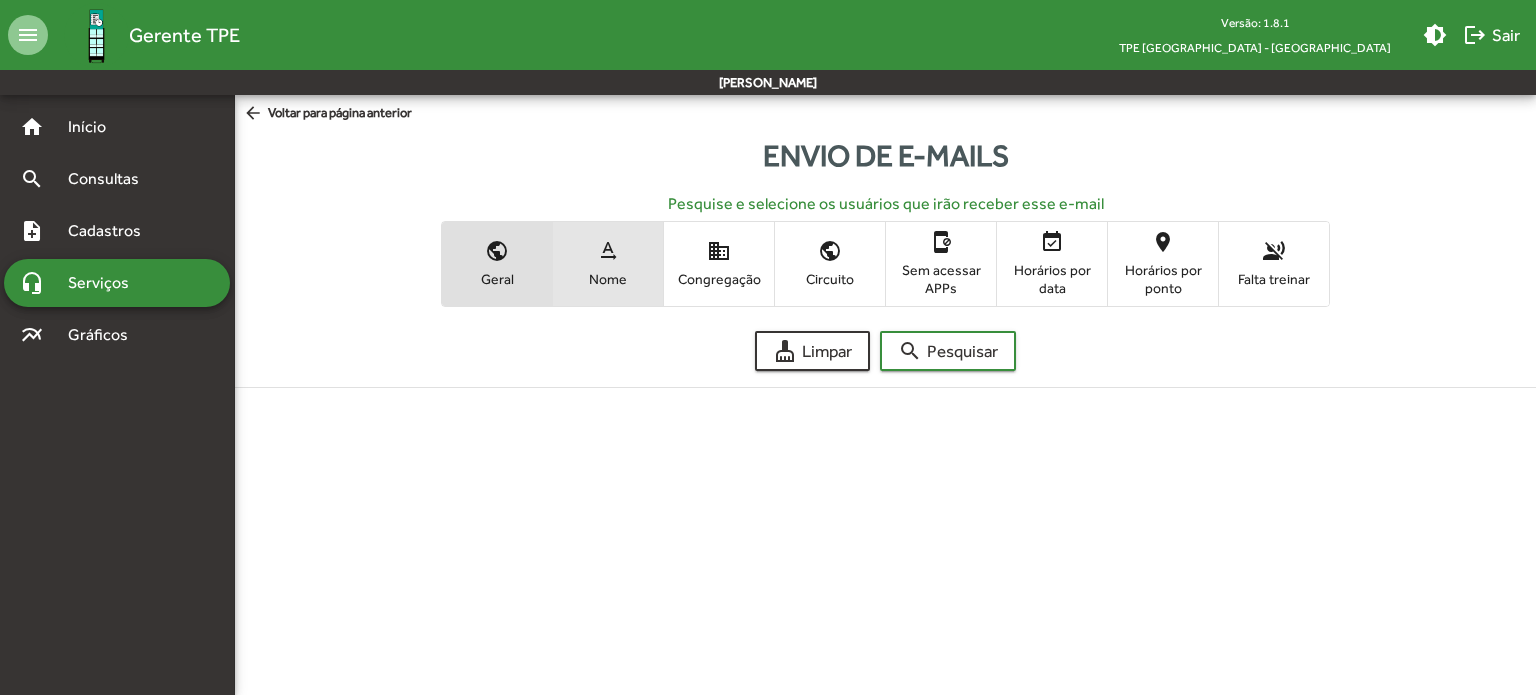 click on "Nome" at bounding box center (608, 279) 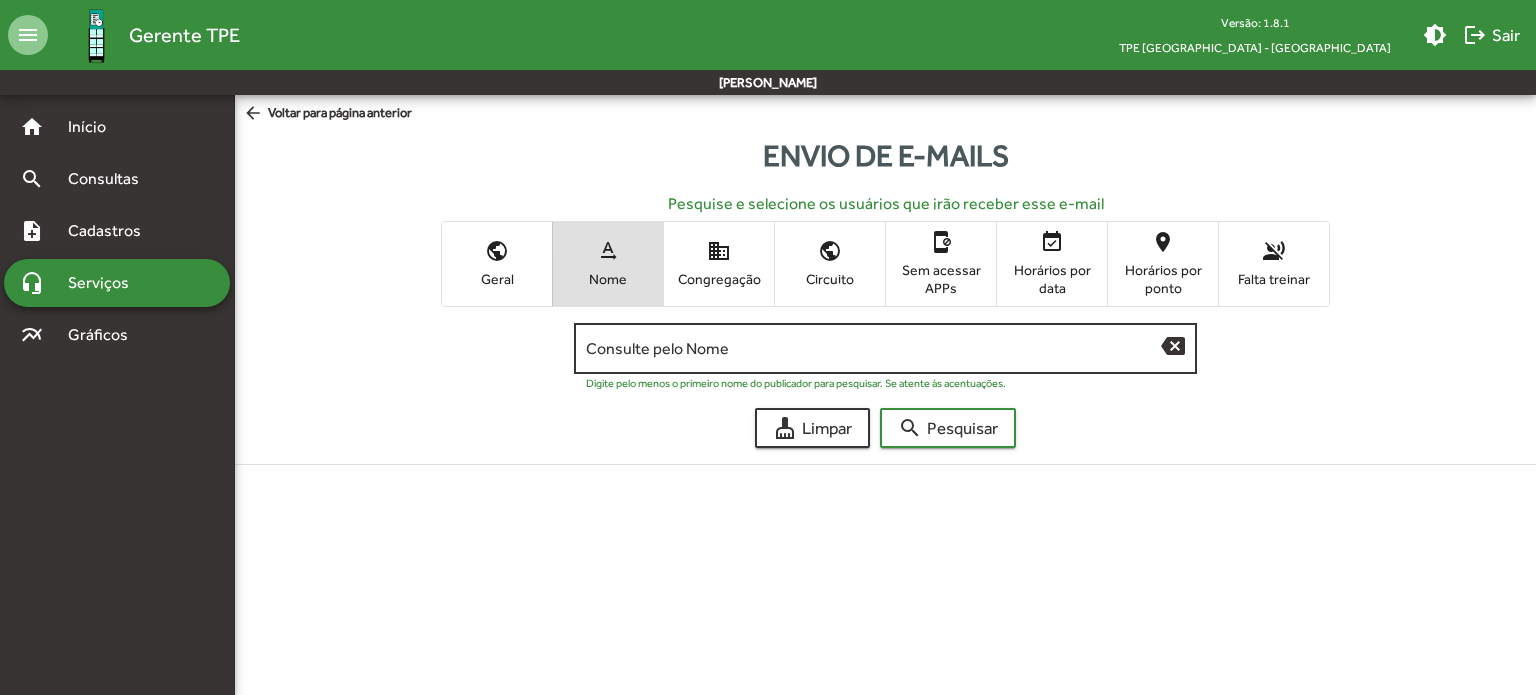 click on "Consulte pelo Nome" at bounding box center [873, 349] 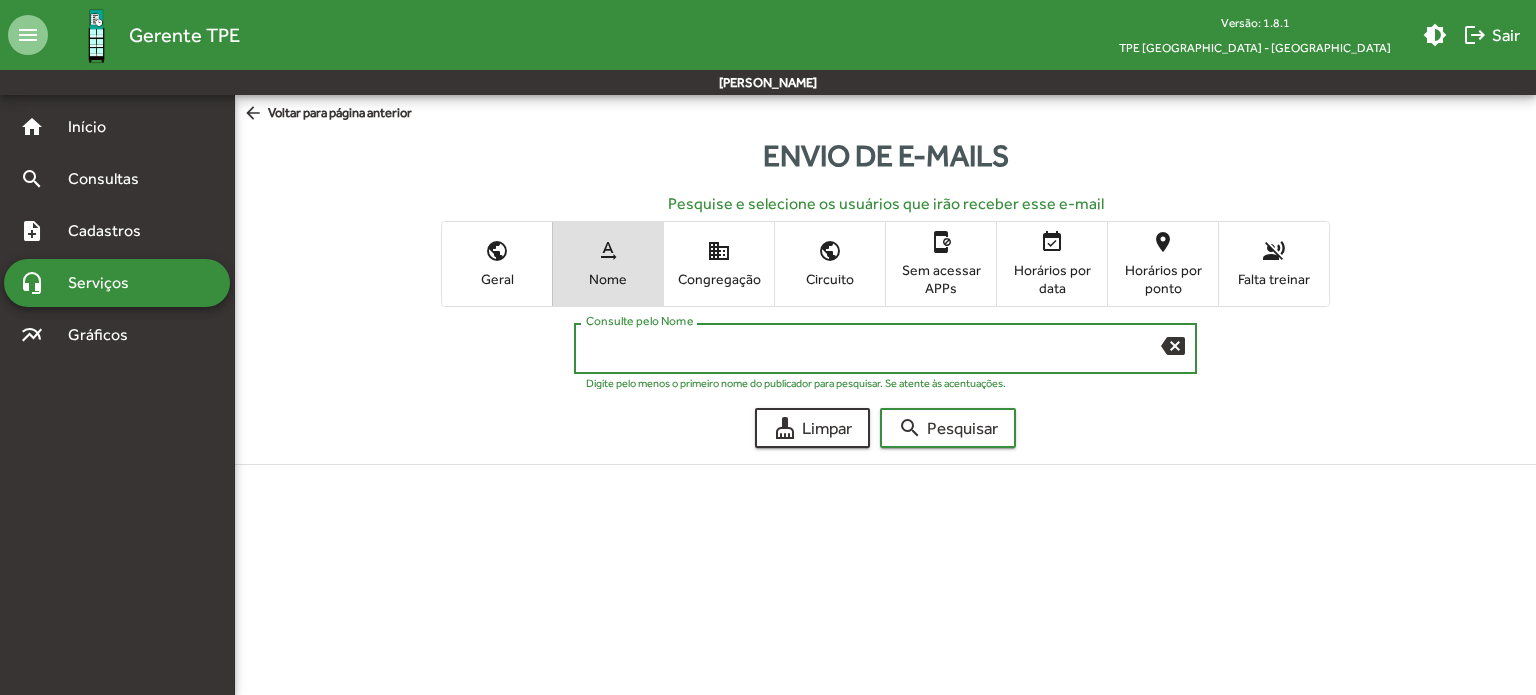 paste on "**********" 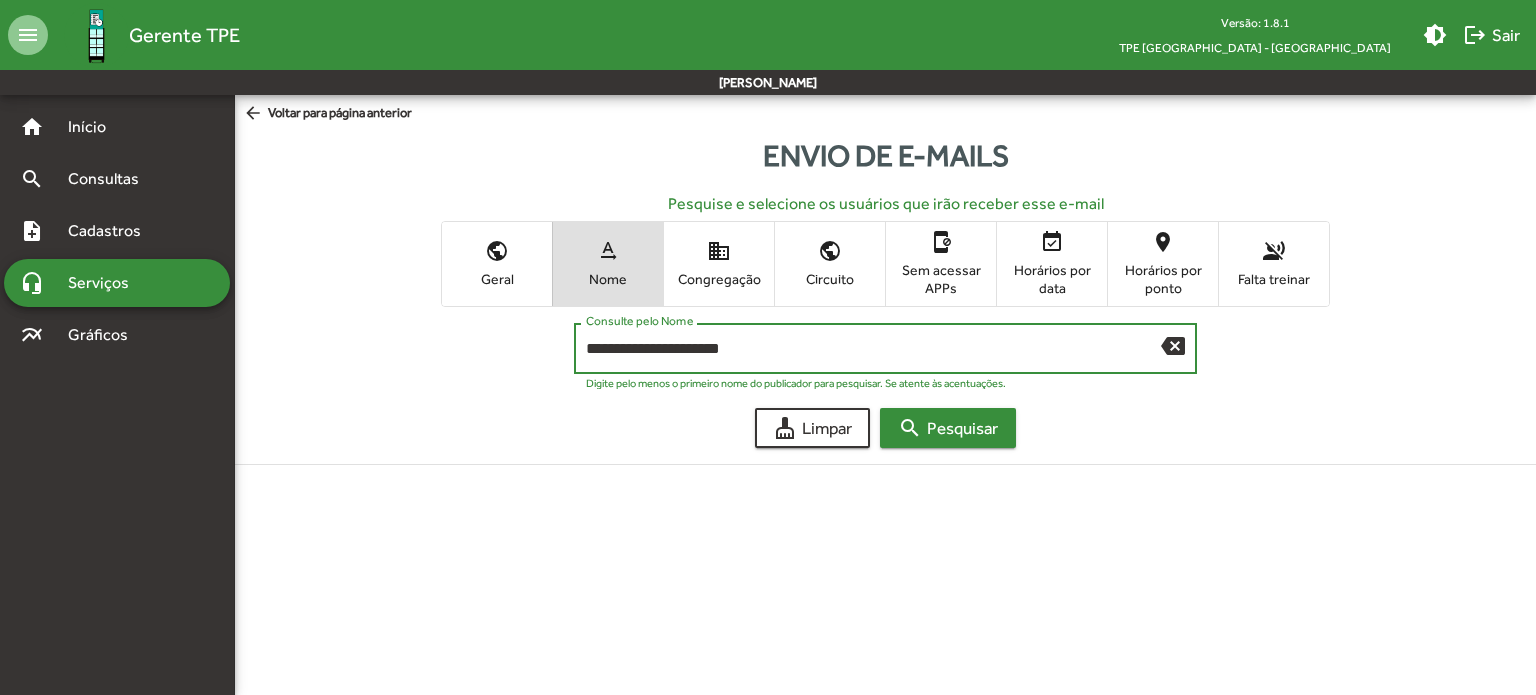type on "**********" 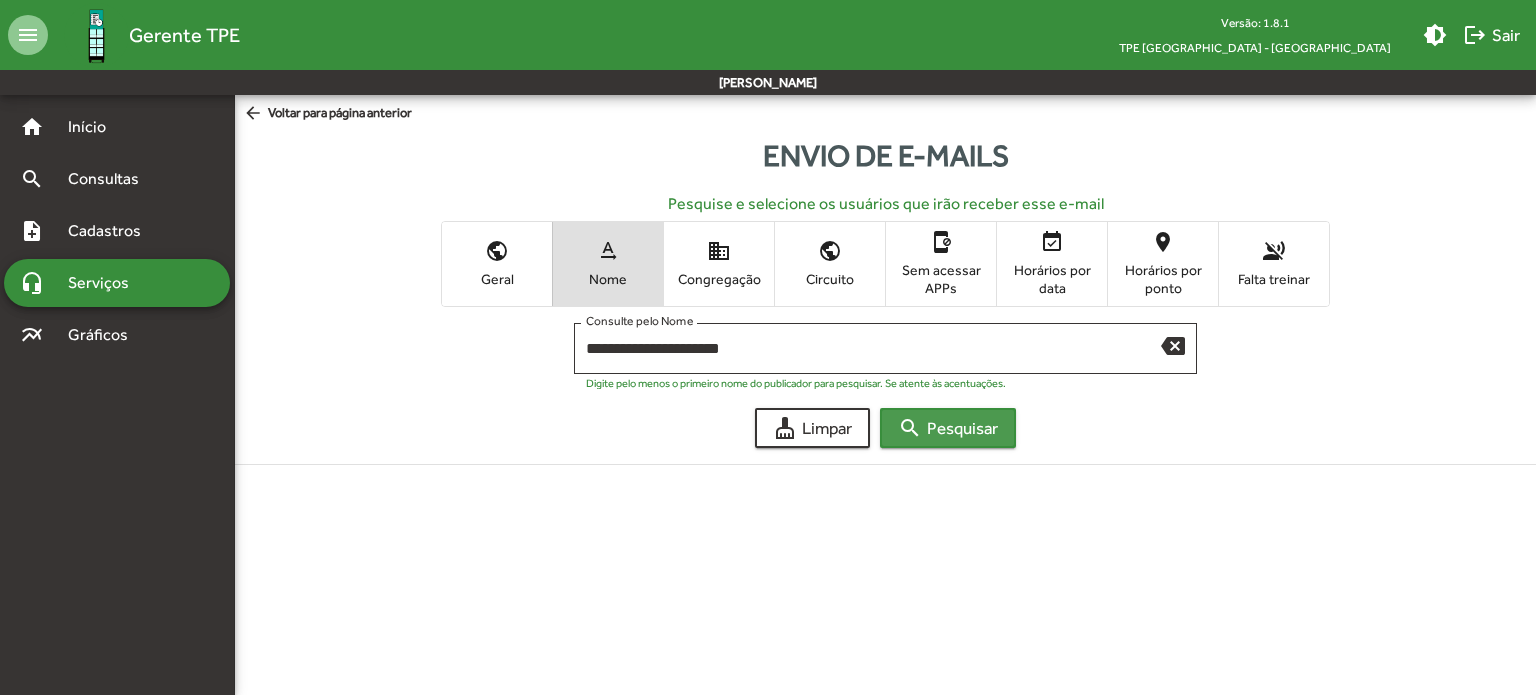 click on "search  Pesquisar" 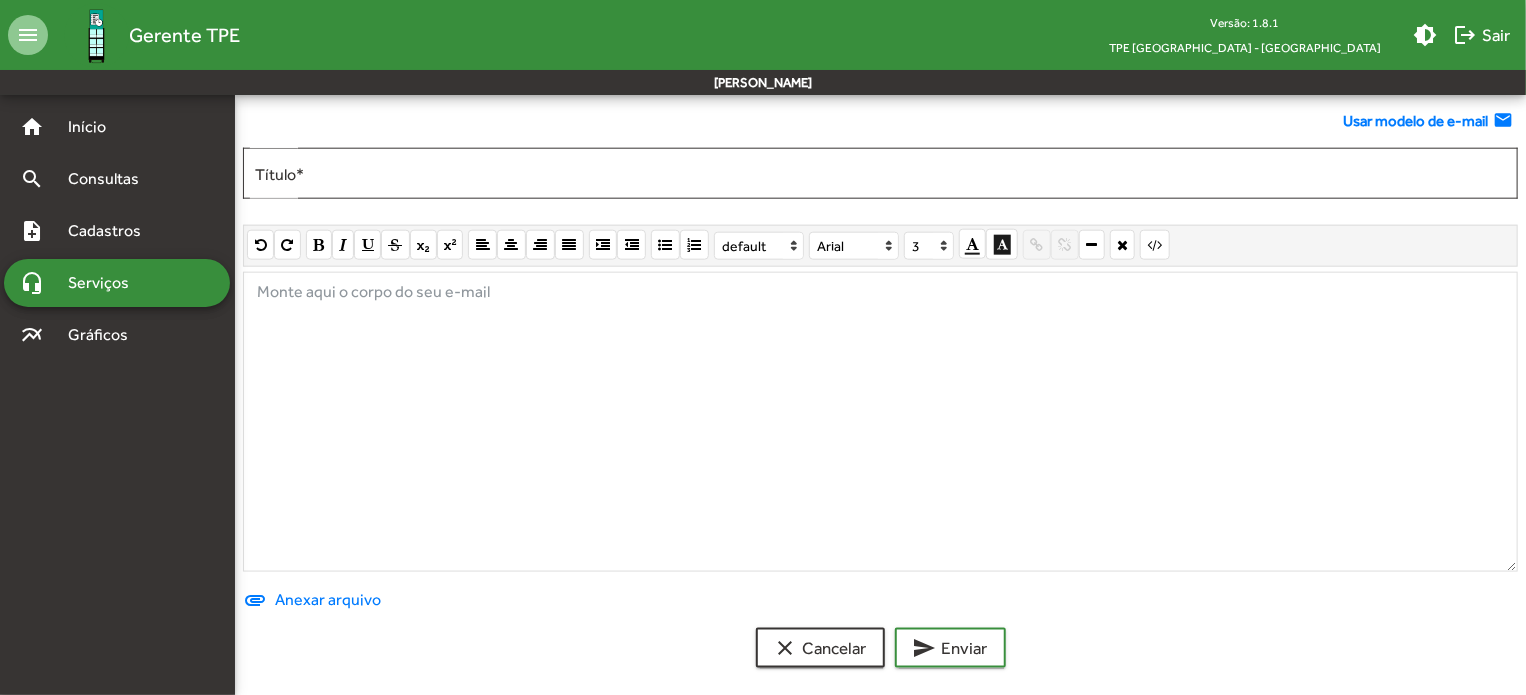 scroll, scrollTop: 1077, scrollLeft: 0, axis: vertical 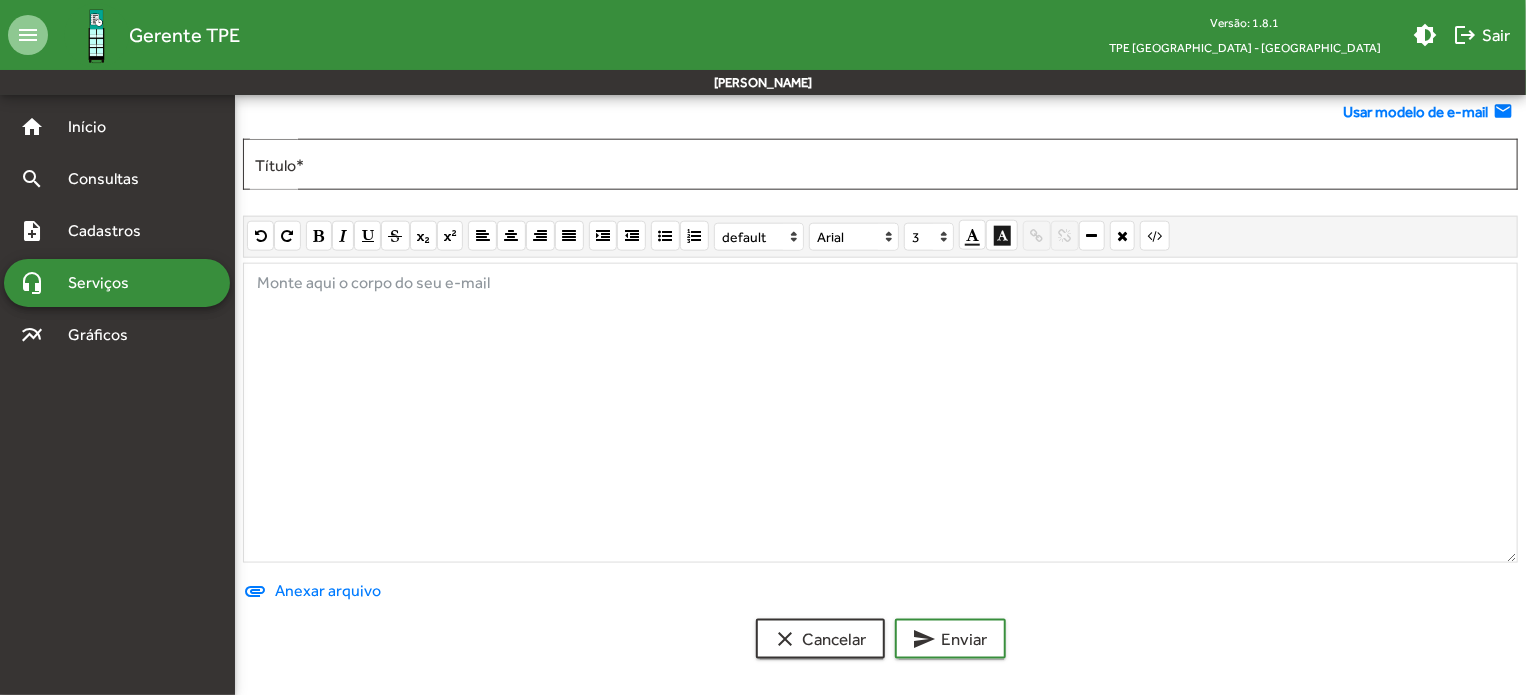 click 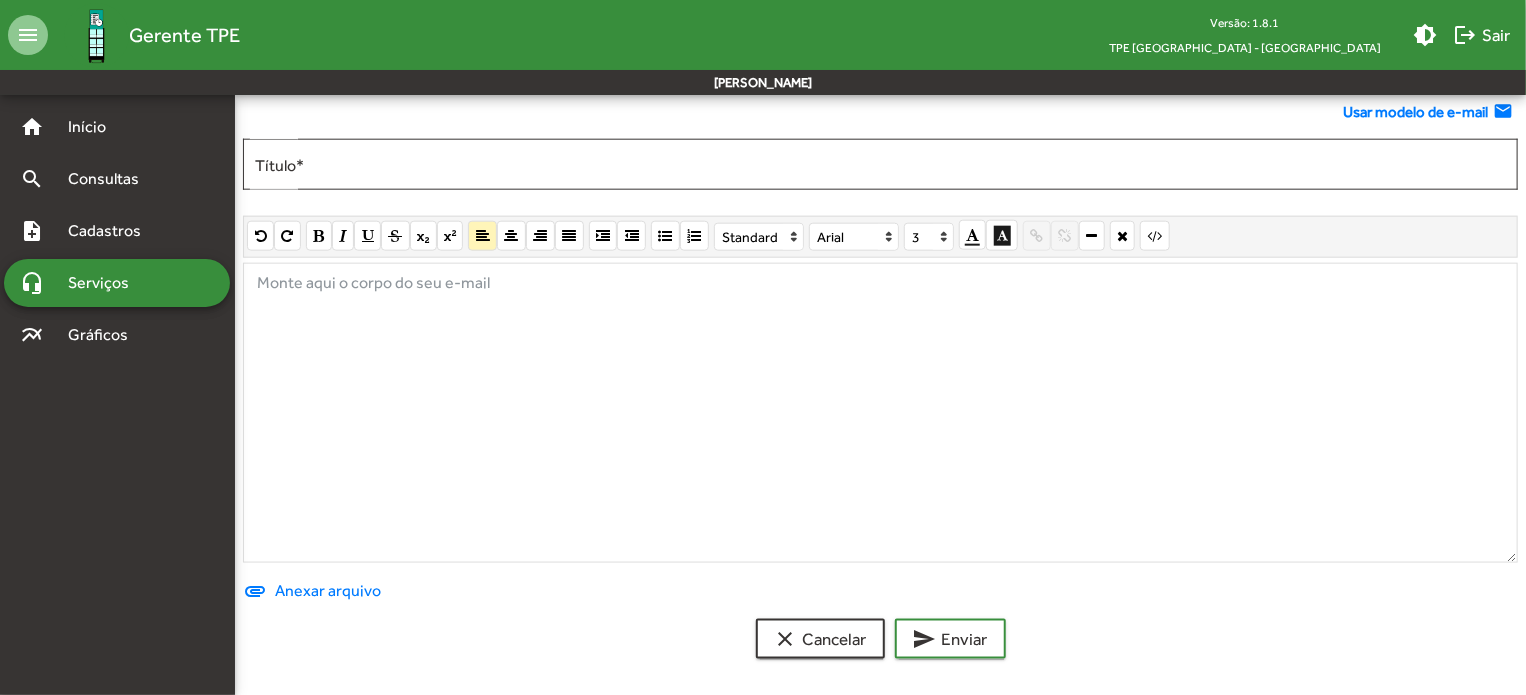 type 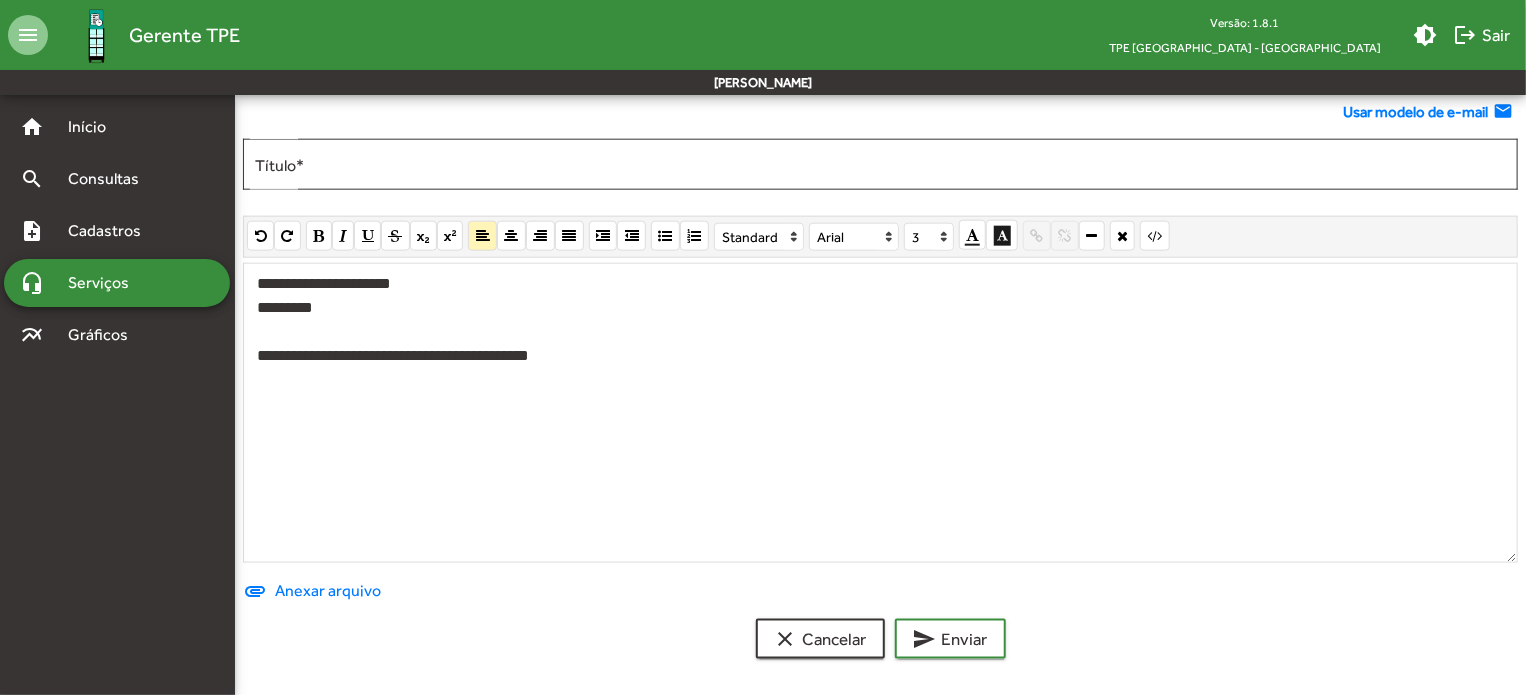 click on "**********" 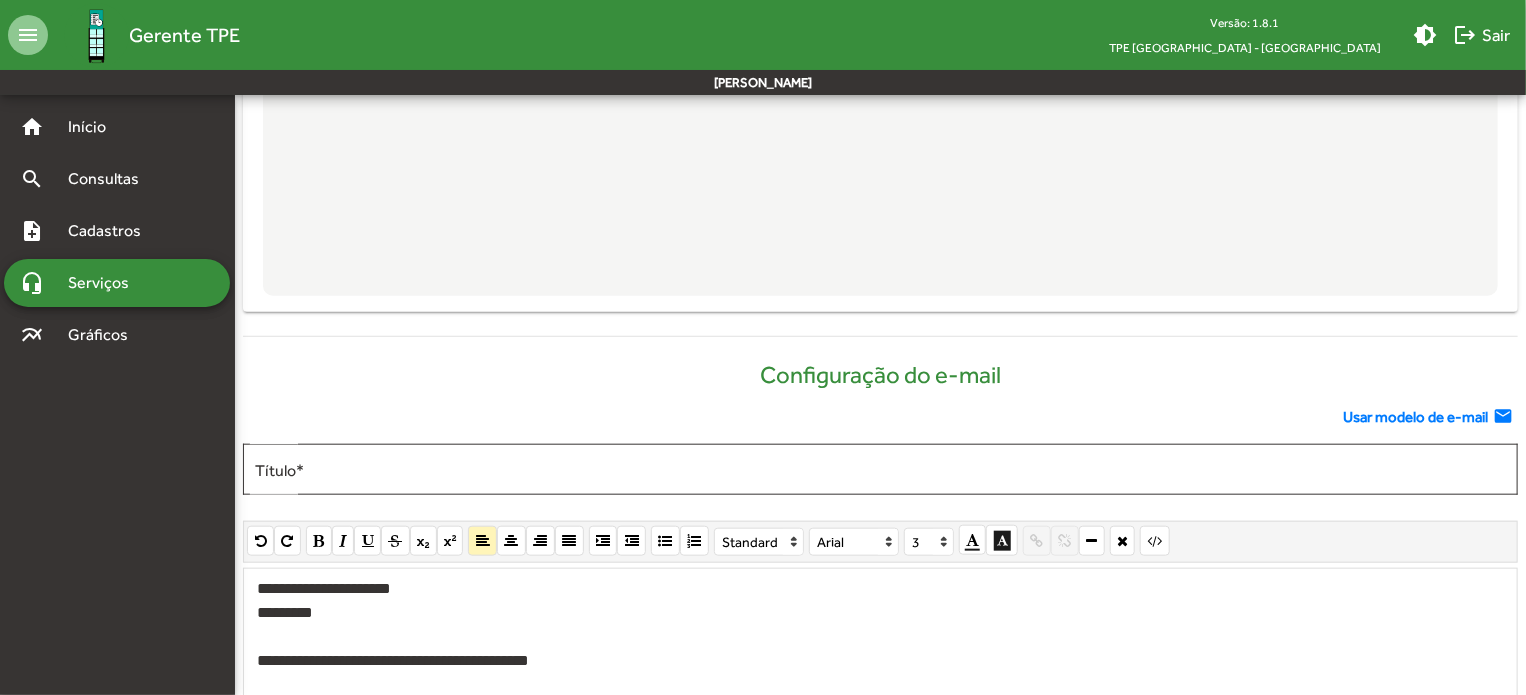 scroll, scrollTop: 1077, scrollLeft: 0, axis: vertical 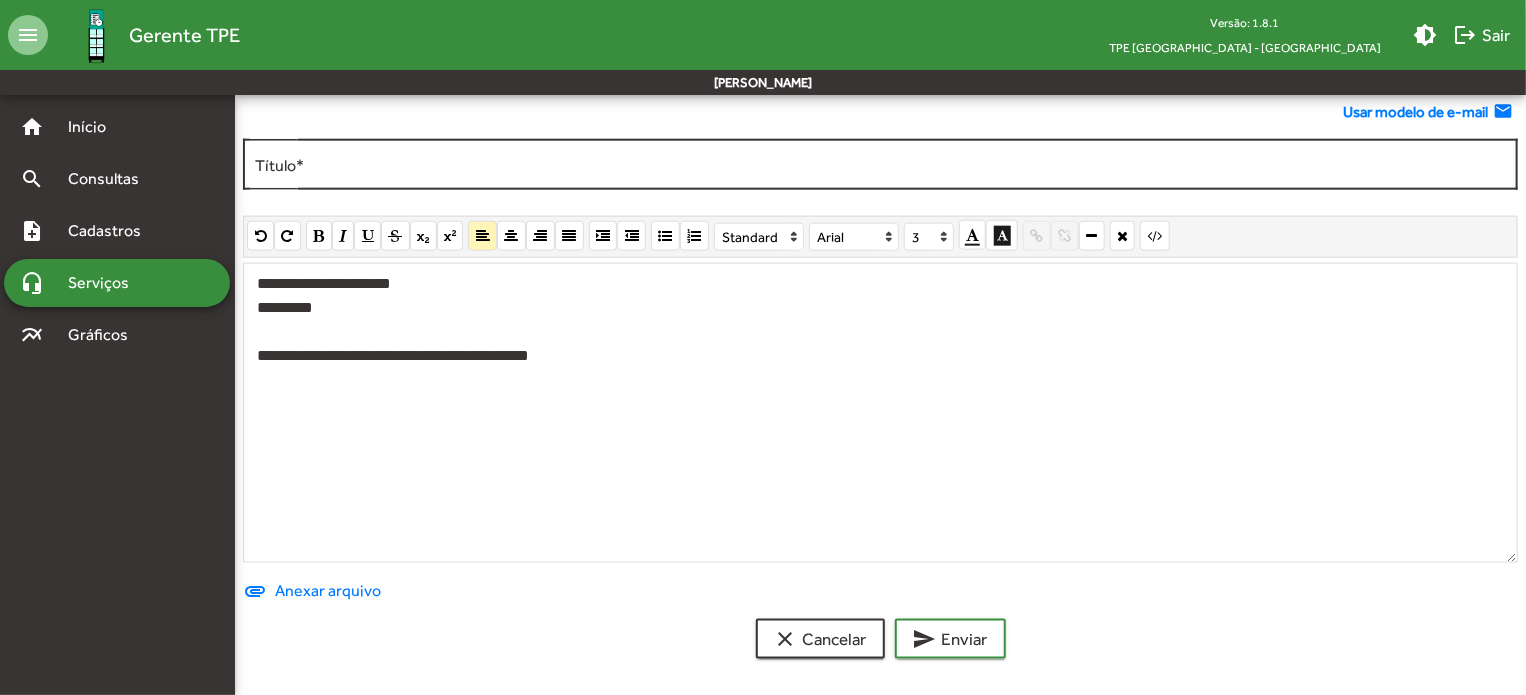 click on "Título  *" at bounding box center (880, 165) 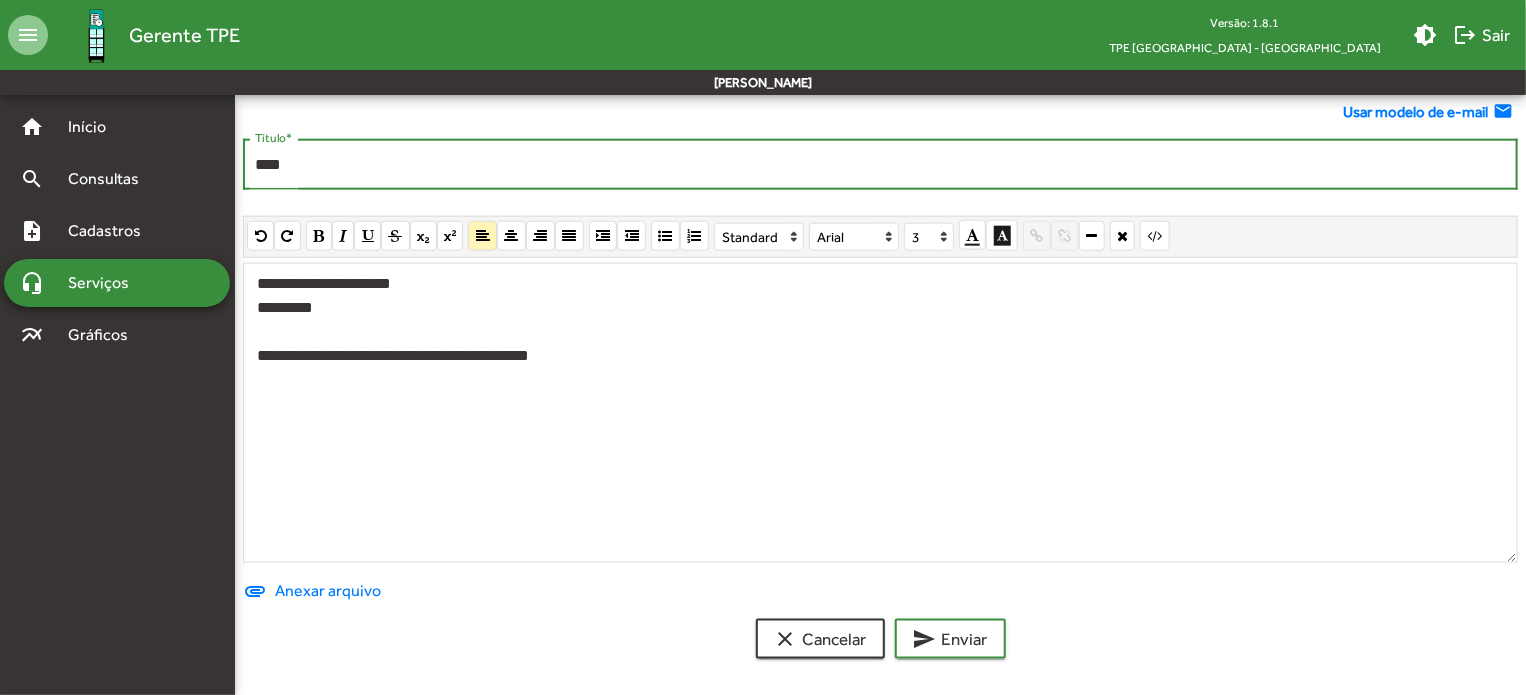 paste on "**********" 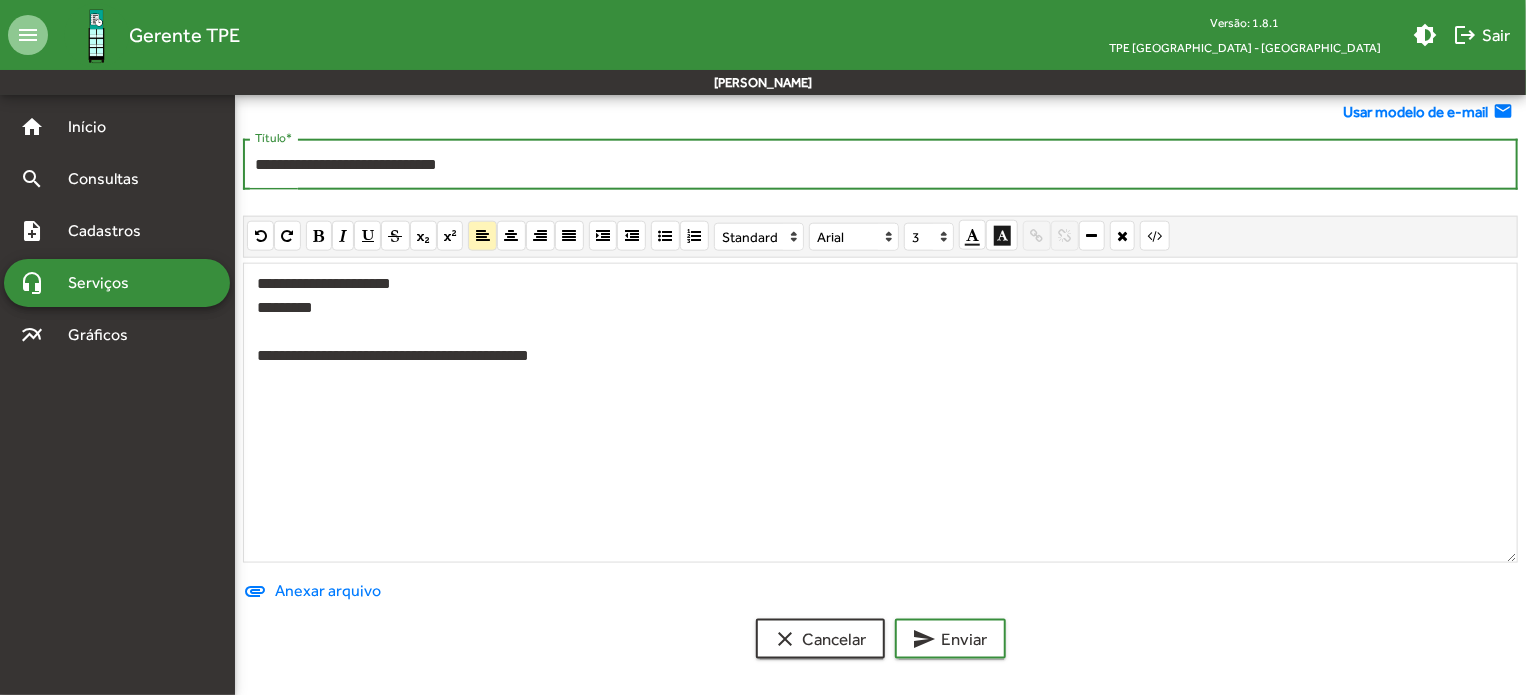 type on "**********" 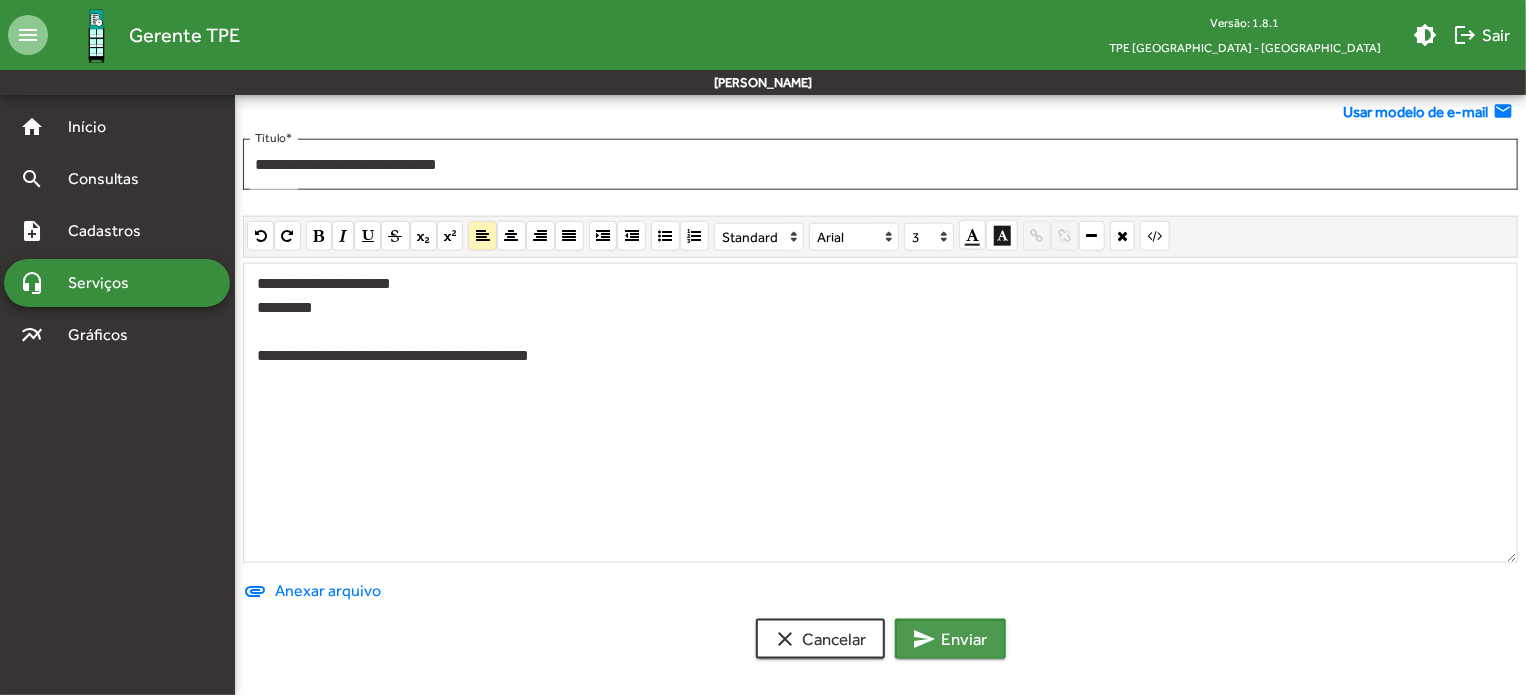 click on "send  Enviar" 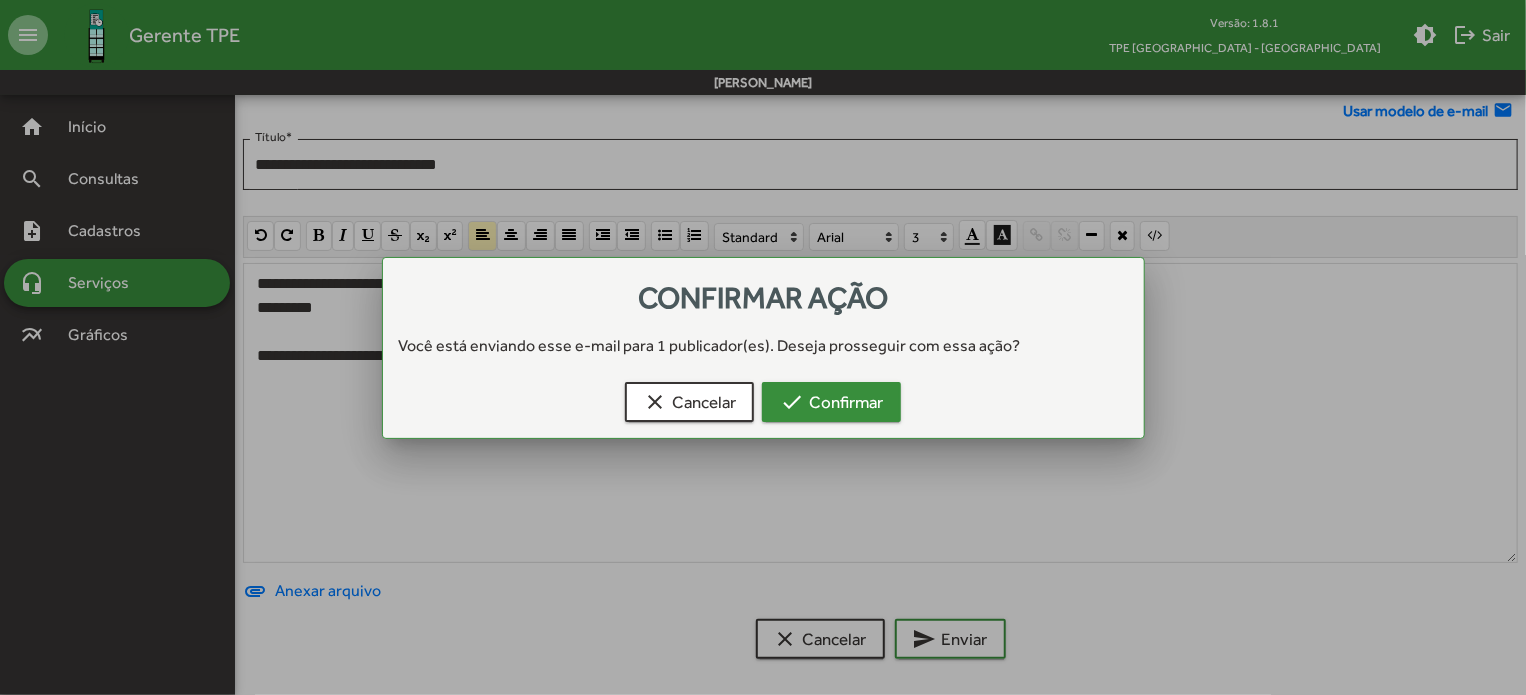 click on "check  Confirmar" at bounding box center (831, 402) 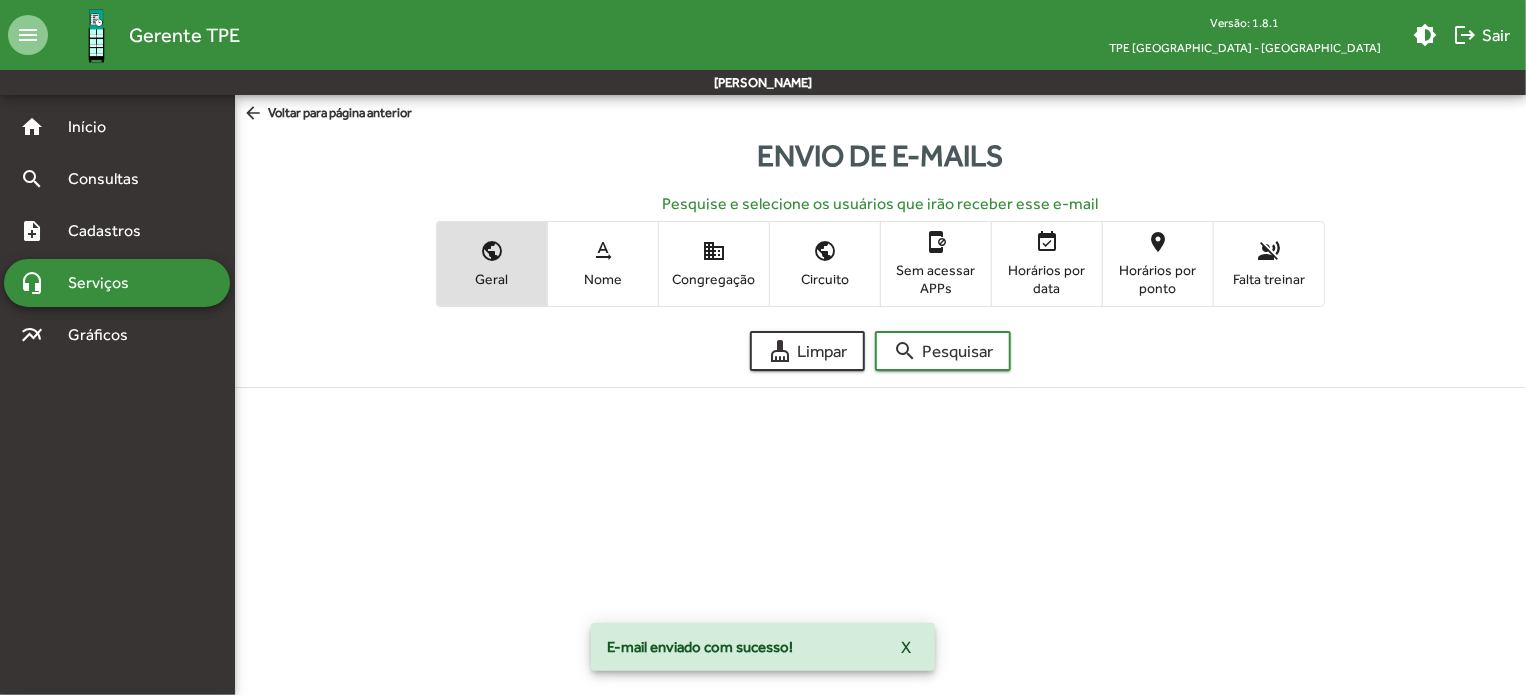 scroll, scrollTop: 0, scrollLeft: 0, axis: both 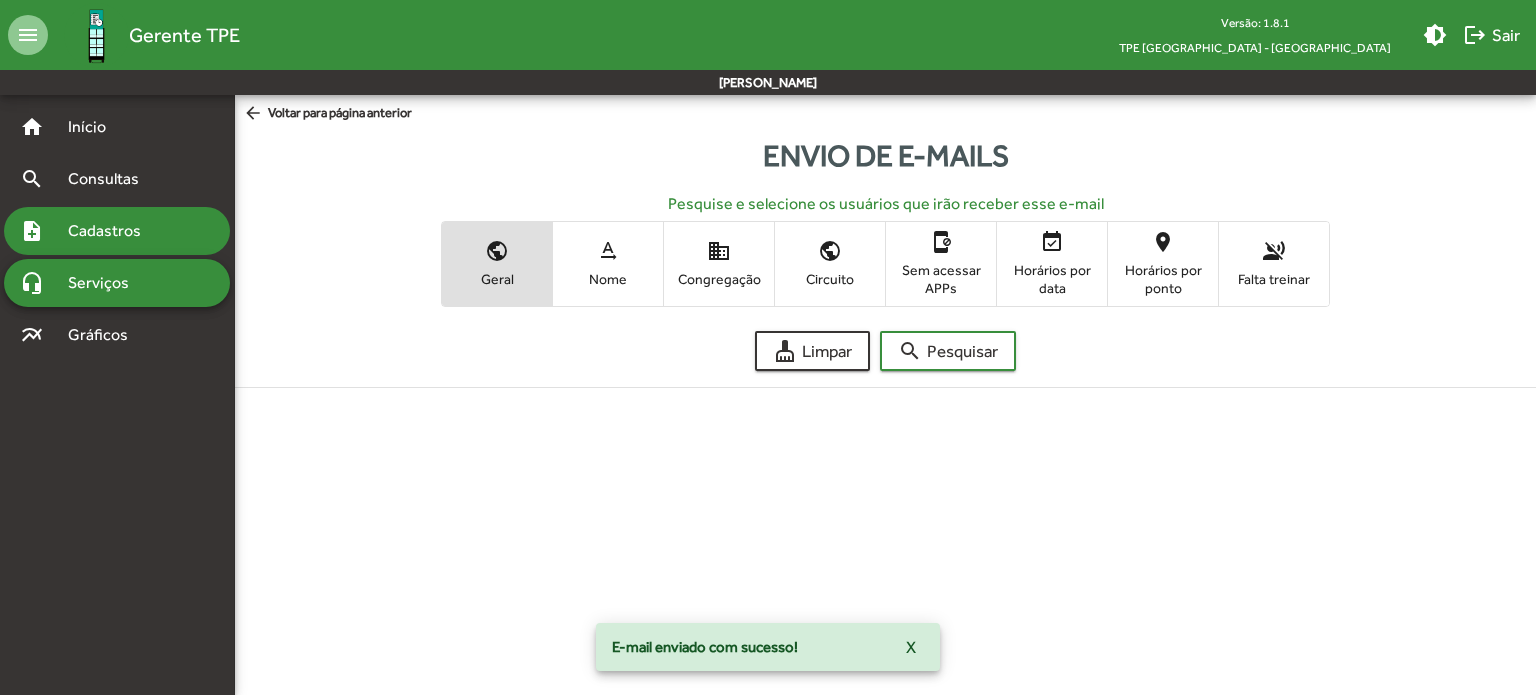 click on "Cadastros" at bounding box center [111, 231] 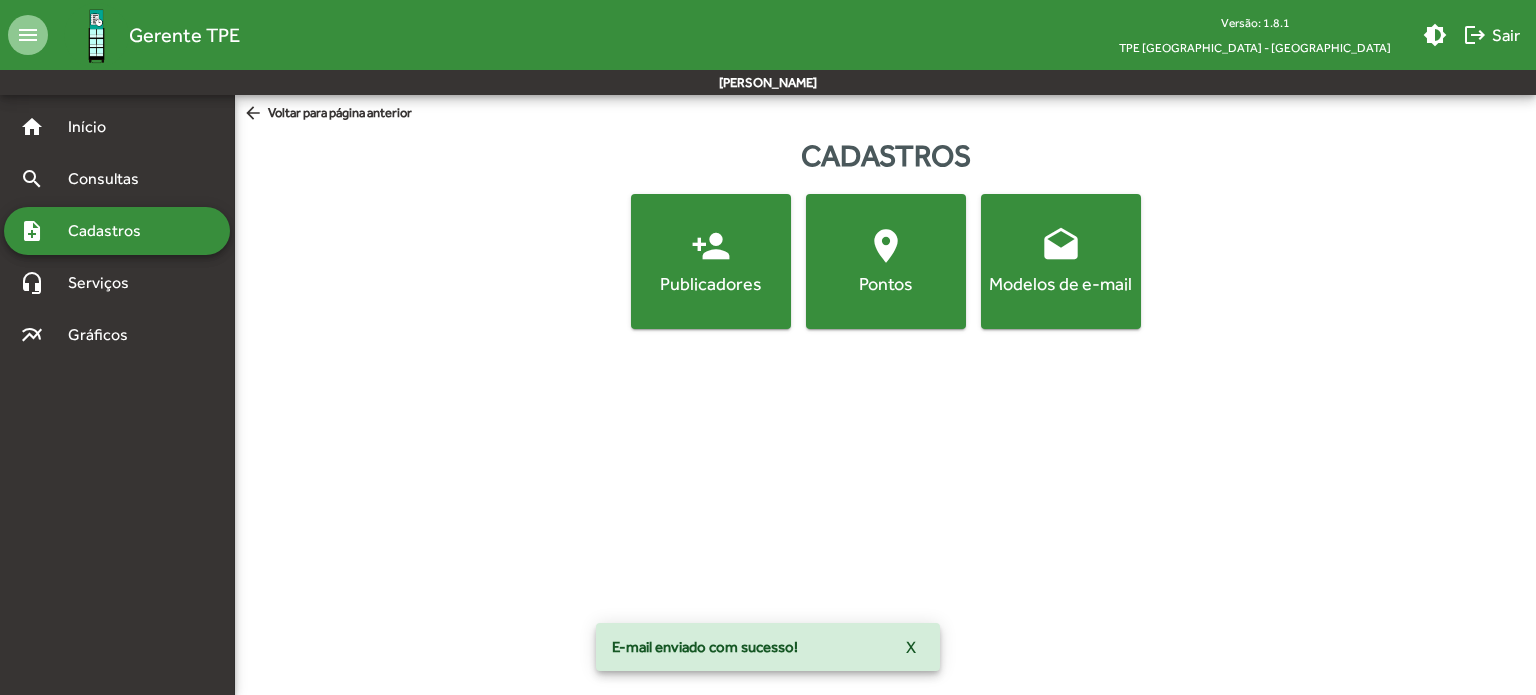click on "person_add" 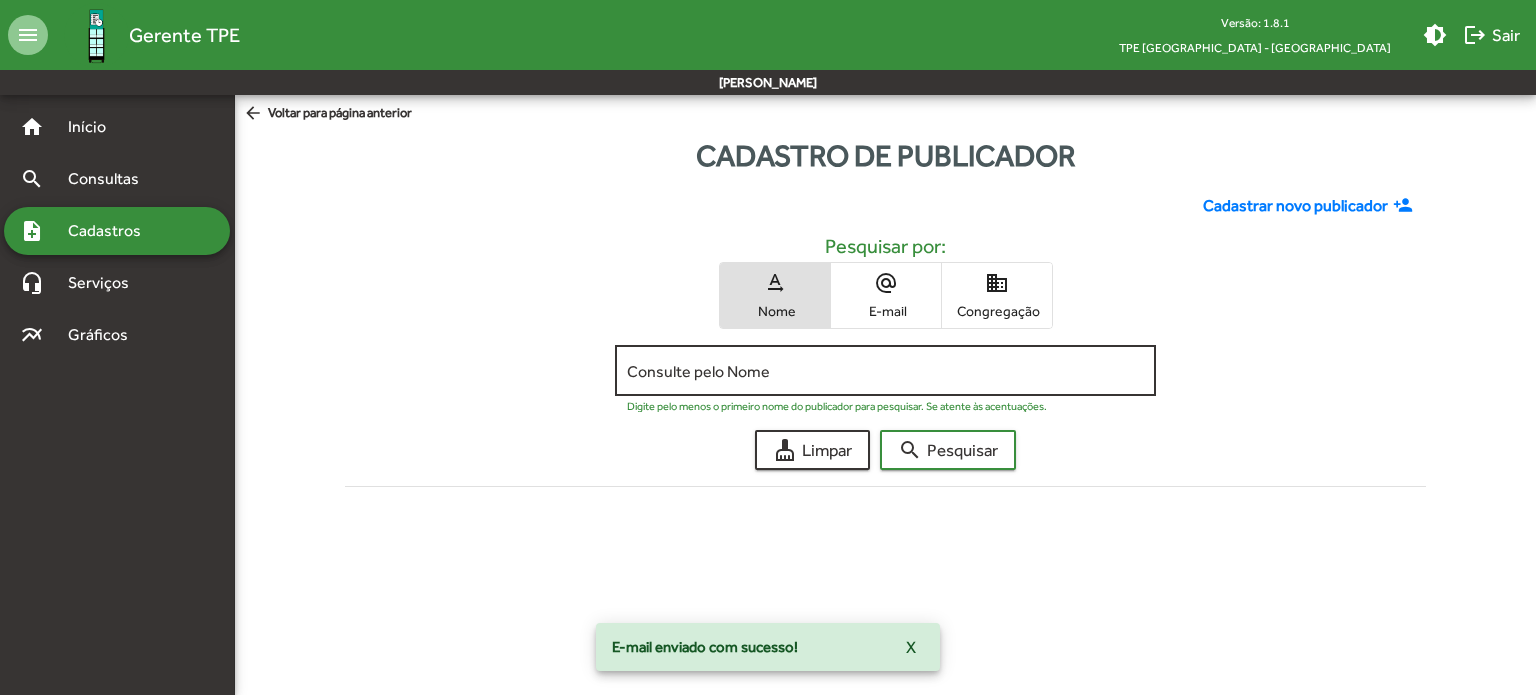 click on "Consulte pelo Nome" at bounding box center (885, 371) 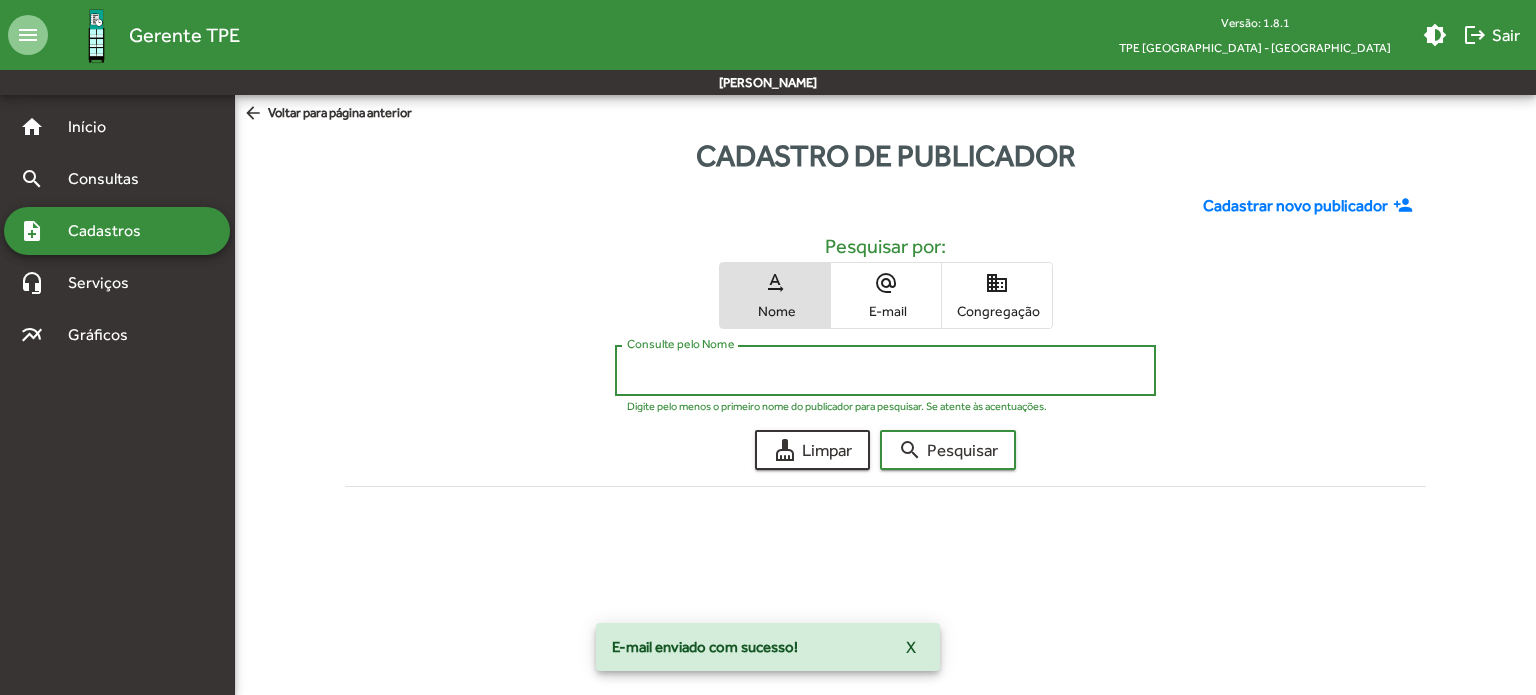 paste on "**********" 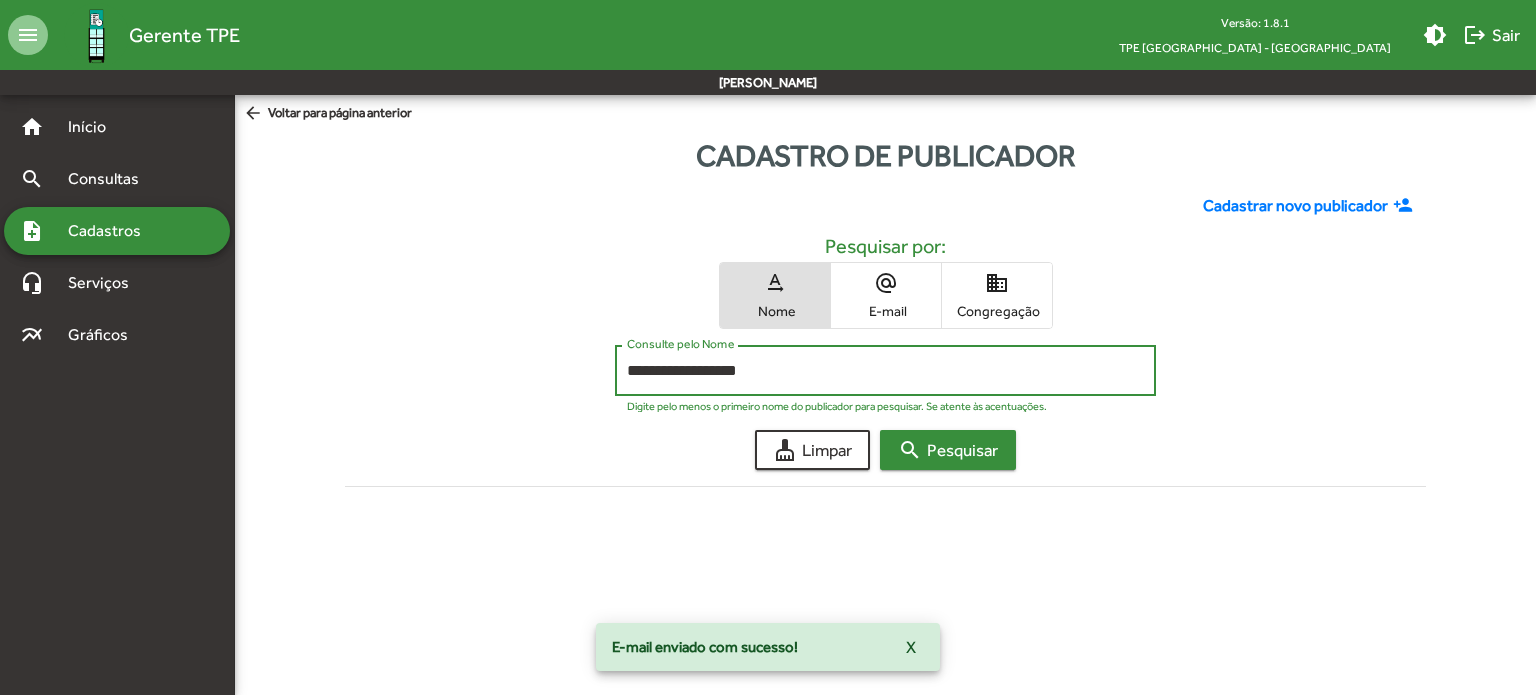 type on "**********" 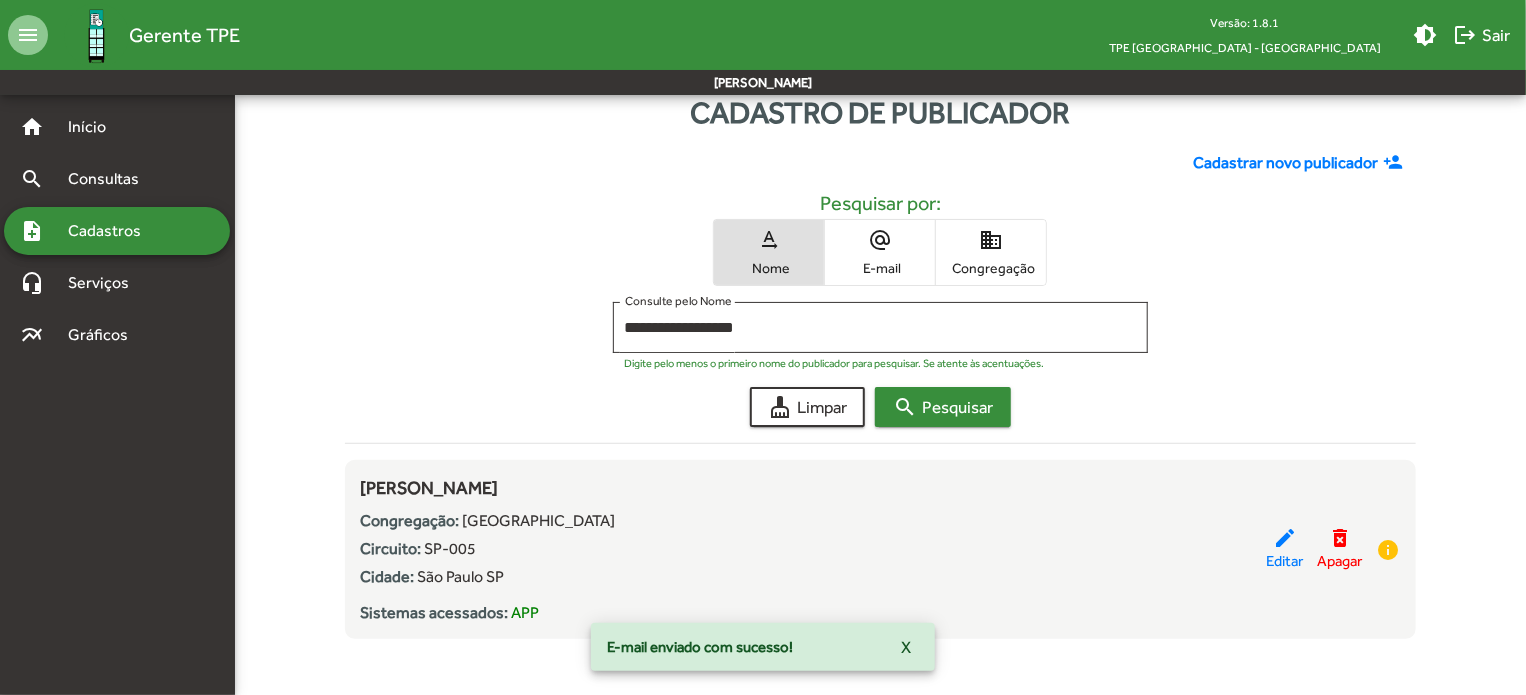 scroll, scrollTop: 49, scrollLeft: 0, axis: vertical 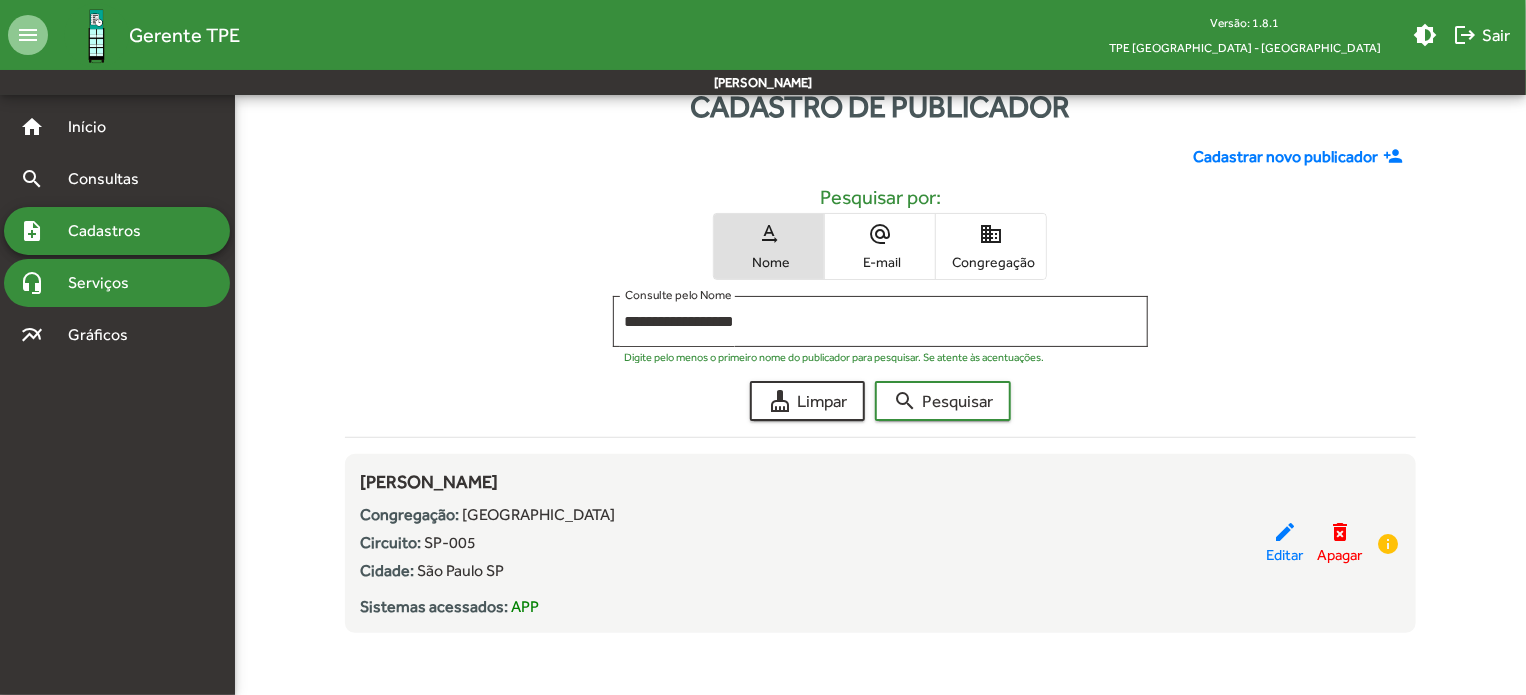click on "Serviços" at bounding box center (106, 283) 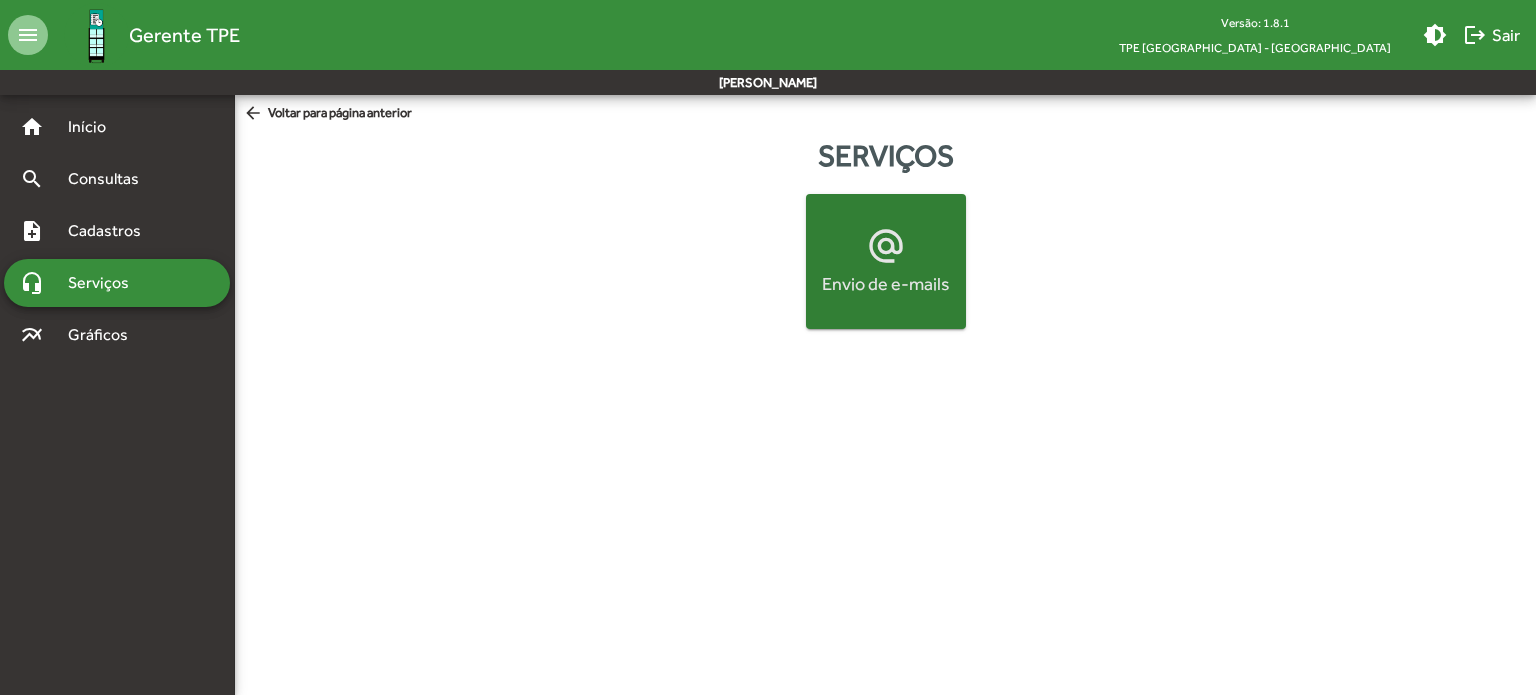 click on "alternate_email  Envio de e-mails" 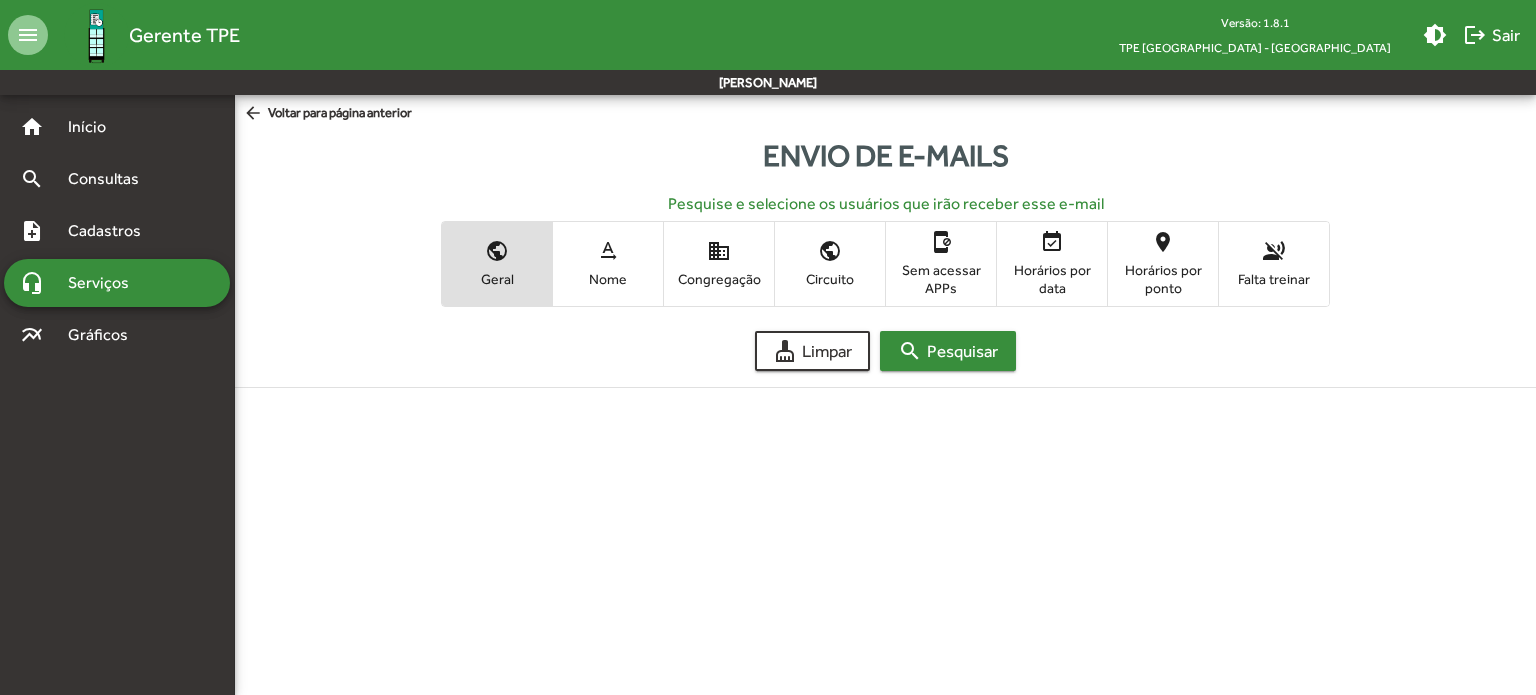 click on "search  Pesquisar" 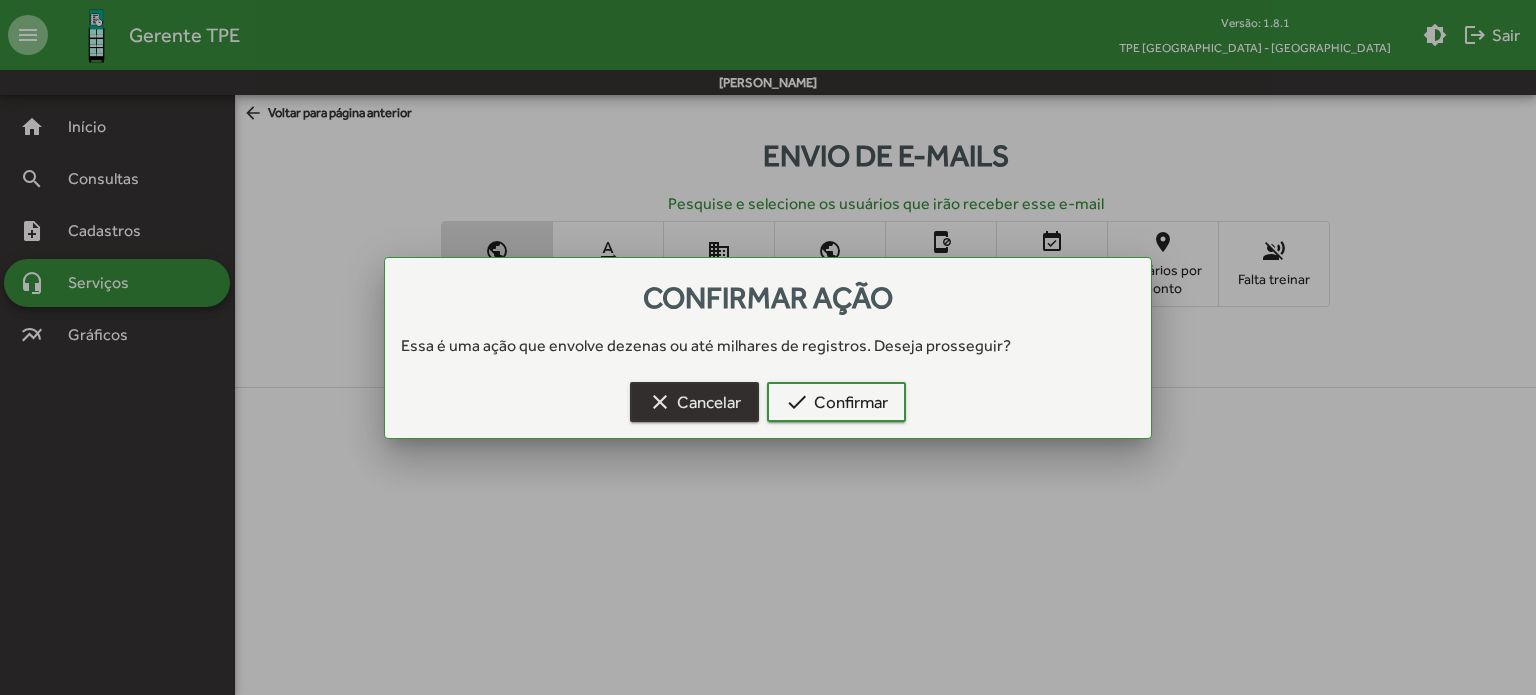 click on "clear  Cancelar" at bounding box center [694, 402] 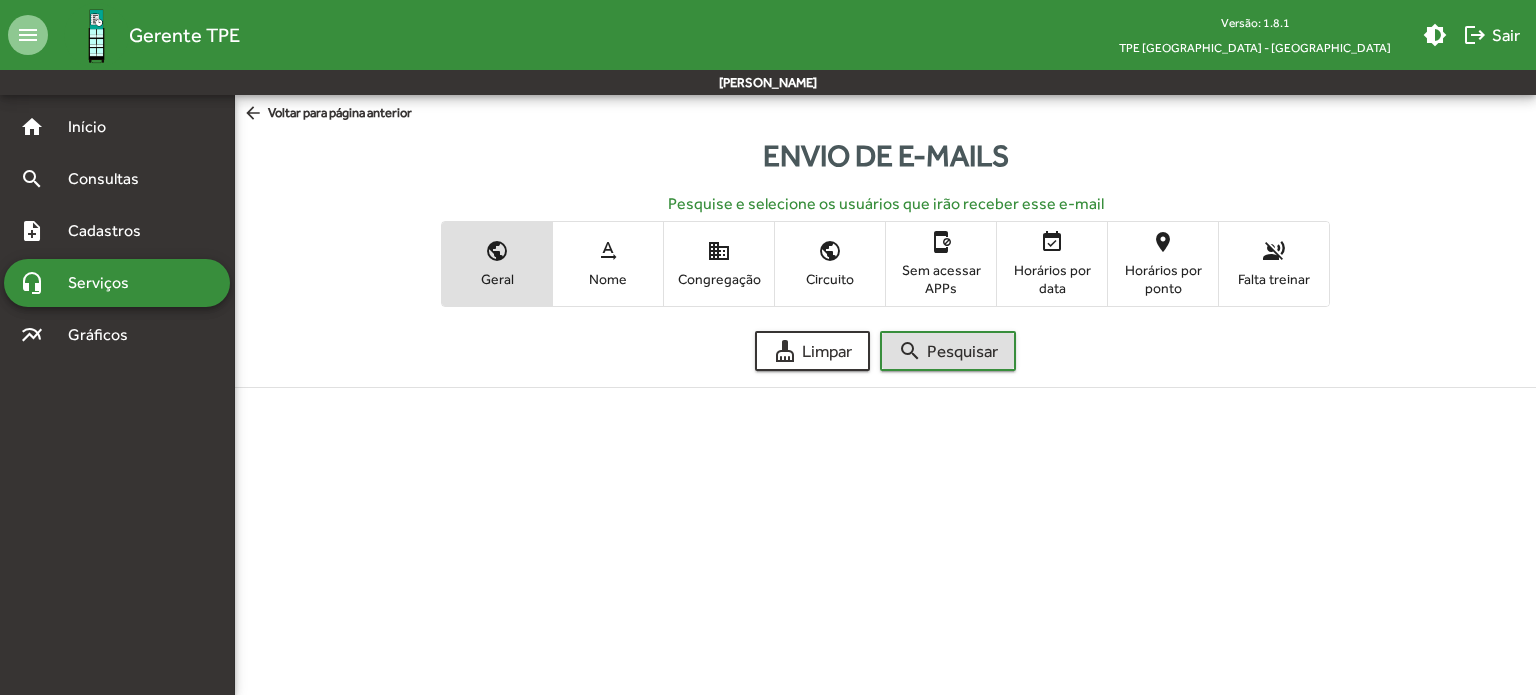 click on "public Geral" at bounding box center [497, 263] 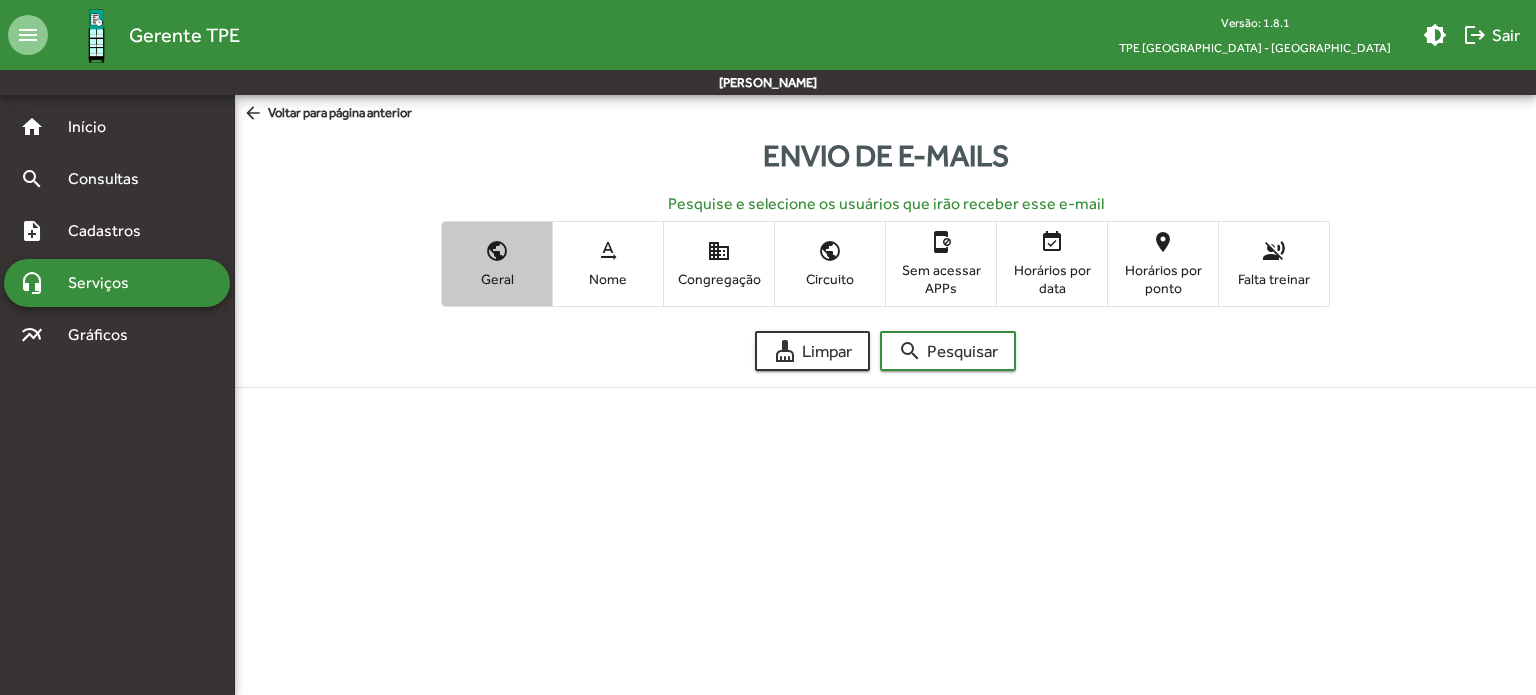 click on "text_rotation_none Nome" at bounding box center [608, 263] 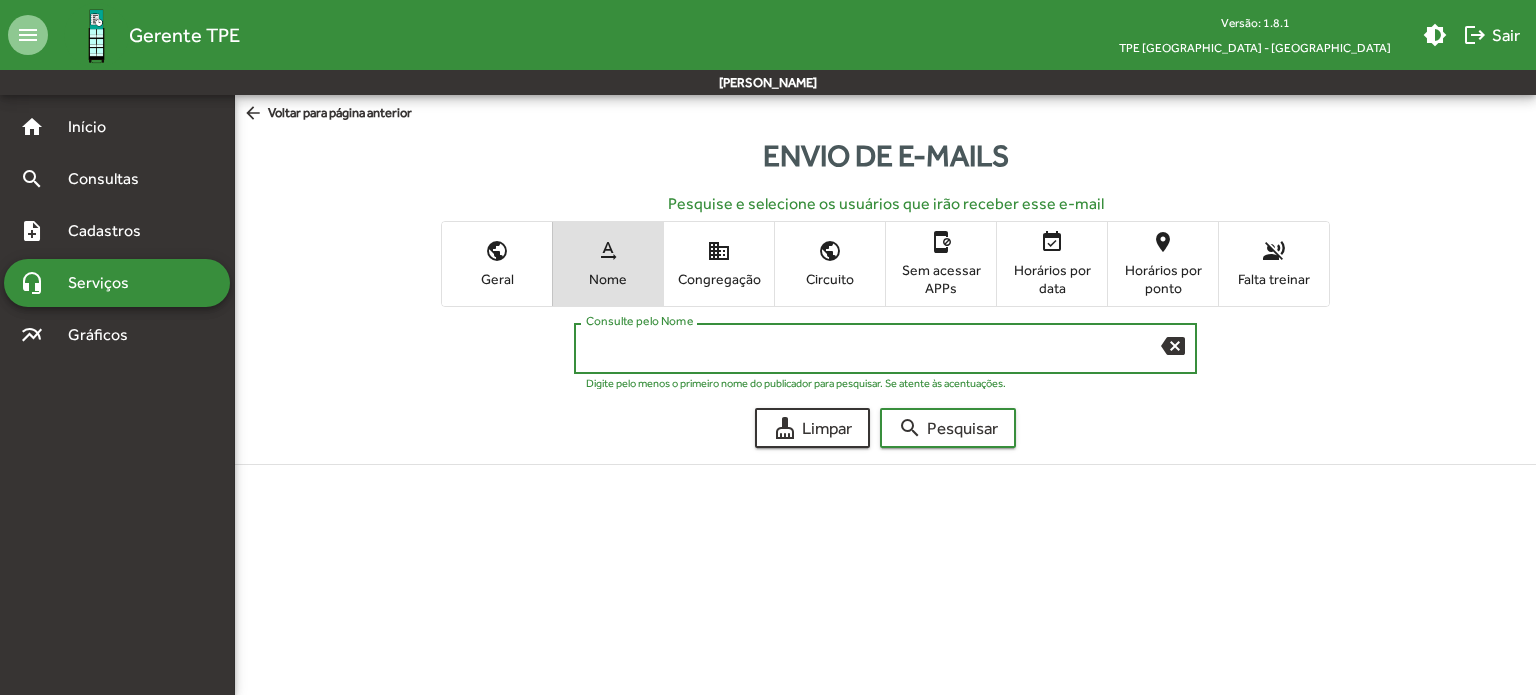 click on "Consulte pelo Nome" at bounding box center [873, 349] 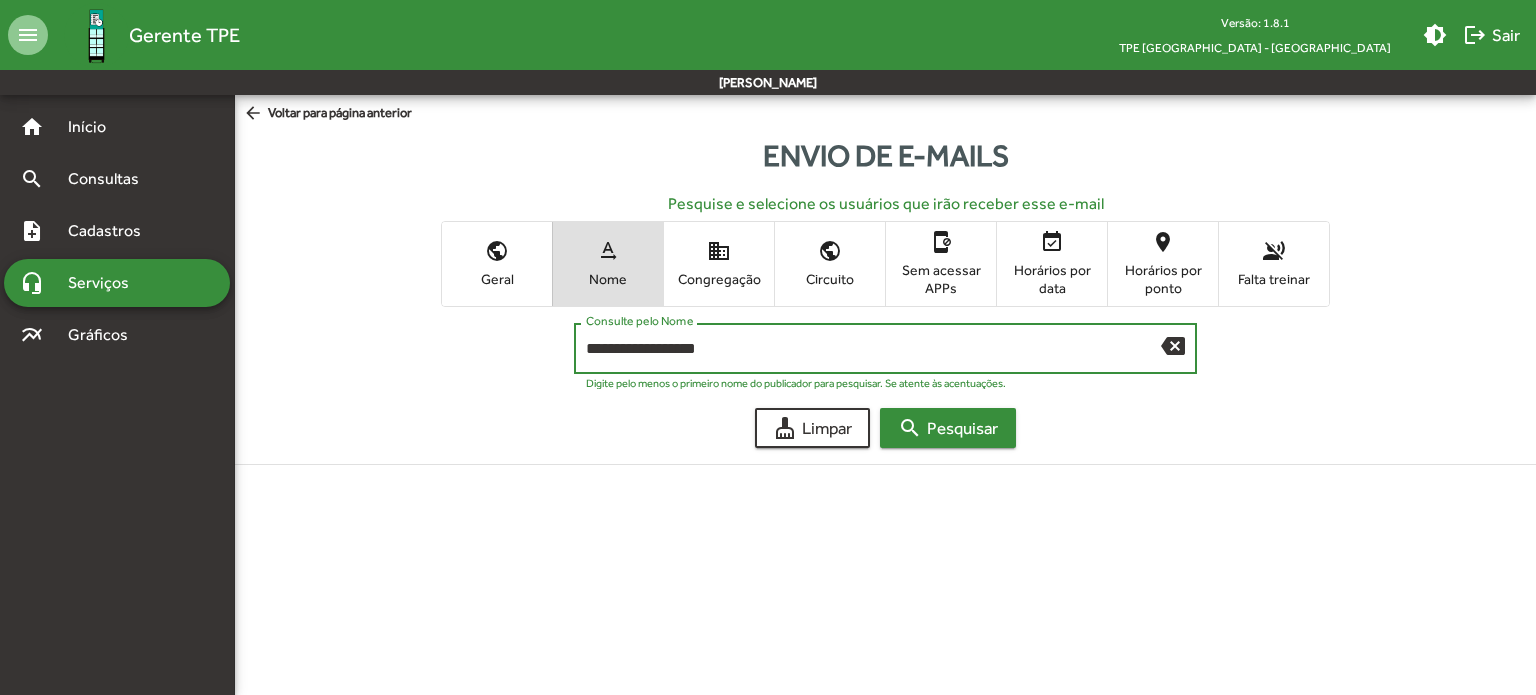 type on "**********" 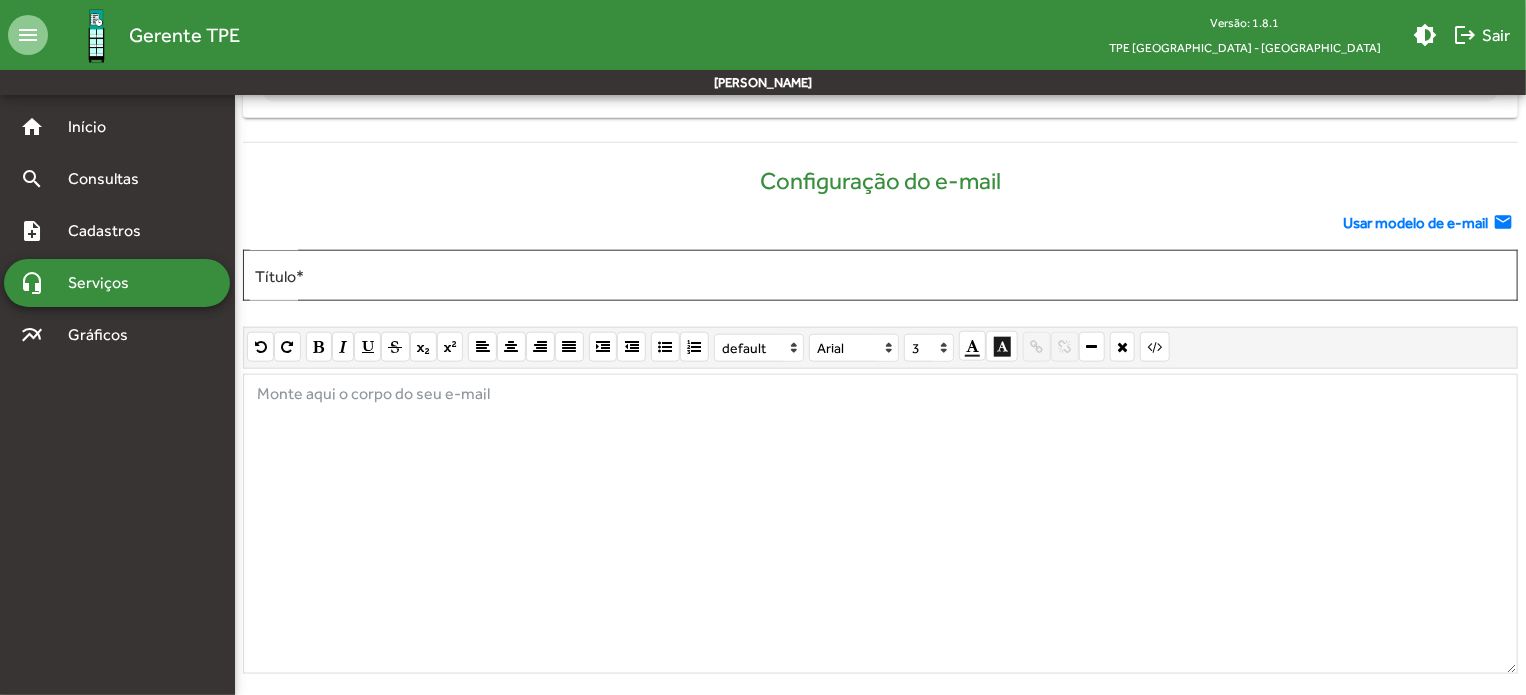 click 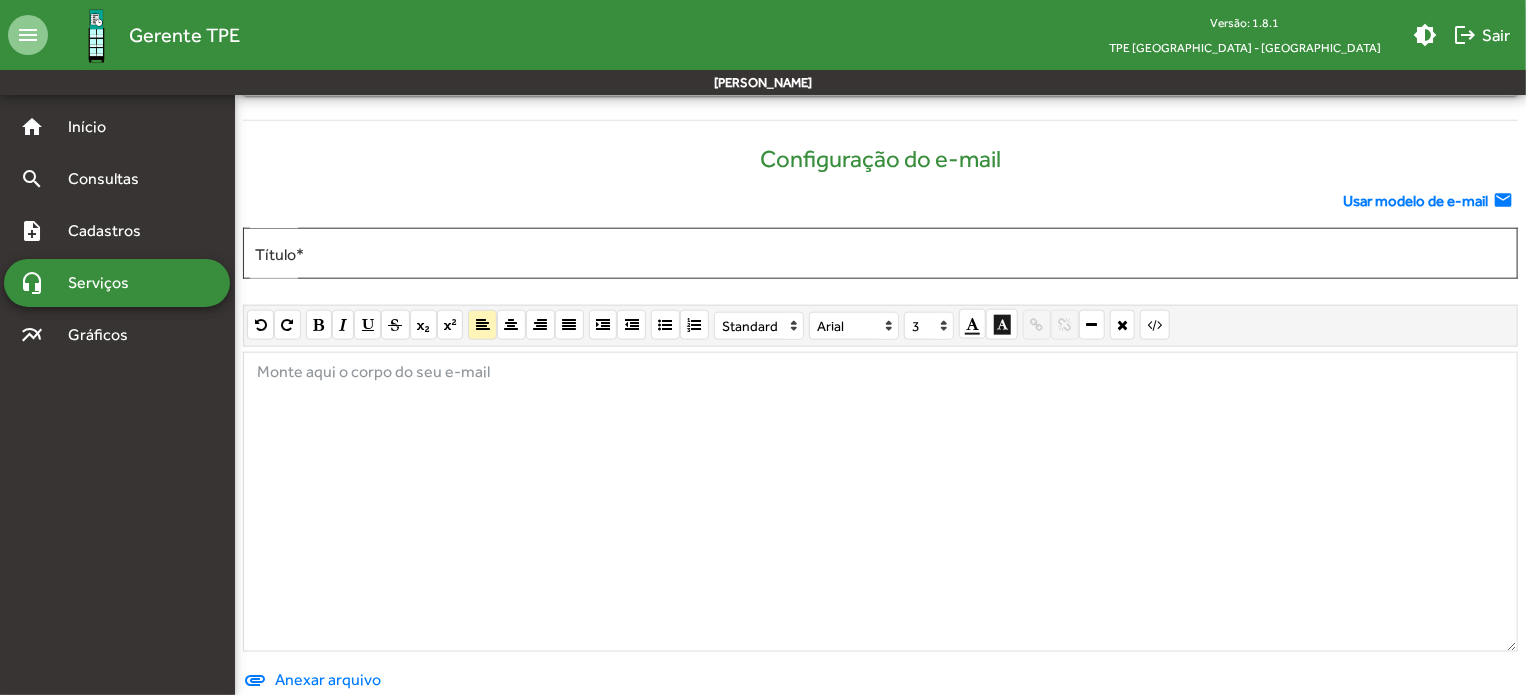 paste 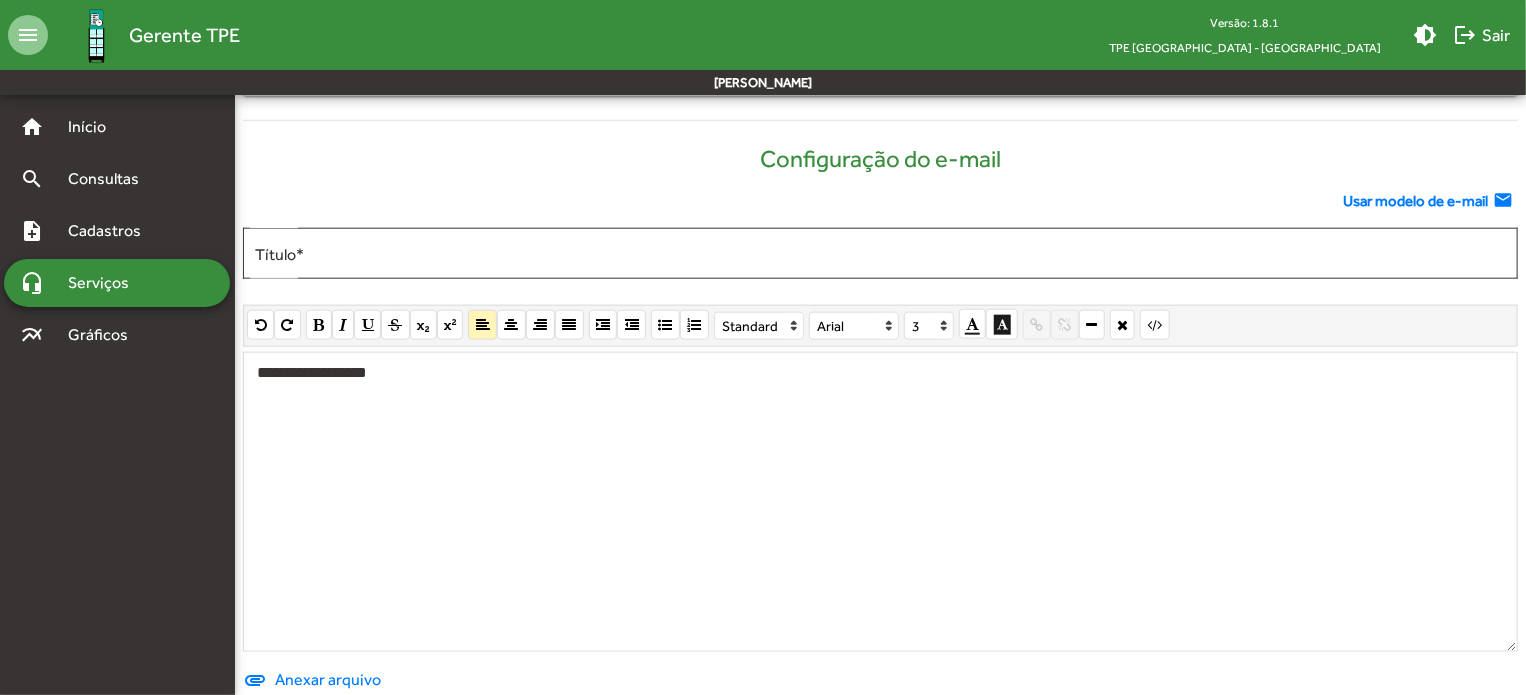scroll, scrollTop: 990, scrollLeft: 0, axis: vertical 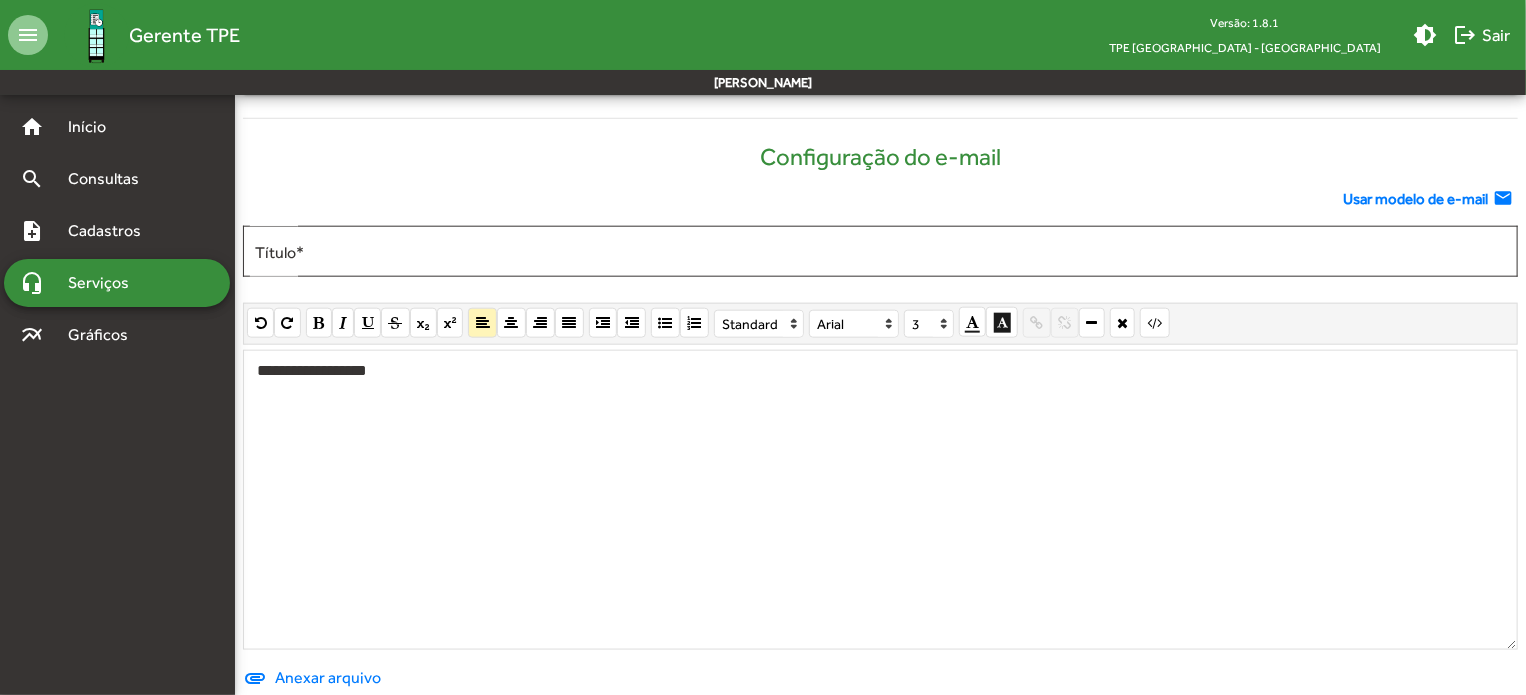 drag, startPoint x: 408, startPoint y: 375, endPoint x: 448, endPoint y: 382, distance: 40.60788 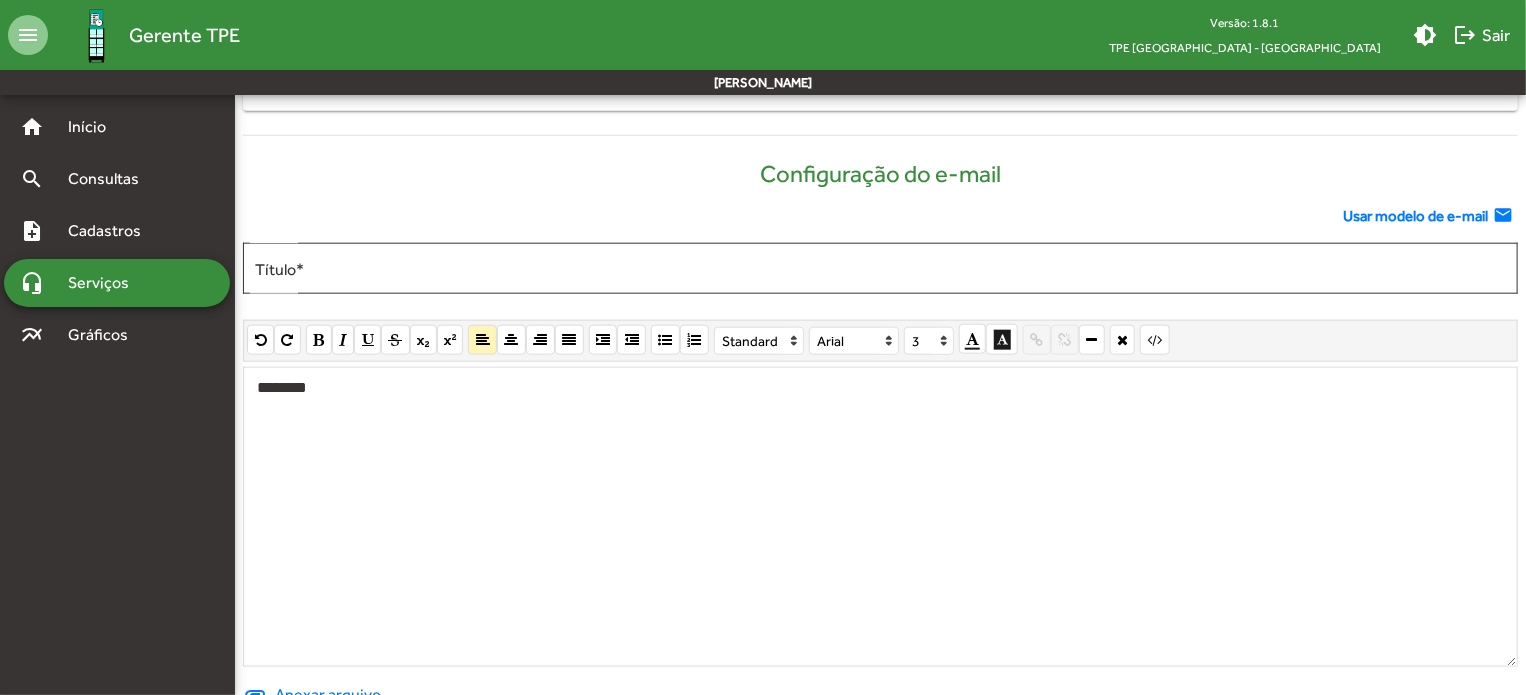 drag, startPoint x: 591, startPoint y: 455, endPoint x: 0, endPoint y: 303, distance: 610.2336 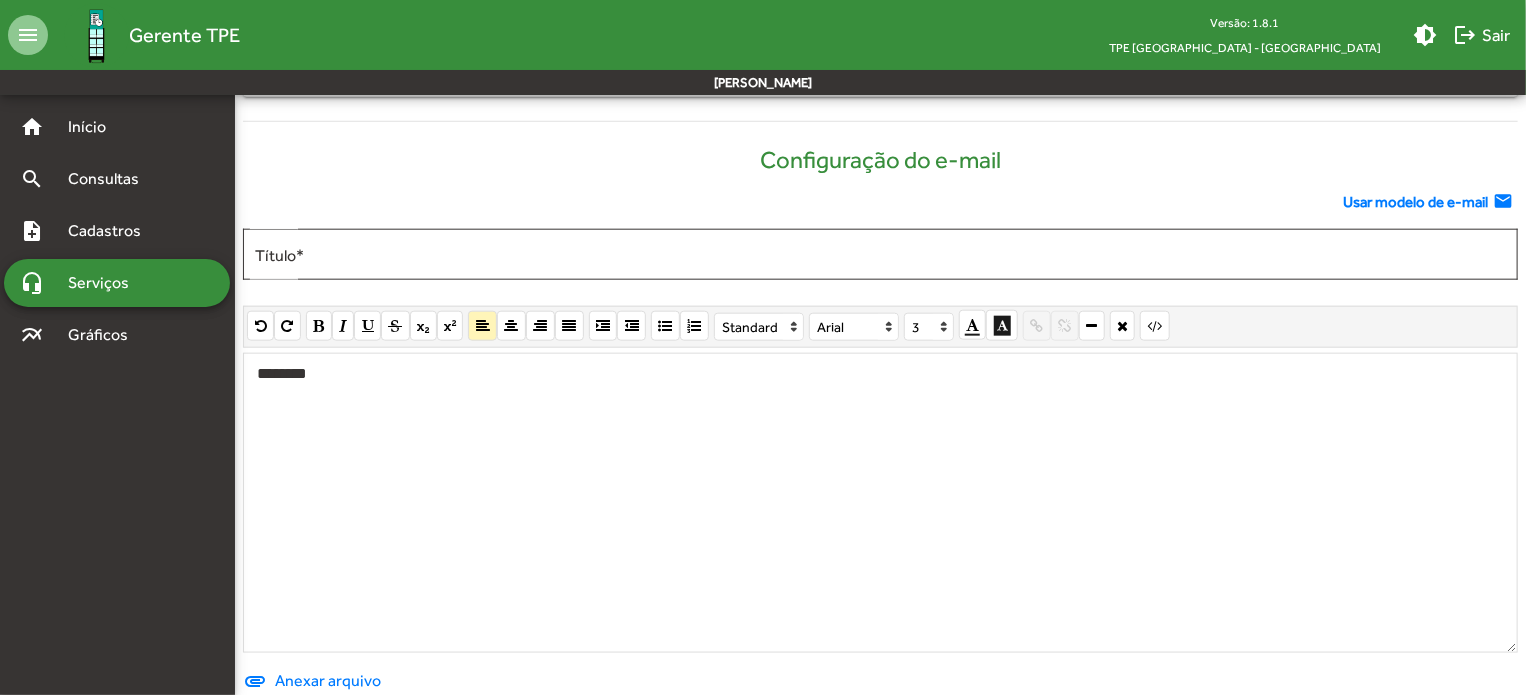 scroll, scrollTop: 988, scrollLeft: 0, axis: vertical 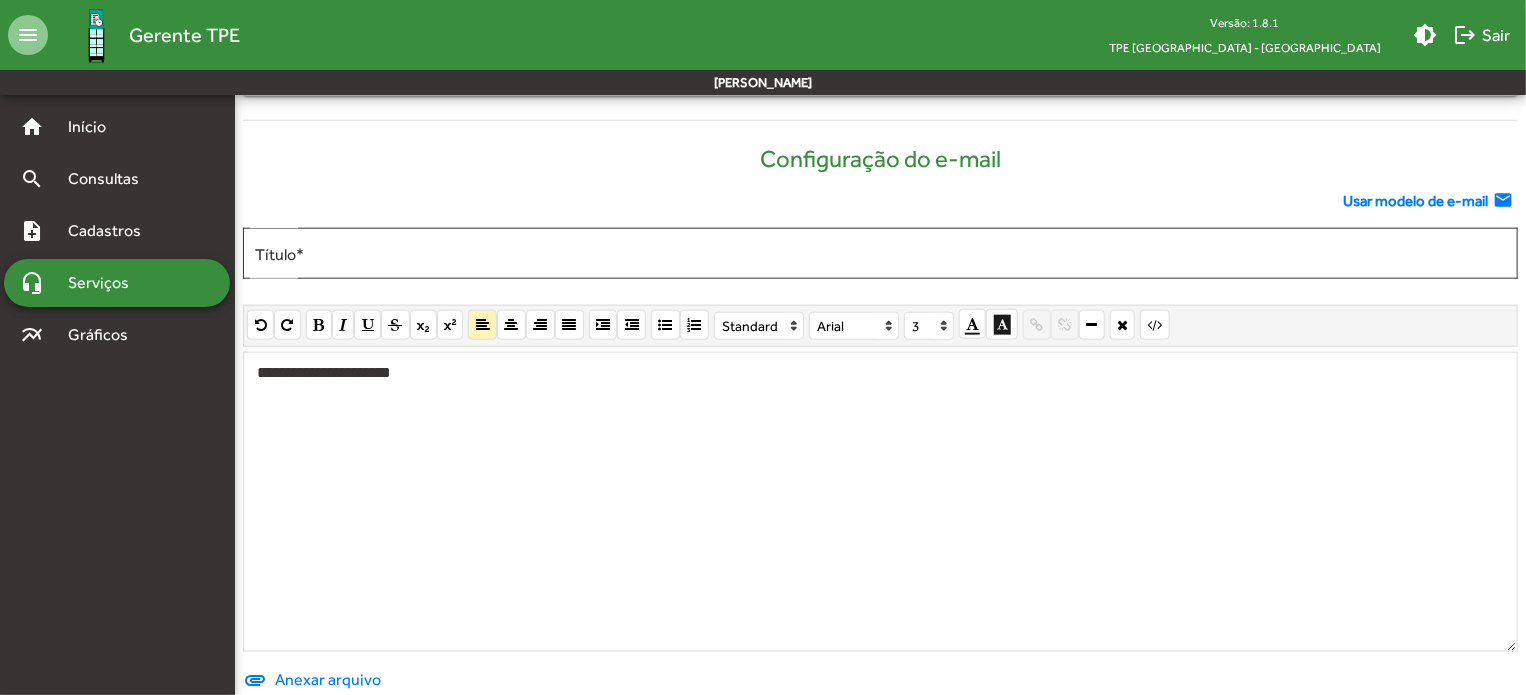 click on "**********" 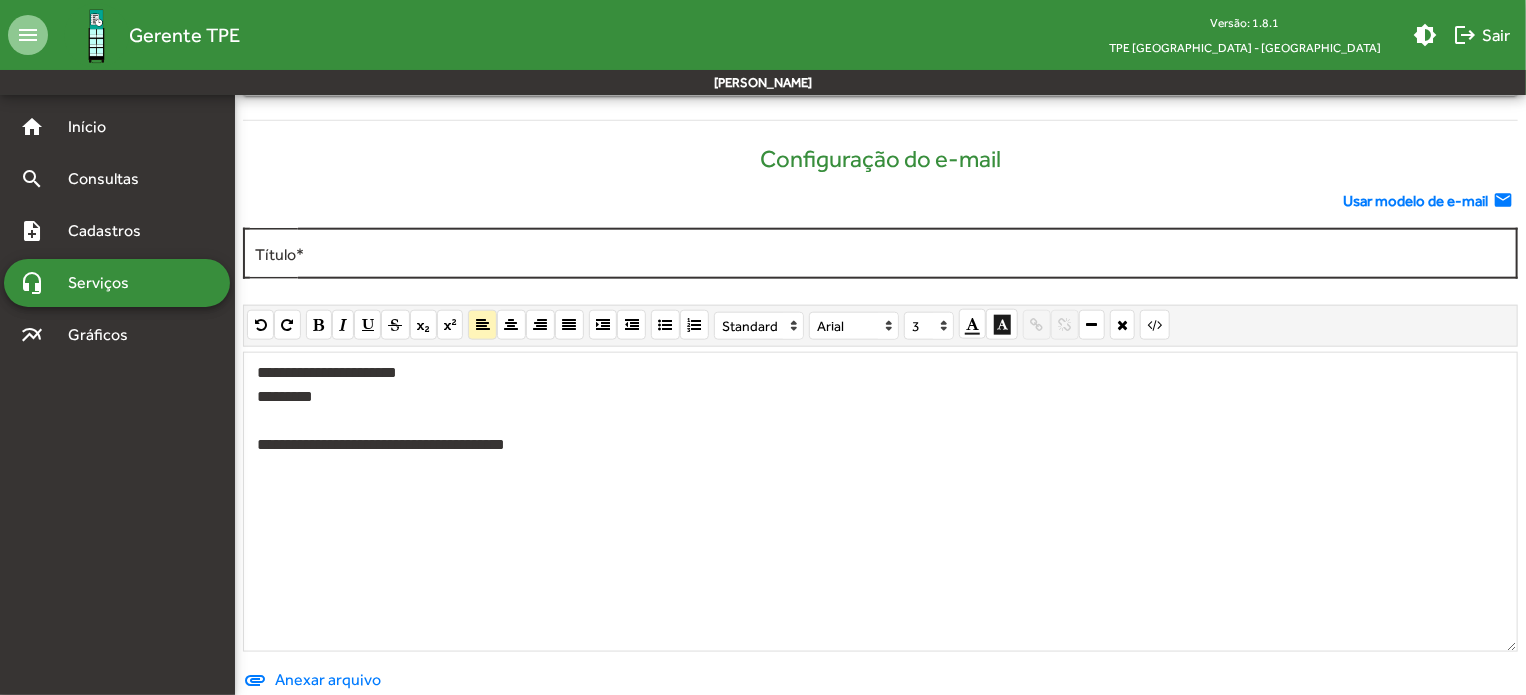 click on "Título  *" 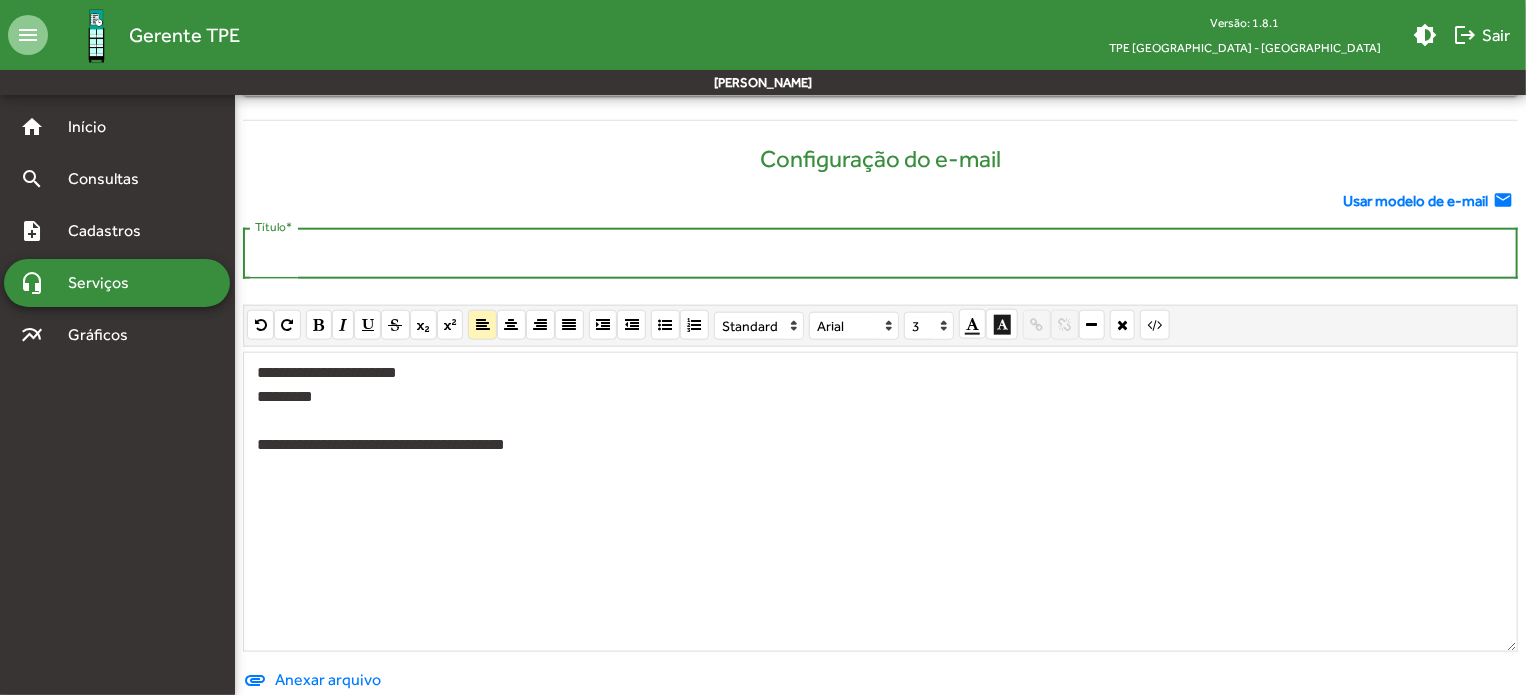 click on "Título  *" 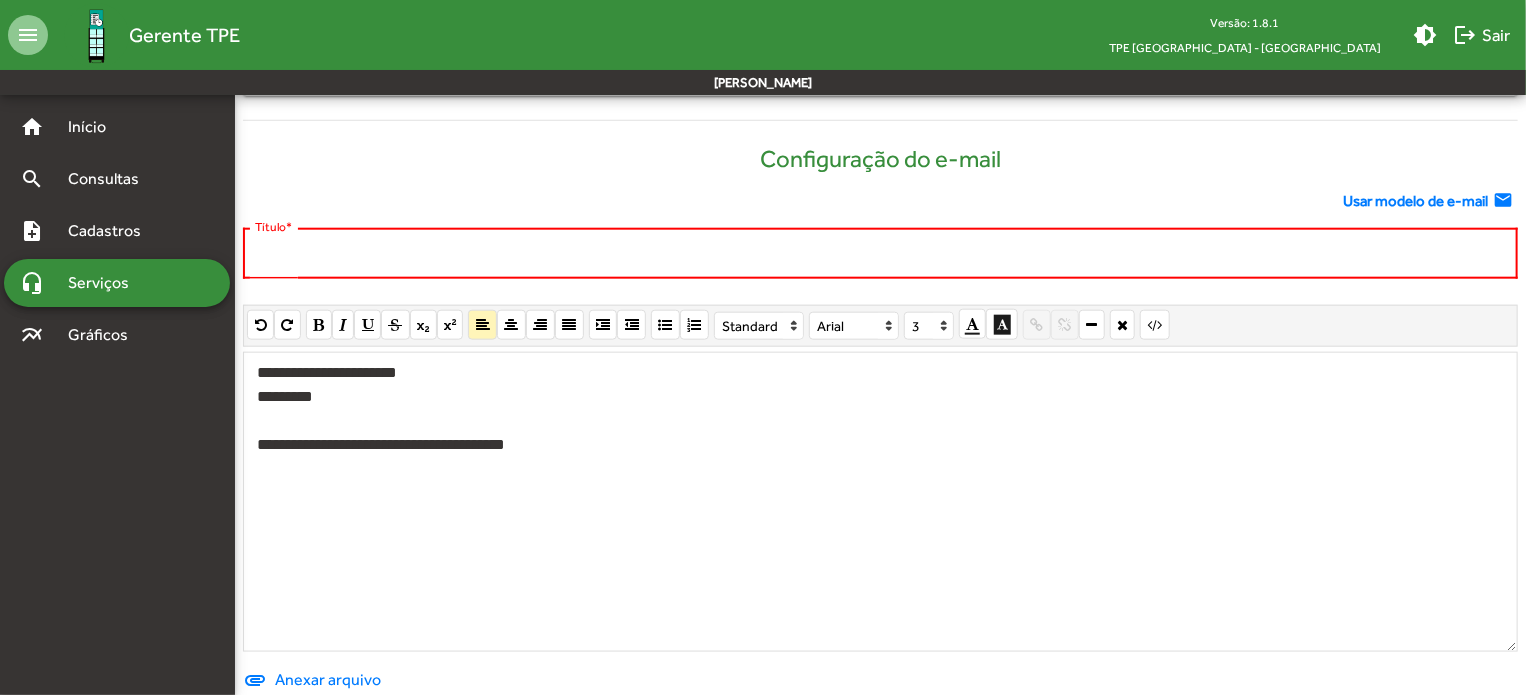 click on "Título  *" at bounding box center [880, 254] 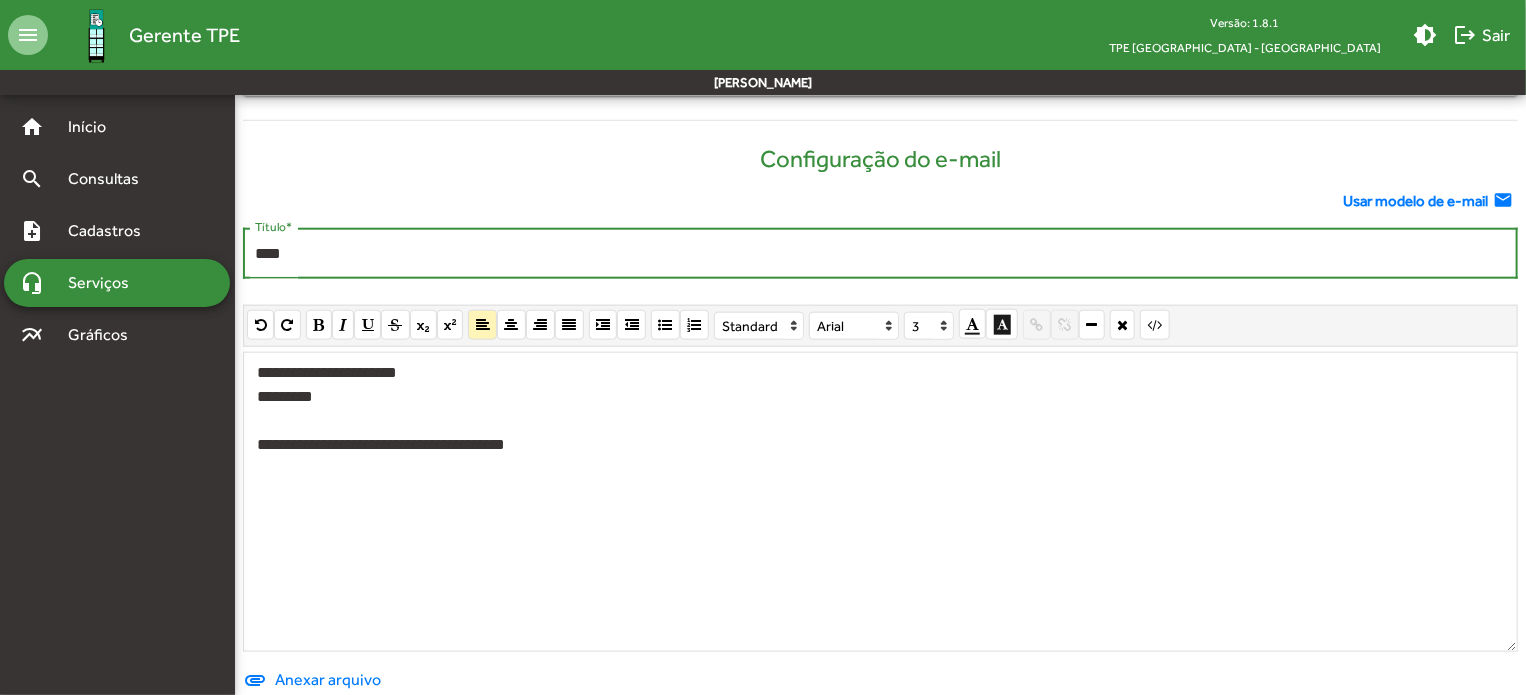 paste on "**********" 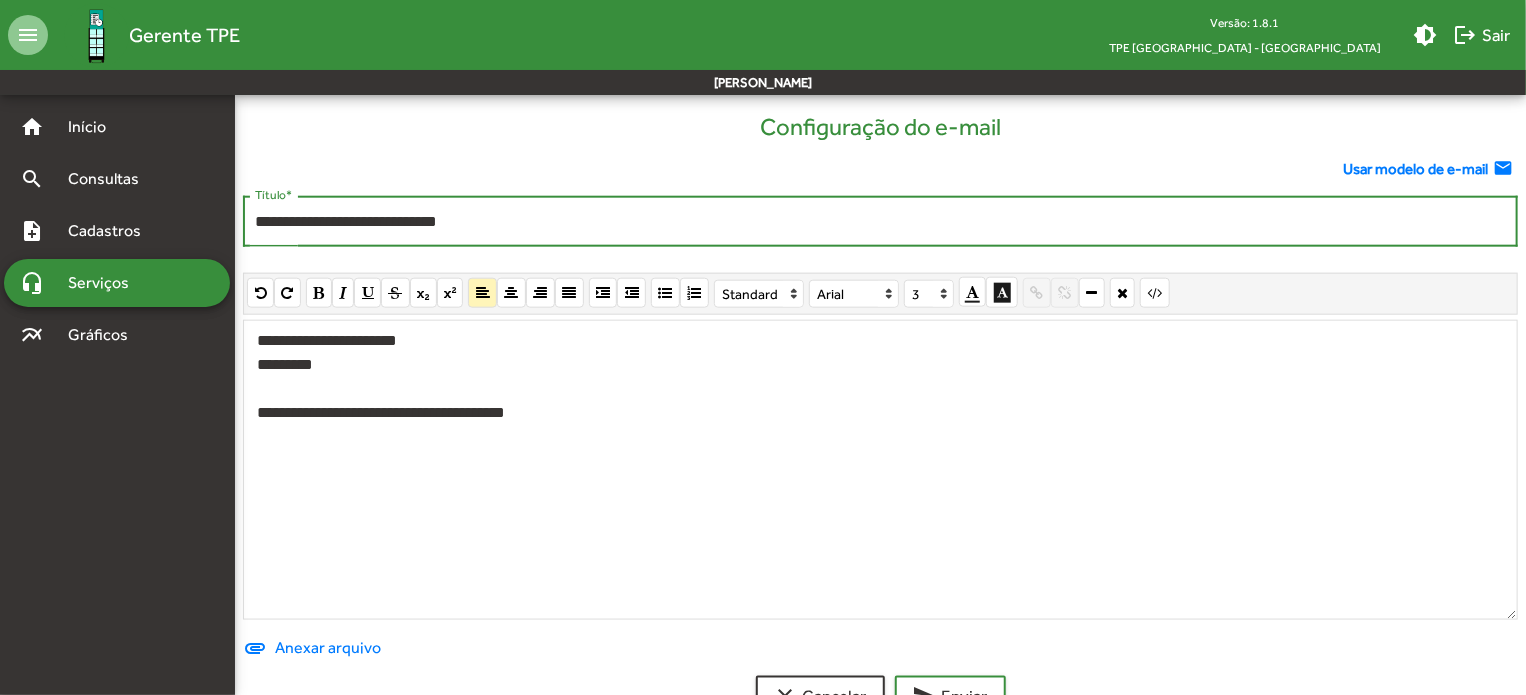 scroll, scrollTop: 1077, scrollLeft: 0, axis: vertical 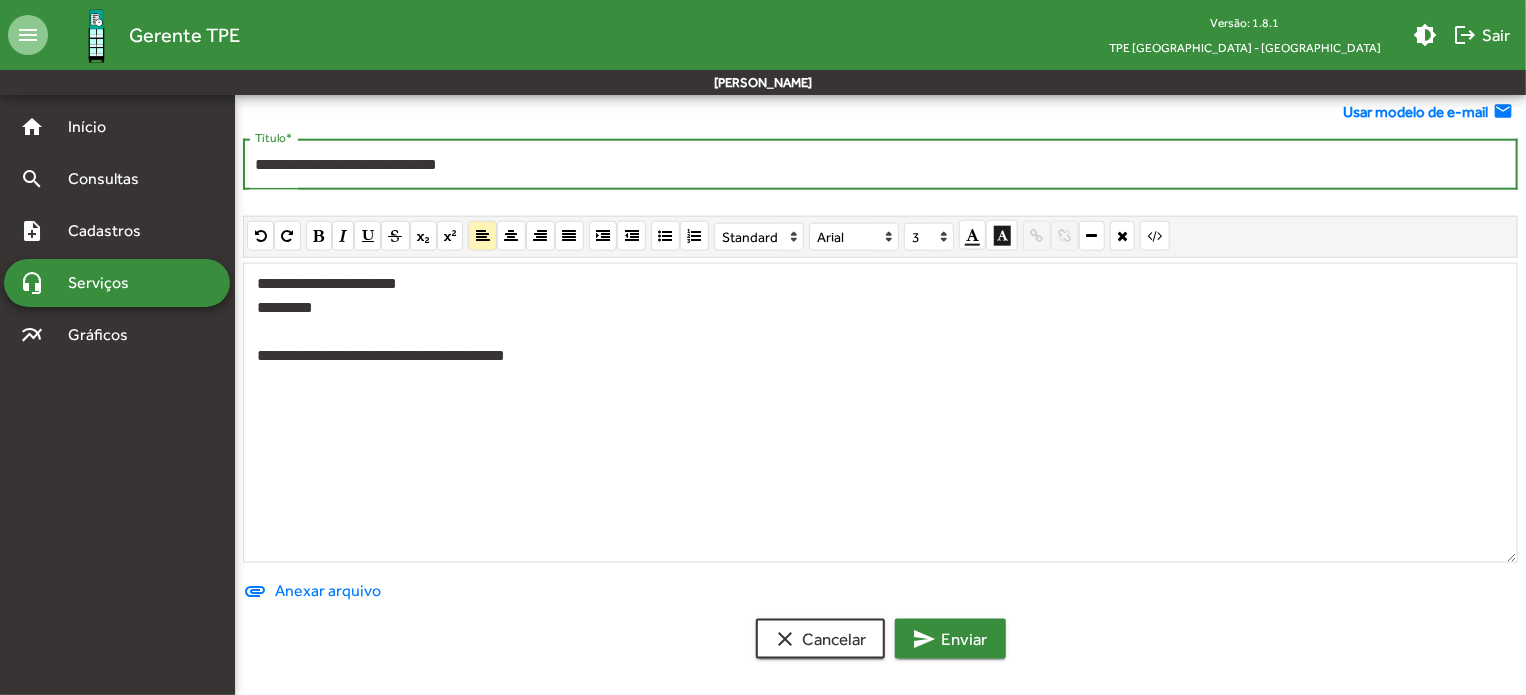 type on "**********" 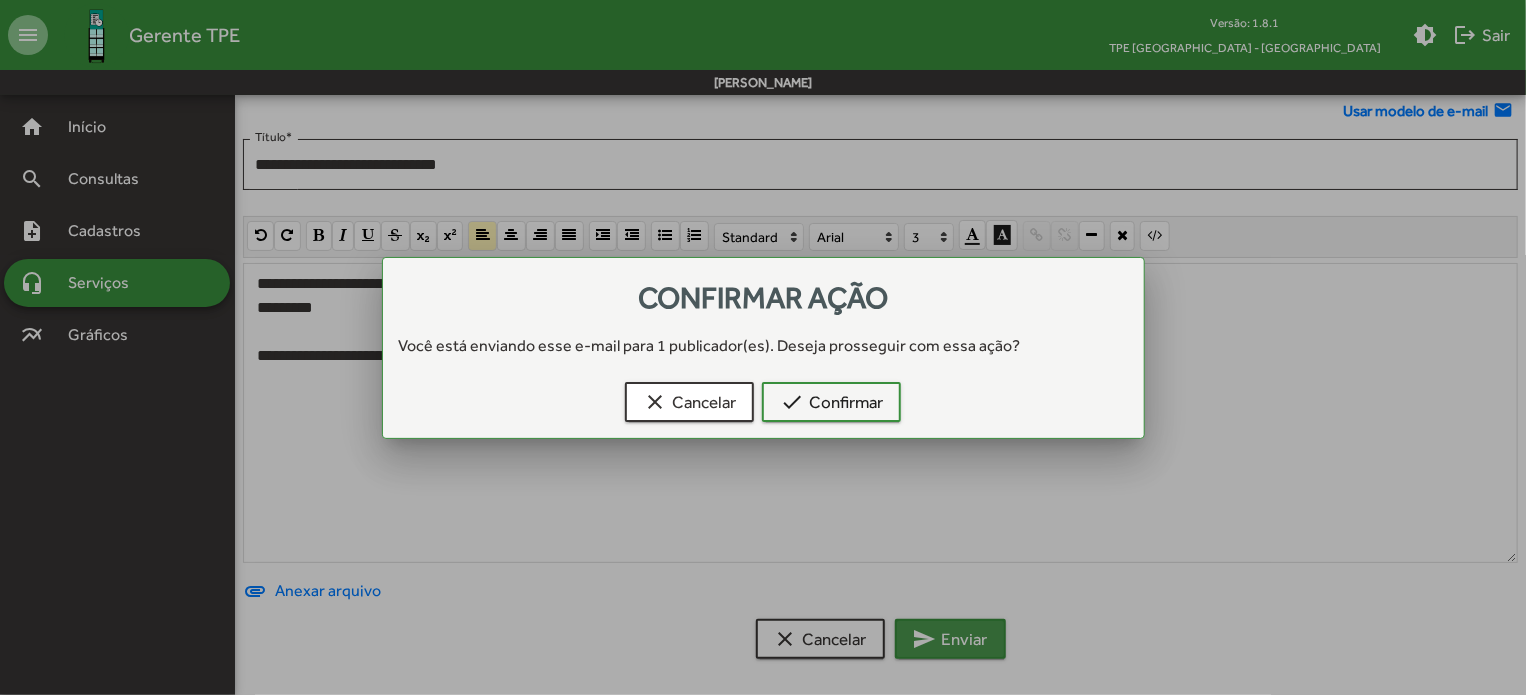 scroll, scrollTop: 0, scrollLeft: 0, axis: both 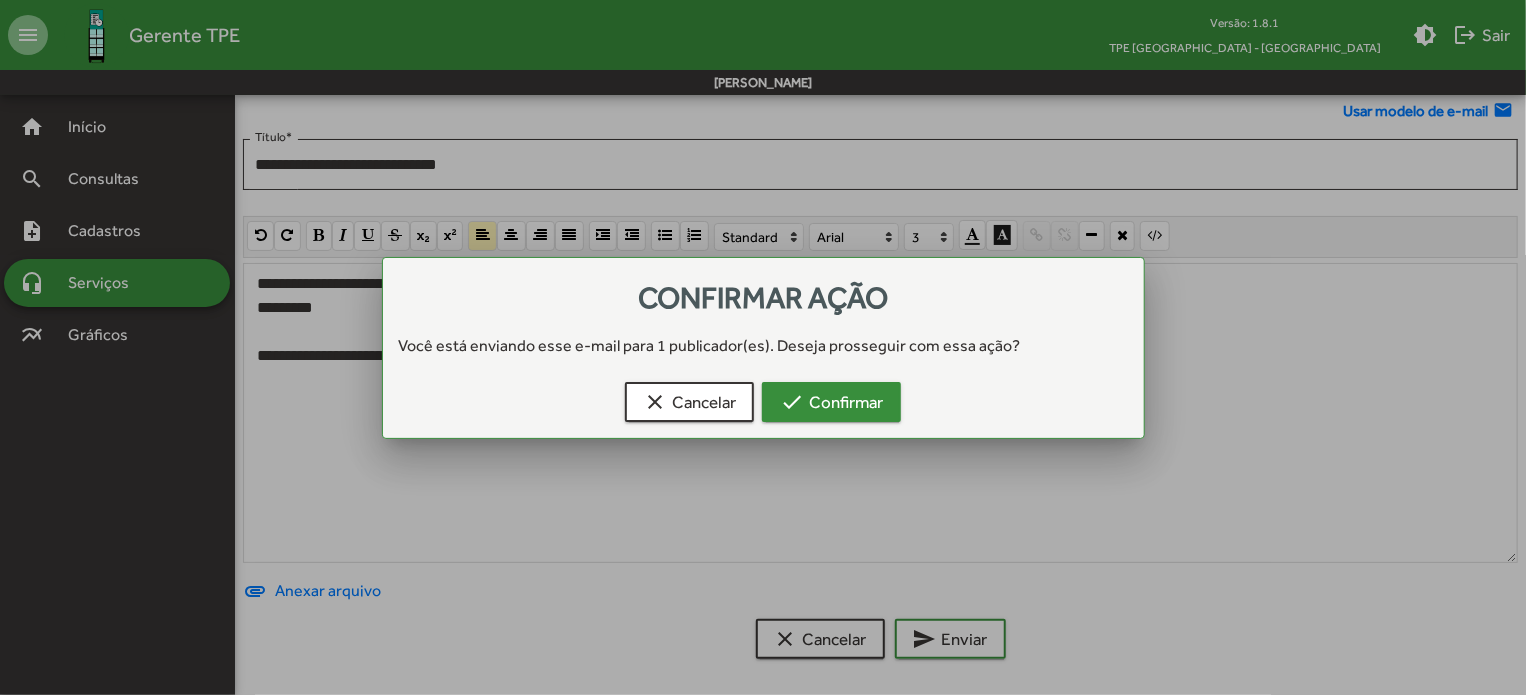 click on "check  Confirmar" at bounding box center [831, 402] 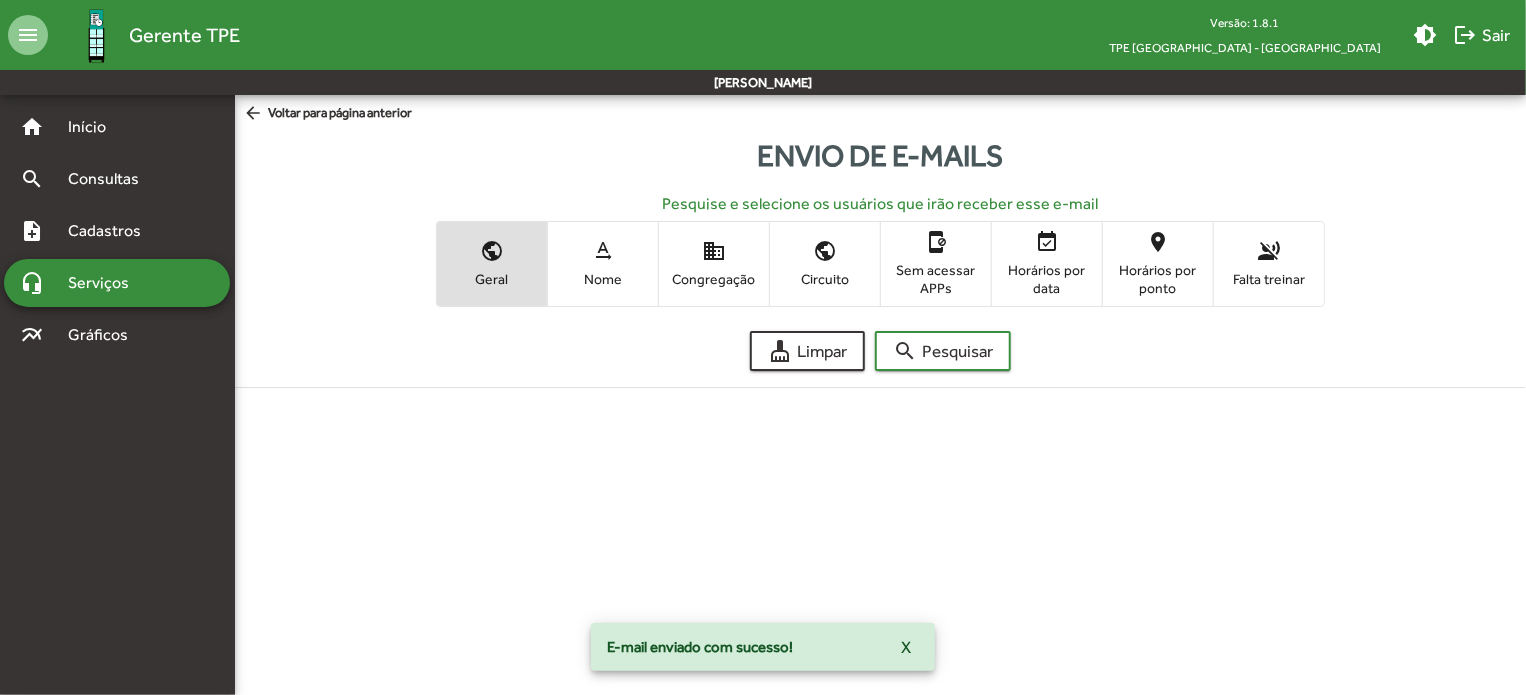 scroll, scrollTop: 0, scrollLeft: 0, axis: both 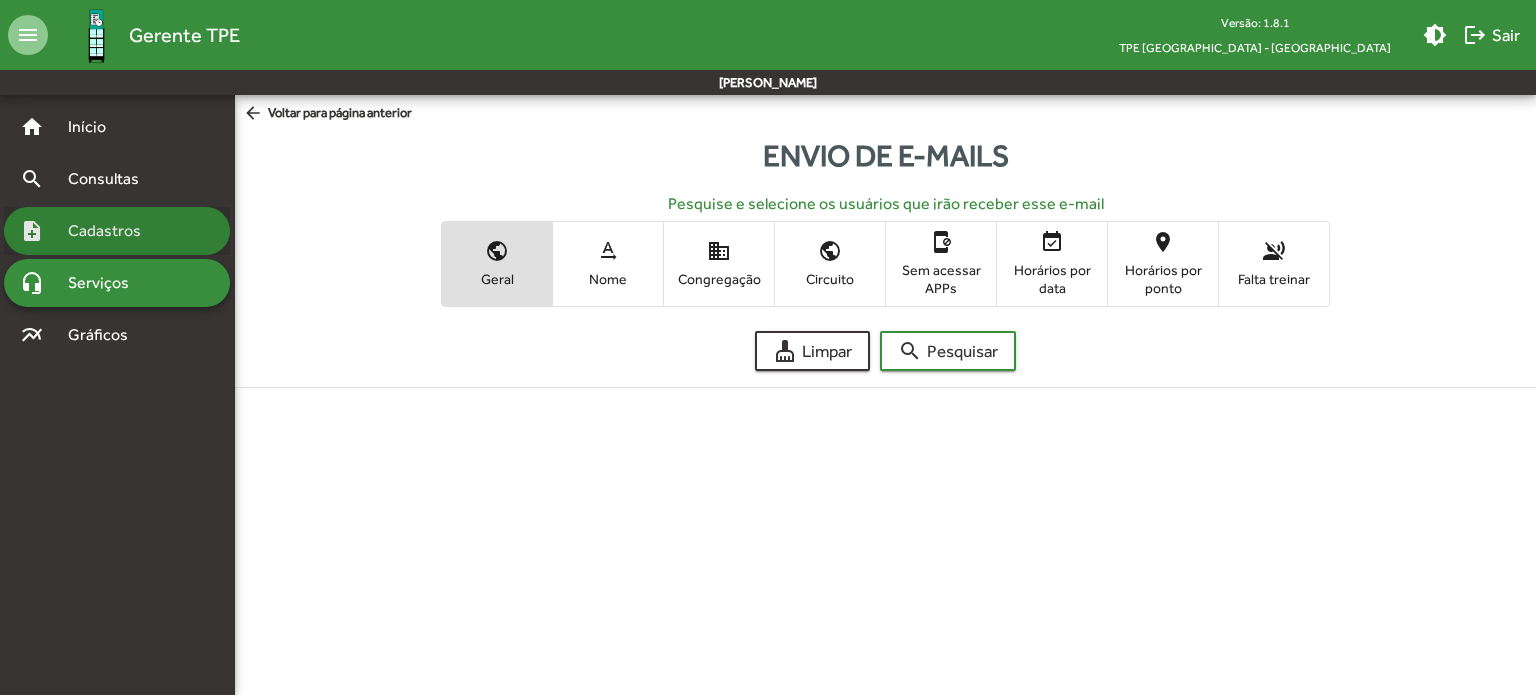 click on "Cadastros" at bounding box center [111, 231] 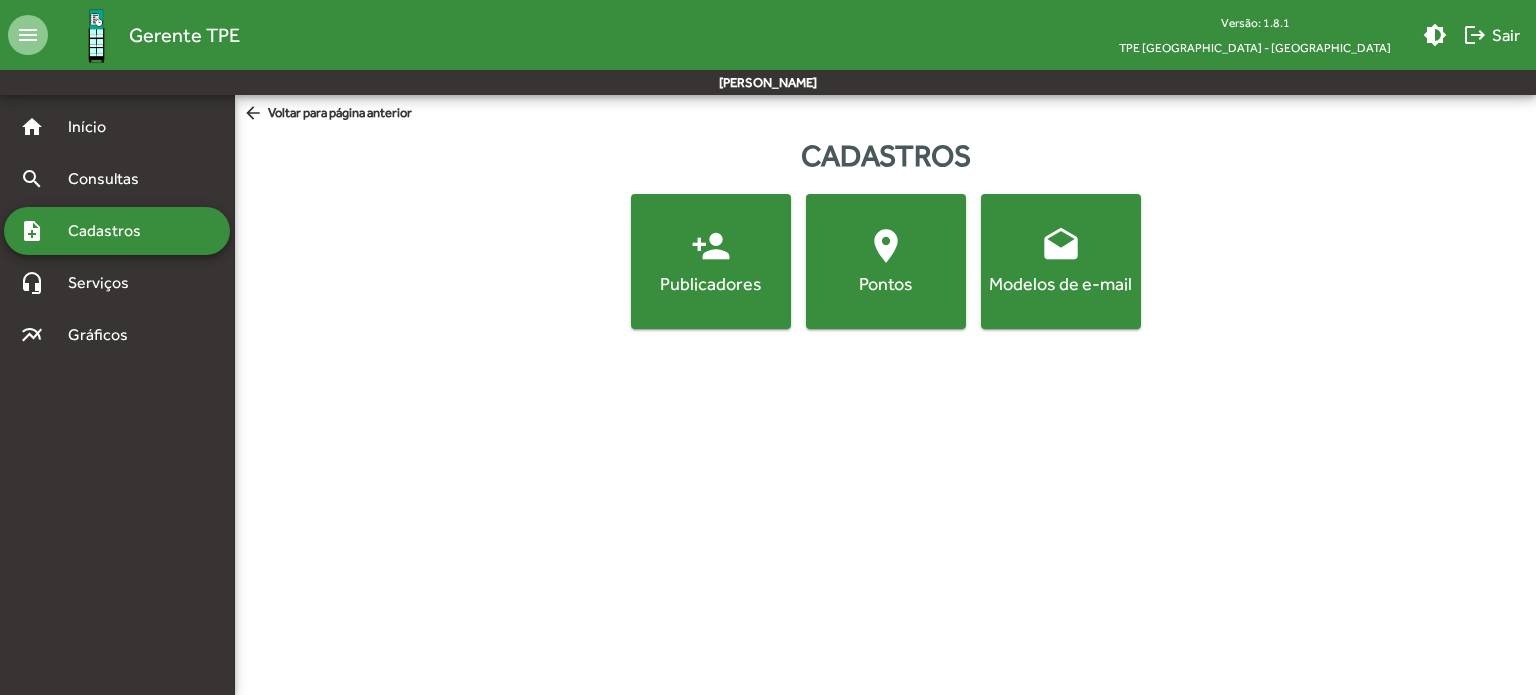 click on "person_add  Publicadores" 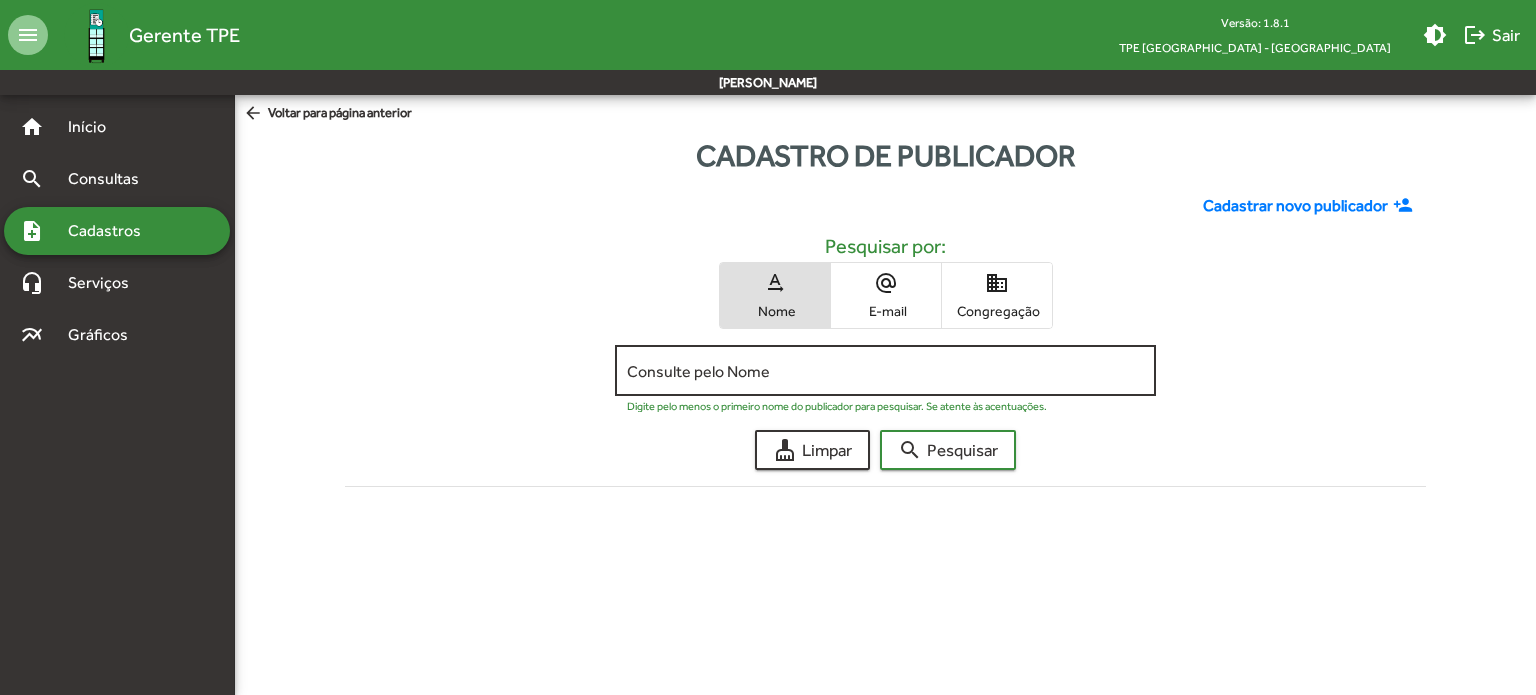 click on "Consulte pelo Nome" at bounding box center (885, 371) 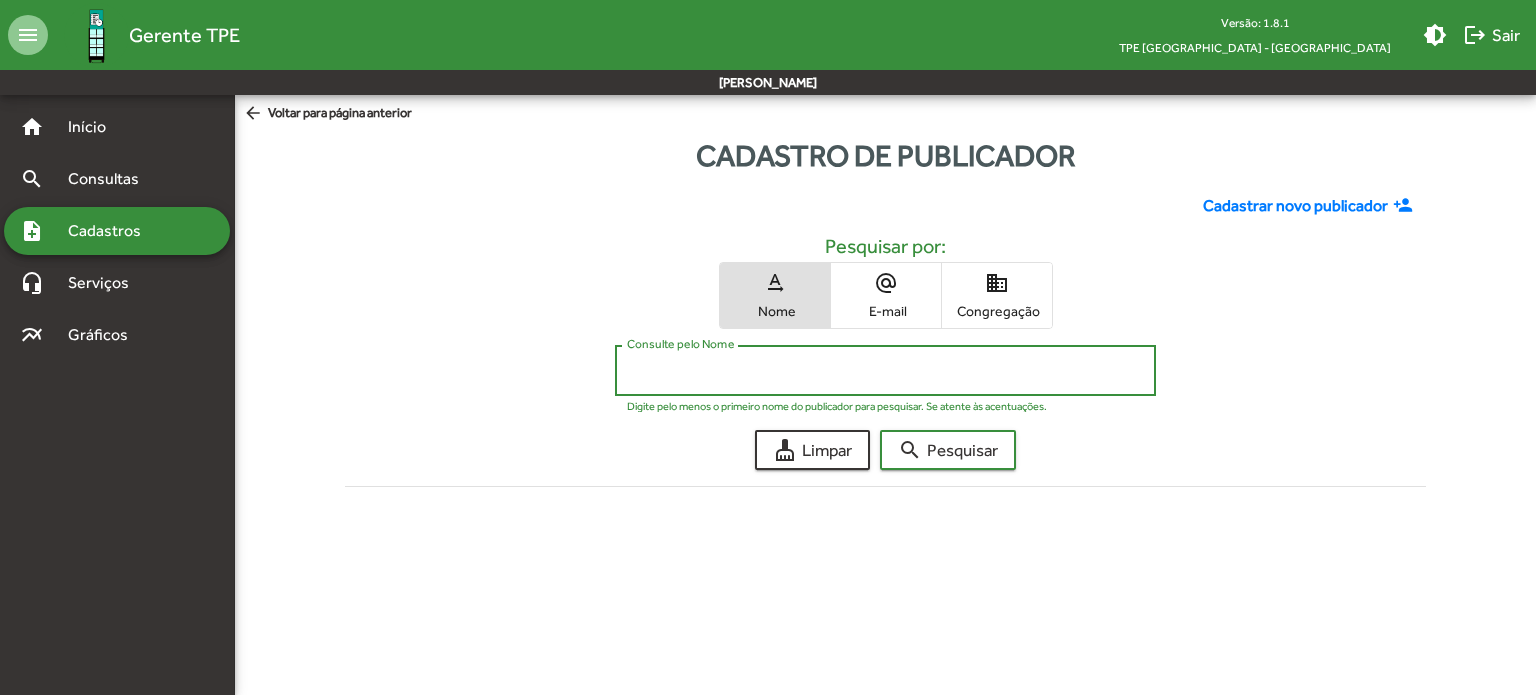 paste on "**********" 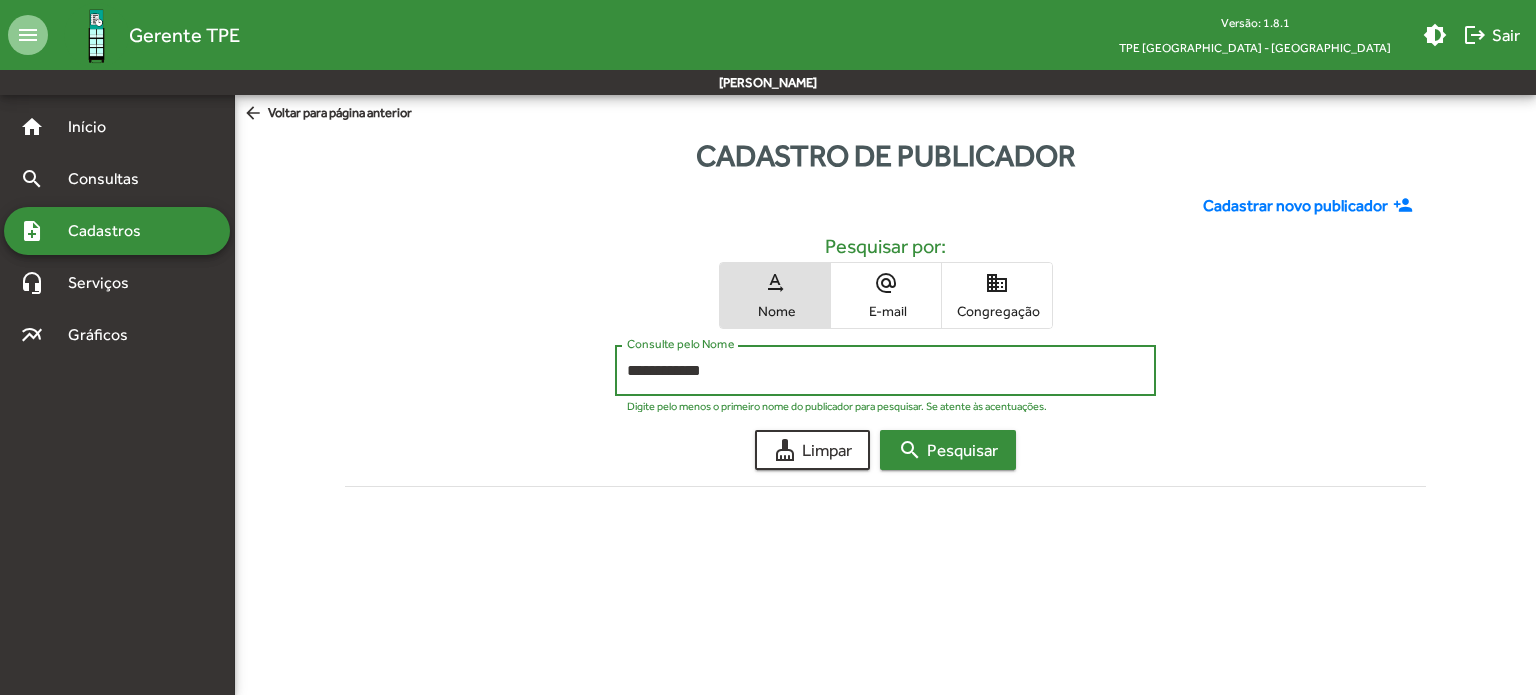type on "**********" 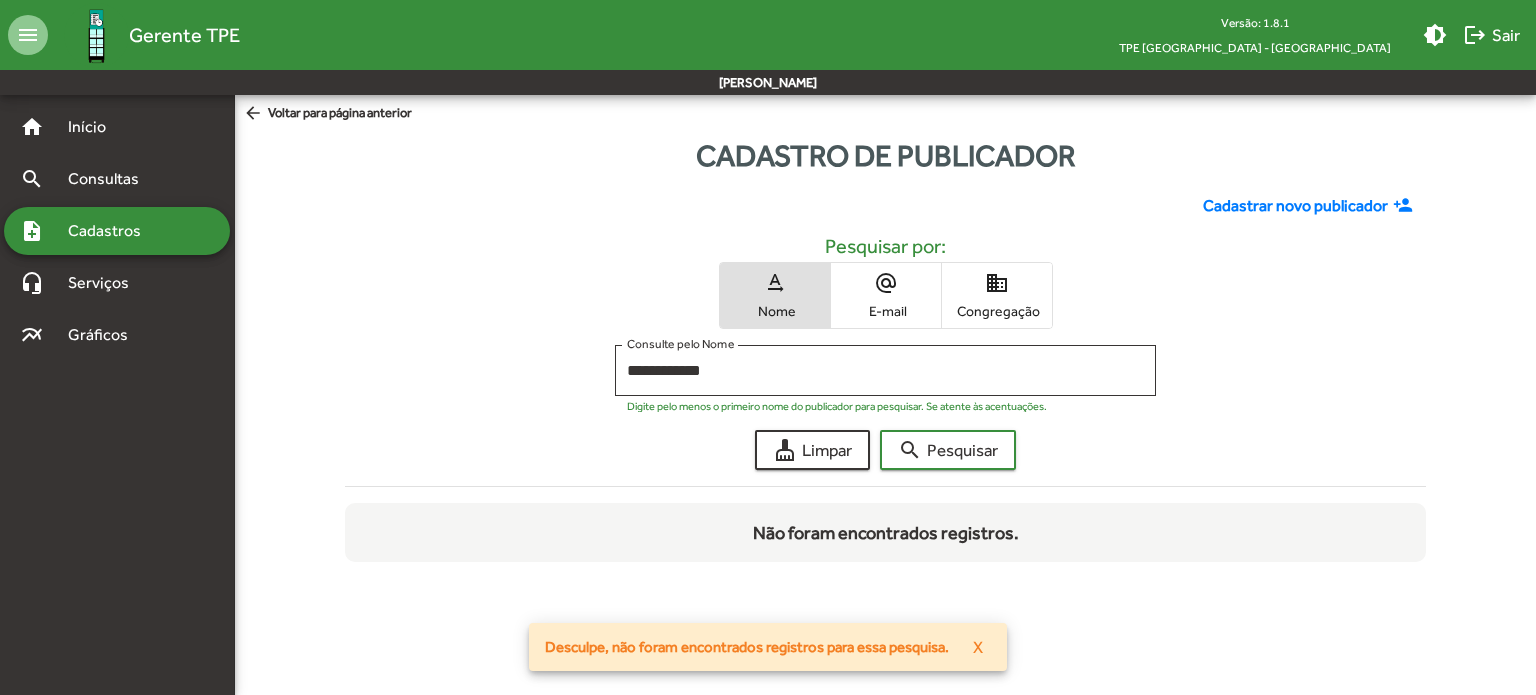 click on "alternate_email E-mail" at bounding box center (886, 295) 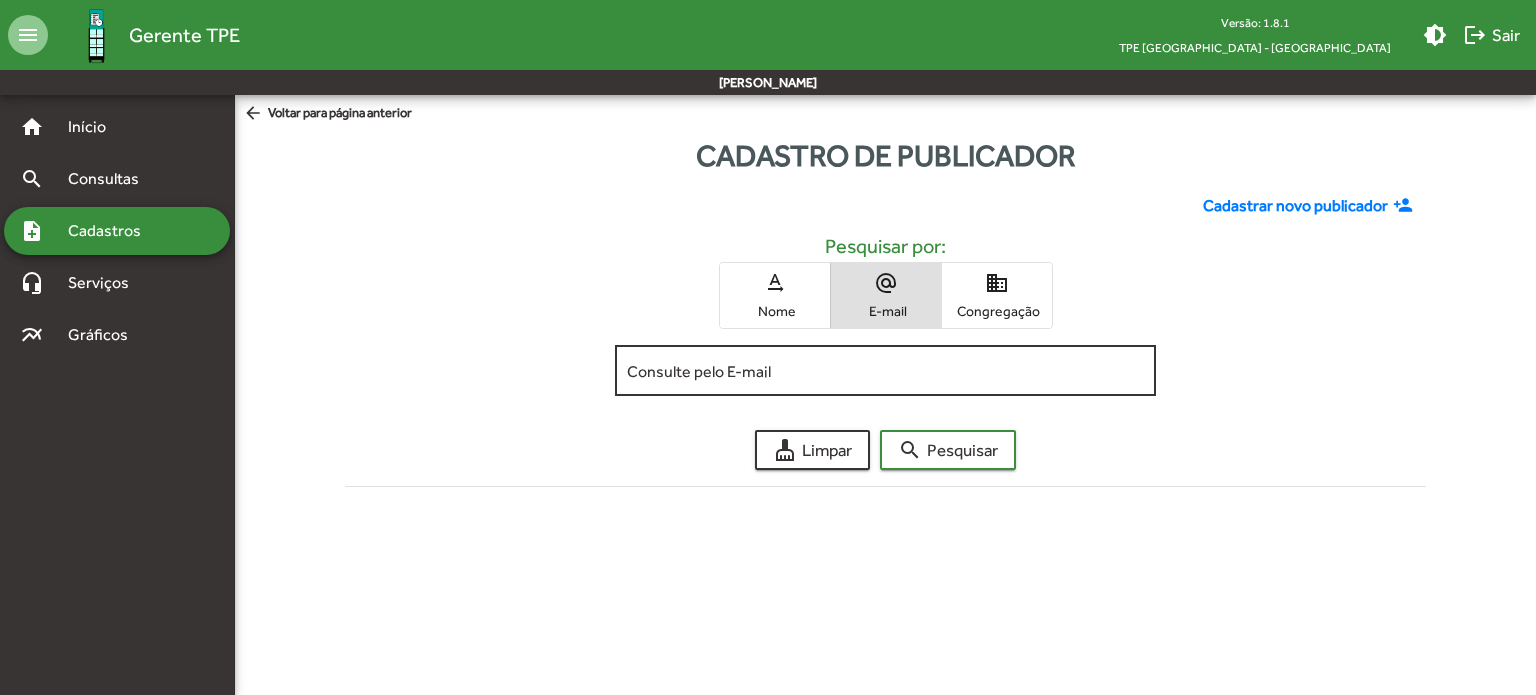 click on "Consulte pelo E-mail" at bounding box center (885, 371) 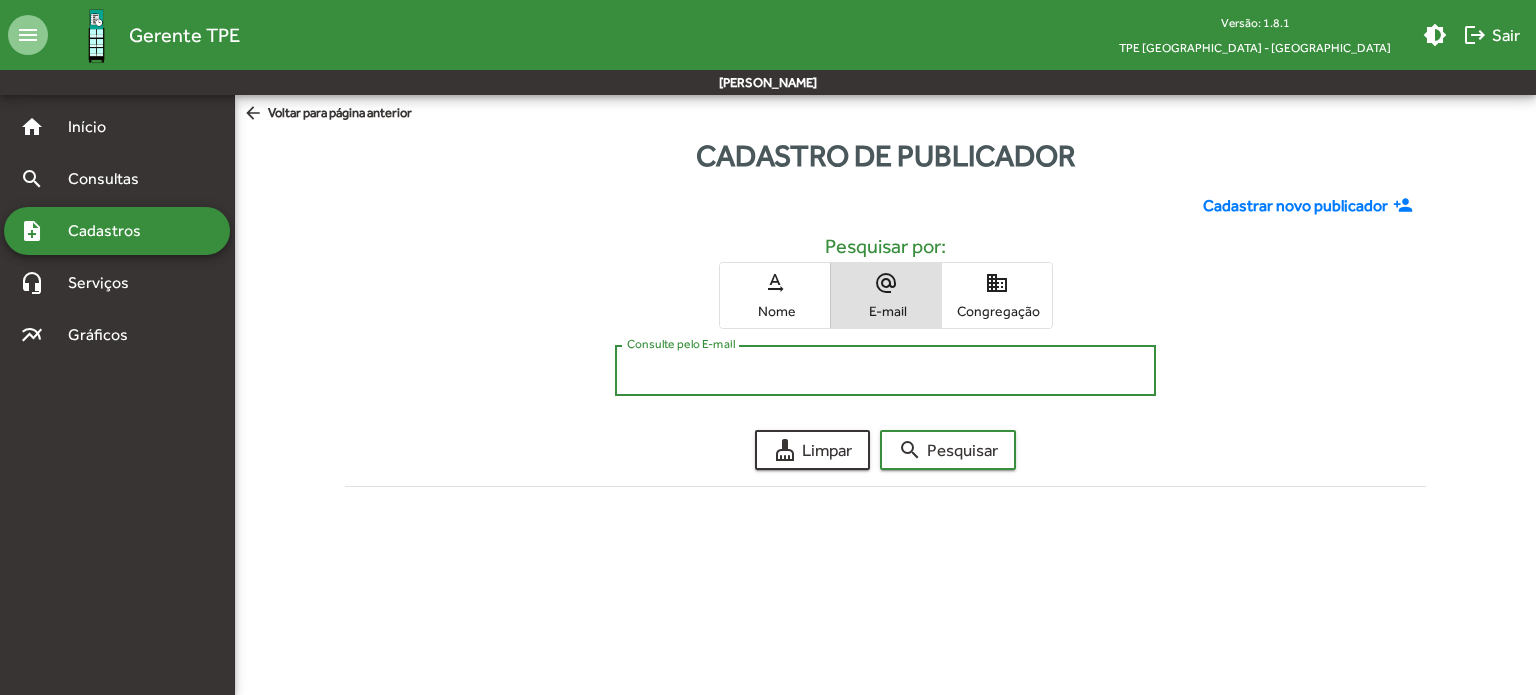 paste on "**********" 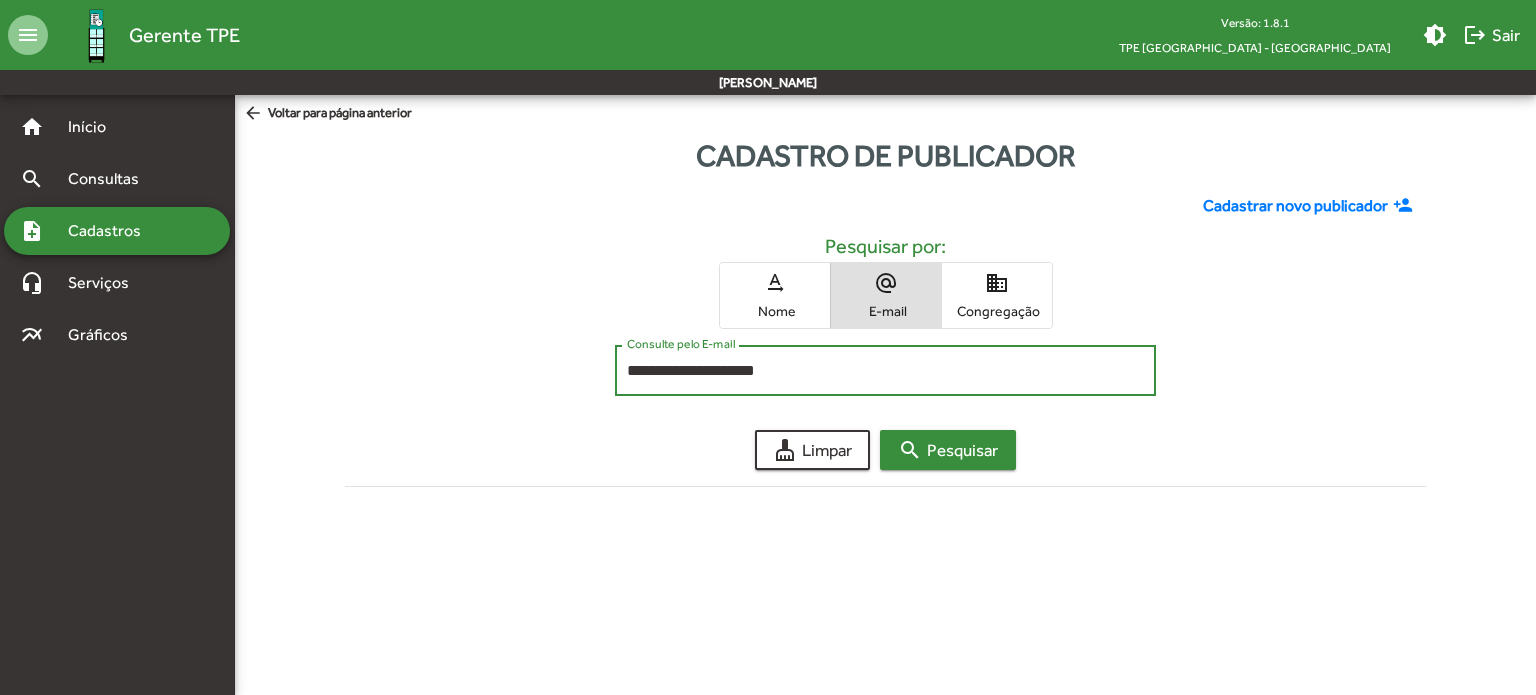 type on "**********" 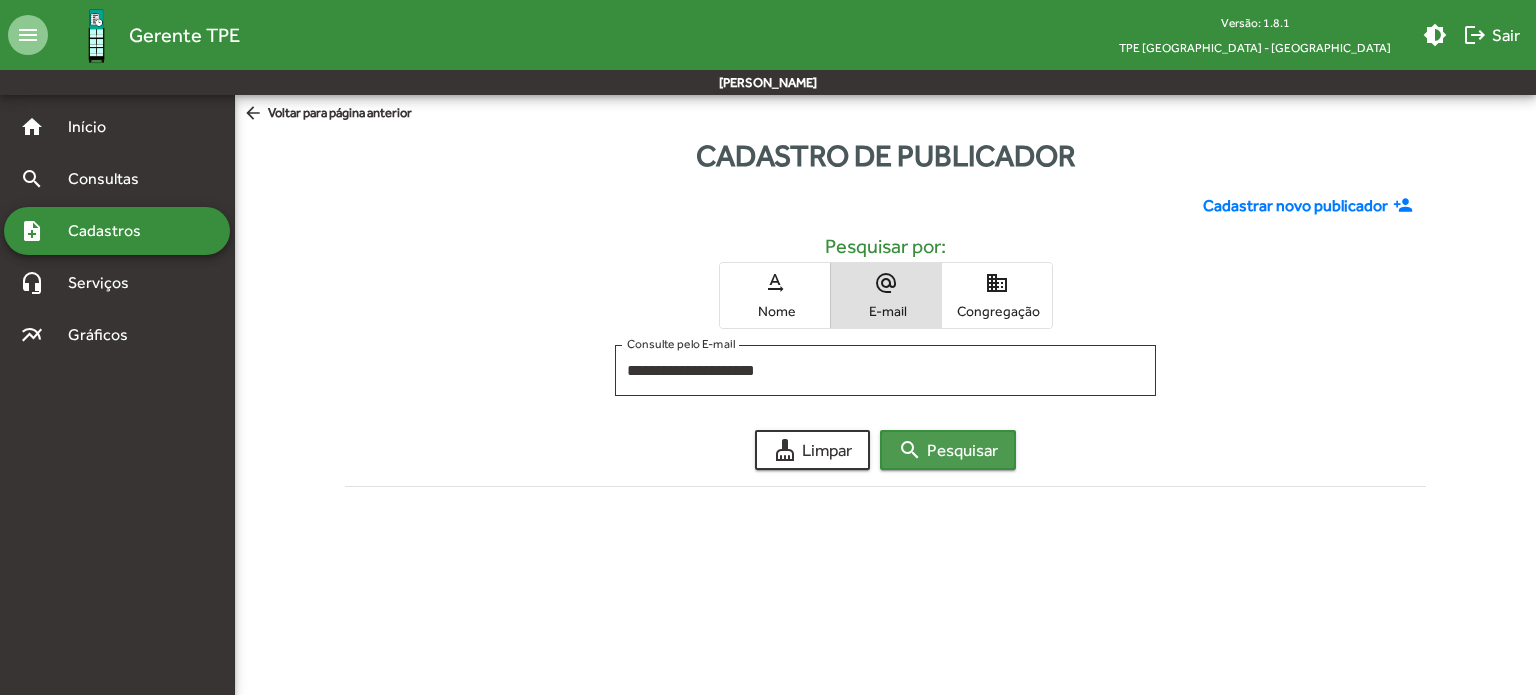 click on "search  Pesquisar" 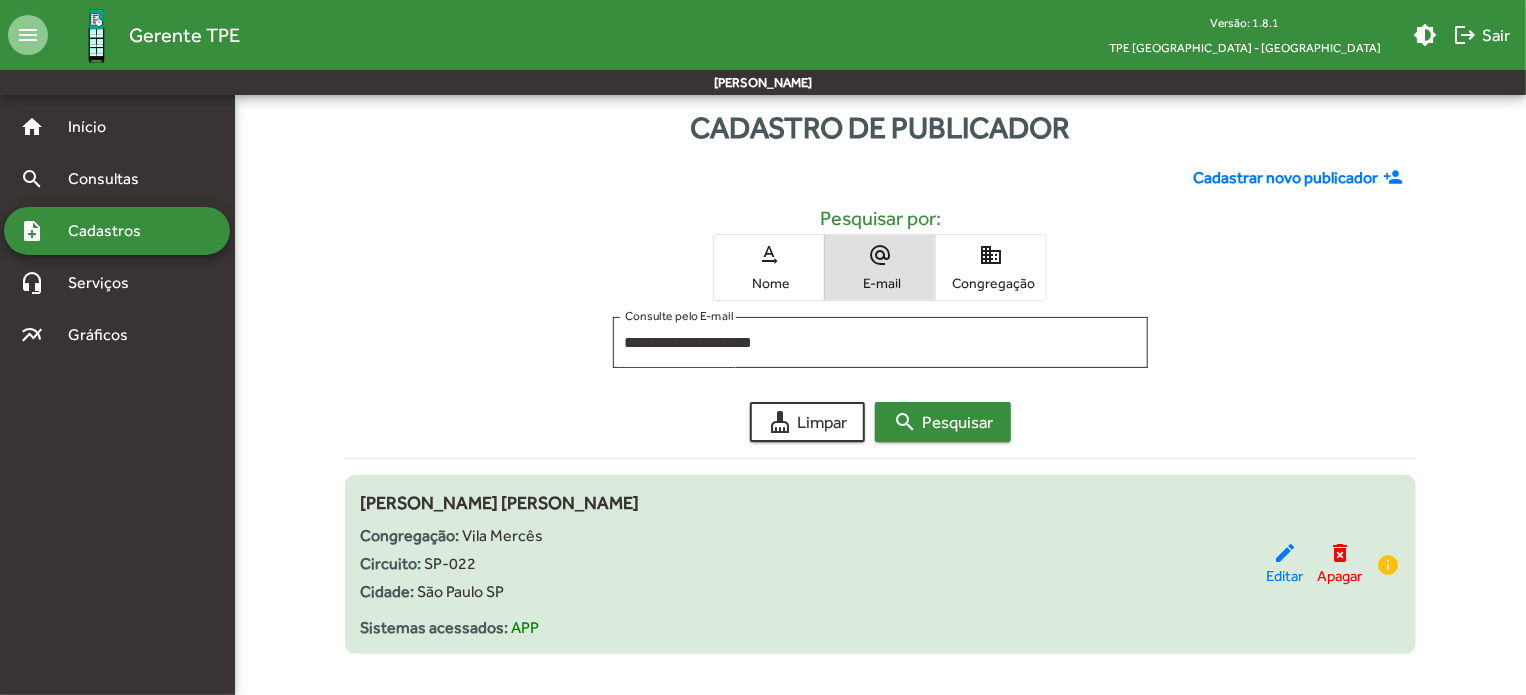 scroll, scrollTop: 33, scrollLeft: 0, axis: vertical 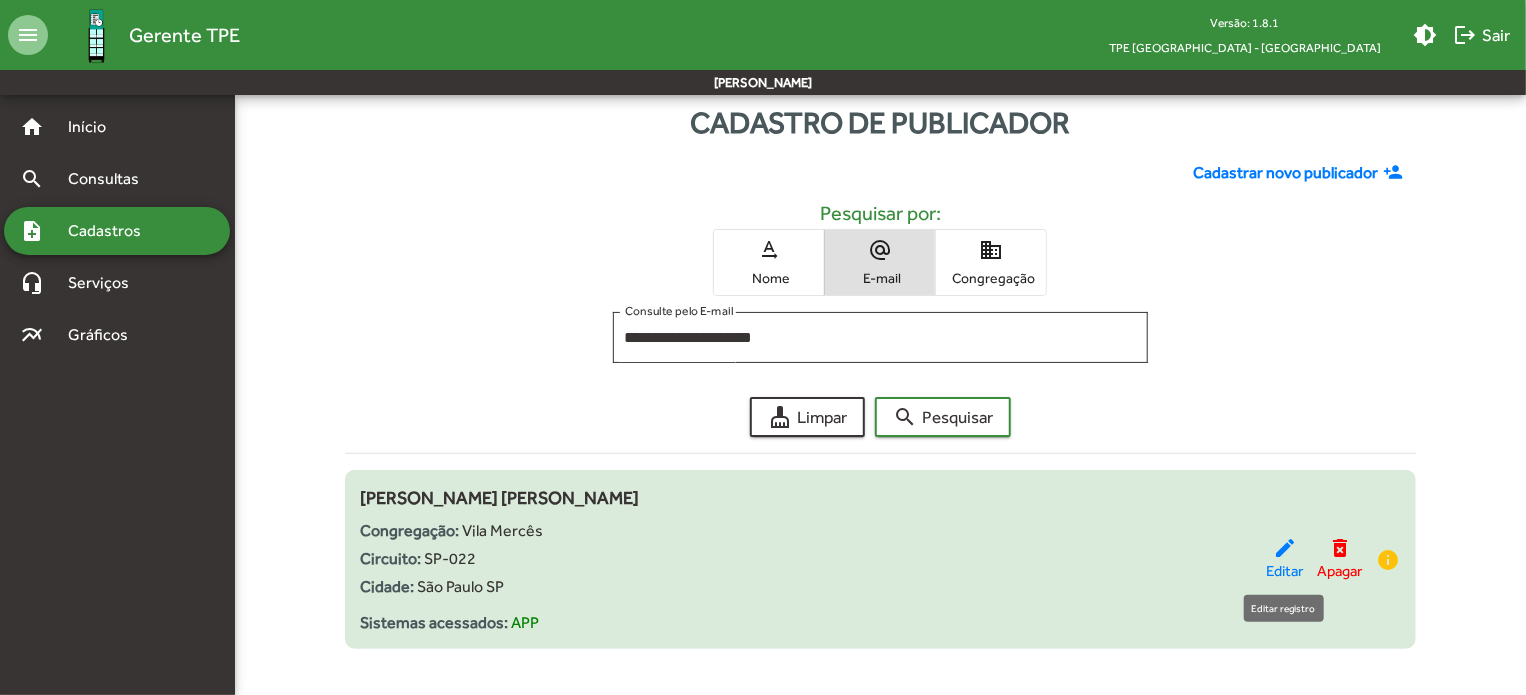 click on "edit" 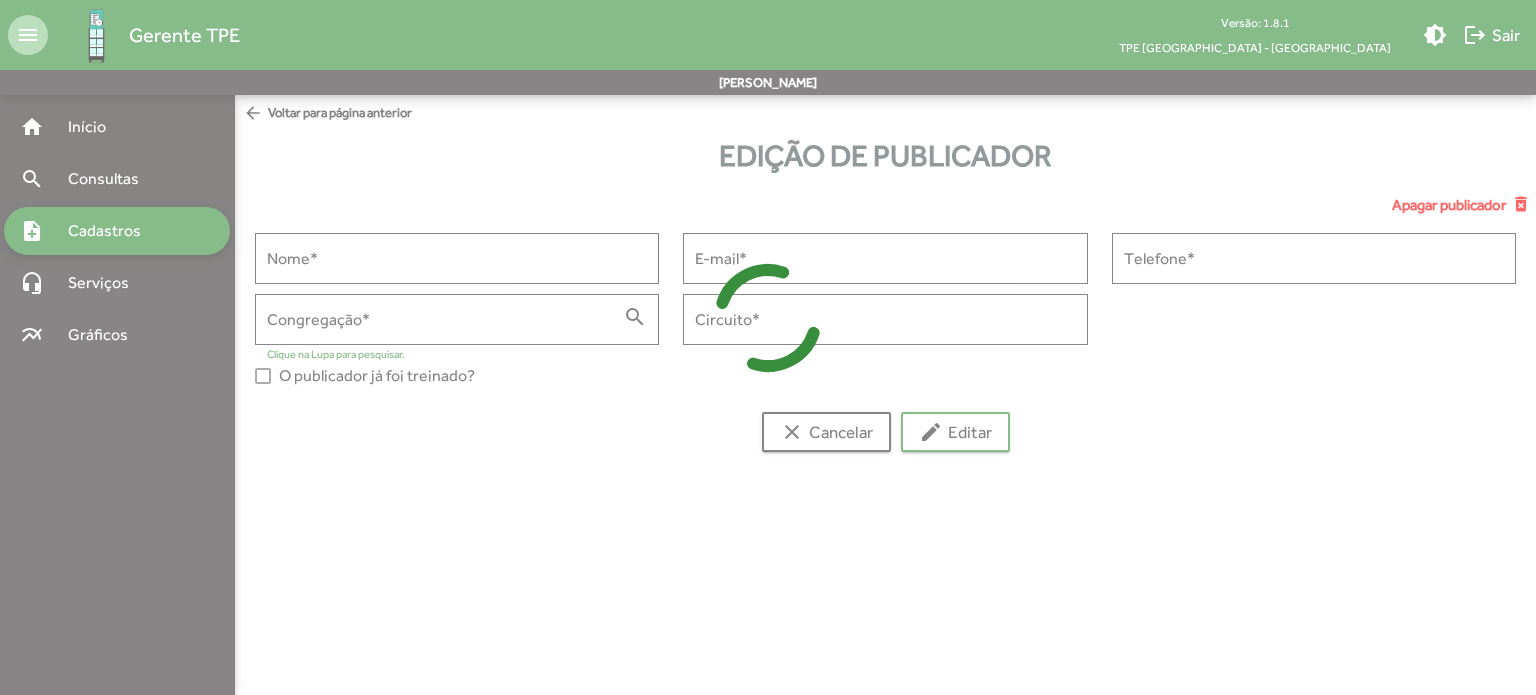 type on "**********" 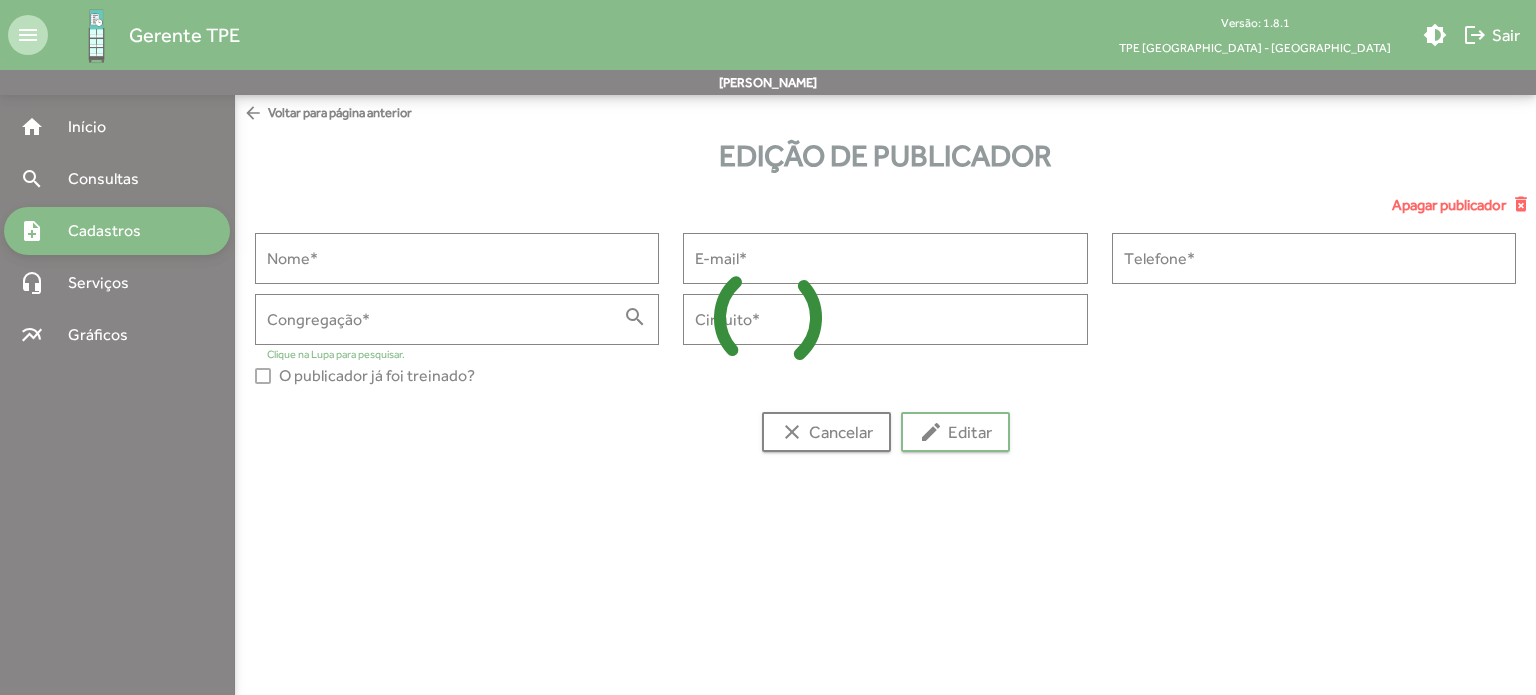 type on "**********" 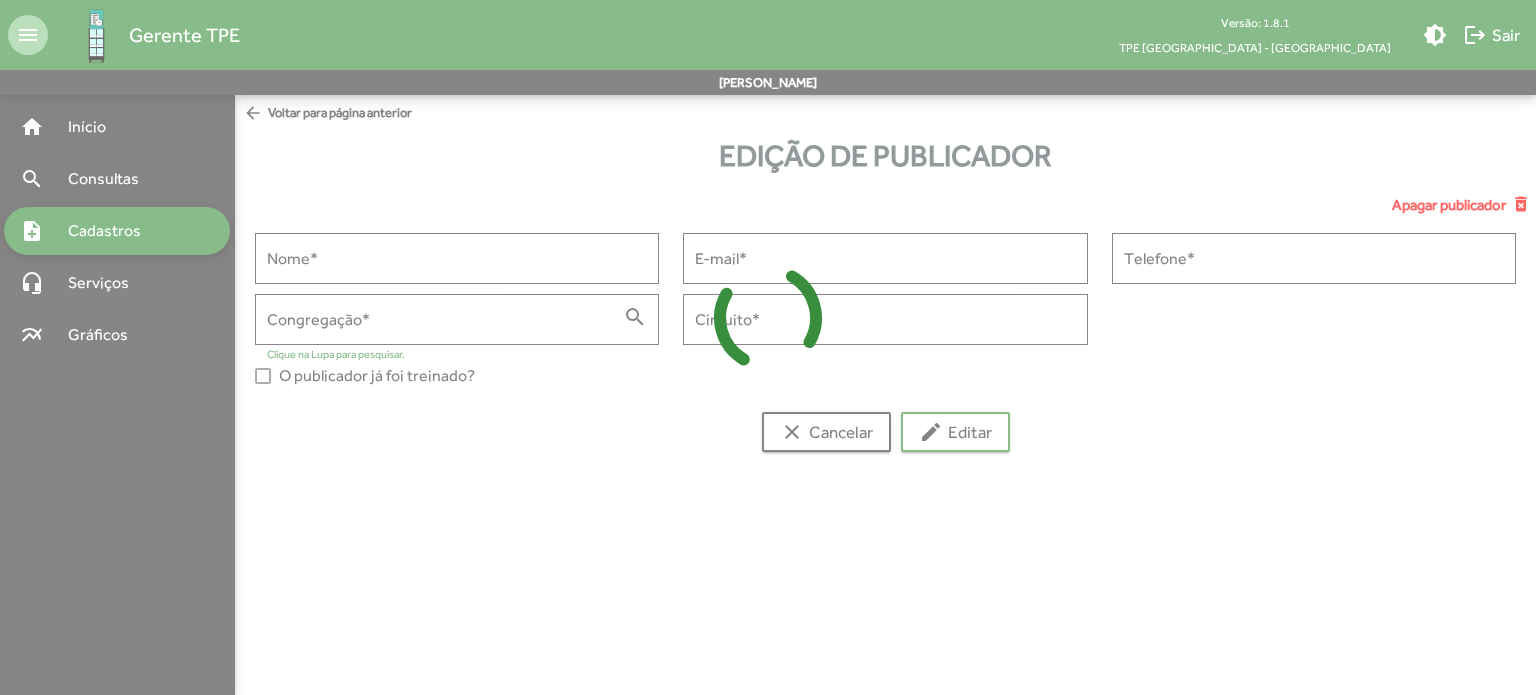 type on "**********" 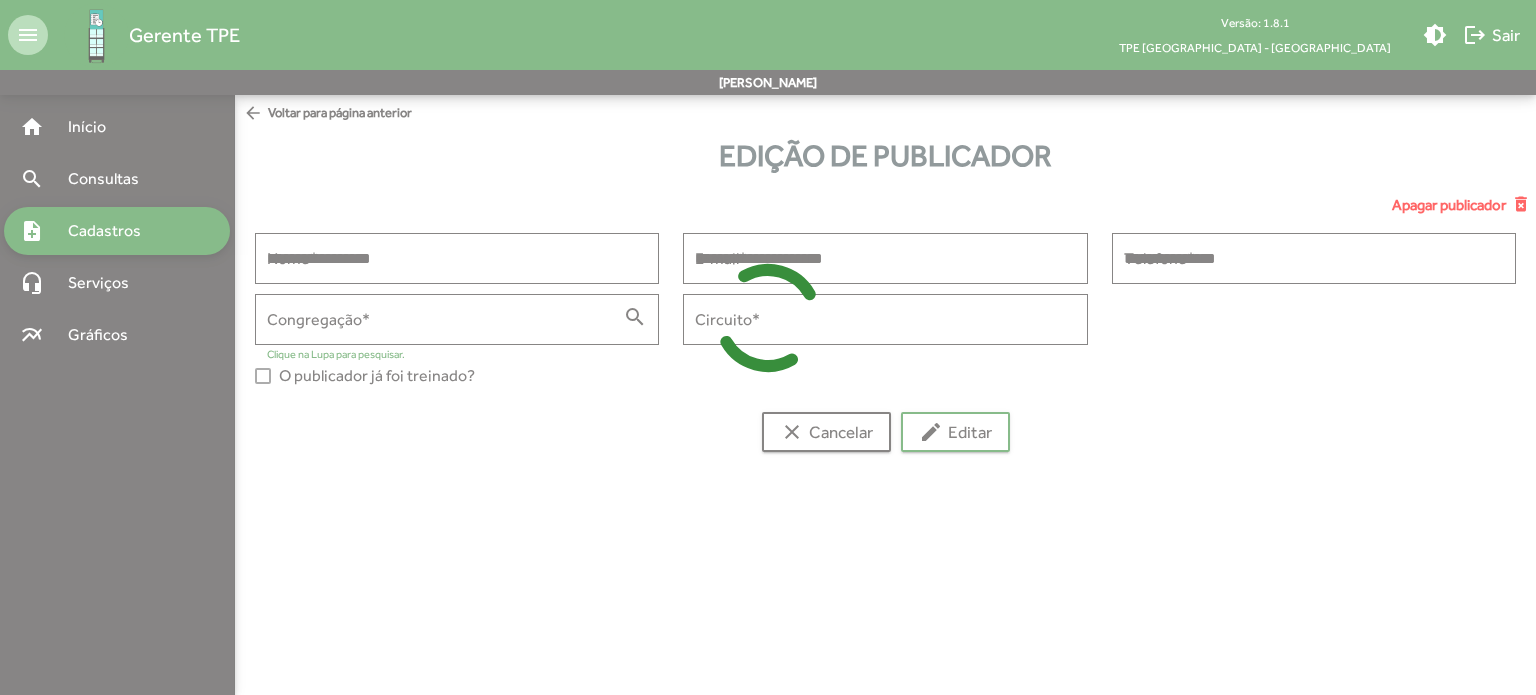 type on "**********" 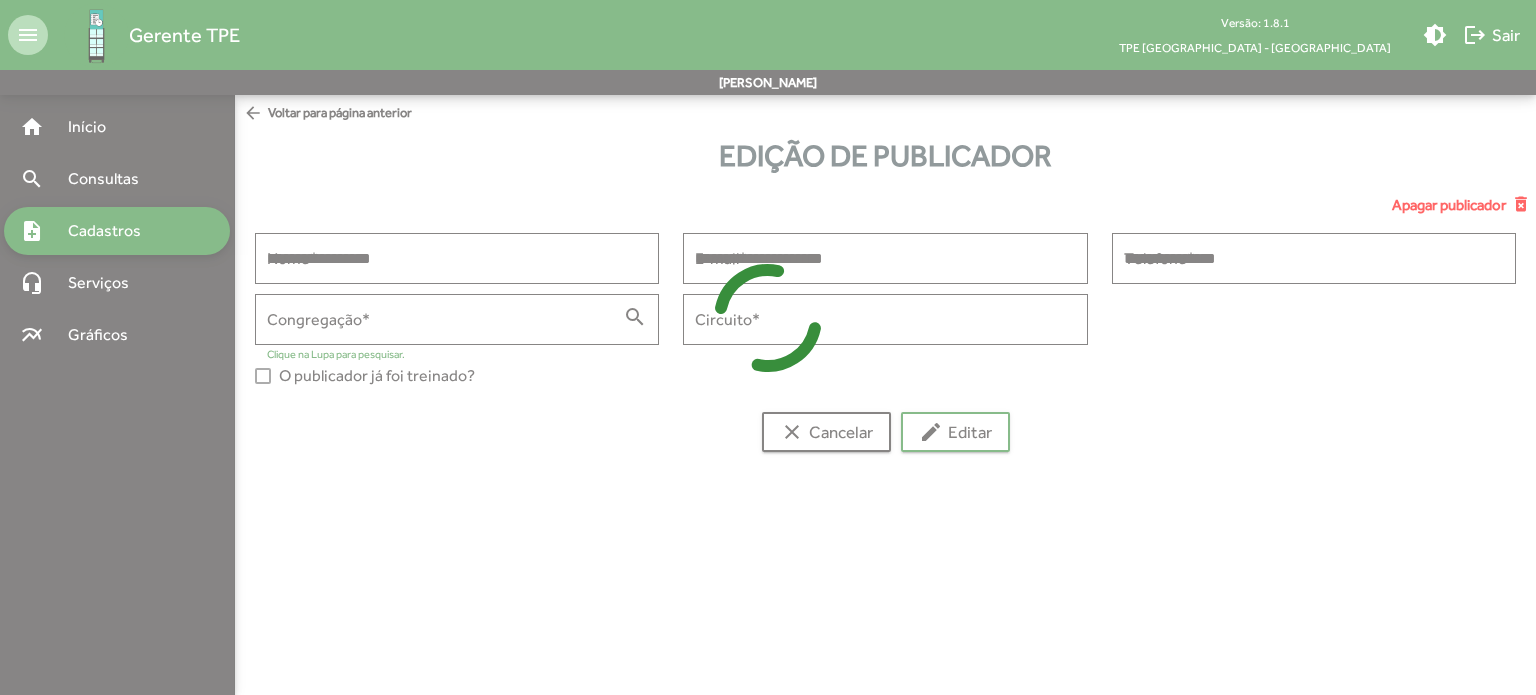 type on "******" 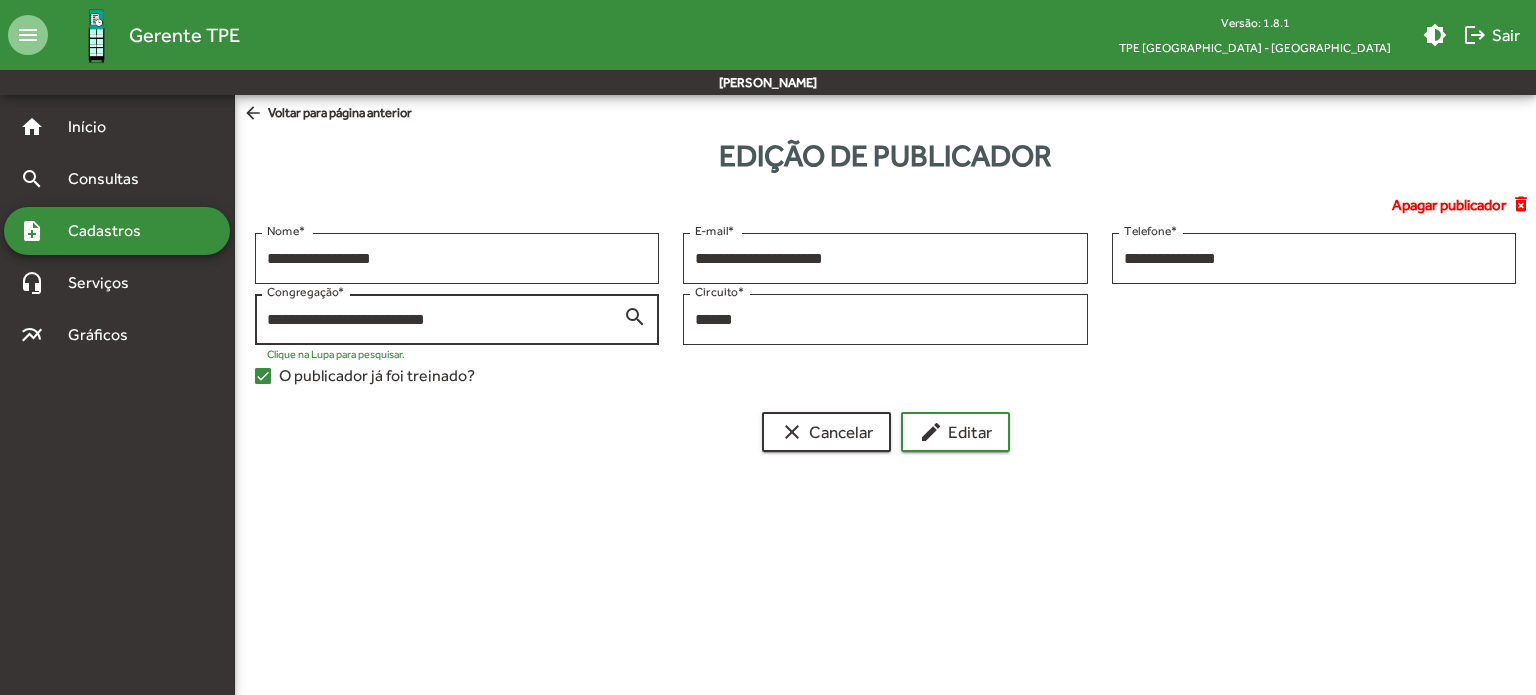 click on "**********" at bounding box center [445, 320] 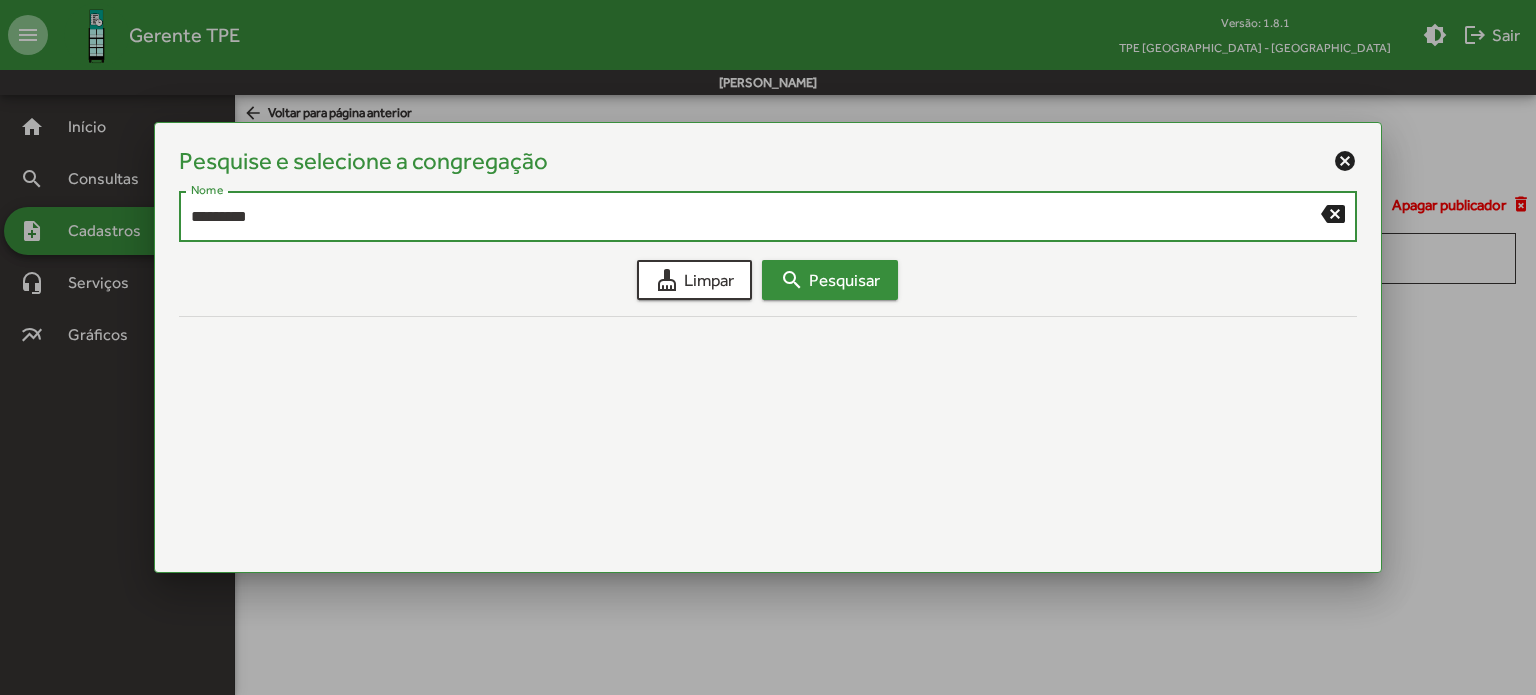 click on "search  Pesquisar" at bounding box center (830, 280) 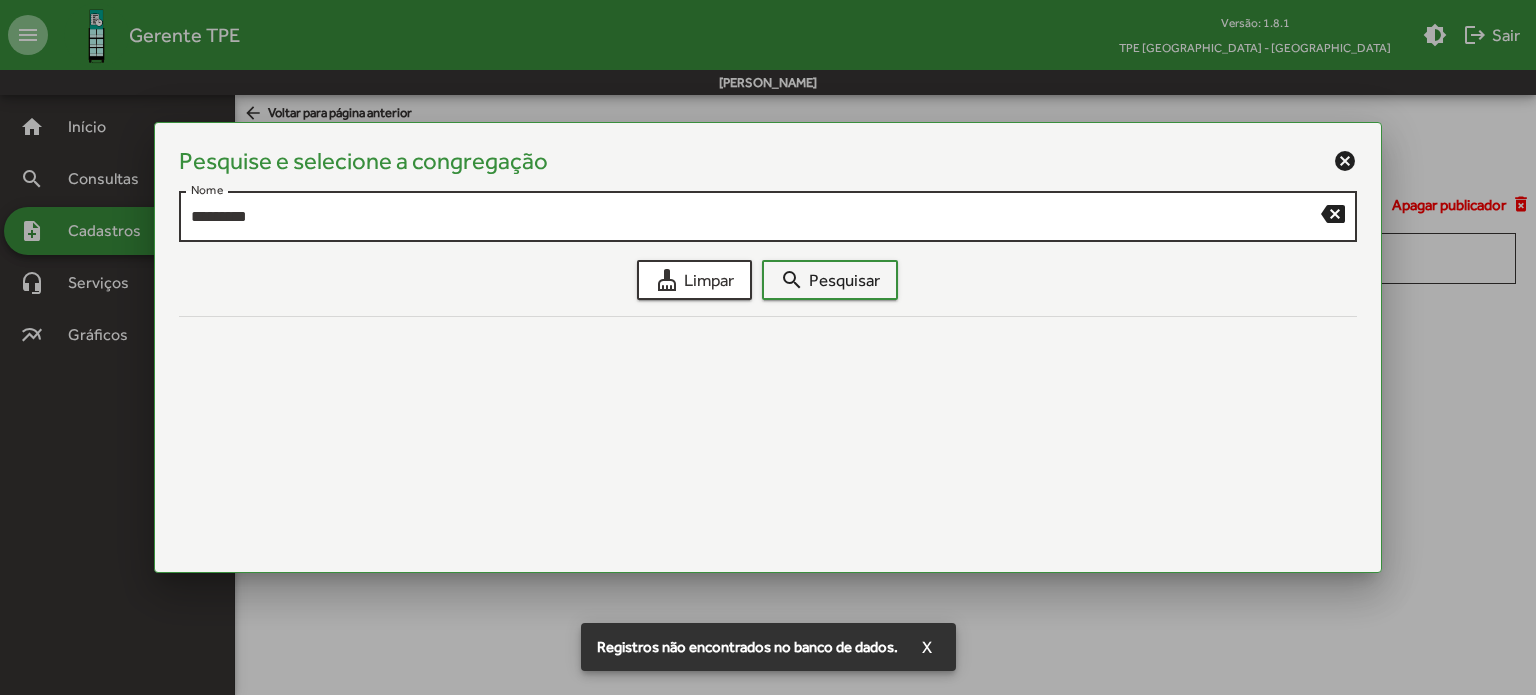 click on "********* Nome" at bounding box center (756, 214) 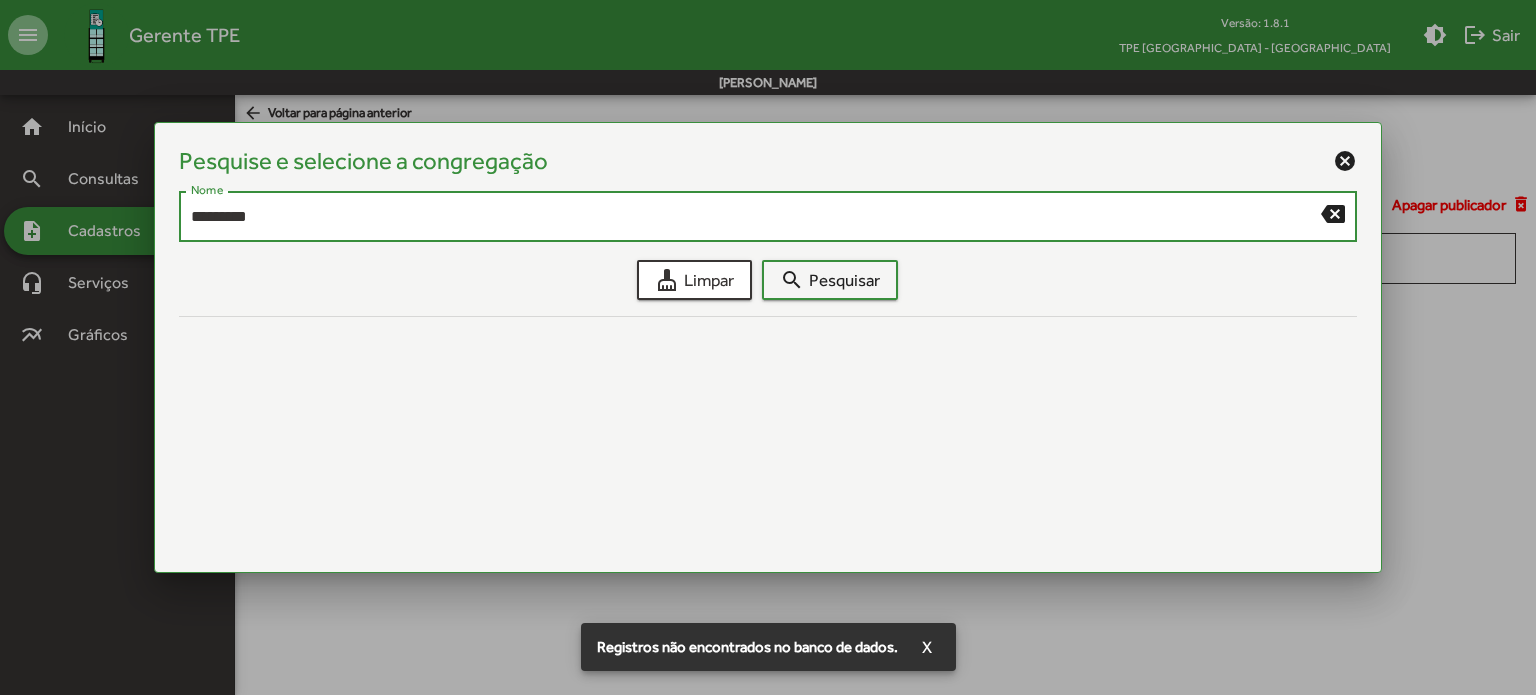 click on "*********" at bounding box center [756, 217] 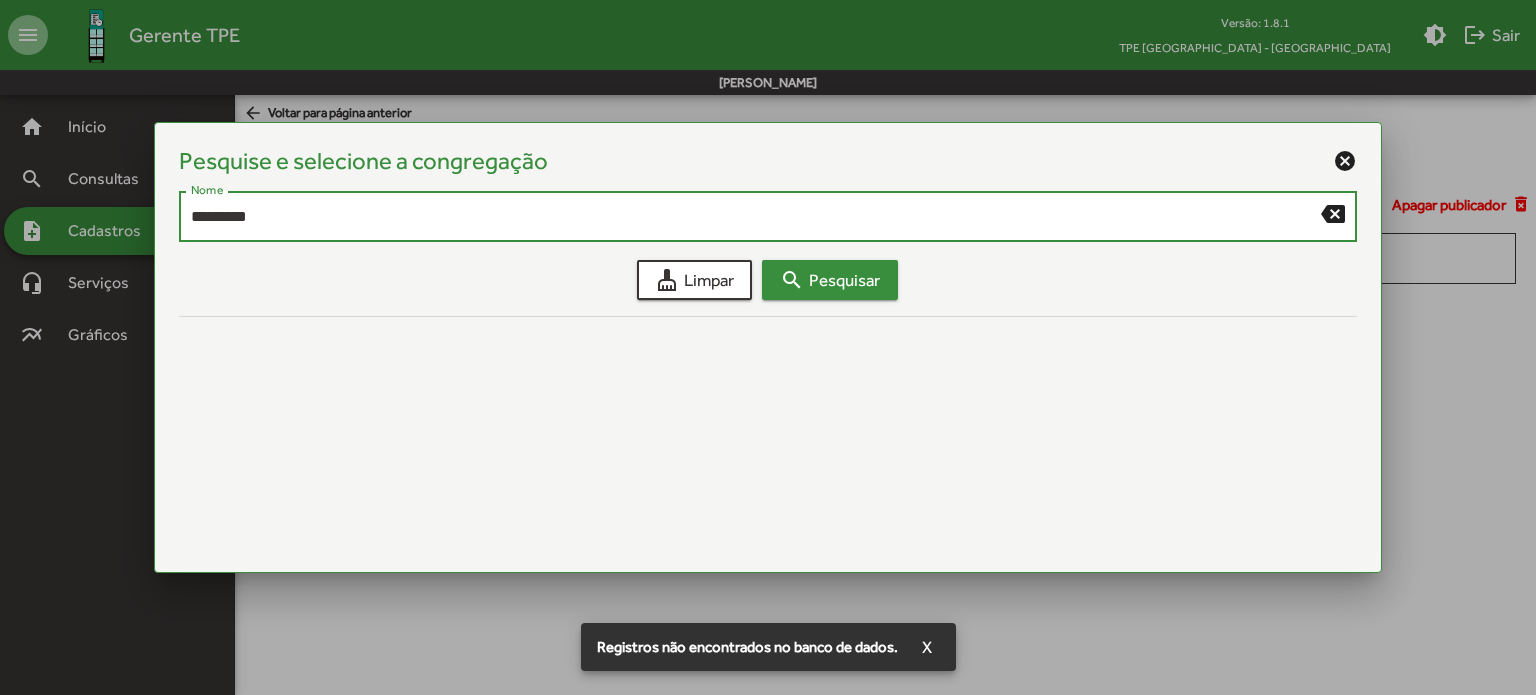 type on "*********" 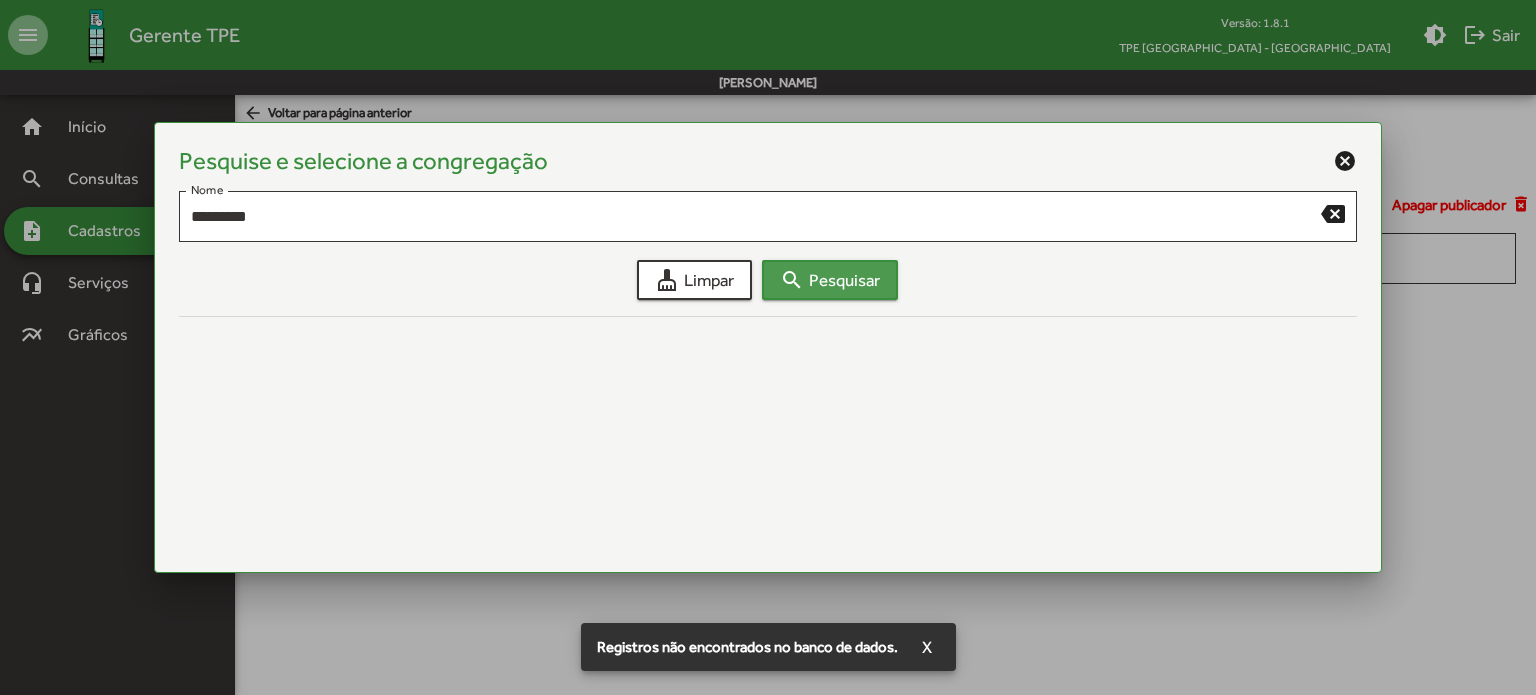 click on "search  Pesquisar" at bounding box center [830, 280] 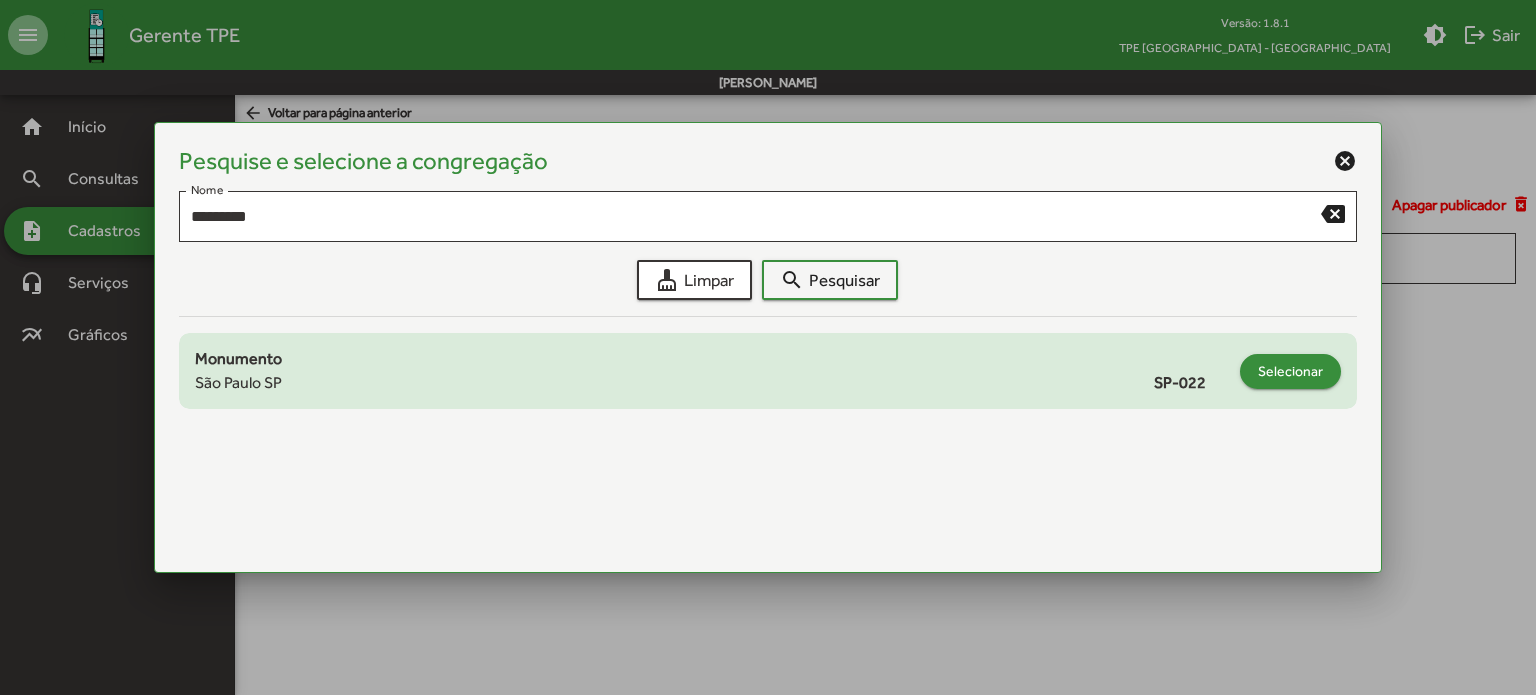 click on "Selecionar" 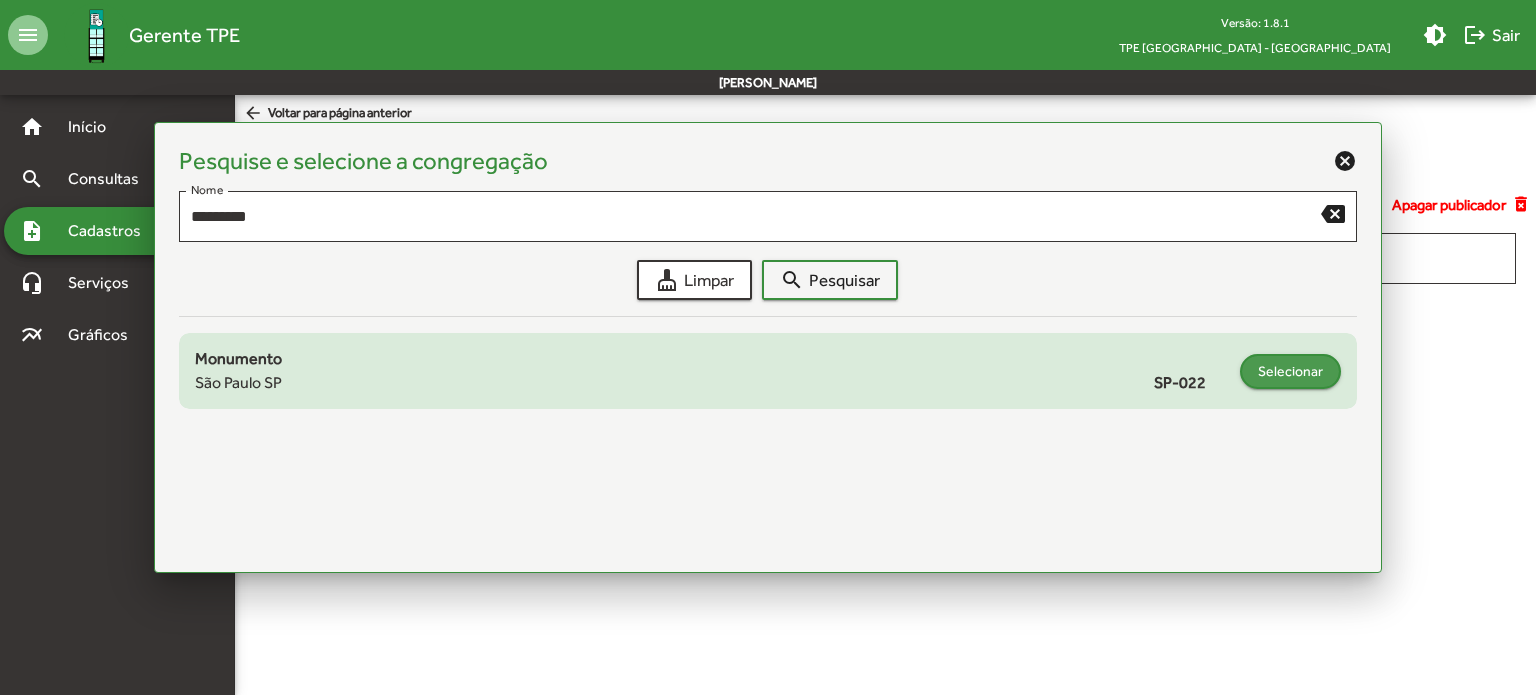 type on "**********" 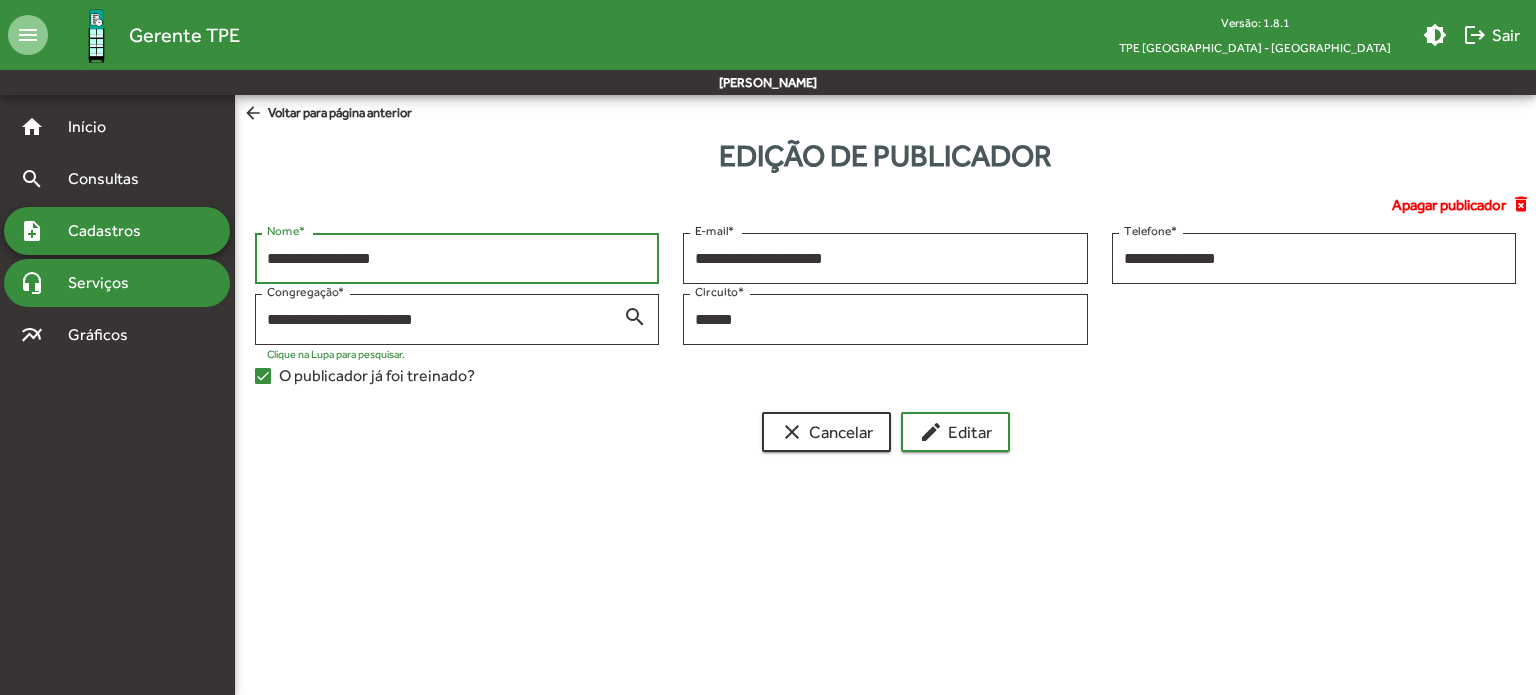 drag, startPoint x: 540, startPoint y: 255, endPoint x: 137, endPoint y: 259, distance: 403.01984 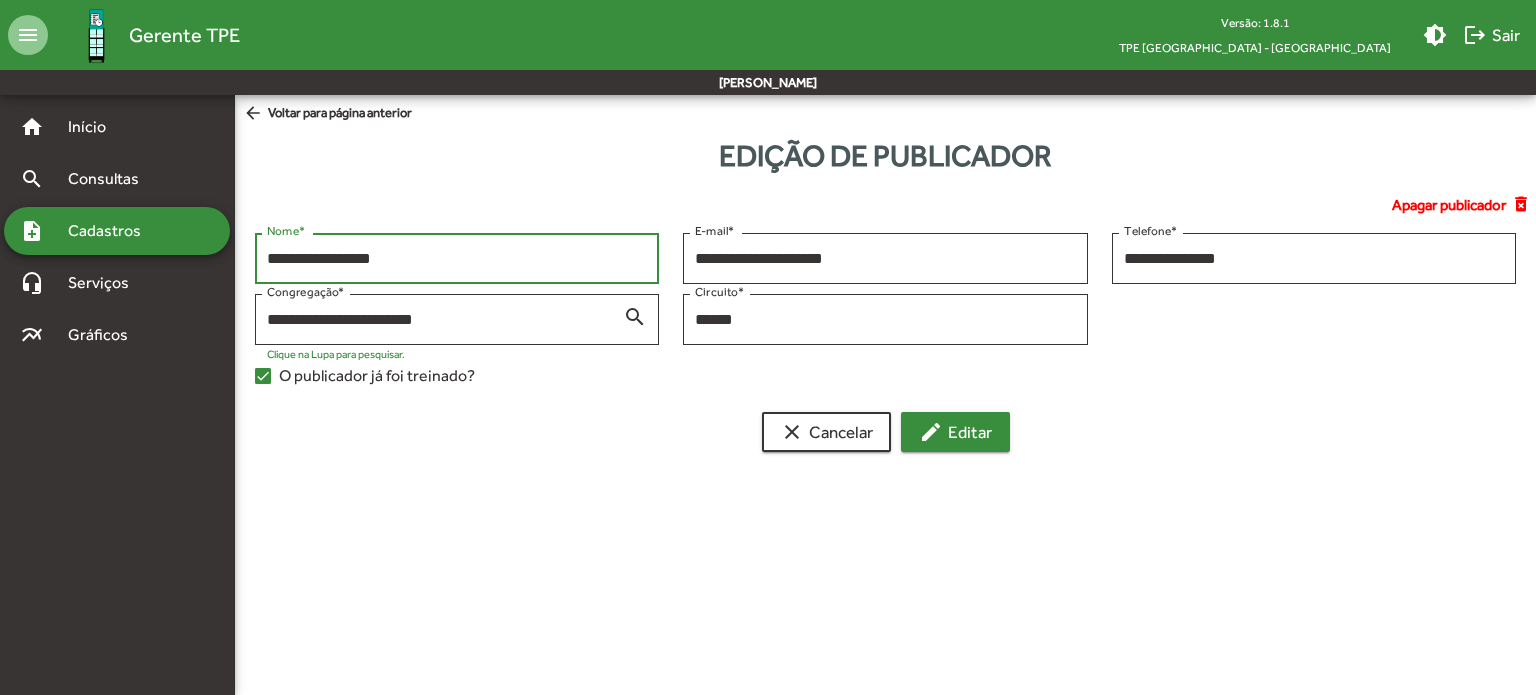click on "edit  Editar" at bounding box center (955, 432) 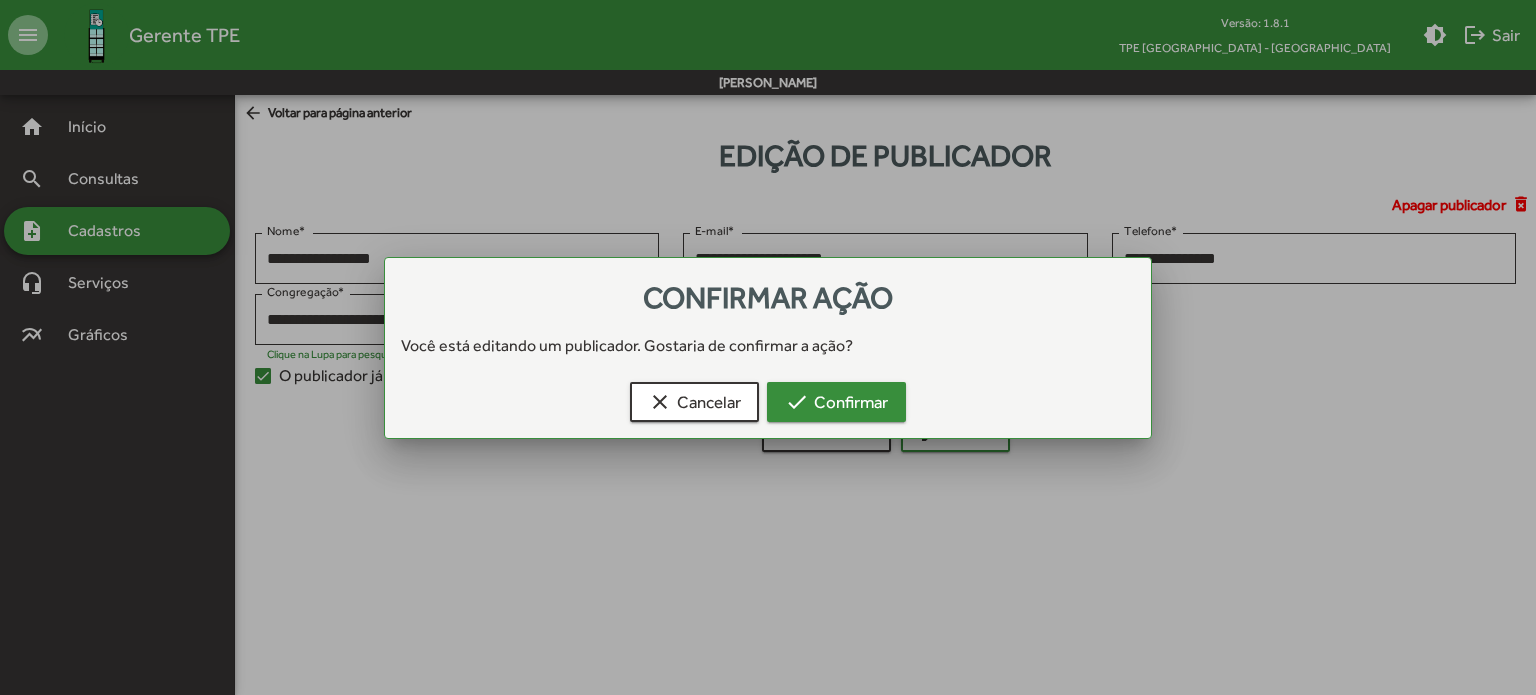 click on "check  Confirmar" at bounding box center [836, 402] 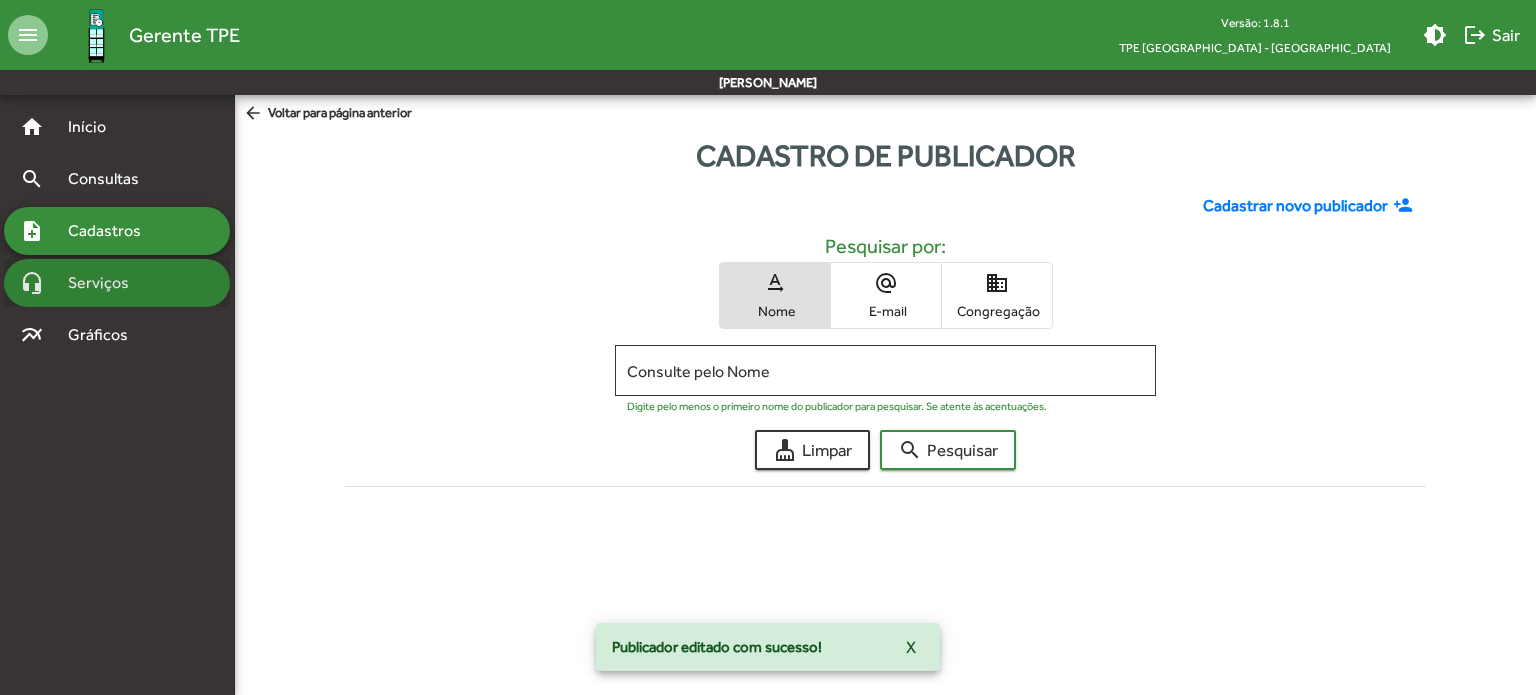 click on "headset_mic Serviços" at bounding box center (117, 283) 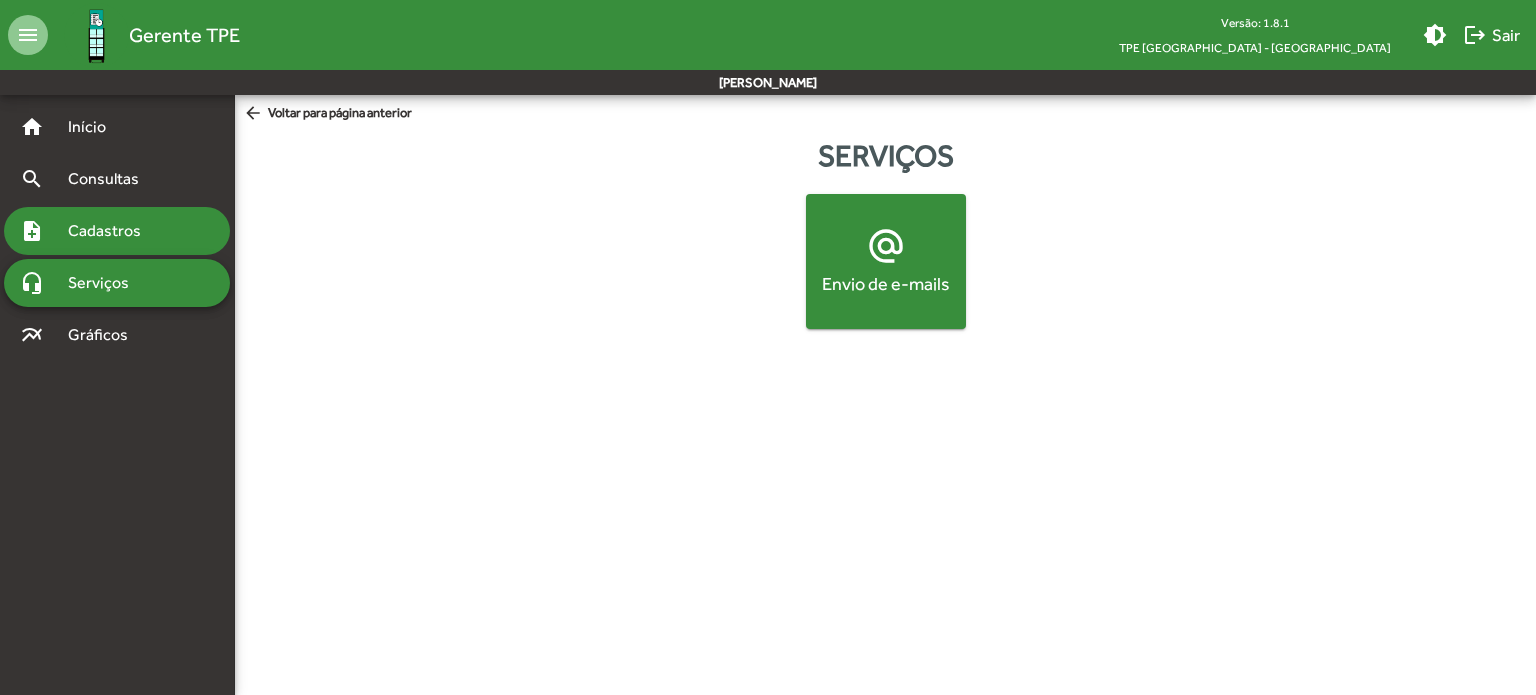 click on "Cadastros" at bounding box center (111, 231) 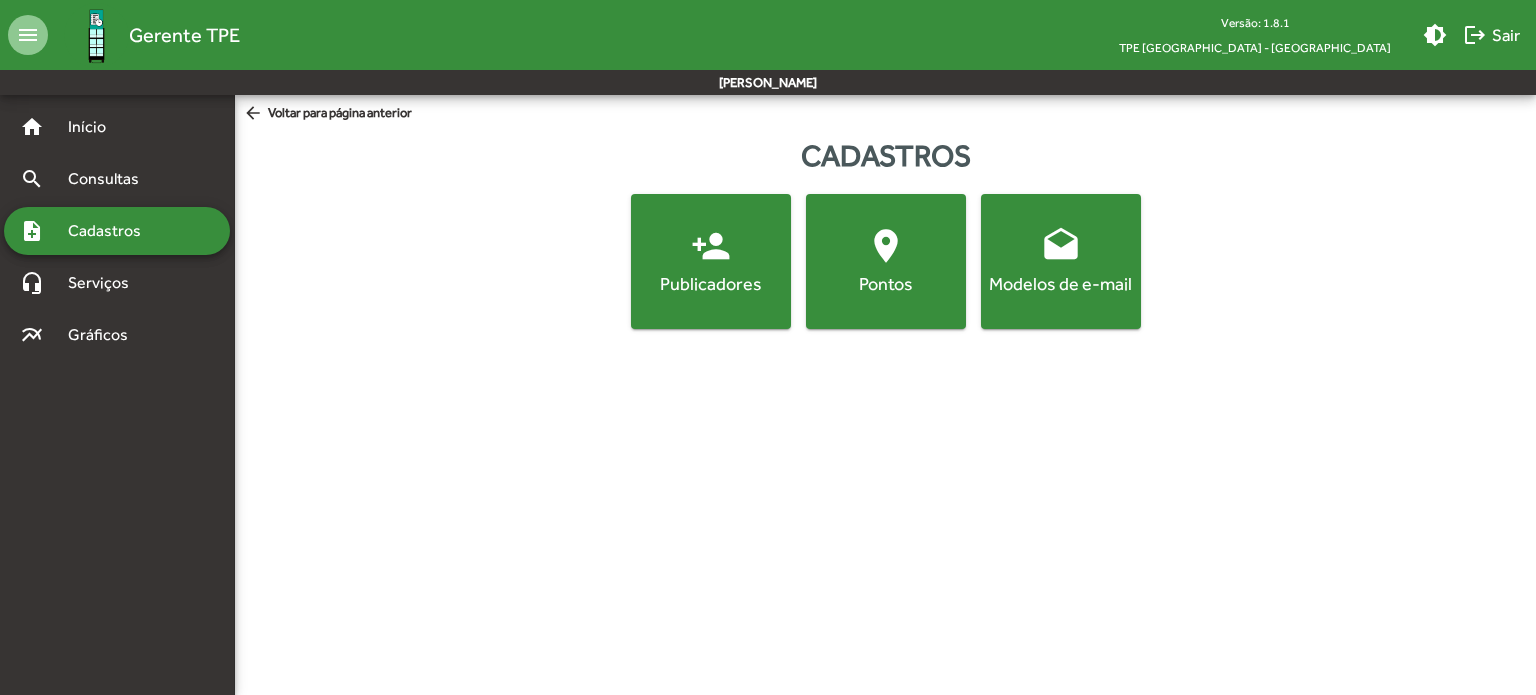 click on "person_add" 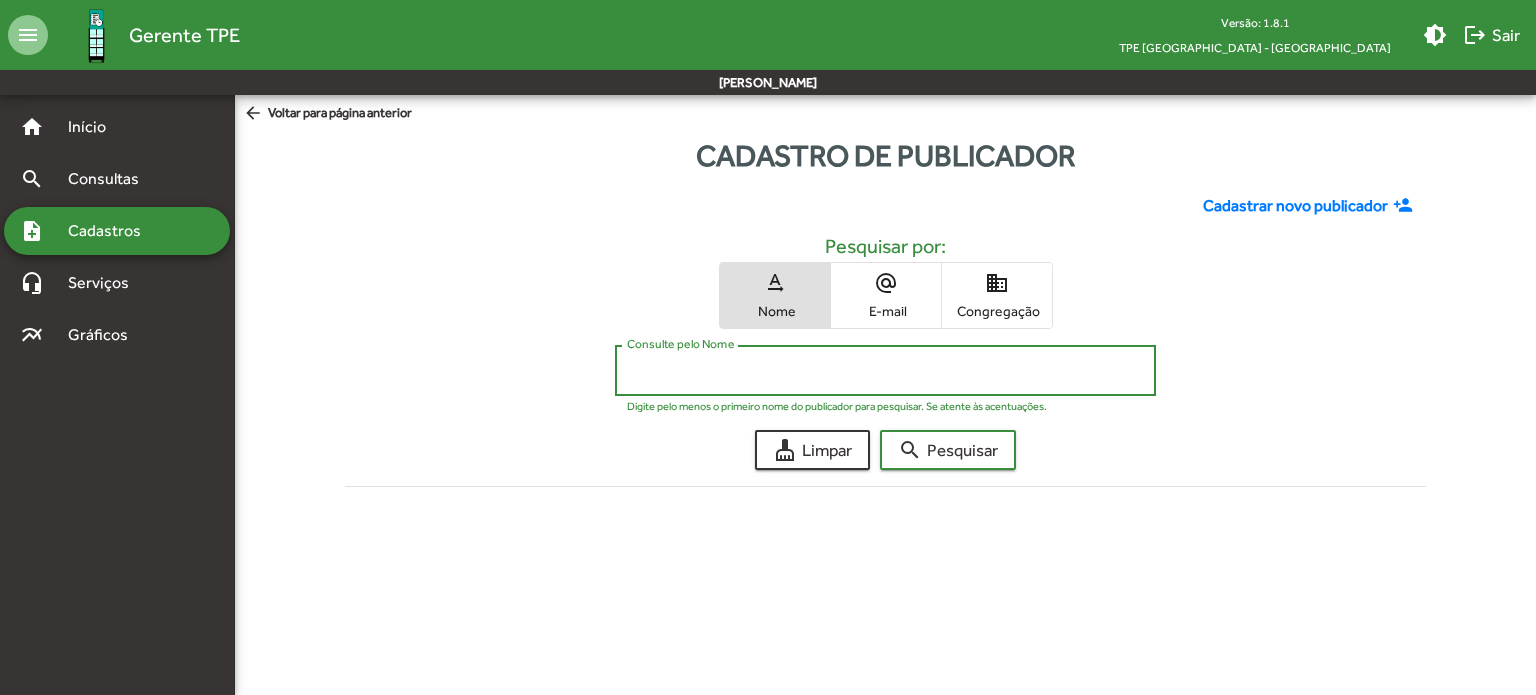 click on "Consulte pelo Nome" at bounding box center (885, 371) 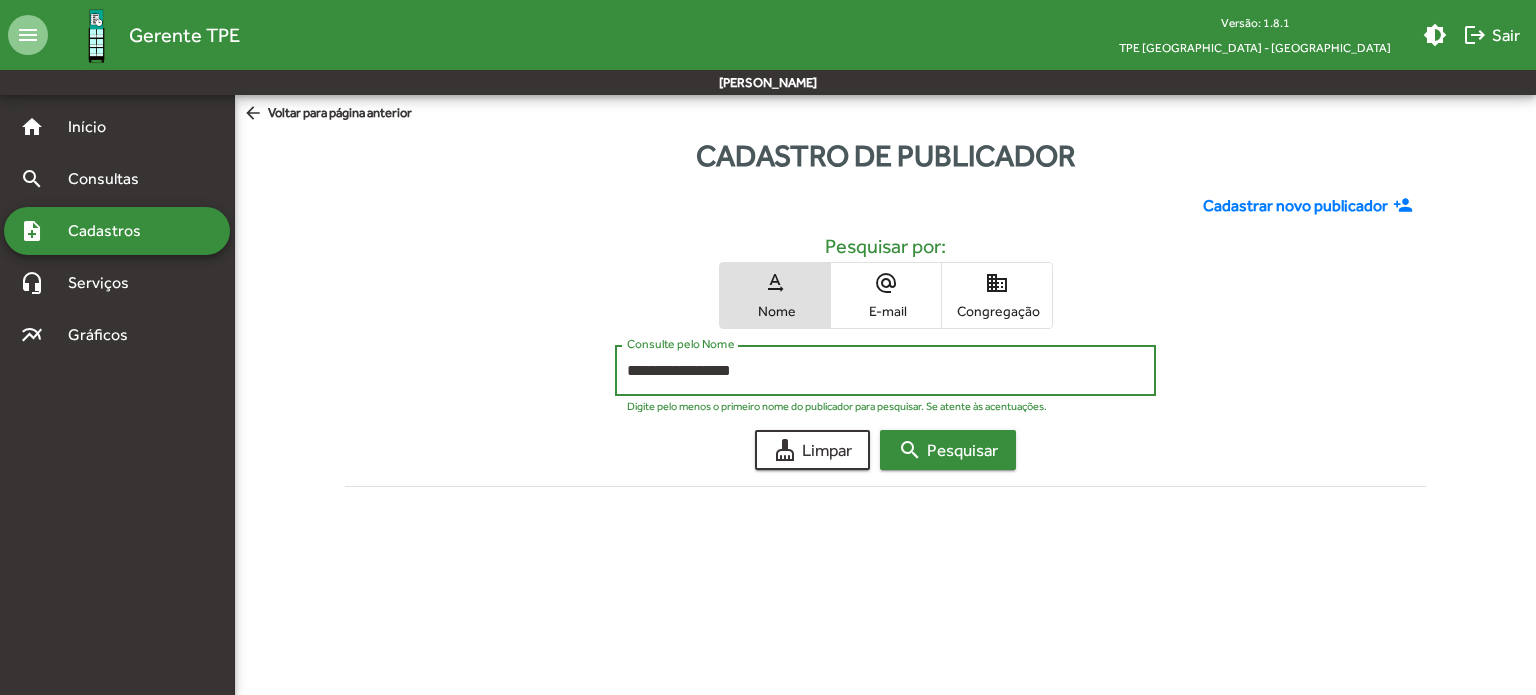 type on "**********" 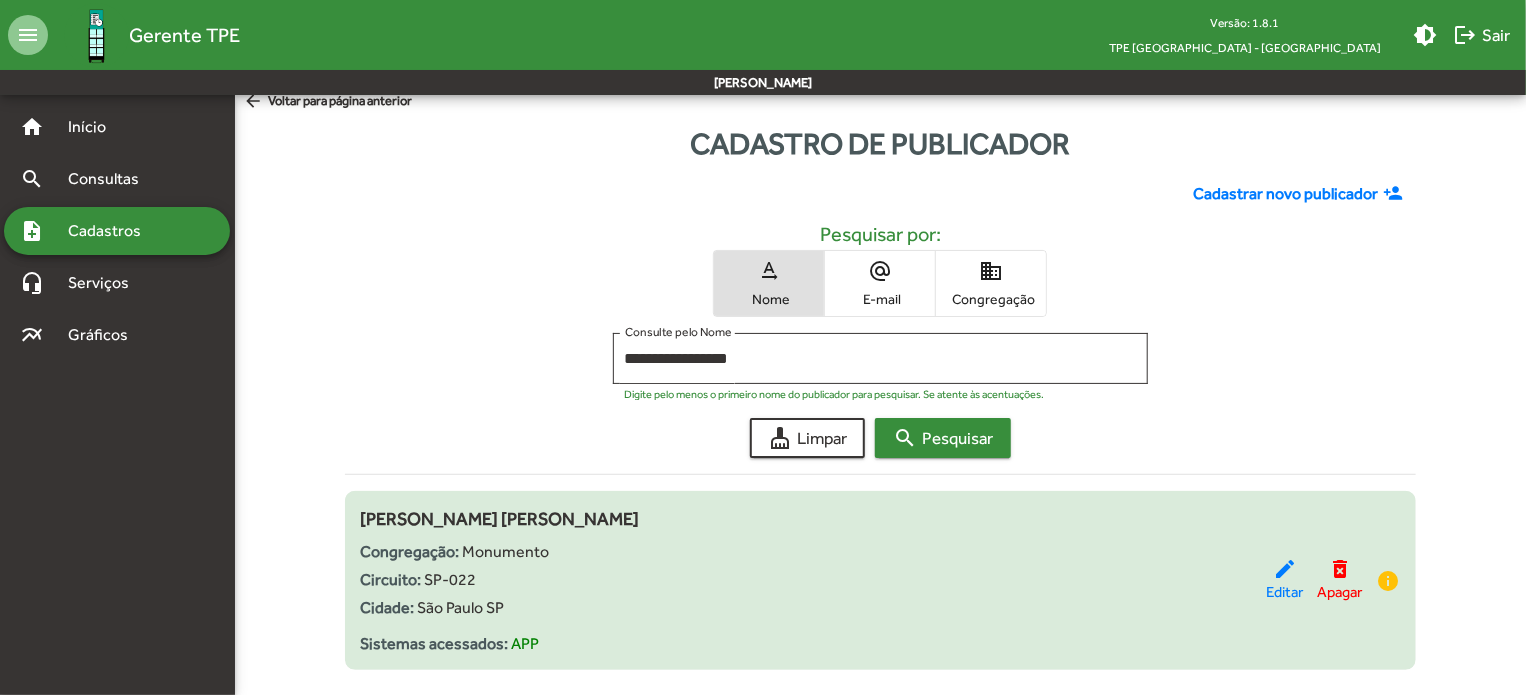 scroll, scrollTop: 49, scrollLeft: 0, axis: vertical 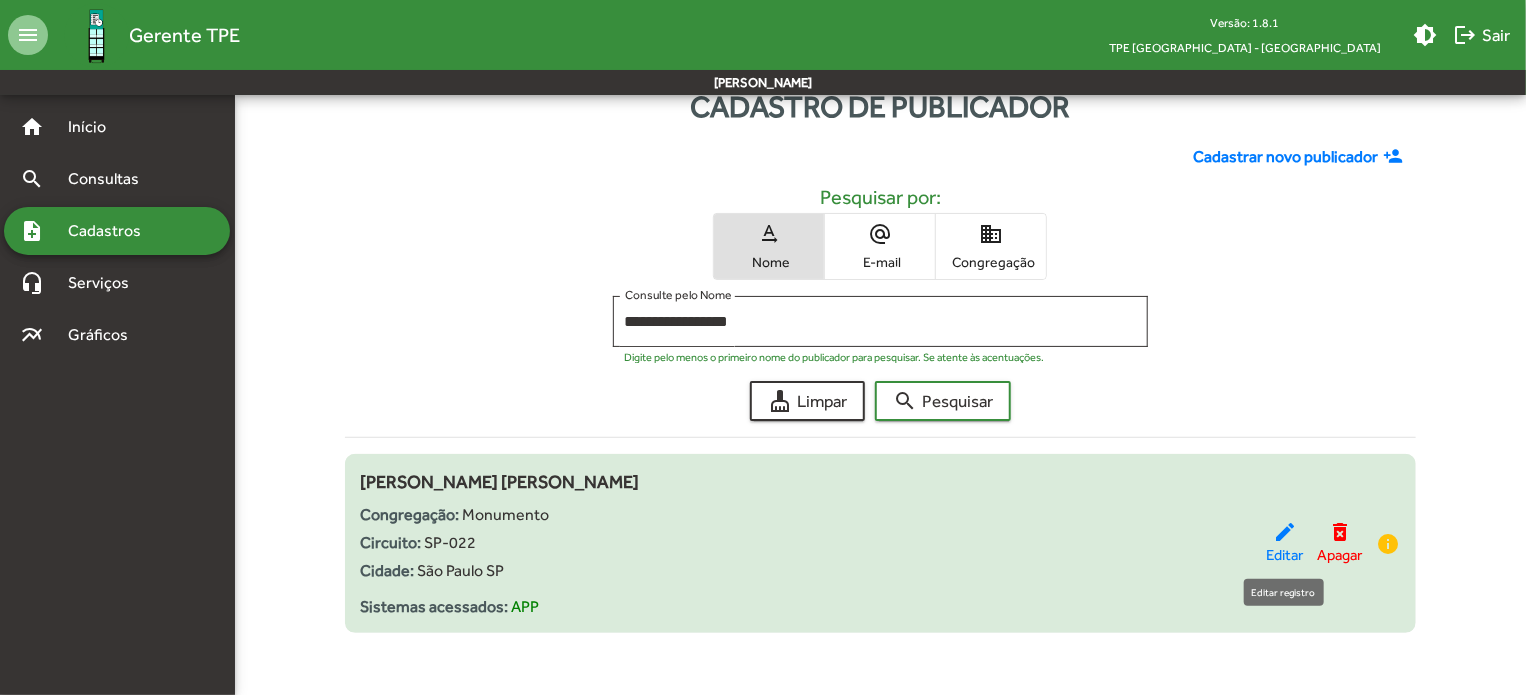 click on "edit" 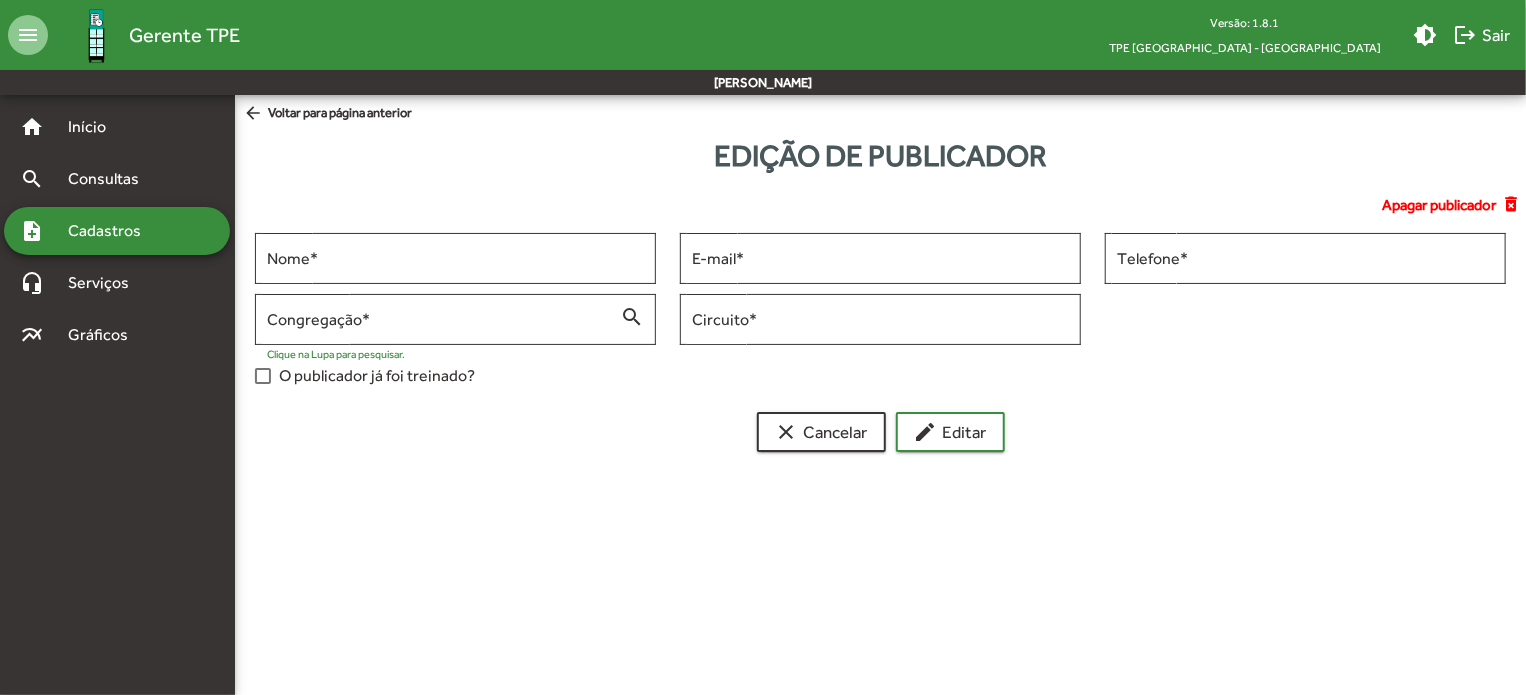 scroll, scrollTop: 0, scrollLeft: 0, axis: both 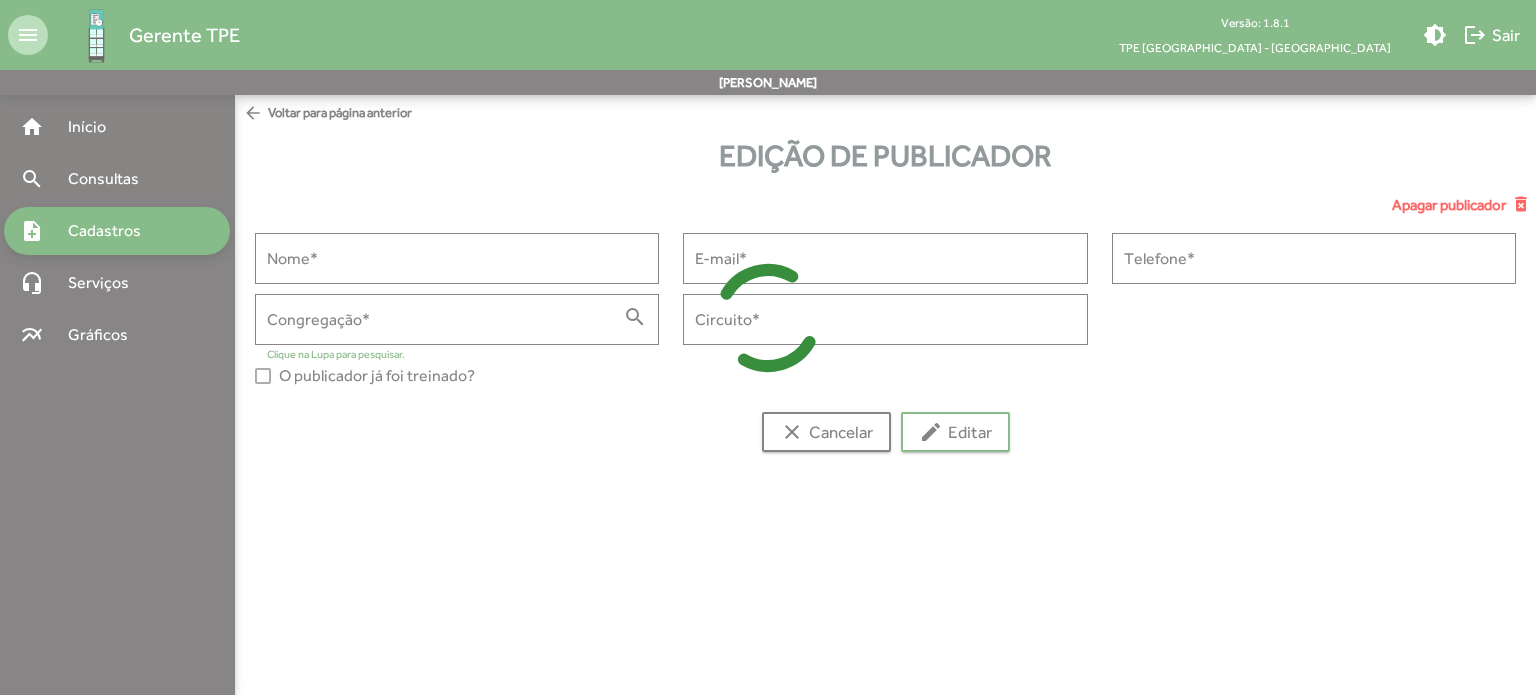 type on "**********" 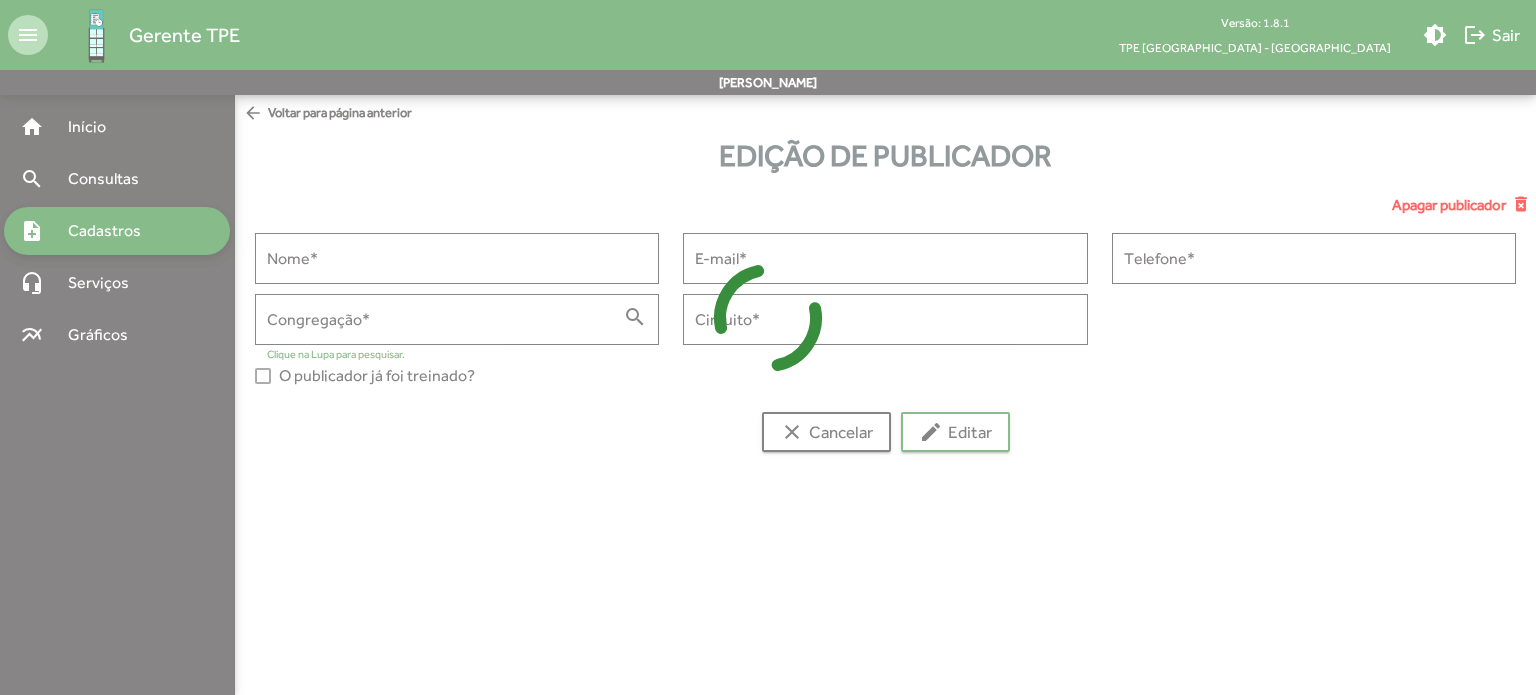 type on "**********" 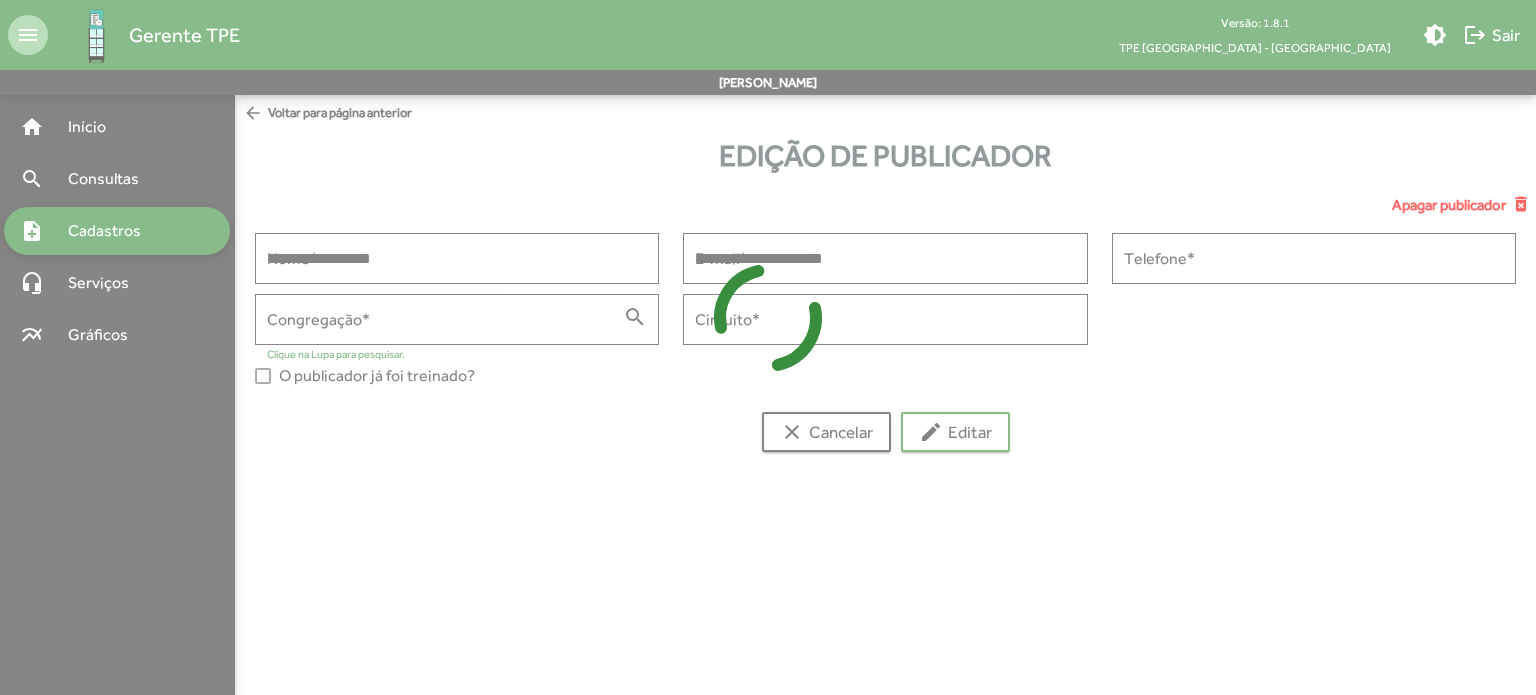 type on "**********" 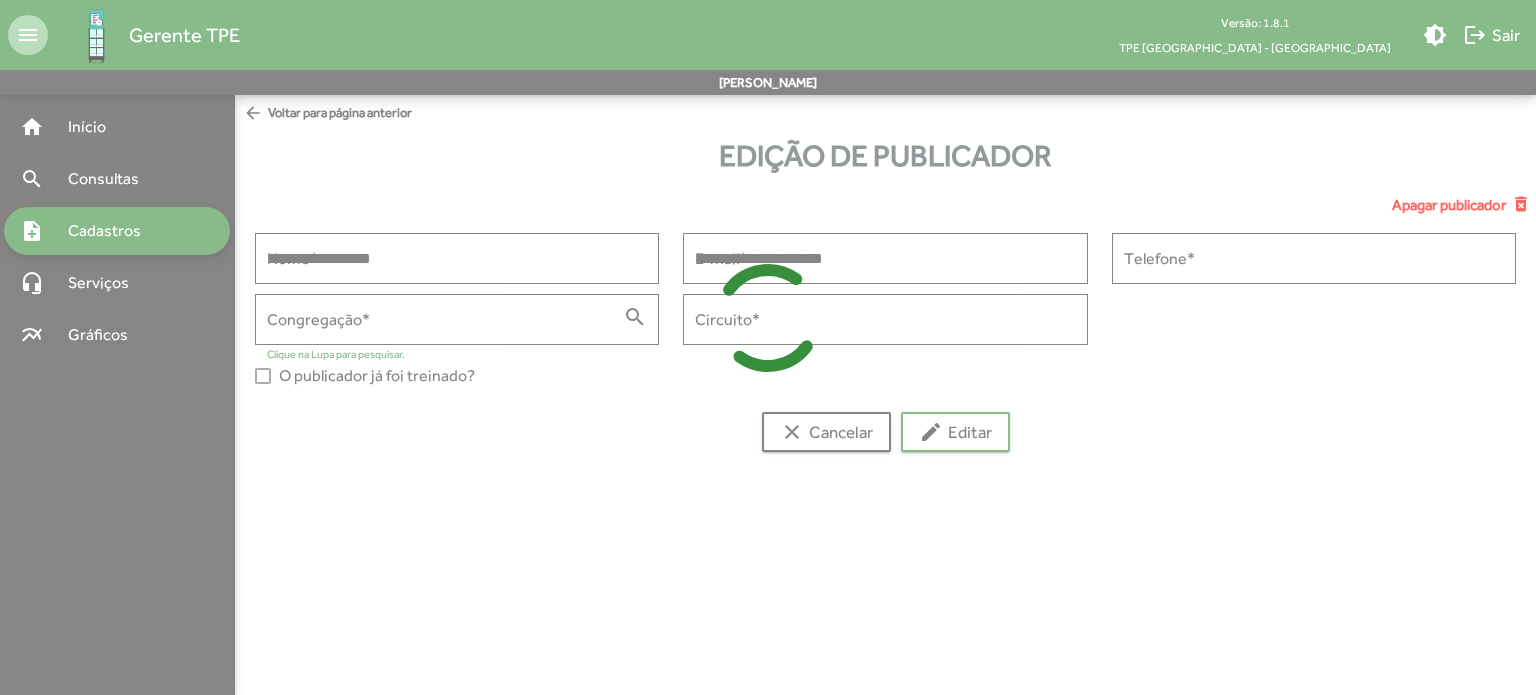 type on "**********" 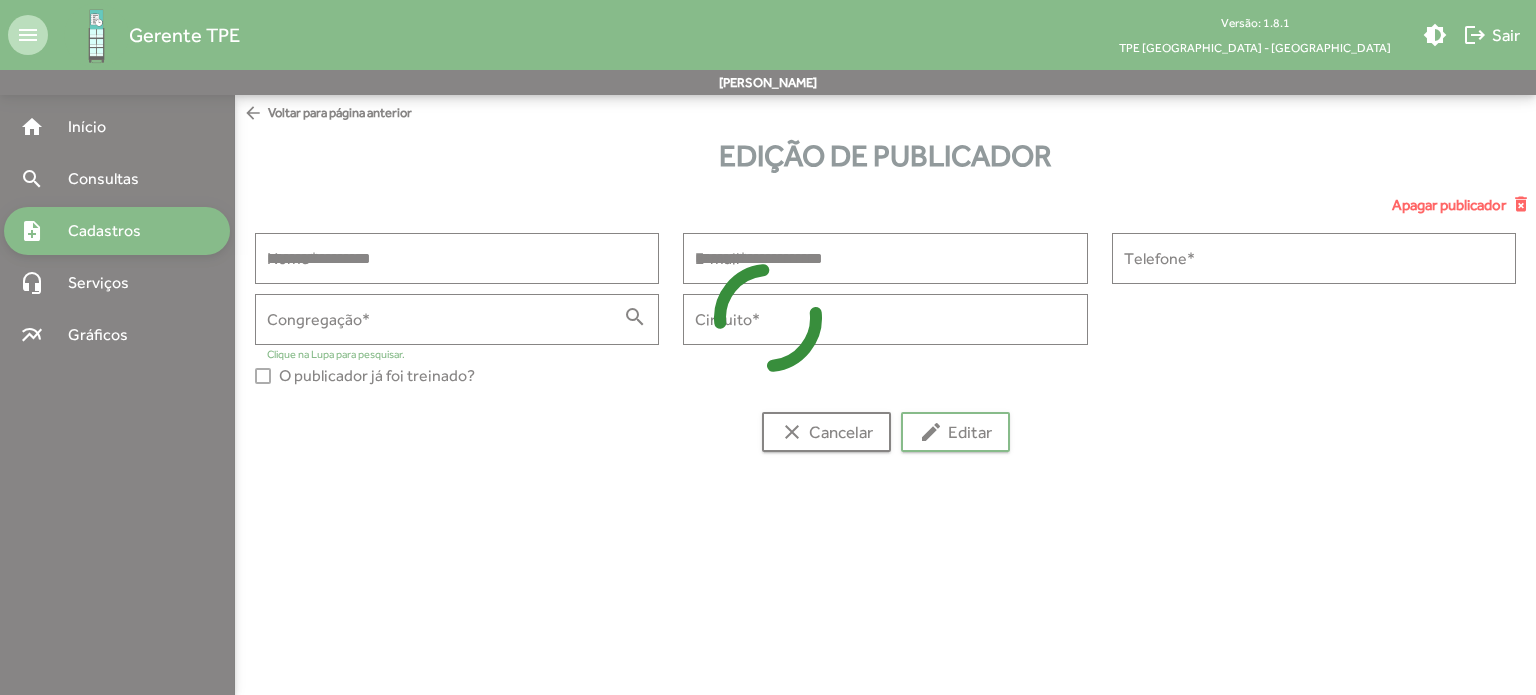 type on "******" 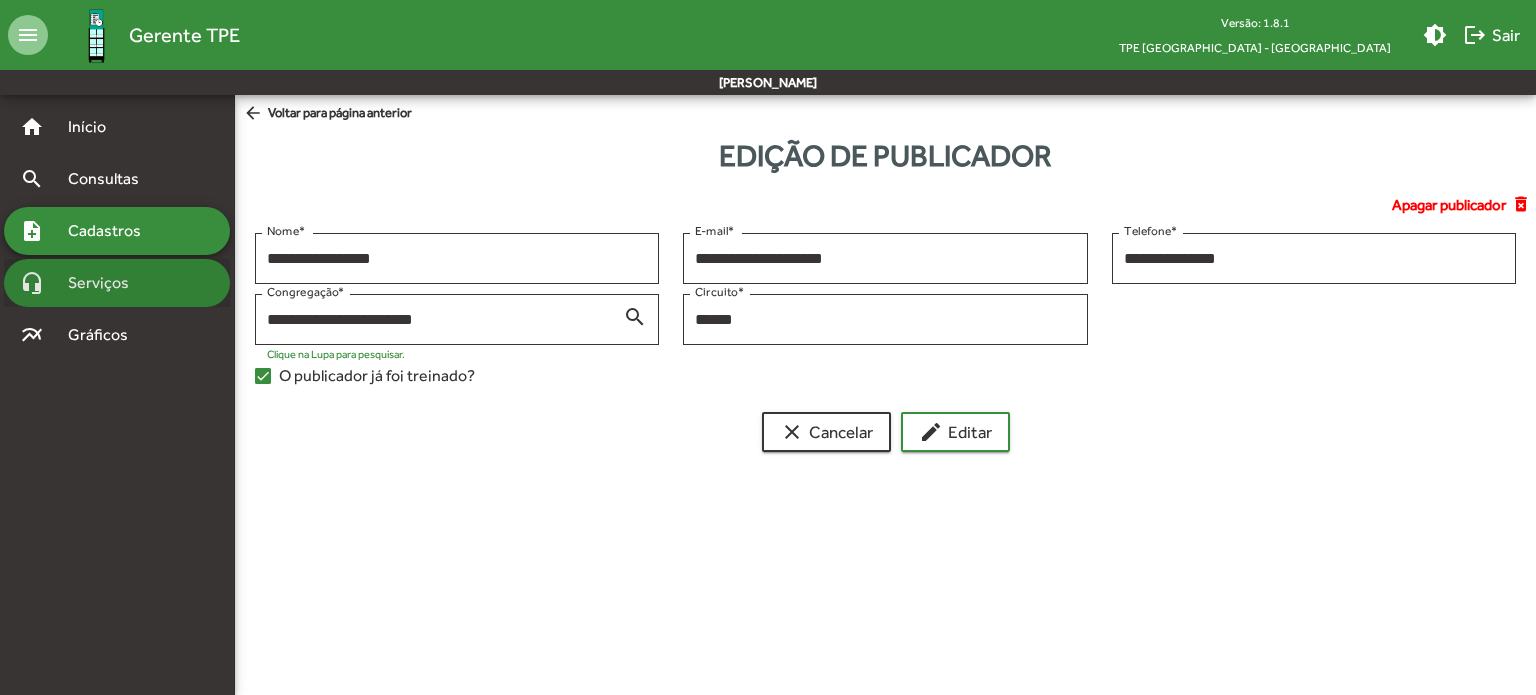 click on "headset_mic Serviços" at bounding box center [117, 283] 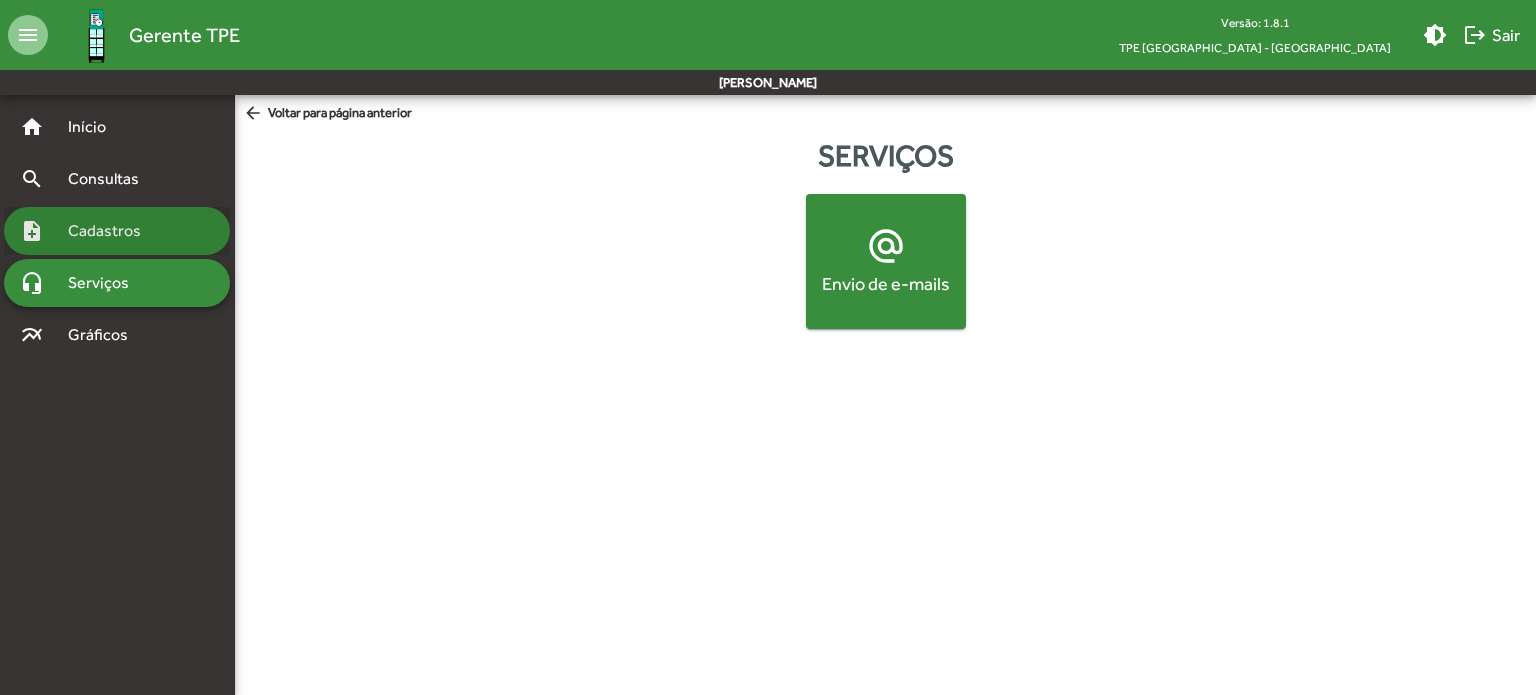 click on "Cadastros" at bounding box center (111, 231) 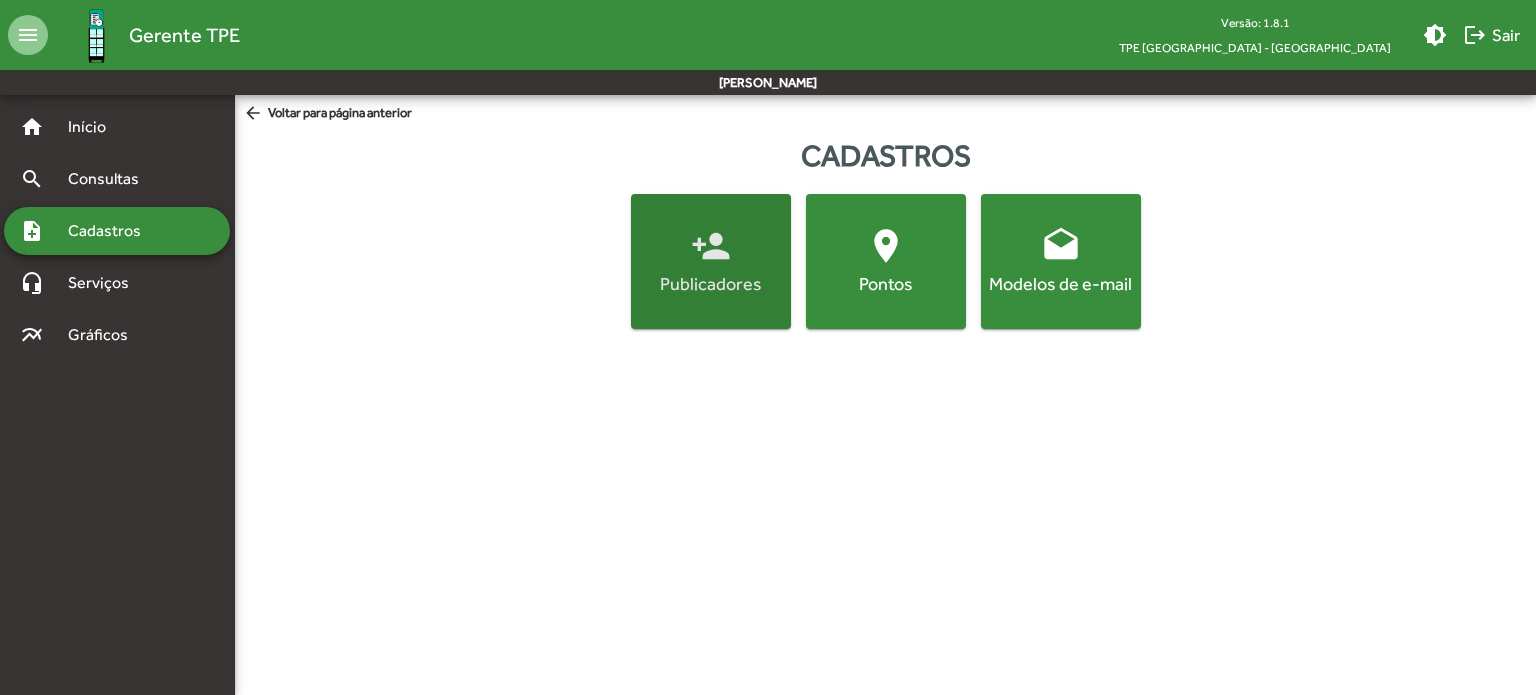 click on "person_add" 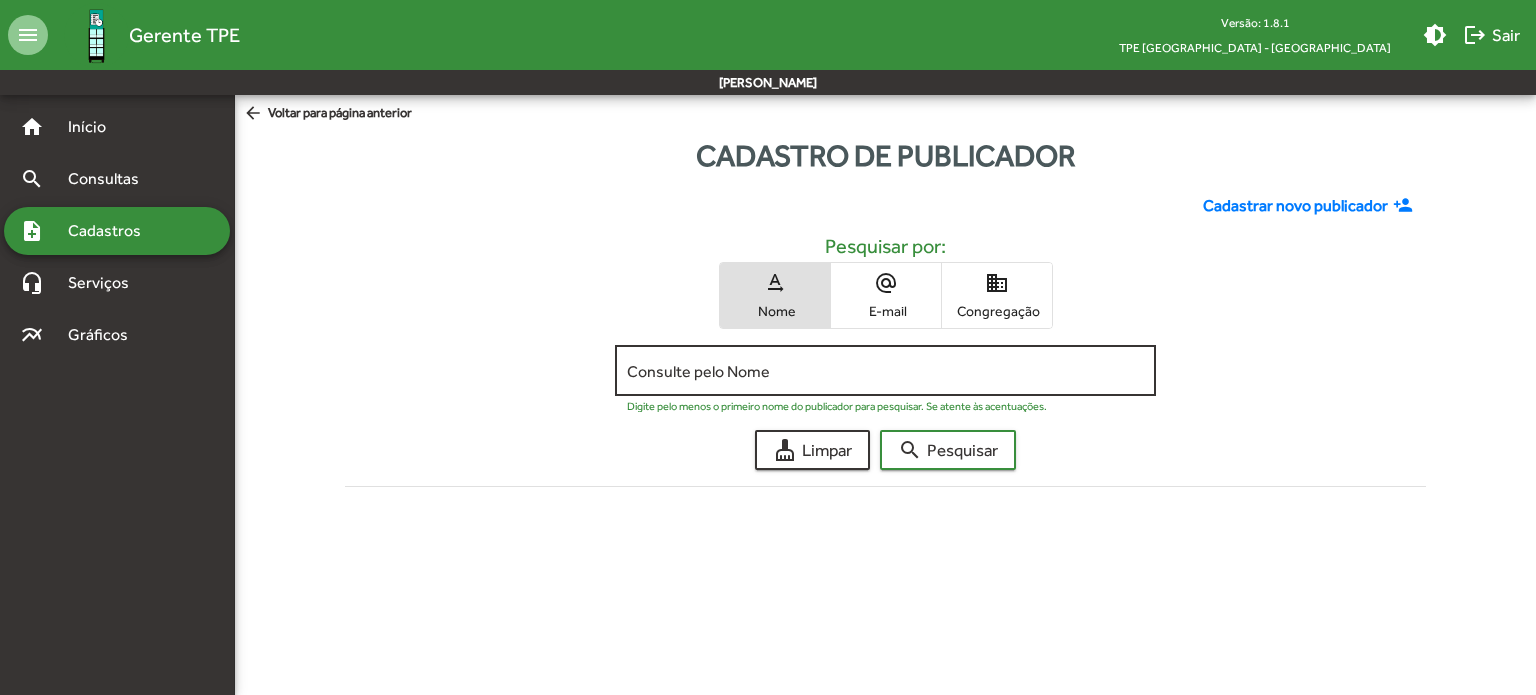 click on "Consulte pelo Nome" at bounding box center [885, 371] 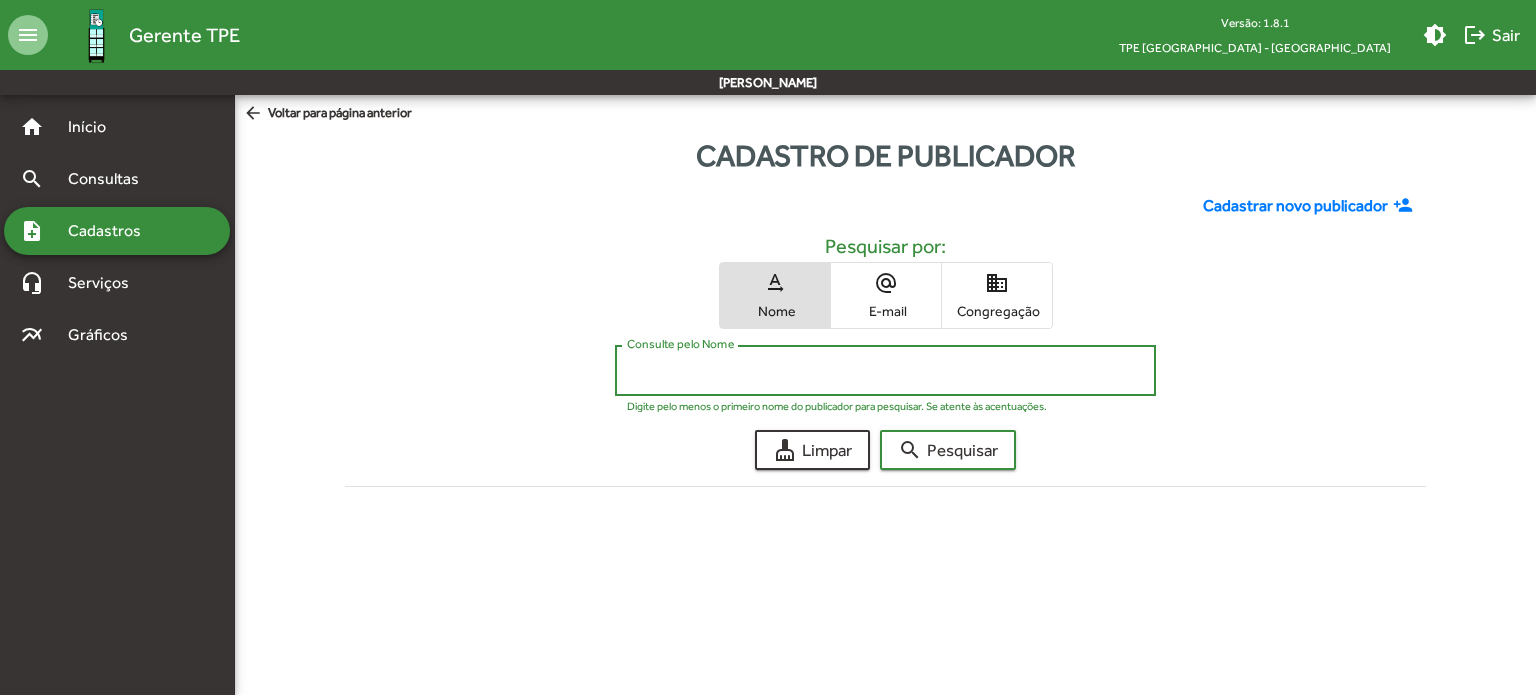paste on "**********" 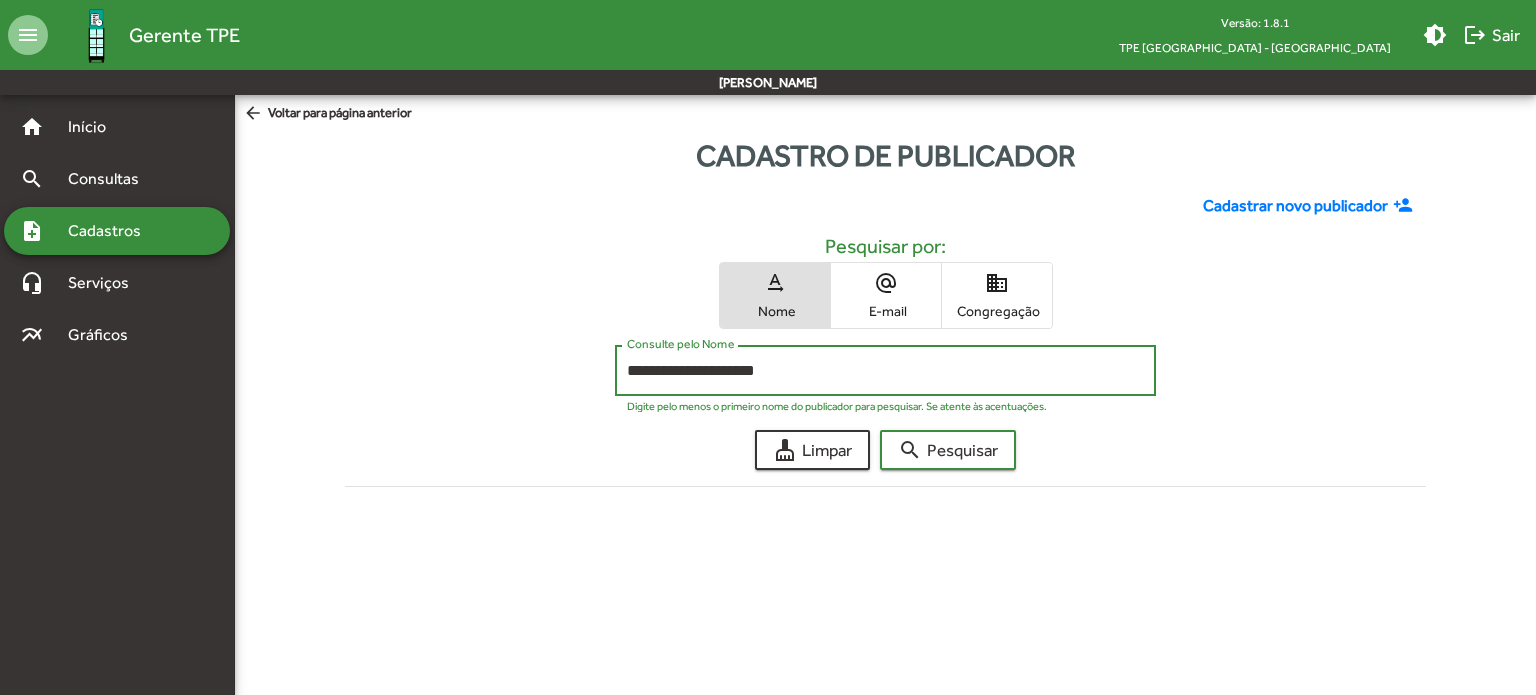 type on "**********" 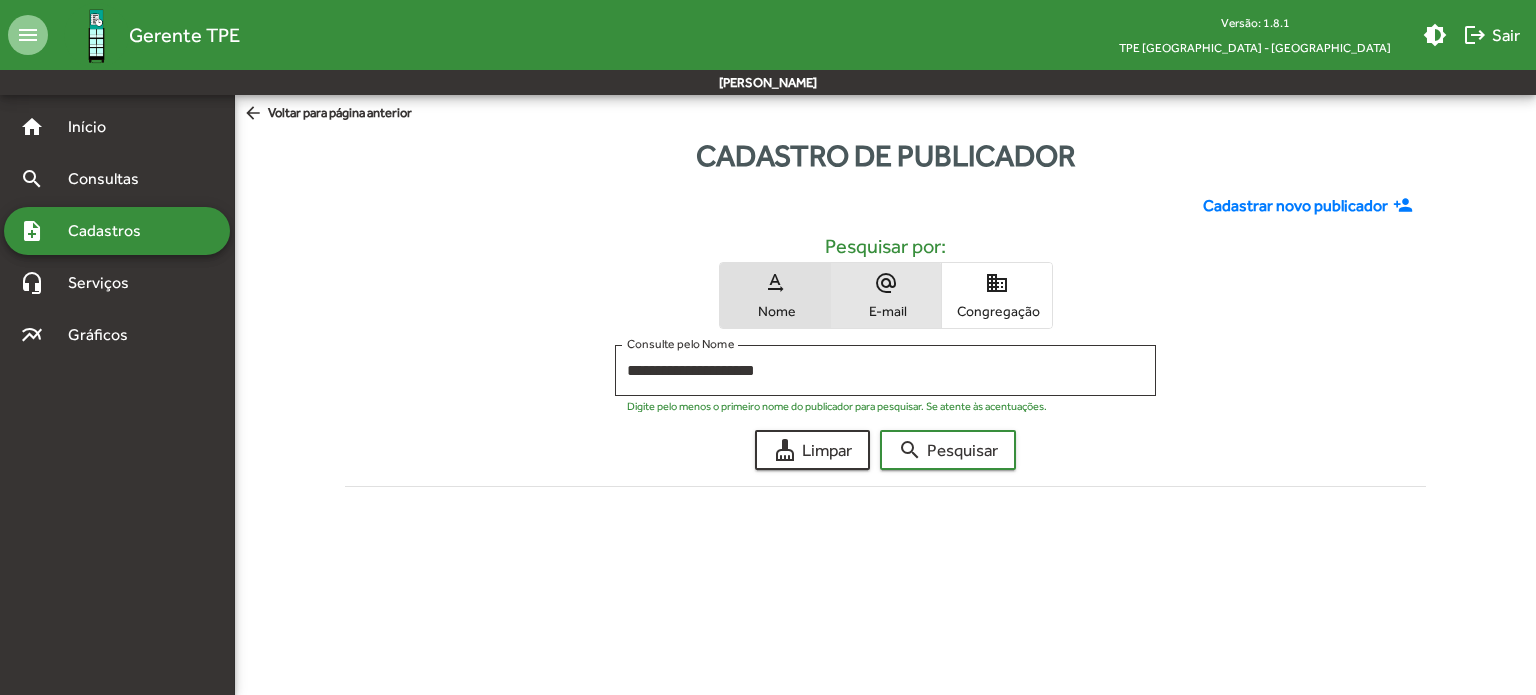 click on "E-mail" at bounding box center (886, 311) 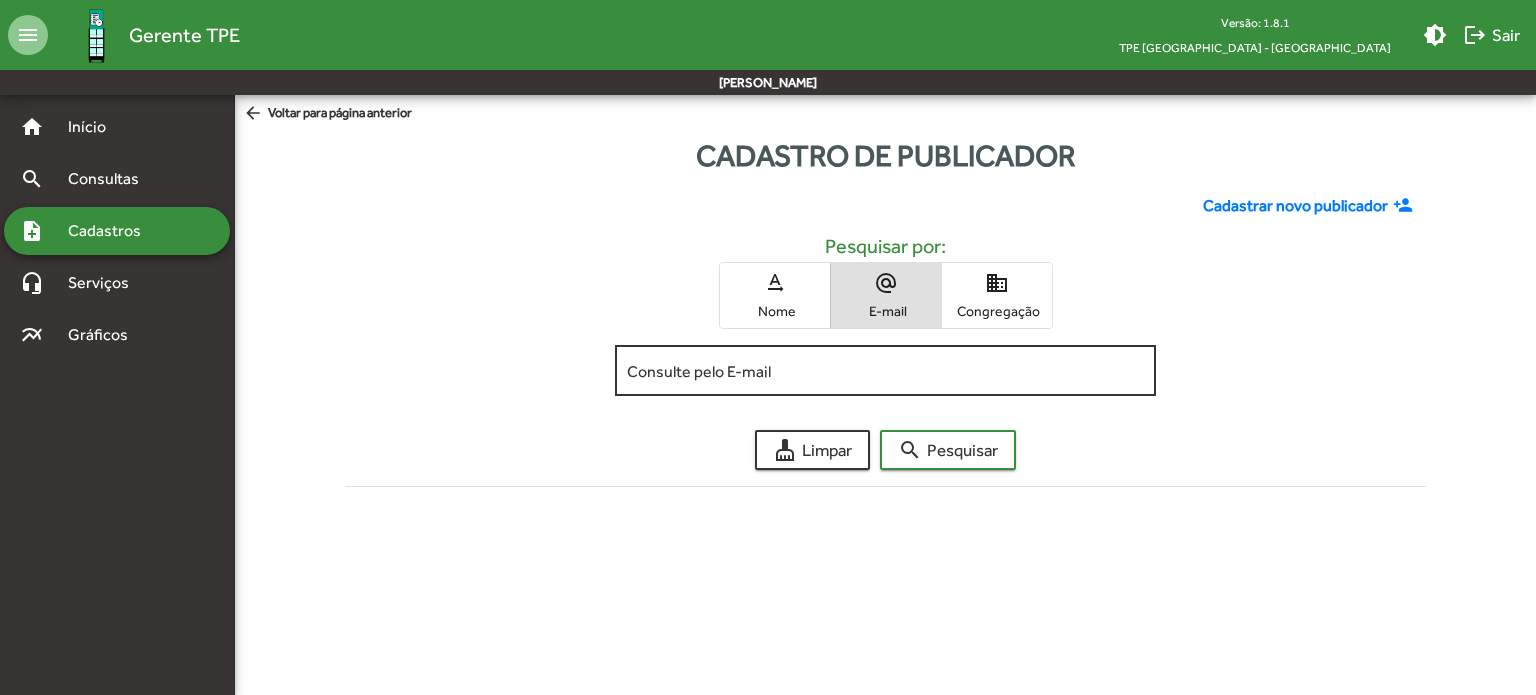 click on "Consulte pelo E-mail" 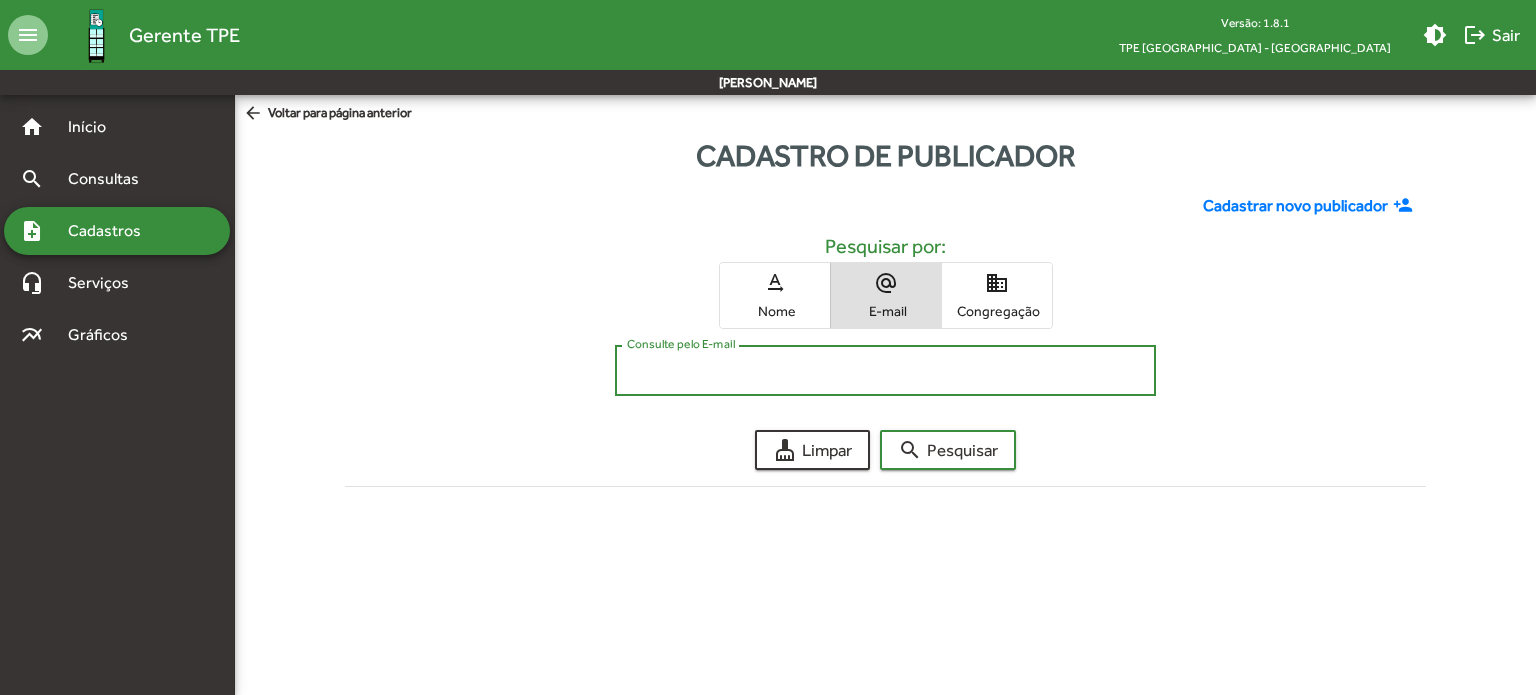 click on "Consulte pelo E-mail" at bounding box center (885, 371) 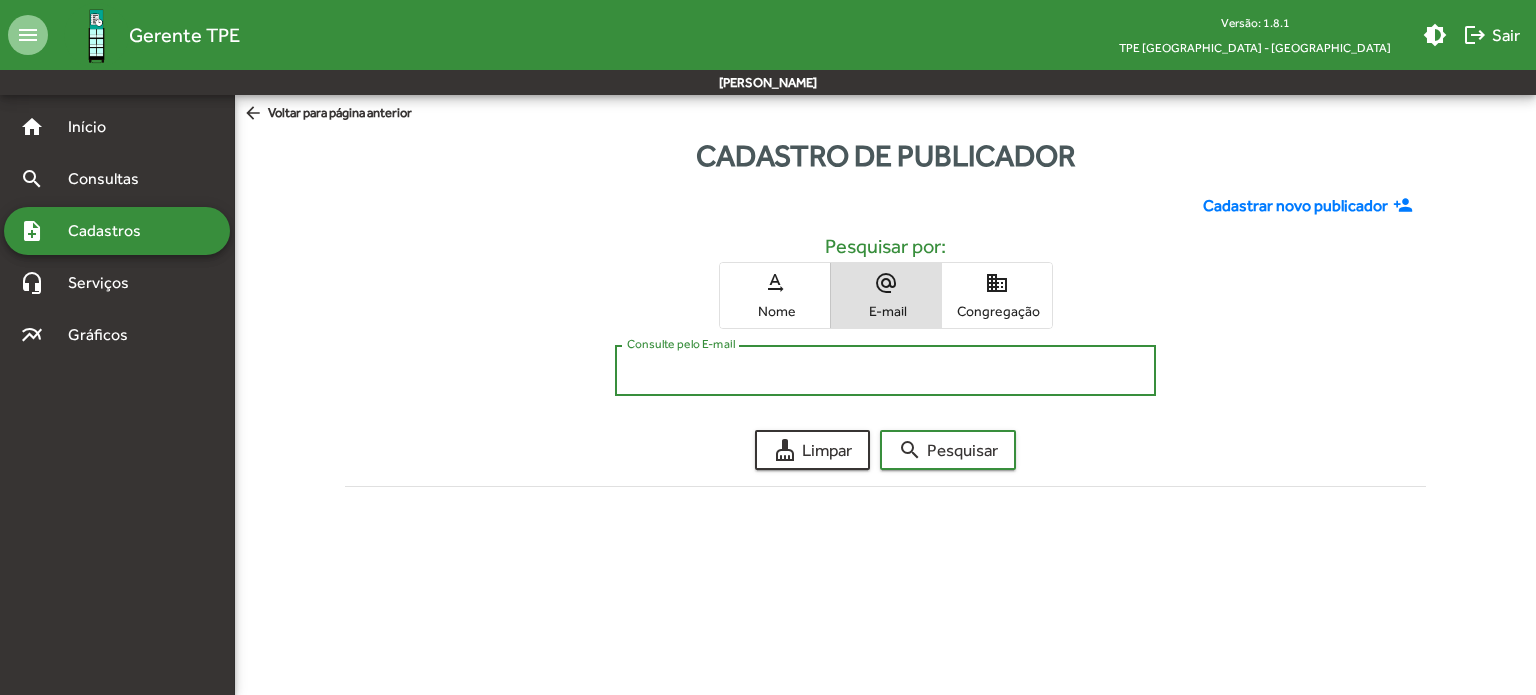 paste on "**********" 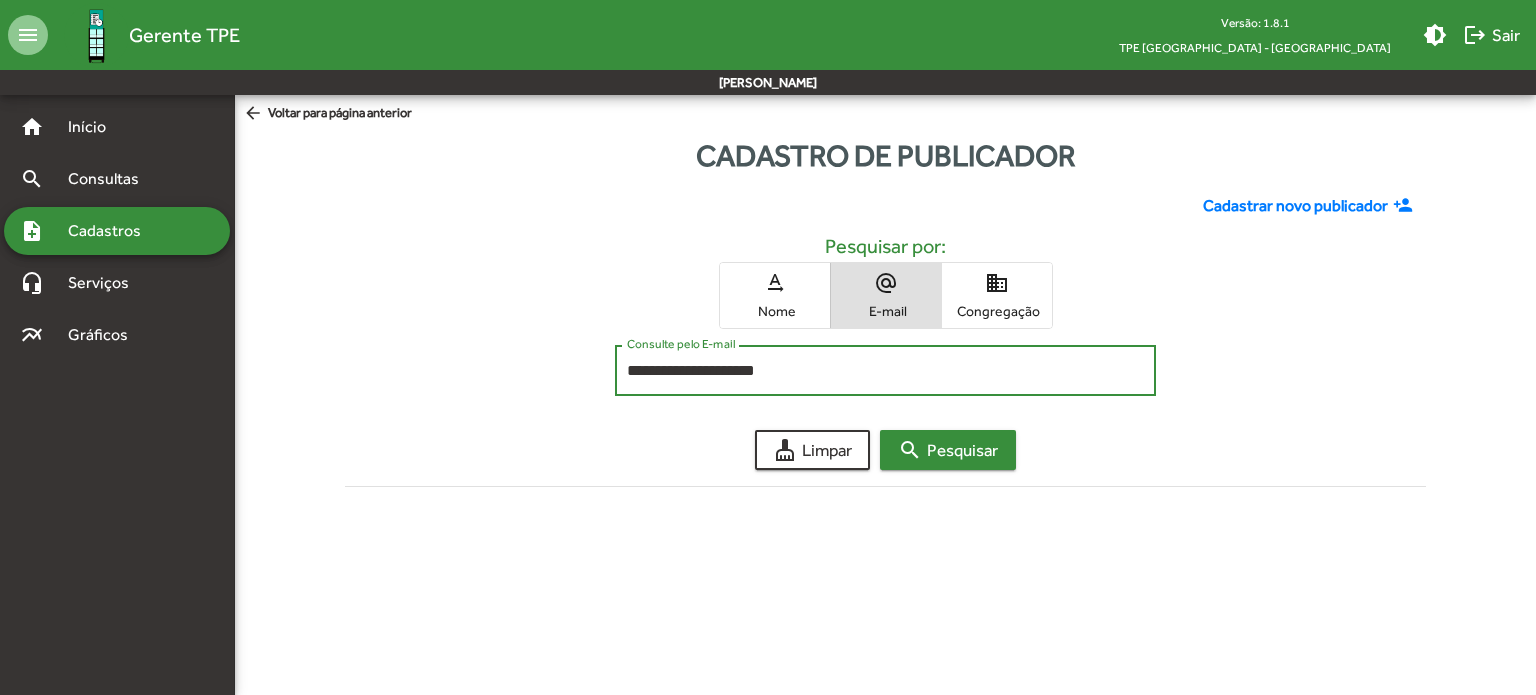type on "**********" 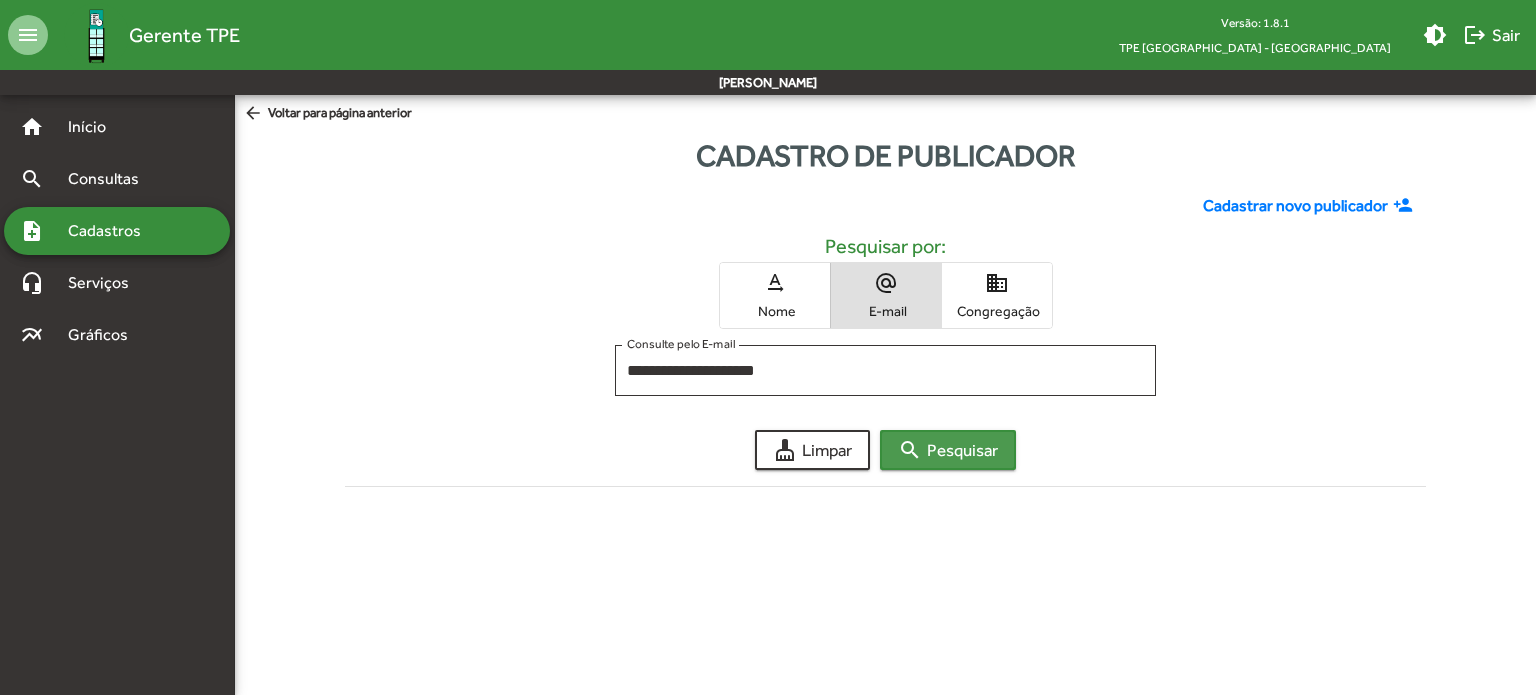click on "search  Pesquisar" 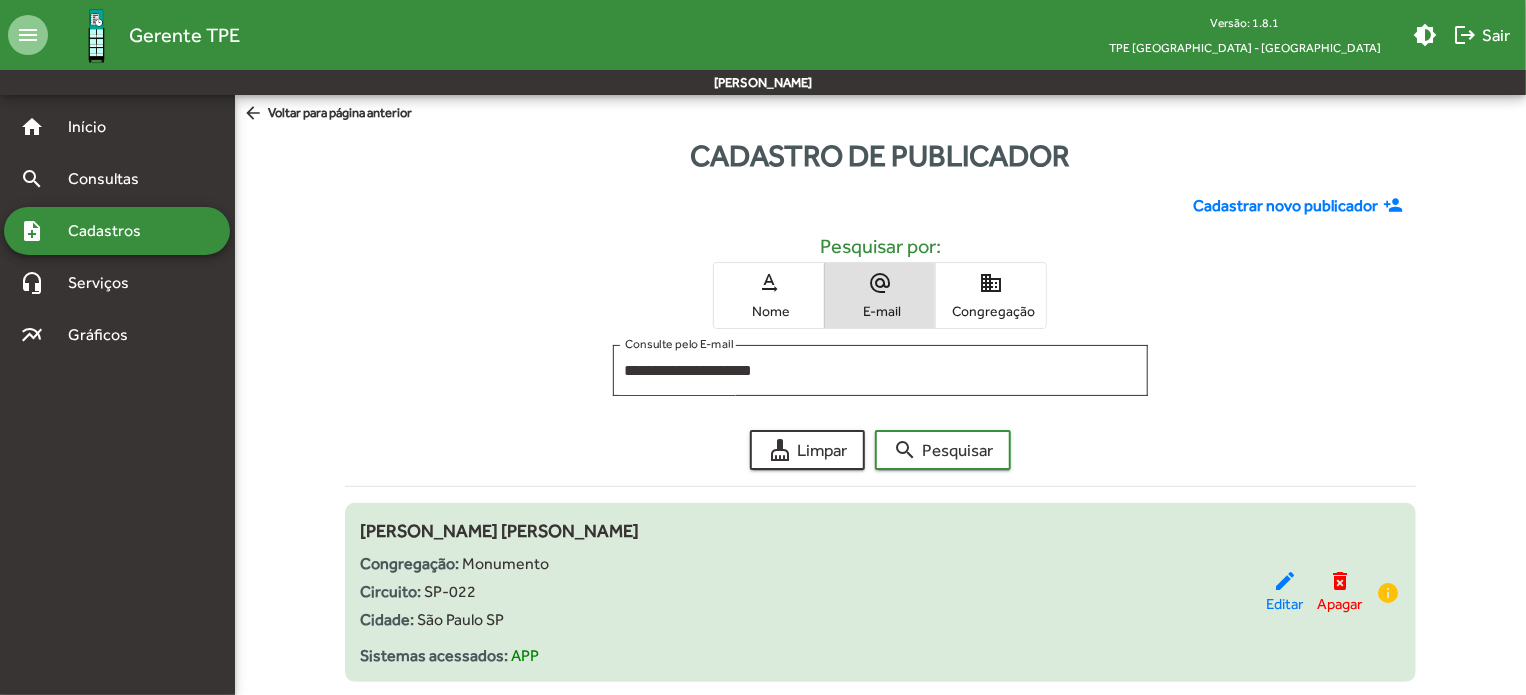drag, startPoint x: 348, startPoint y: 535, endPoint x: 552, endPoint y: 530, distance: 204.06126 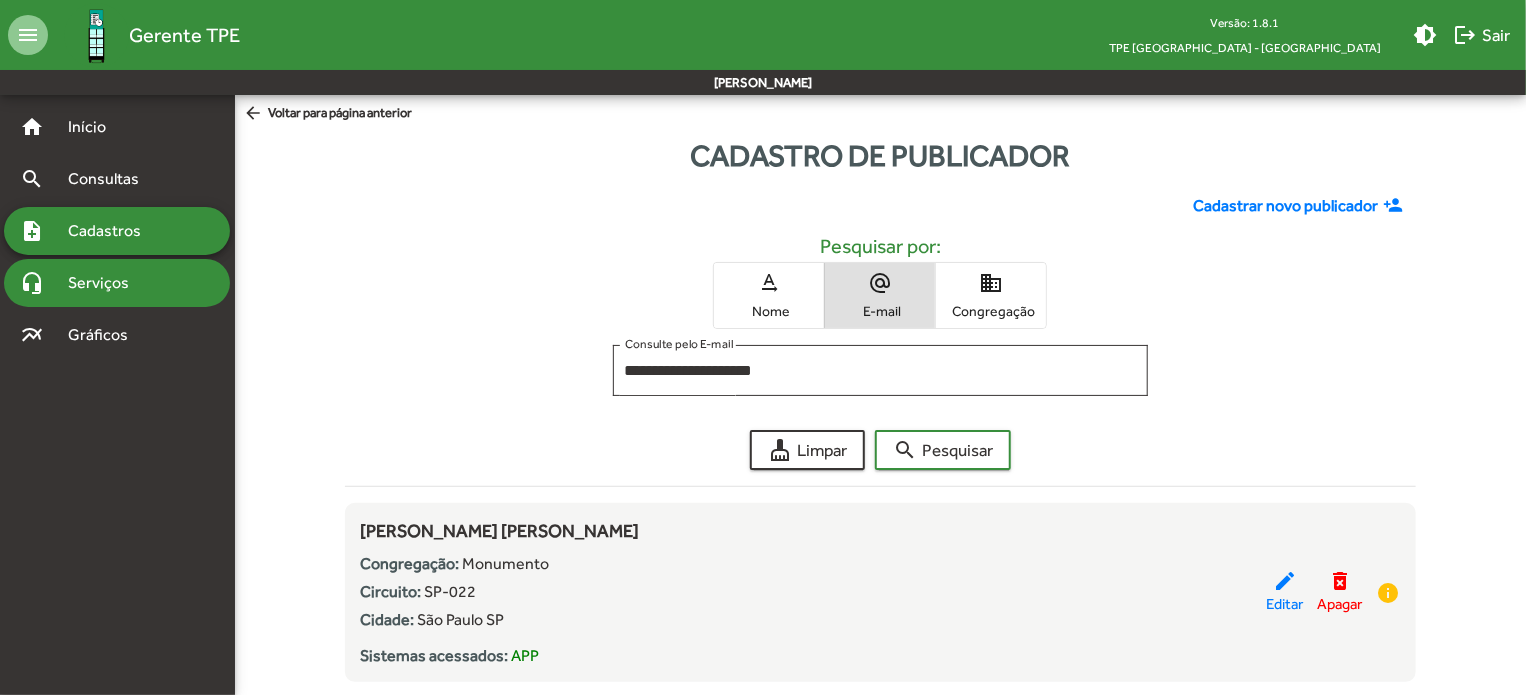 copy on "[PERSON_NAME] [PERSON_NAME]" 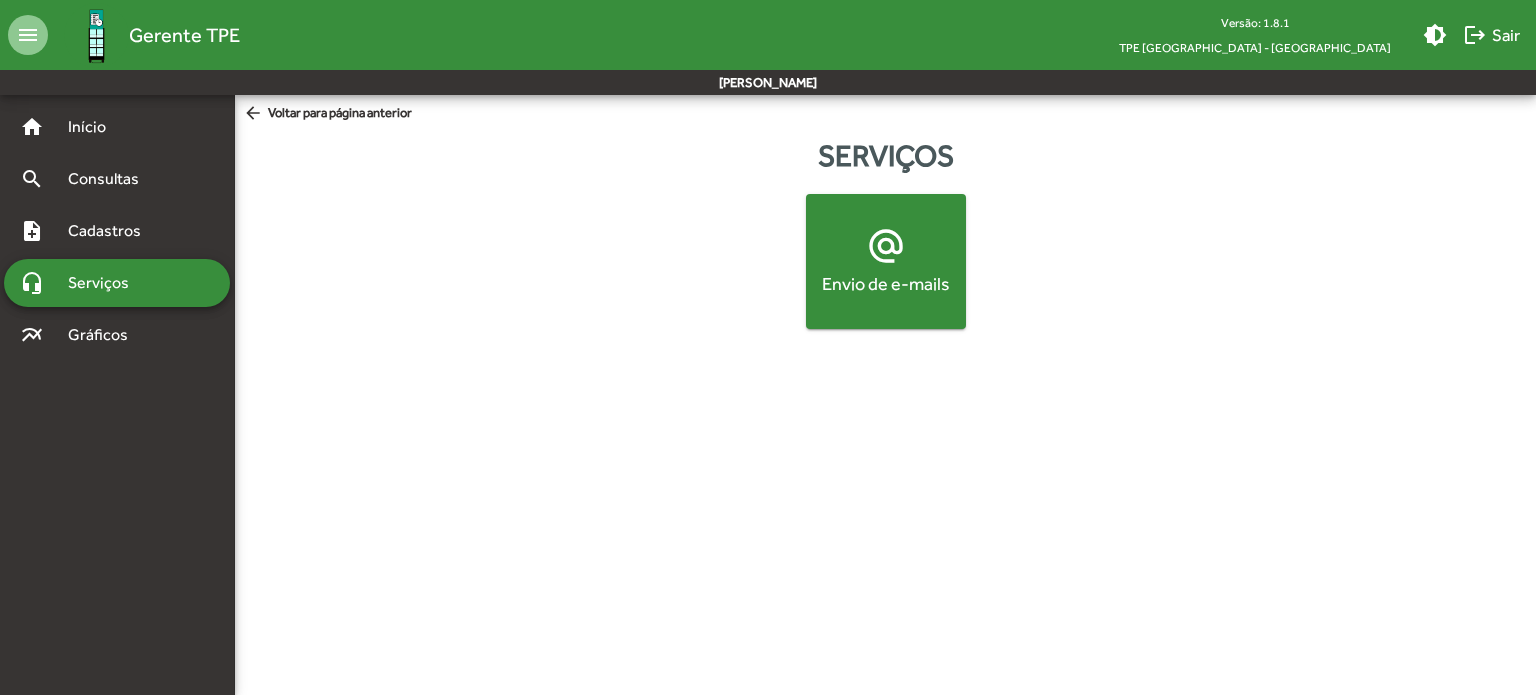 click on "alternate_email  Envio de e-mails" 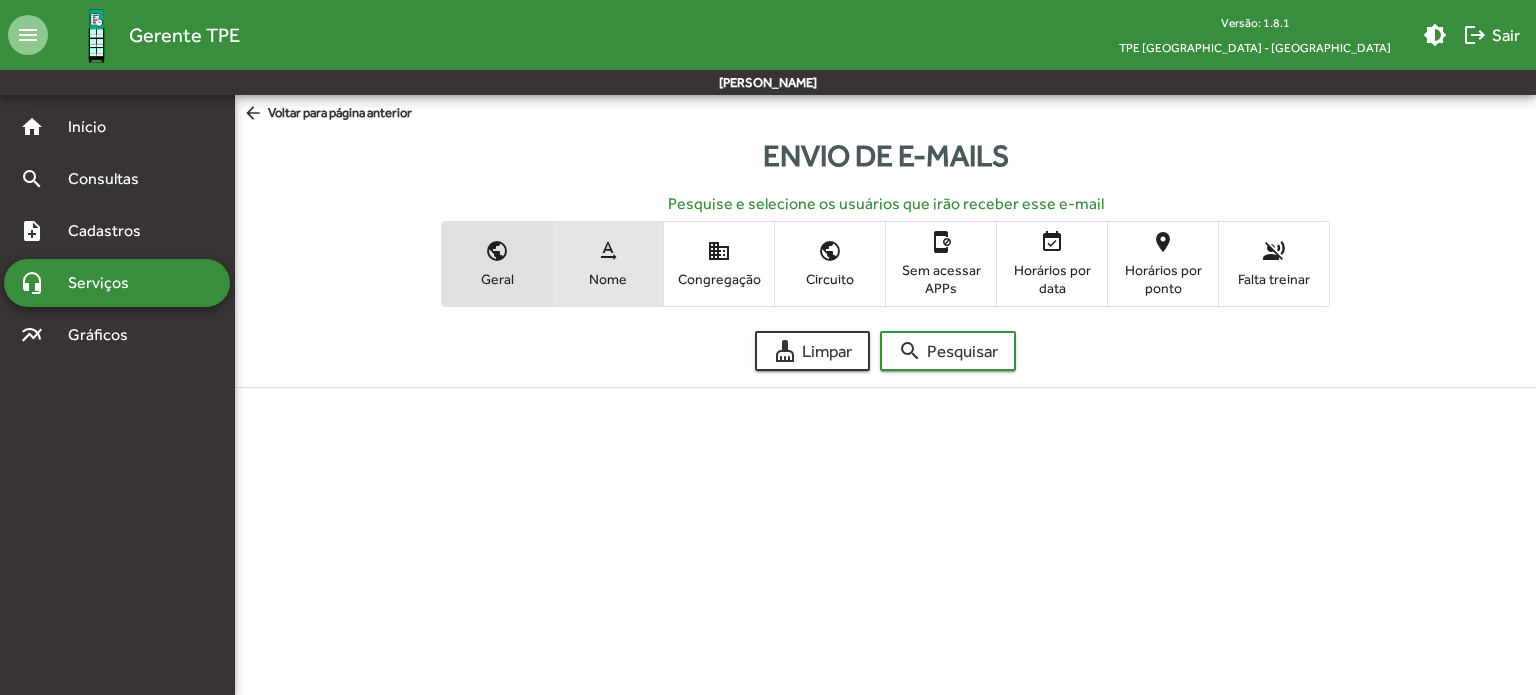 click on "text_rotation_none Nome" at bounding box center (608, 263) 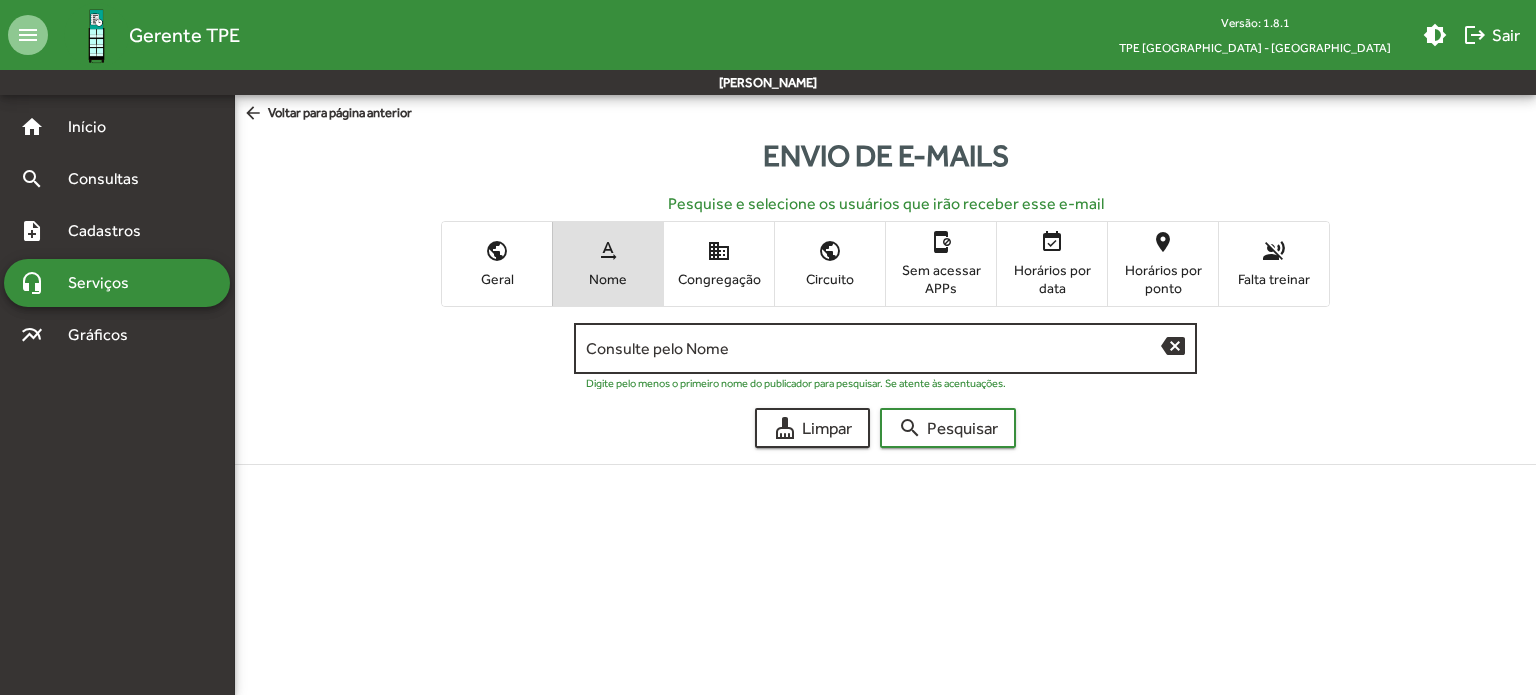 click on "Consulte pelo Nome" 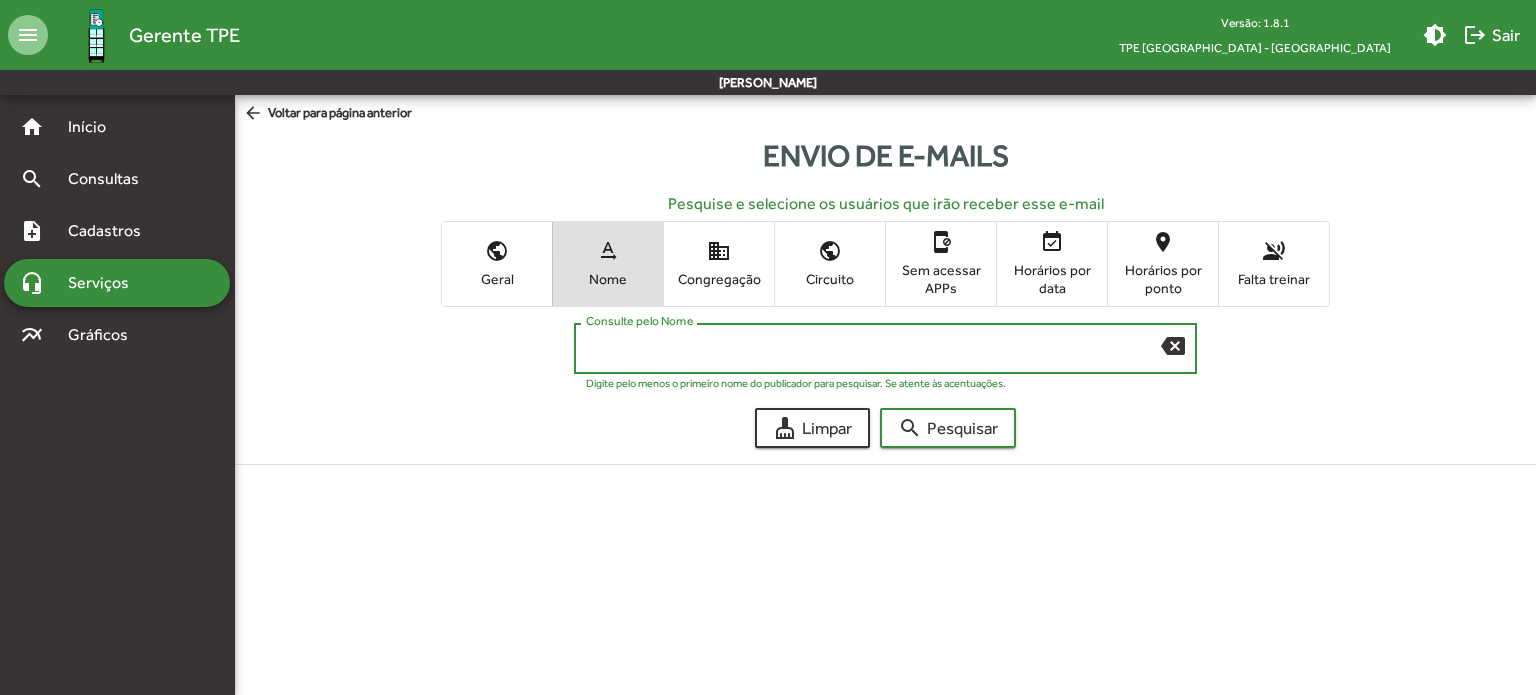 paste on "**********" 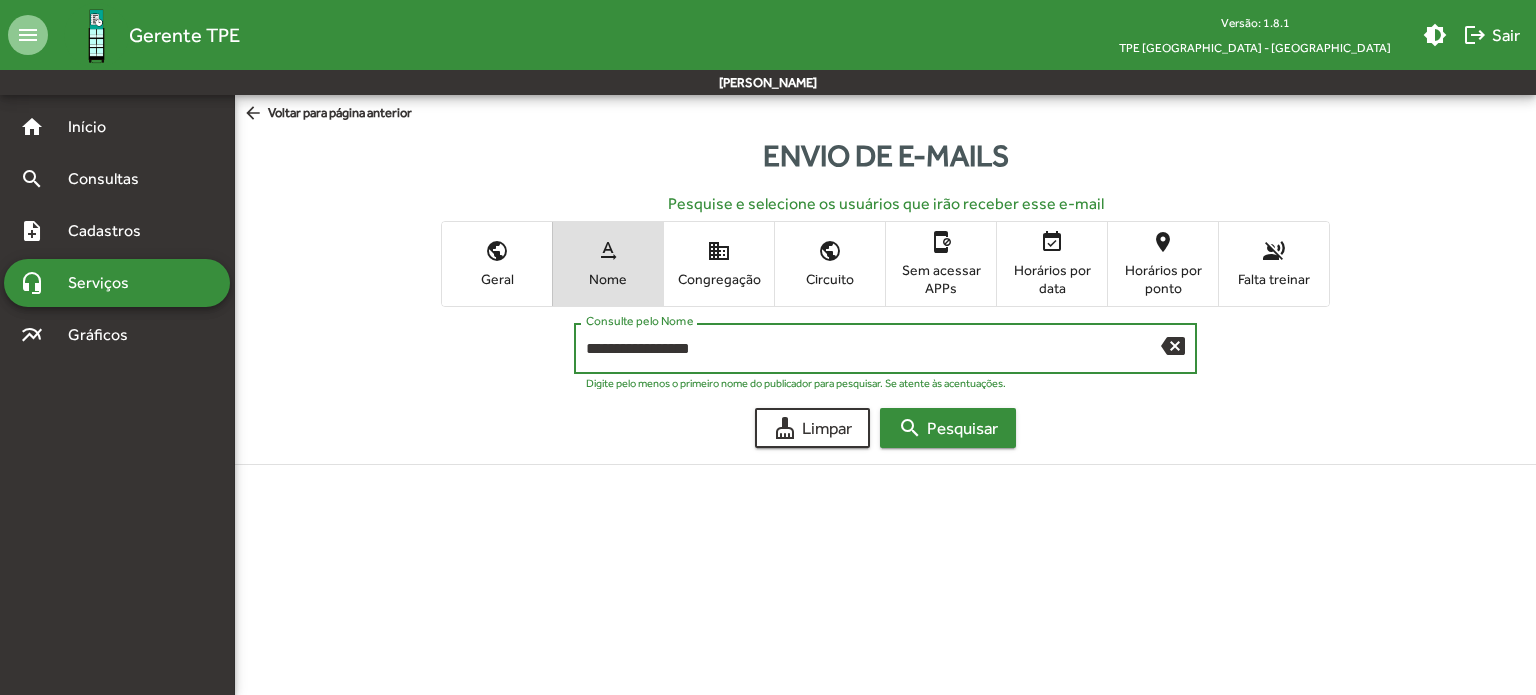 type on "**********" 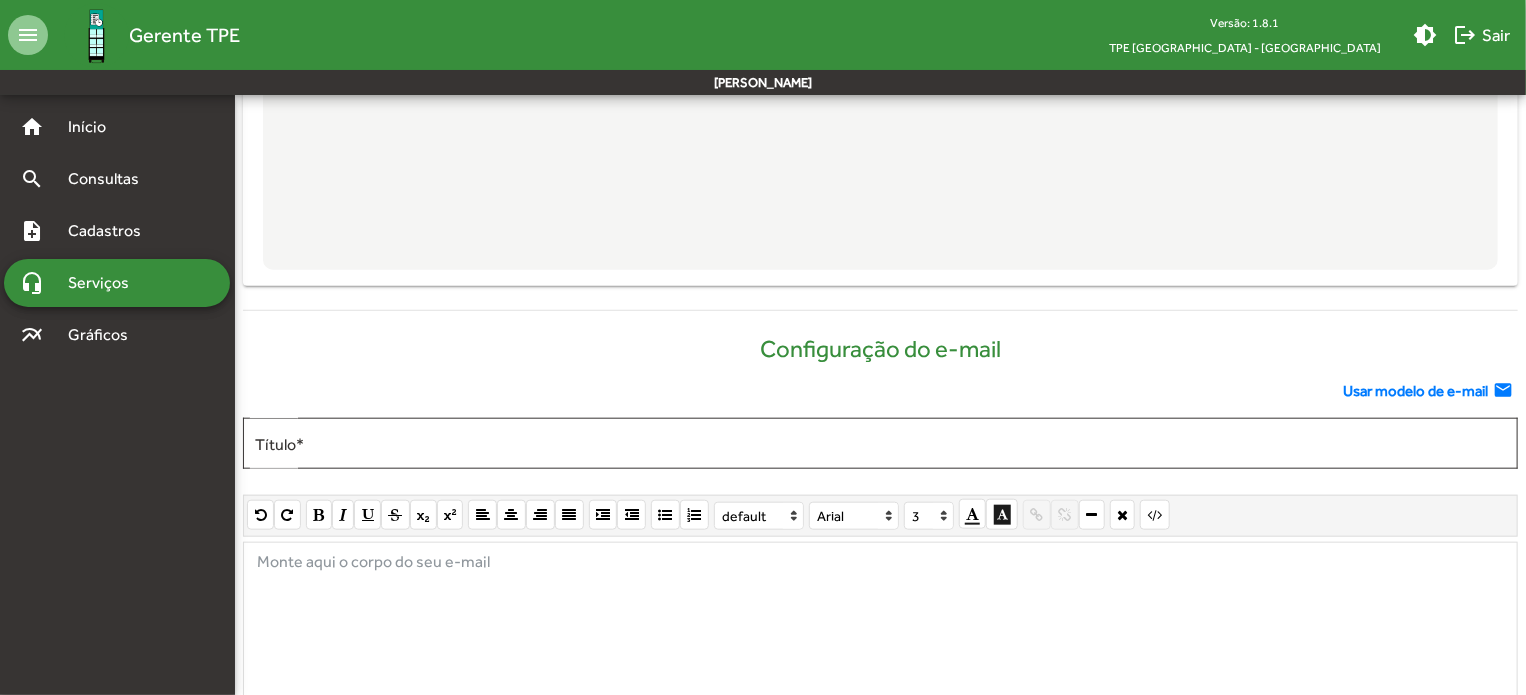 click 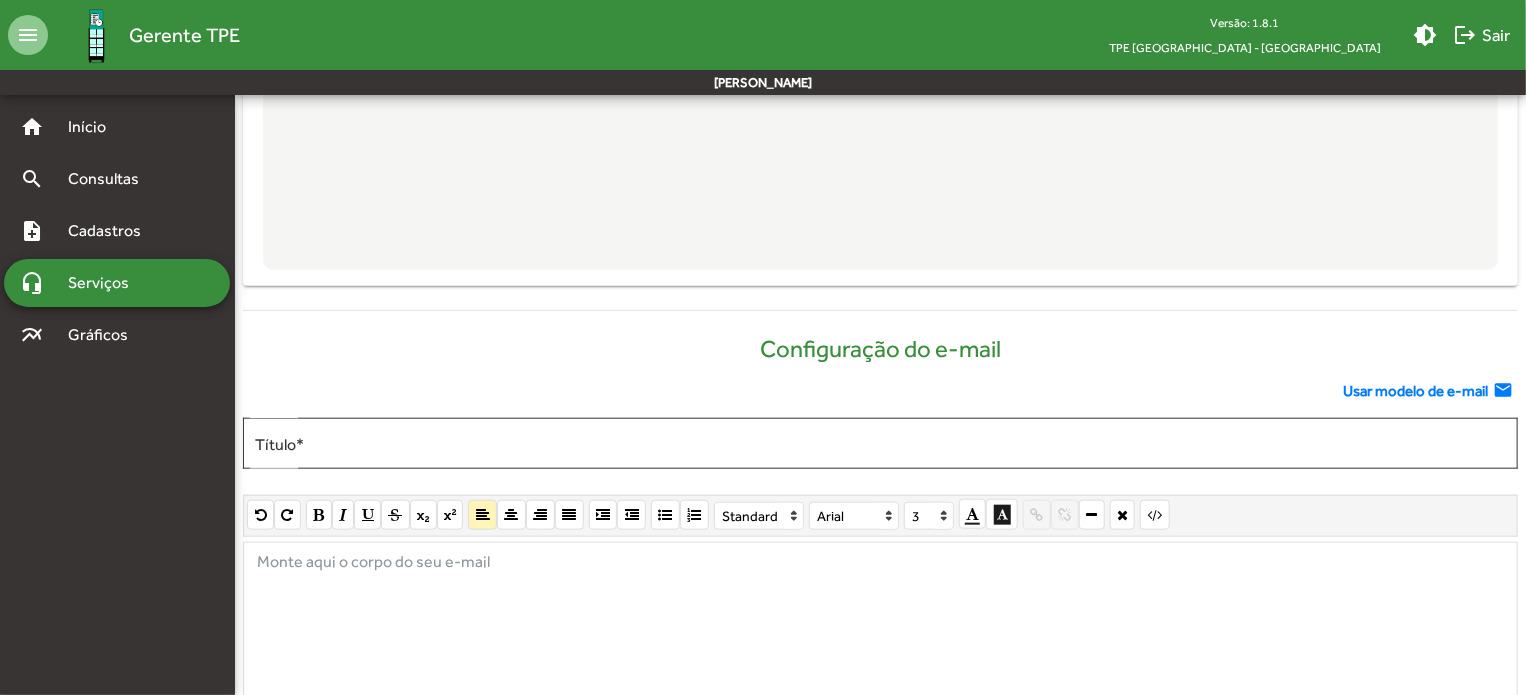 scroll, scrollTop: 800, scrollLeft: 0, axis: vertical 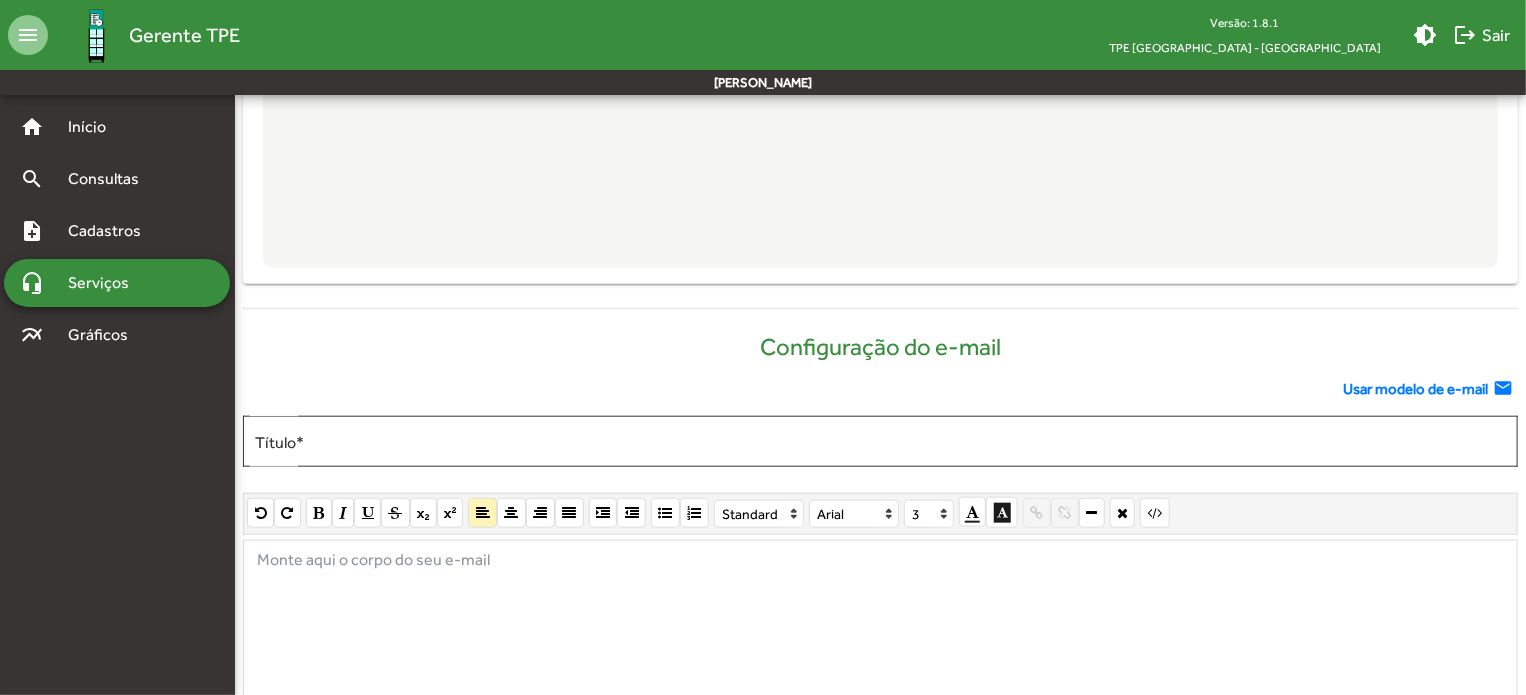 type 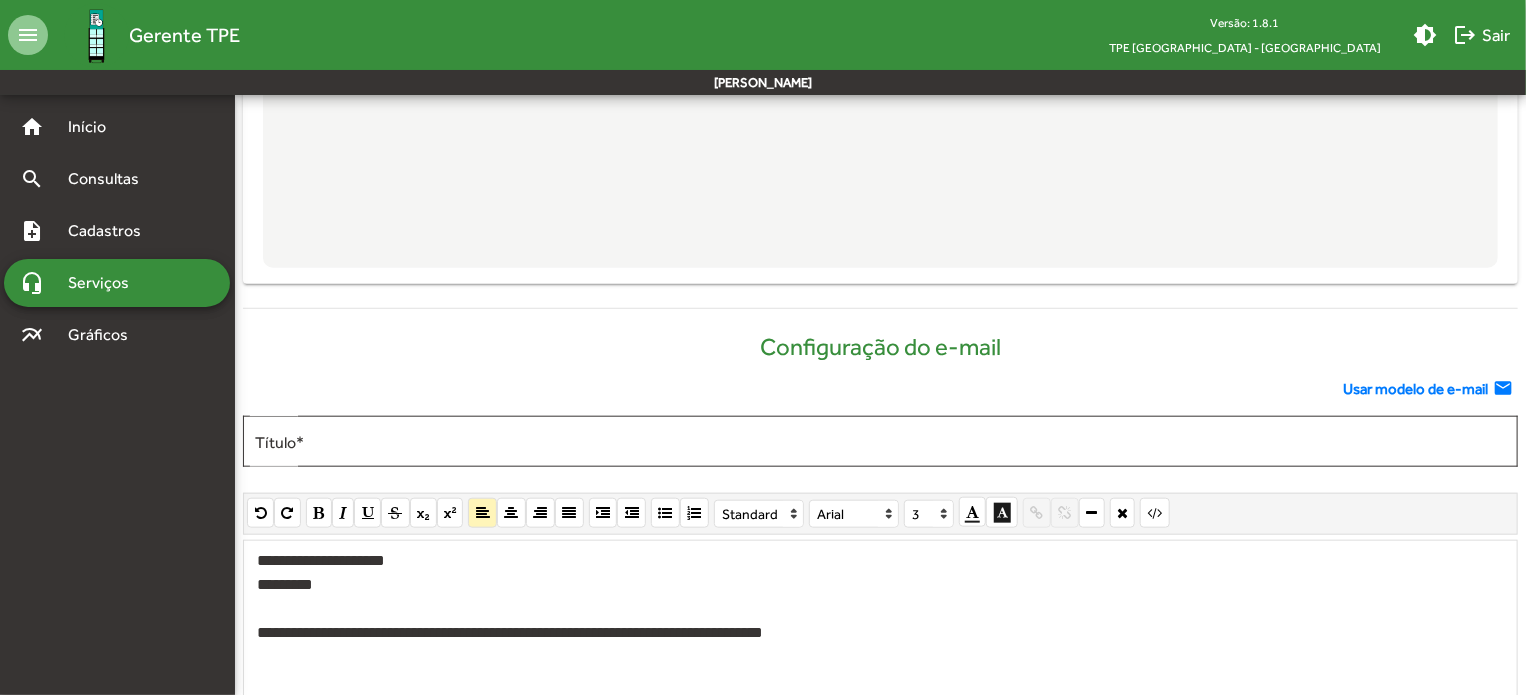 click on "**********" 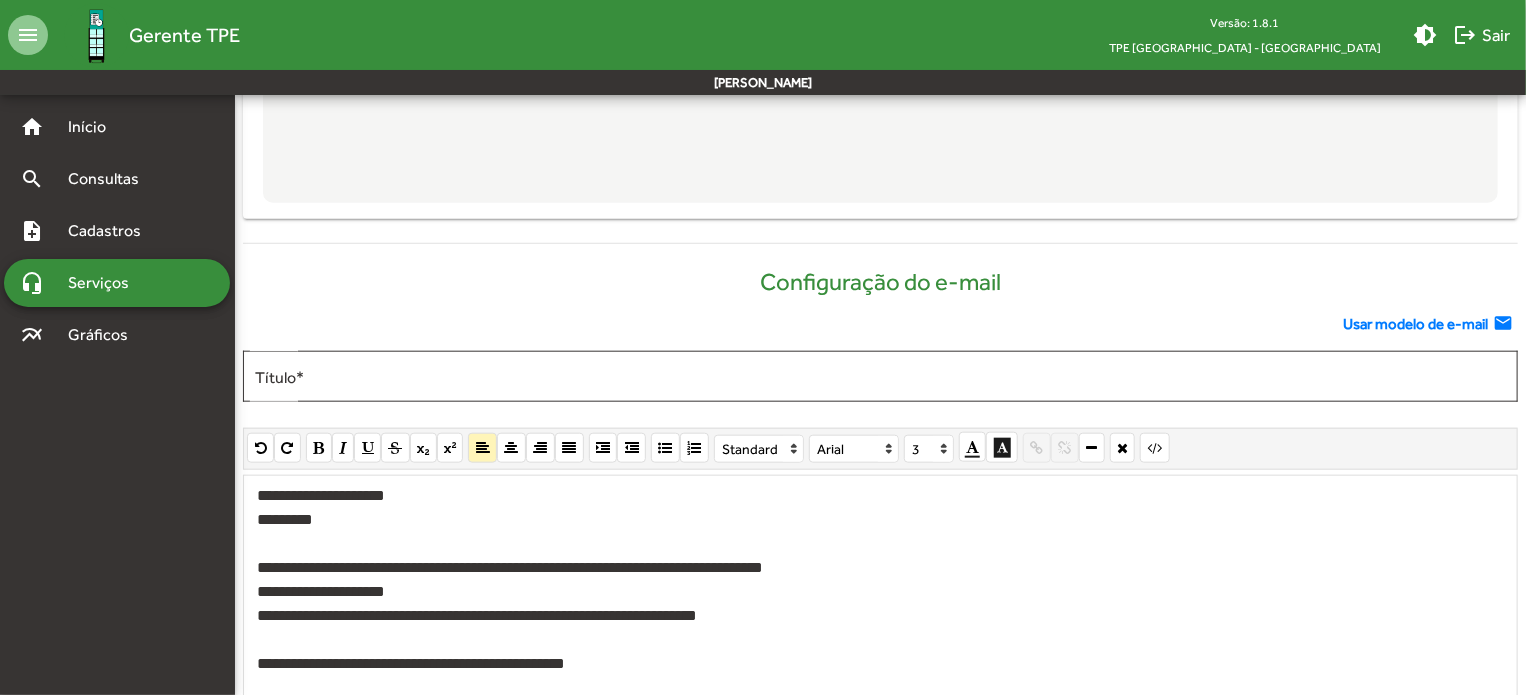 scroll, scrollTop: 889, scrollLeft: 0, axis: vertical 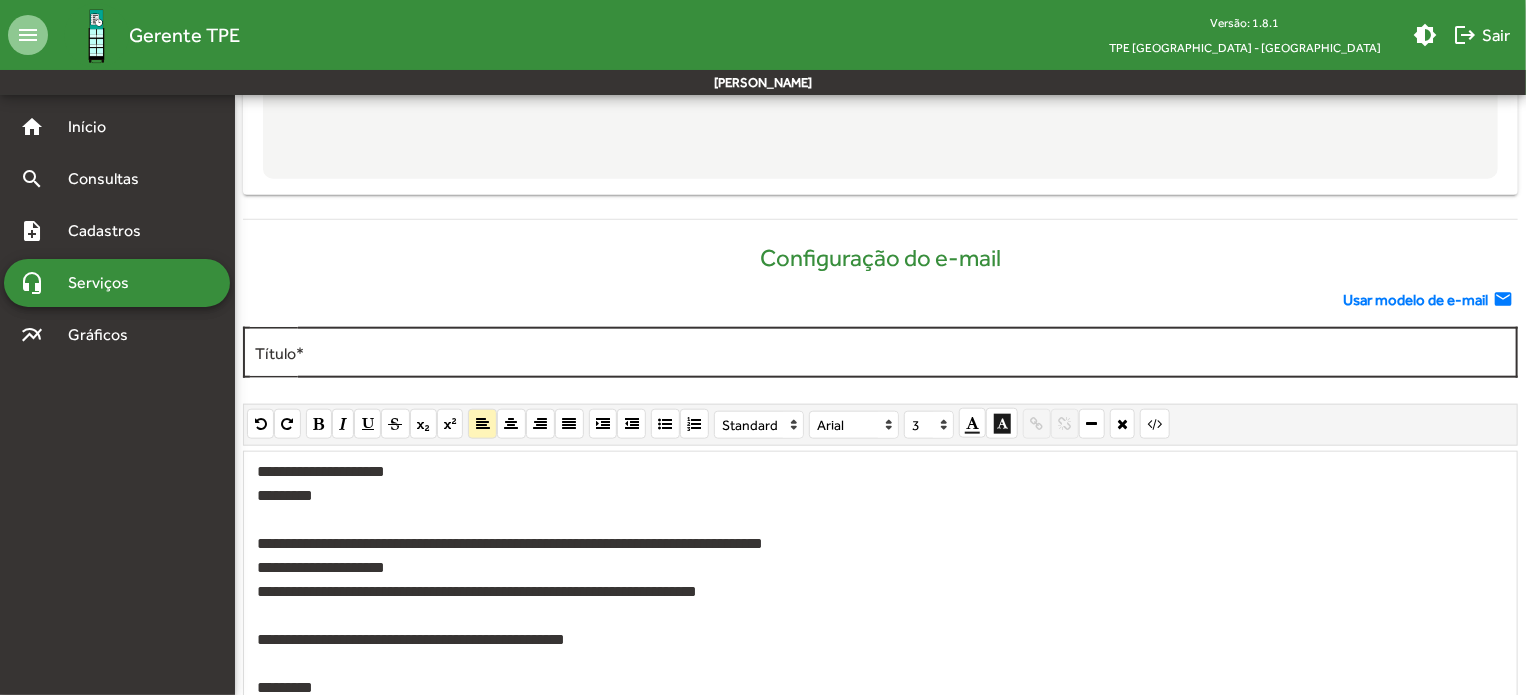 click on "Título  *" at bounding box center [880, 353] 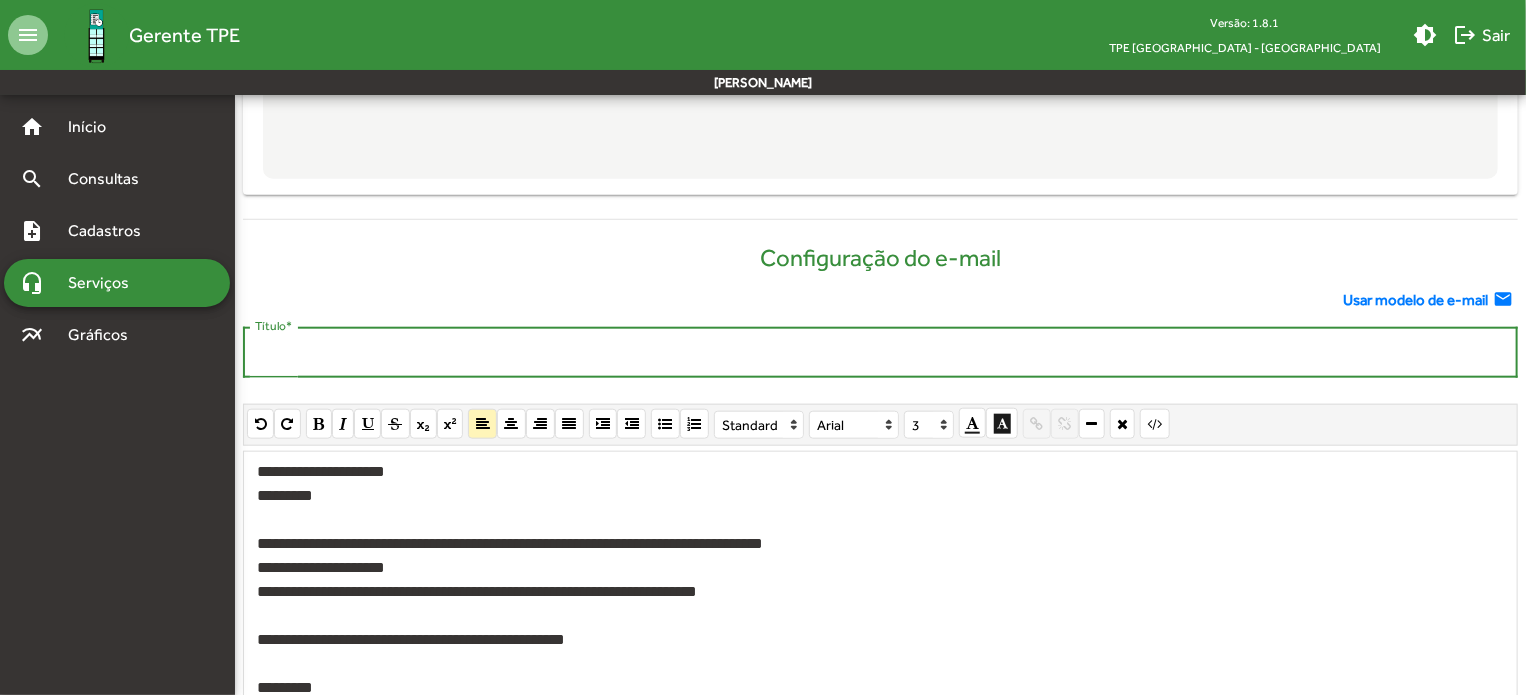 type on "*" 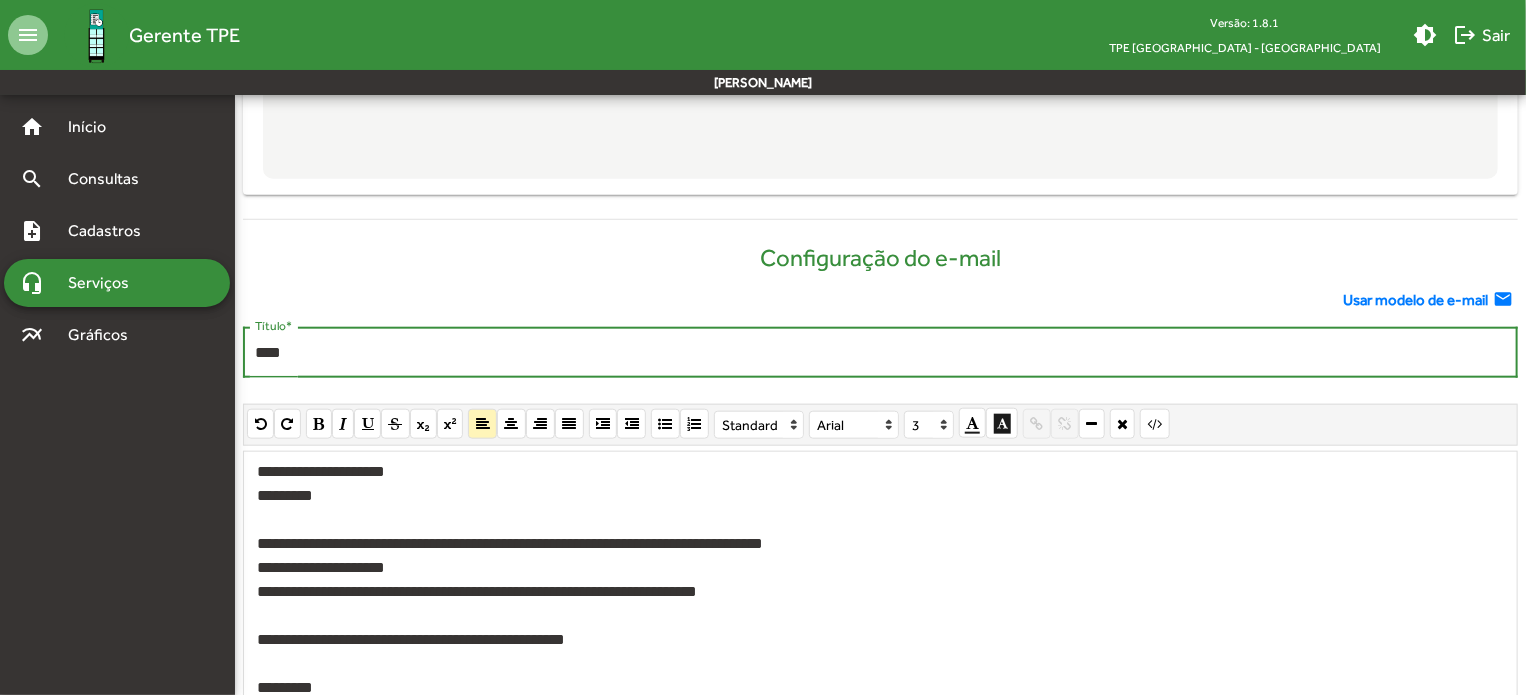 paste on "**********" 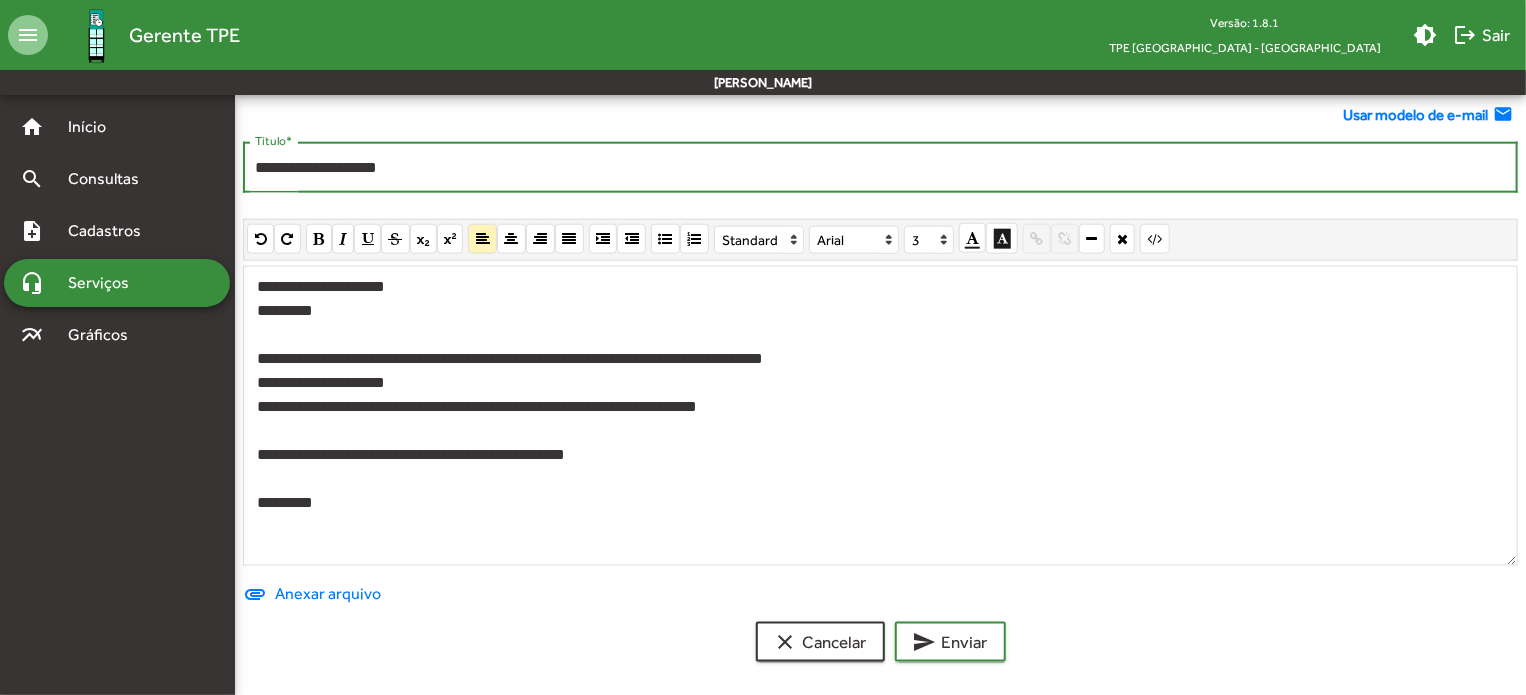 scroll, scrollTop: 1077, scrollLeft: 0, axis: vertical 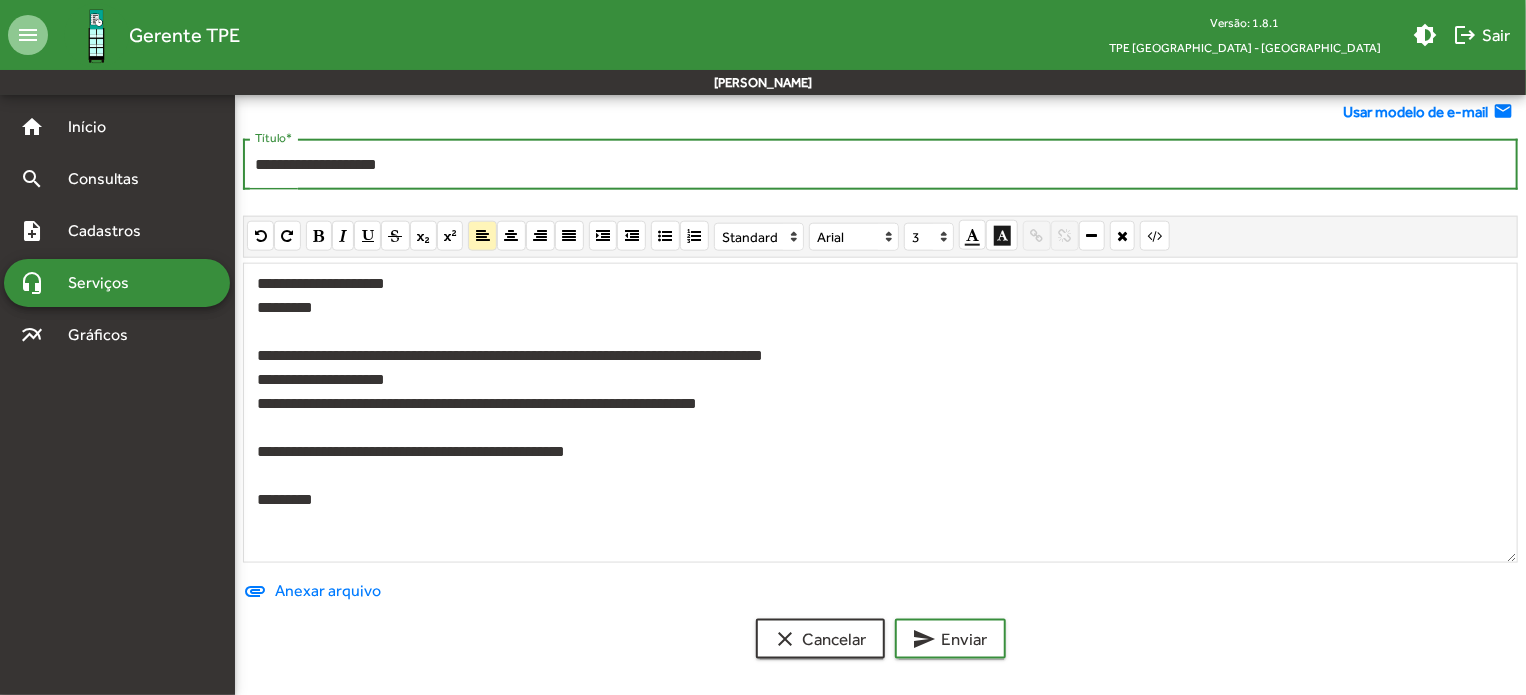 type on "**********" 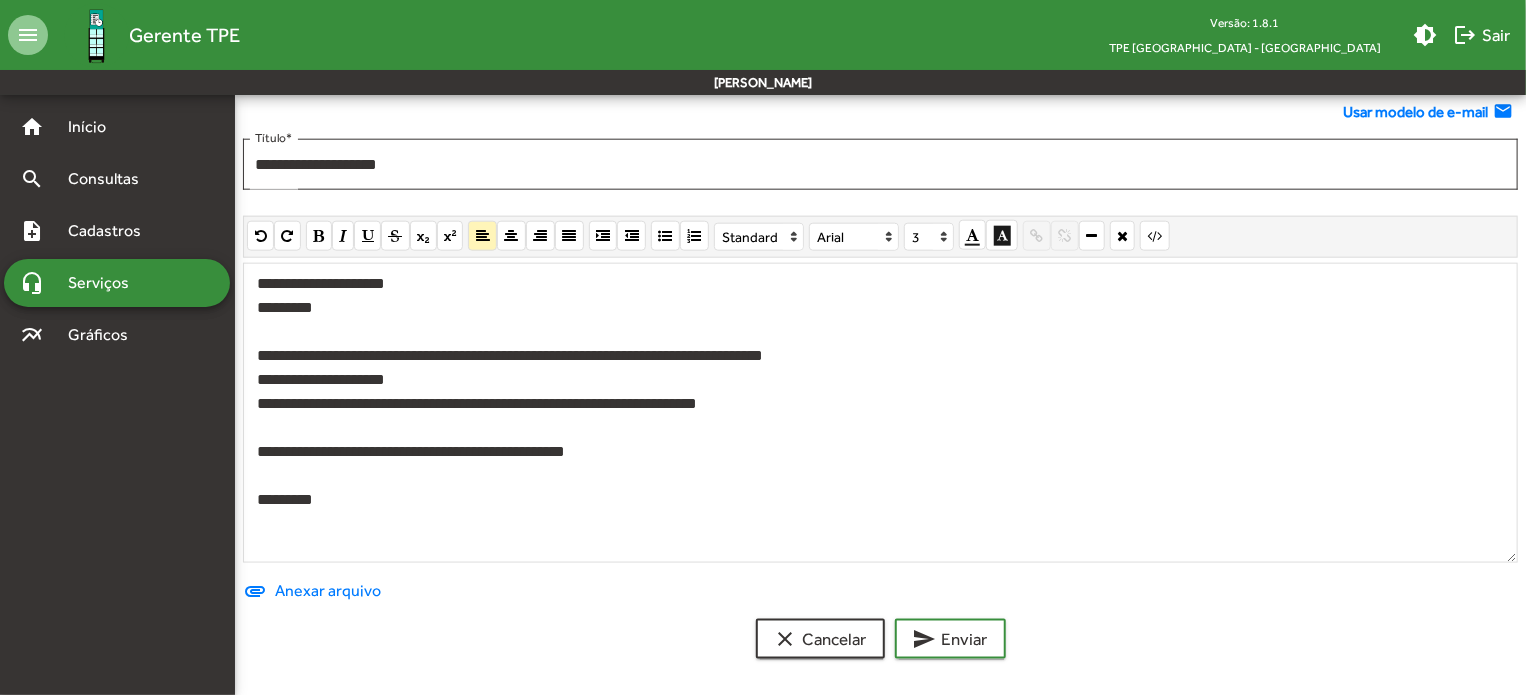 drag, startPoint x: 448, startPoint y: 386, endPoint x: 240, endPoint y: 383, distance: 208.02164 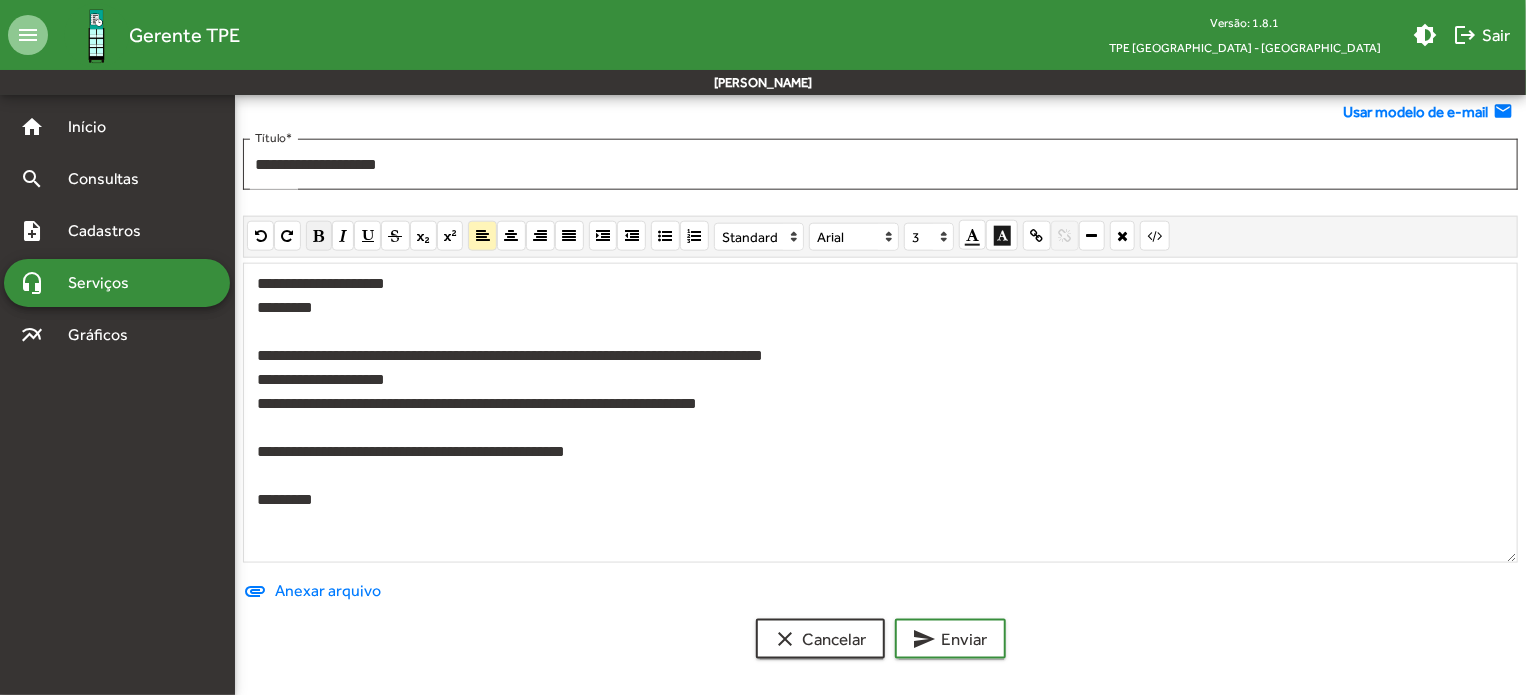 click at bounding box center (318, 236) 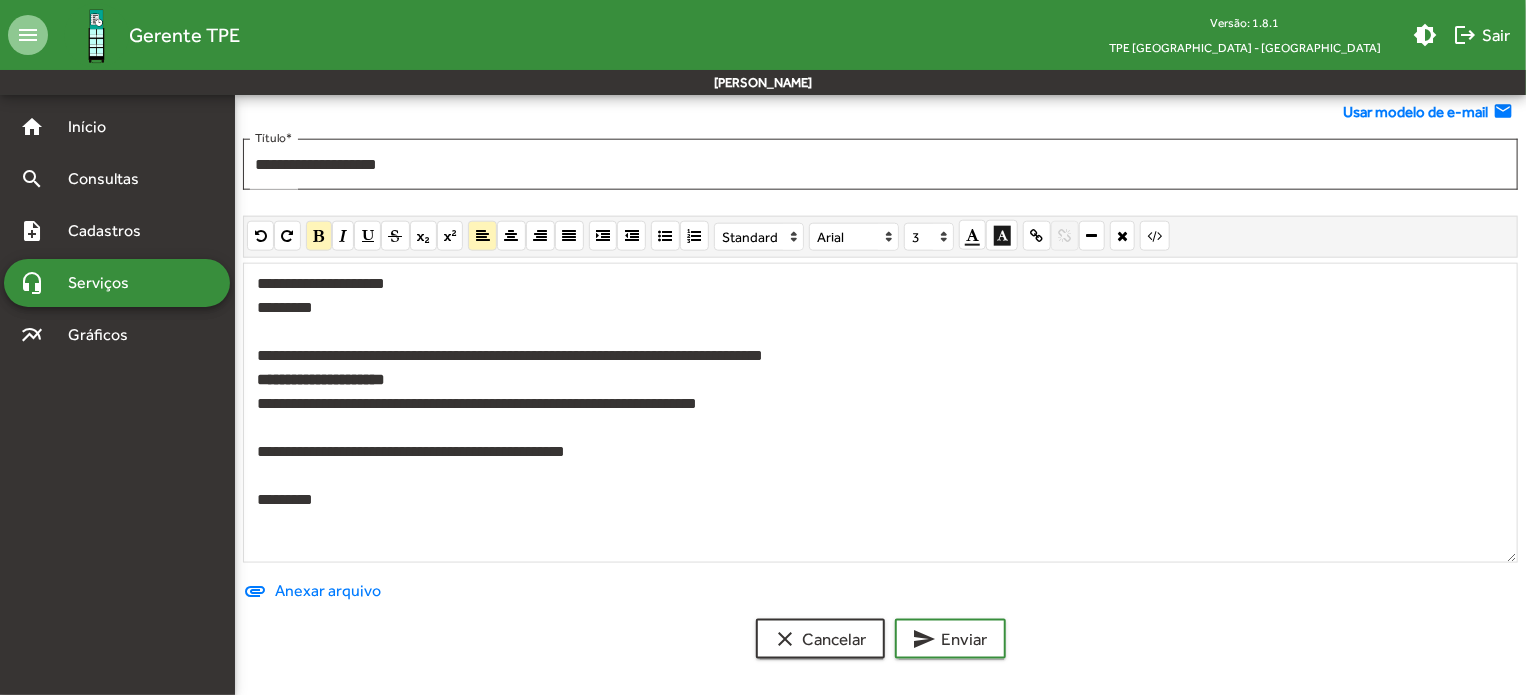 click 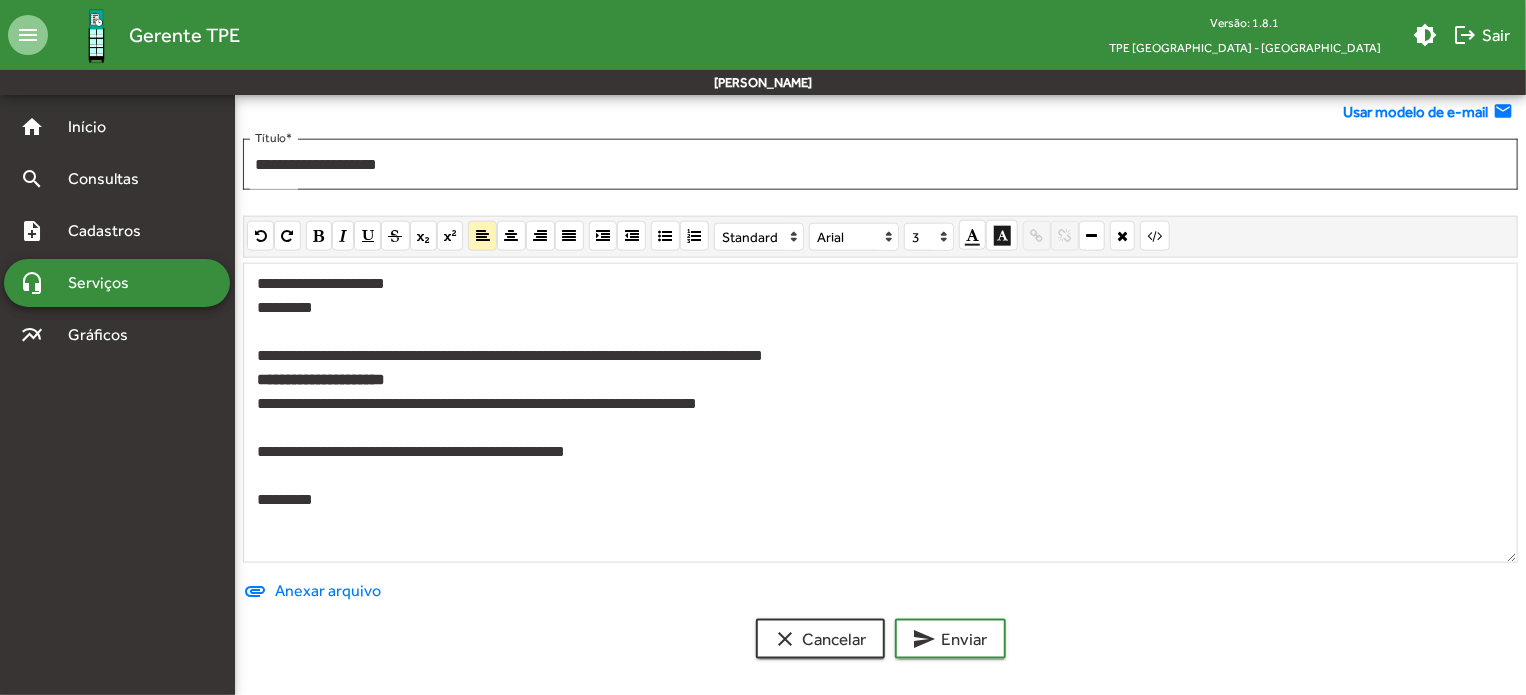 drag, startPoint x: 603, startPoint y: 403, endPoint x: 817, endPoint y: 402, distance: 214.00233 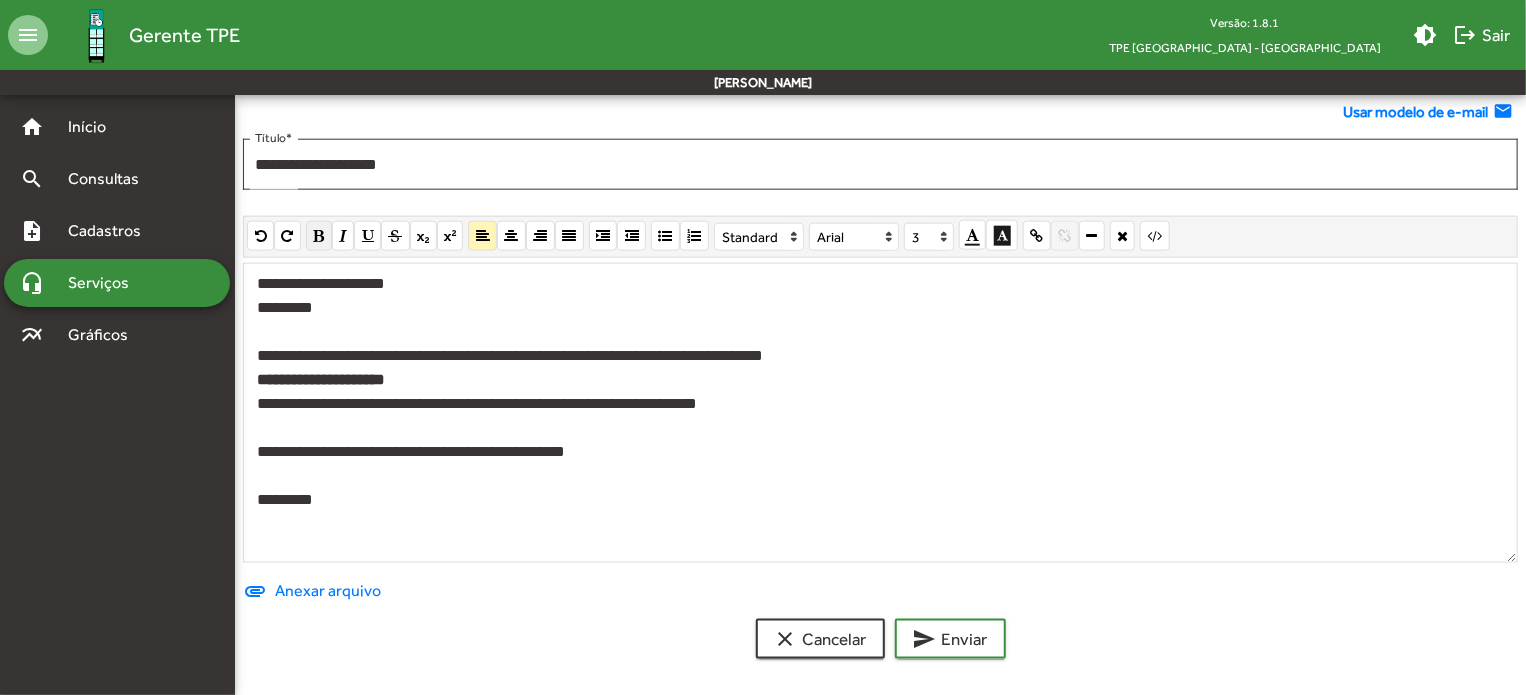 click at bounding box center (319, 236) 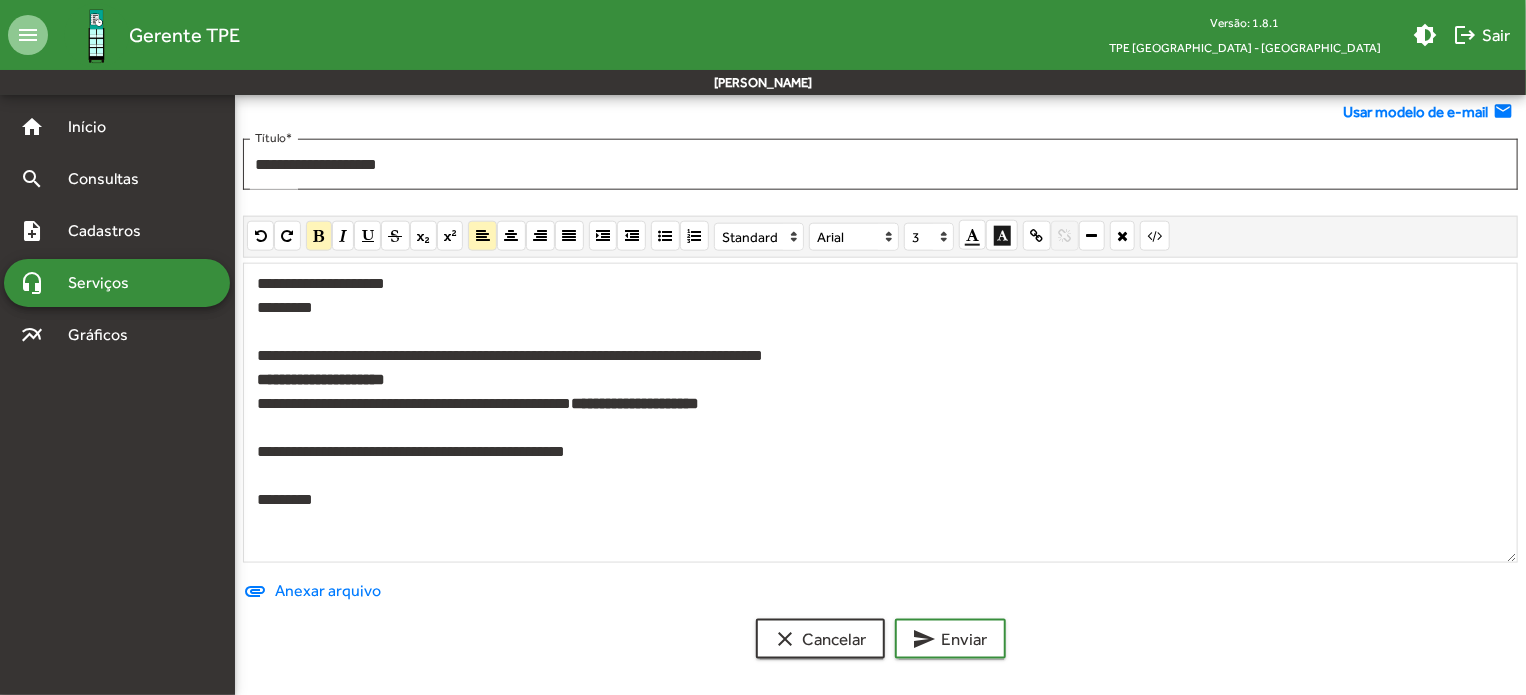 click on "**********" 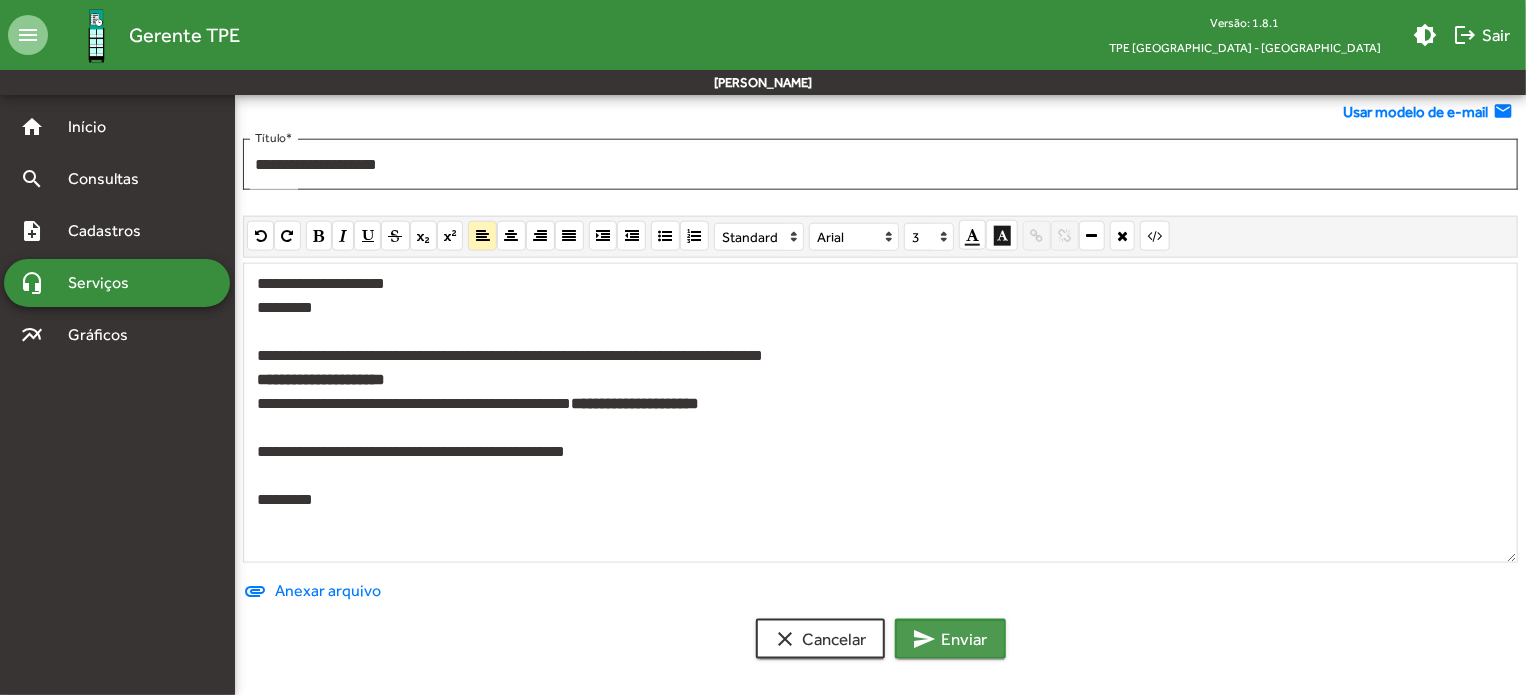 click on "send" 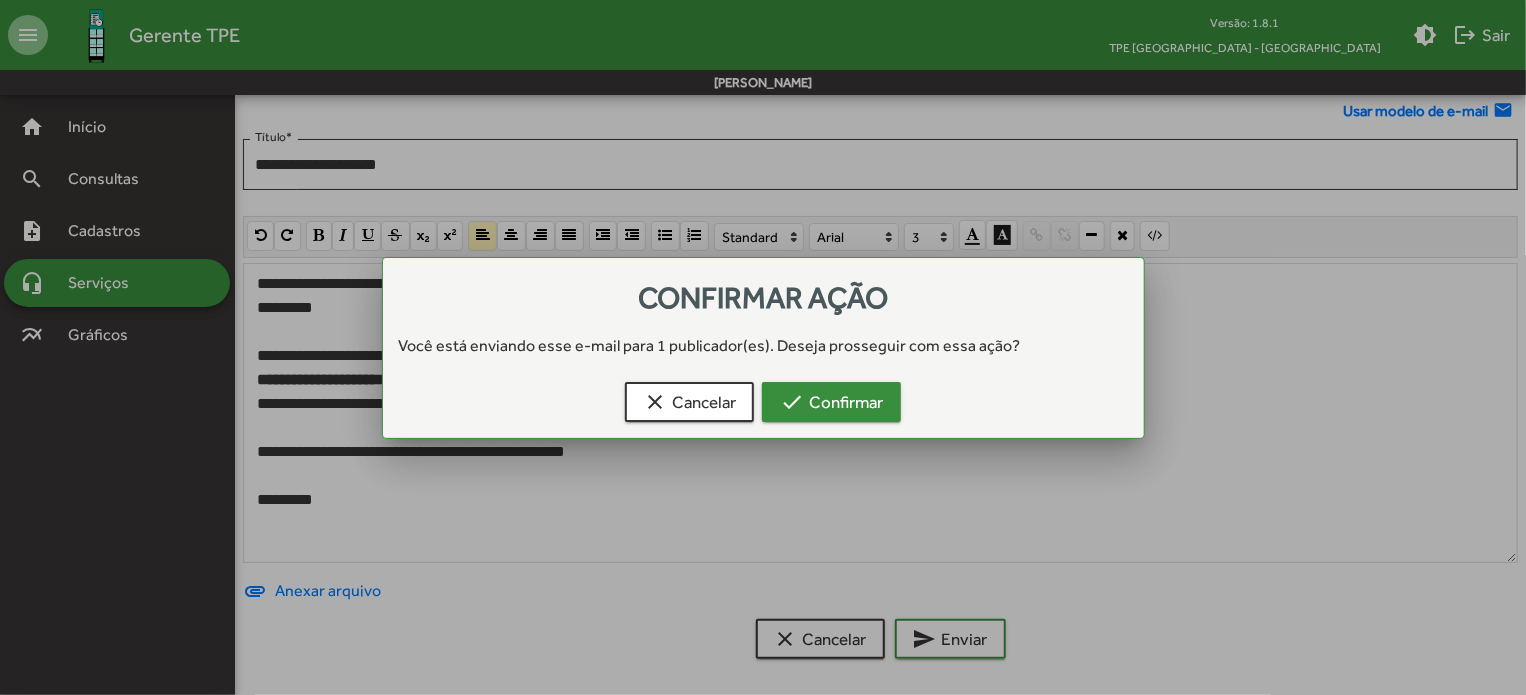 click on "check  Confirmar" at bounding box center [831, 402] 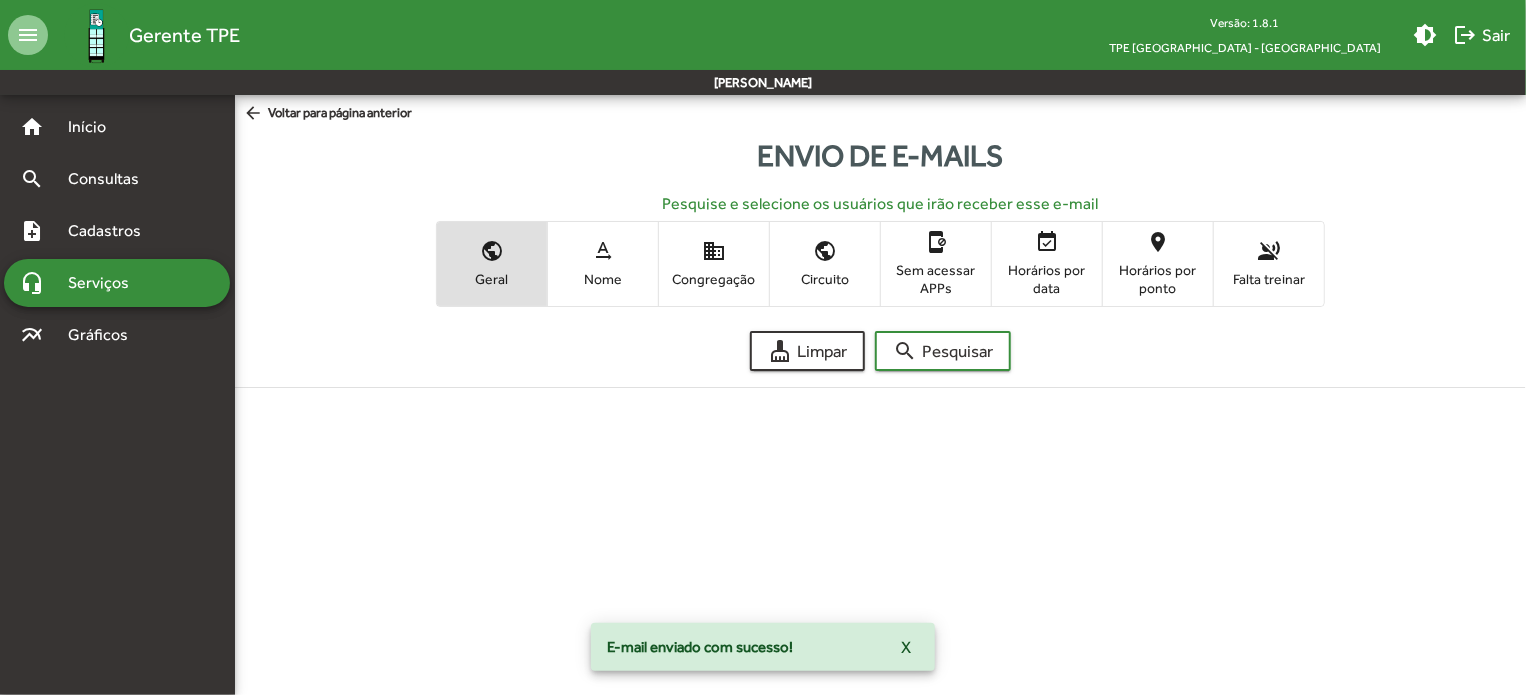 scroll, scrollTop: 0, scrollLeft: 0, axis: both 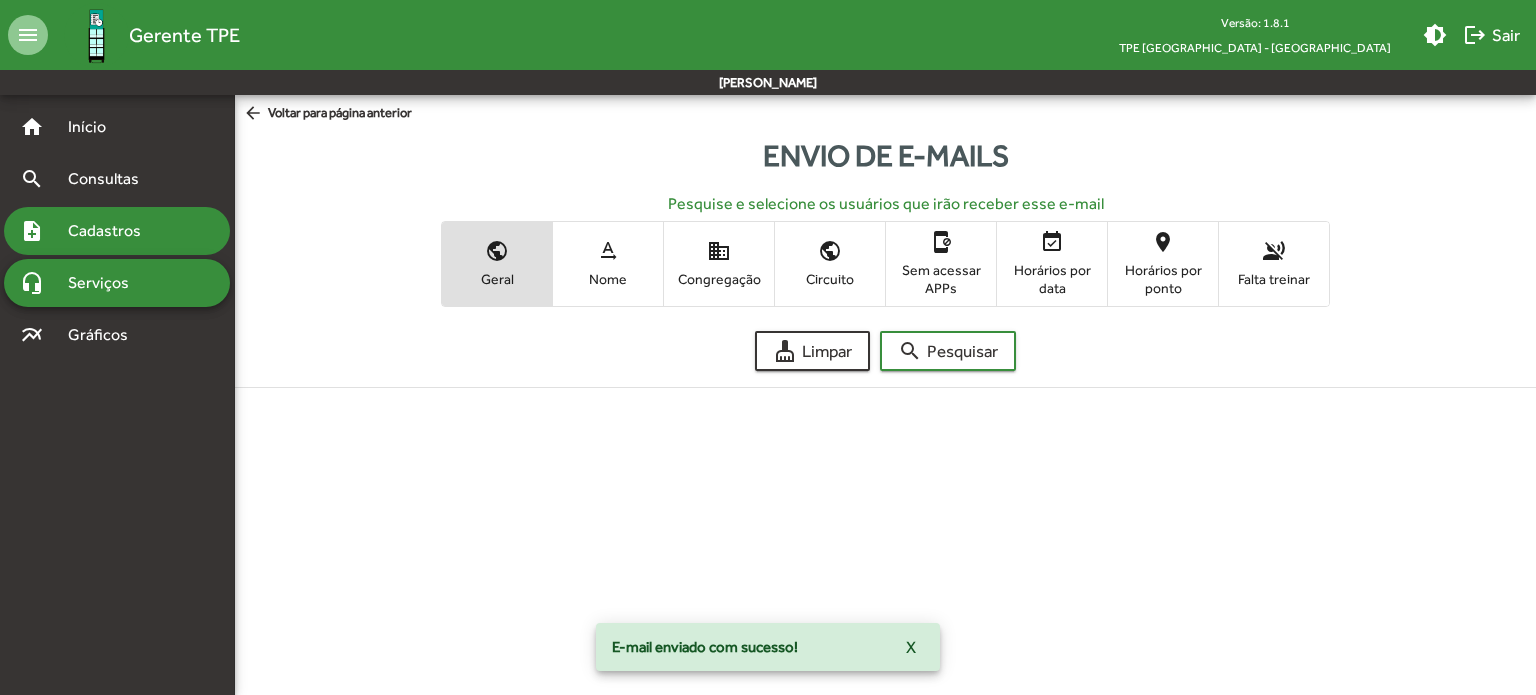 click on "note_add Cadastros" at bounding box center [117, 231] 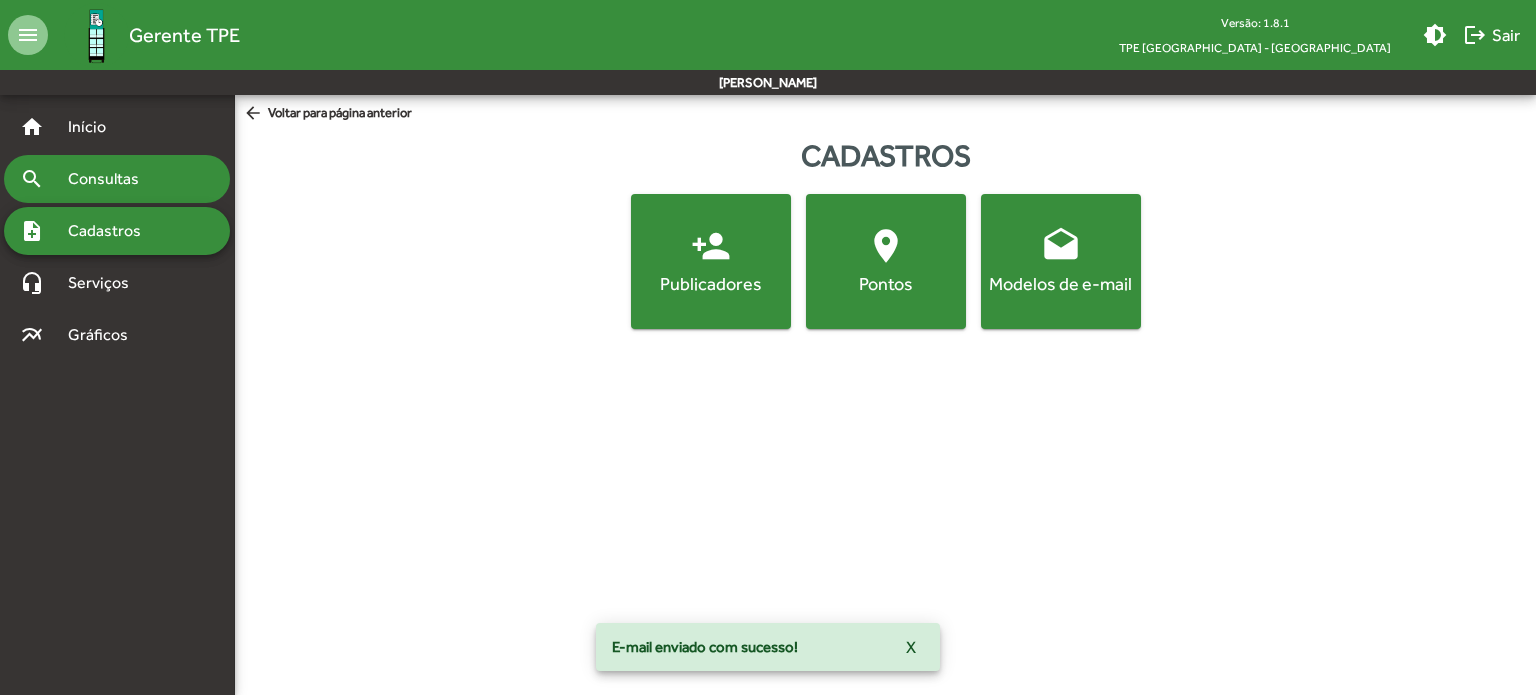 click on "Consultas" at bounding box center [110, 179] 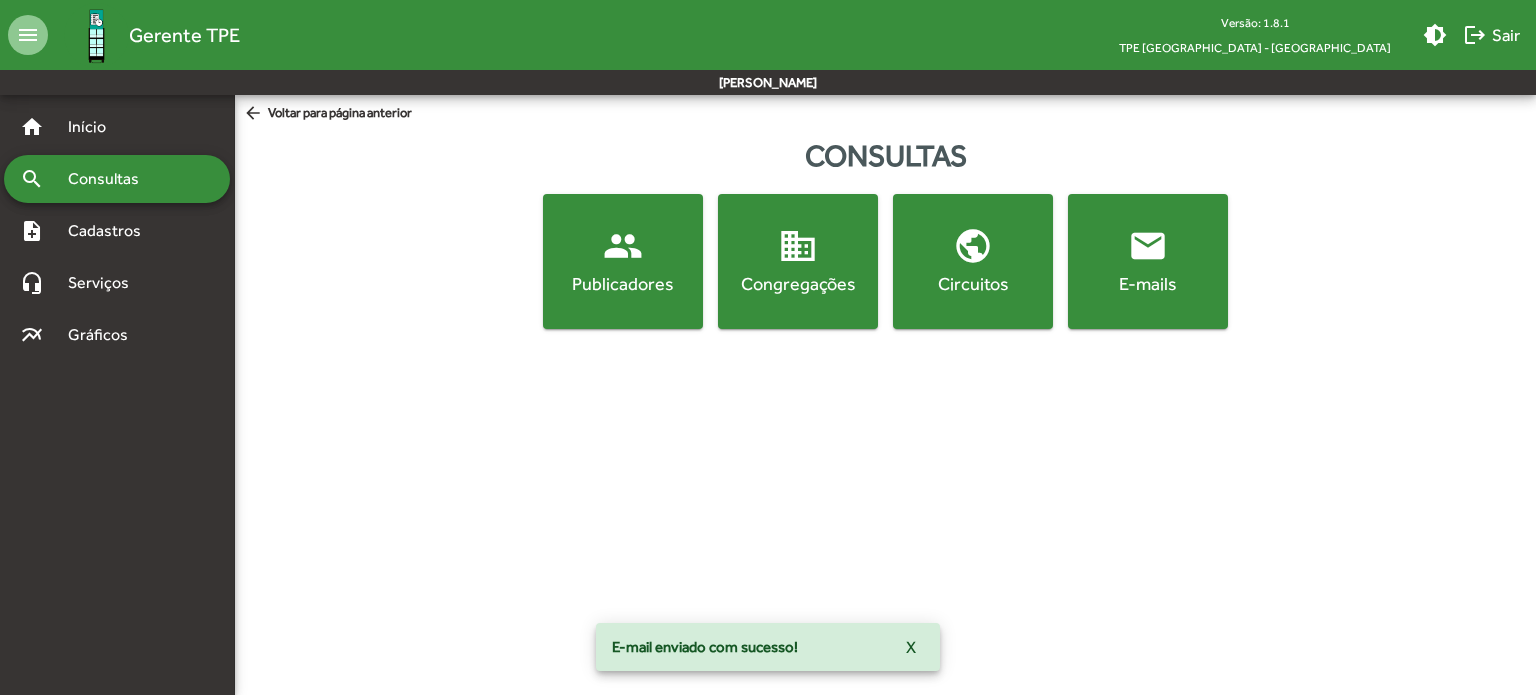 click on "people" 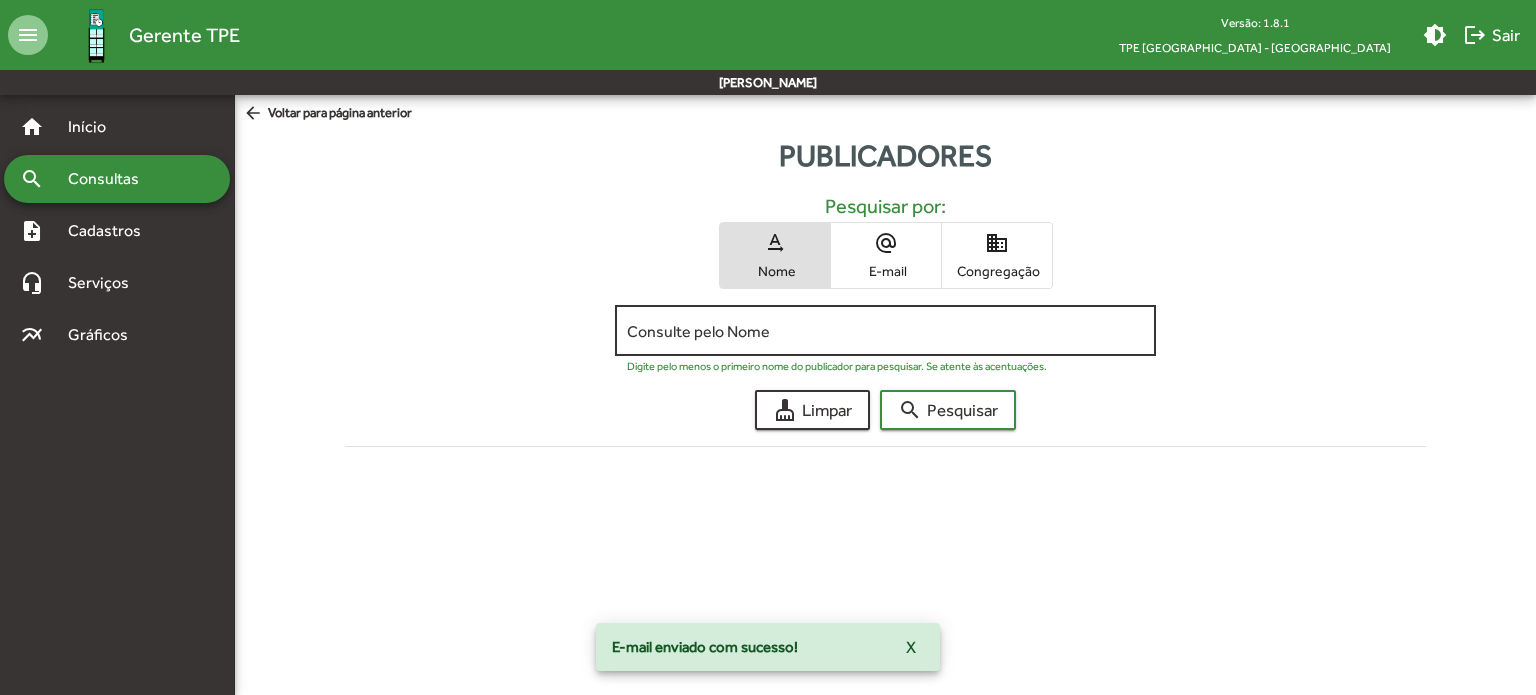 click on "Consulte pelo Nome" 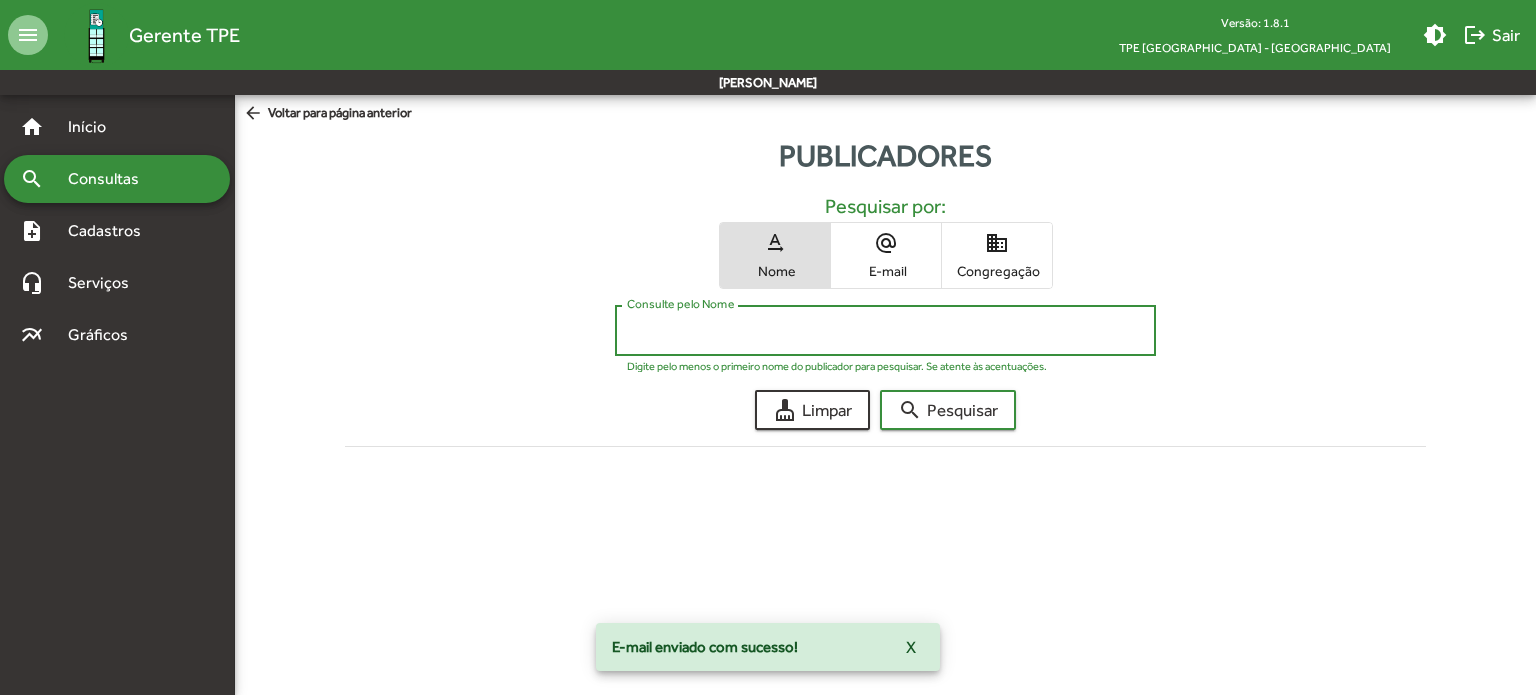click on "Consulte pelo Nome" at bounding box center (885, 331) 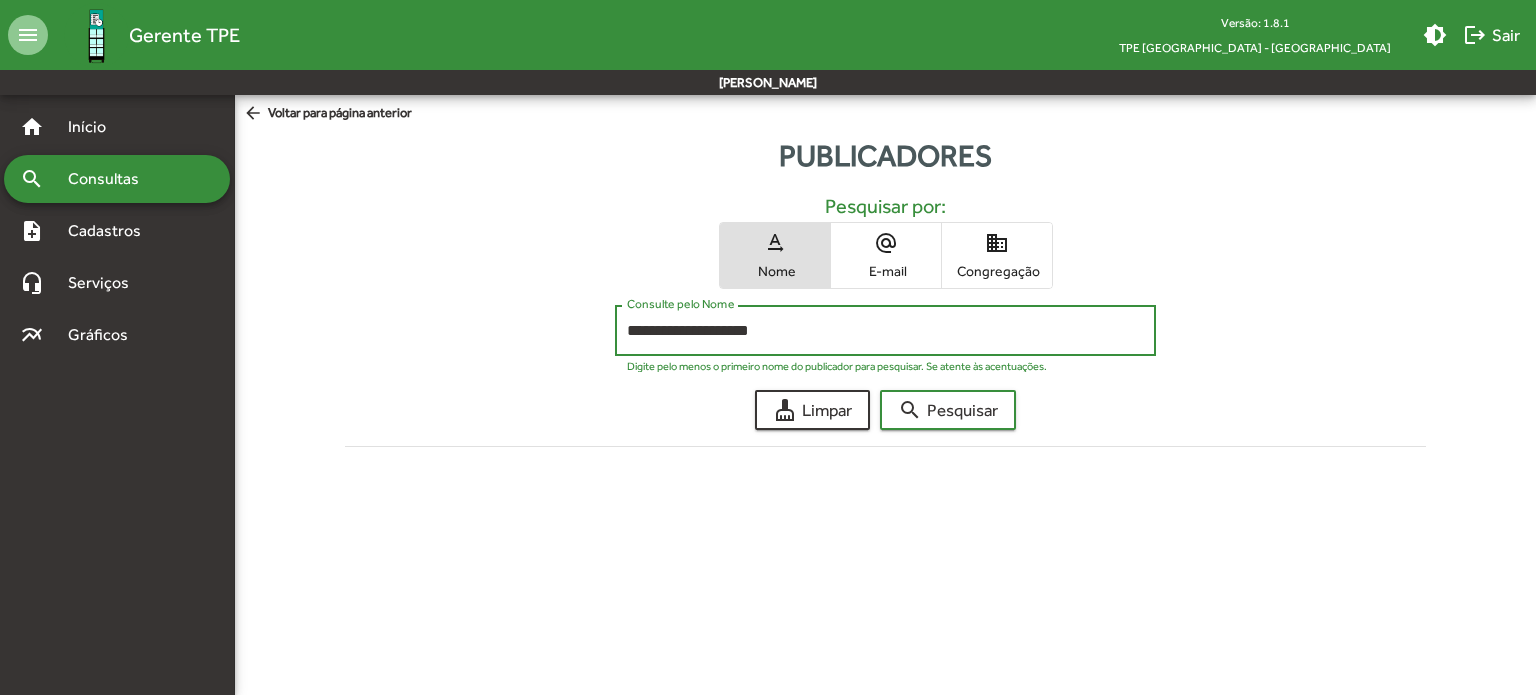 click on "**********" at bounding box center (885, 331) 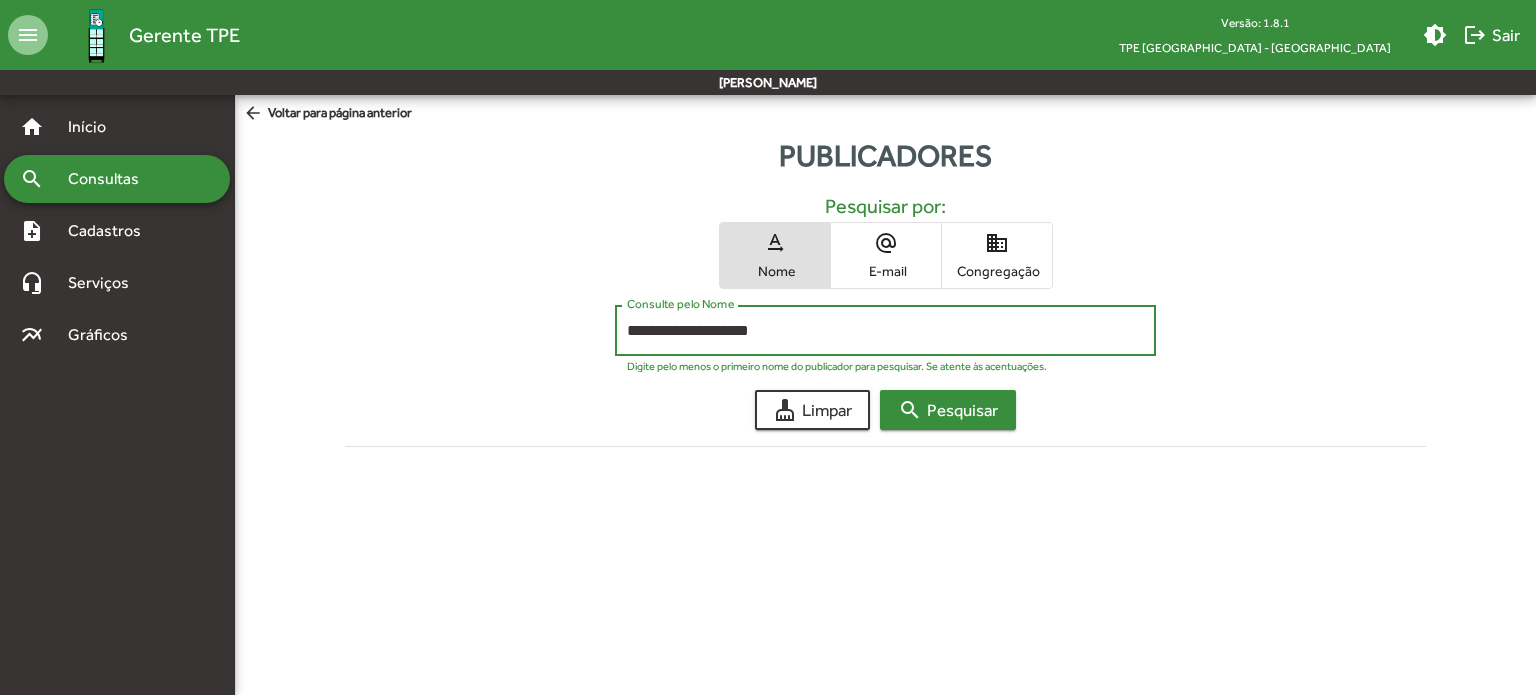 type on "**********" 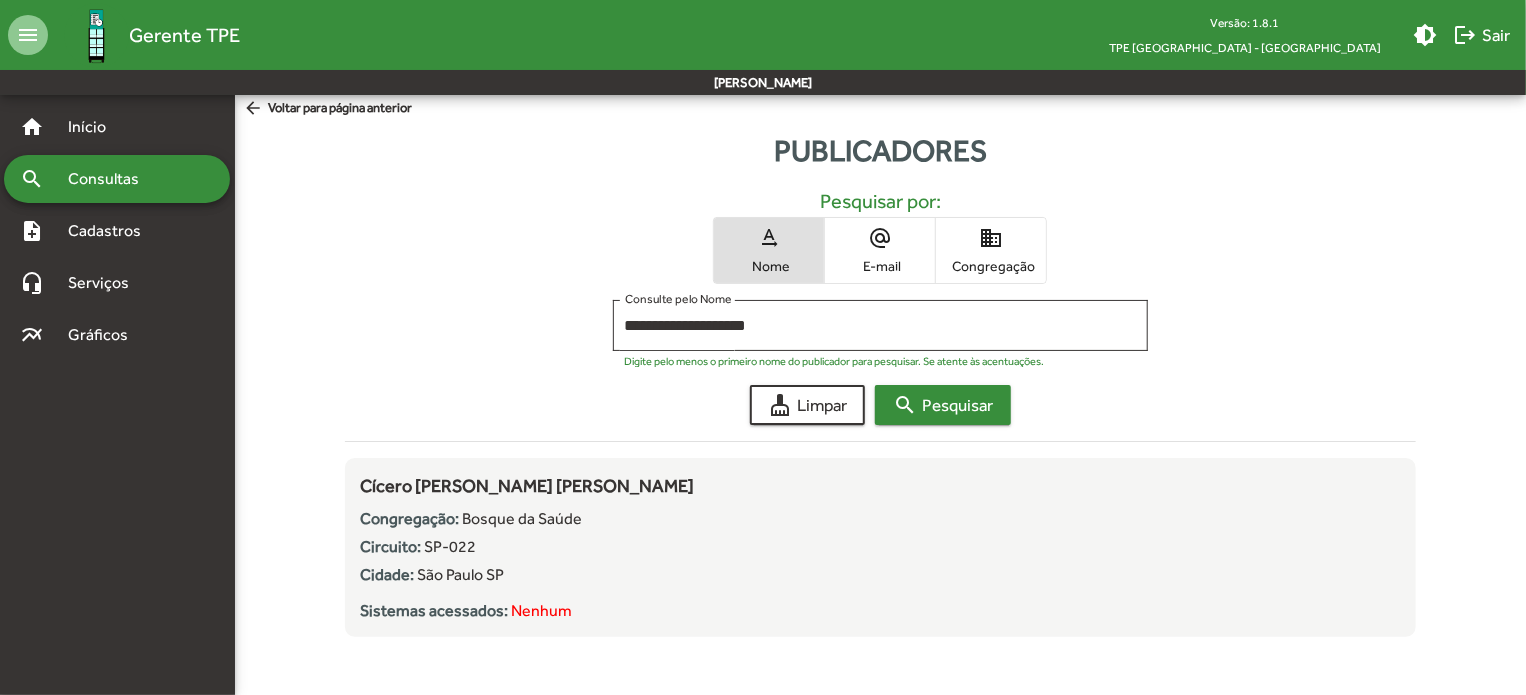 scroll, scrollTop: 9, scrollLeft: 0, axis: vertical 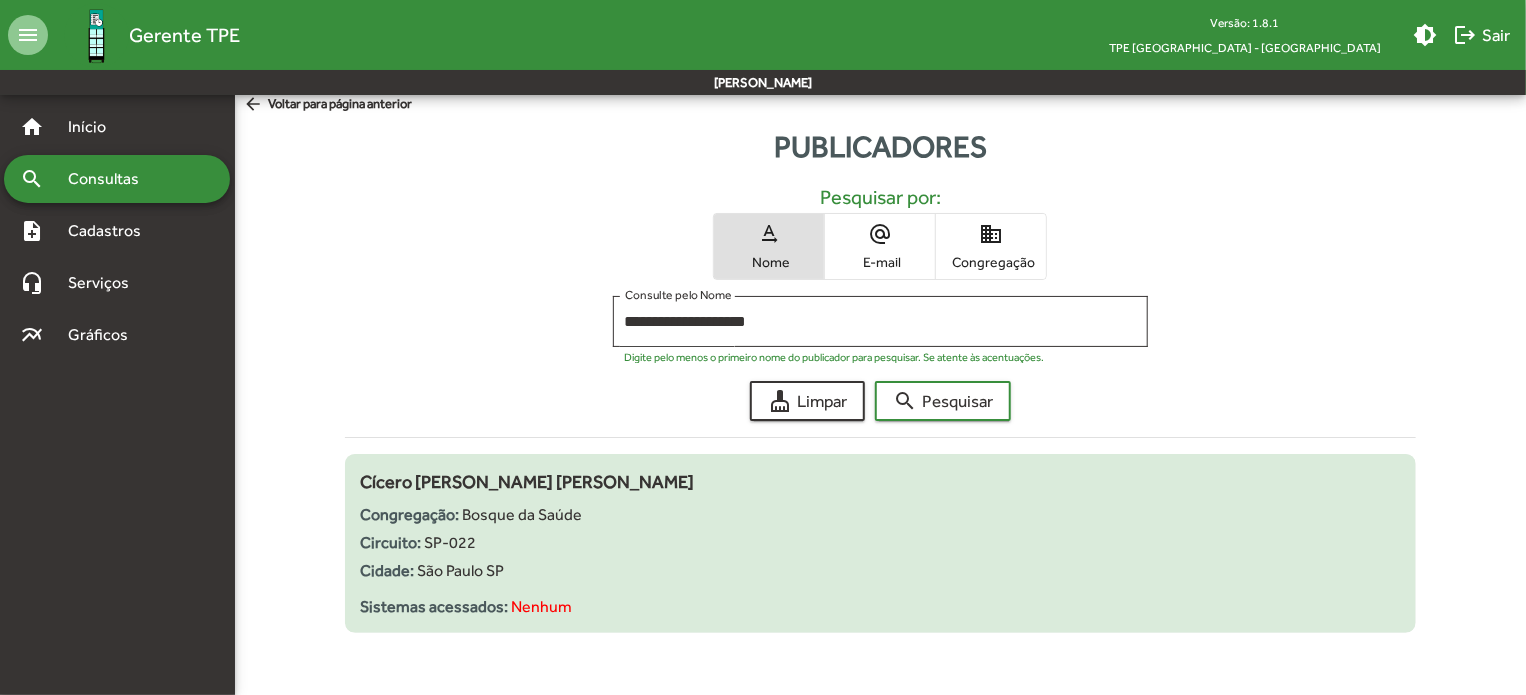 click on "Cícero [PERSON_NAME] [PERSON_NAME]" 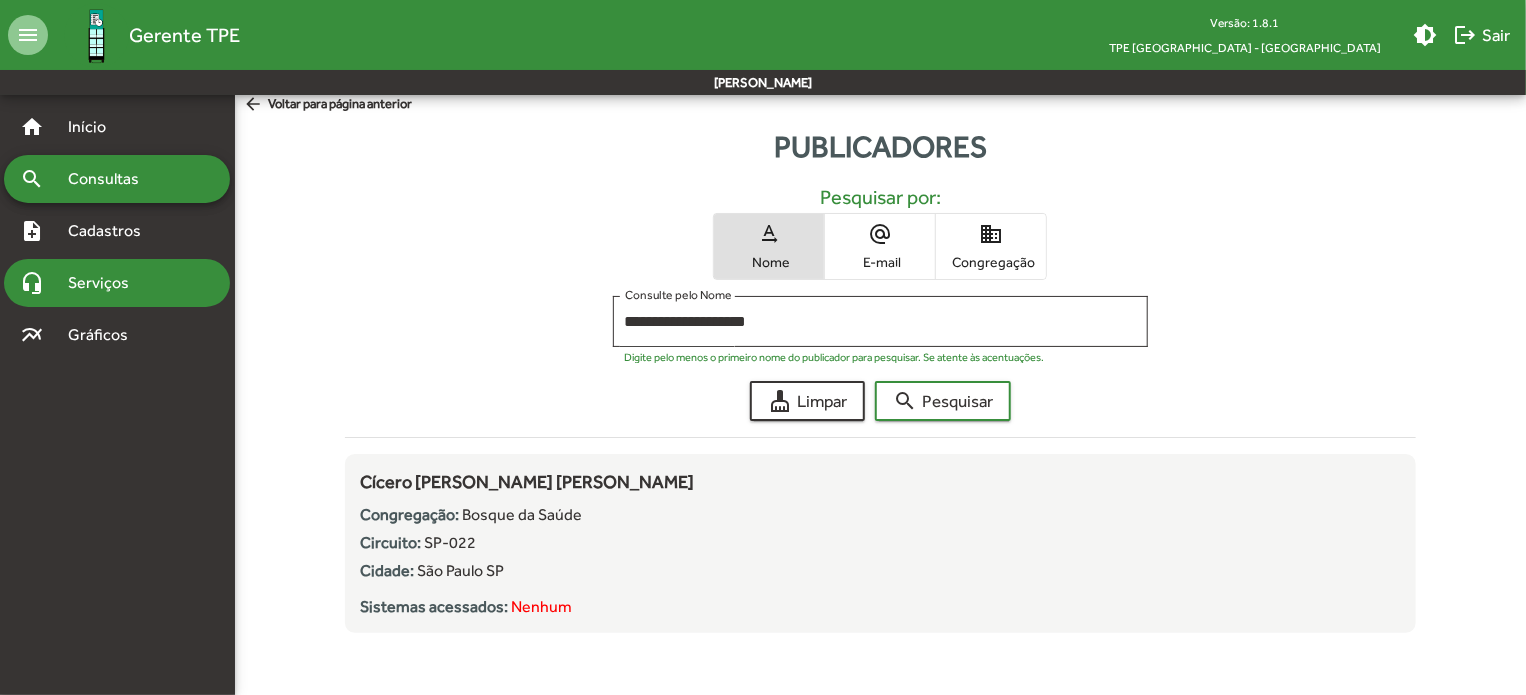 copy on "Cícero [PERSON_NAME] [PERSON_NAME]" 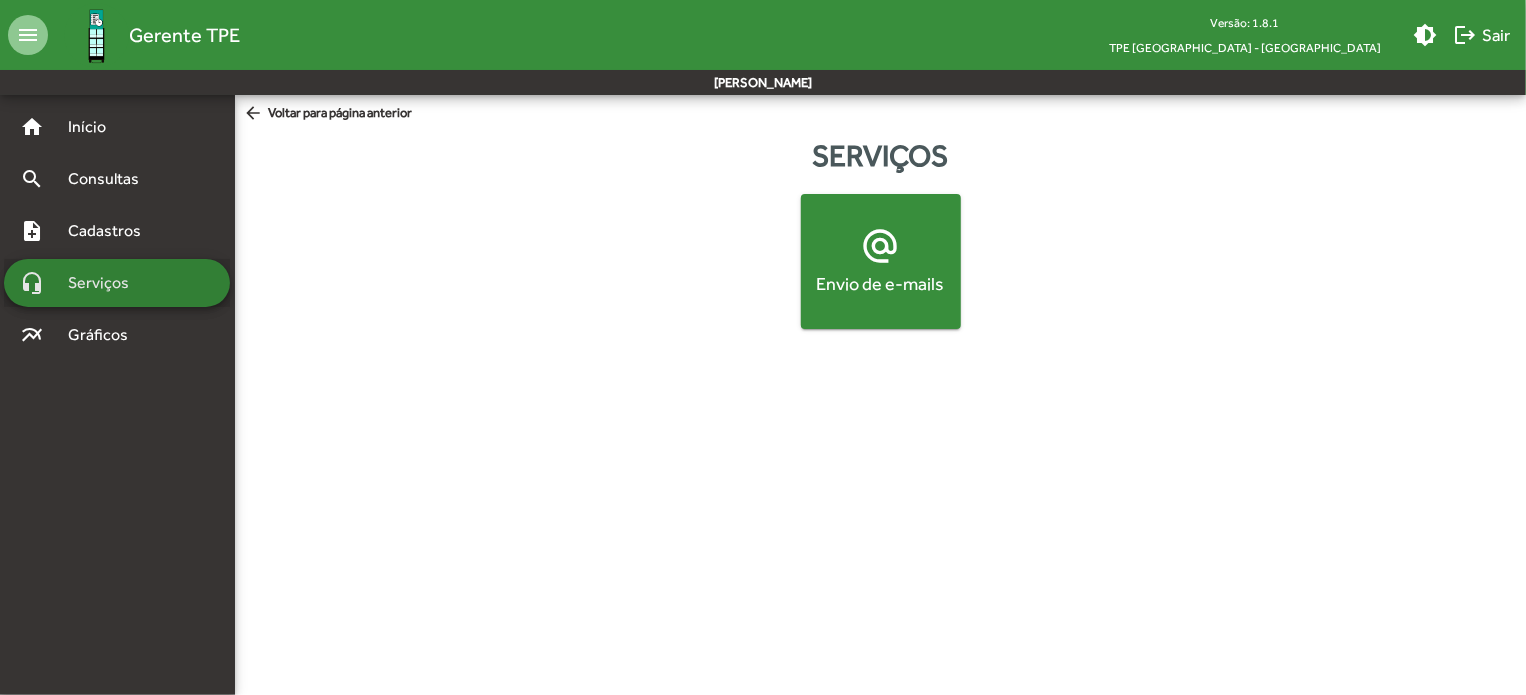 scroll, scrollTop: 0, scrollLeft: 0, axis: both 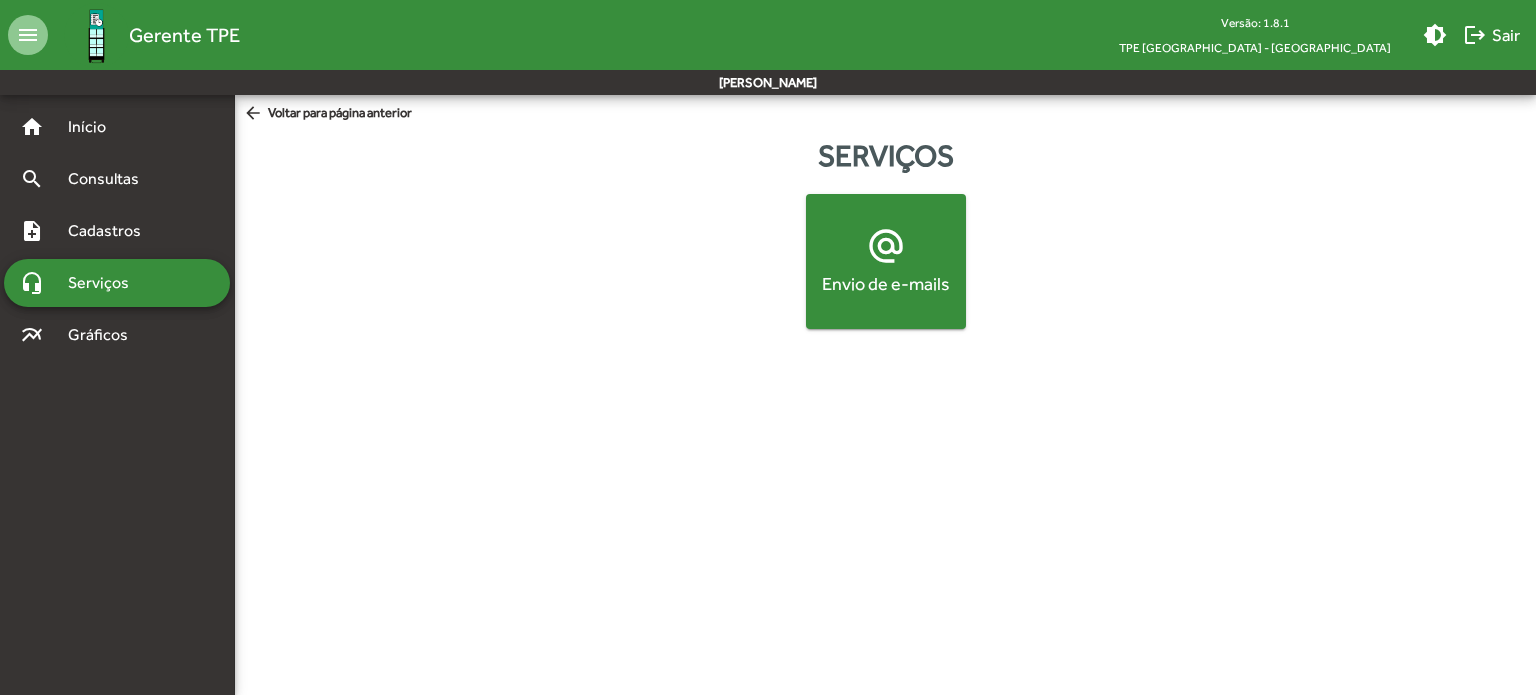 click on "alternate_email  Envio de e-mails" 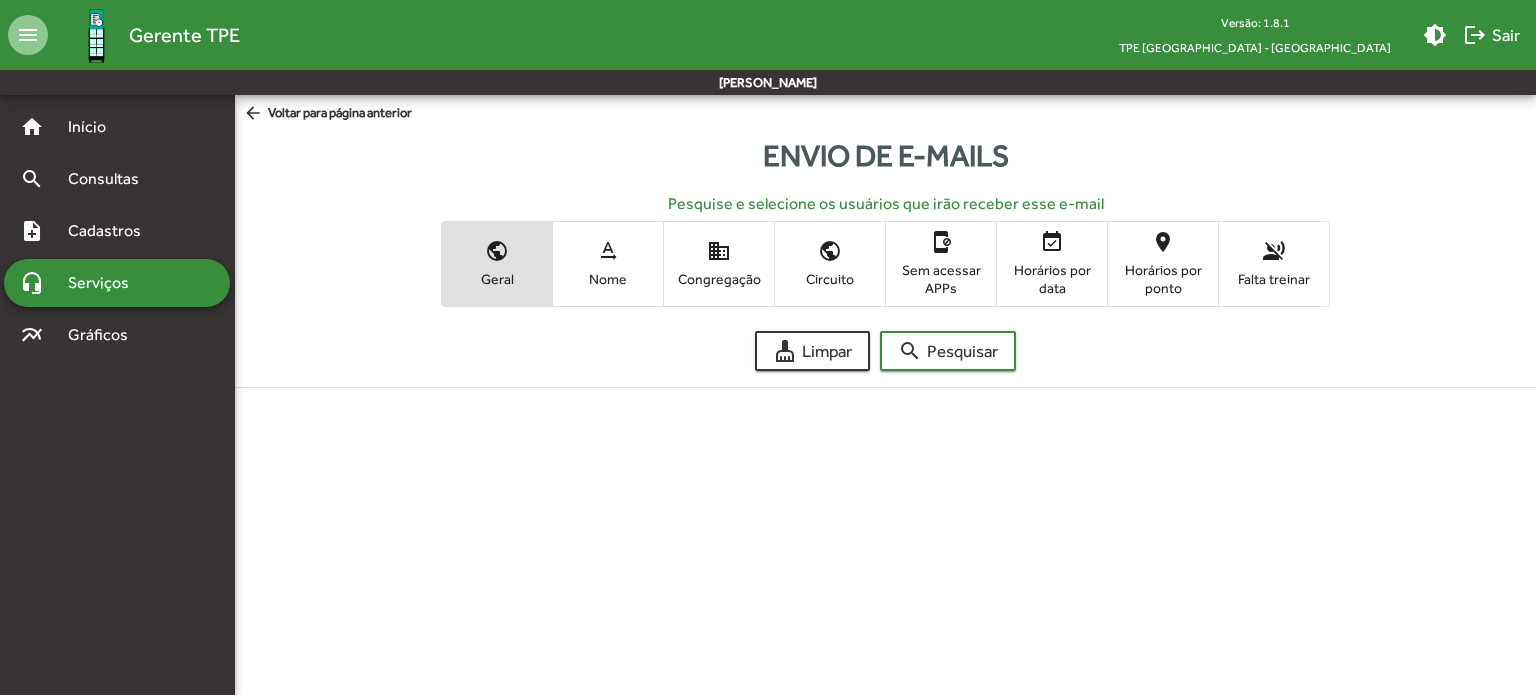 click on "text_rotation_none Nome" at bounding box center [608, 263] 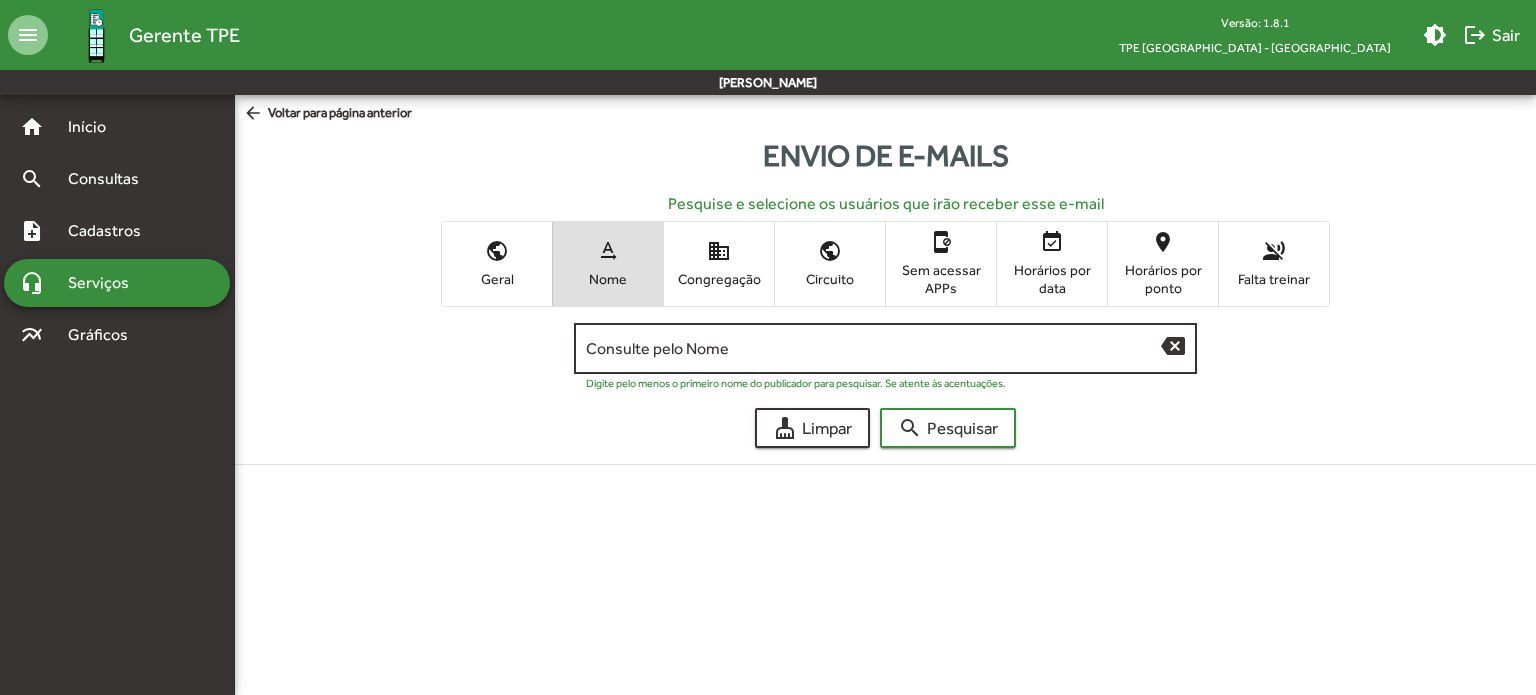 click on "Consulte pelo Nome" at bounding box center [873, 349] 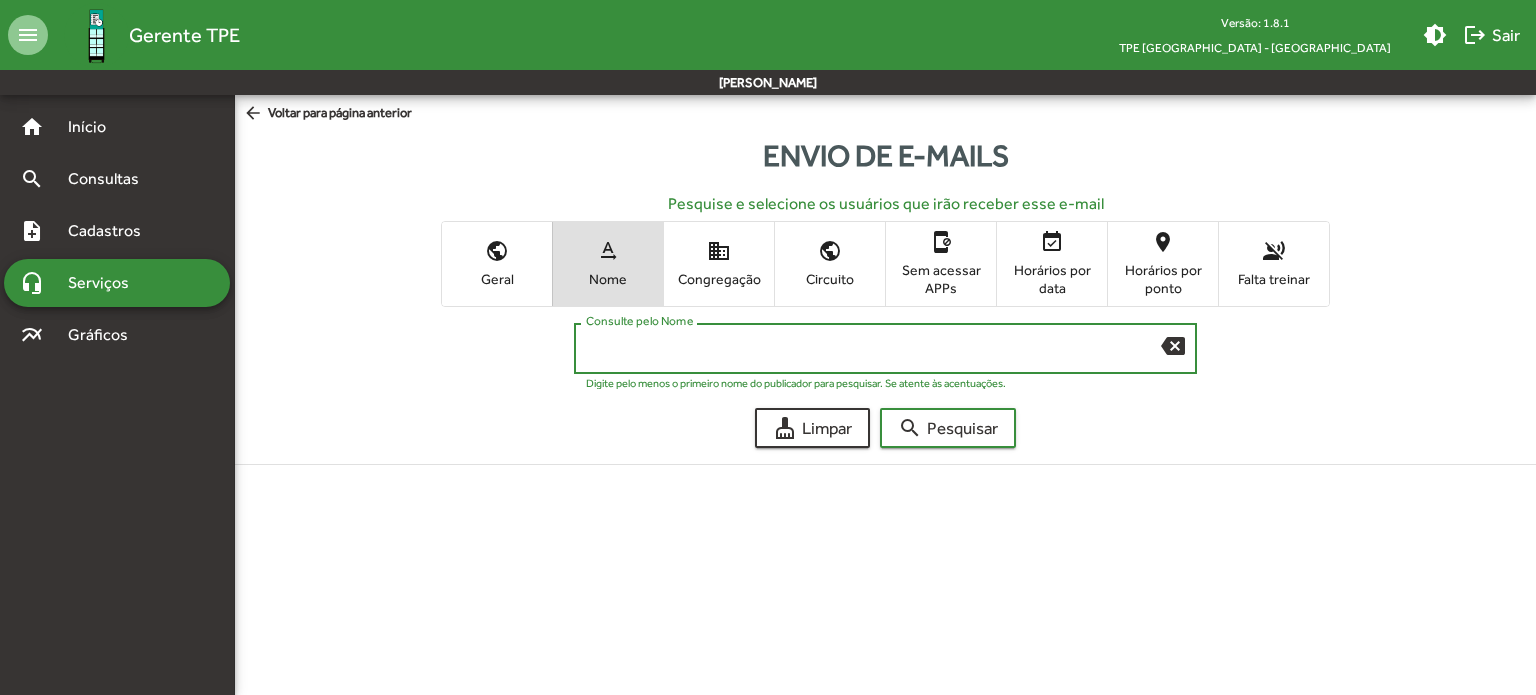 paste on "**********" 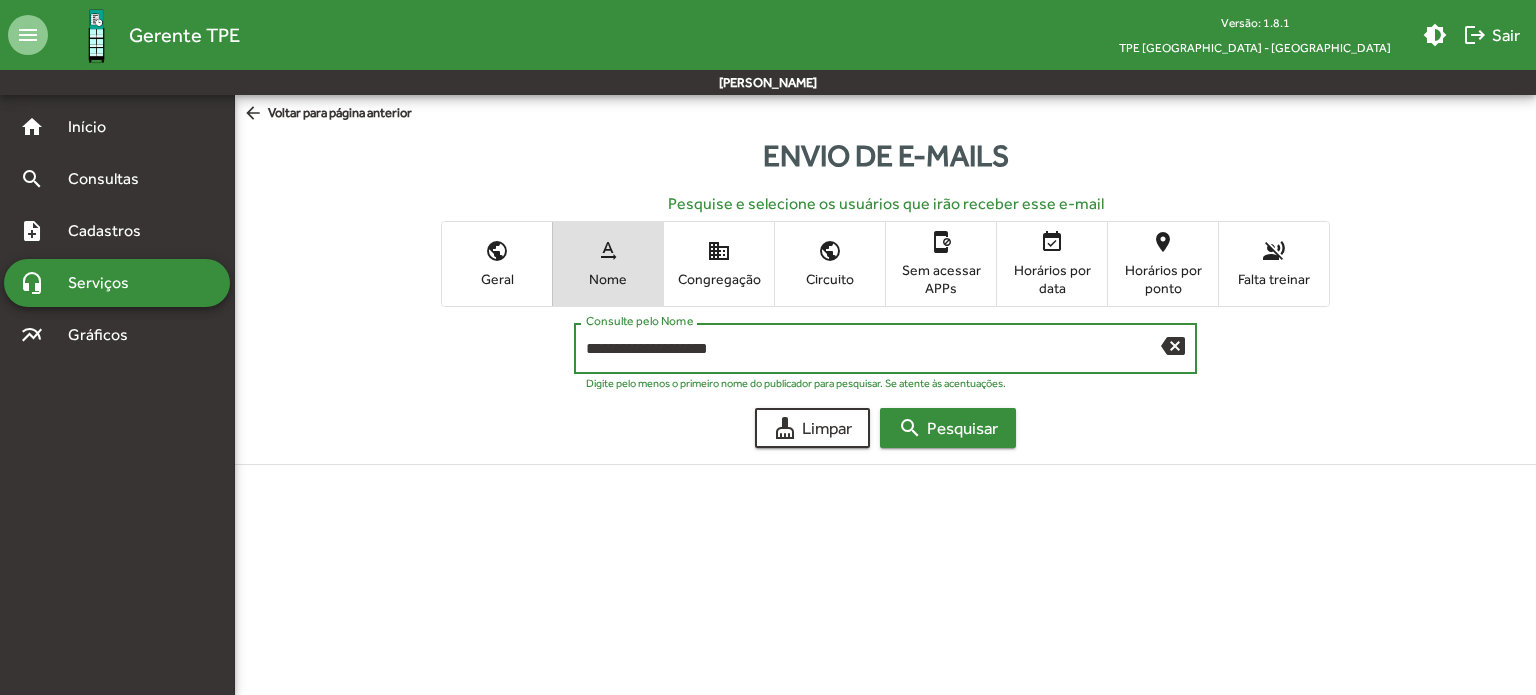 type on "**********" 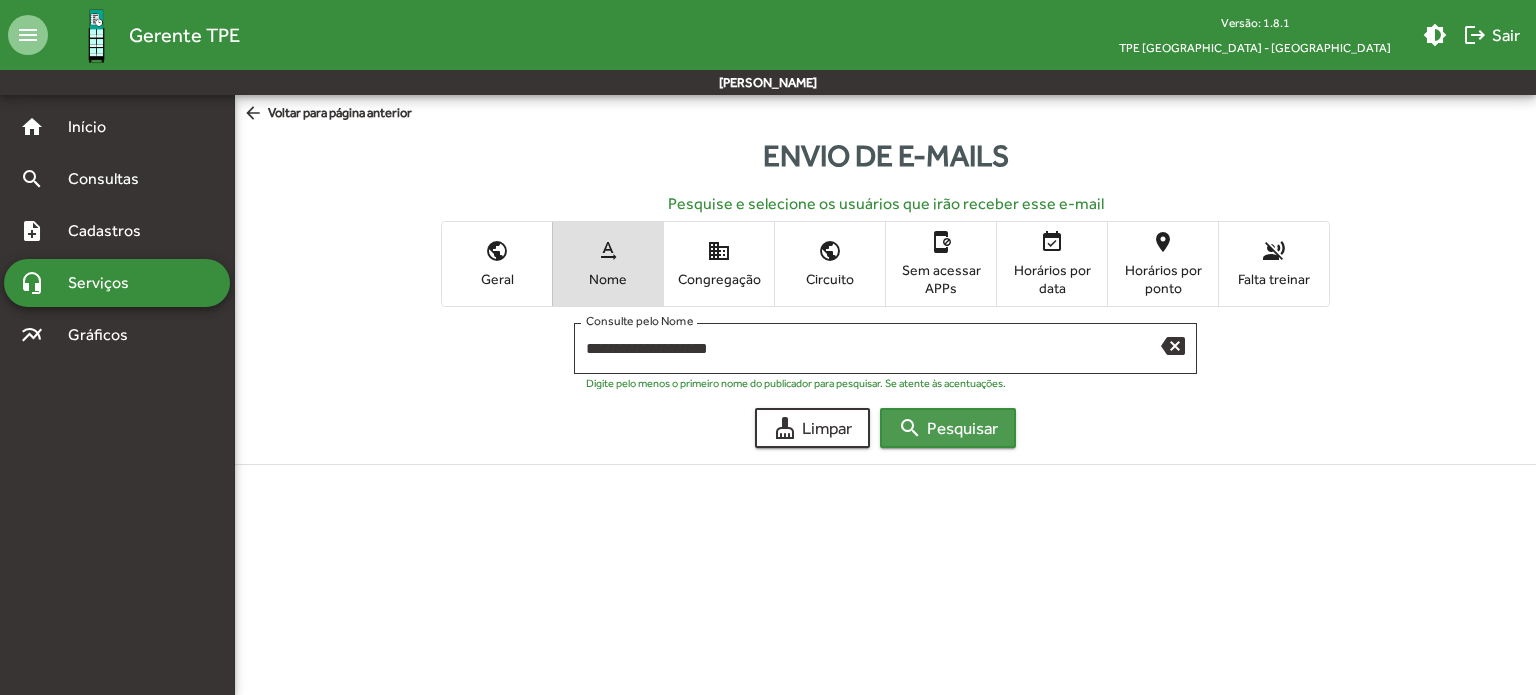 click on "search  Pesquisar" 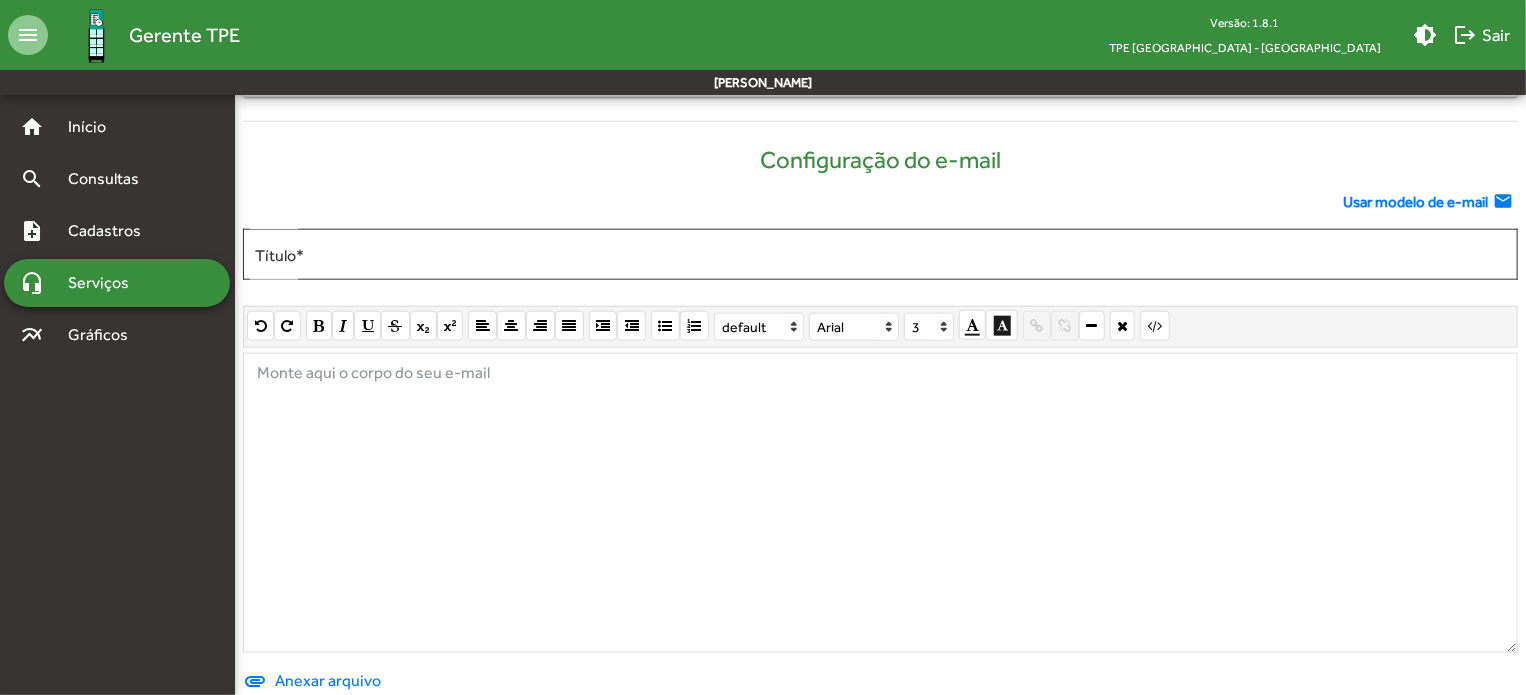 click 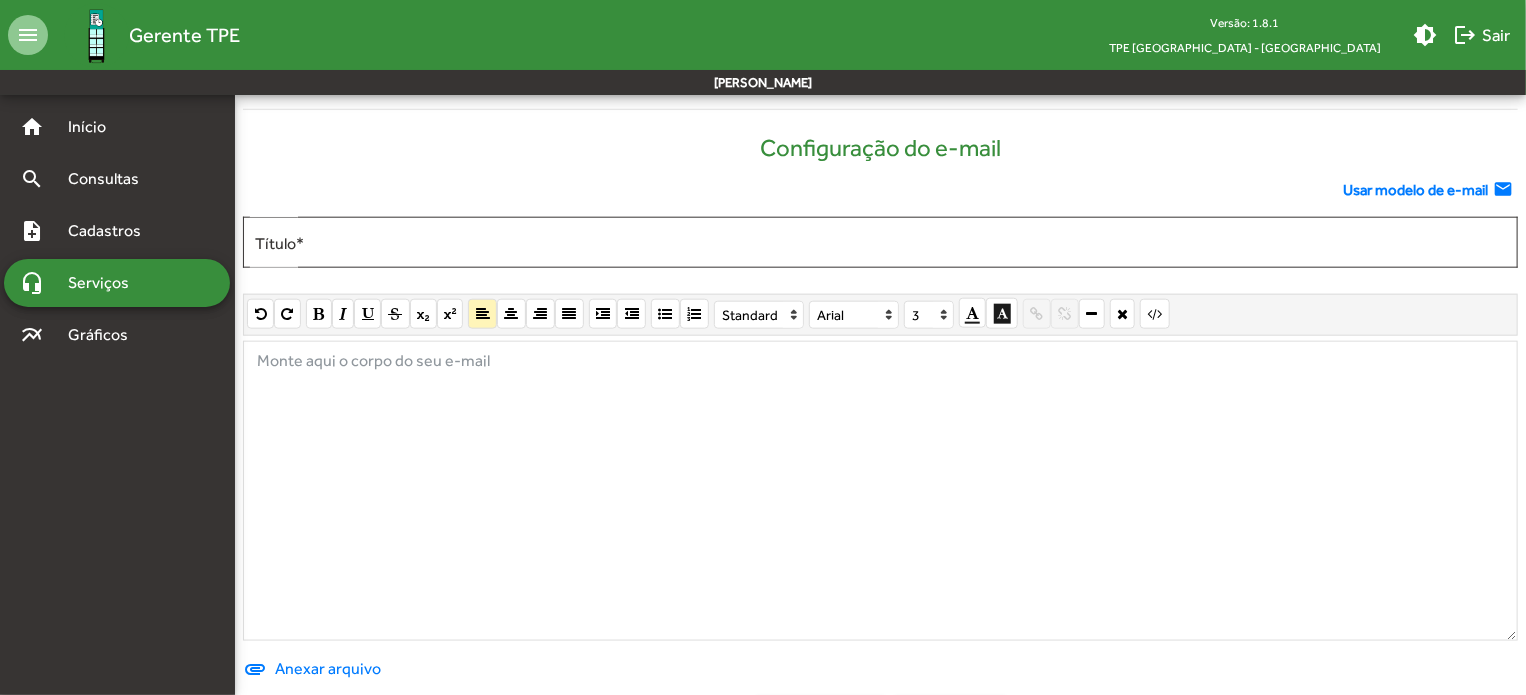 type 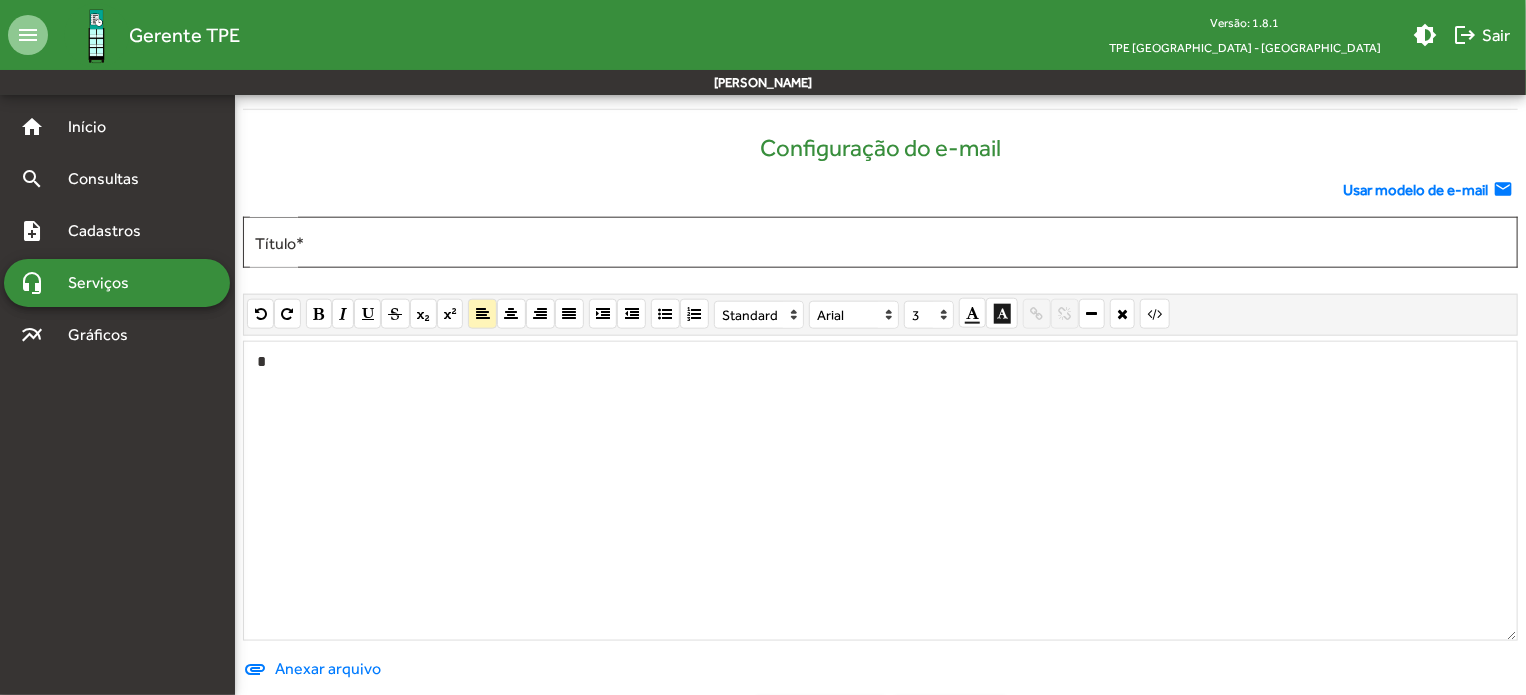 scroll, scrollTop: 1000, scrollLeft: 0, axis: vertical 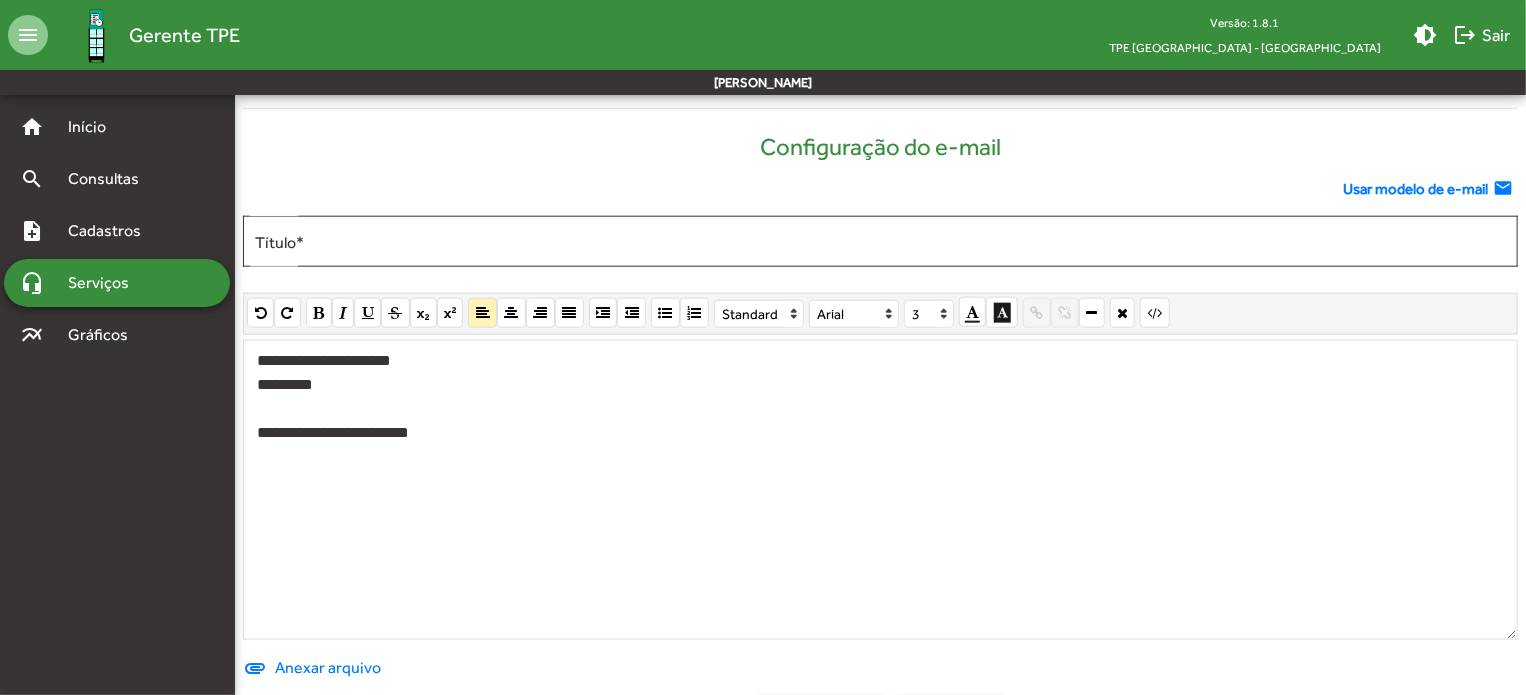 drag, startPoint x: 376, startPoint y: 431, endPoint x: 492, endPoint y: 435, distance: 116.06895 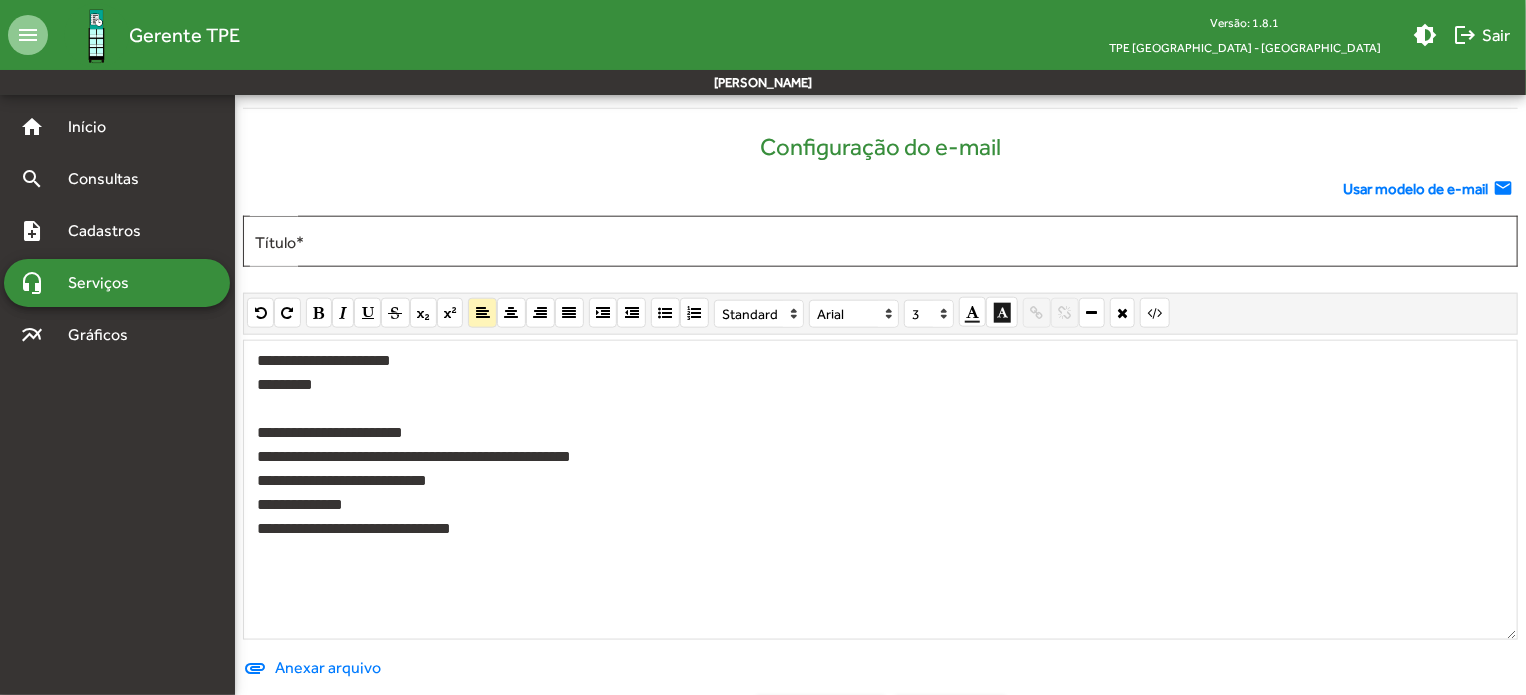 click on "**********" 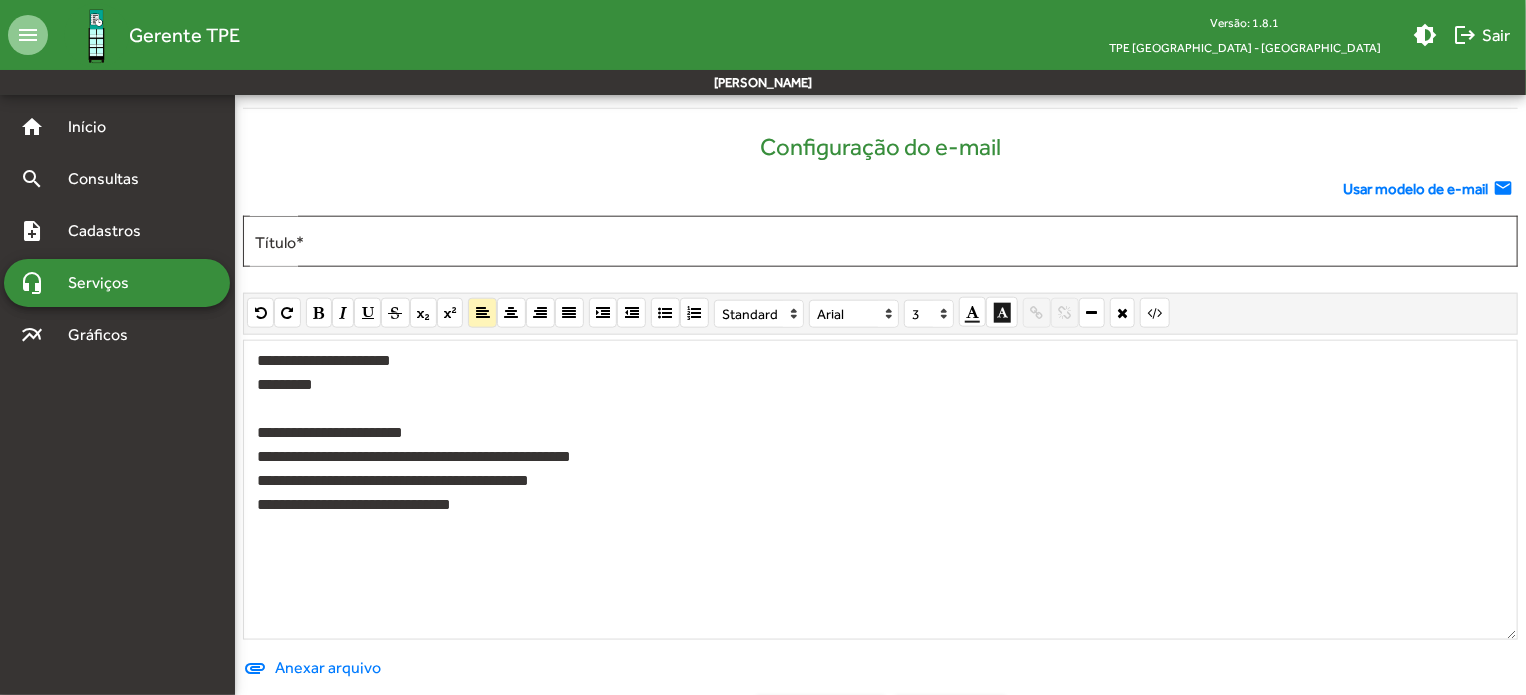 click on "**********" 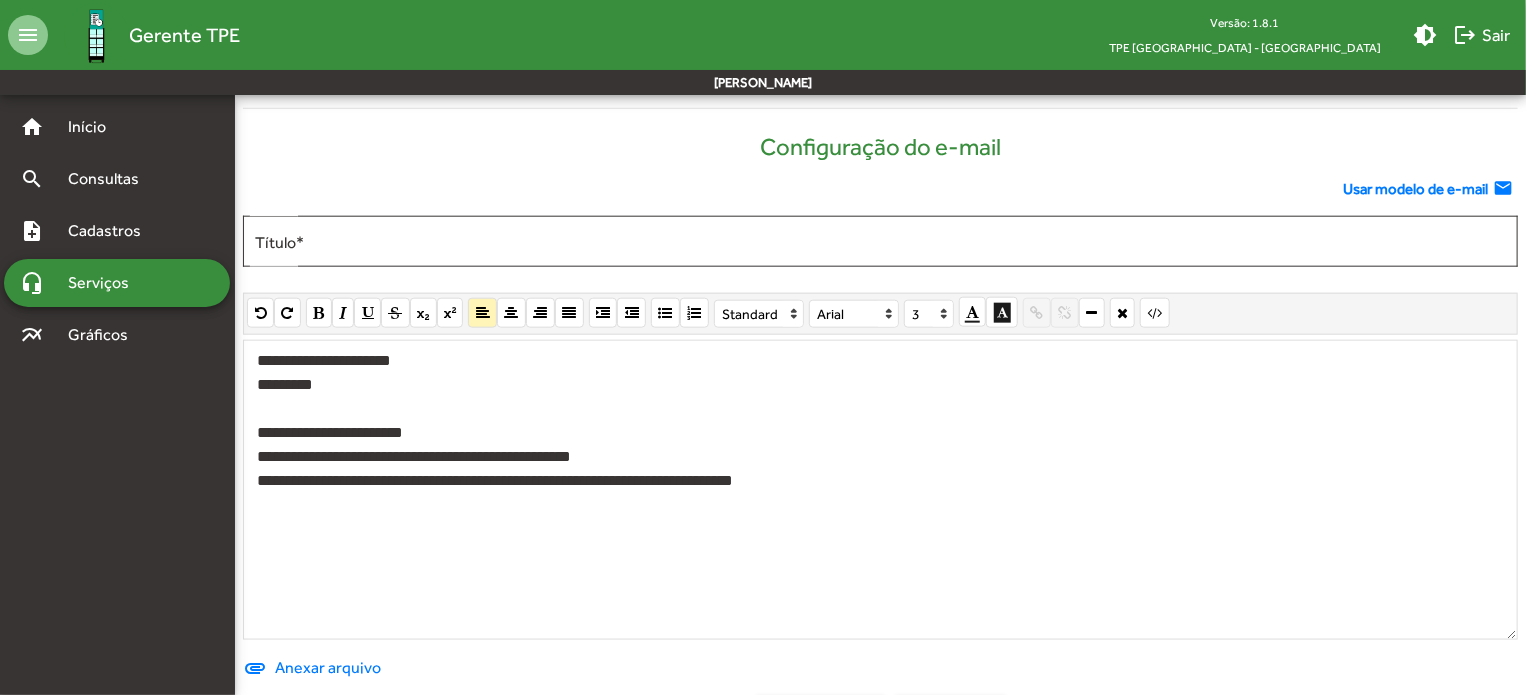 click on "**********" 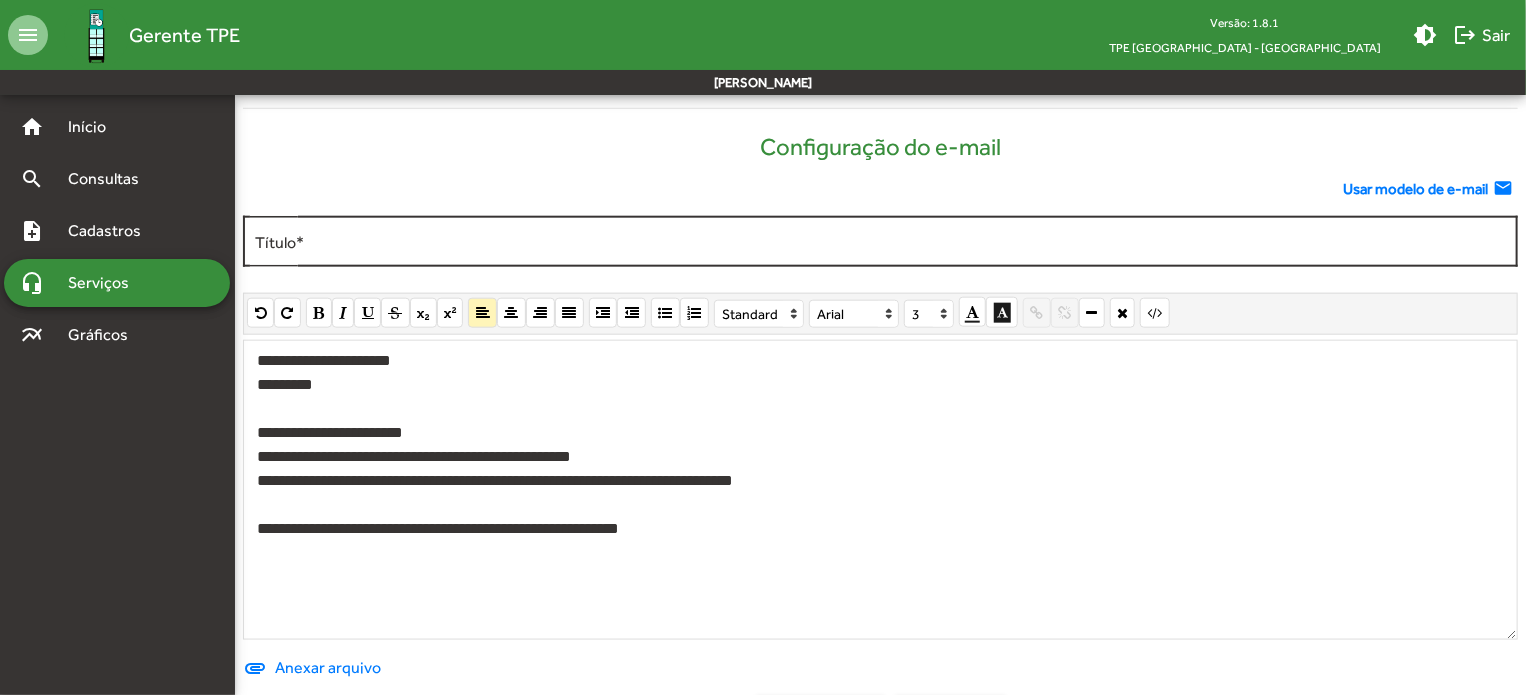 click on "Título  *" 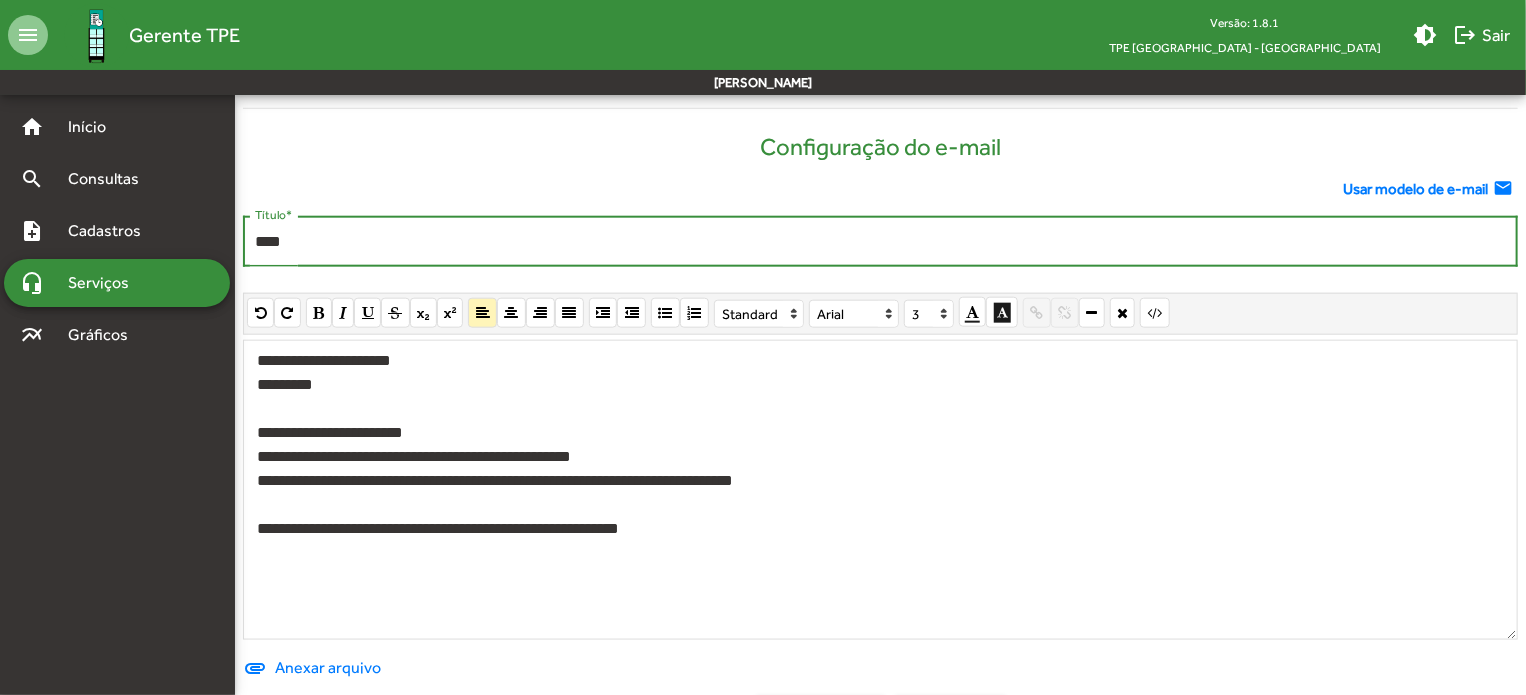 paste on "**********" 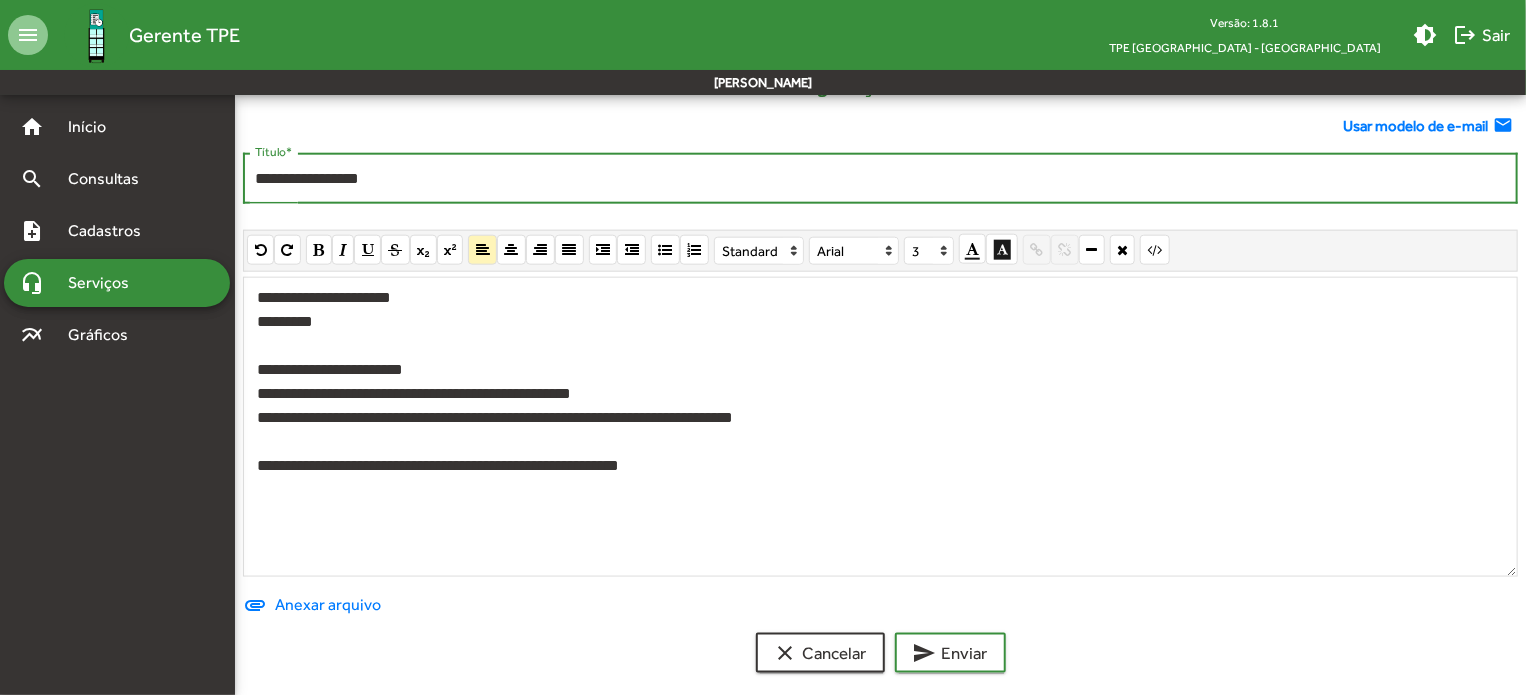 scroll, scrollTop: 1077, scrollLeft: 0, axis: vertical 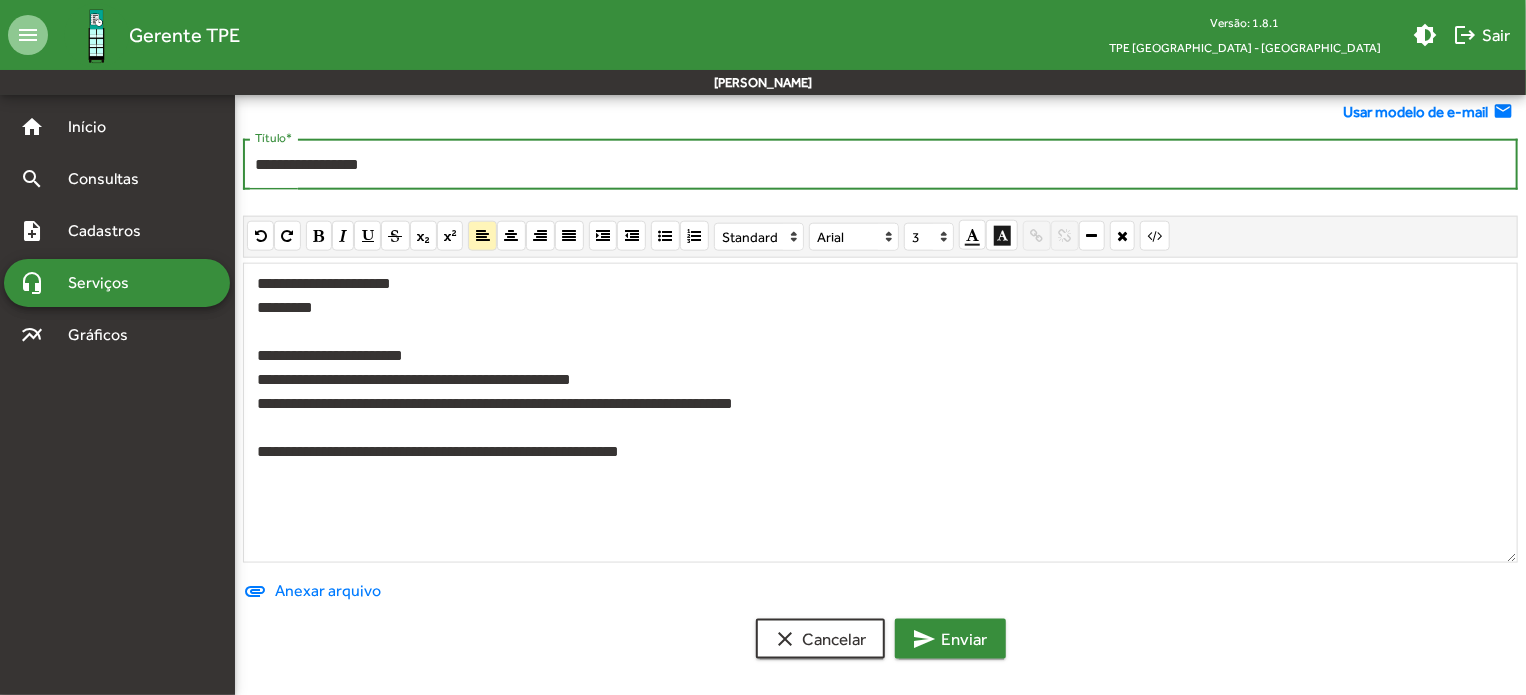 type on "**********" 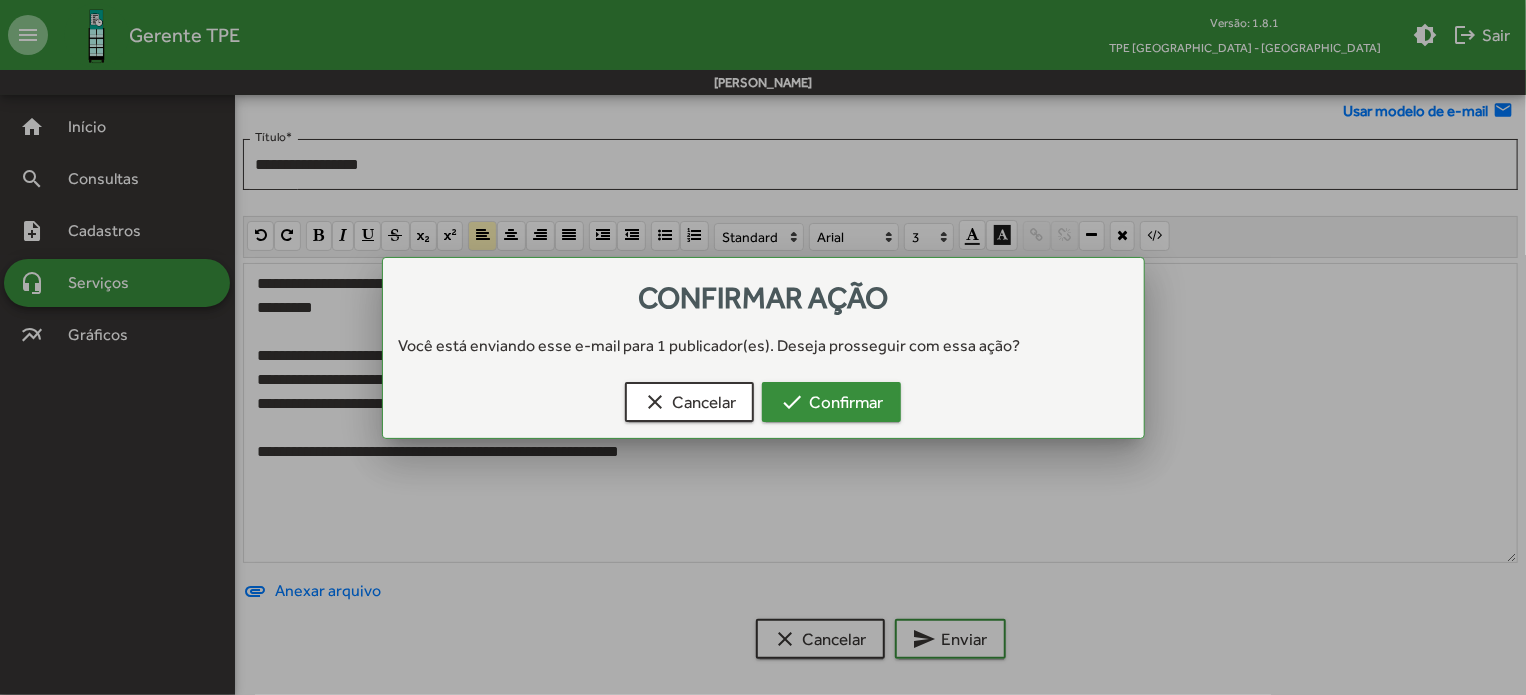 click on "check  Confirmar" at bounding box center [831, 402] 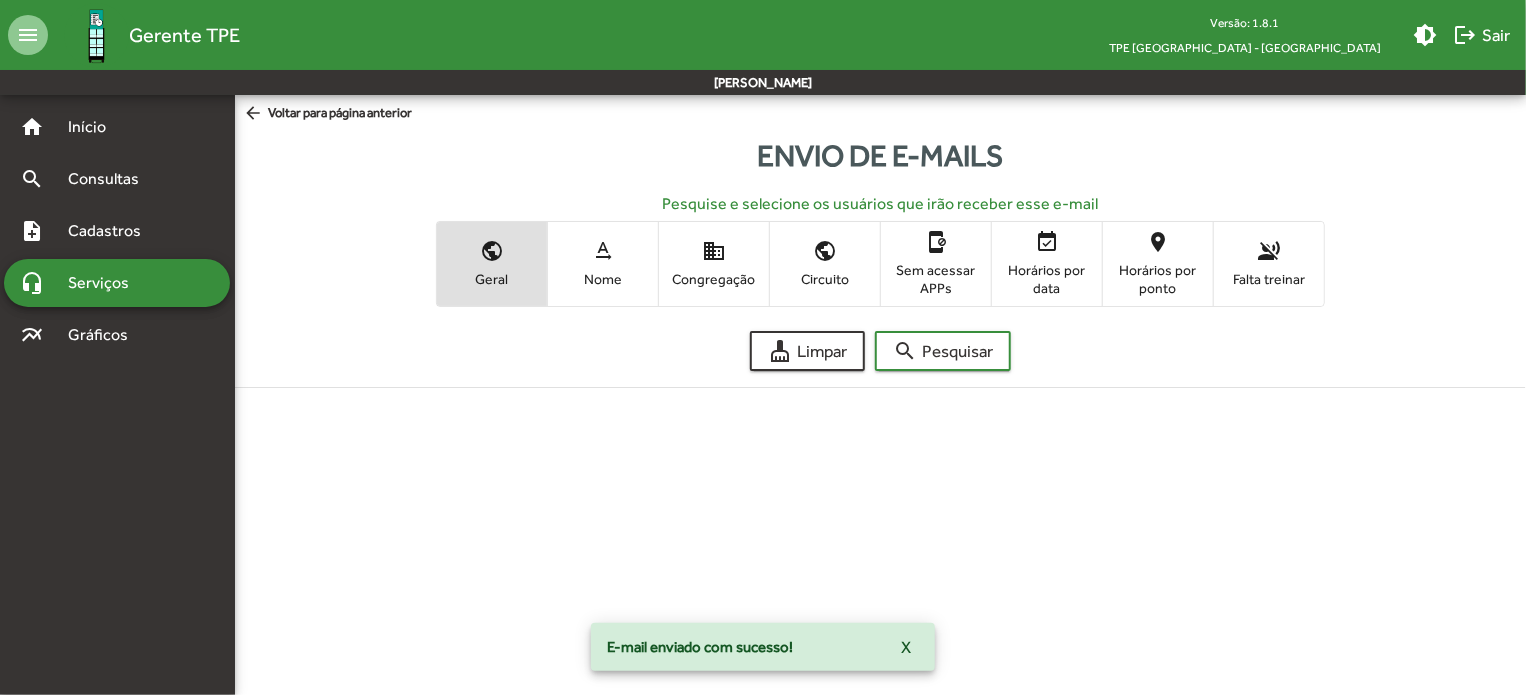 scroll, scrollTop: 0, scrollLeft: 0, axis: both 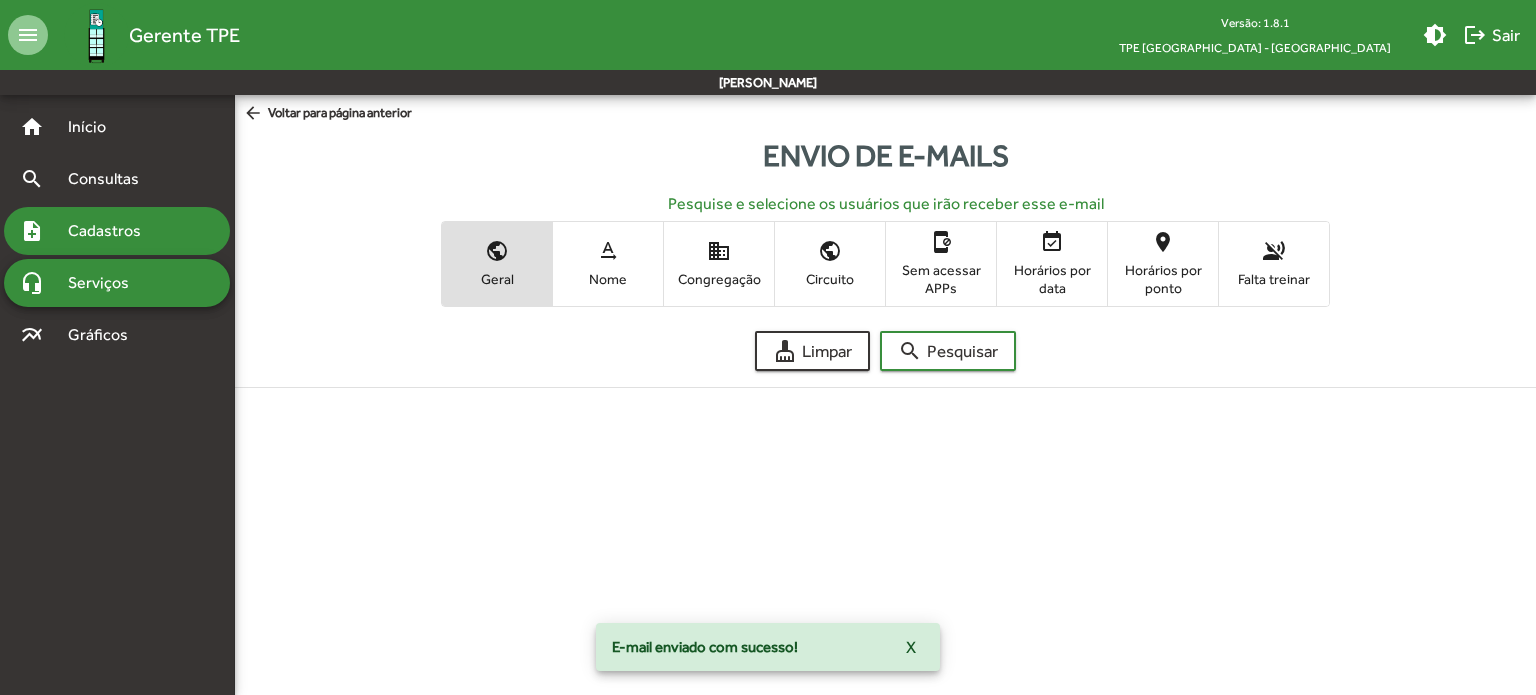 click on "Cadastros" at bounding box center [111, 231] 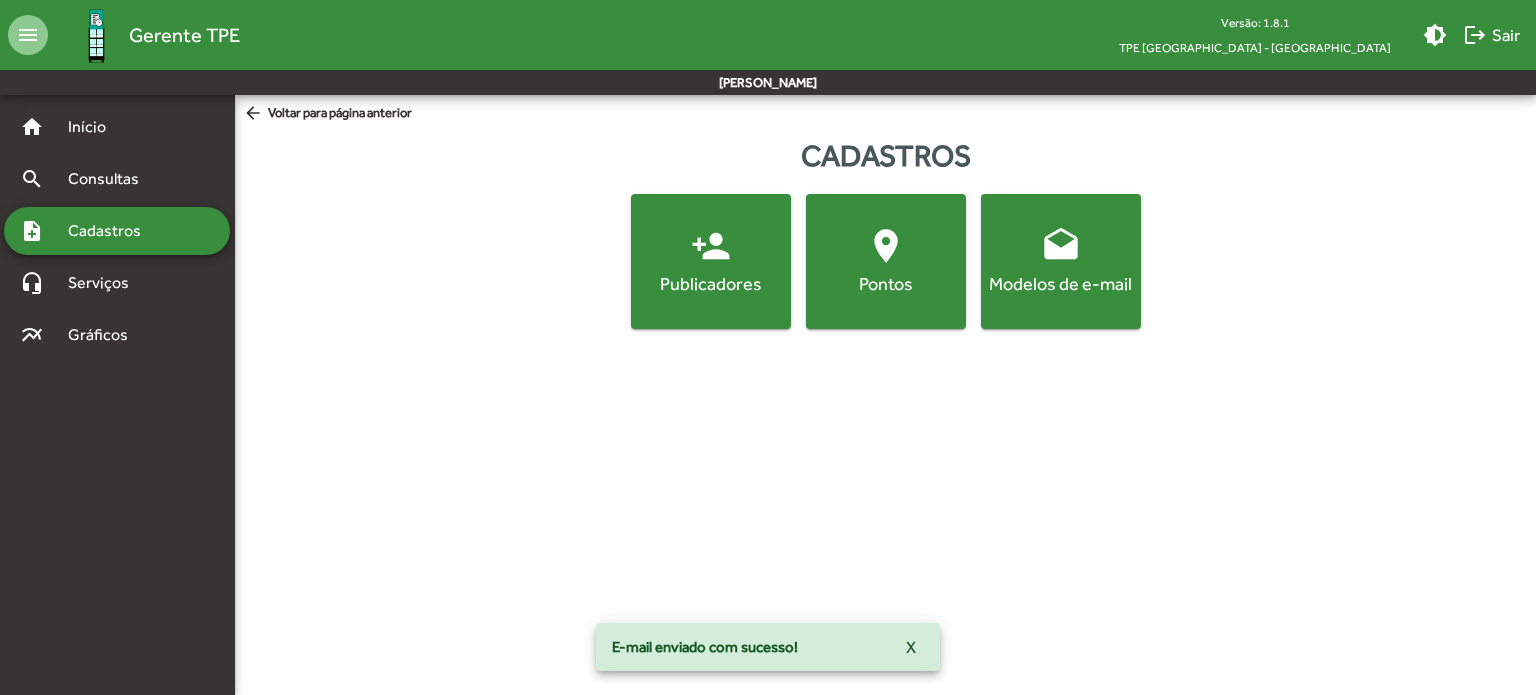 click on "Publicadores" 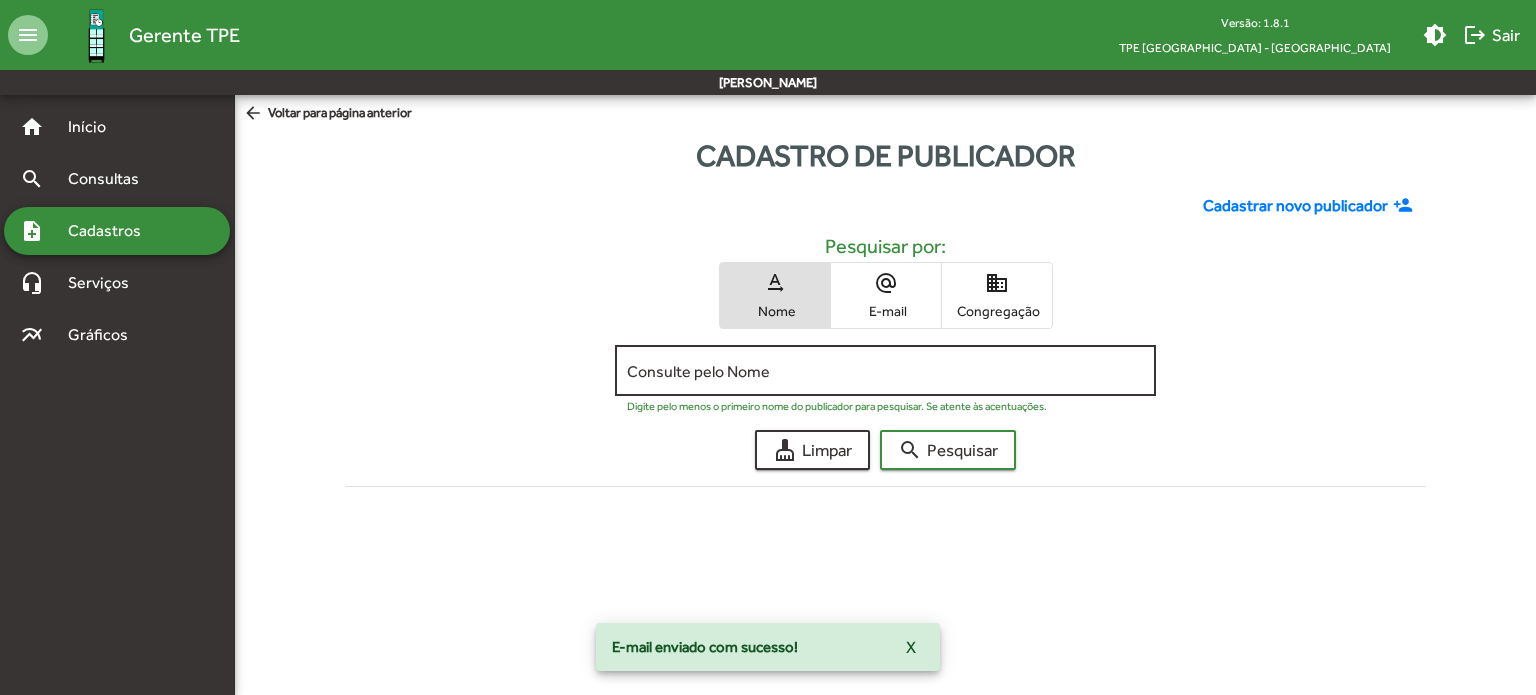 click on "Consulte pelo Nome" 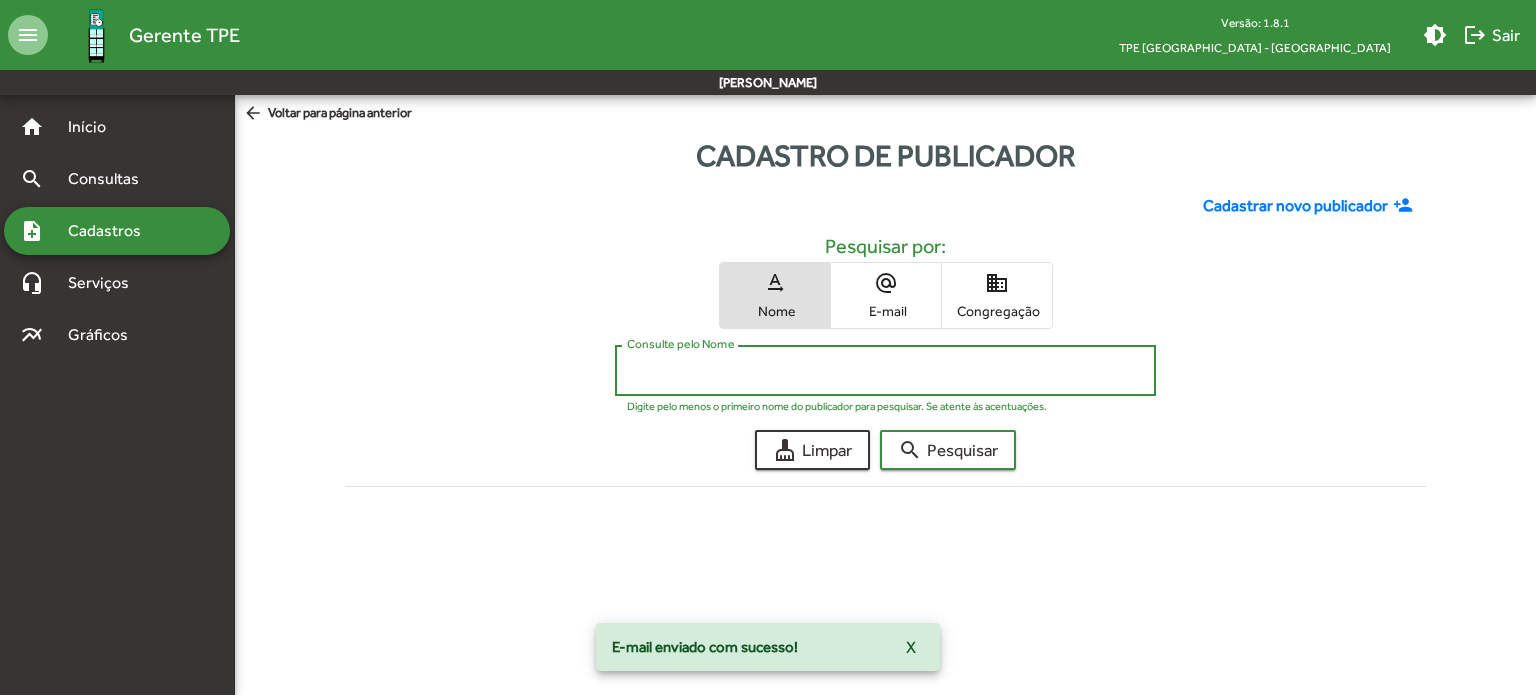 paste on "**********" 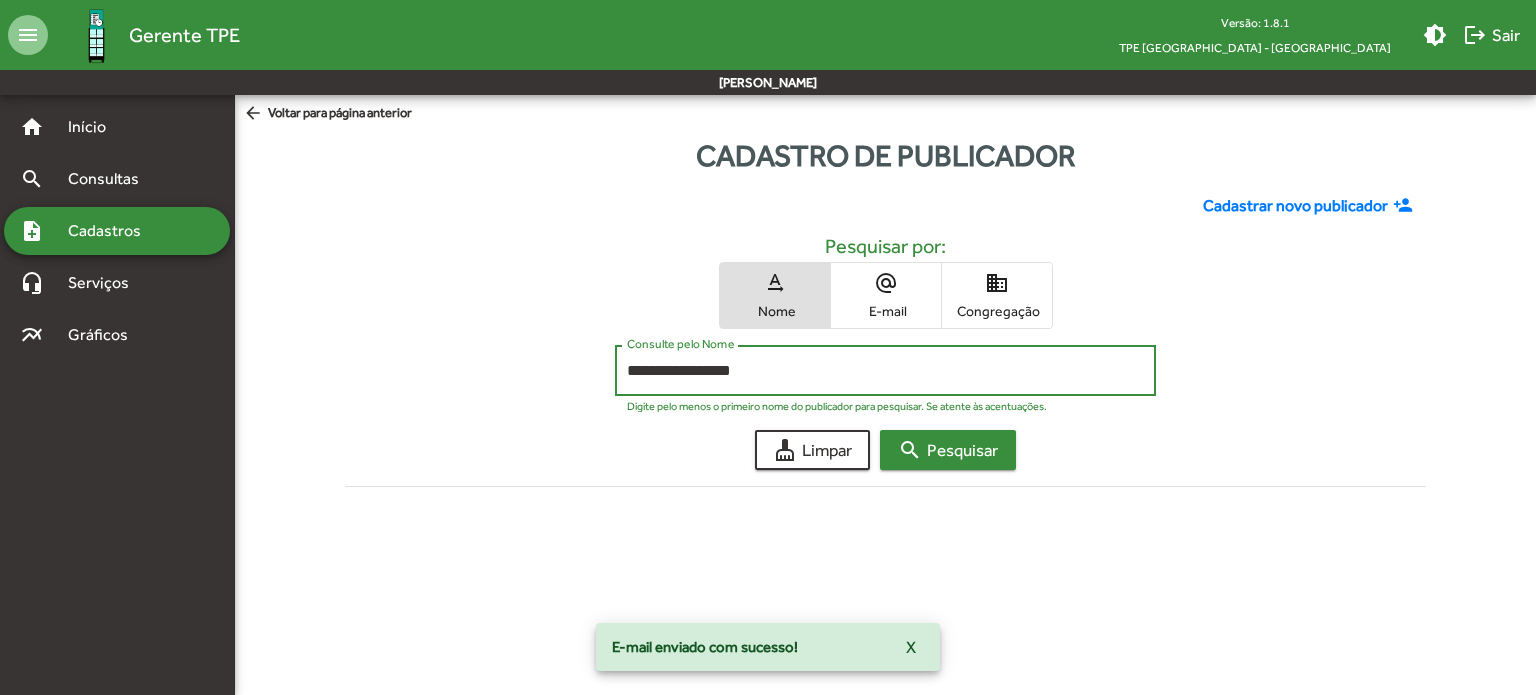 type on "**********" 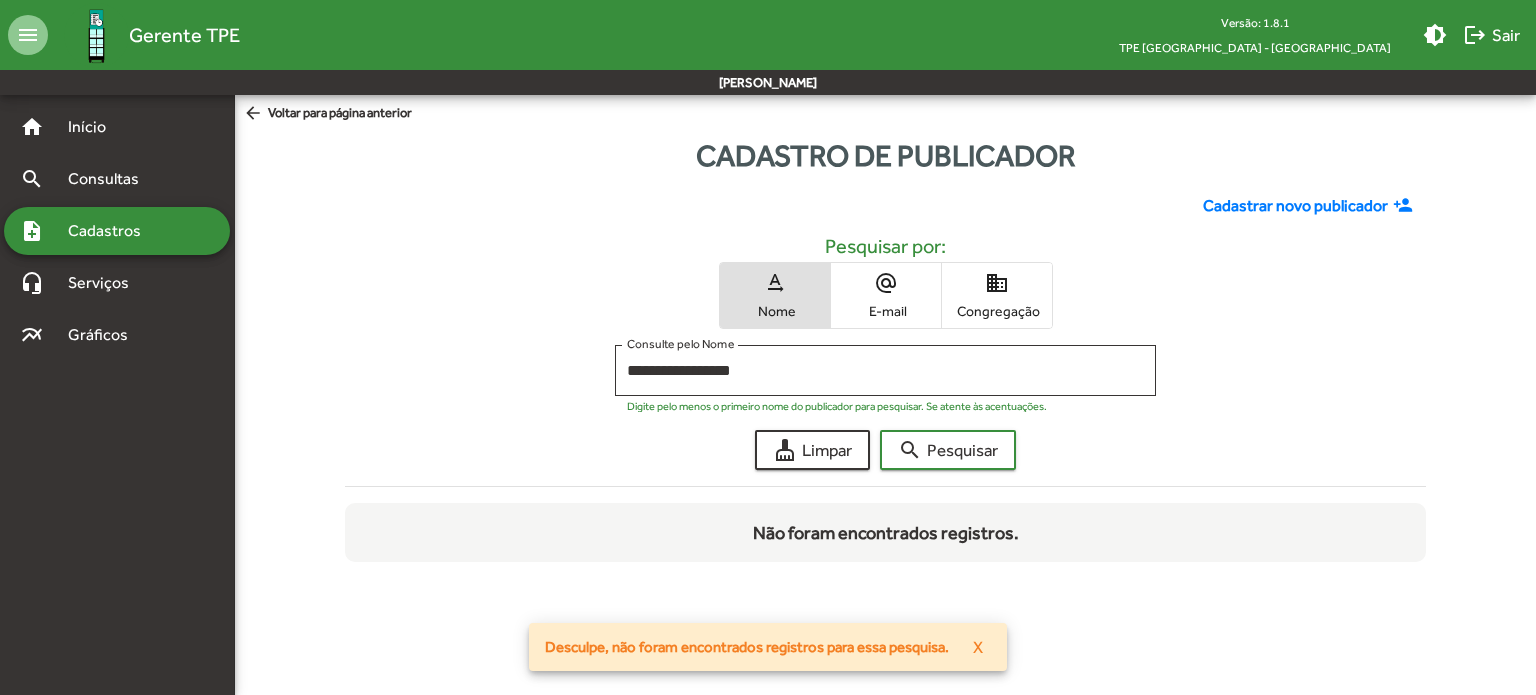 click on "alternate_email E-mail" at bounding box center (886, 295) 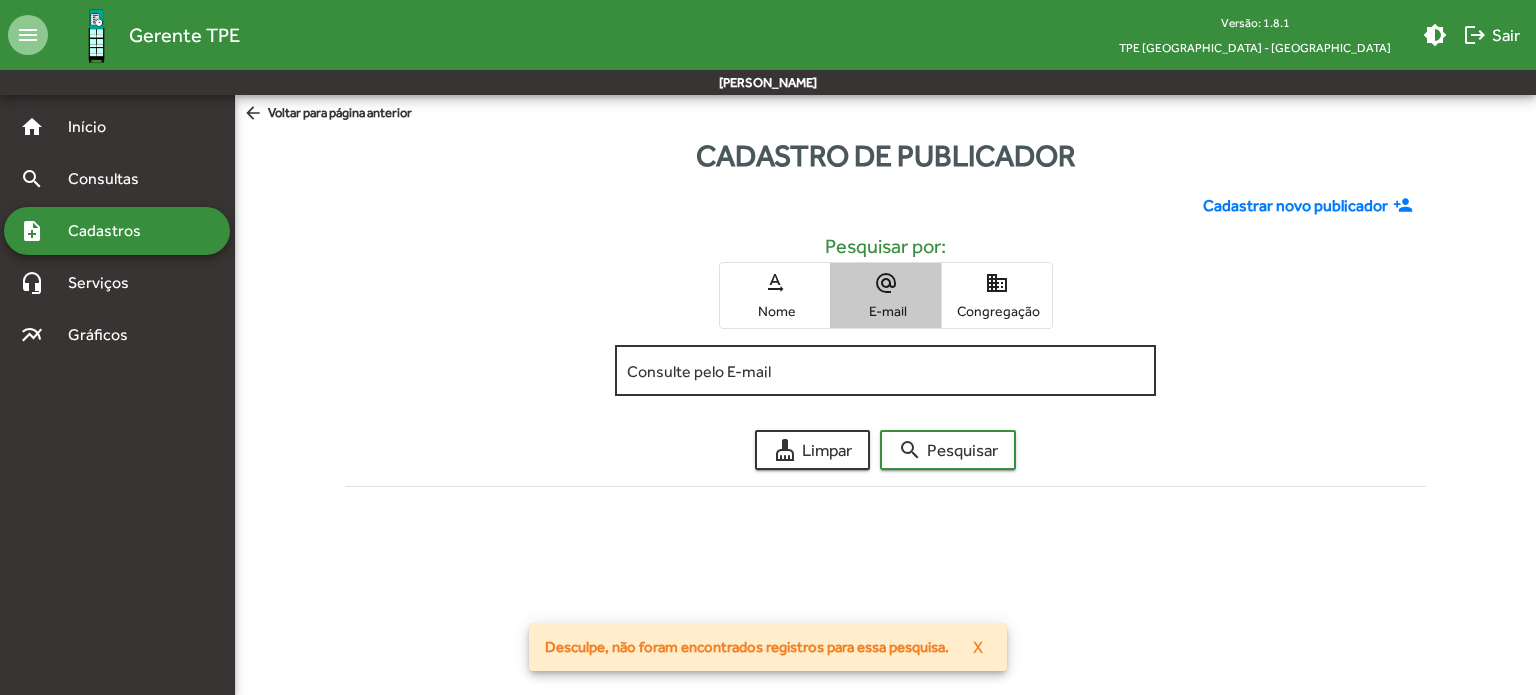 click on "Consulte pelo E-mail" at bounding box center (885, 371) 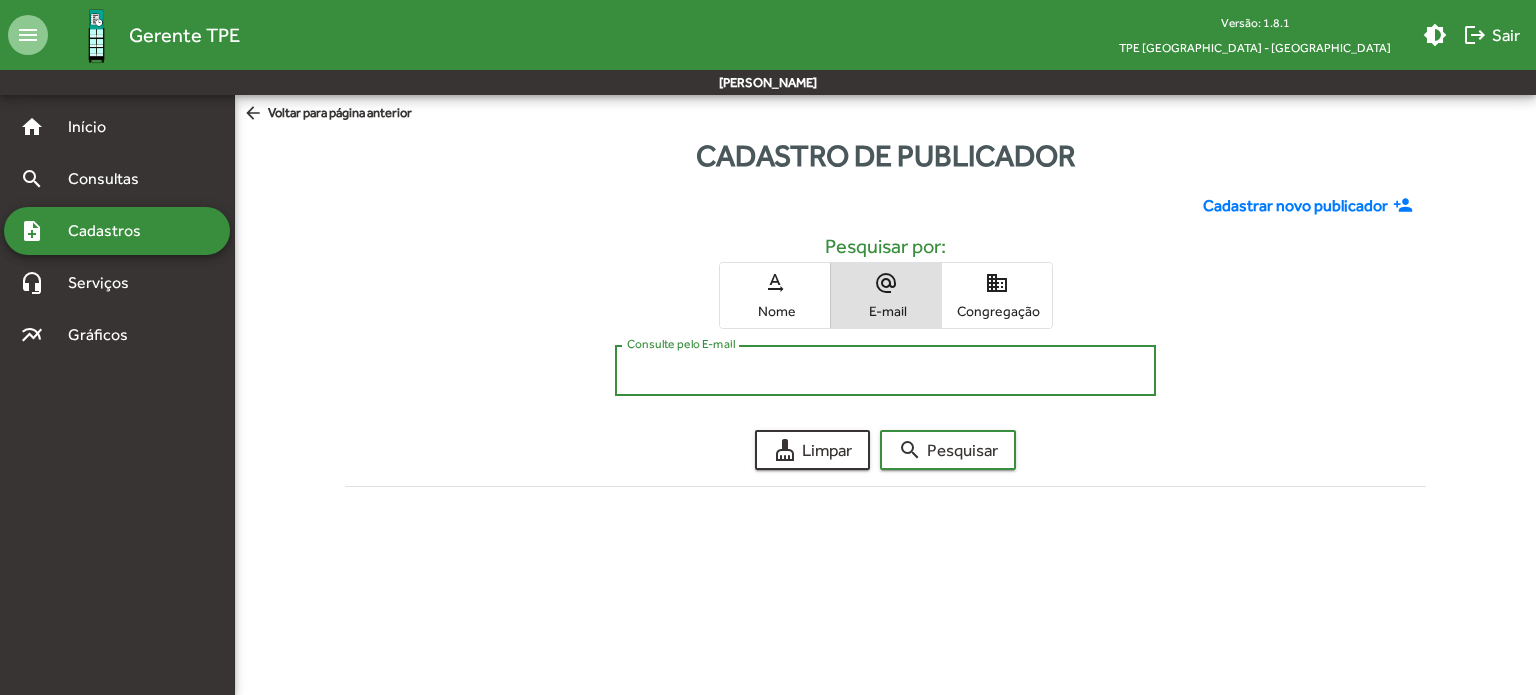paste on "**********" 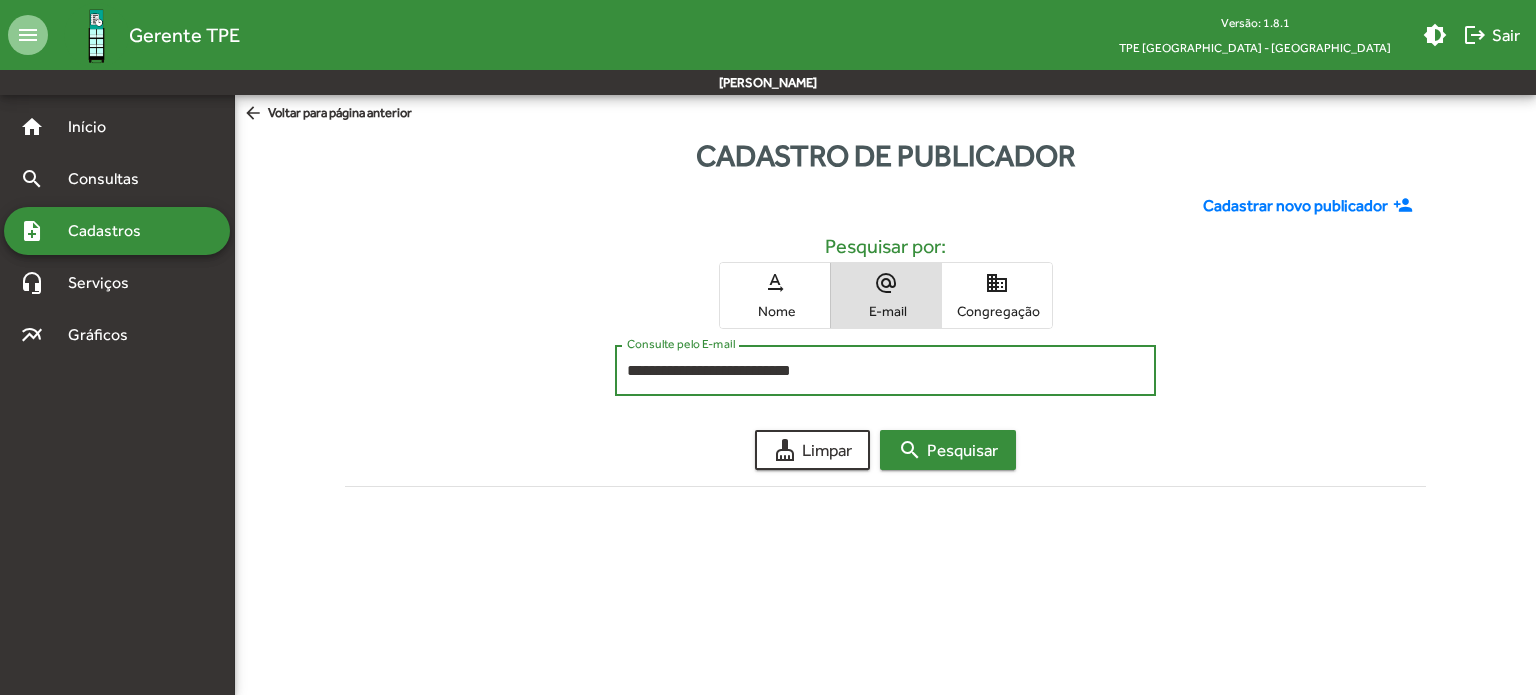 type on "**********" 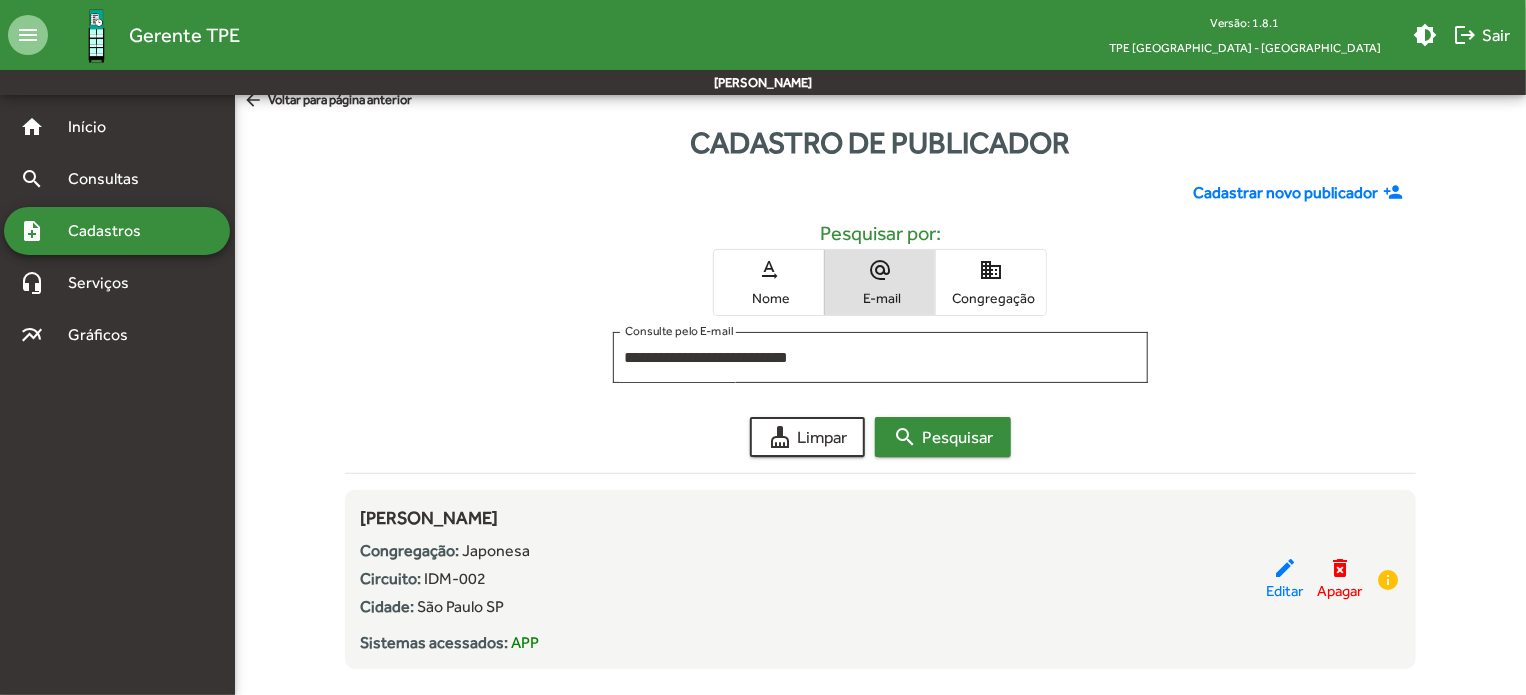 scroll, scrollTop: 33, scrollLeft: 0, axis: vertical 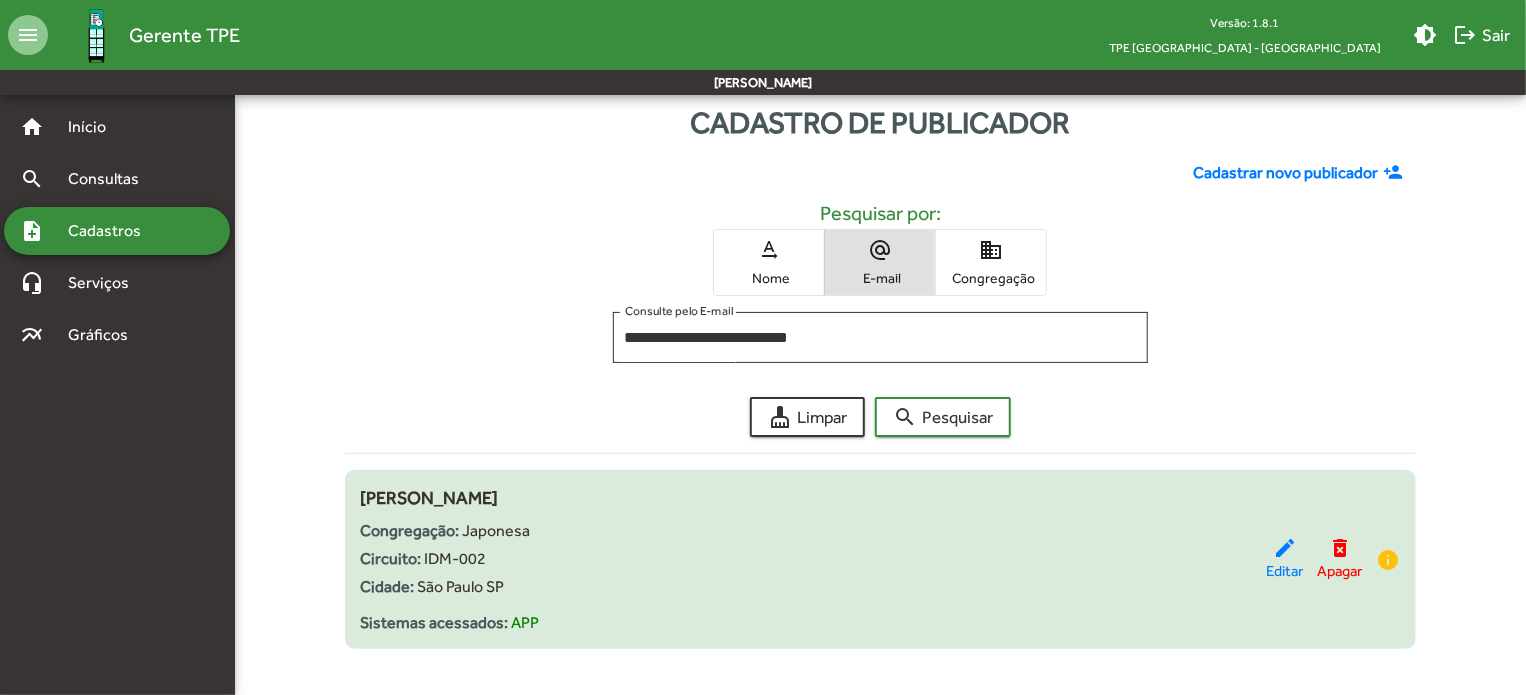 drag, startPoint x: 352, startPoint y: 491, endPoint x: 649, endPoint y: 491, distance: 297 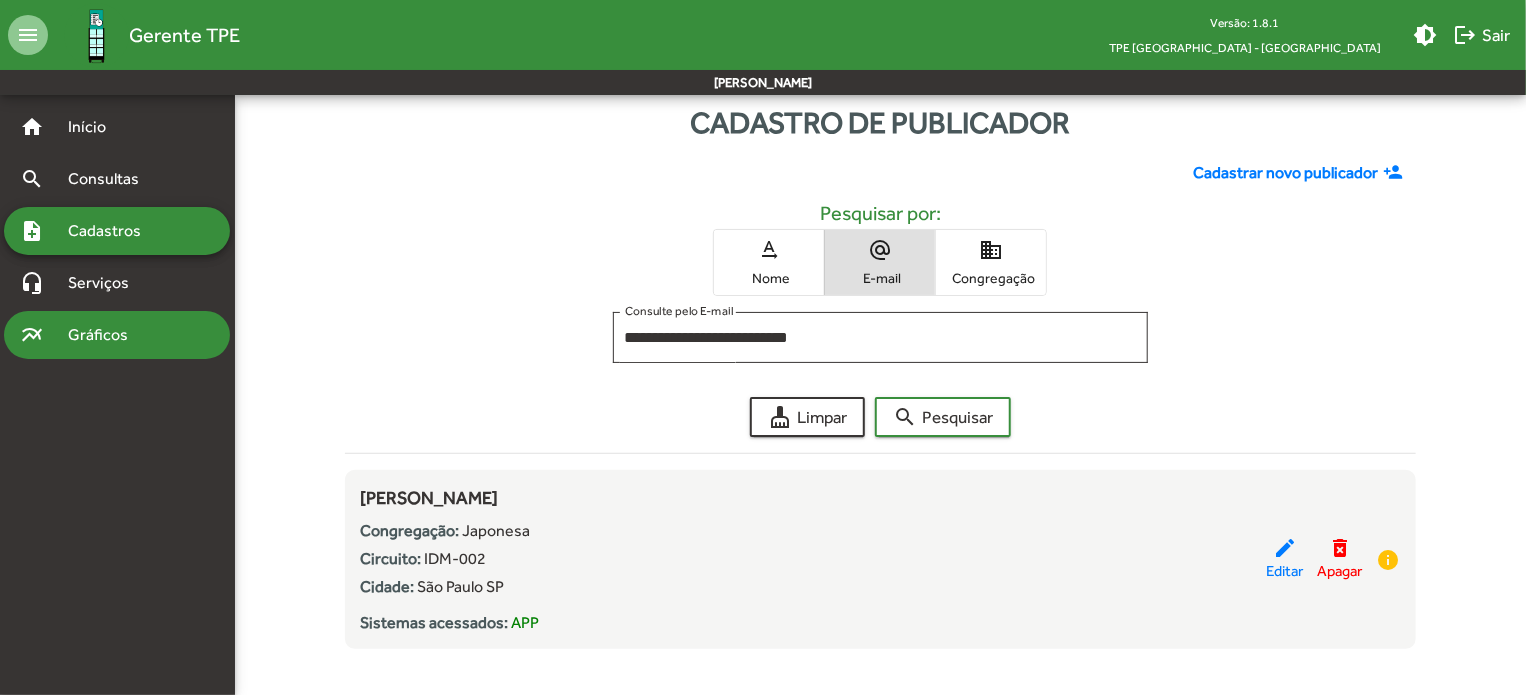 copy on "[PERSON_NAME]" 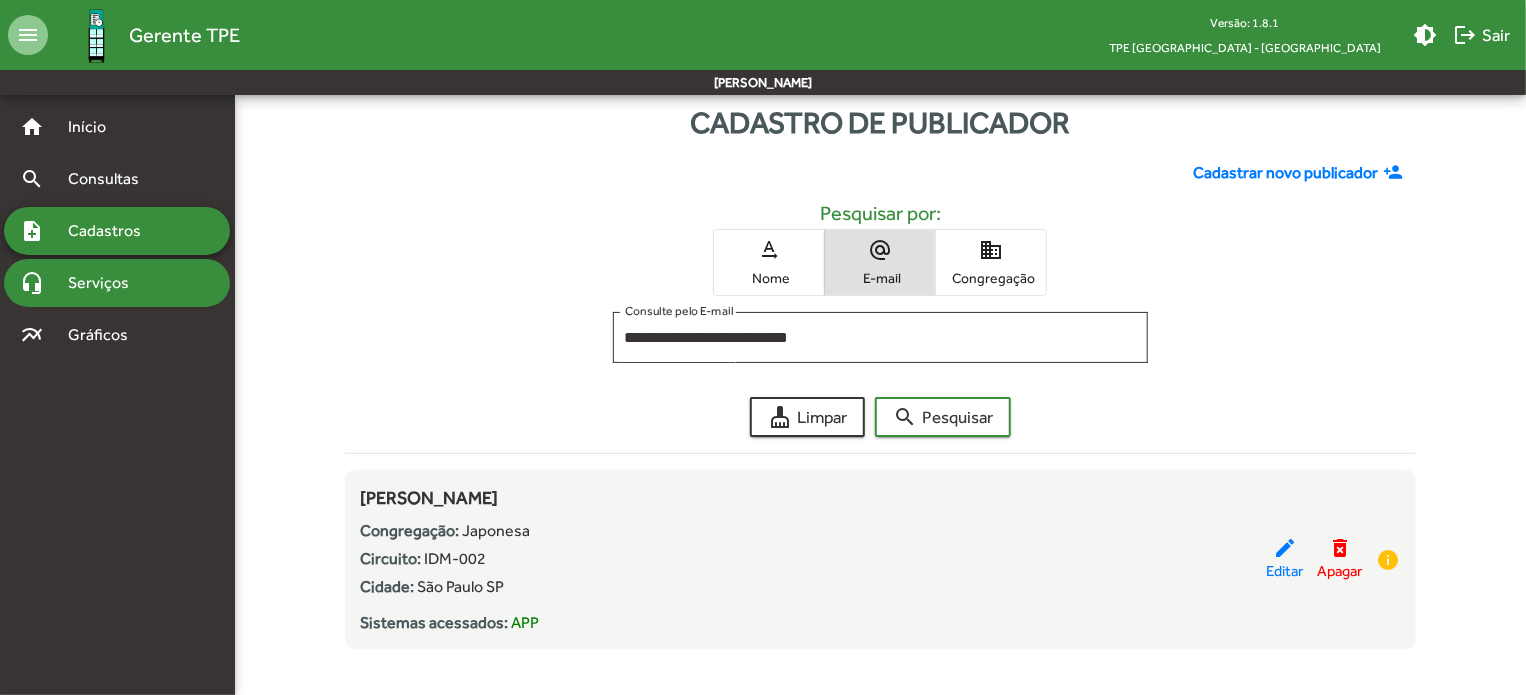 click on "Serviços" at bounding box center (106, 283) 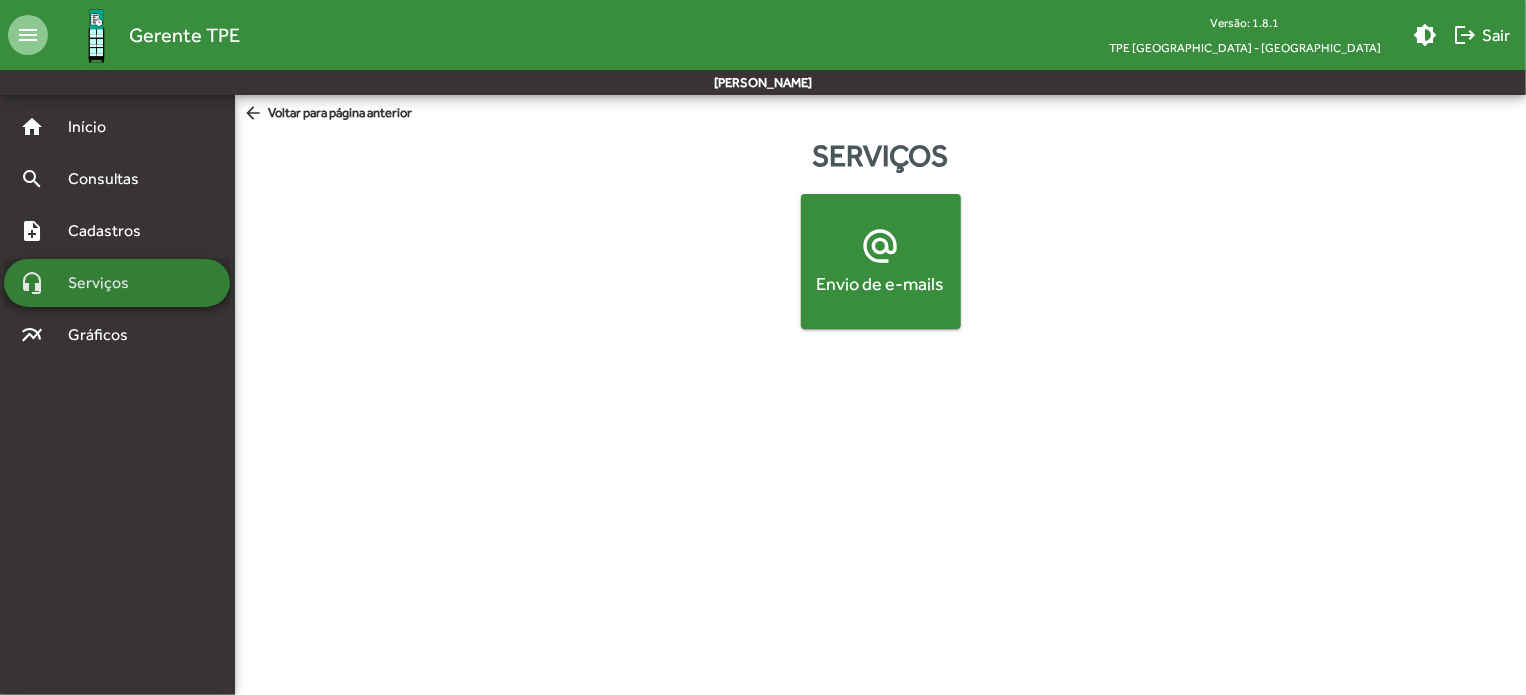 scroll, scrollTop: 0, scrollLeft: 0, axis: both 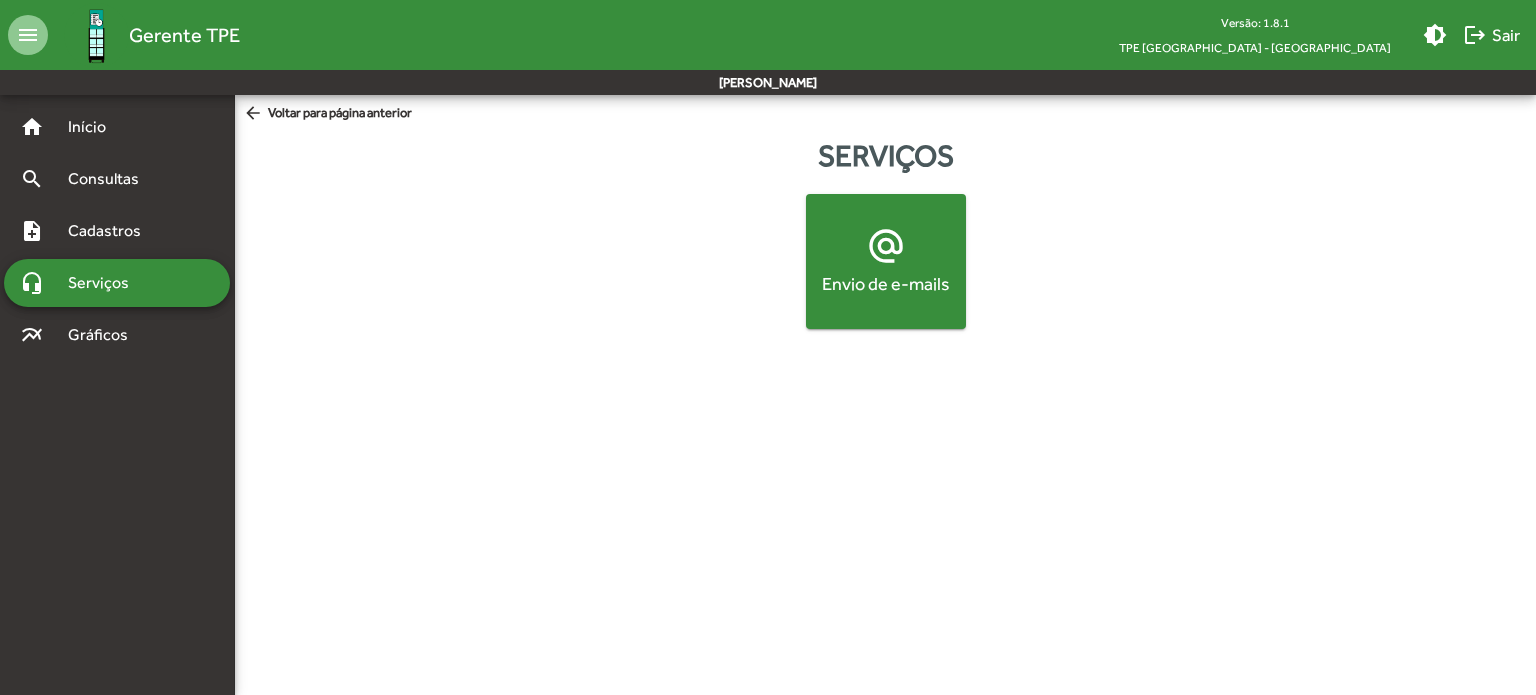 click on "alternate_email" 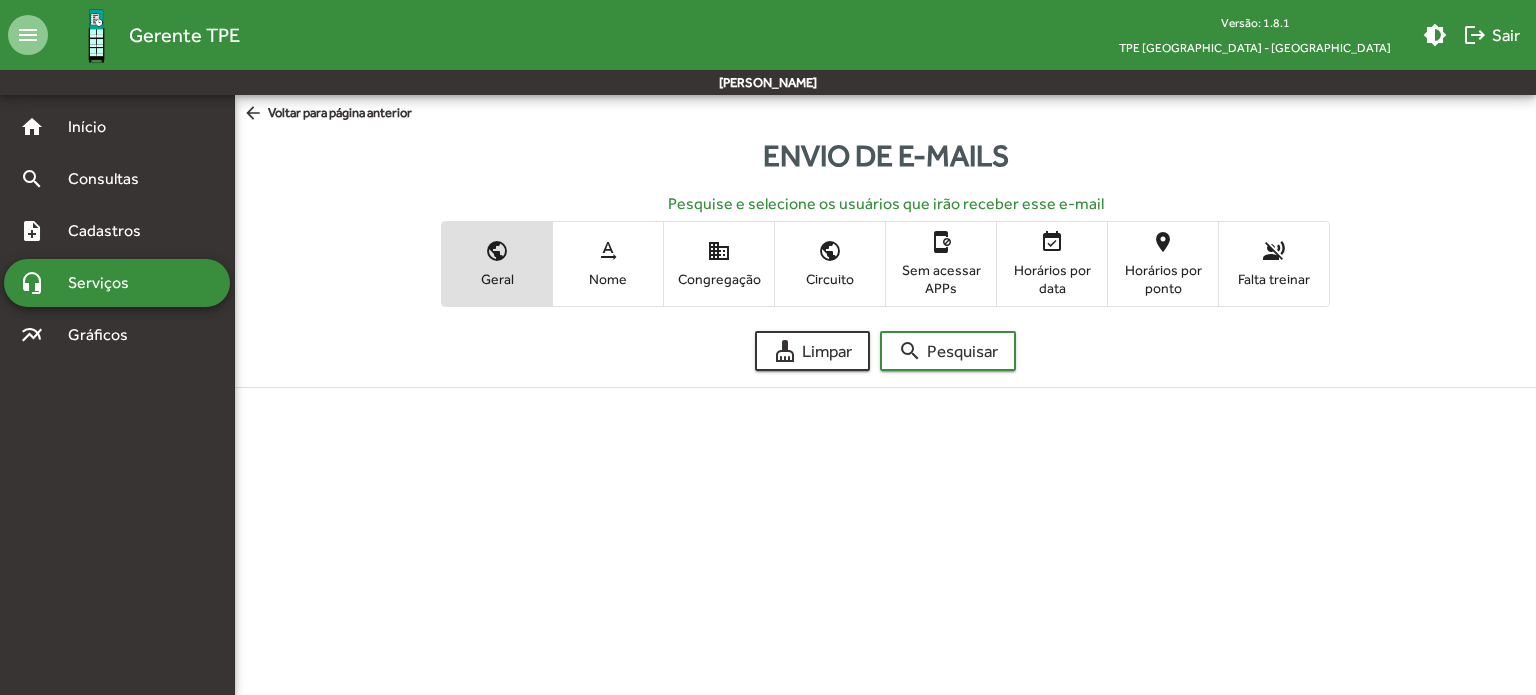 click on "Nome" at bounding box center [608, 279] 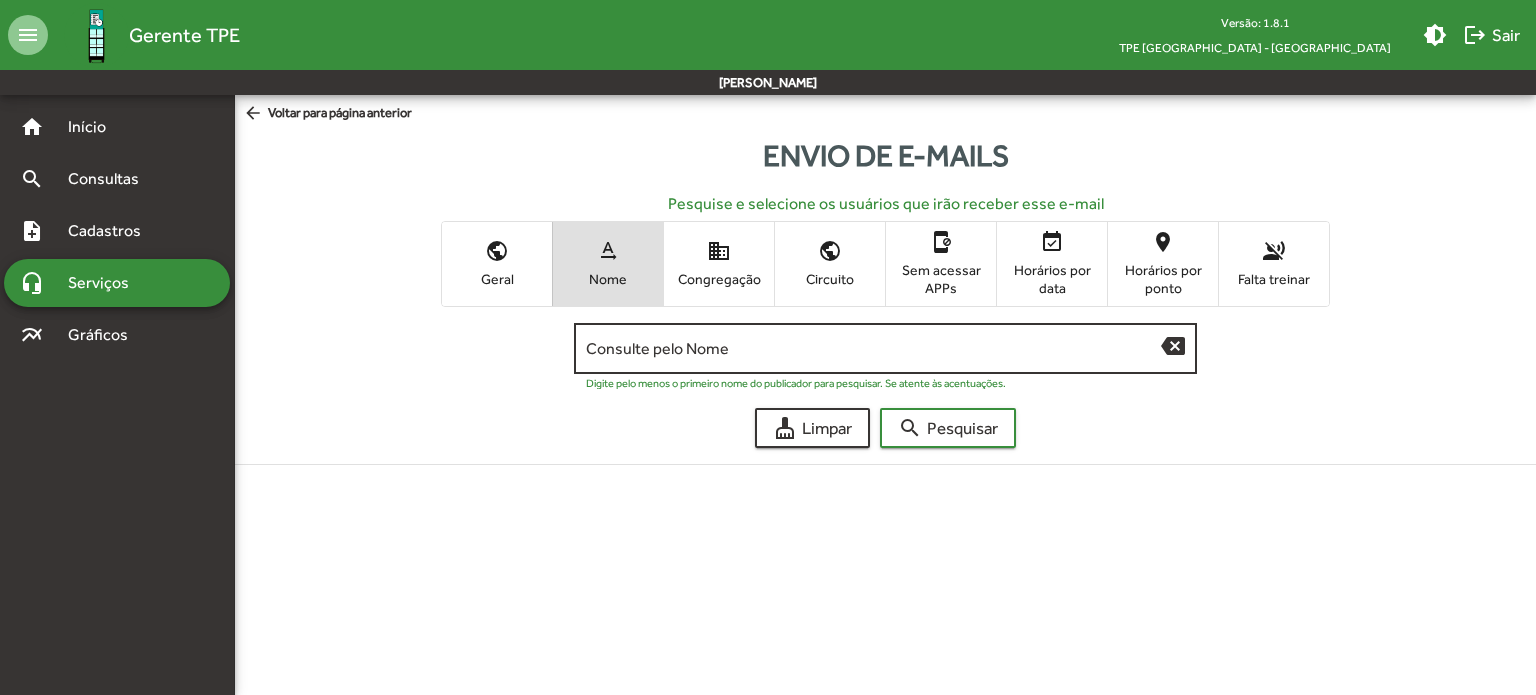 click on "Consulte pelo Nome" at bounding box center [873, 349] 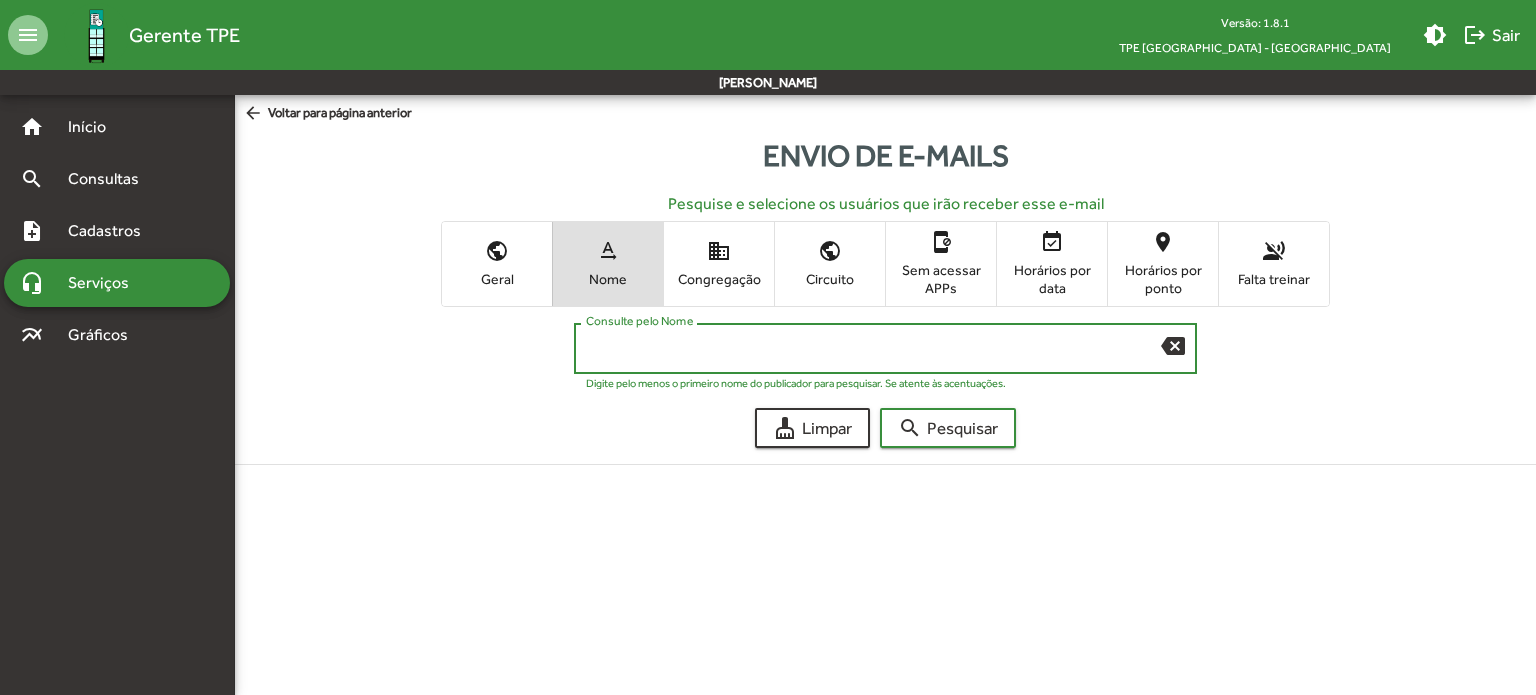 paste on "**********" 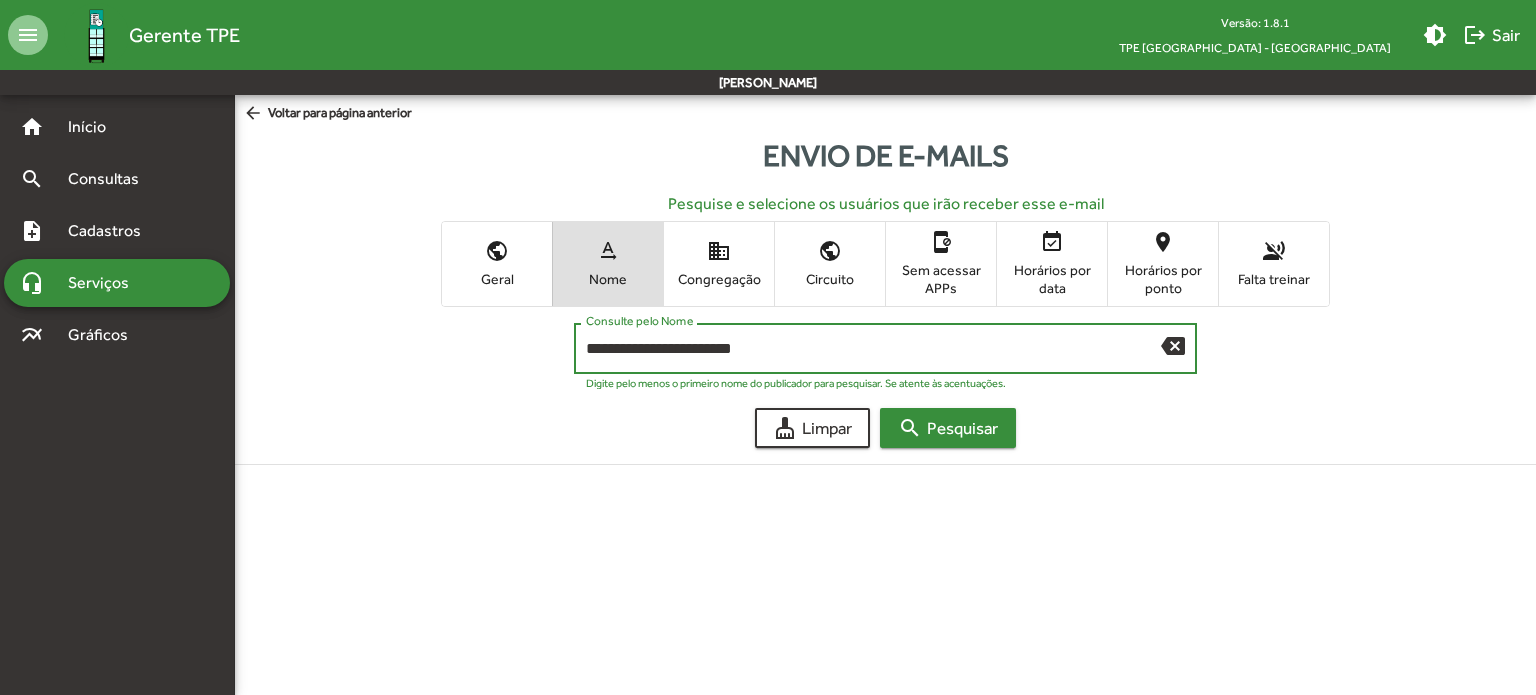 type on "**********" 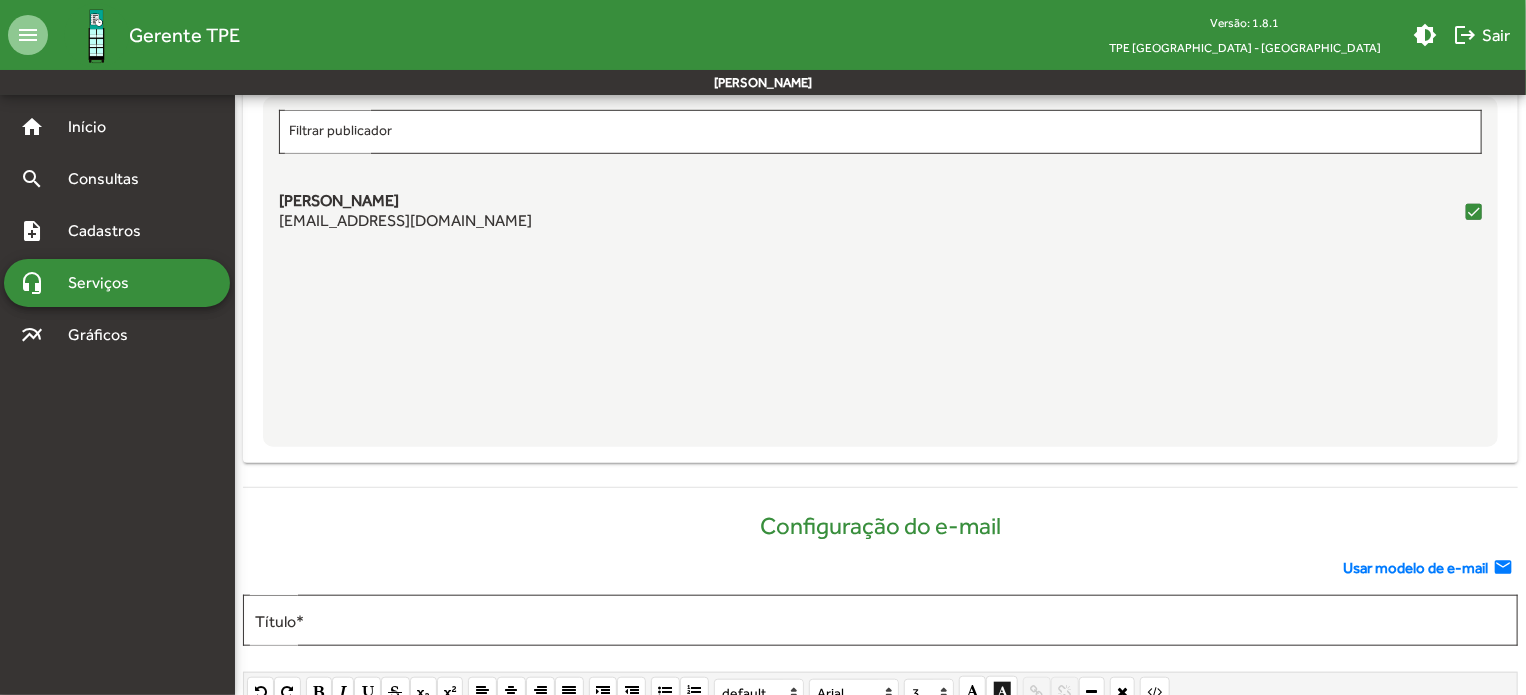scroll, scrollTop: 1077, scrollLeft: 0, axis: vertical 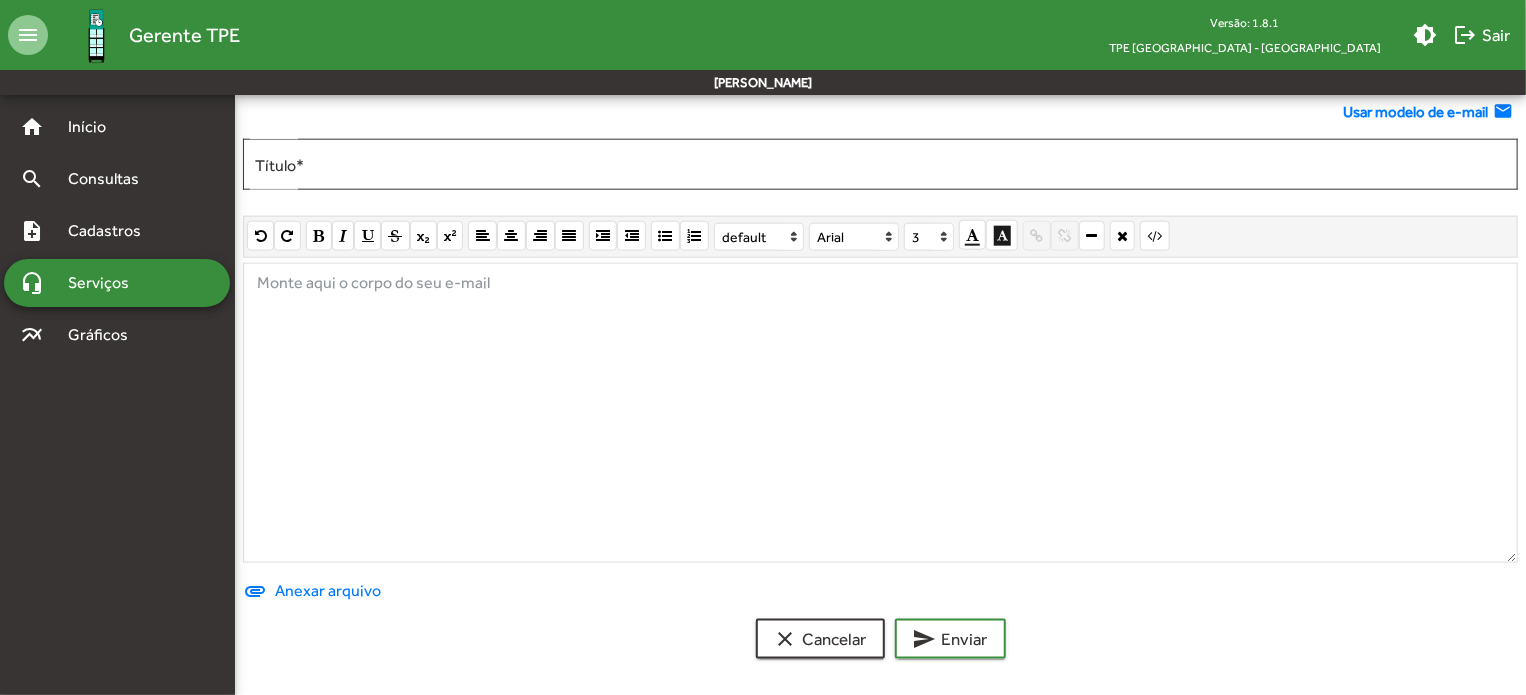 click 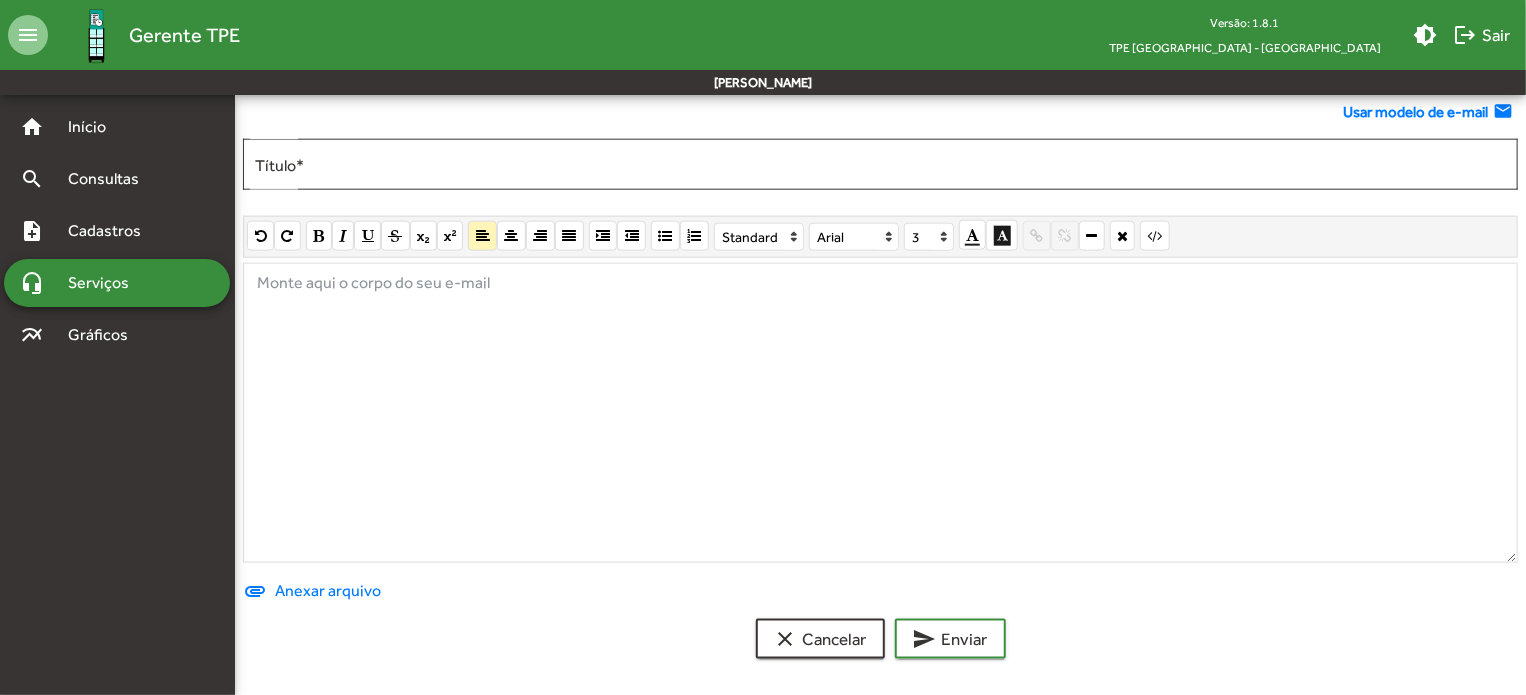 type 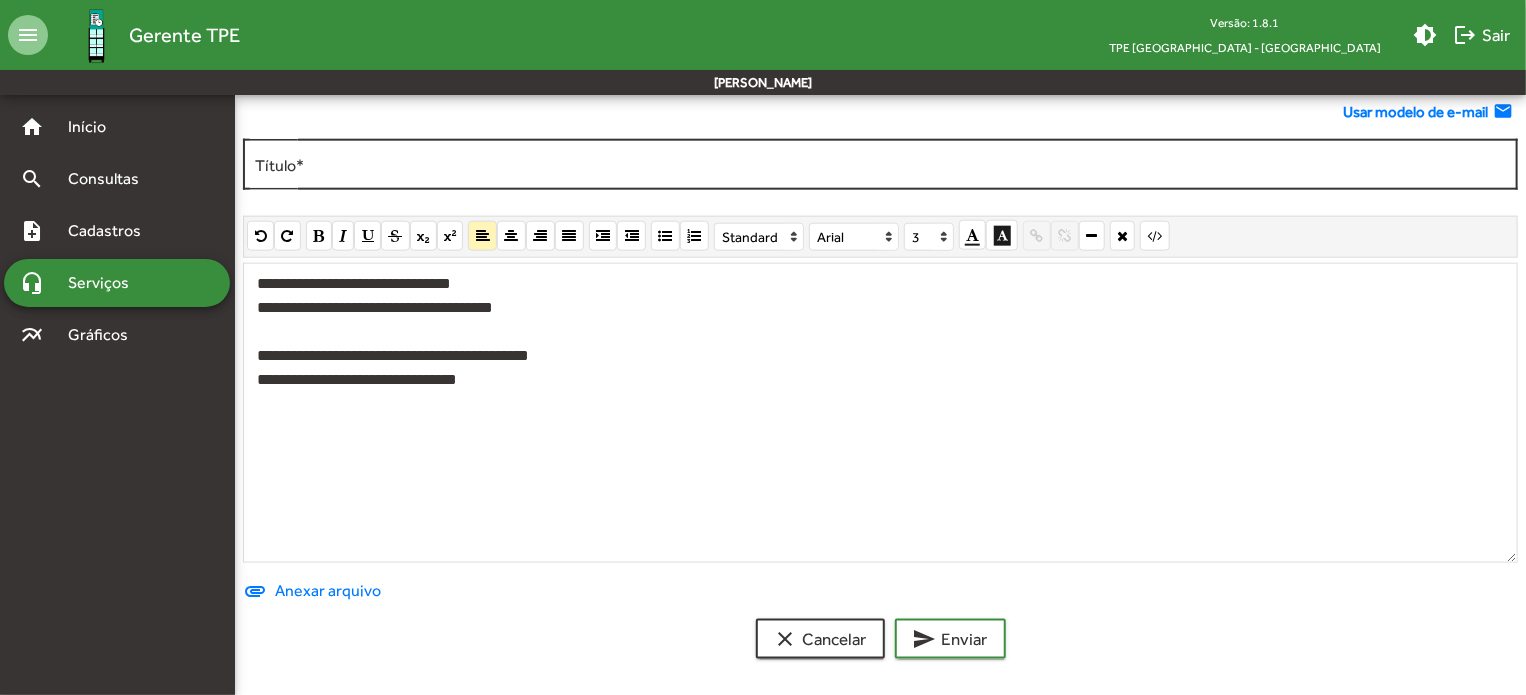 click on "Título  *" at bounding box center (880, 165) 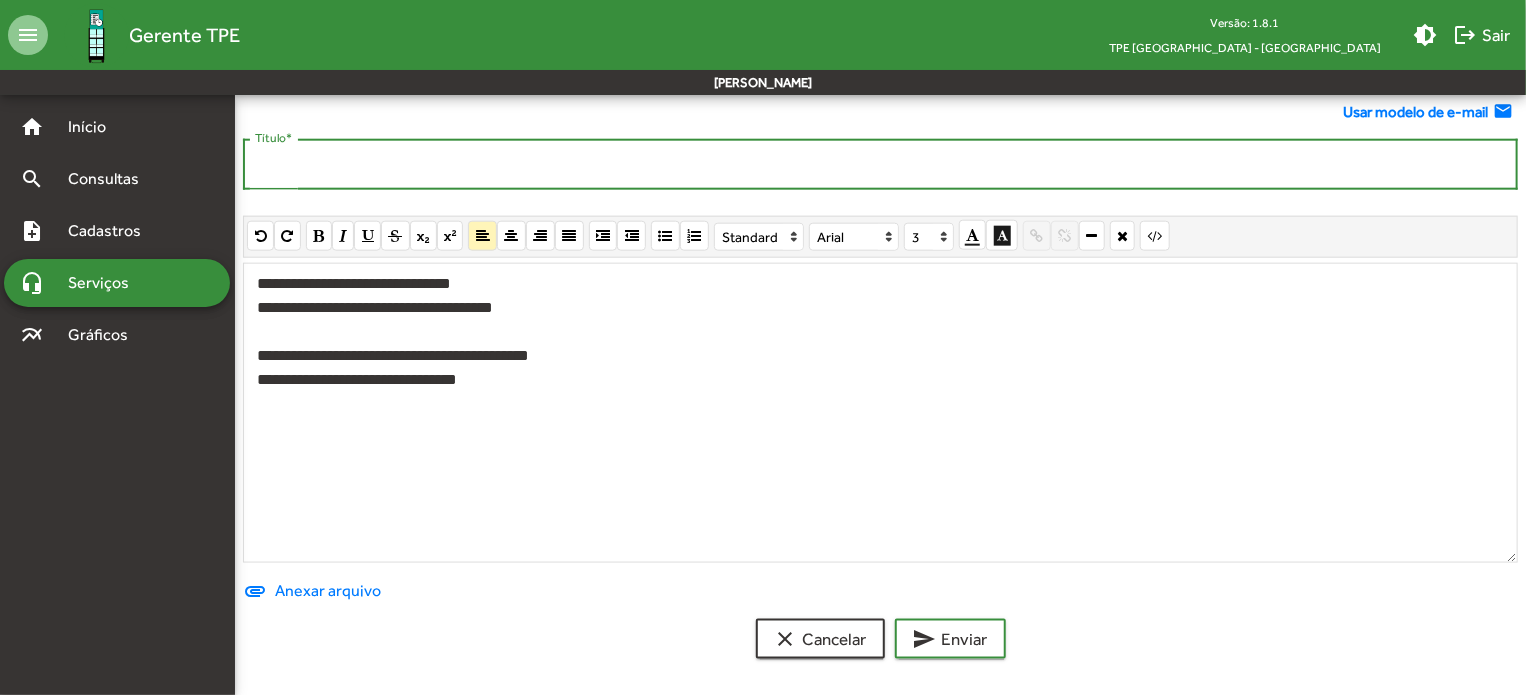 paste on "**********" 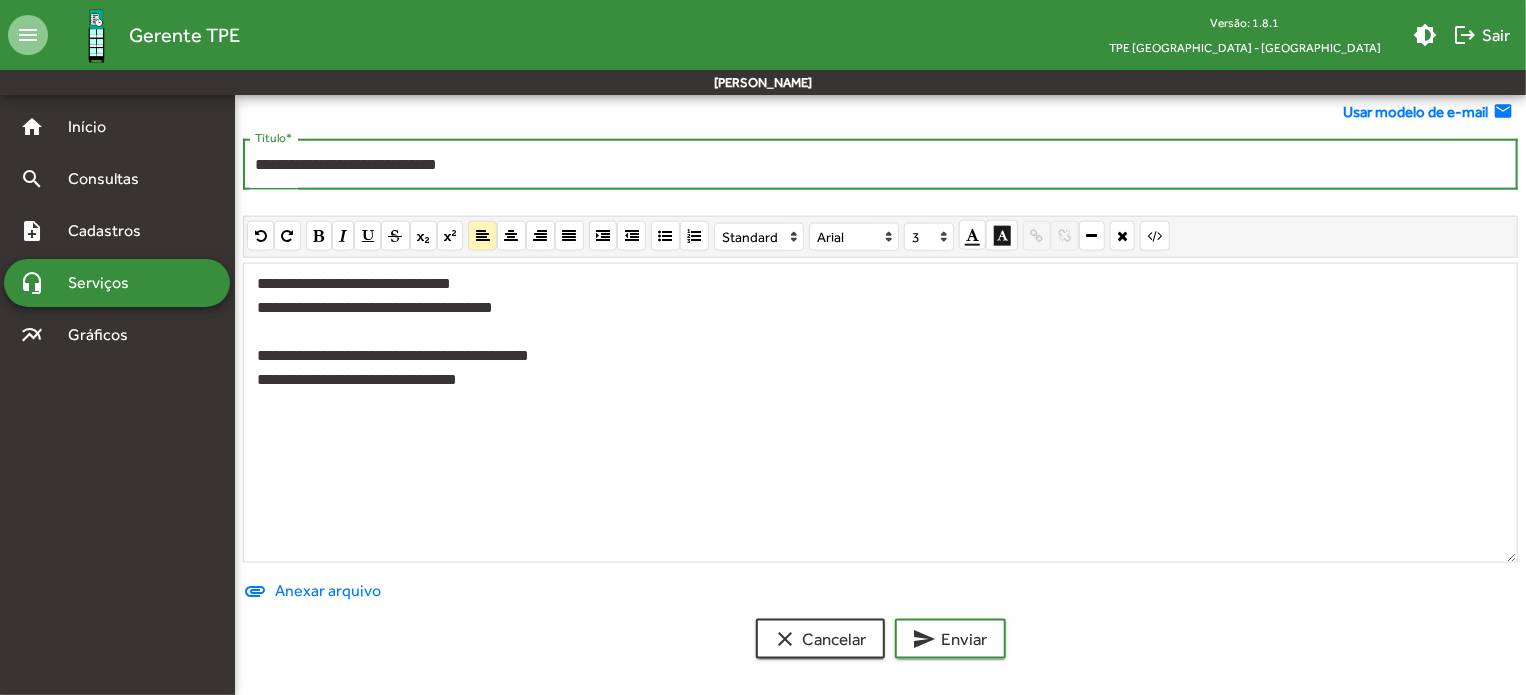 type on "**********" 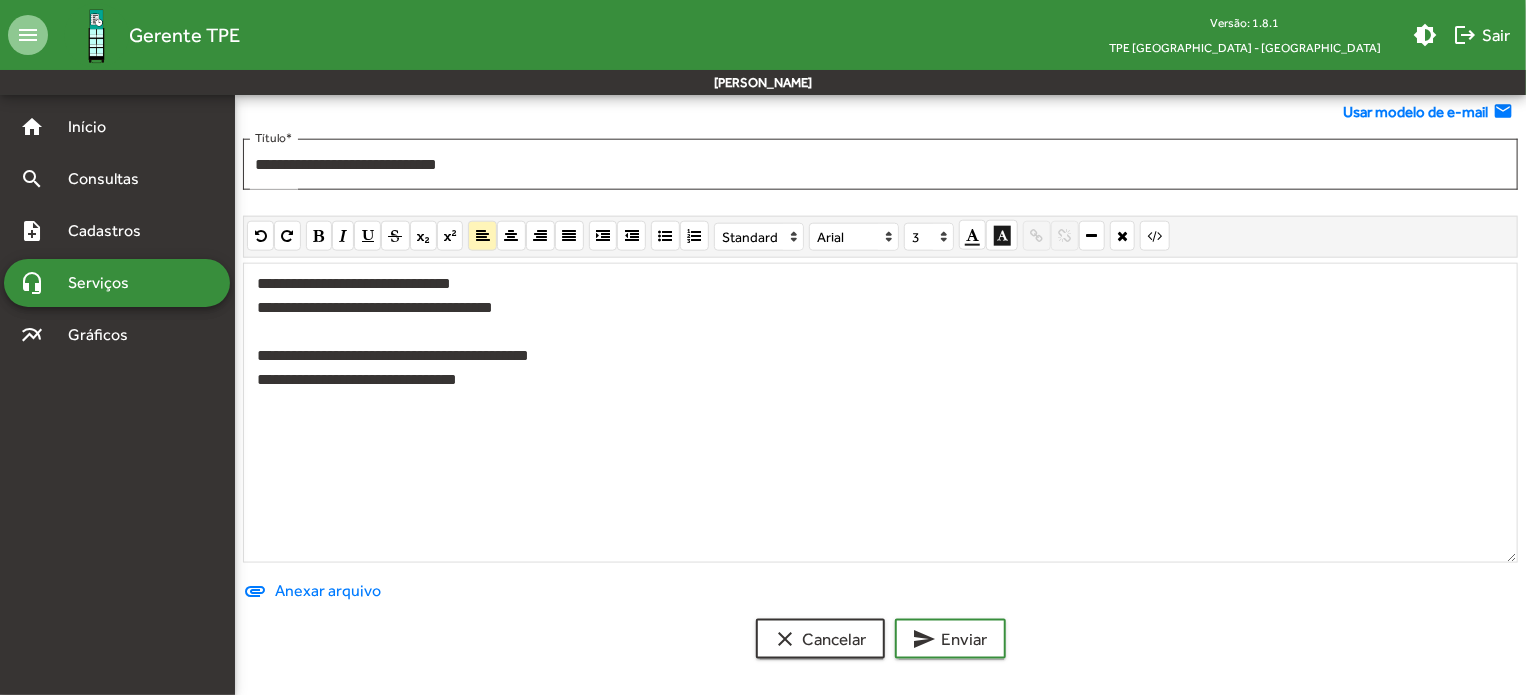 click on "**********" 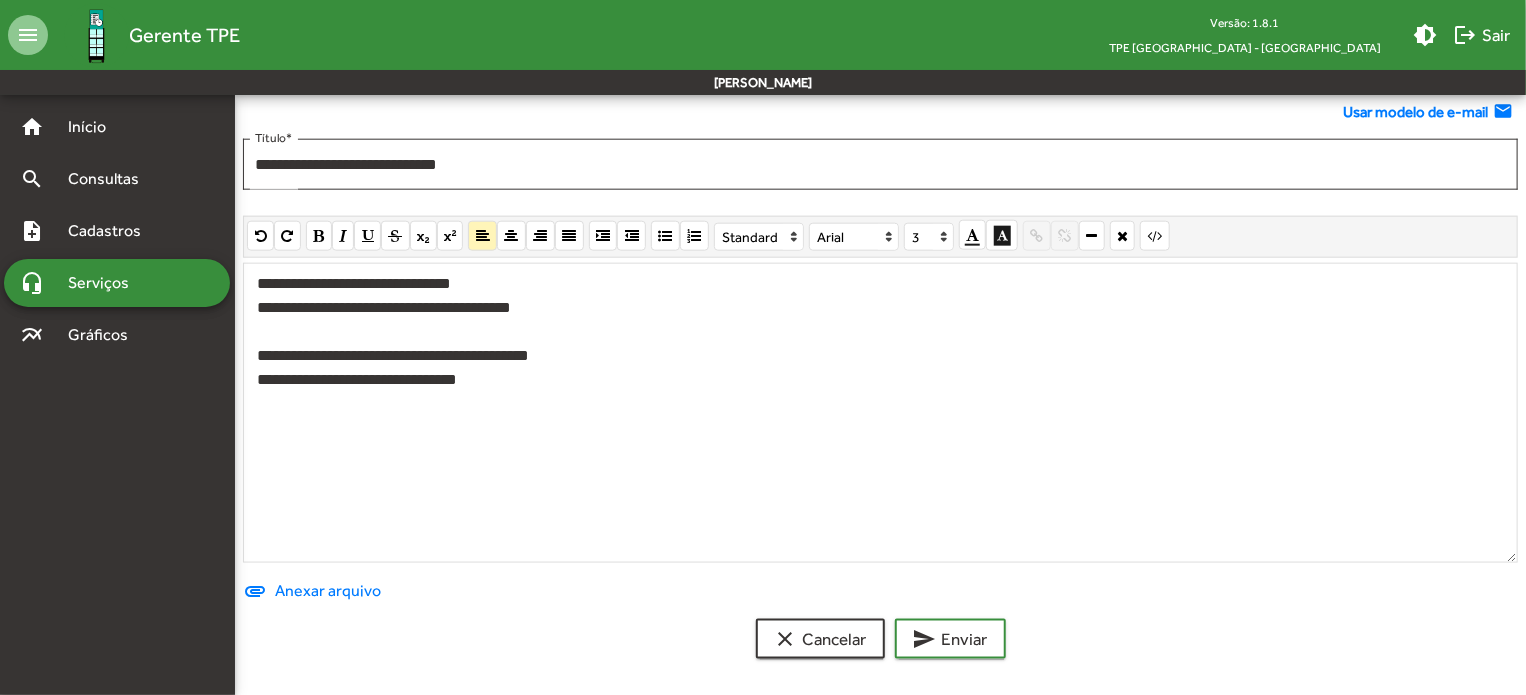 click on "**********" 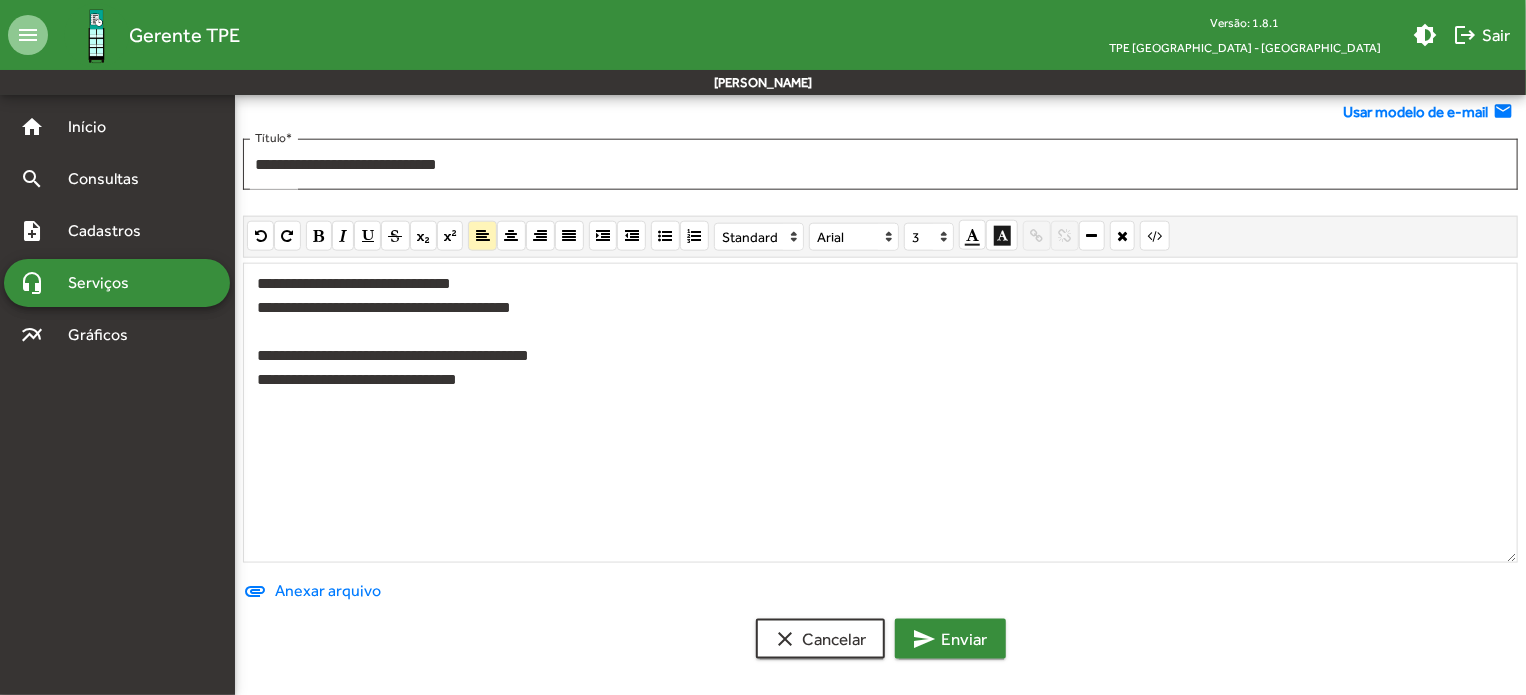 click on "send" 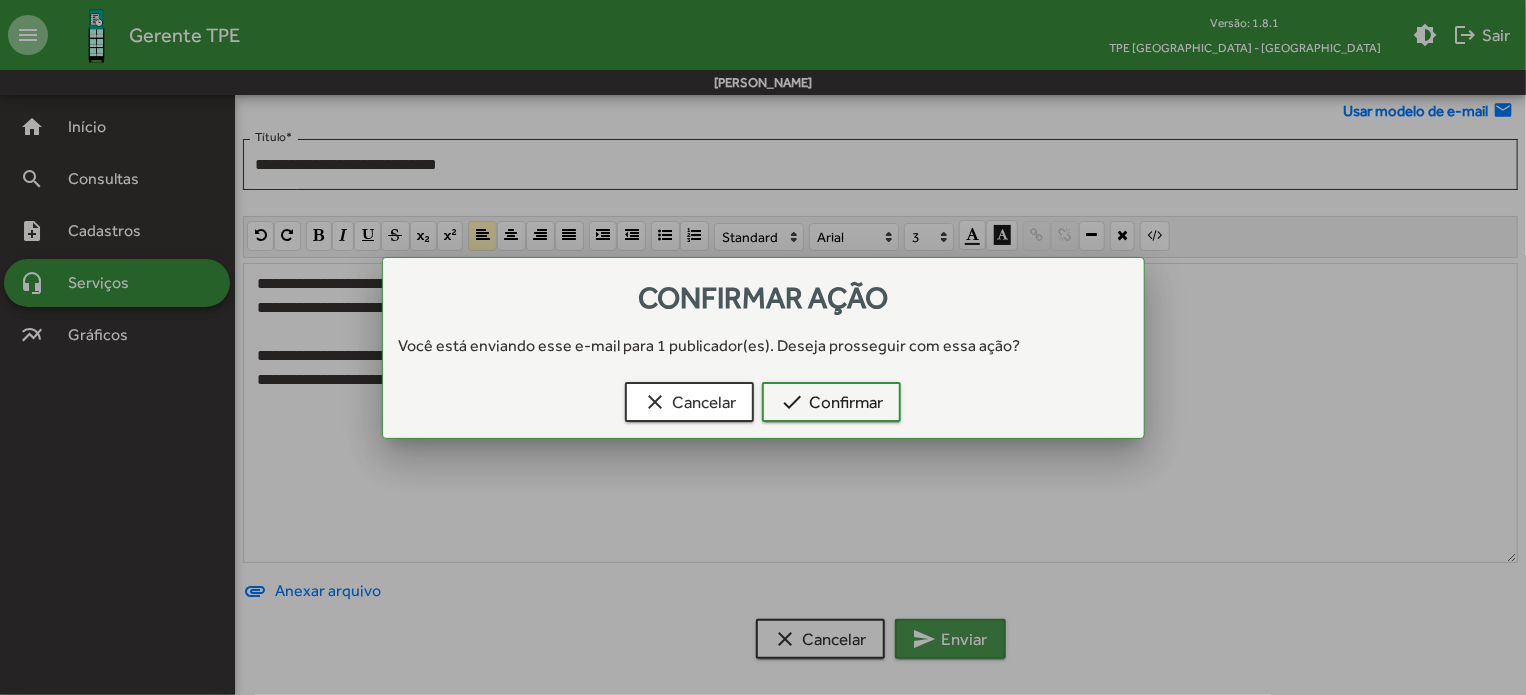 scroll, scrollTop: 0, scrollLeft: 0, axis: both 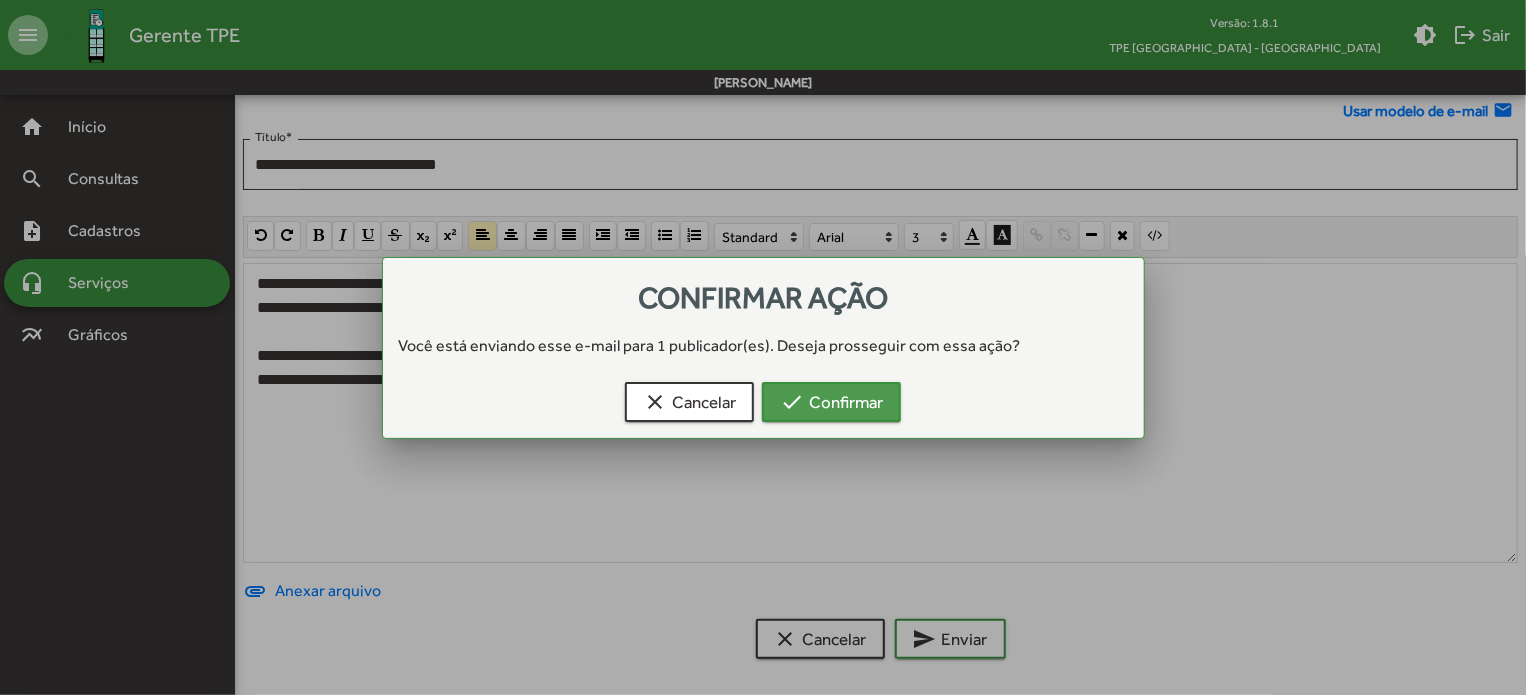 click on "check  Confirmar" at bounding box center (831, 402) 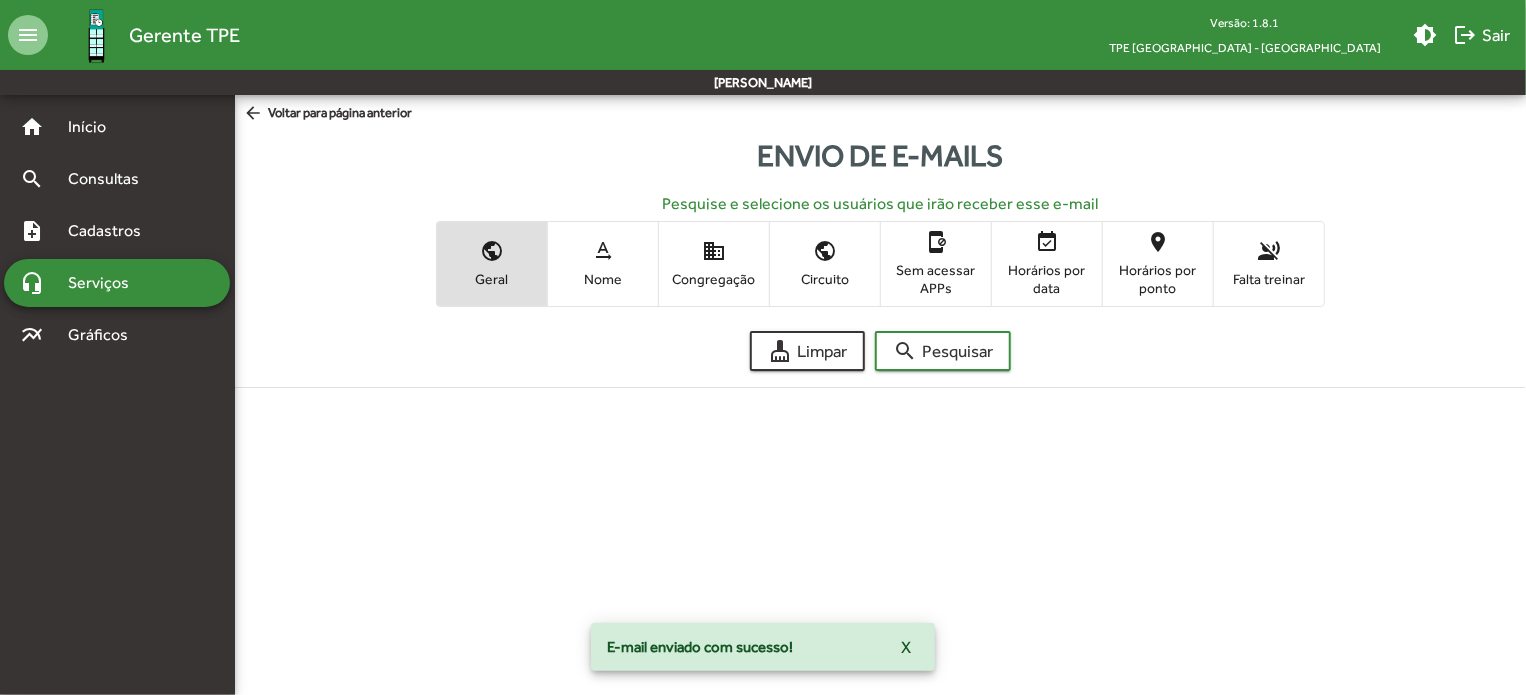 scroll, scrollTop: 0, scrollLeft: 0, axis: both 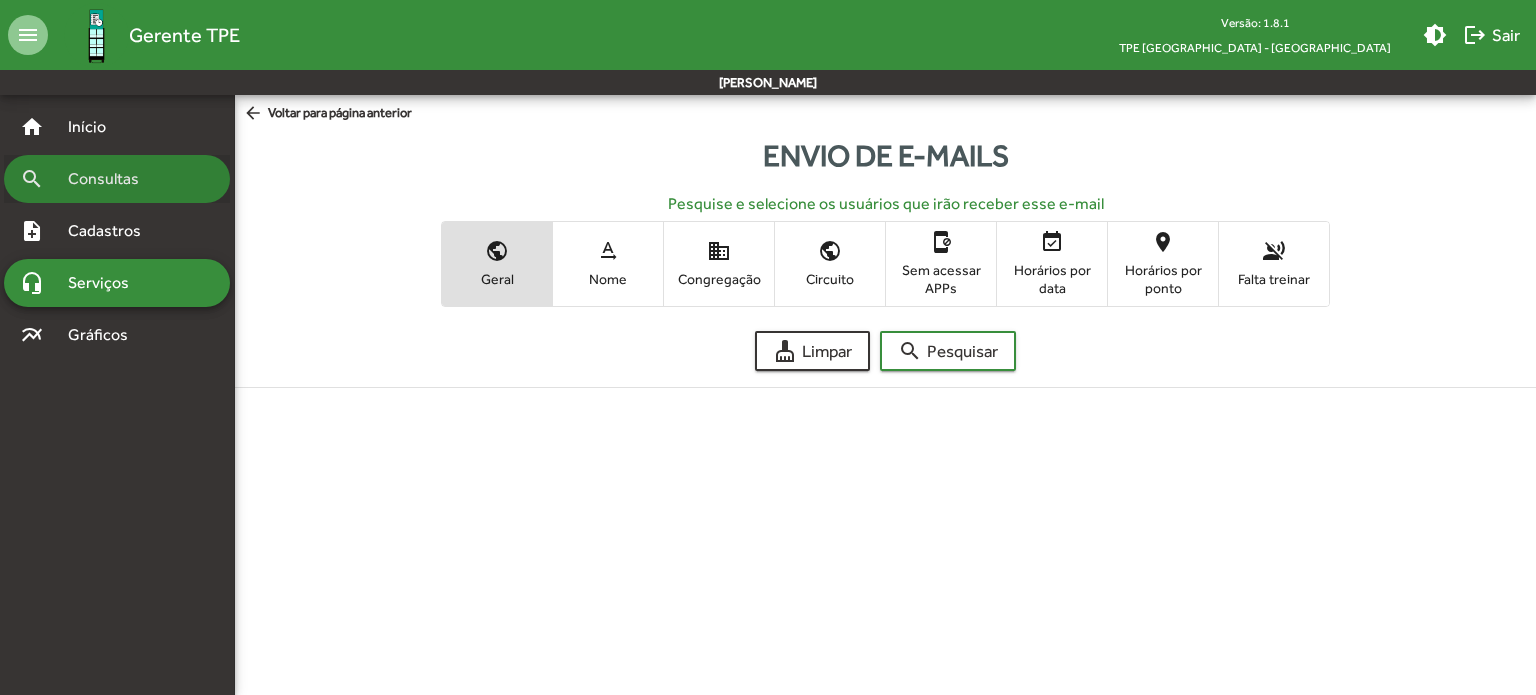 click on "Consultas" at bounding box center [110, 179] 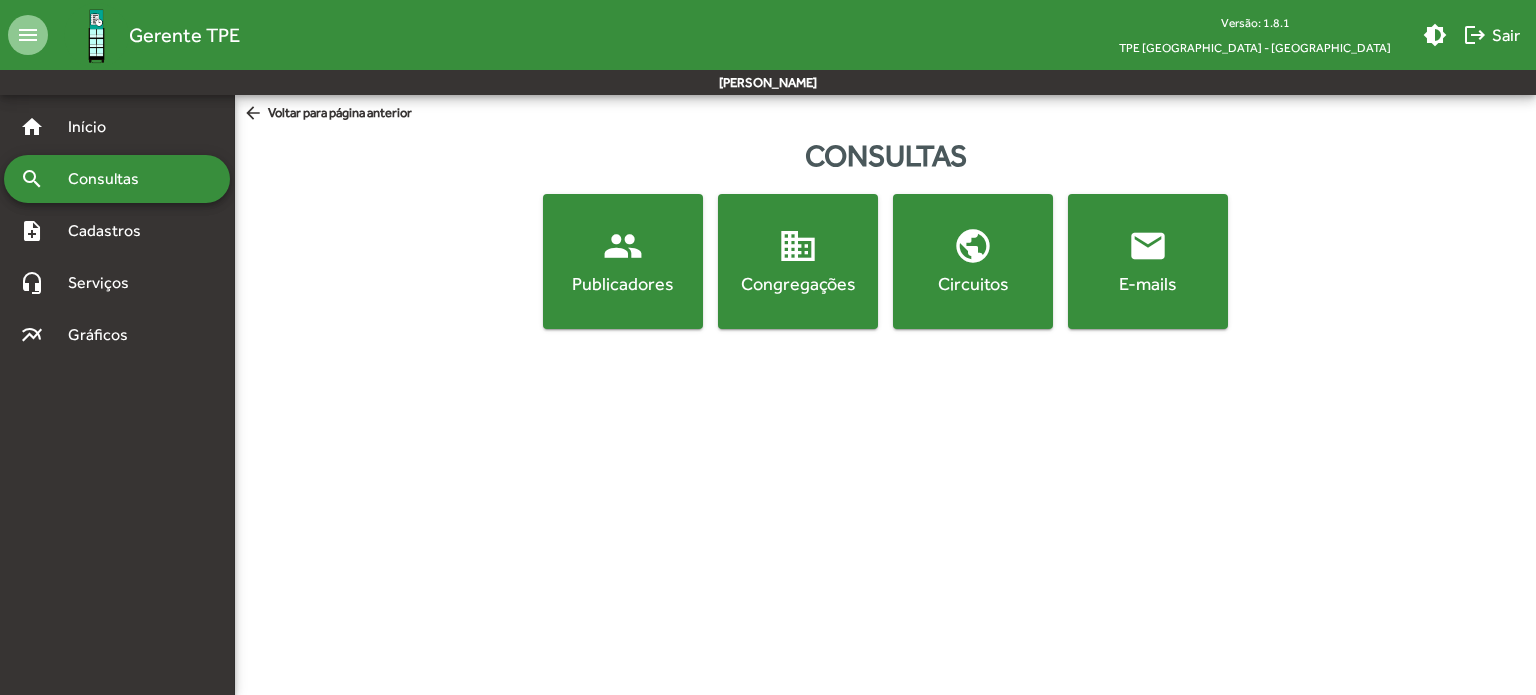 click on "people  Publicadores  domain  Congregações  public  Circuitos  email  E-mails" 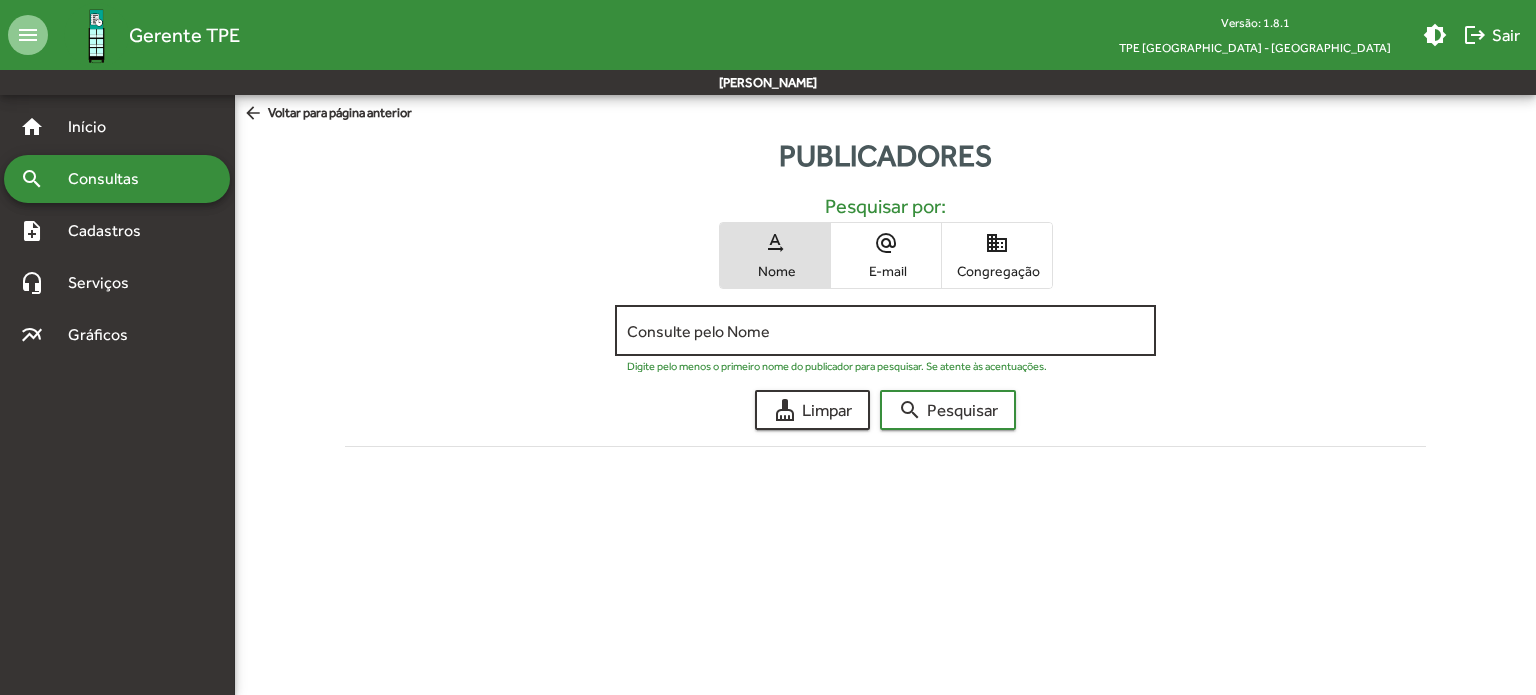 click on "Consulte pelo Nome" 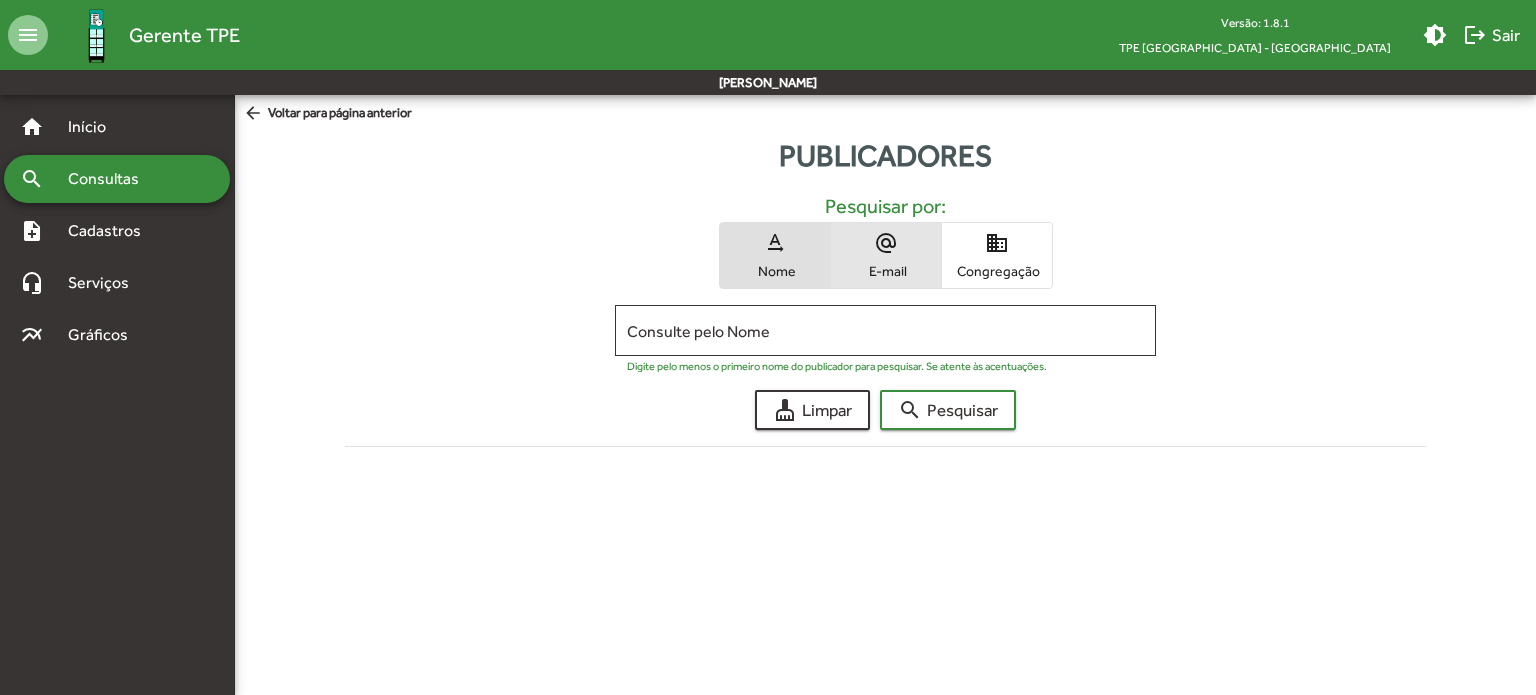 click on "E-mail" at bounding box center (886, 271) 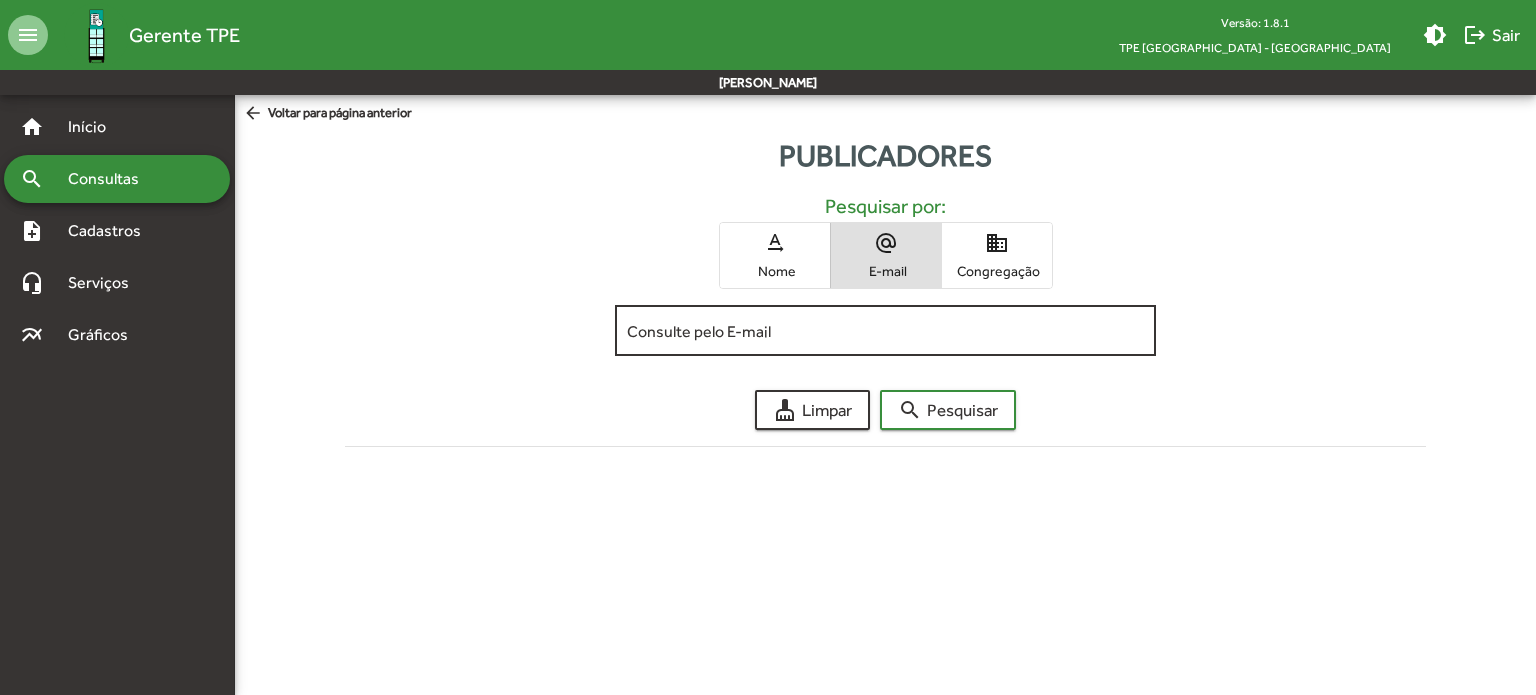 click on "Consulte pelo E-mail" 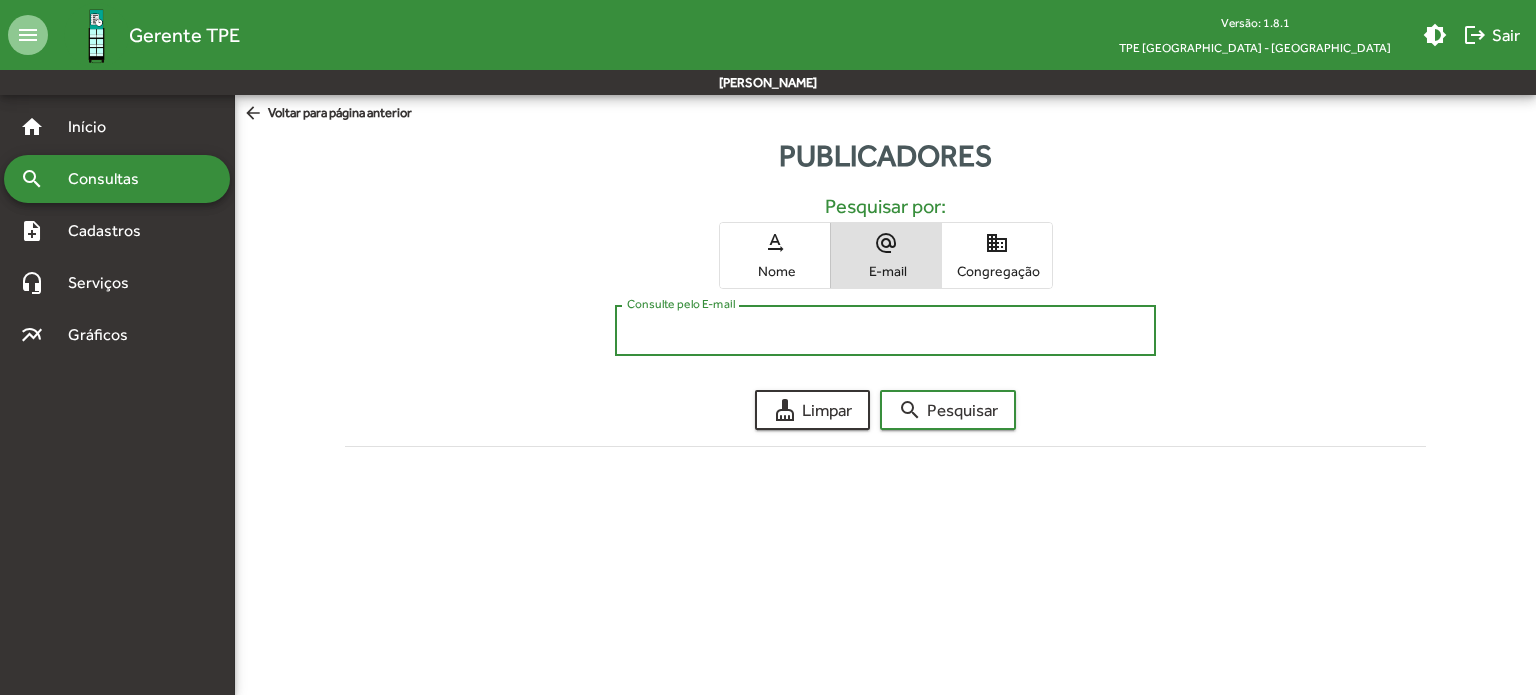 paste on "**********" 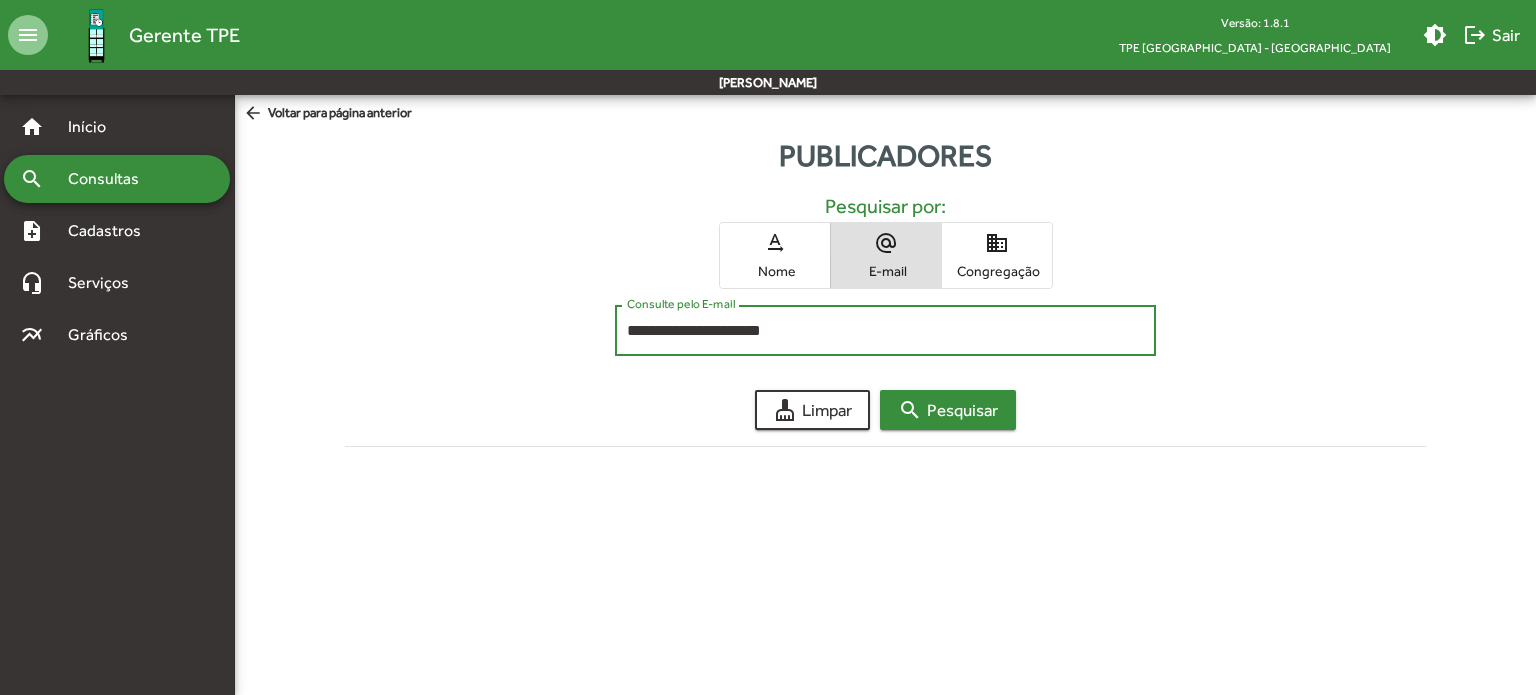 type on "**********" 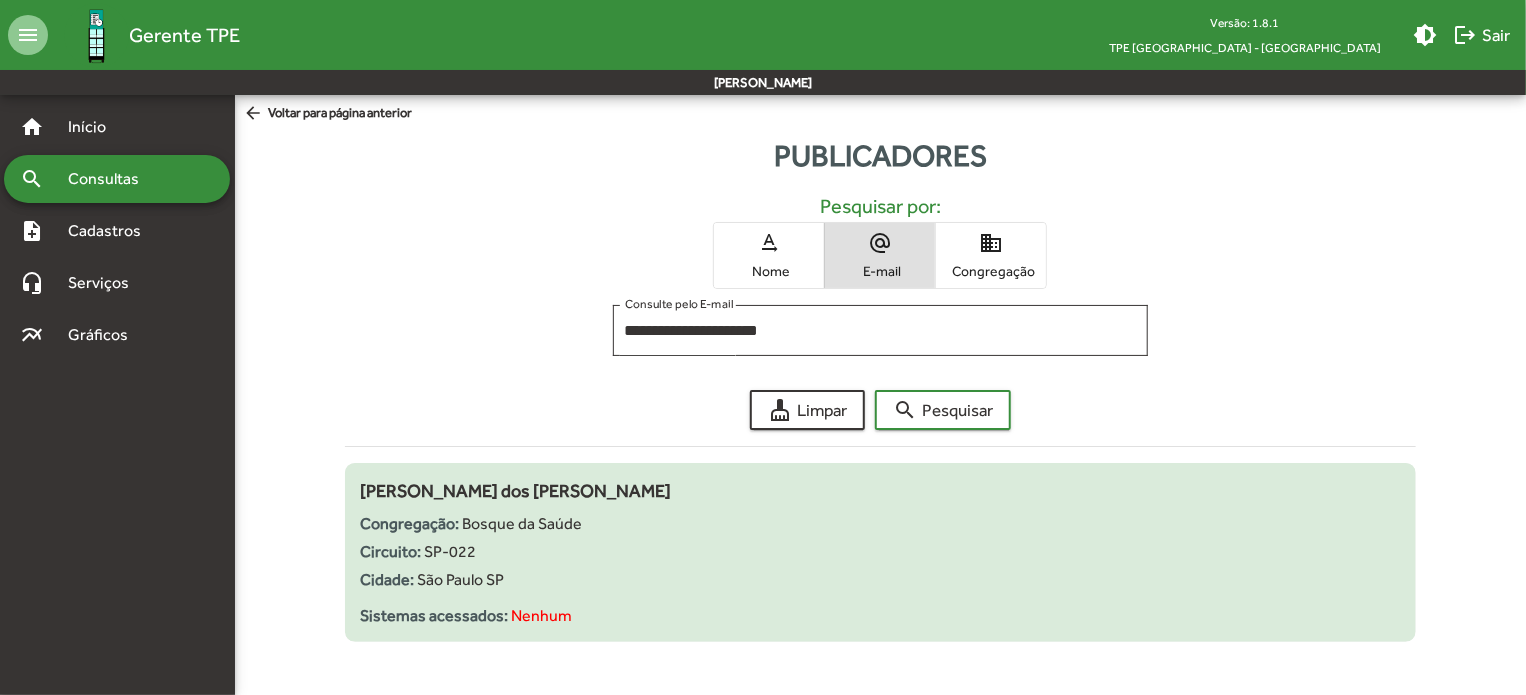 drag, startPoint x: 343, startPoint y: 476, endPoint x: 698, endPoint y: 477, distance: 355.0014 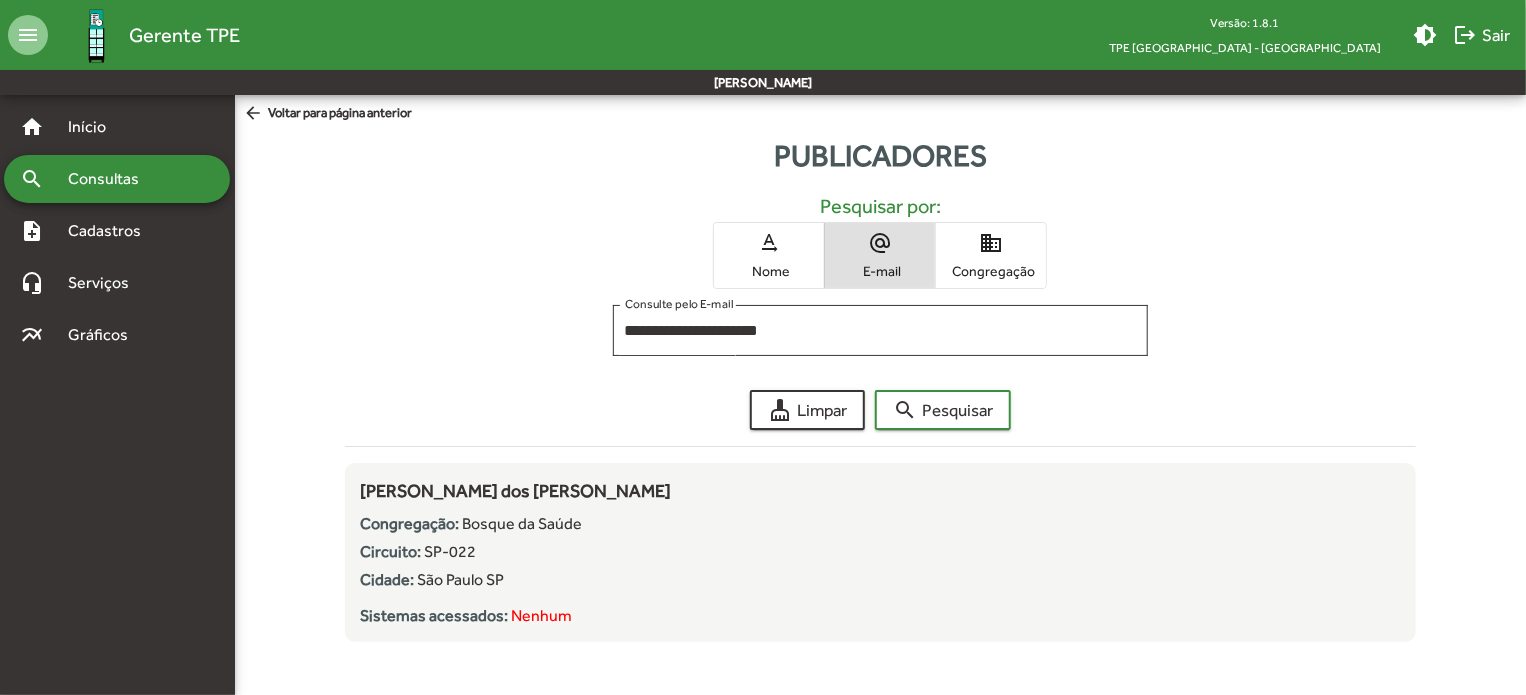 copy on "[PERSON_NAME] dos [PERSON_NAME]" 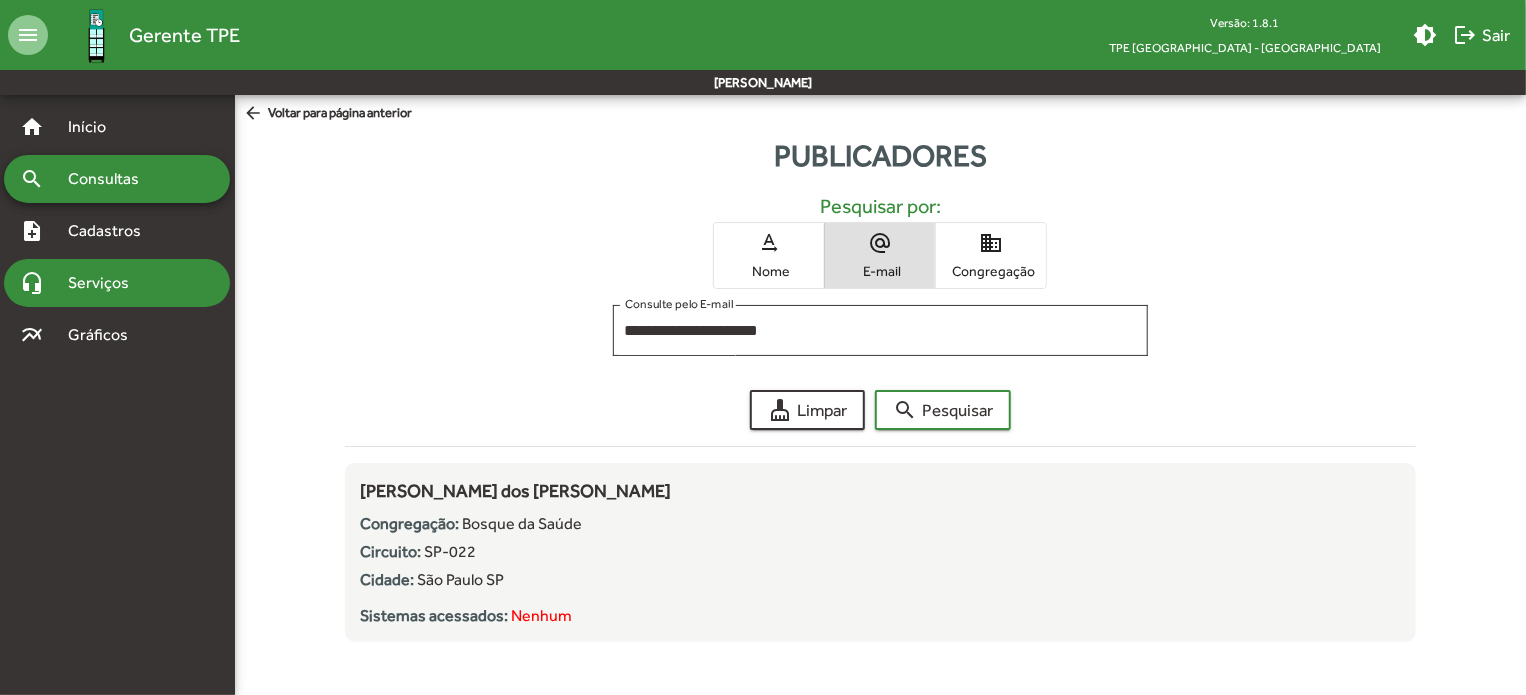 click on "headset_mic Serviços" at bounding box center [117, 283] 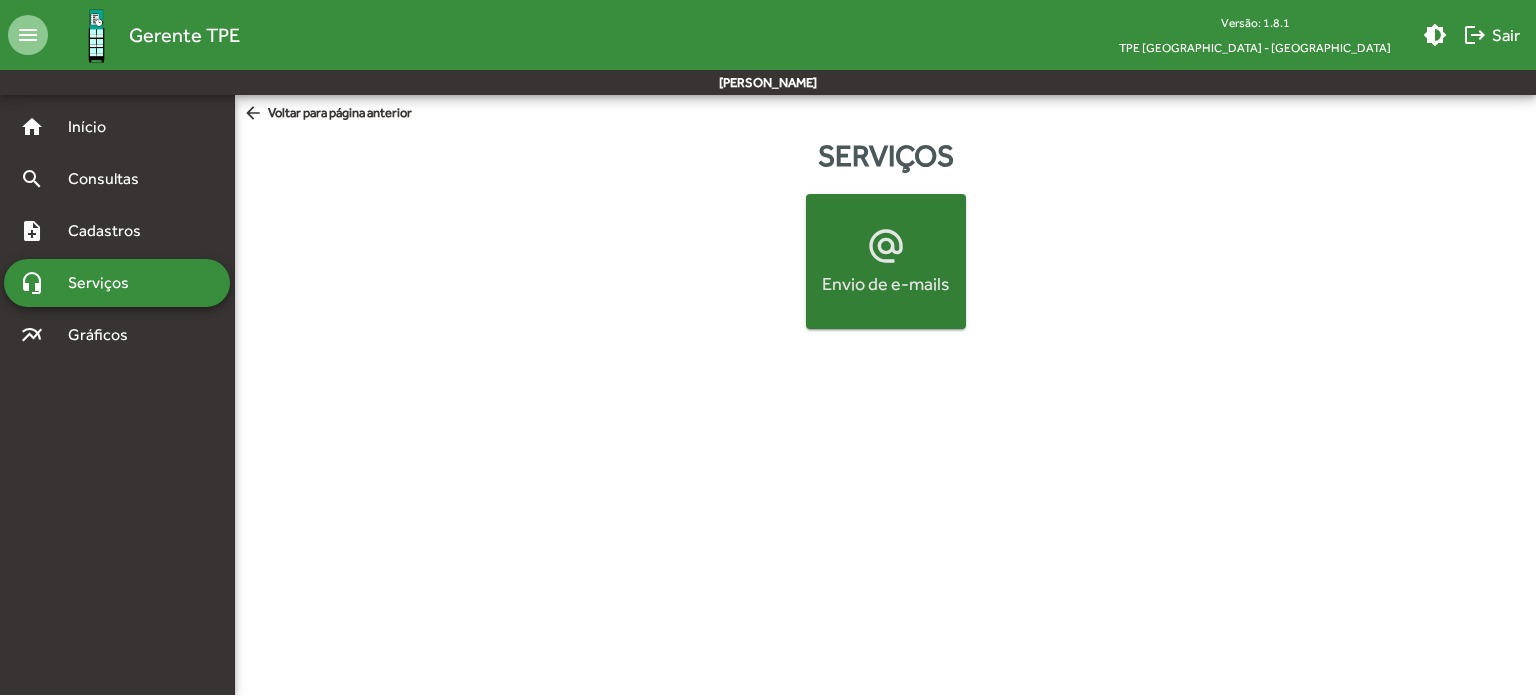 click on "Envio de e-mails" 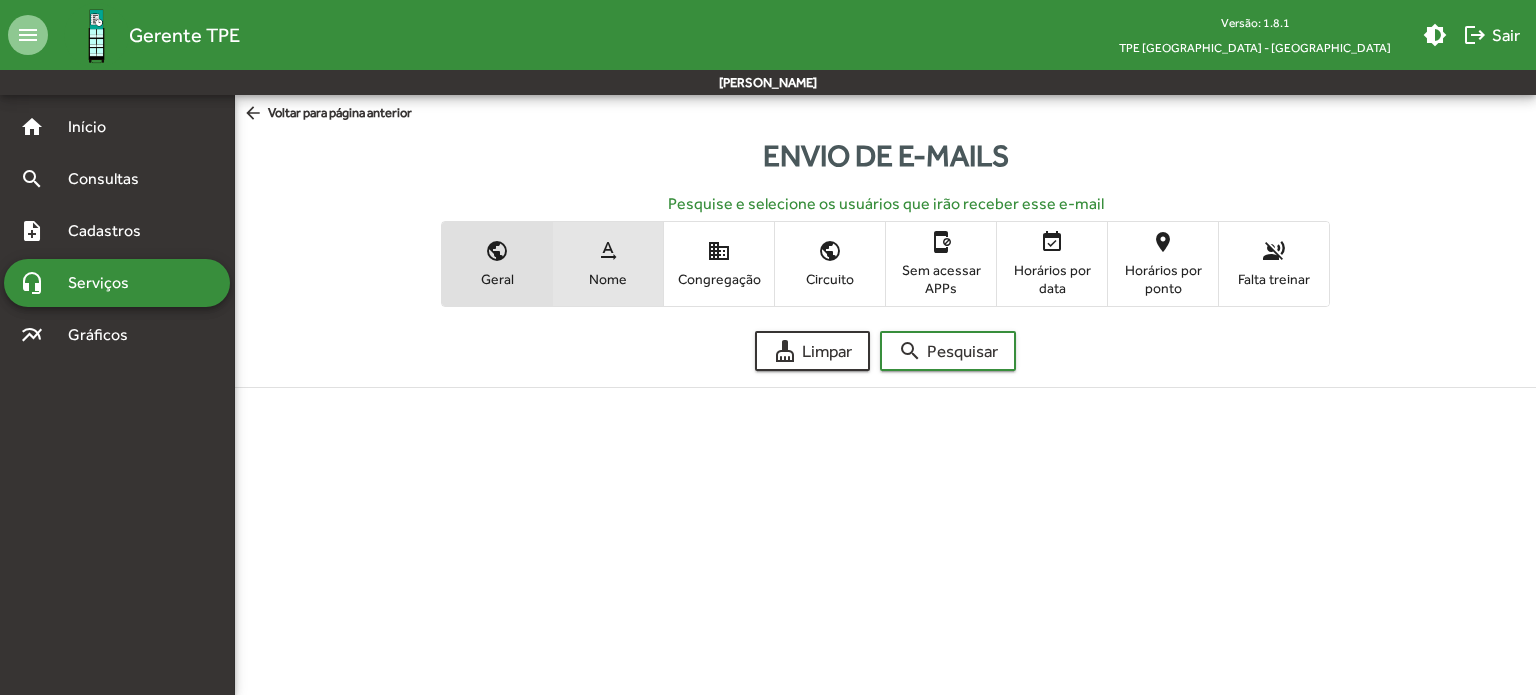 click on "text_rotation_none Nome" at bounding box center [608, 263] 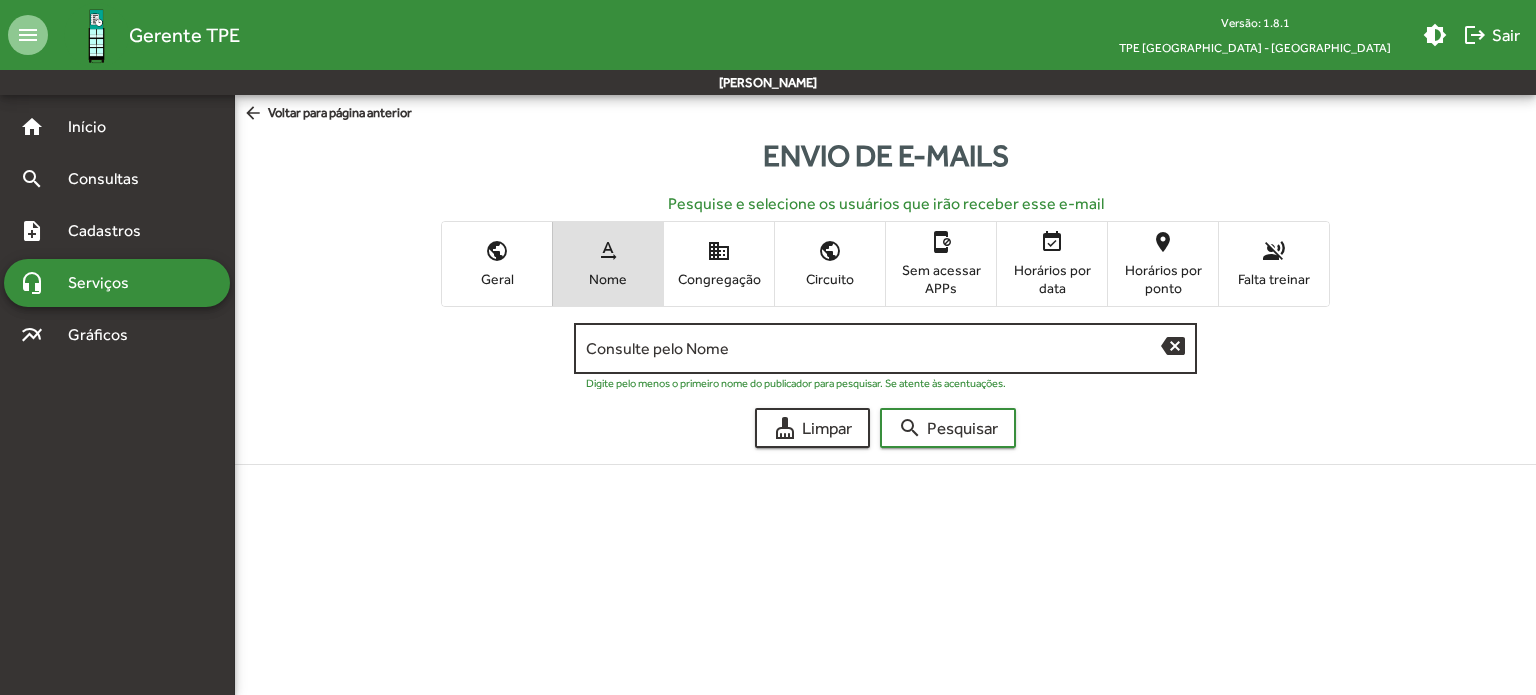 click on "Consulte pelo Nome" at bounding box center (873, 349) 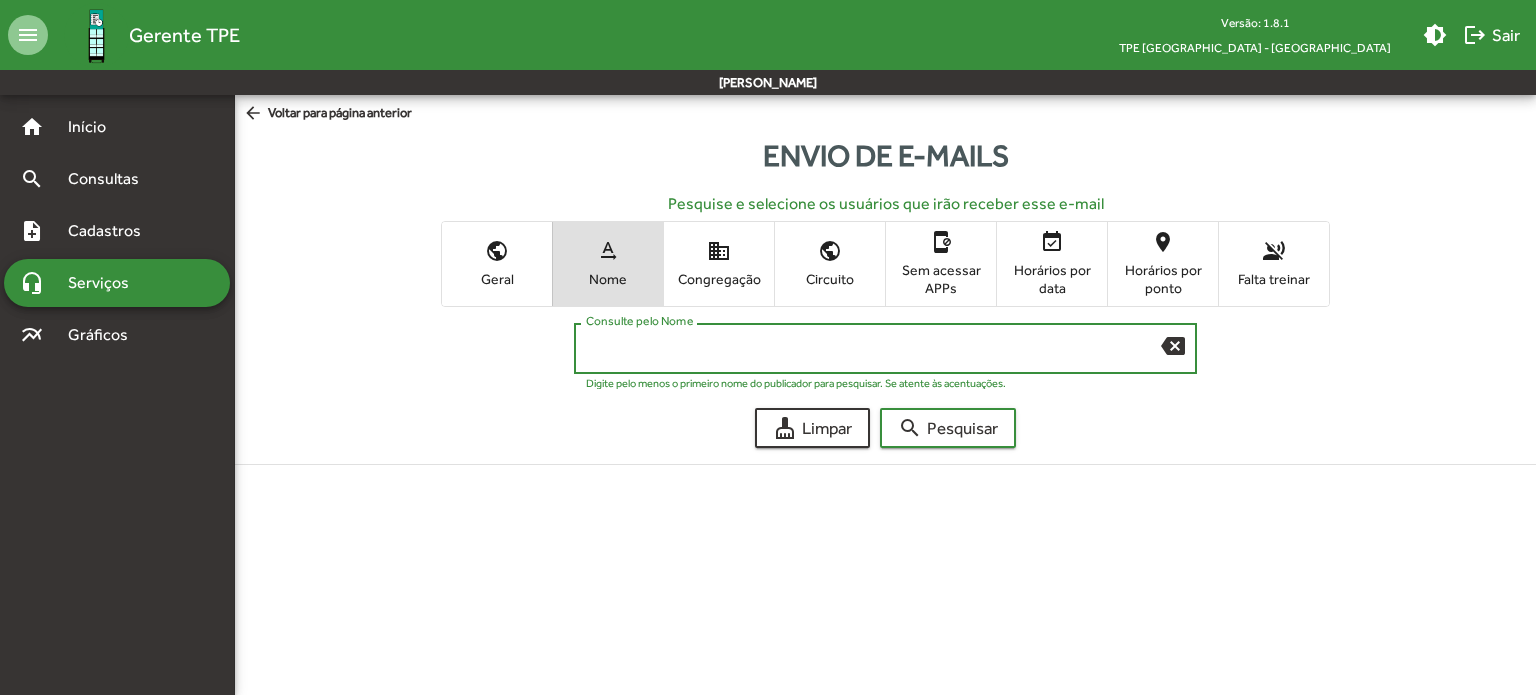 paste on "**********" 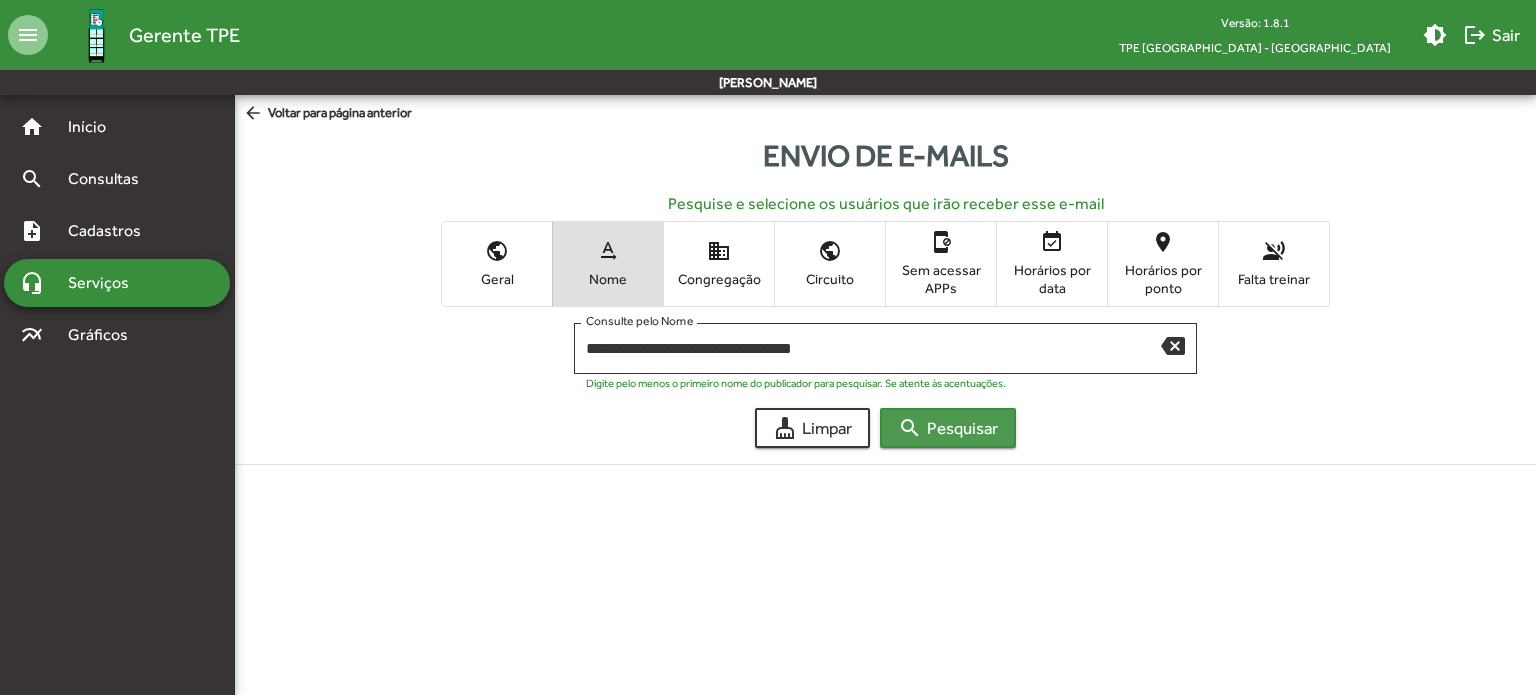 click on "search  Pesquisar" 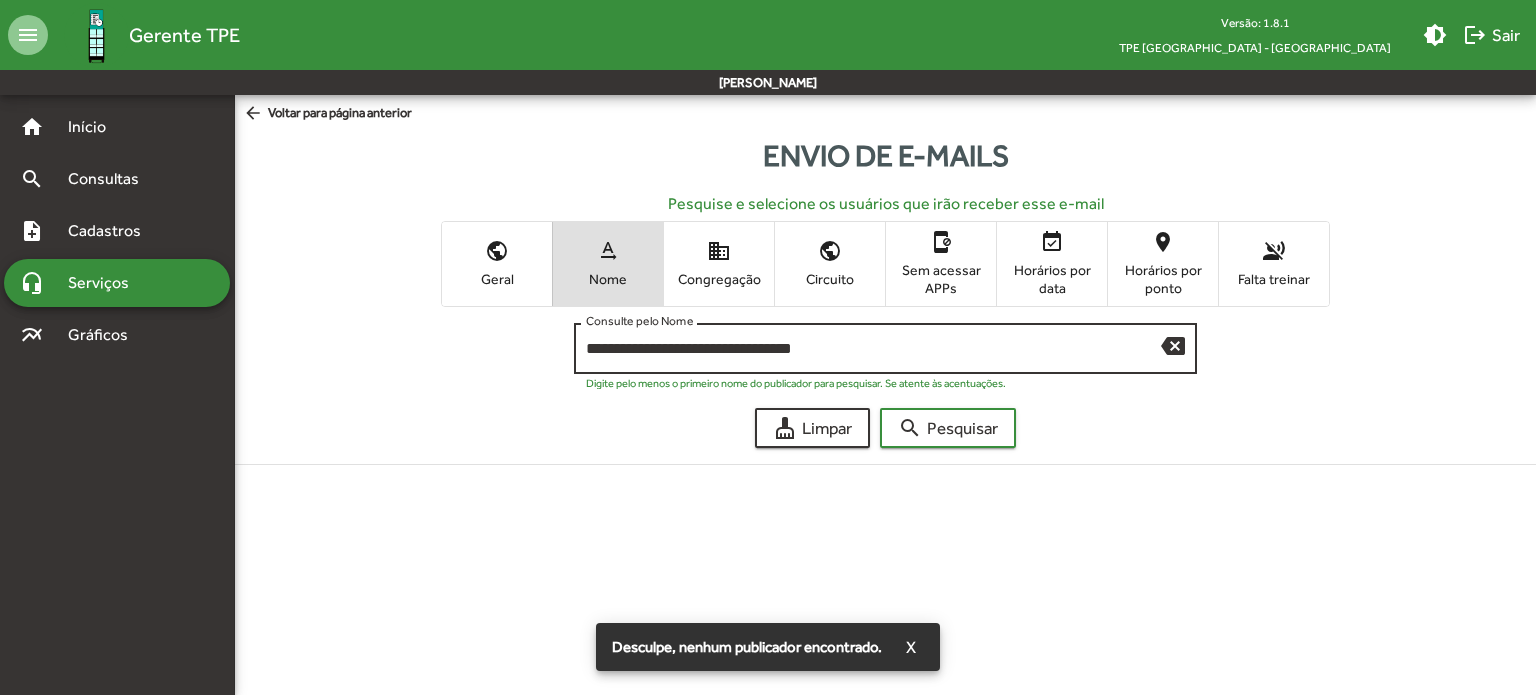 click on "**********" at bounding box center [873, 349] 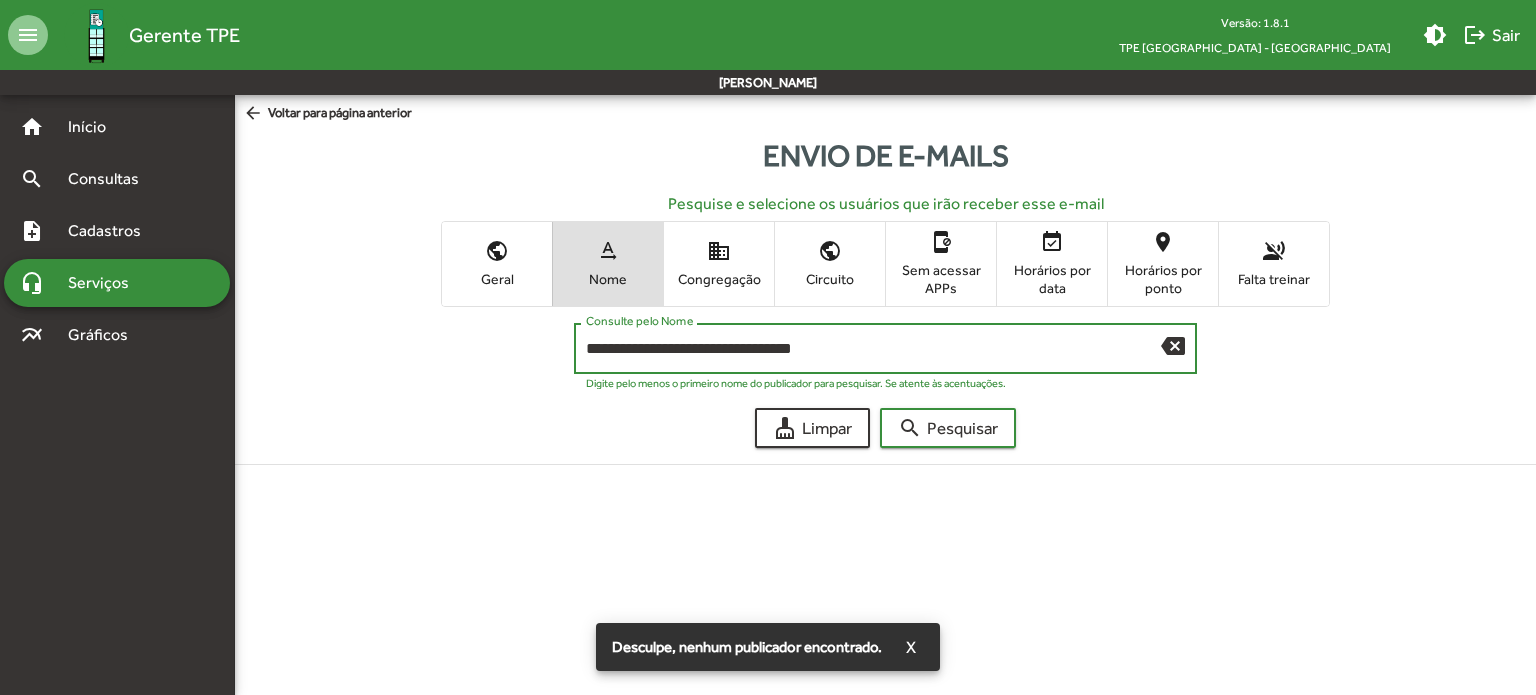 click on "**********" at bounding box center (873, 349) 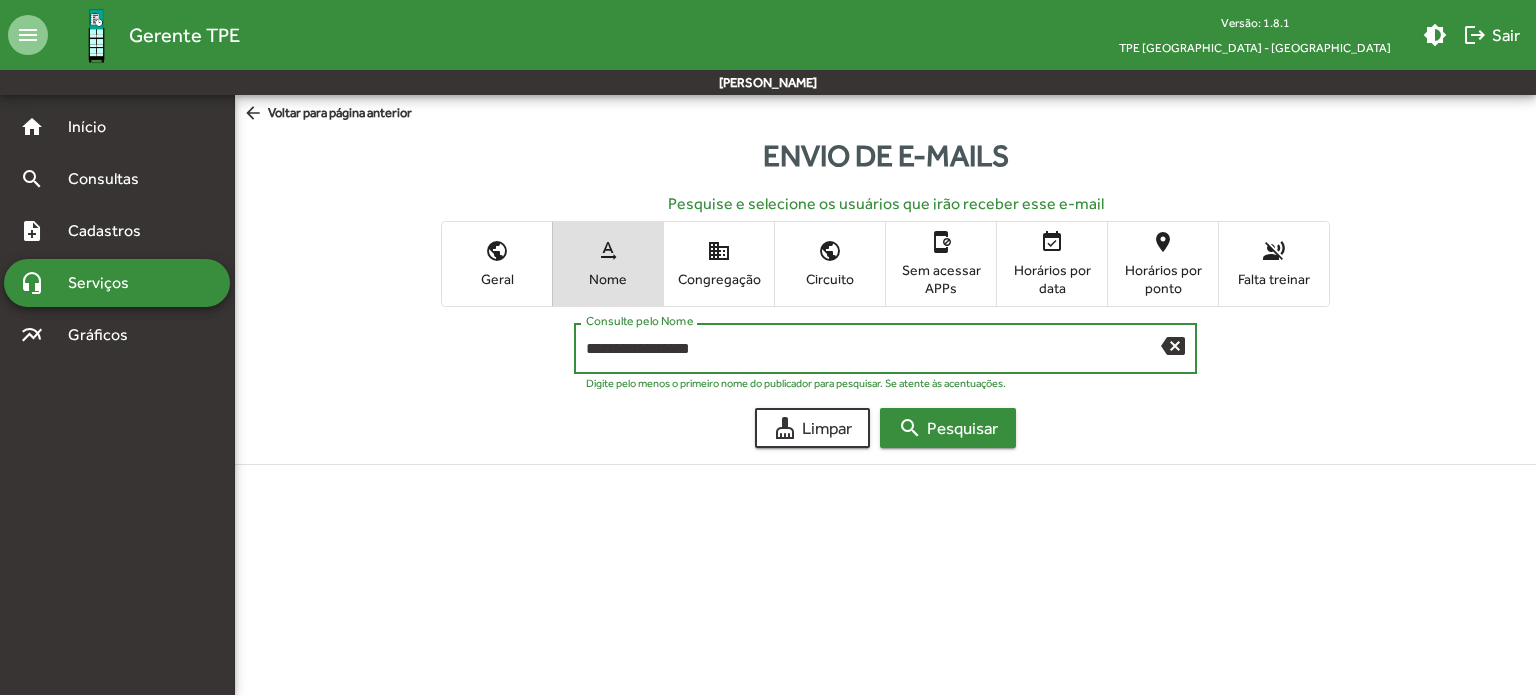 type on "**********" 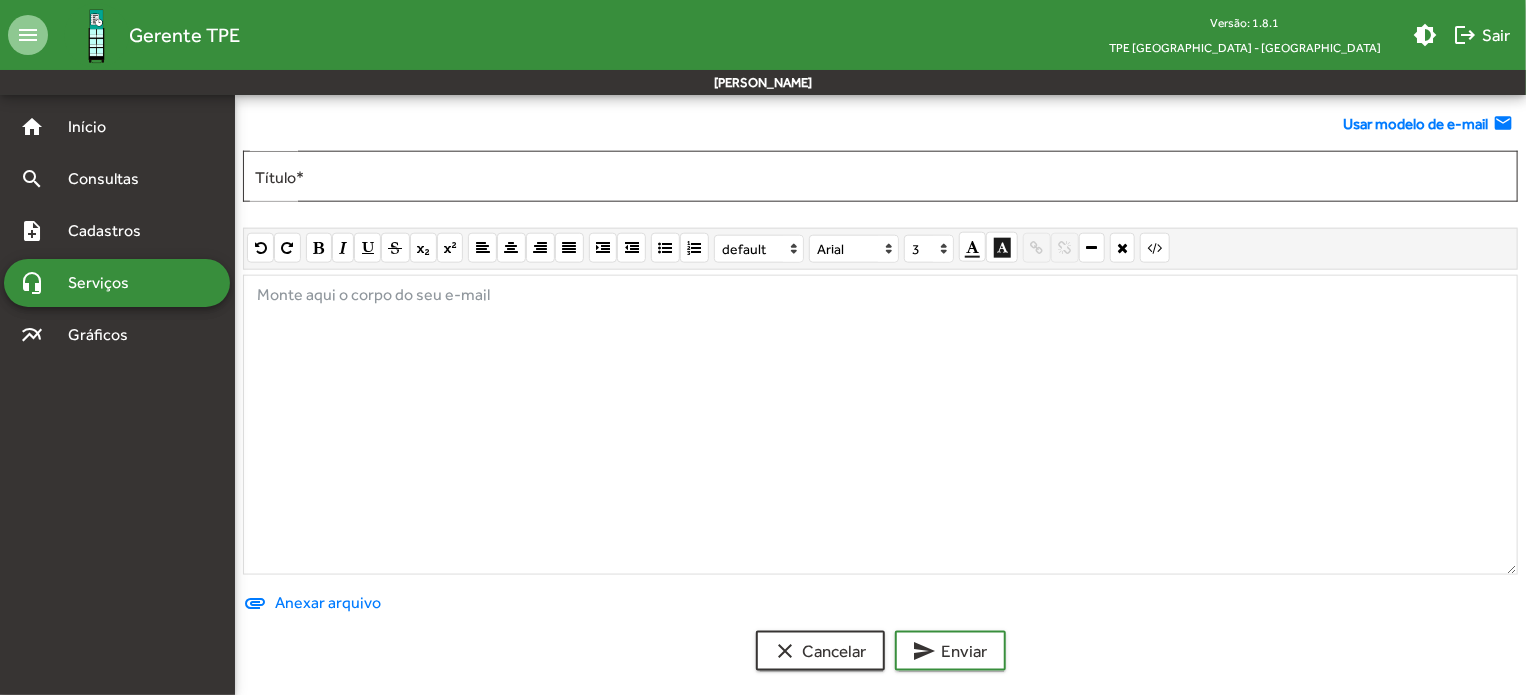 scroll, scrollTop: 1077, scrollLeft: 0, axis: vertical 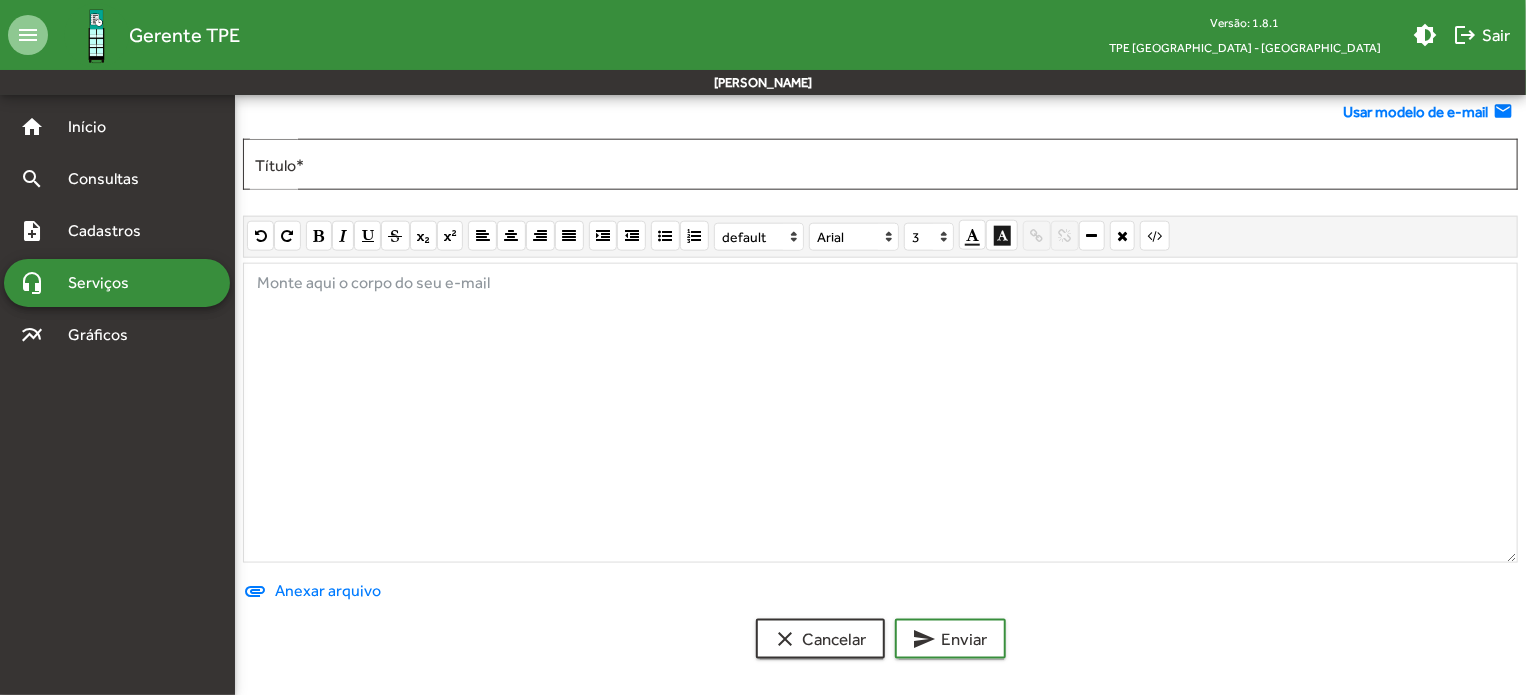 click 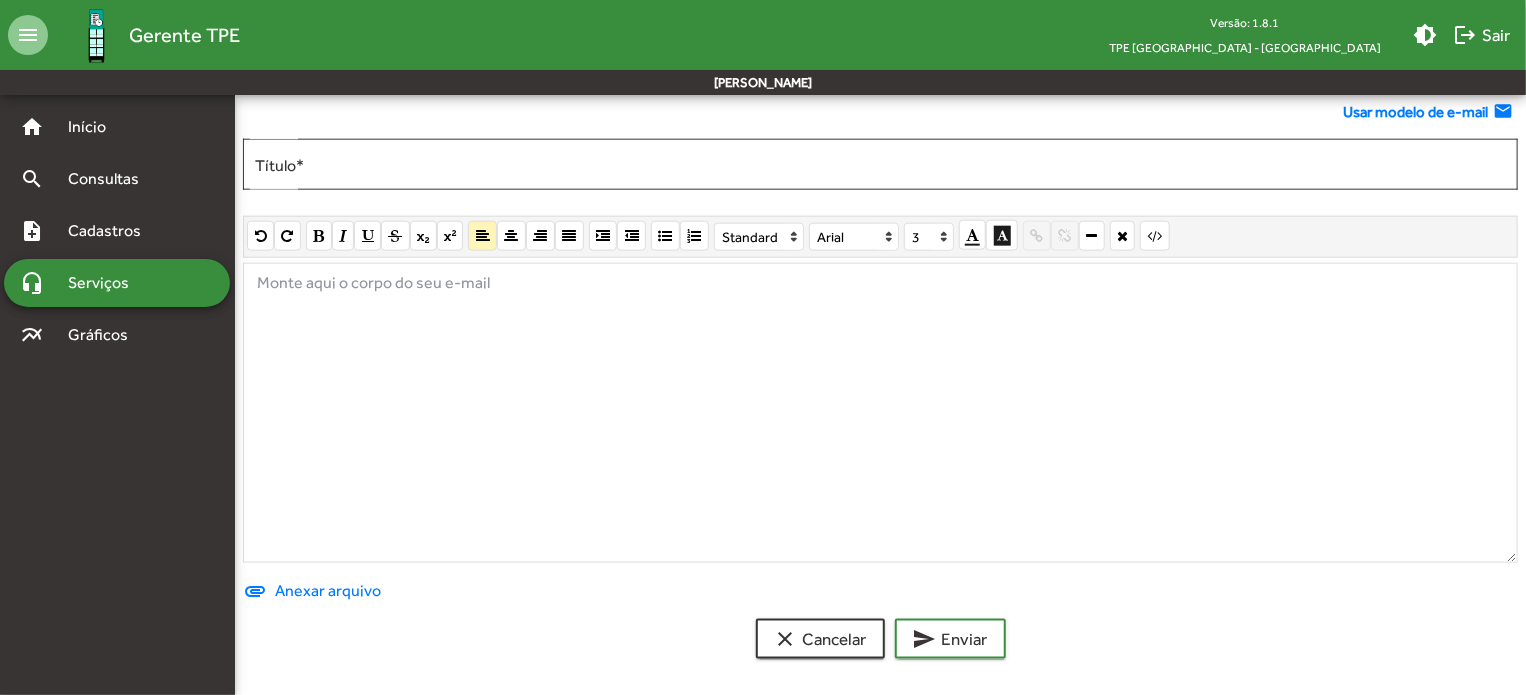 type 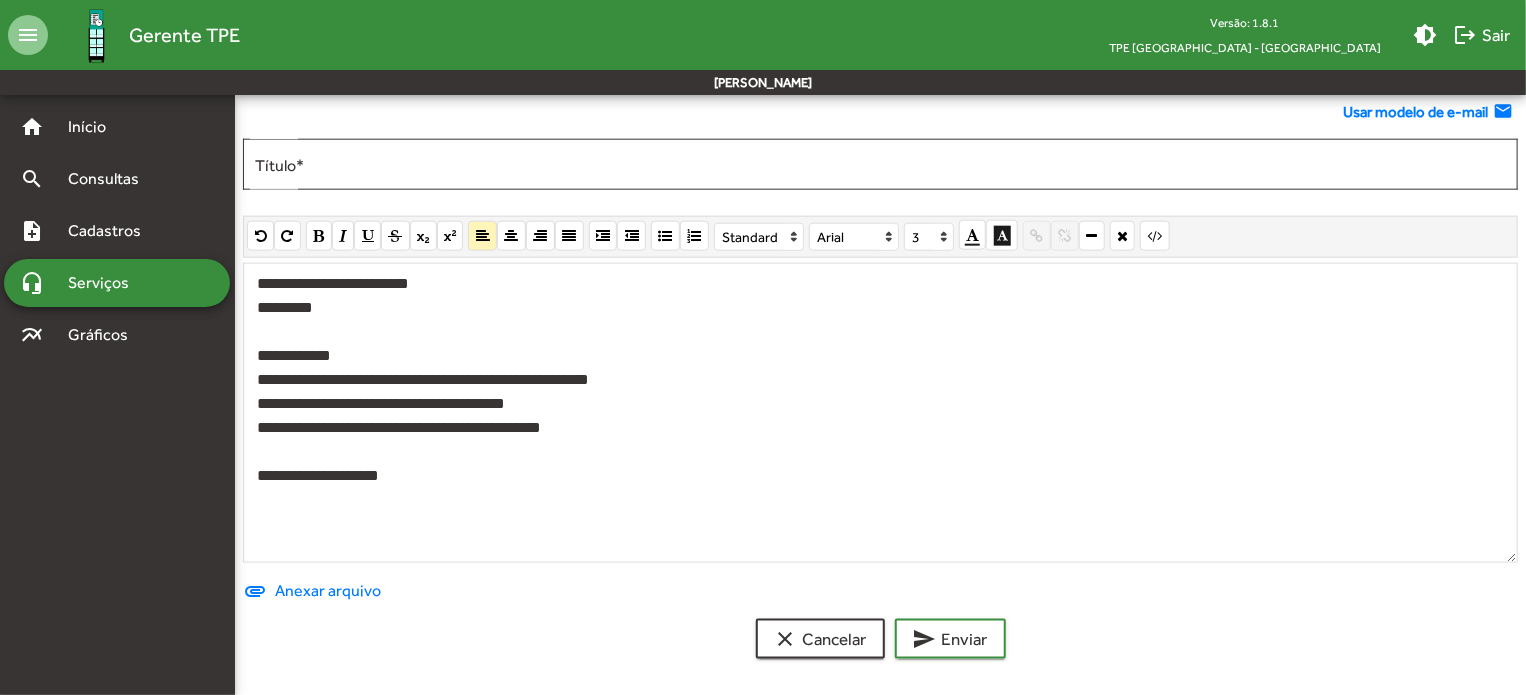 click on "**********" 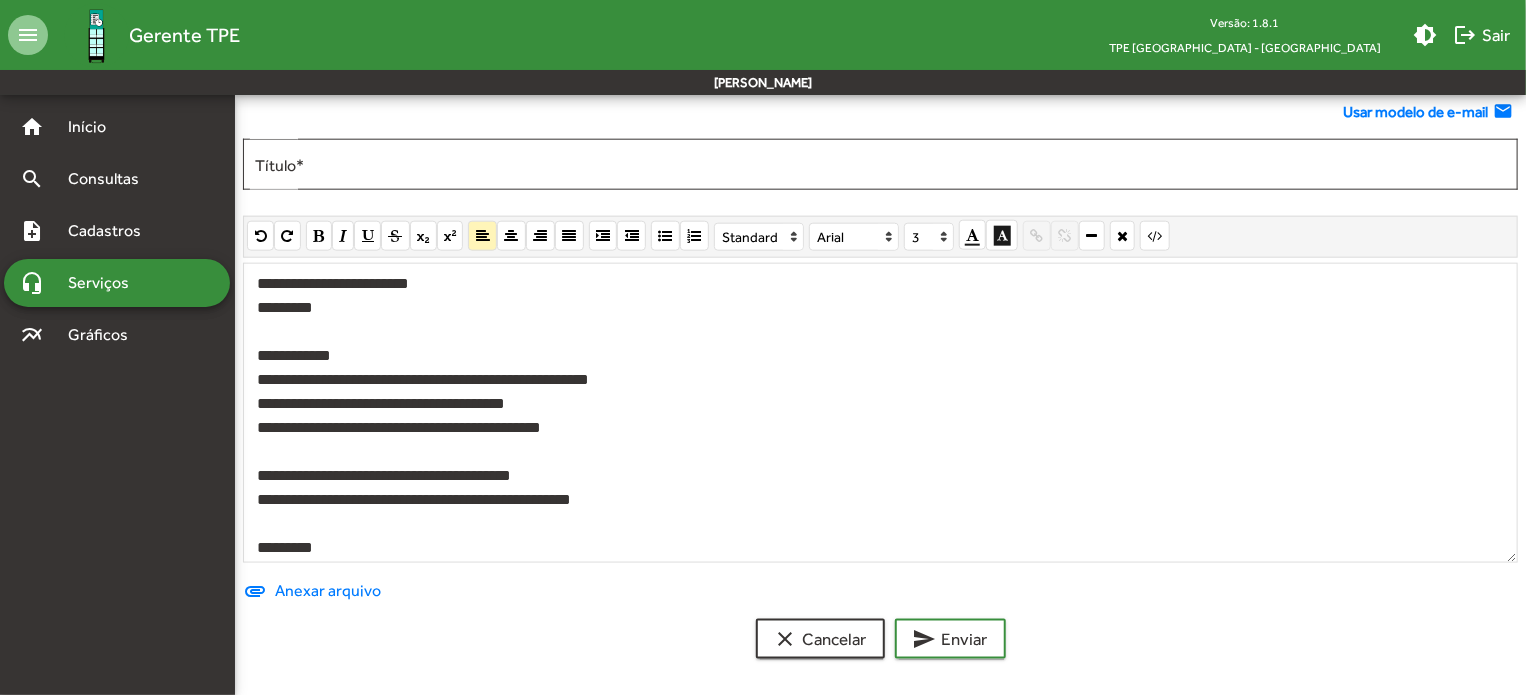 click on "**********" 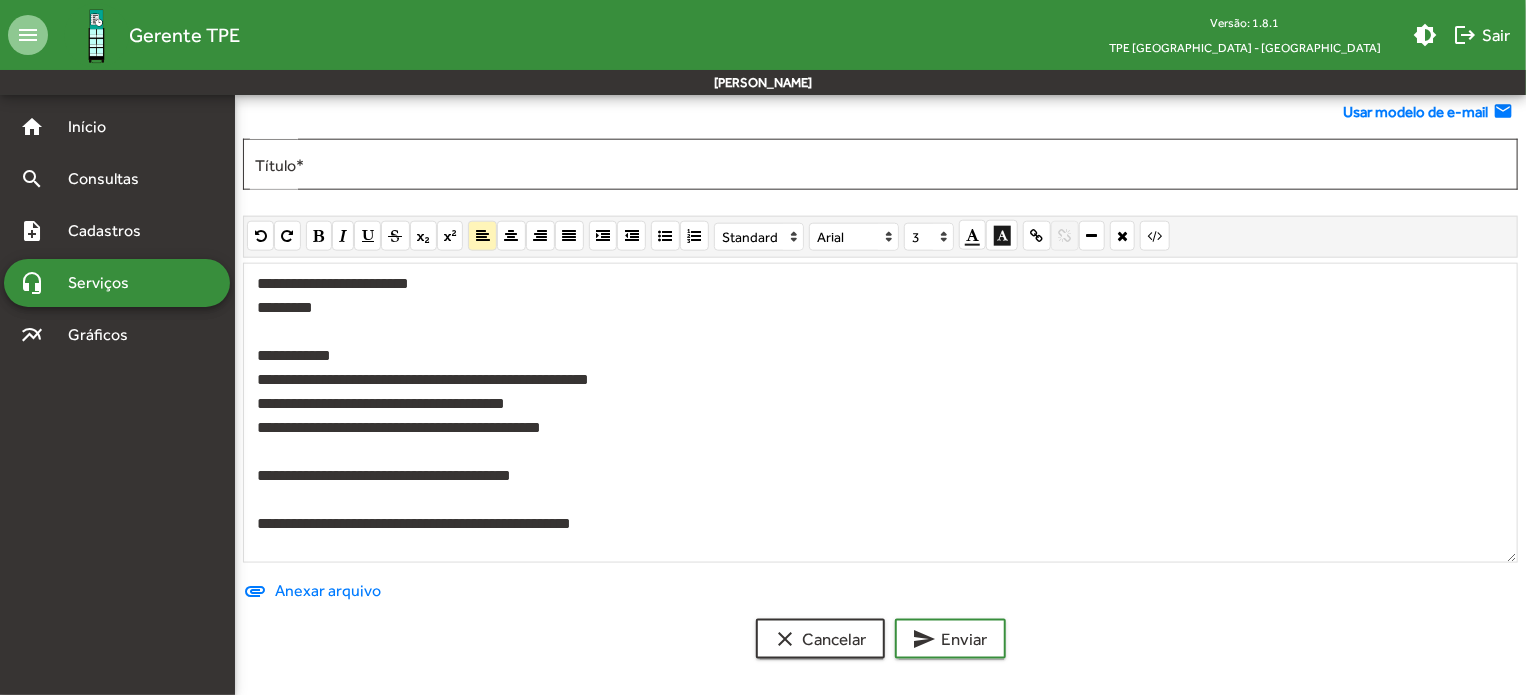drag, startPoint x: 256, startPoint y: 349, endPoint x: 574, endPoint y: 479, distance: 343.5462 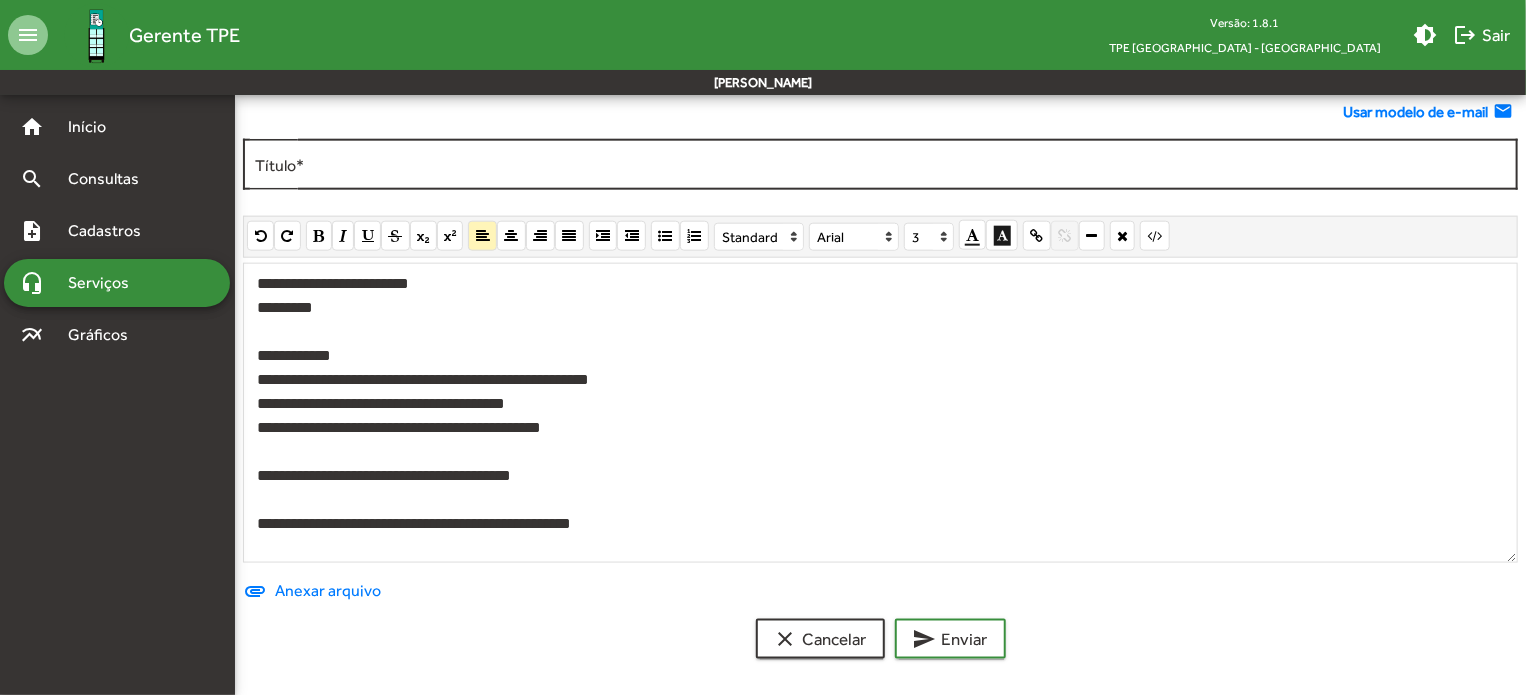 click on "Título  *" 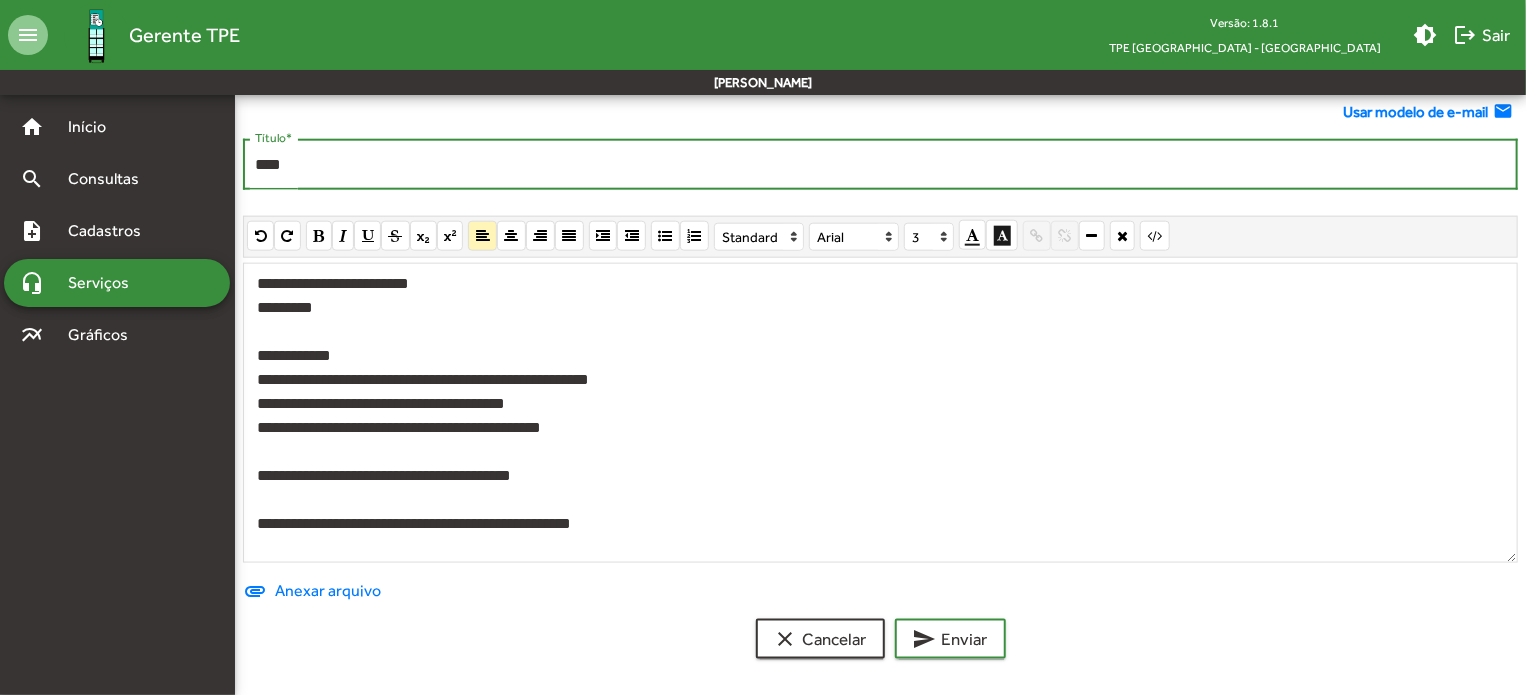 paste on "********" 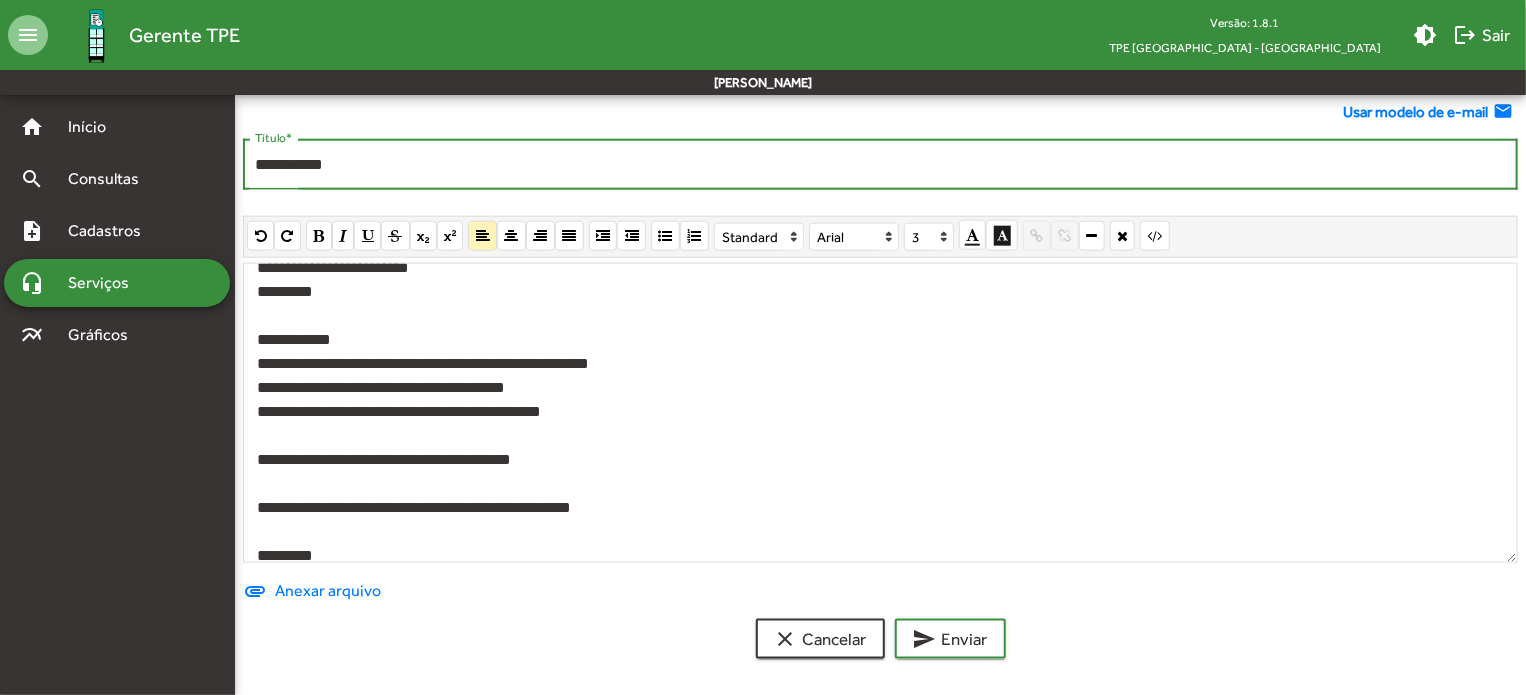 scroll, scrollTop: 37, scrollLeft: 0, axis: vertical 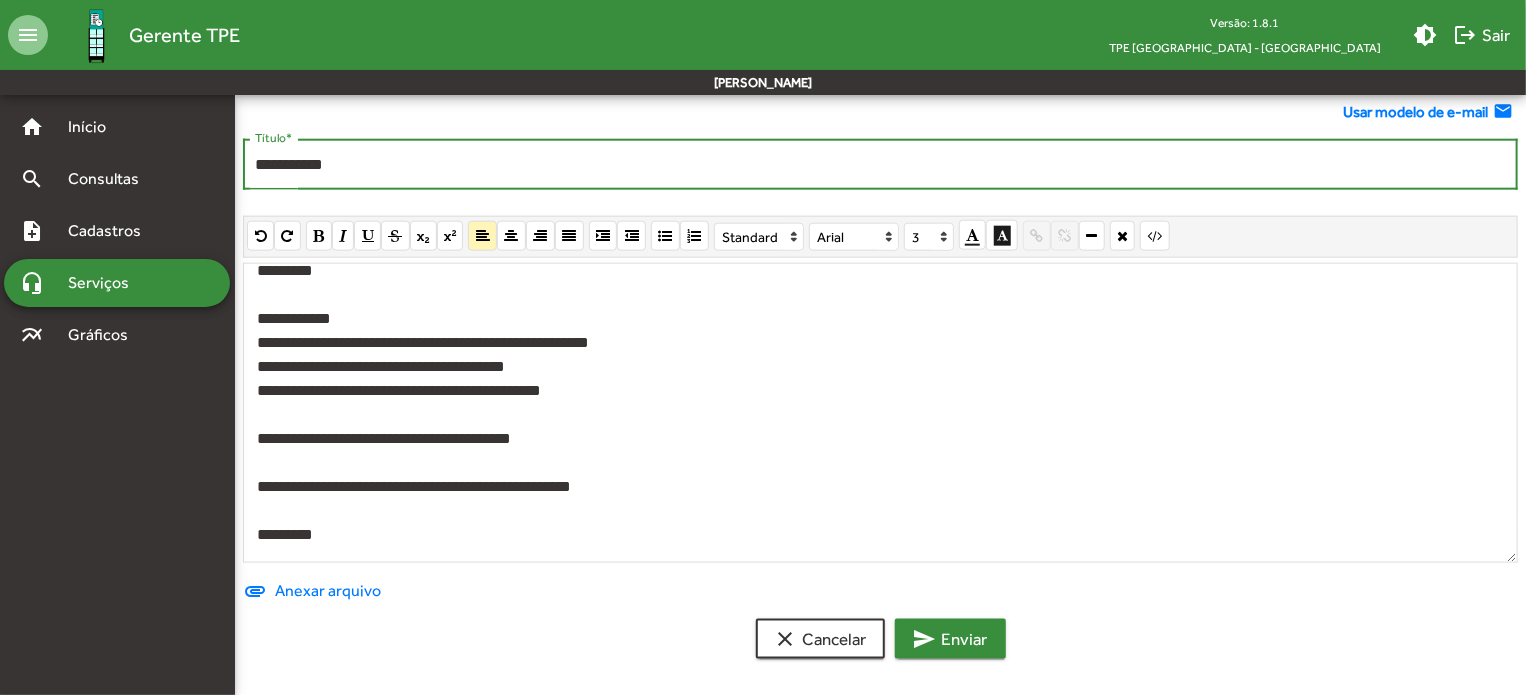 type on "**********" 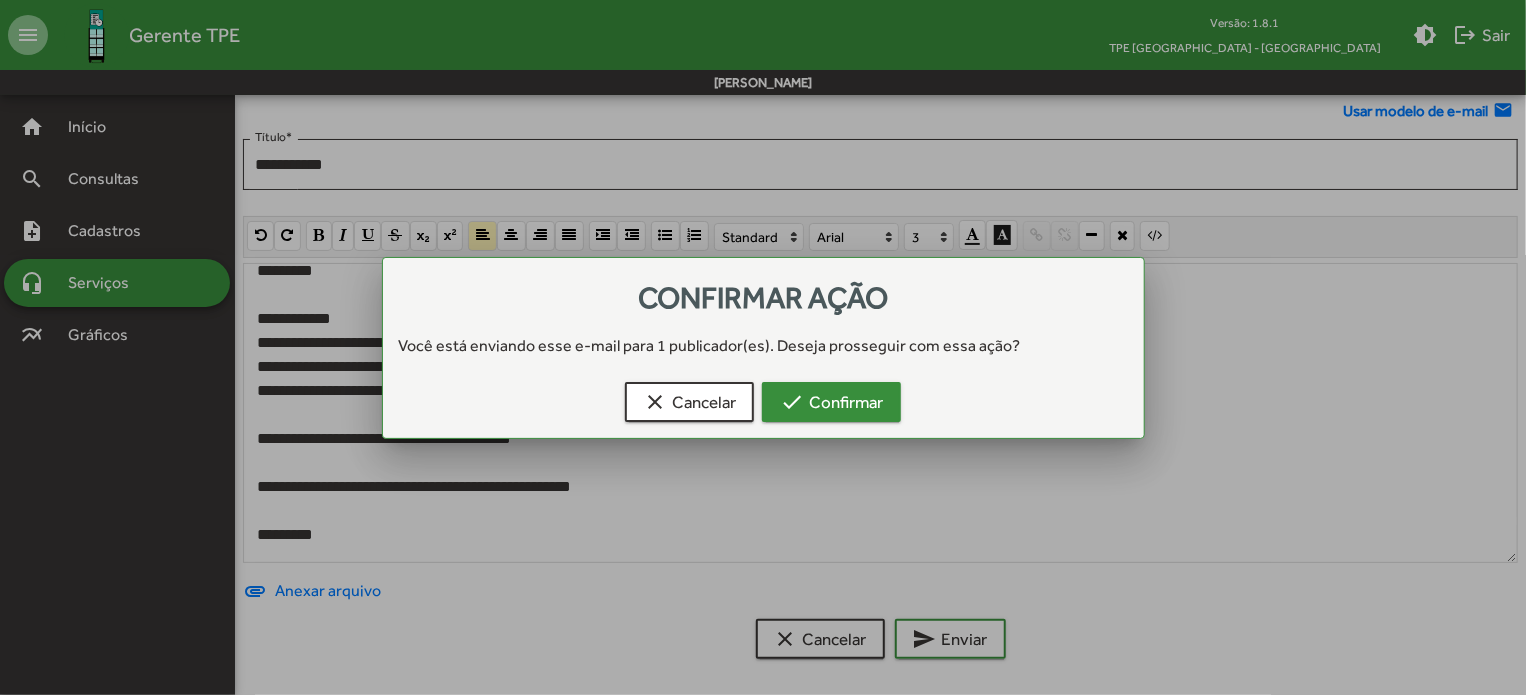 click on "check  Confirmar" at bounding box center (831, 402) 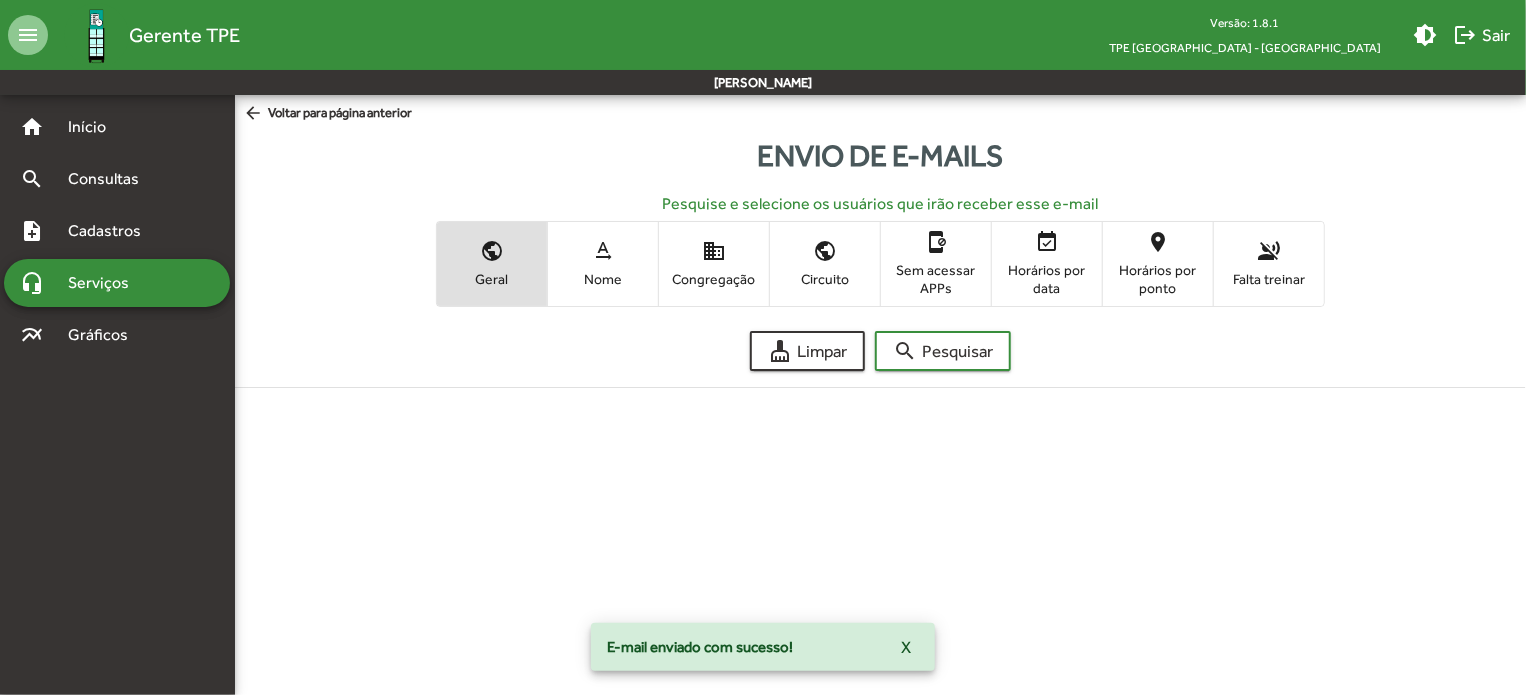 scroll, scrollTop: 0, scrollLeft: 0, axis: both 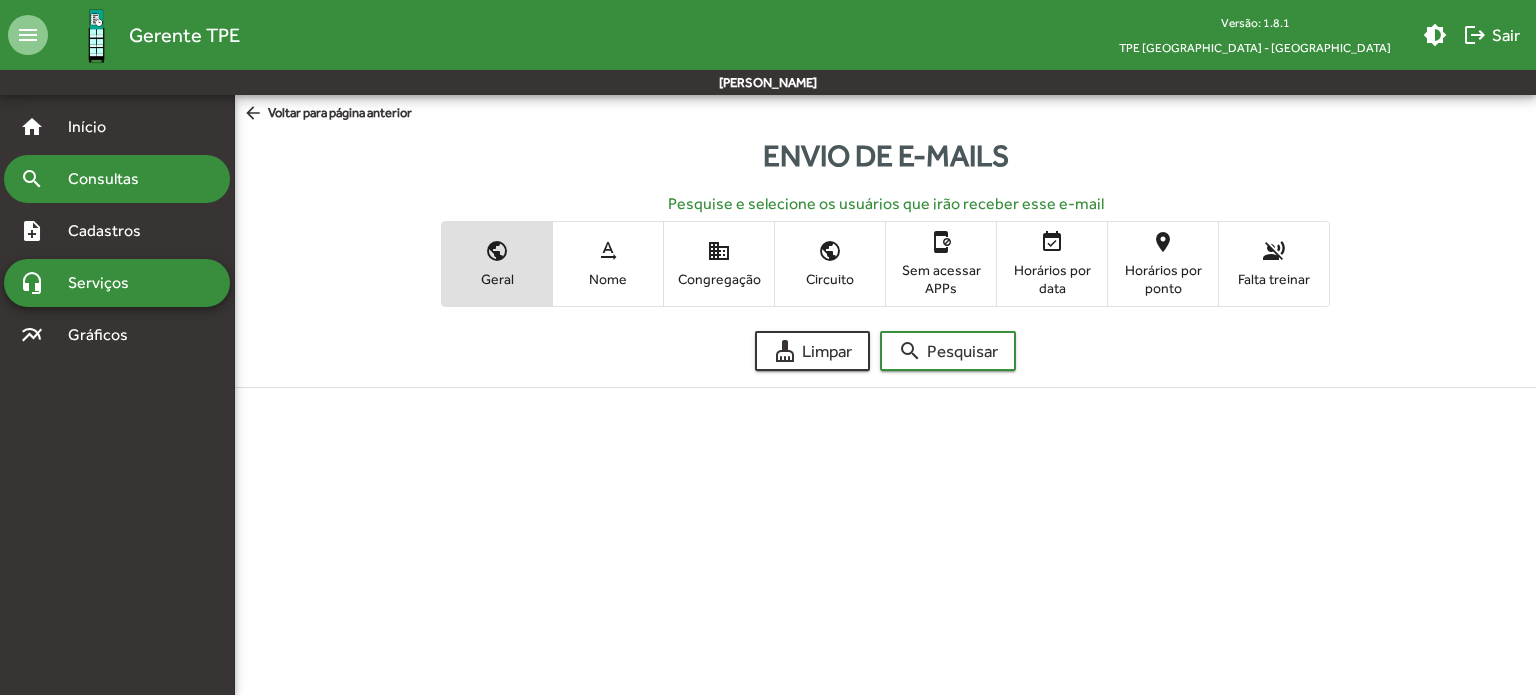 click on "search Consultas" at bounding box center [117, 179] 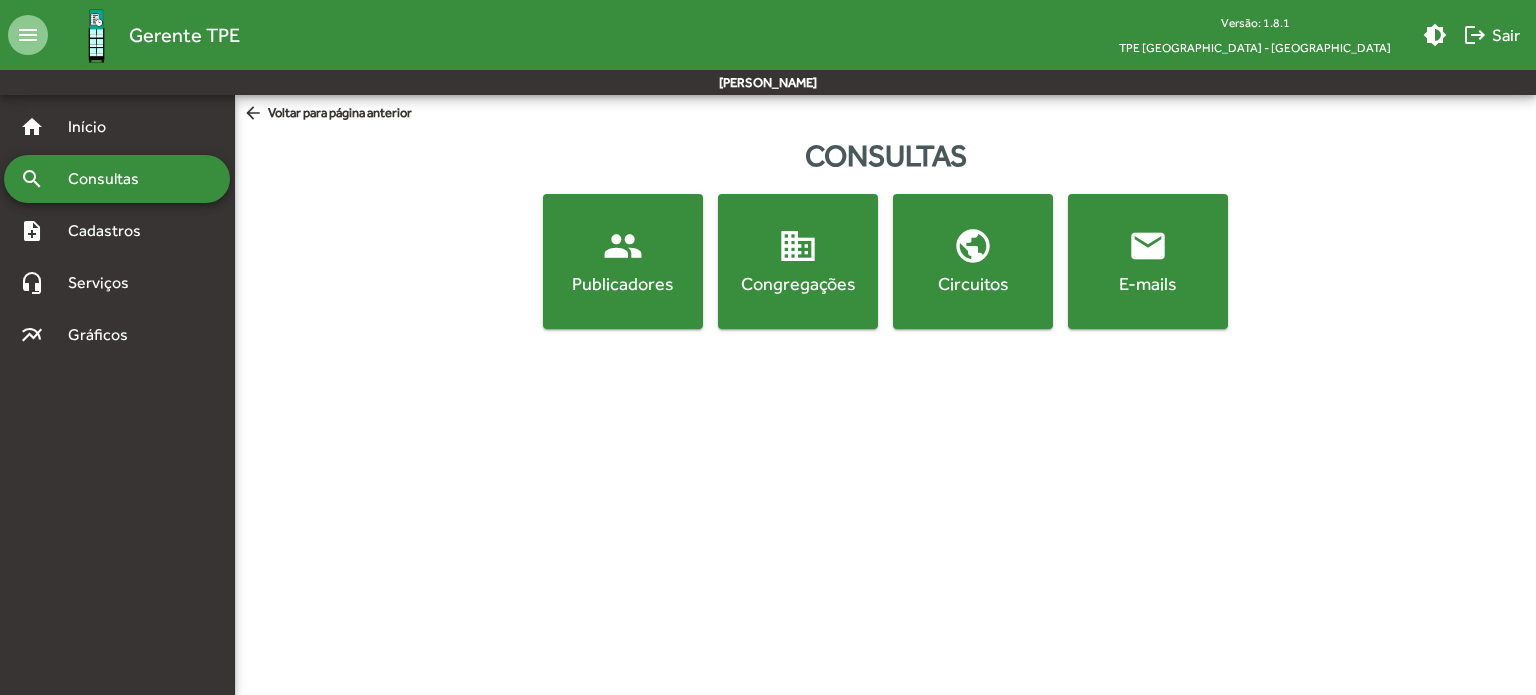 click on "people  Publicadores" 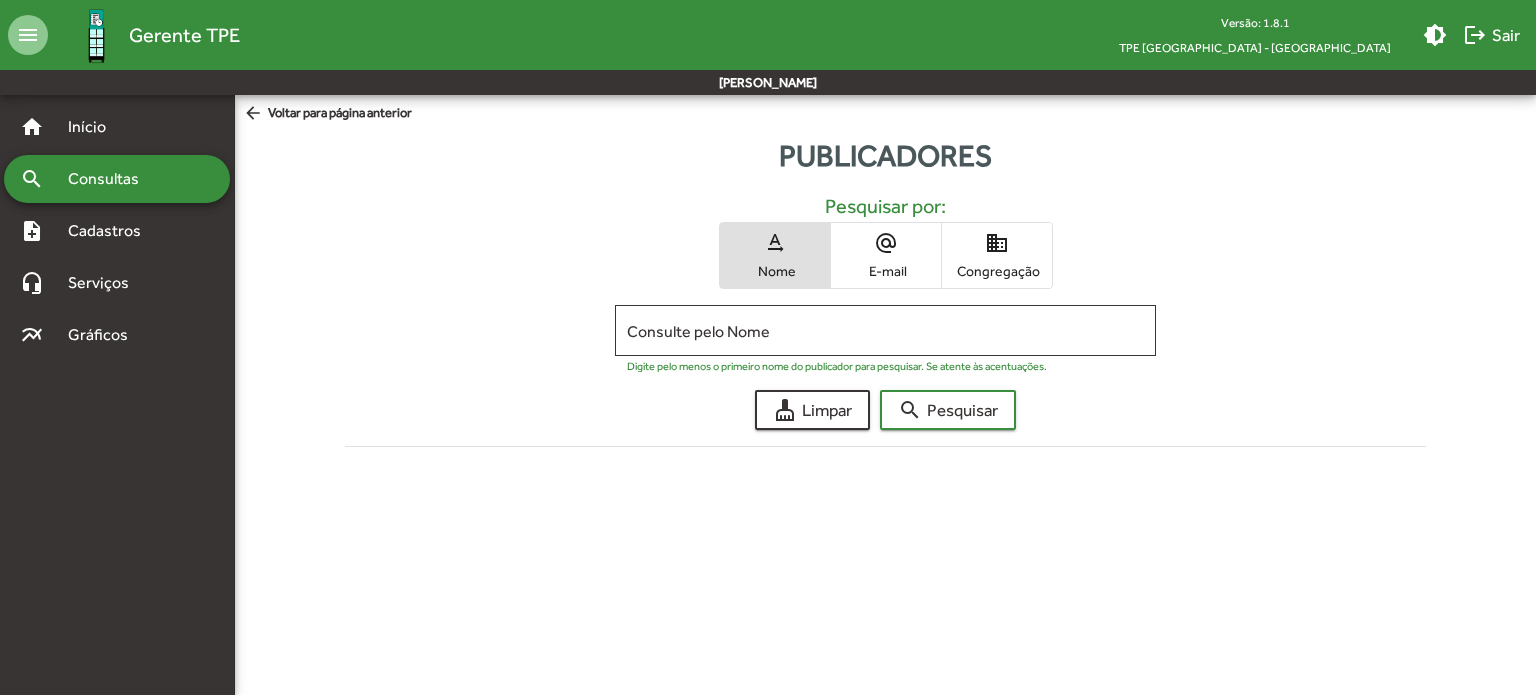 click on "alternate_email" at bounding box center [886, 243] 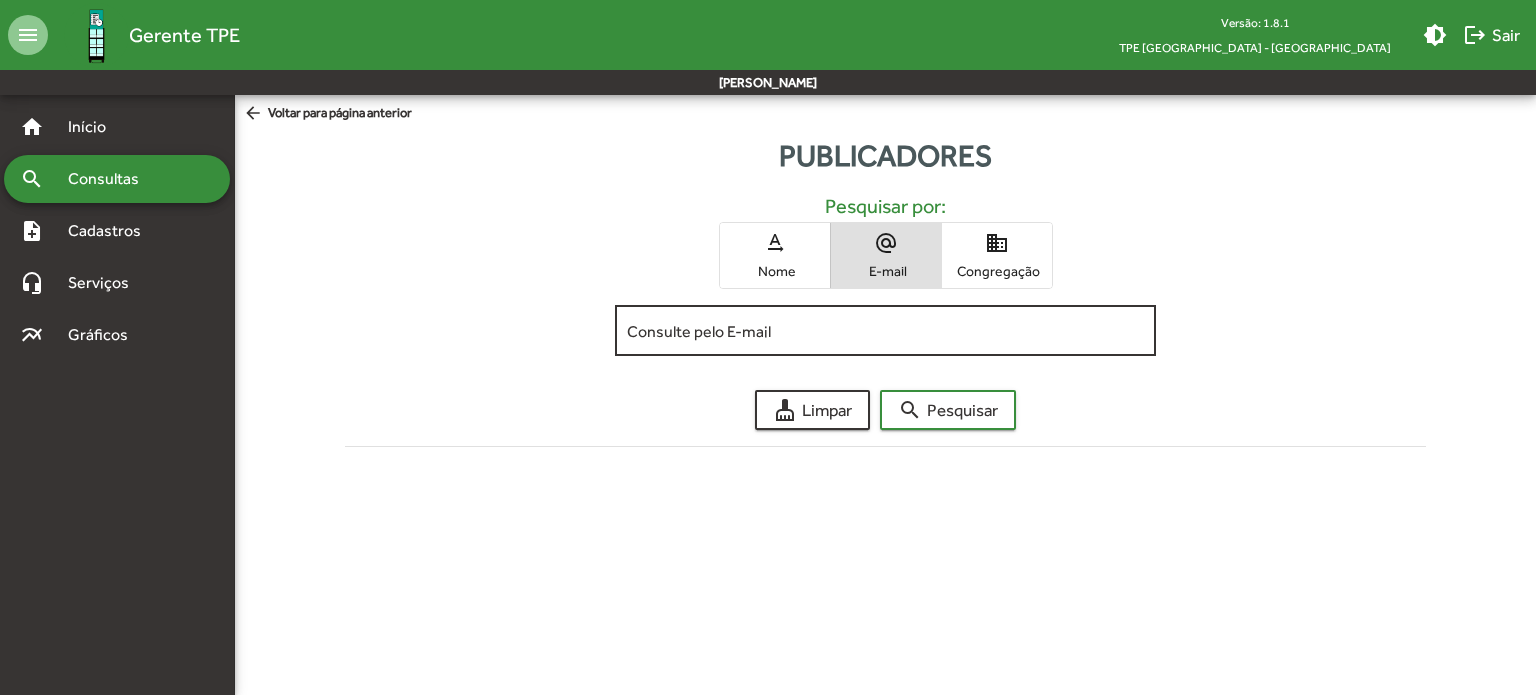 click on "Consulte pelo E-mail" at bounding box center (885, 331) 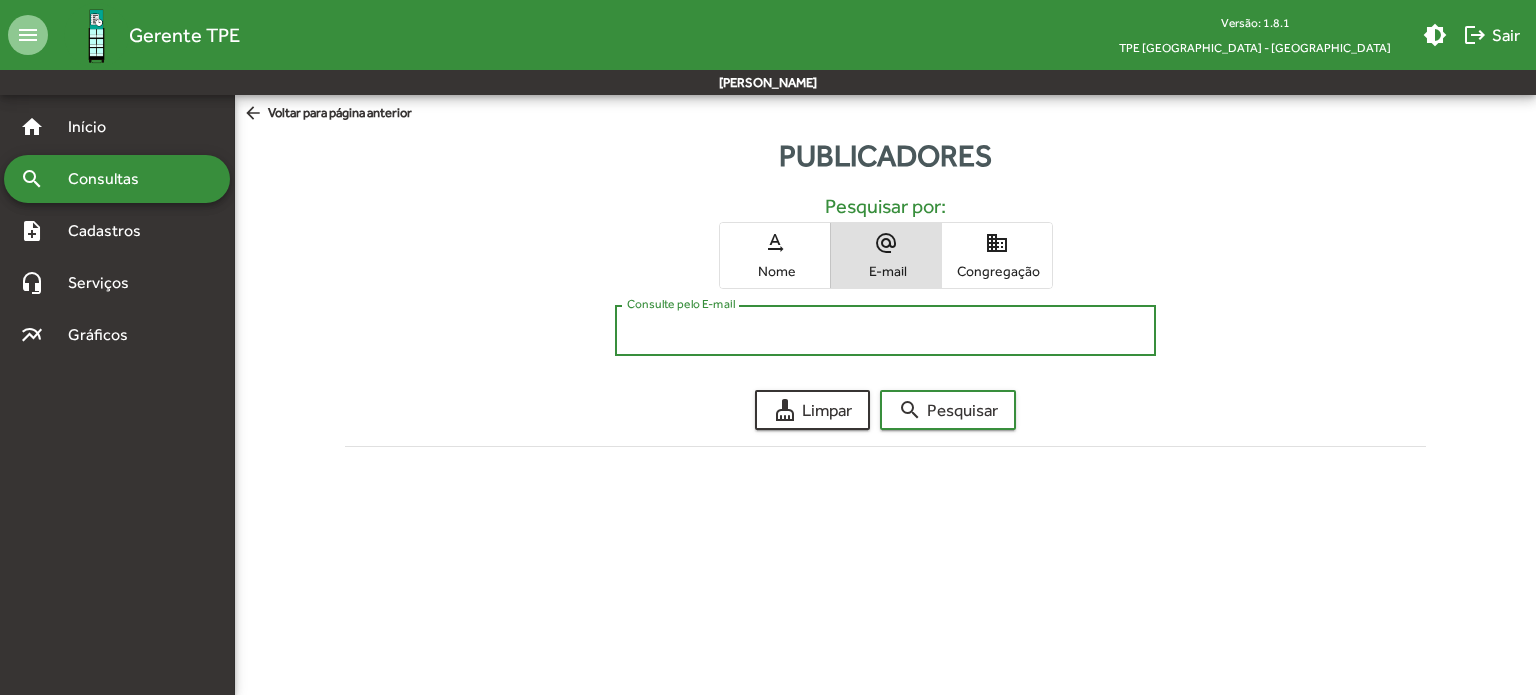 paste on "**********" 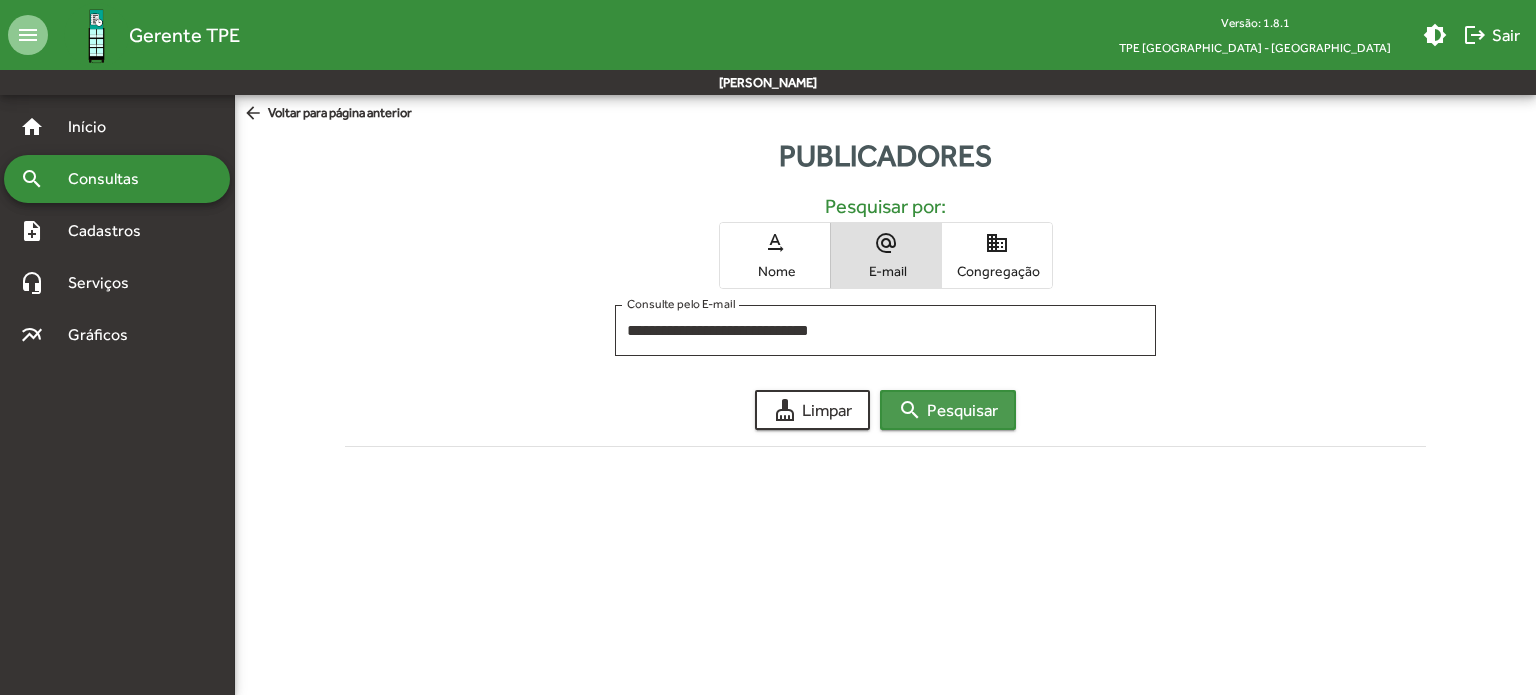 click on "search  Pesquisar" 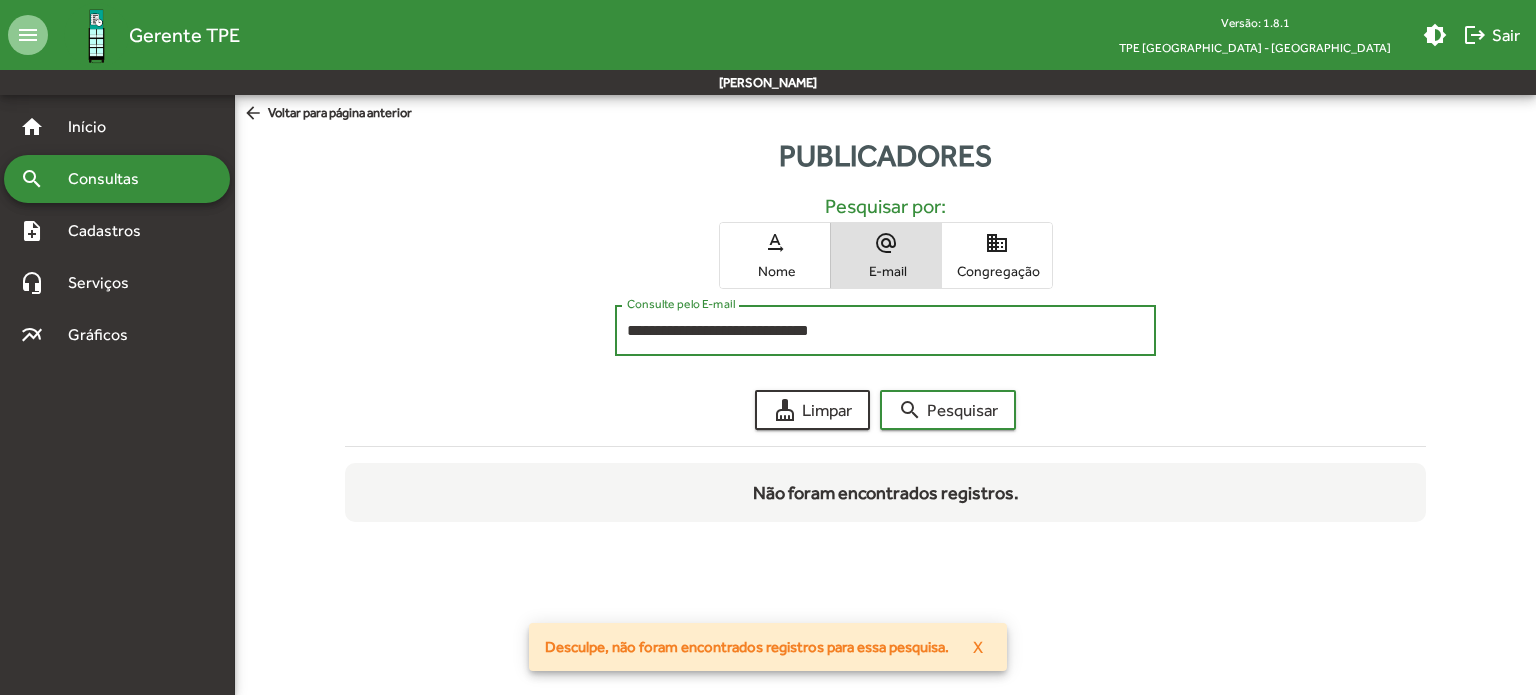 click on "**********" at bounding box center [885, 331] 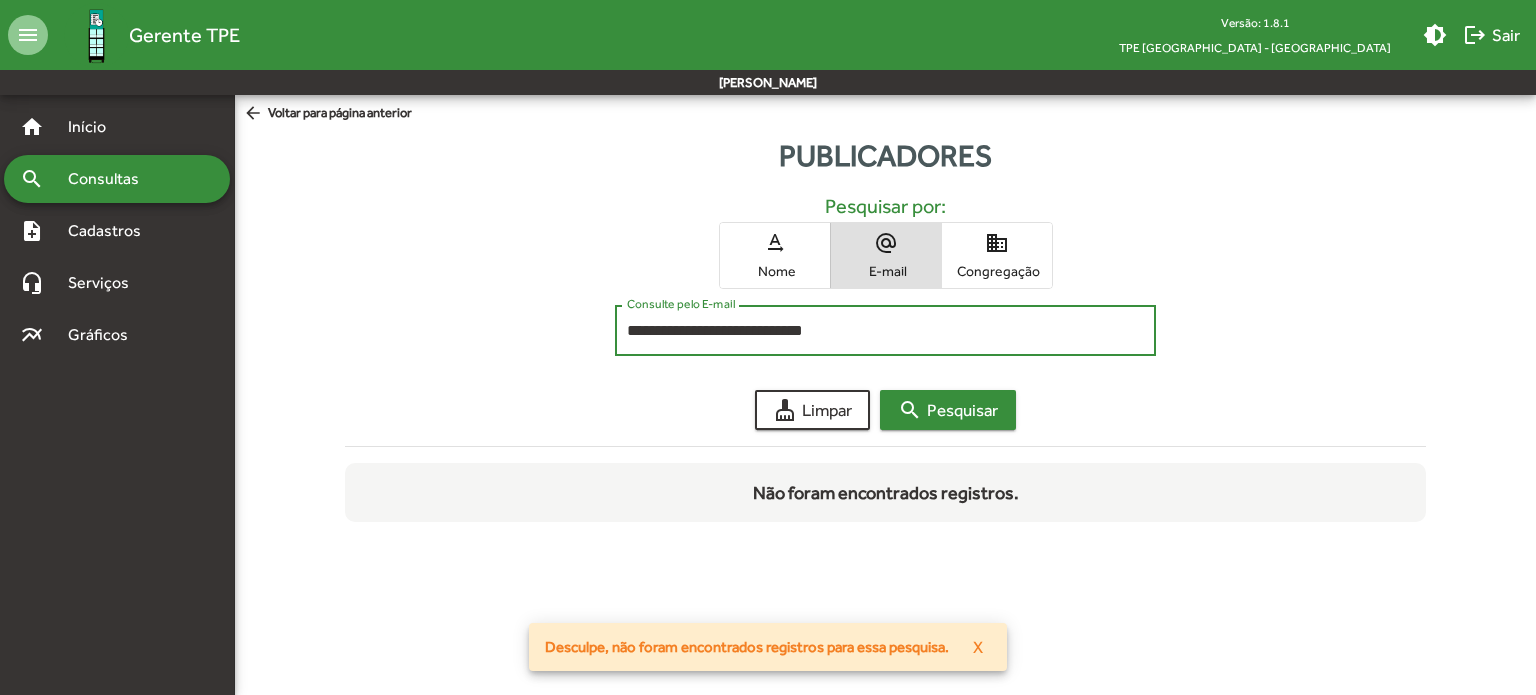 type on "**********" 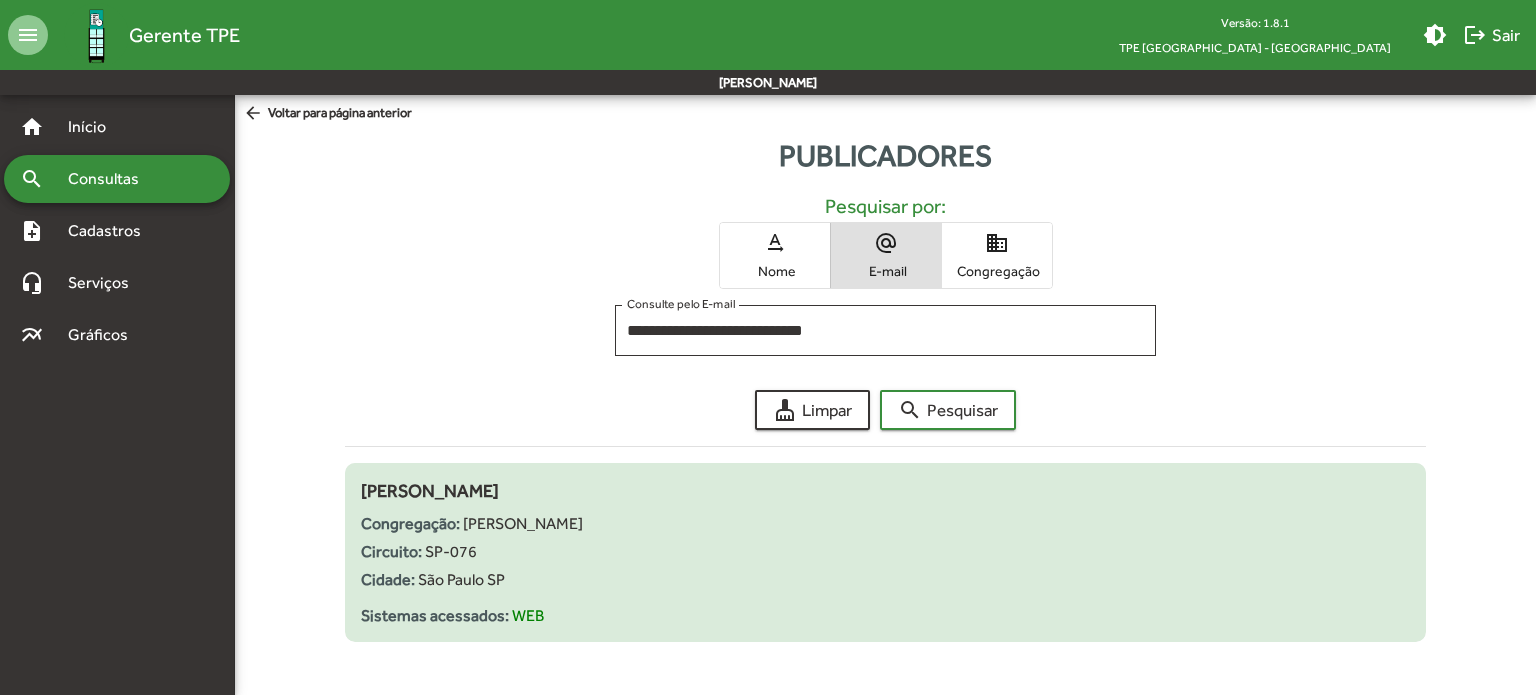 drag, startPoint x: 368, startPoint y: 493, endPoint x: 592, endPoint y: 504, distance: 224.26993 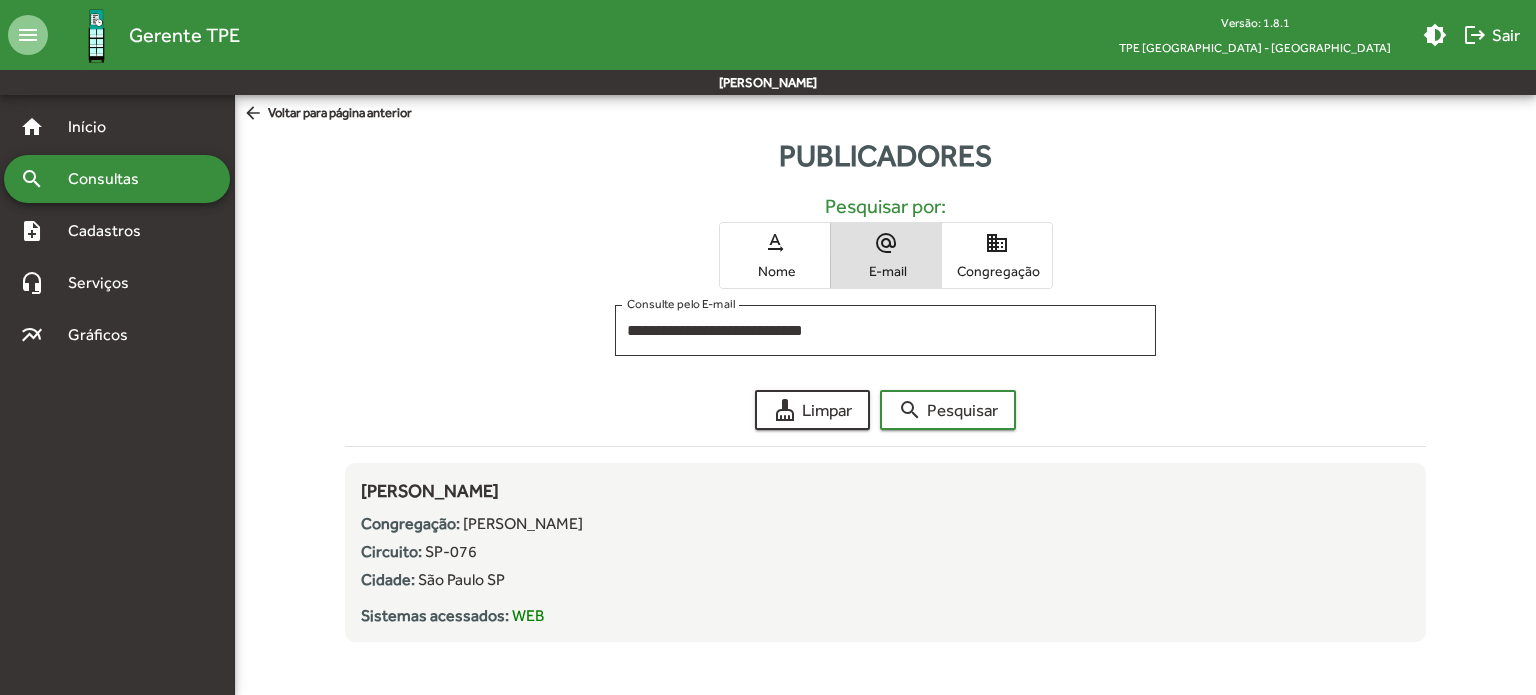 copy on "[PERSON_NAME]" 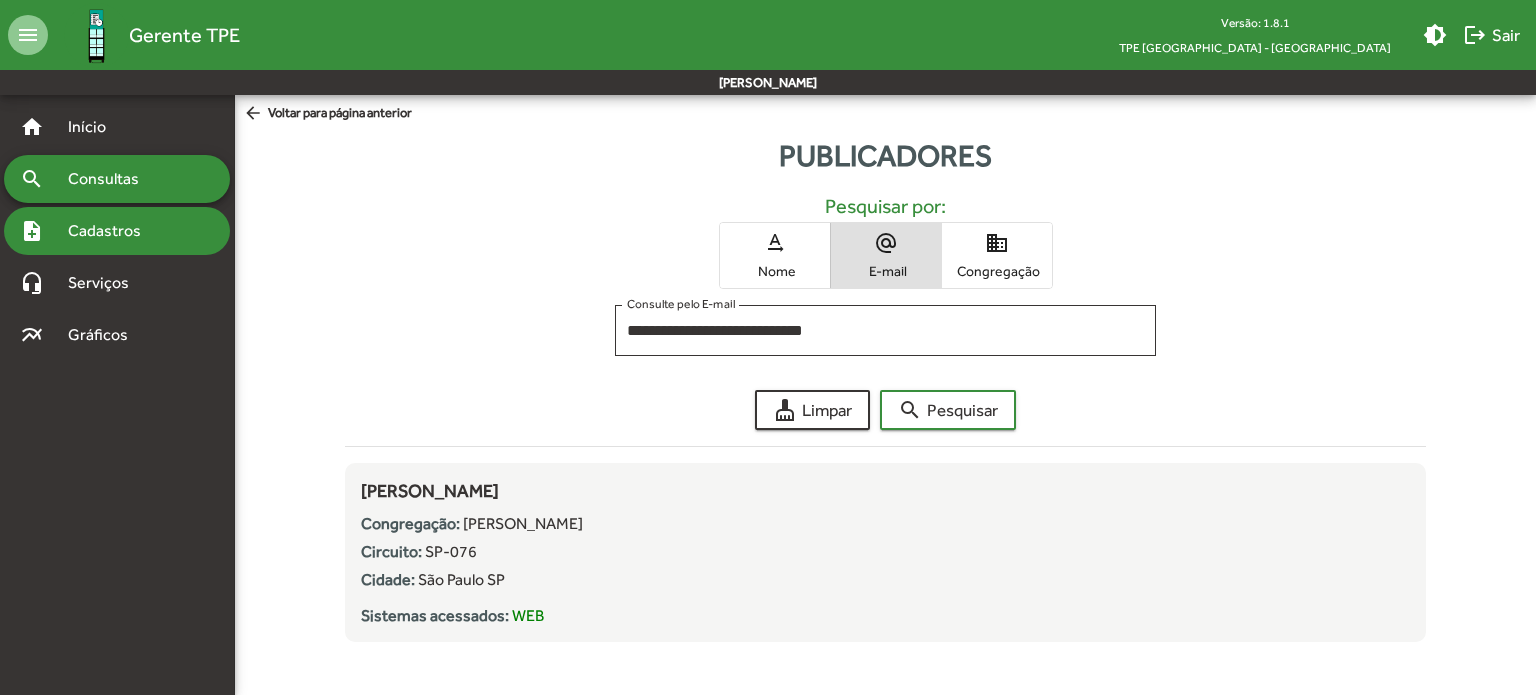 click on "Cadastros" at bounding box center [111, 231] 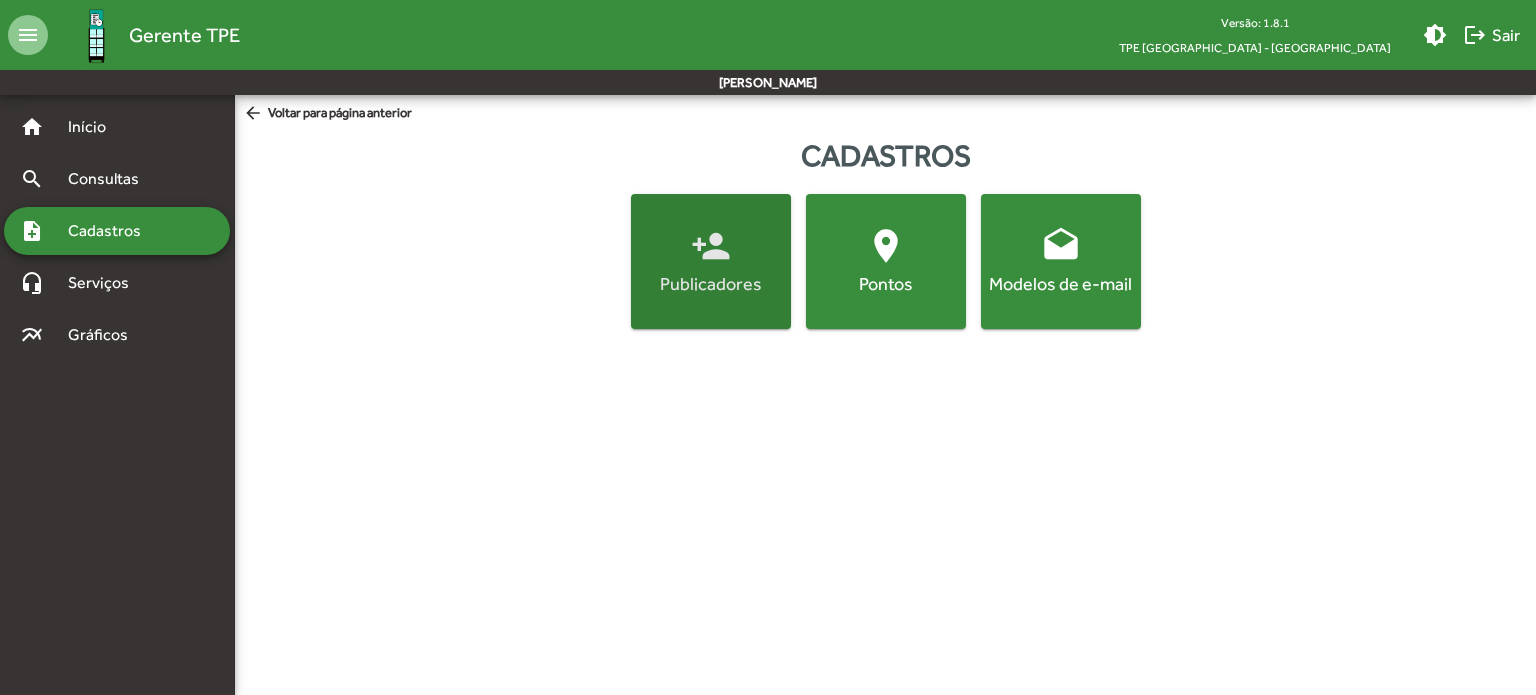 click on "person_add  Publicadores" 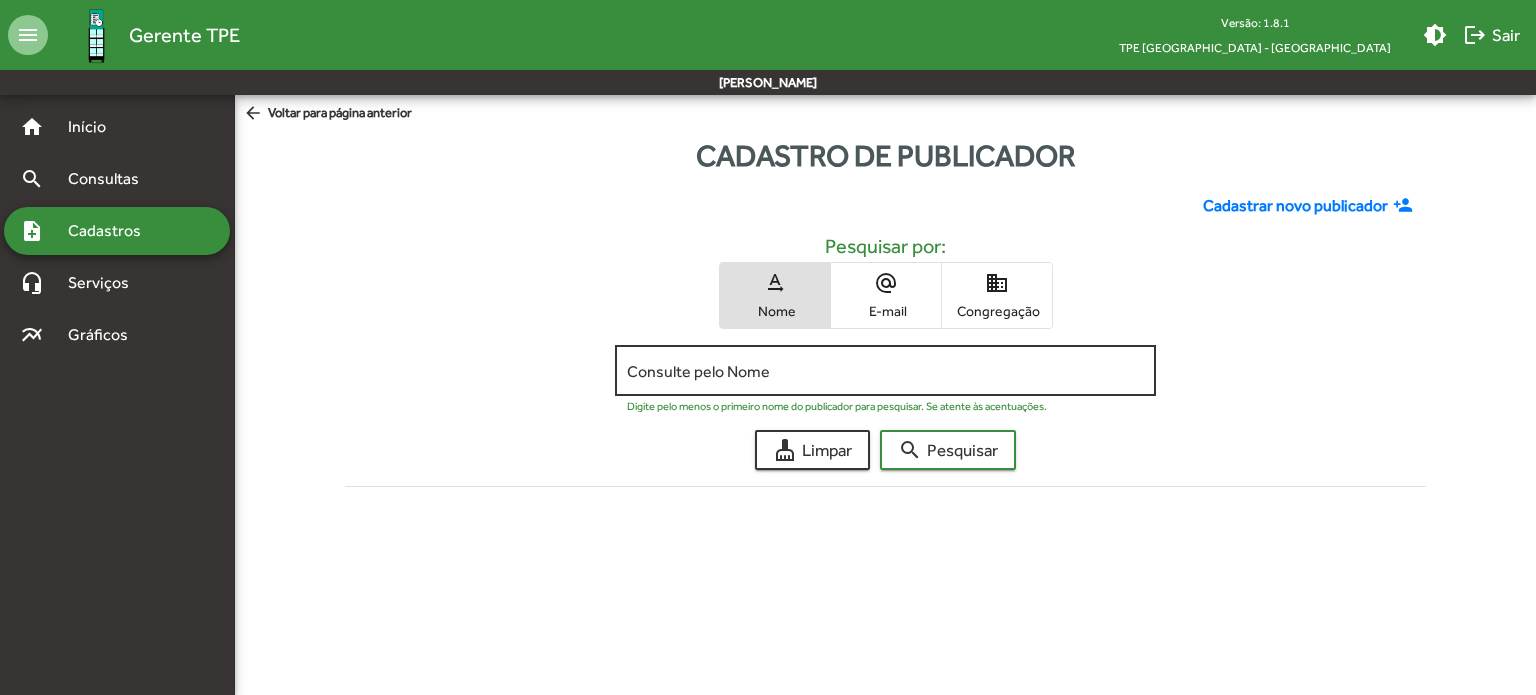 click on "Consulte pelo Nome" 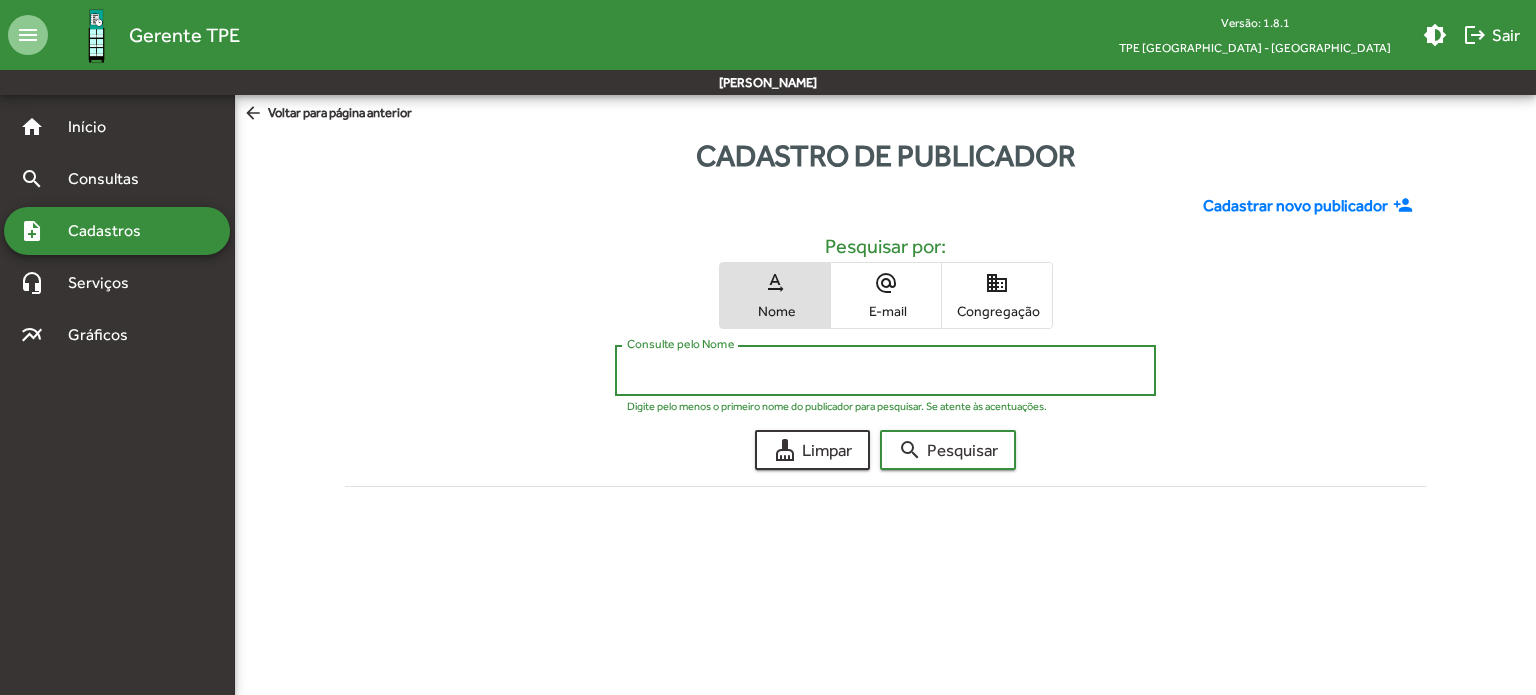paste on "**********" 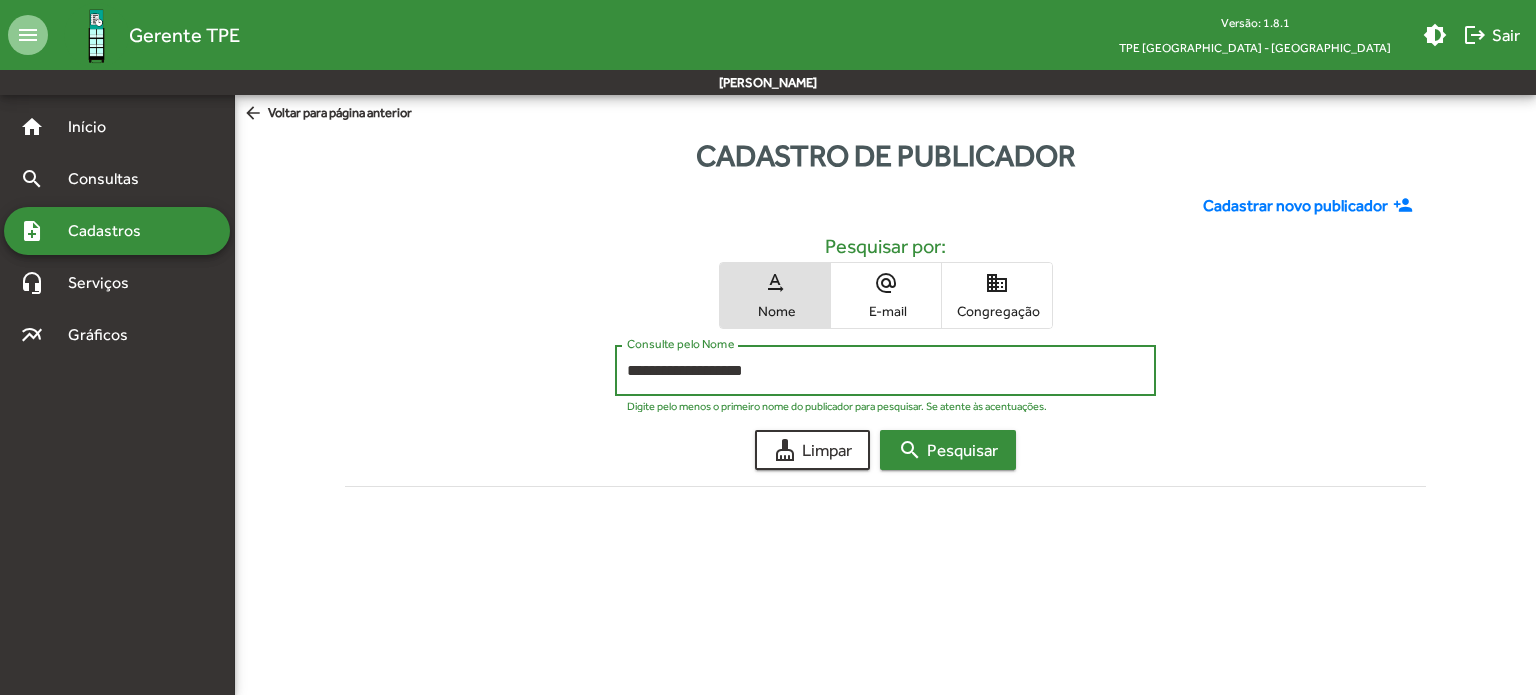 type on "**********" 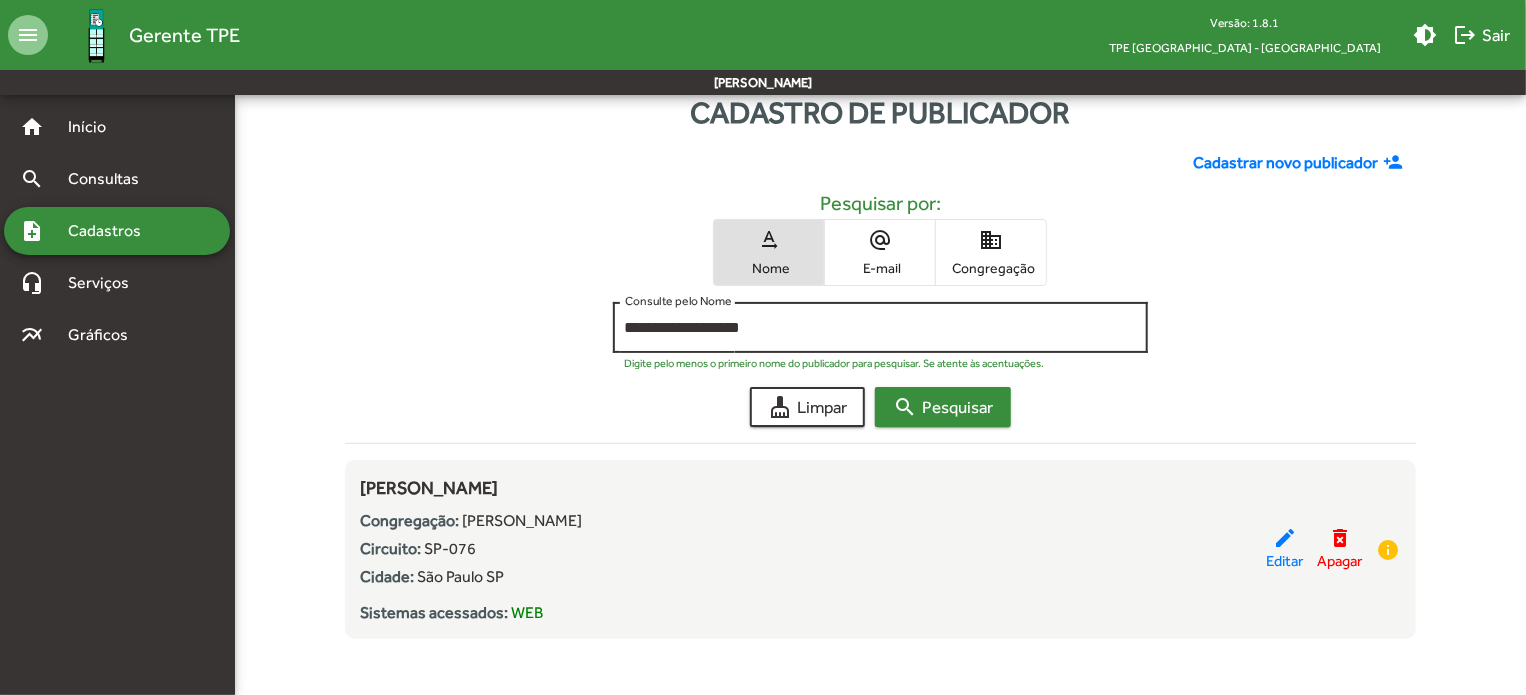 scroll, scrollTop: 49, scrollLeft: 0, axis: vertical 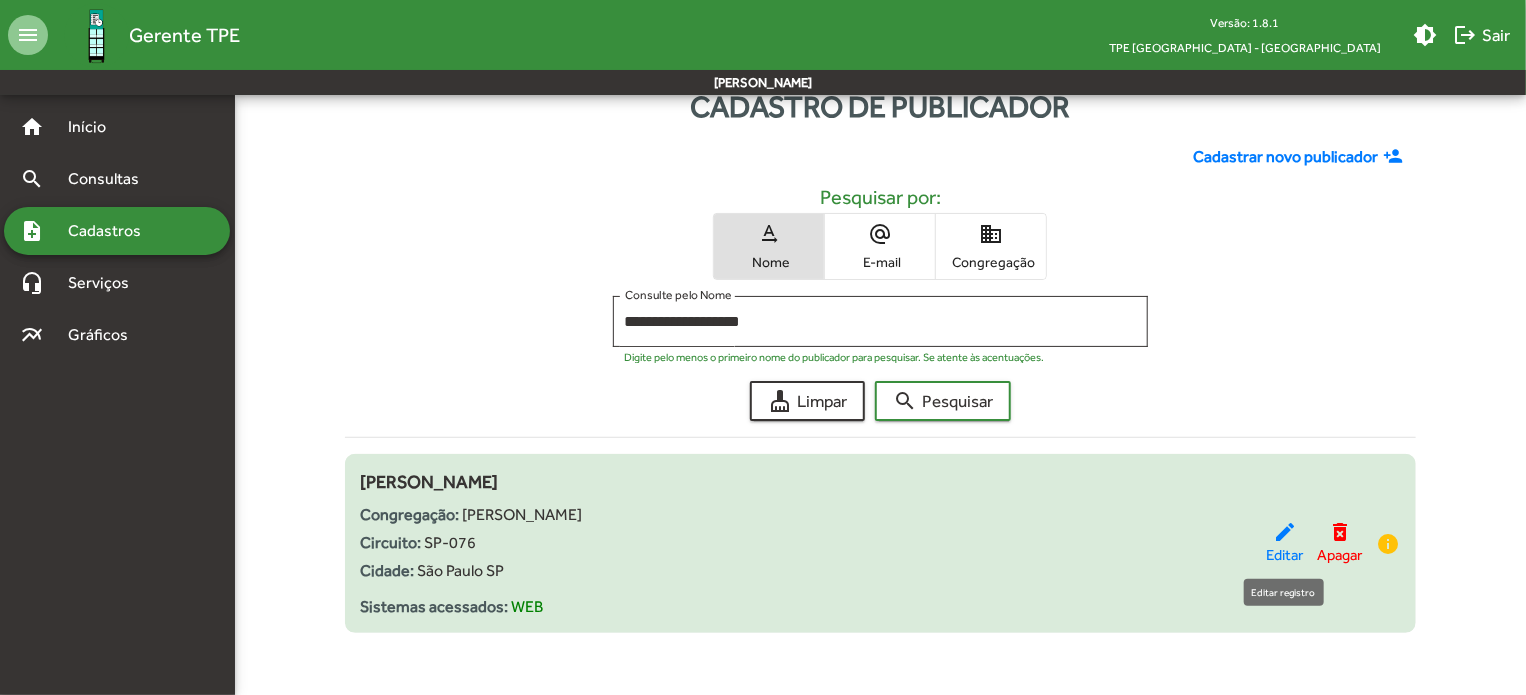 click on "edit" 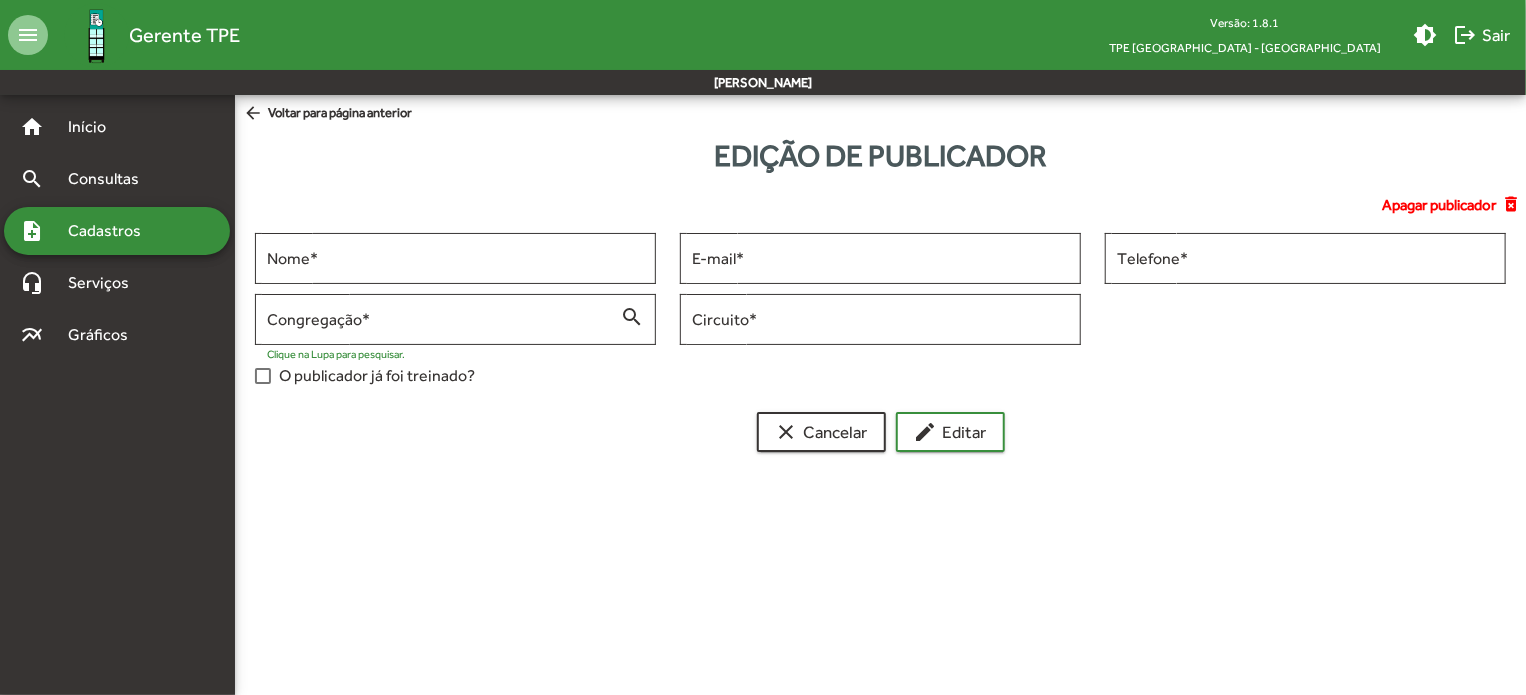 scroll, scrollTop: 0, scrollLeft: 0, axis: both 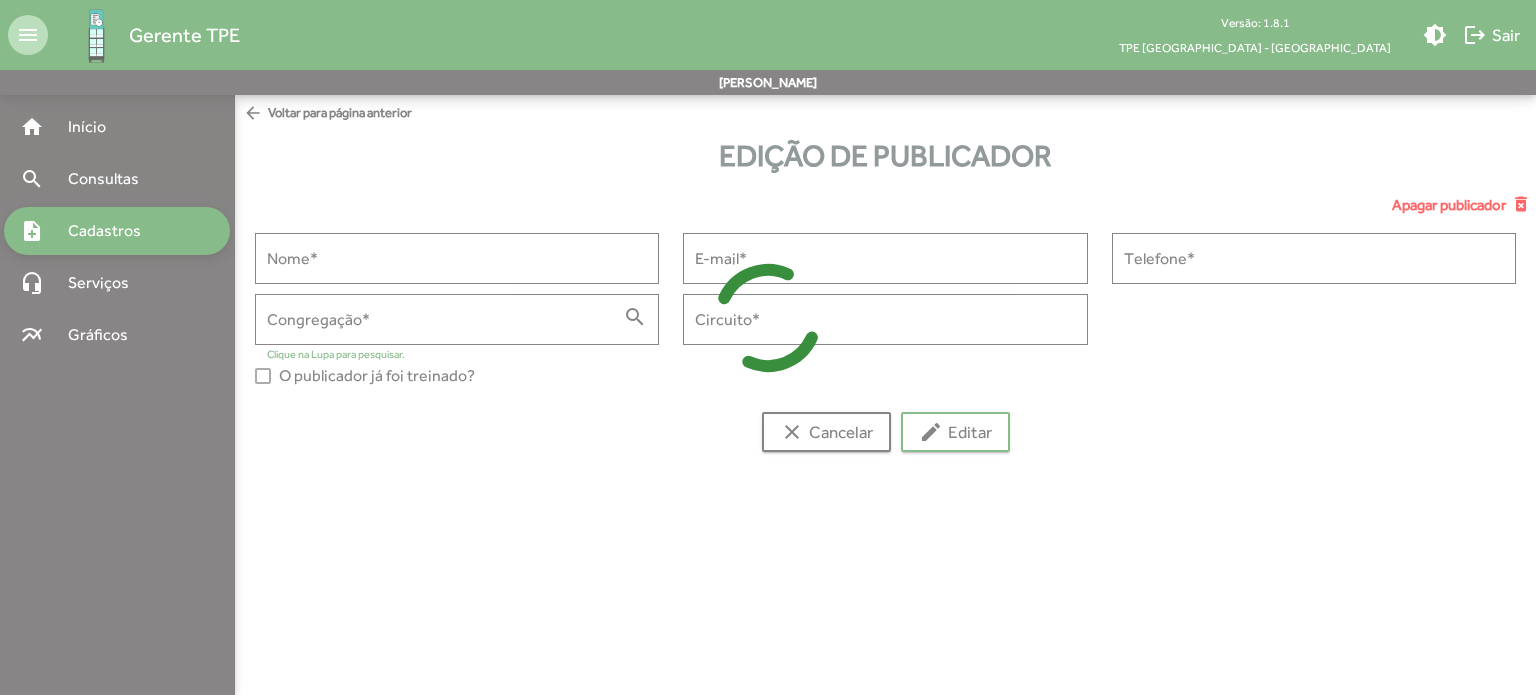 type on "**********" 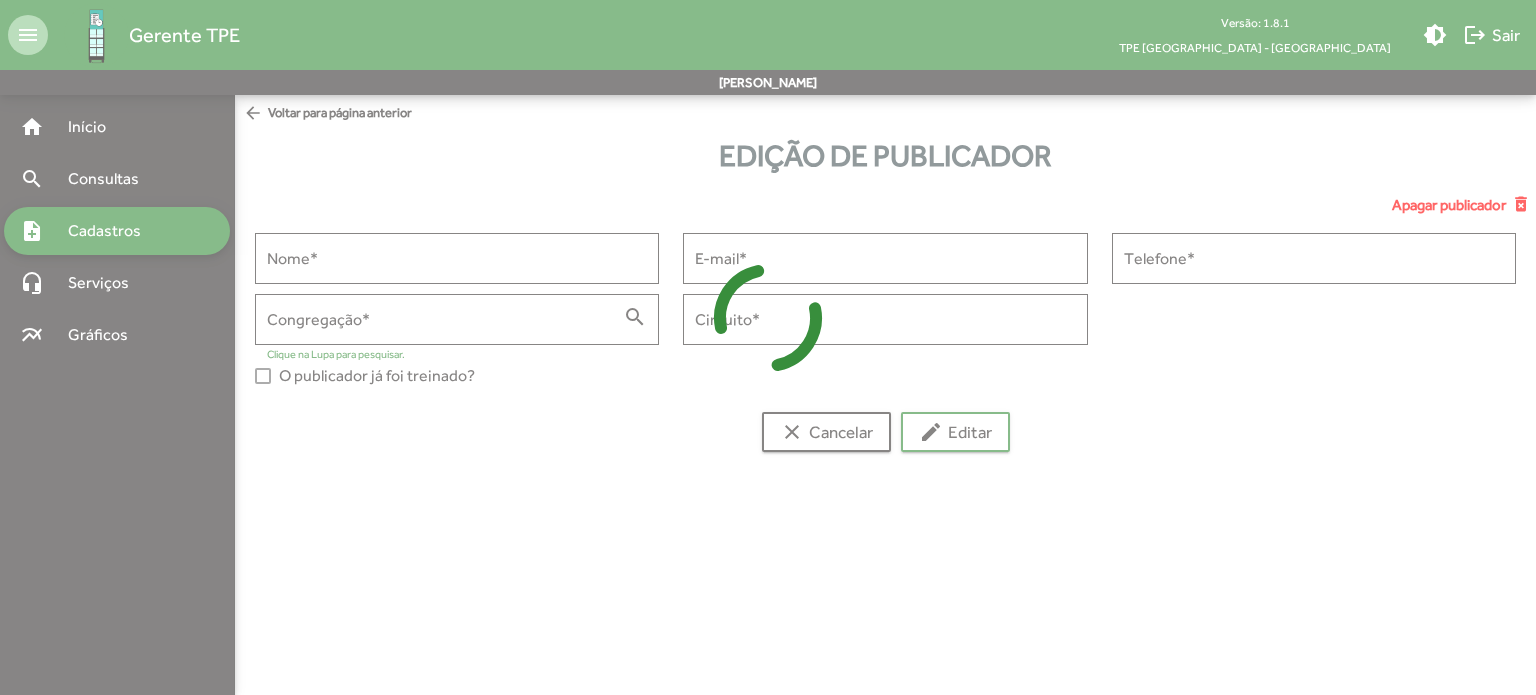 type on "**********" 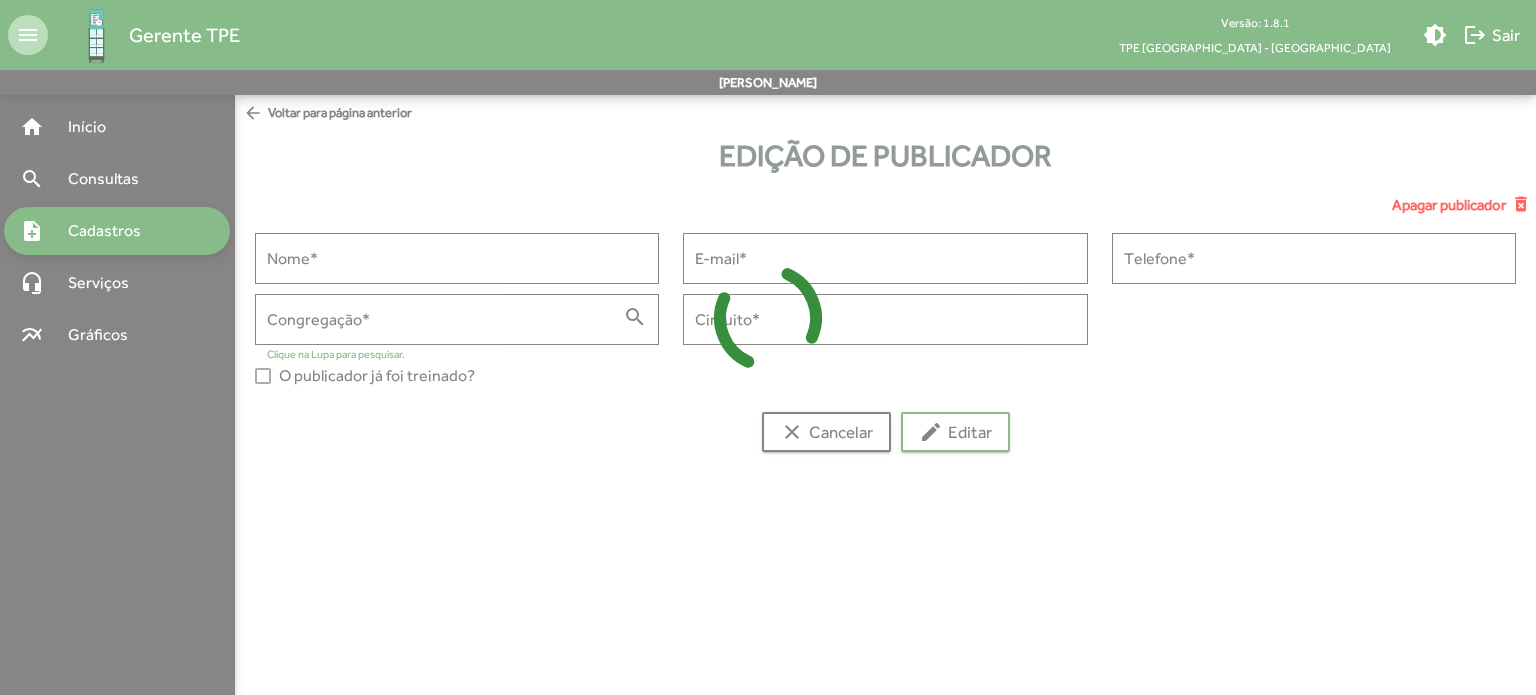 type on "**********" 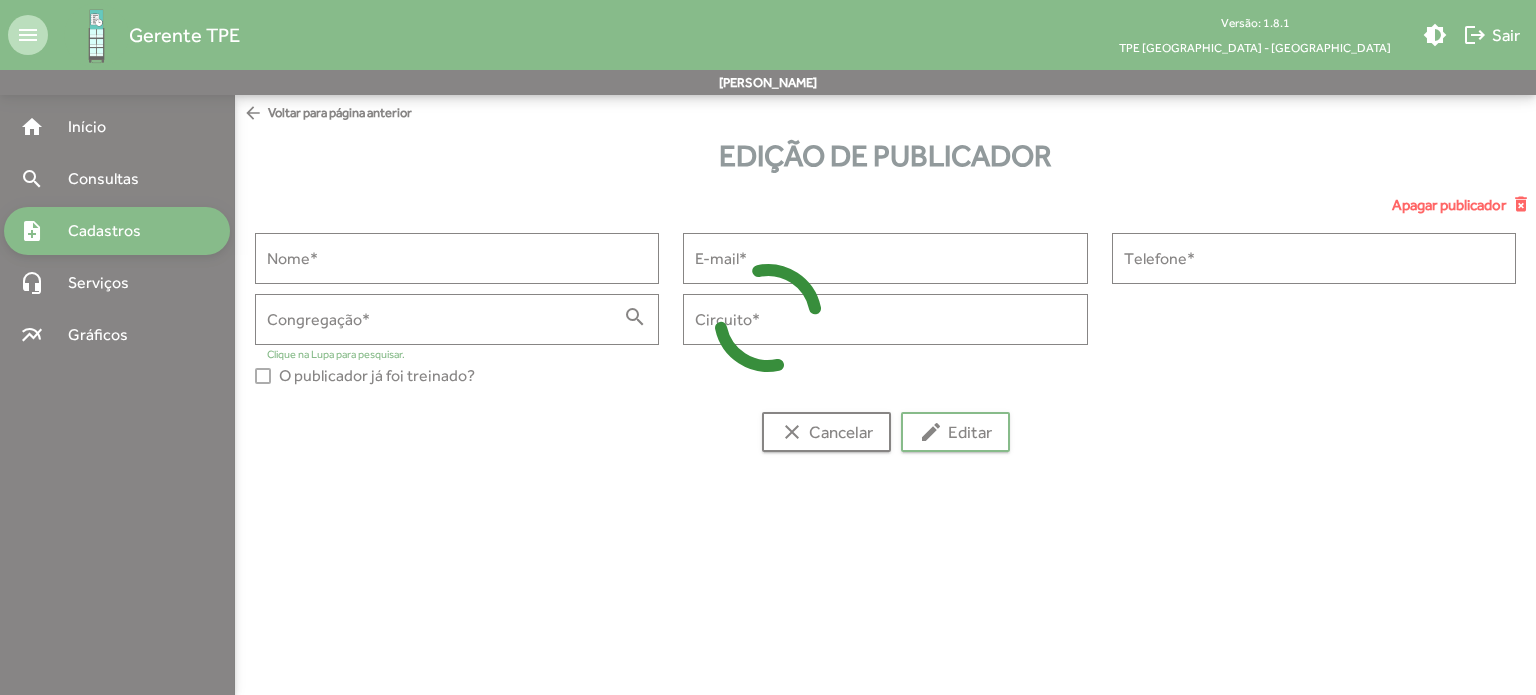 type on "**********" 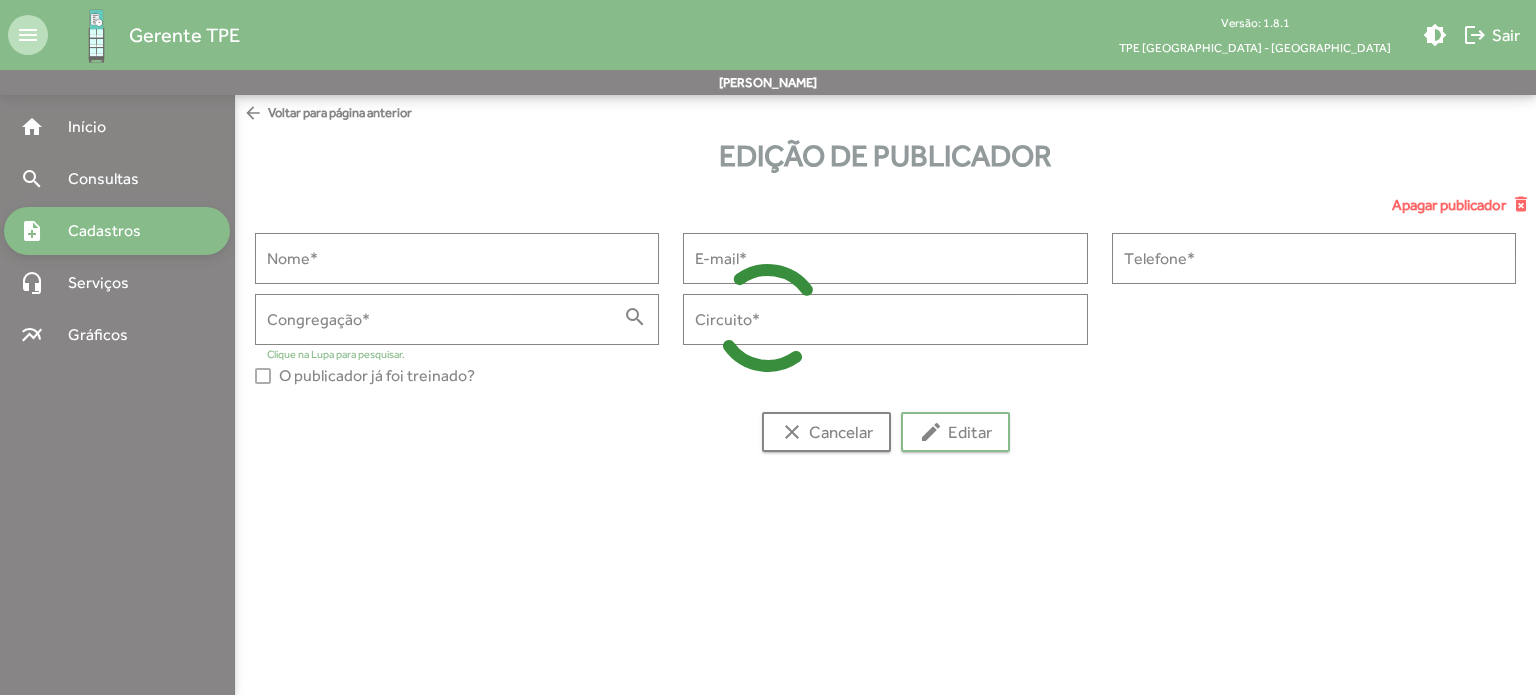 type on "******" 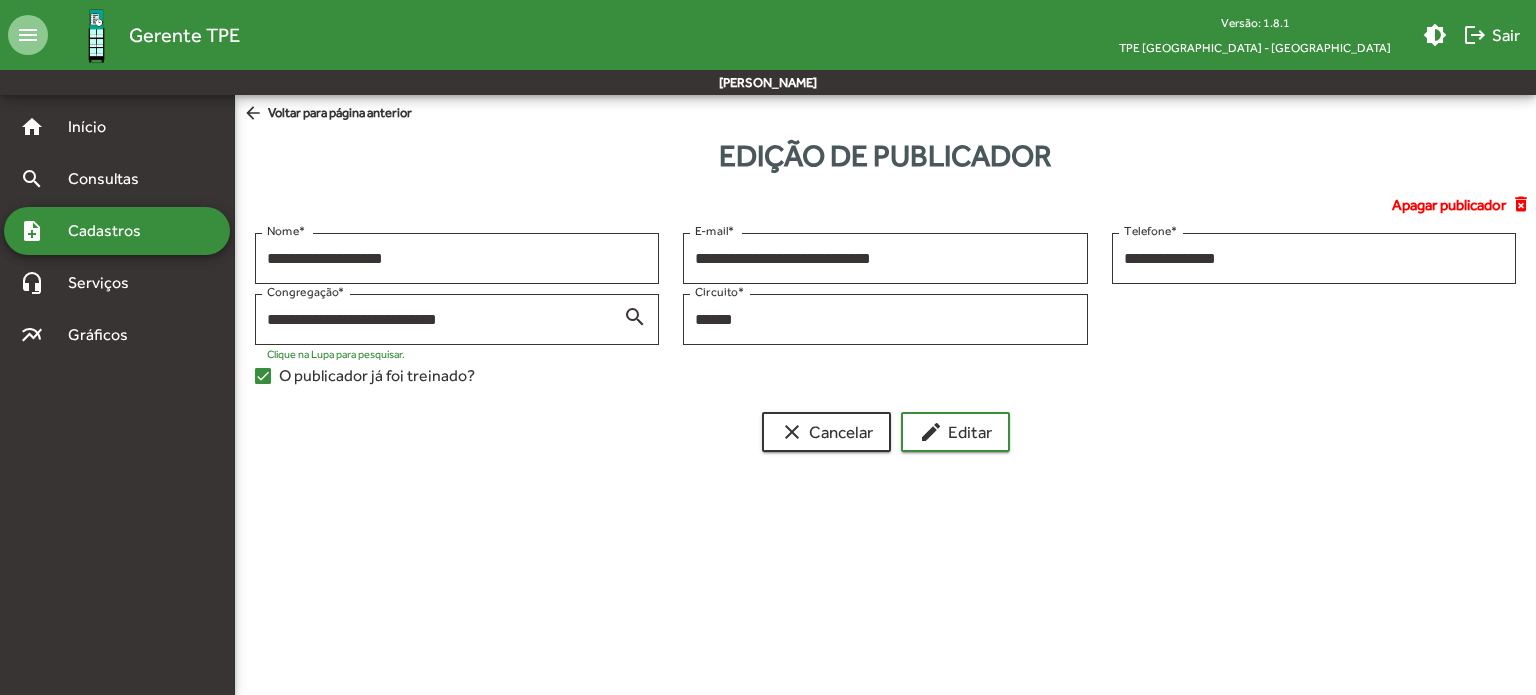 click on "Cadastros" at bounding box center (111, 231) 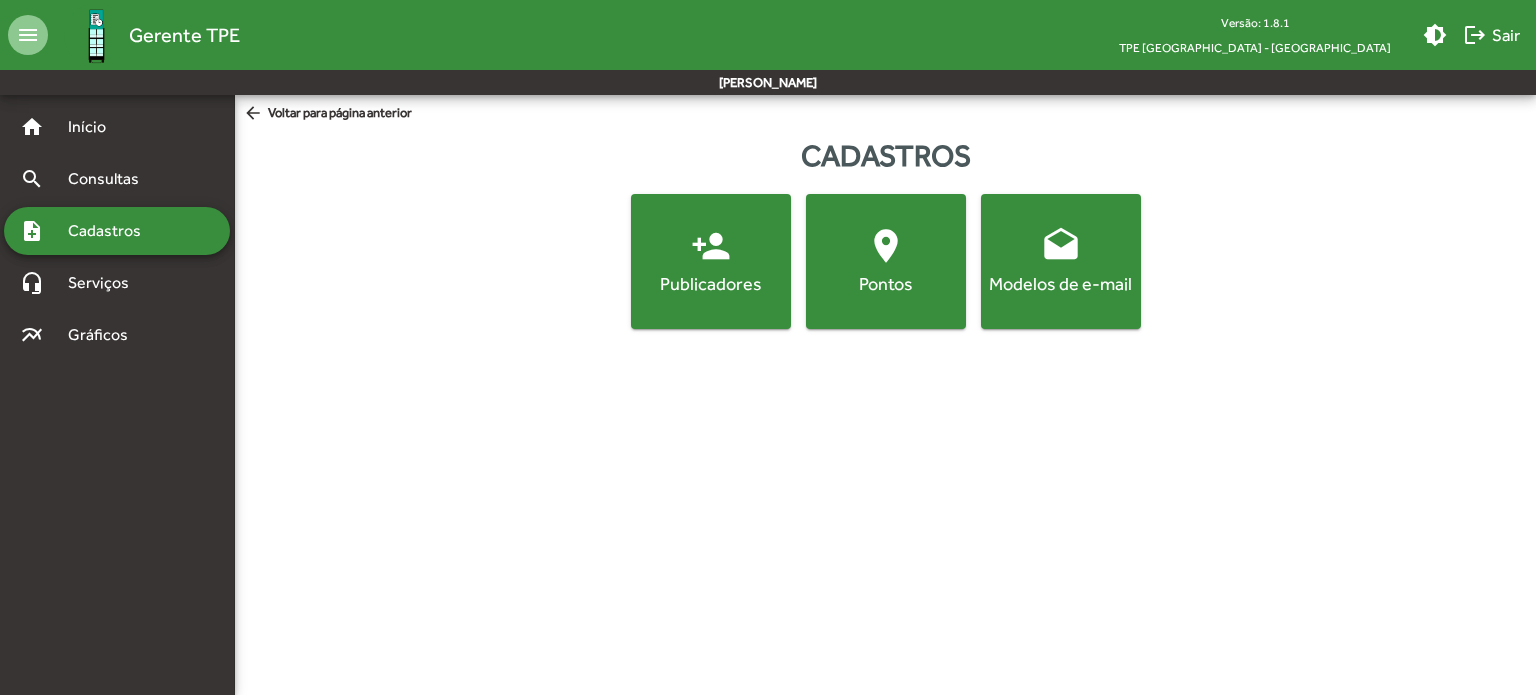 click on "person_add  Publicadores" 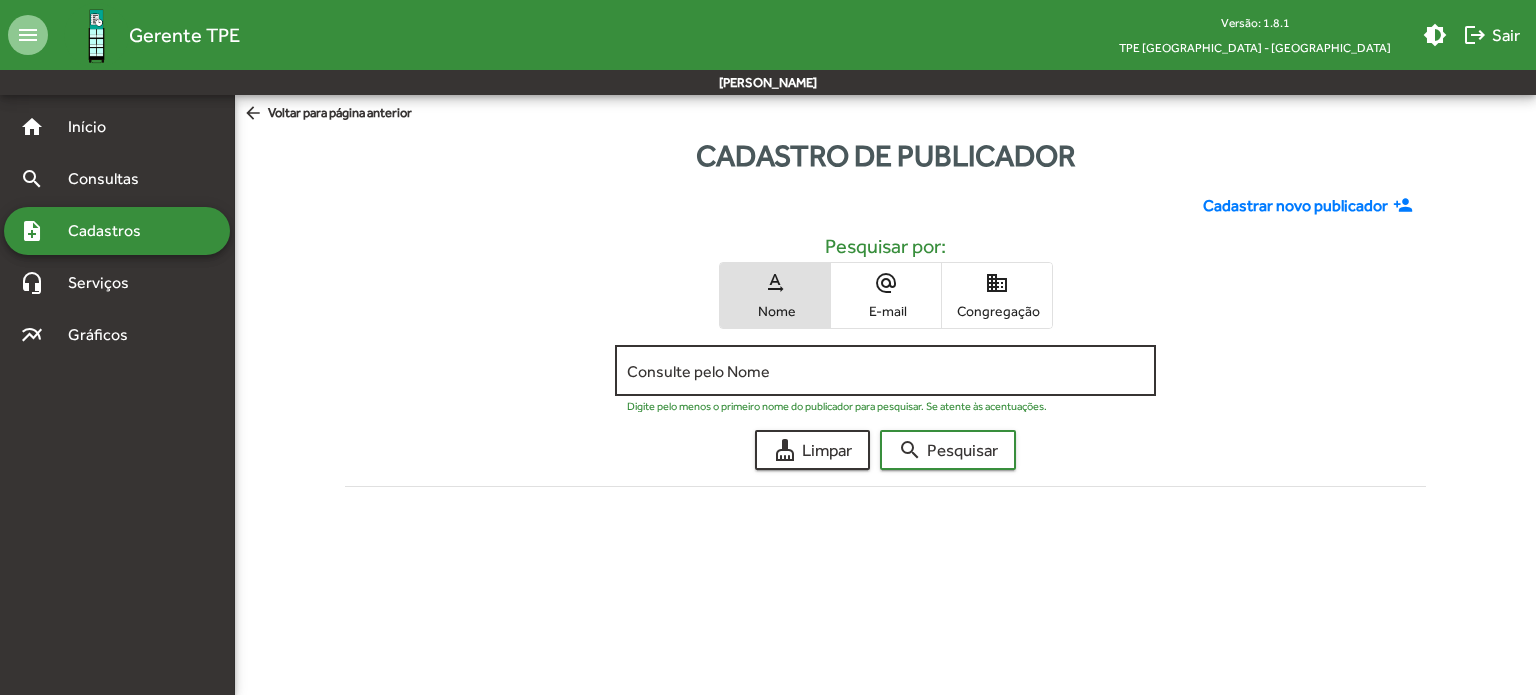 click on "Consulte pelo Nome" 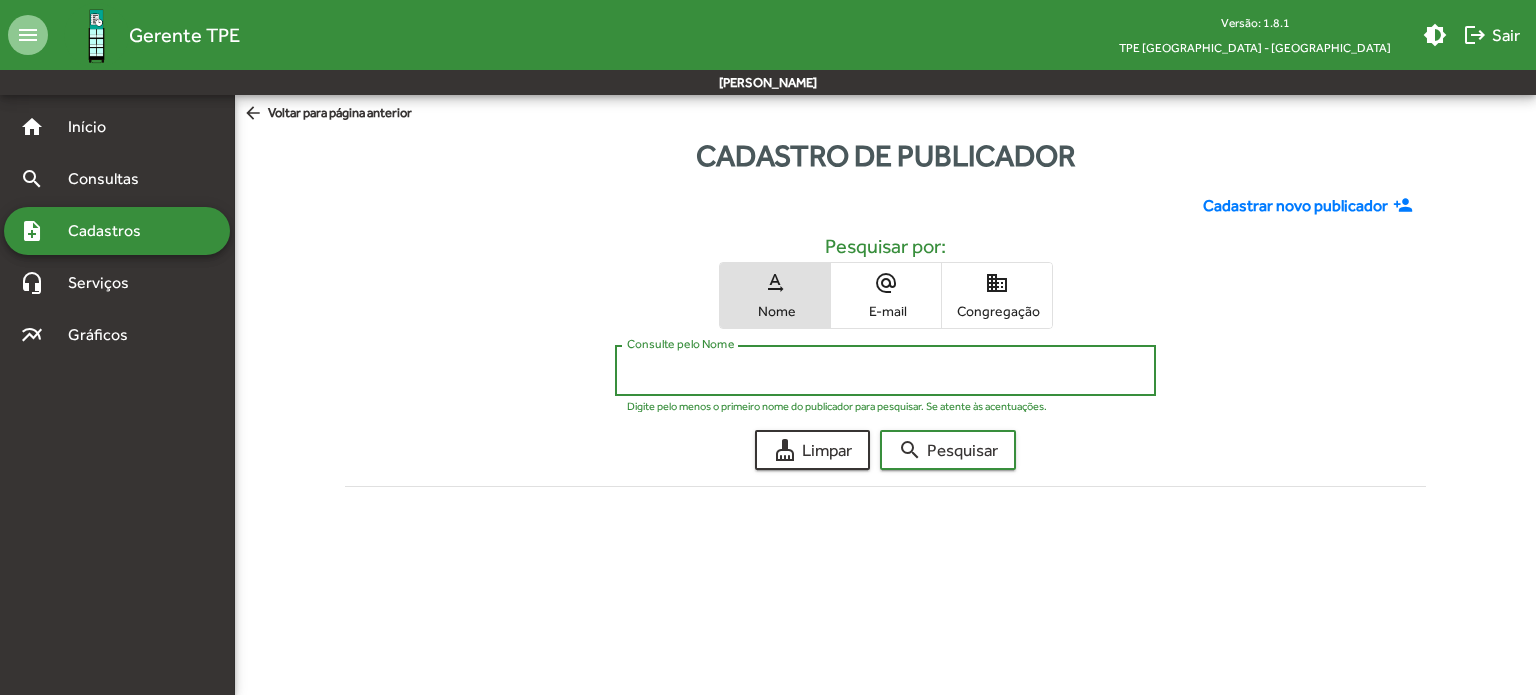 paste on "**********" 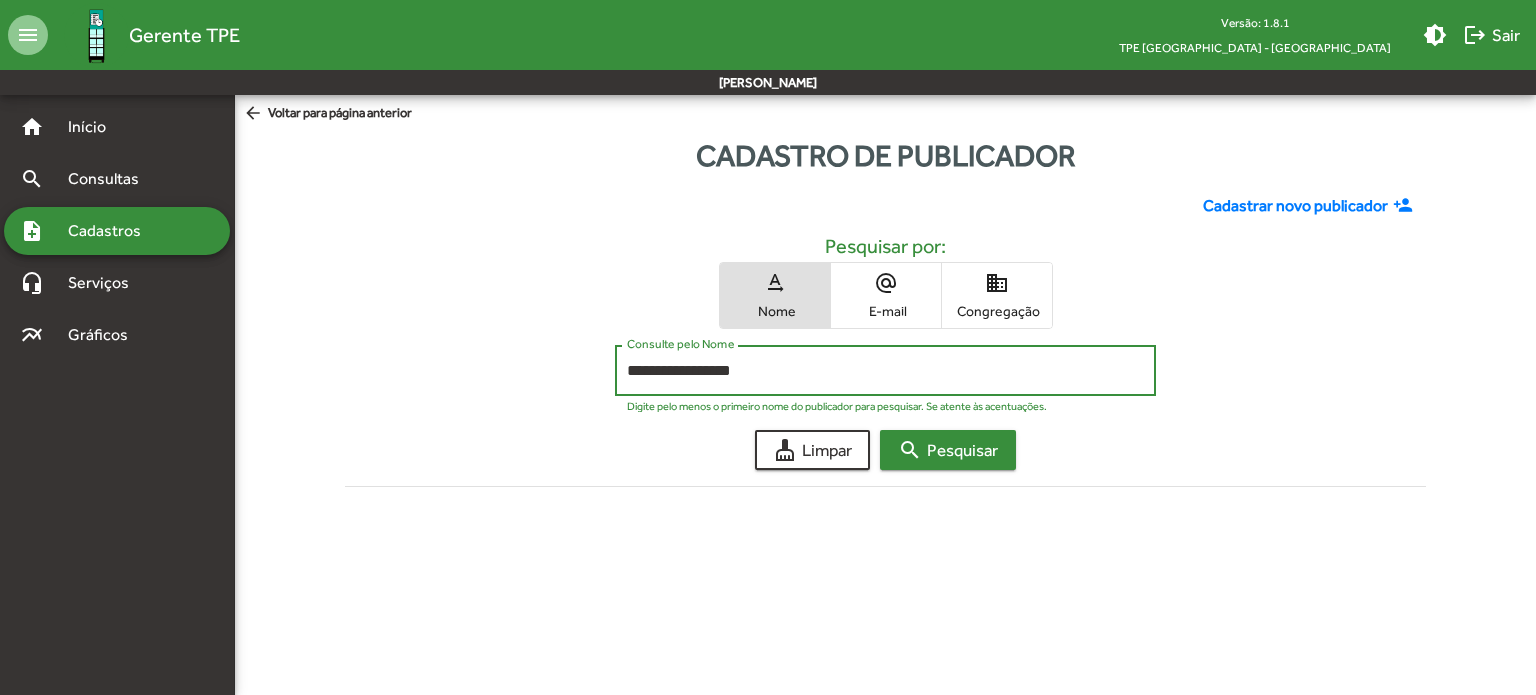 type on "**********" 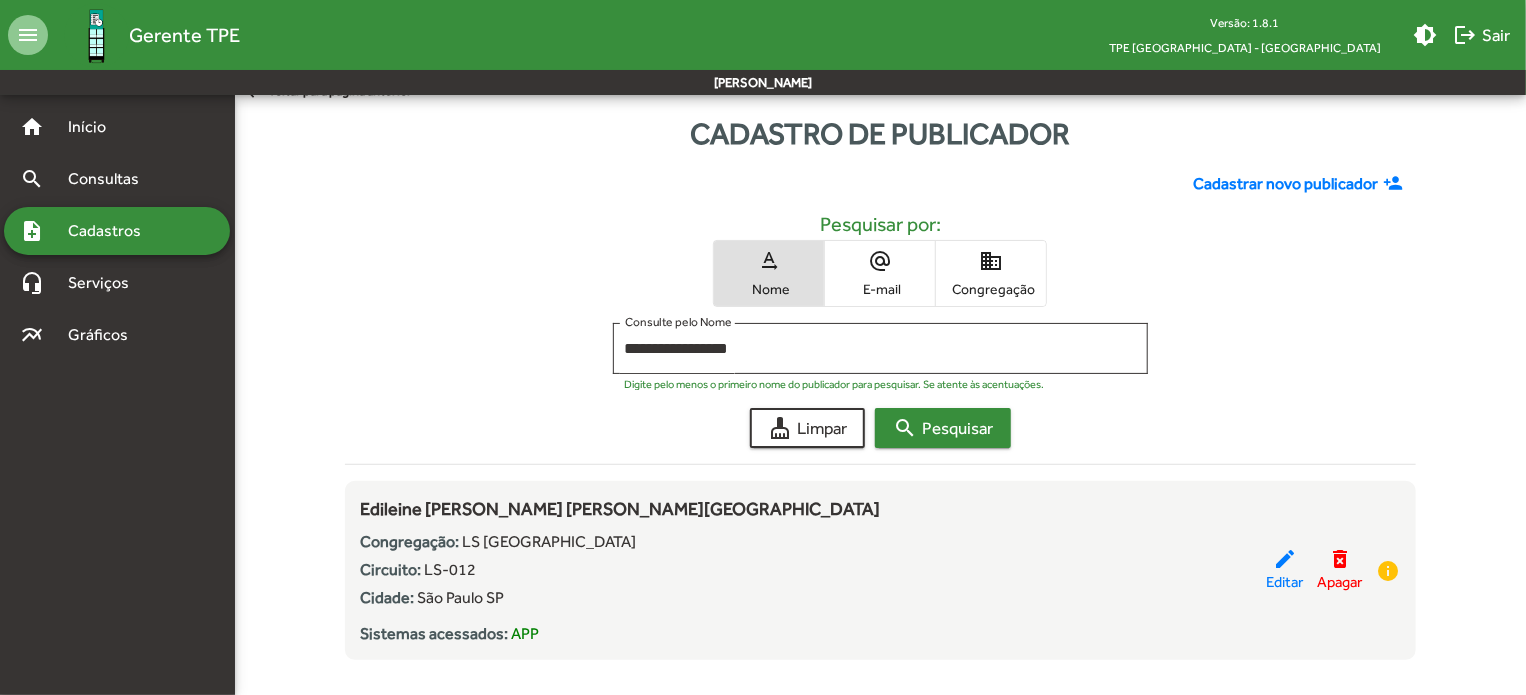 scroll, scrollTop: 49, scrollLeft: 0, axis: vertical 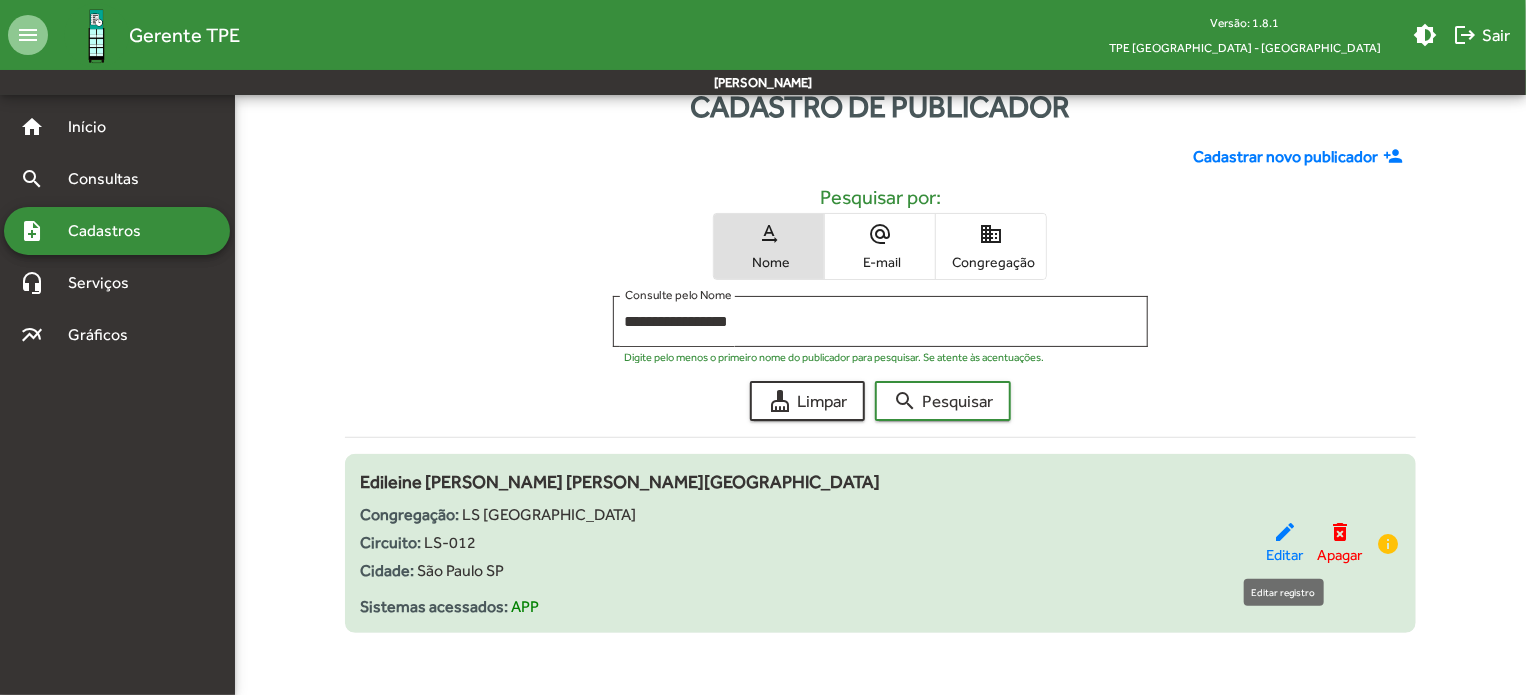 click on "edit" 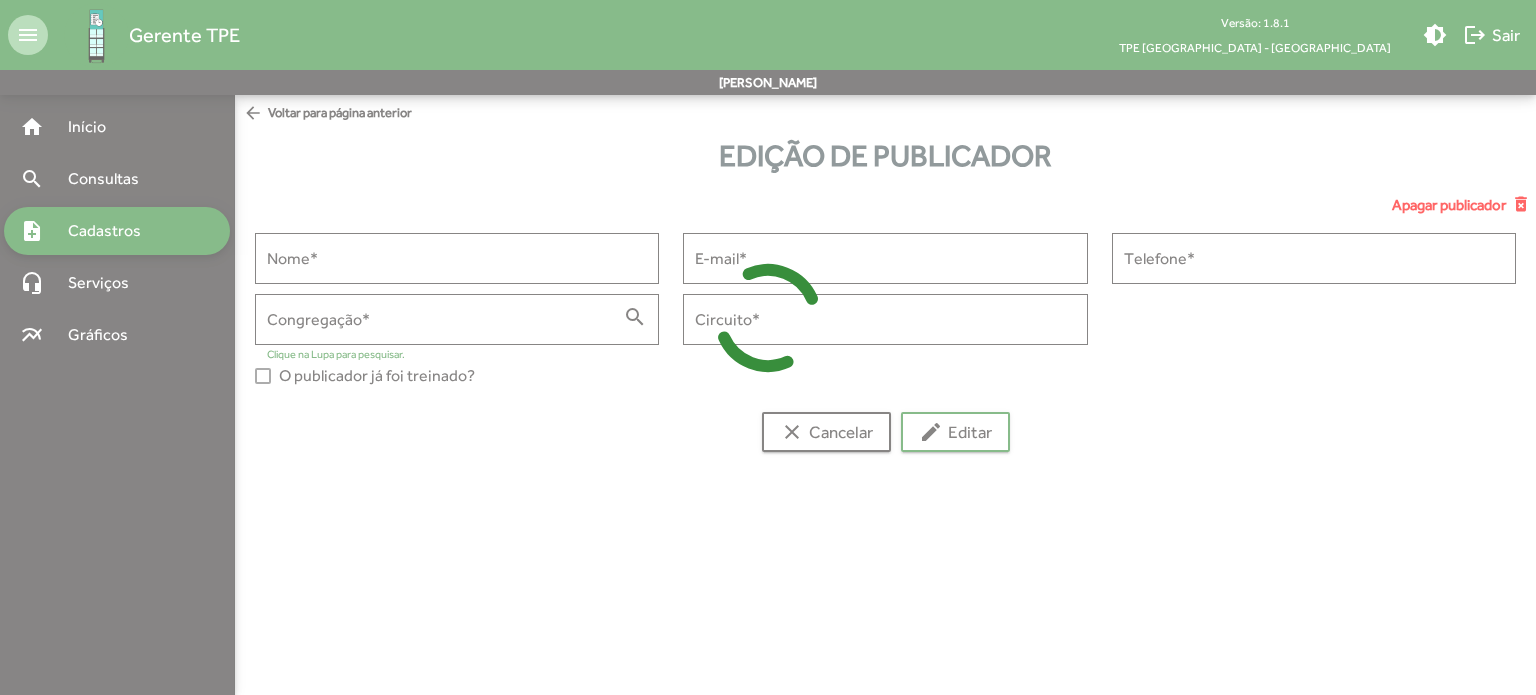 type on "**********" 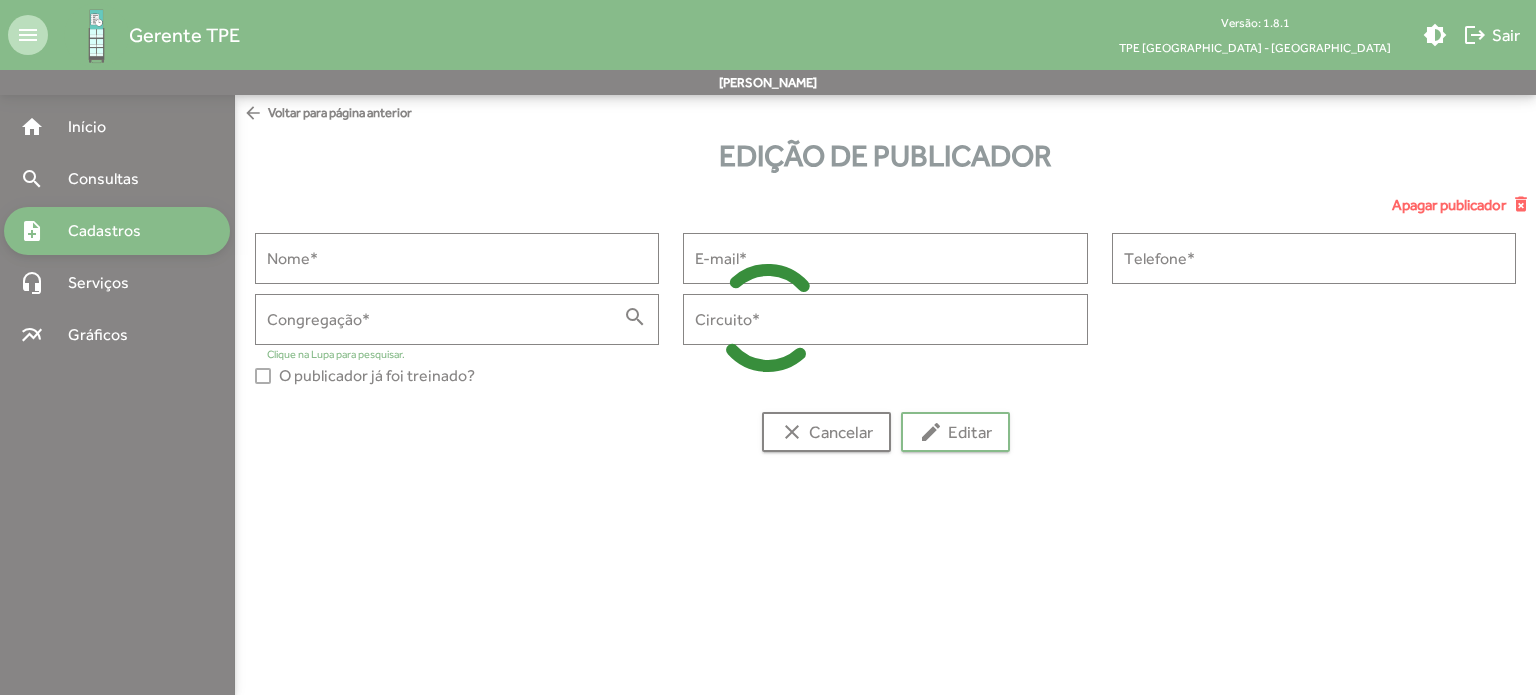 type on "**********" 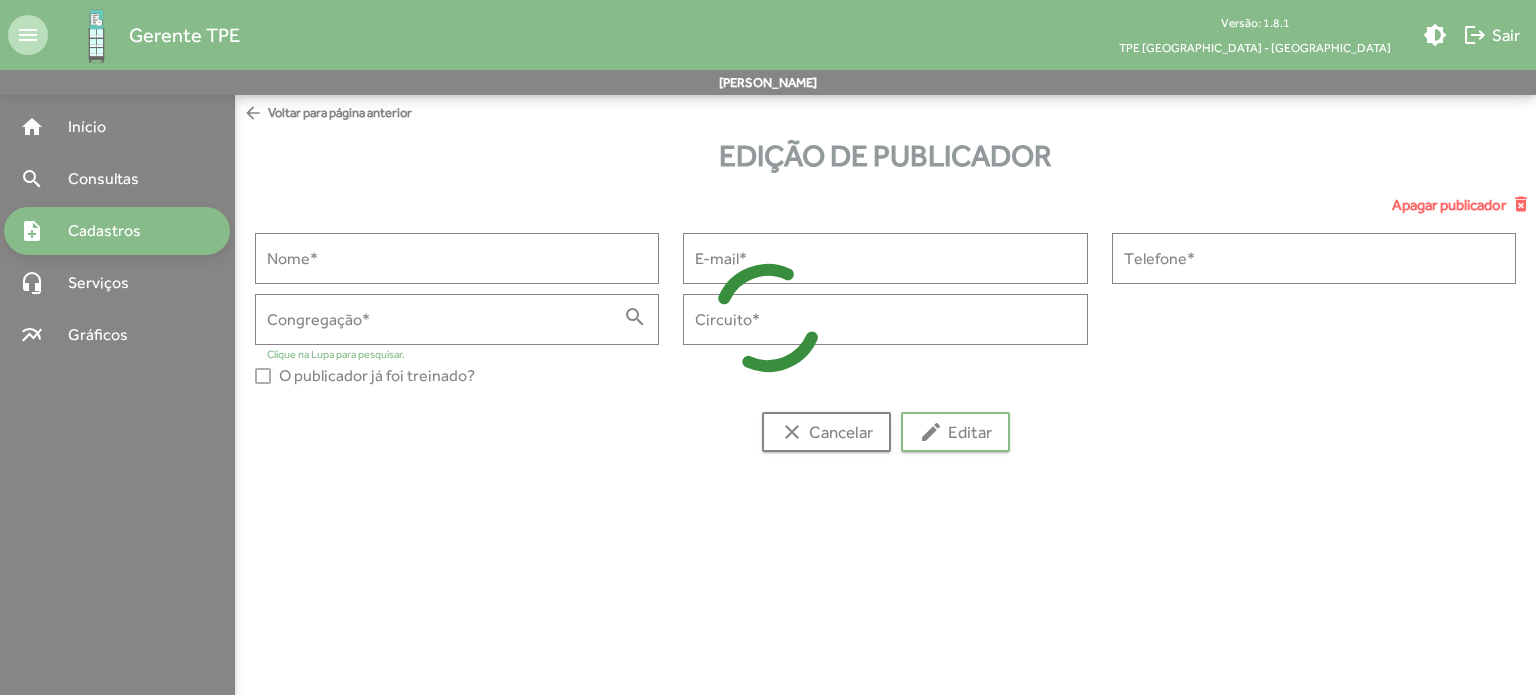 type on "**********" 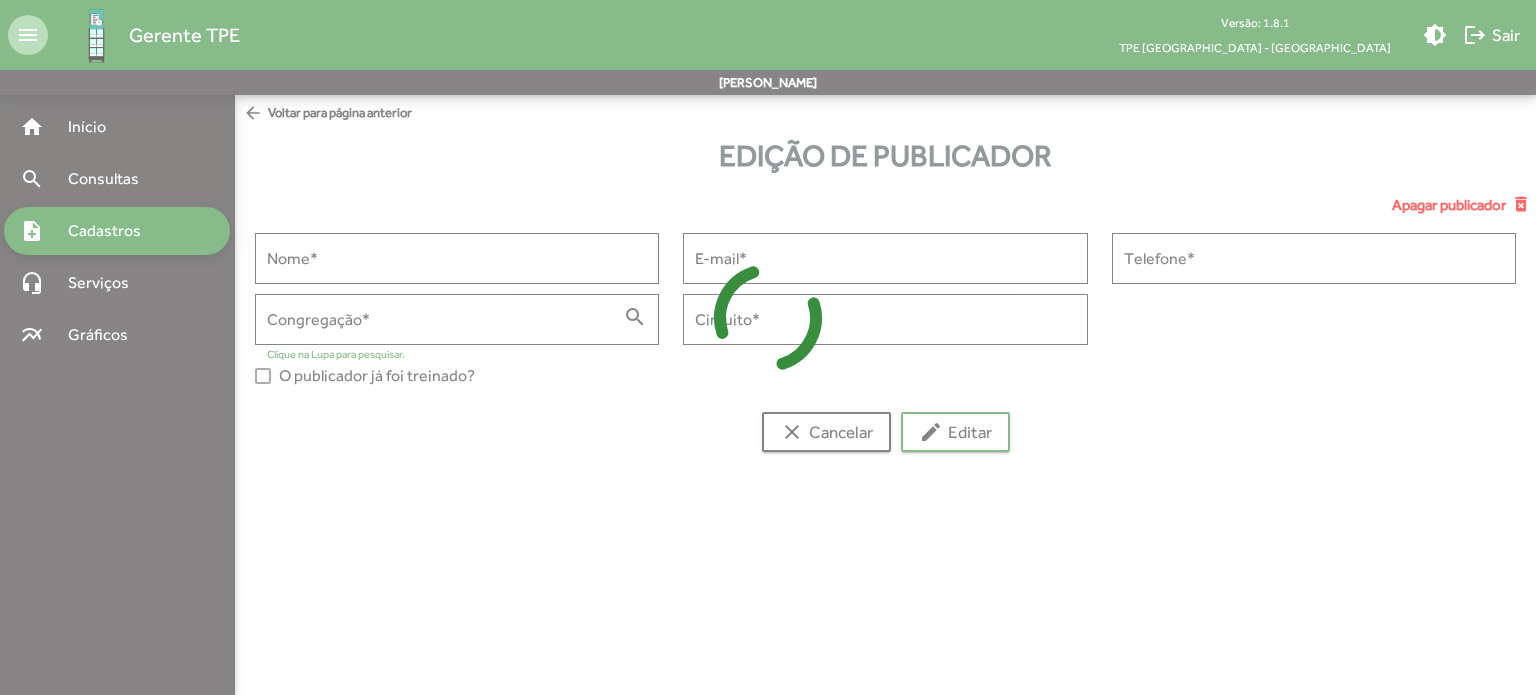 type on "**********" 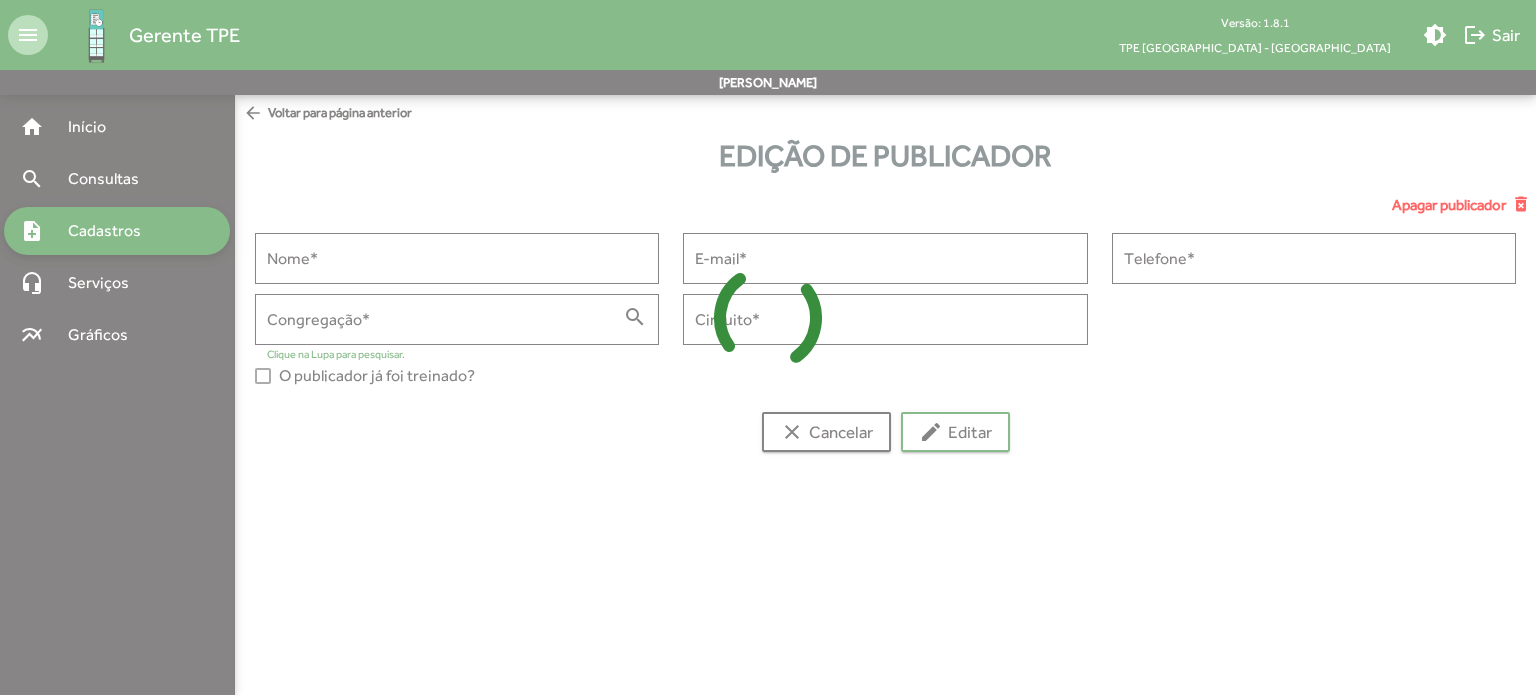 type on "******" 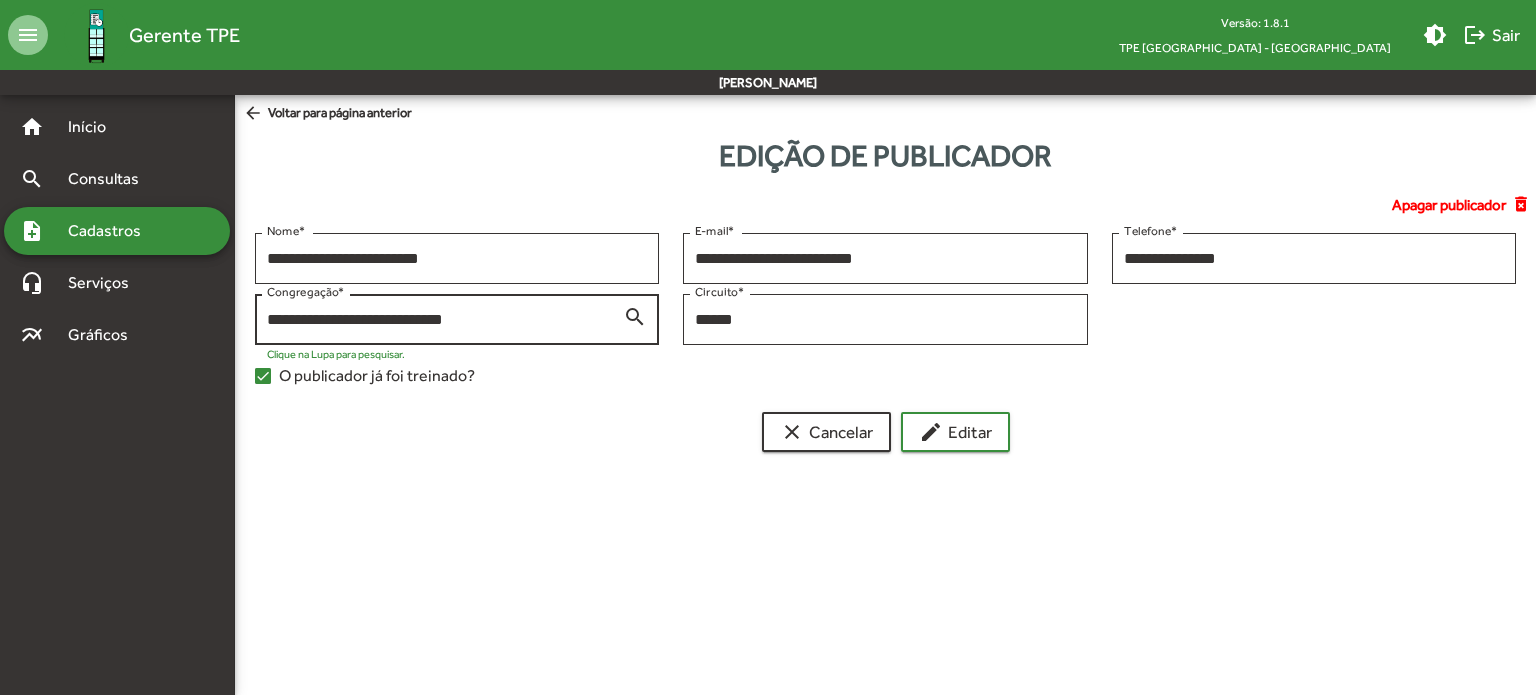 click on "**********" at bounding box center [445, 317] 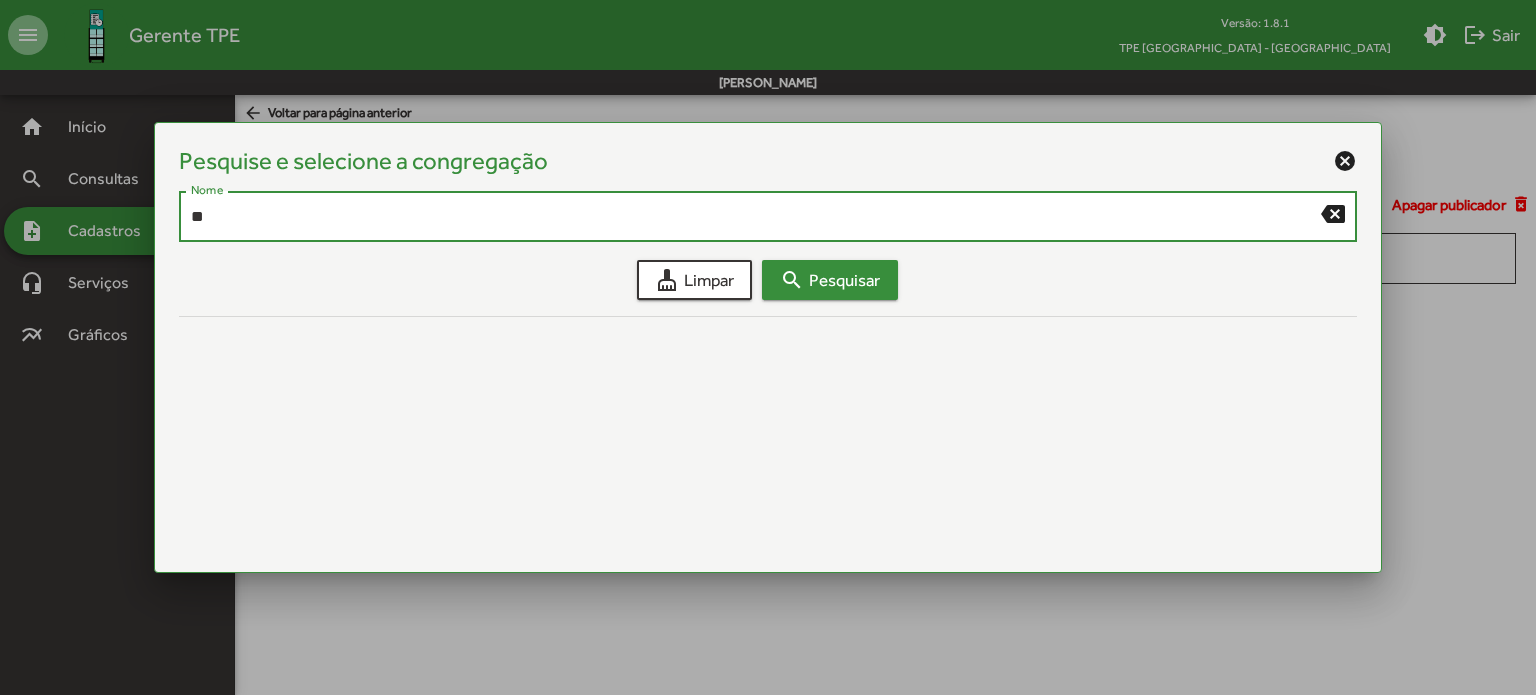 click on "search" at bounding box center (792, 280) 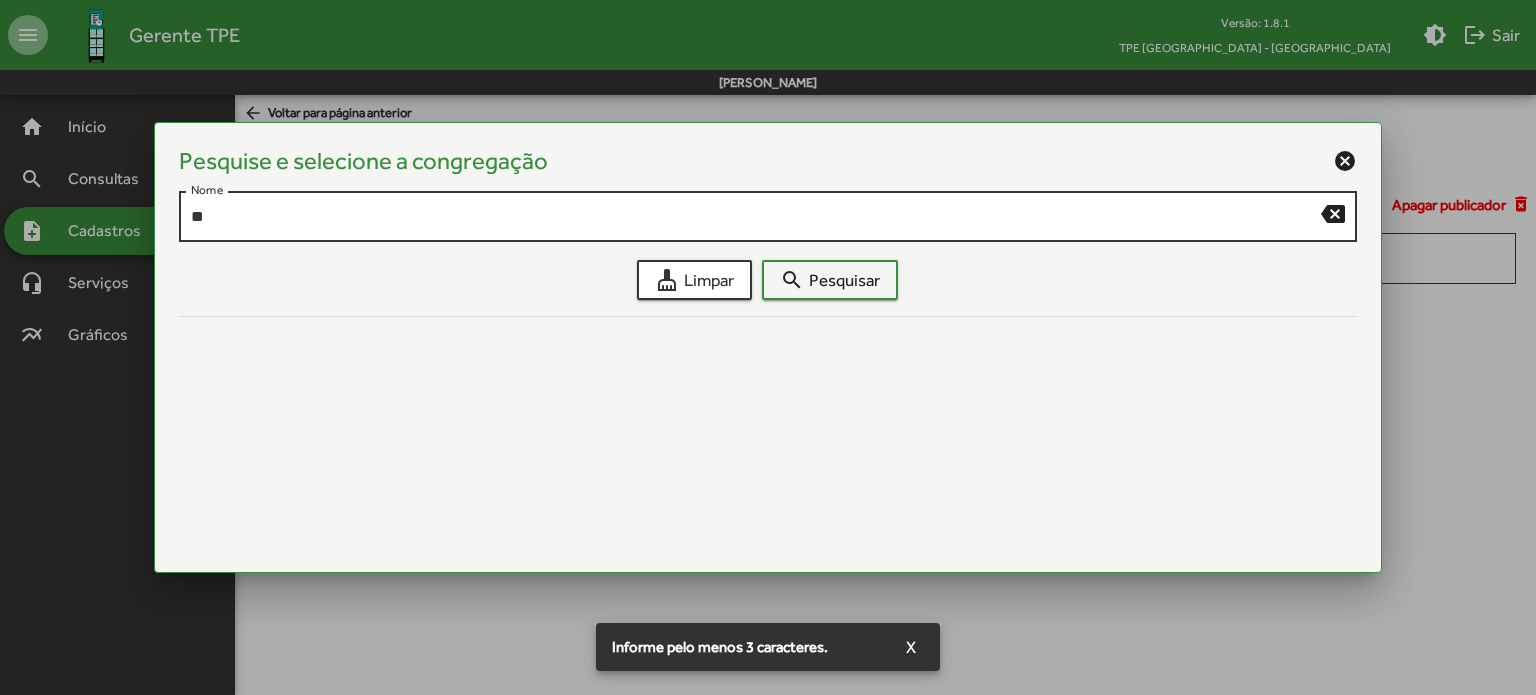 click on "** Nome" at bounding box center (756, 214) 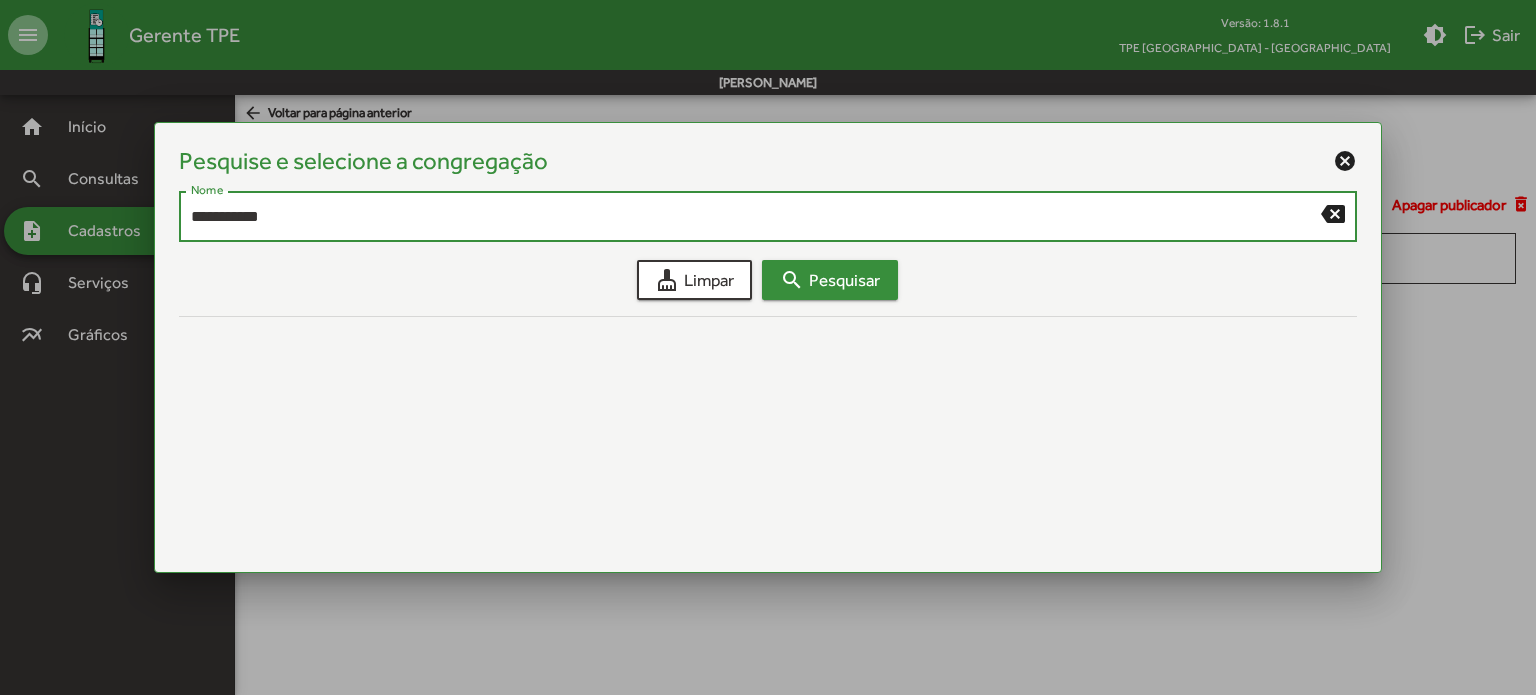 click on "search  Pesquisar" at bounding box center [830, 280] 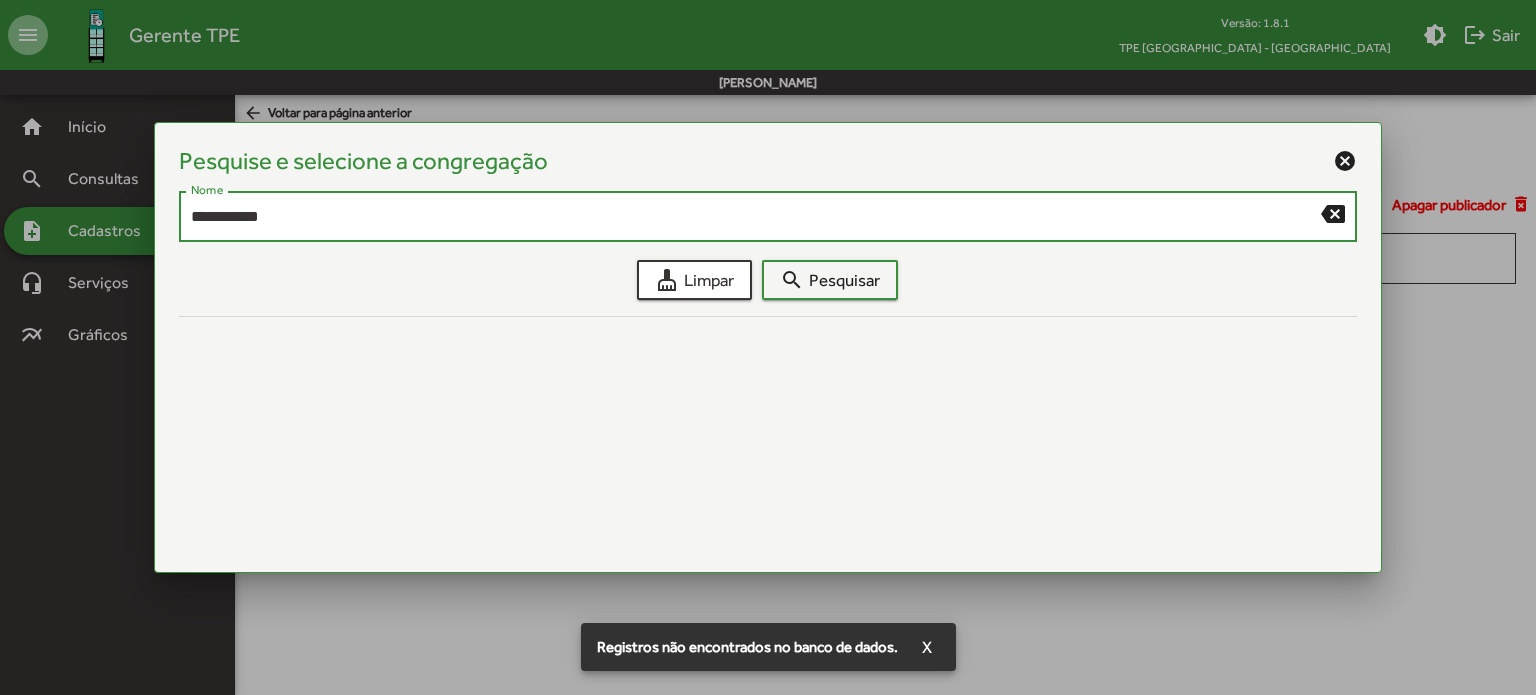 drag, startPoint x: 204, startPoint y: 211, endPoint x: 155, endPoint y: 208, distance: 49.09175 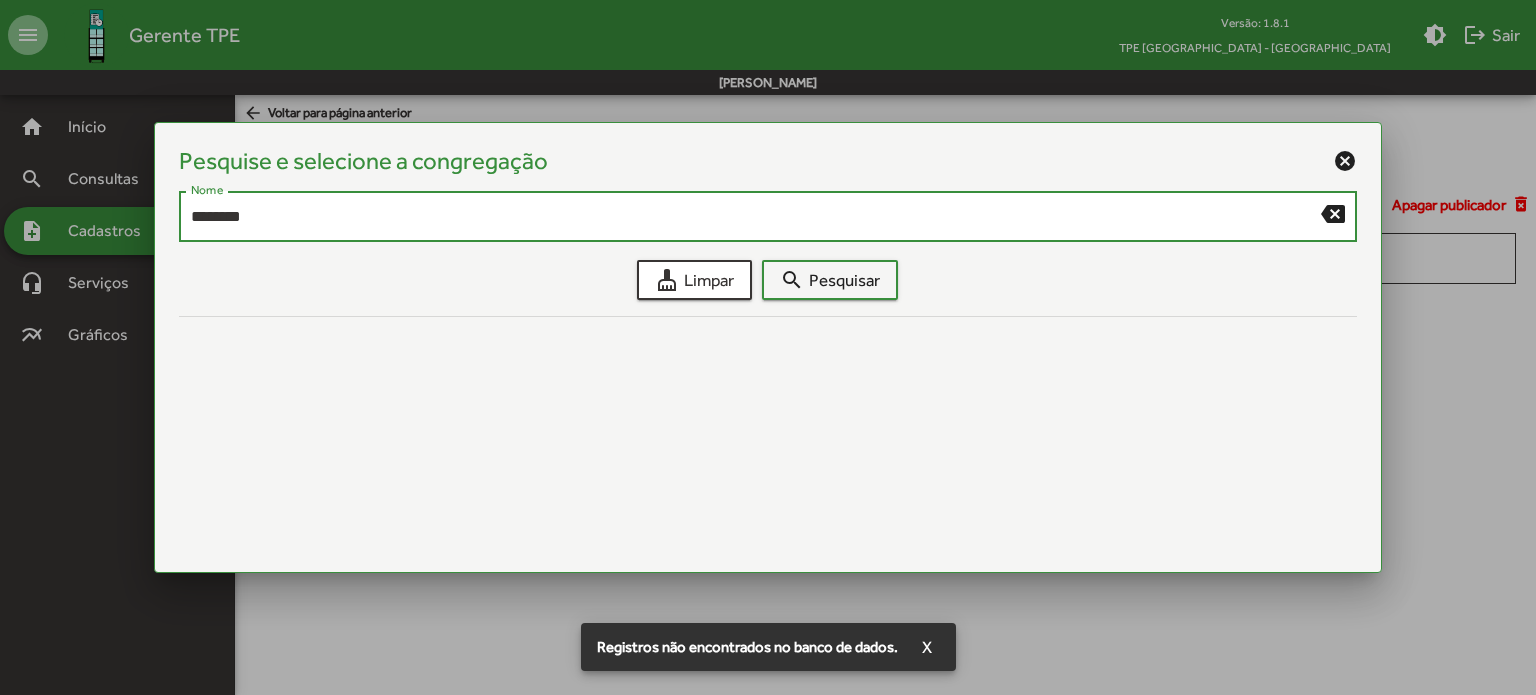 type on "********" 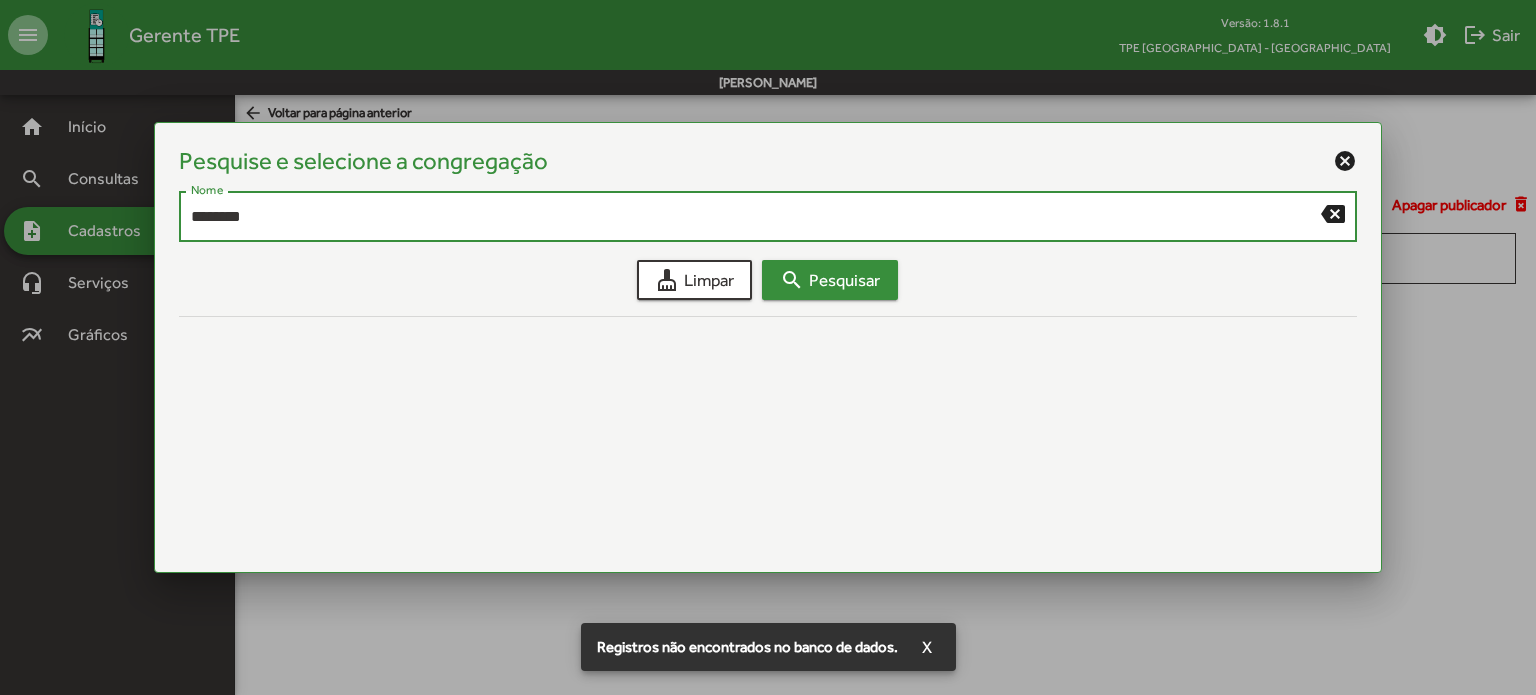 drag, startPoint x: 840, startPoint y: 274, endPoint x: 1095, endPoint y: 191, distance: 268.16785 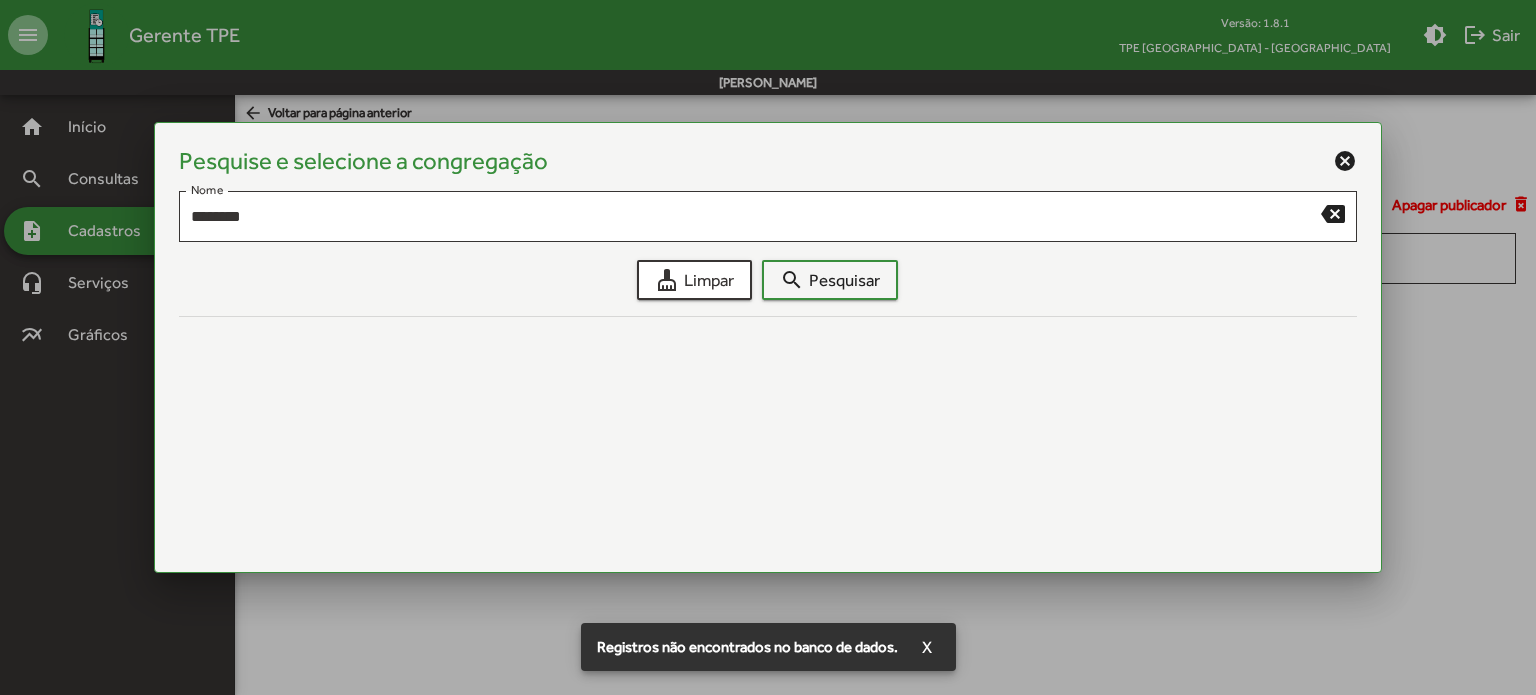 click on "cancel" at bounding box center (1345, 161) 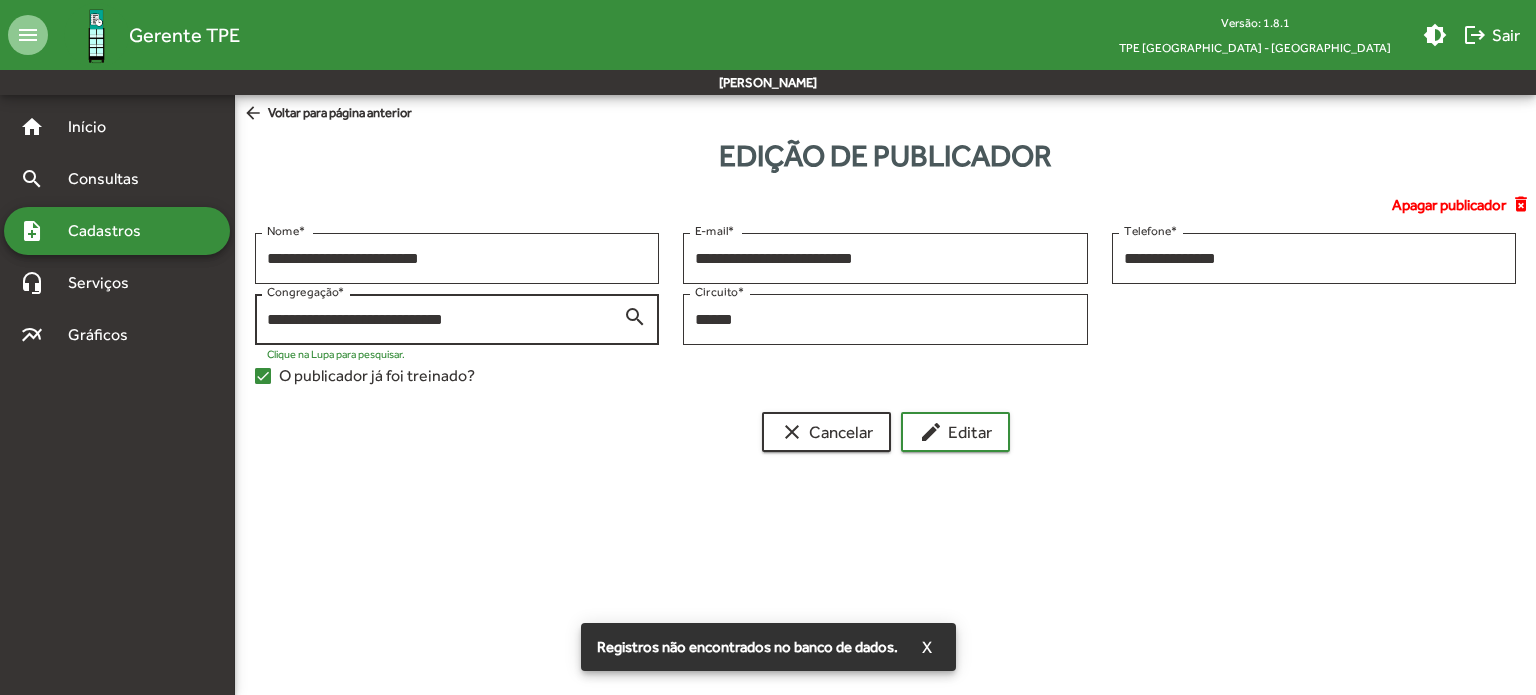 click on "**********" at bounding box center (445, 317) 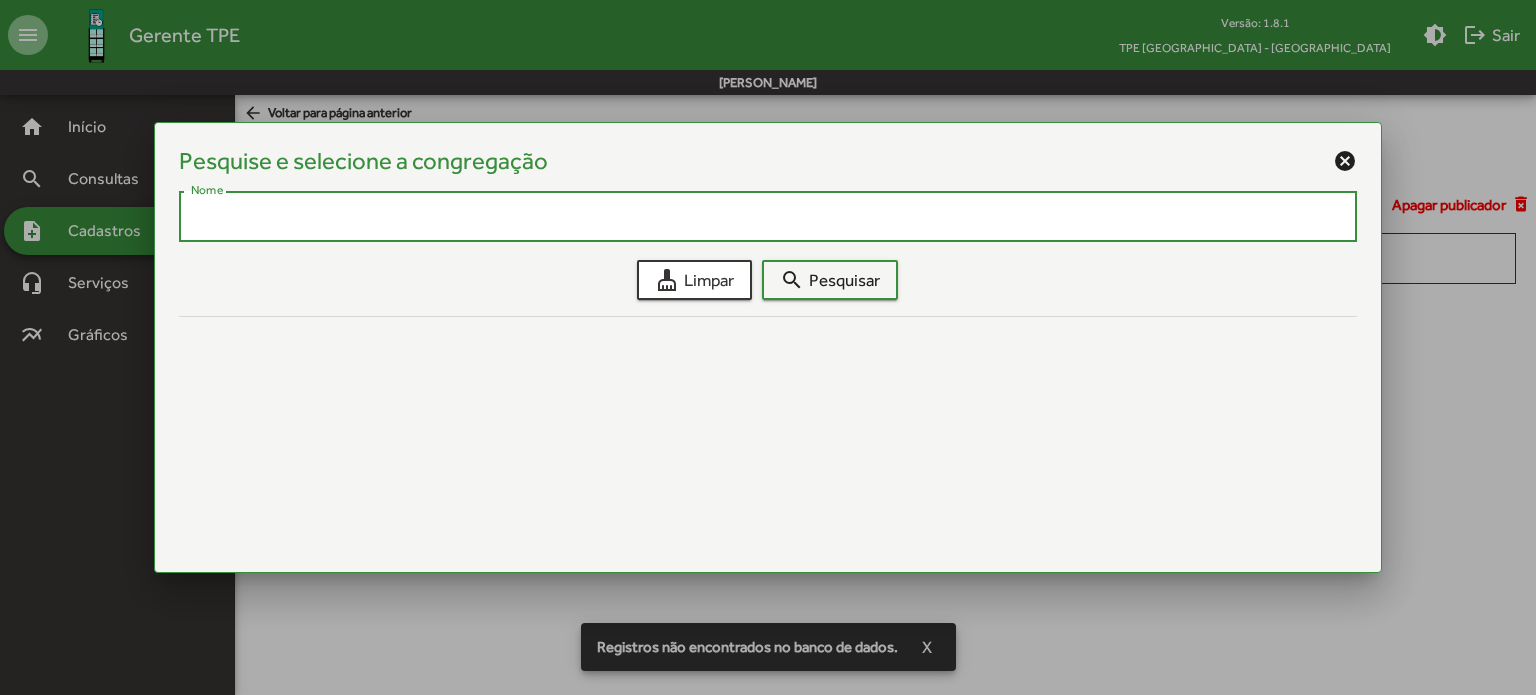click on "Nome" at bounding box center (768, 217) 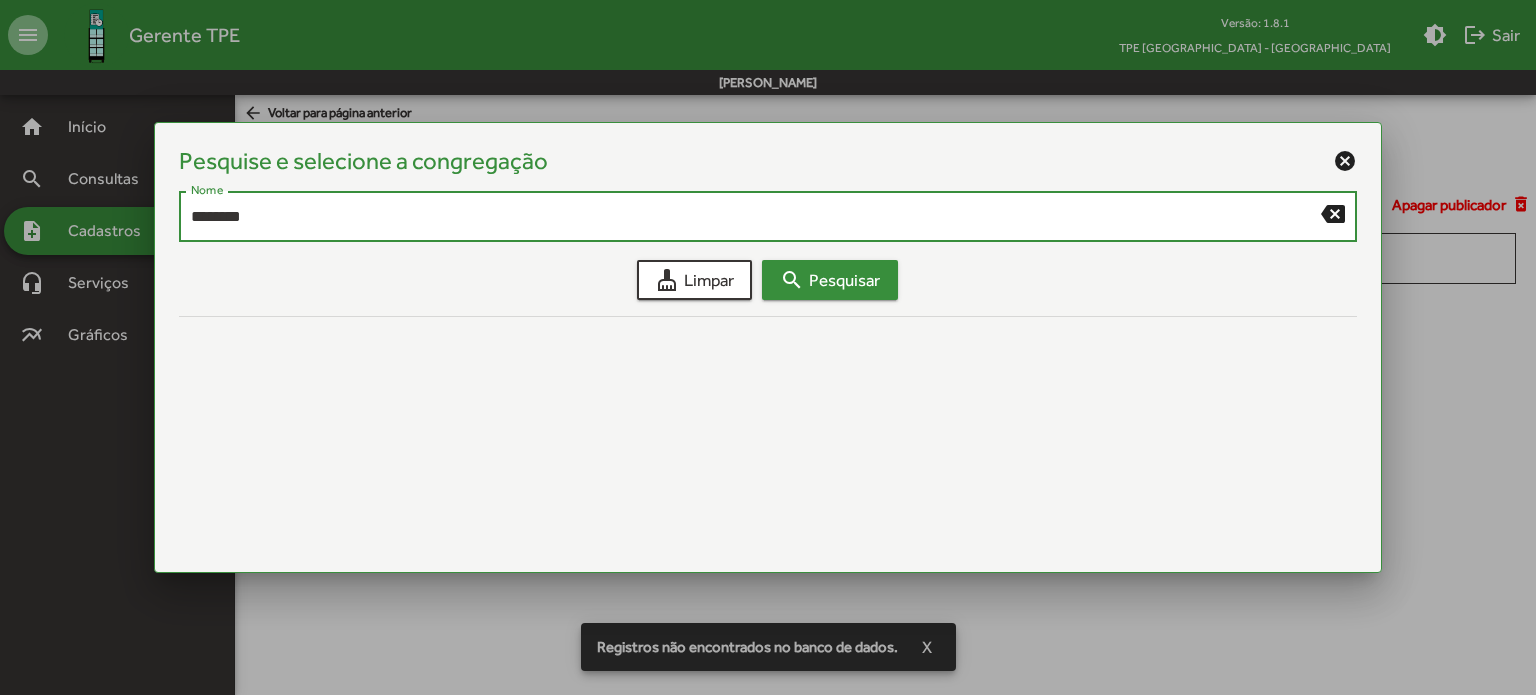 type on "********" 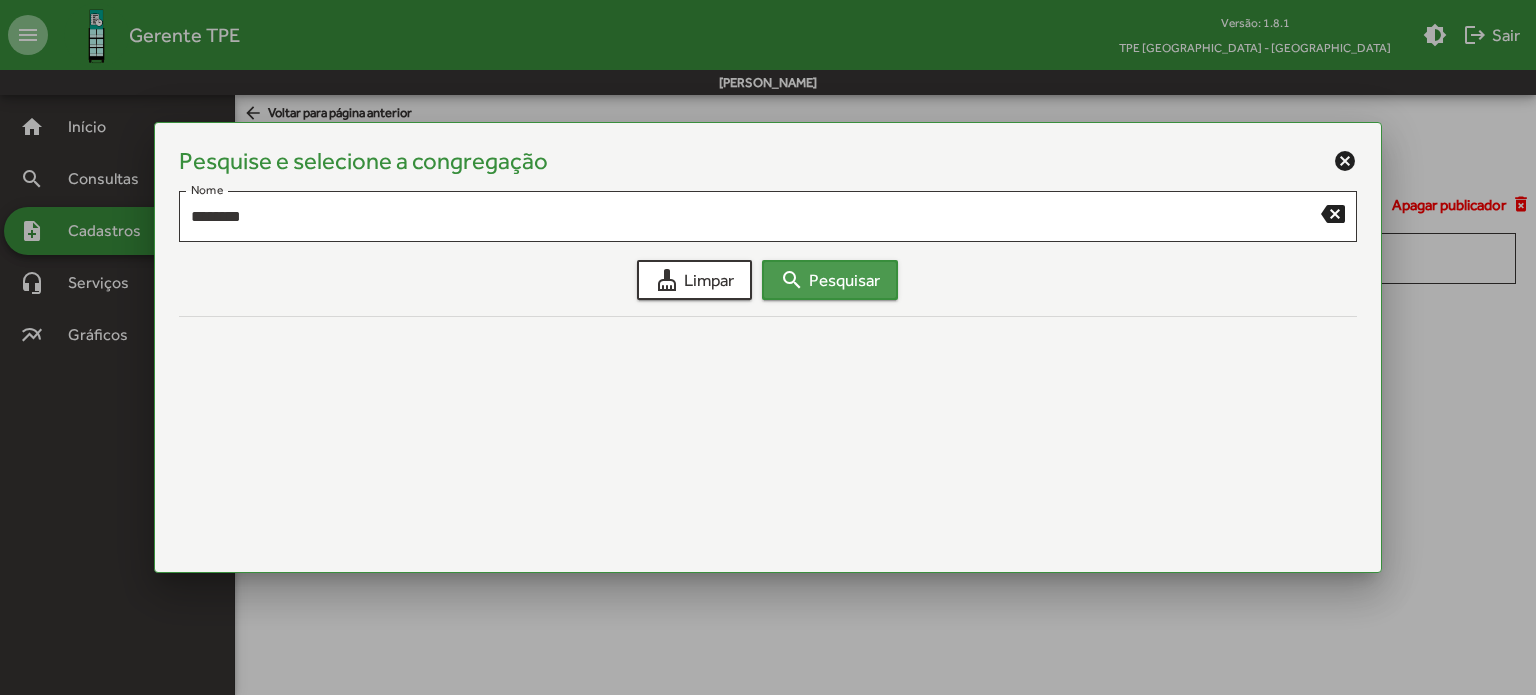 click on "search  Pesquisar" at bounding box center [830, 280] 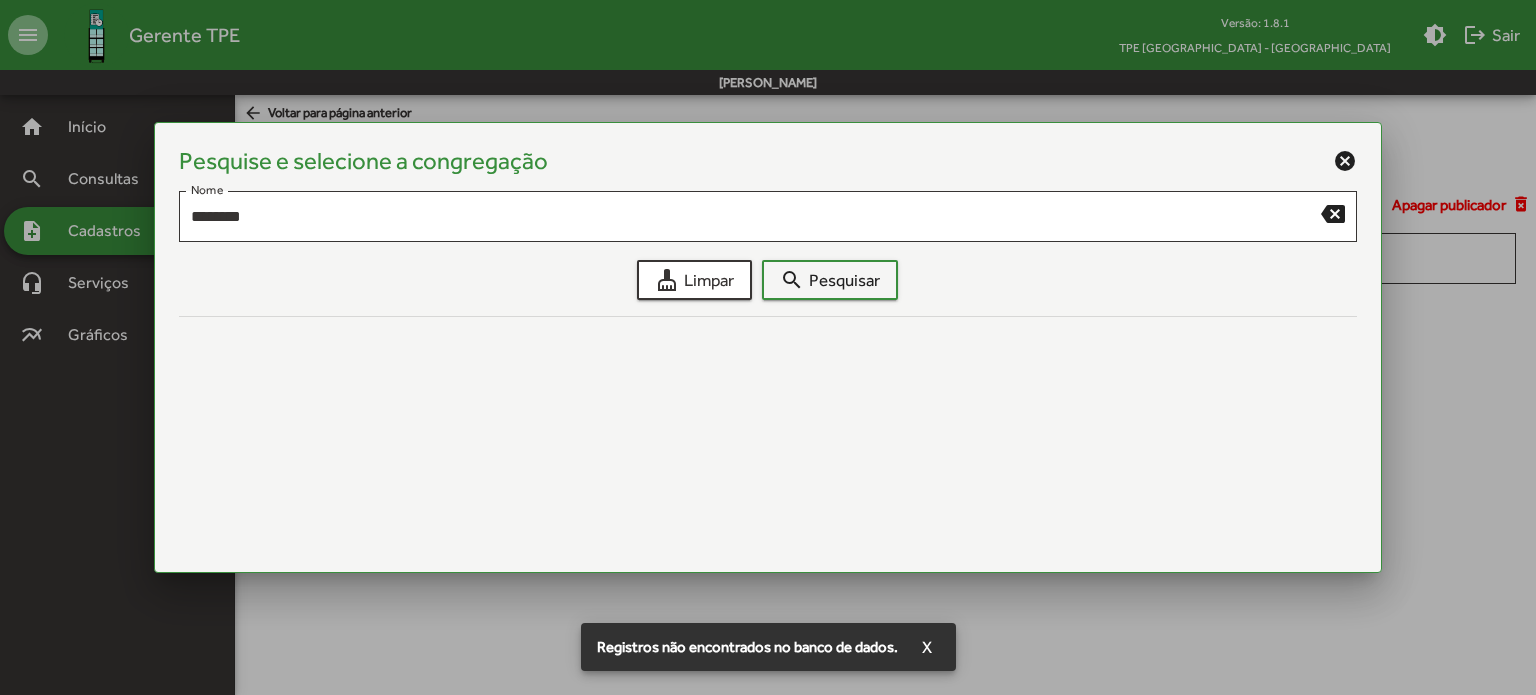 click on "cancel" at bounding box center (1345, 161) 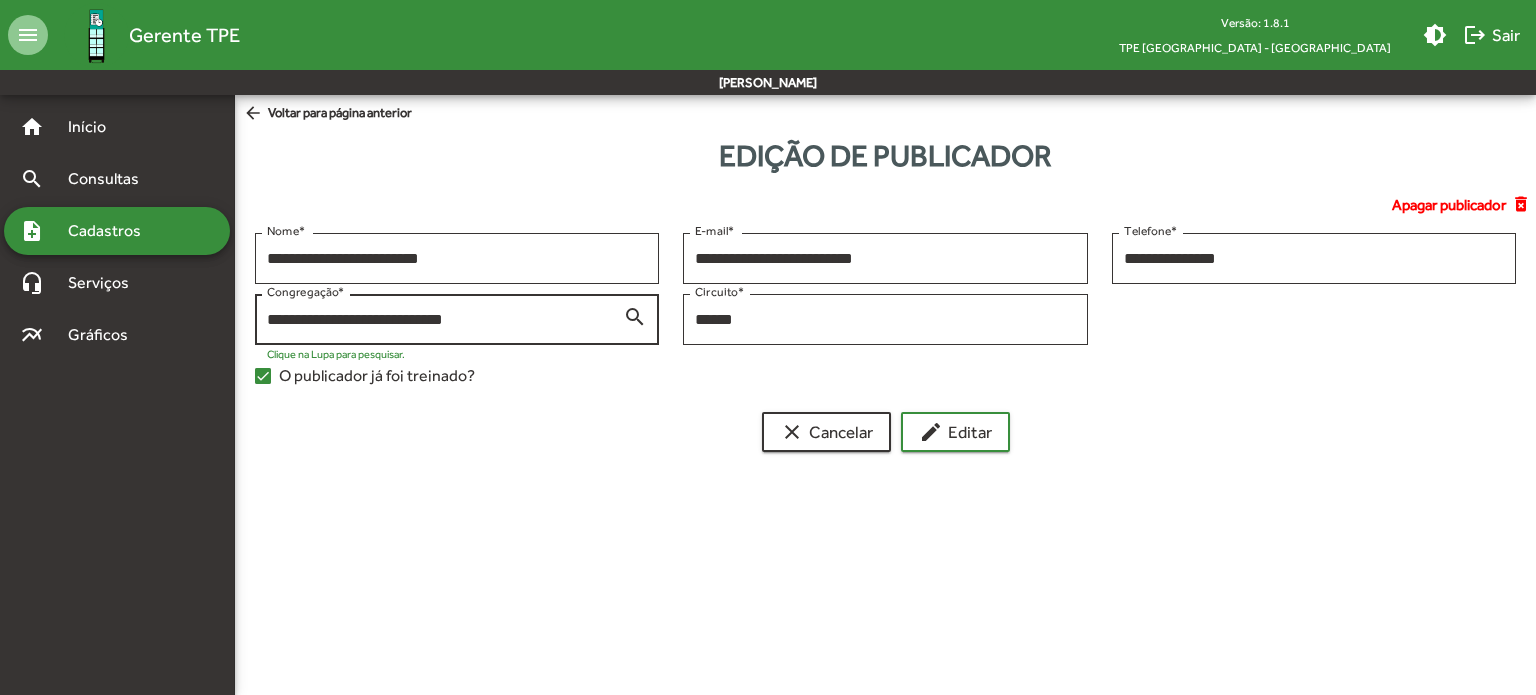 click on "**********" at bounding box center [445, 320] 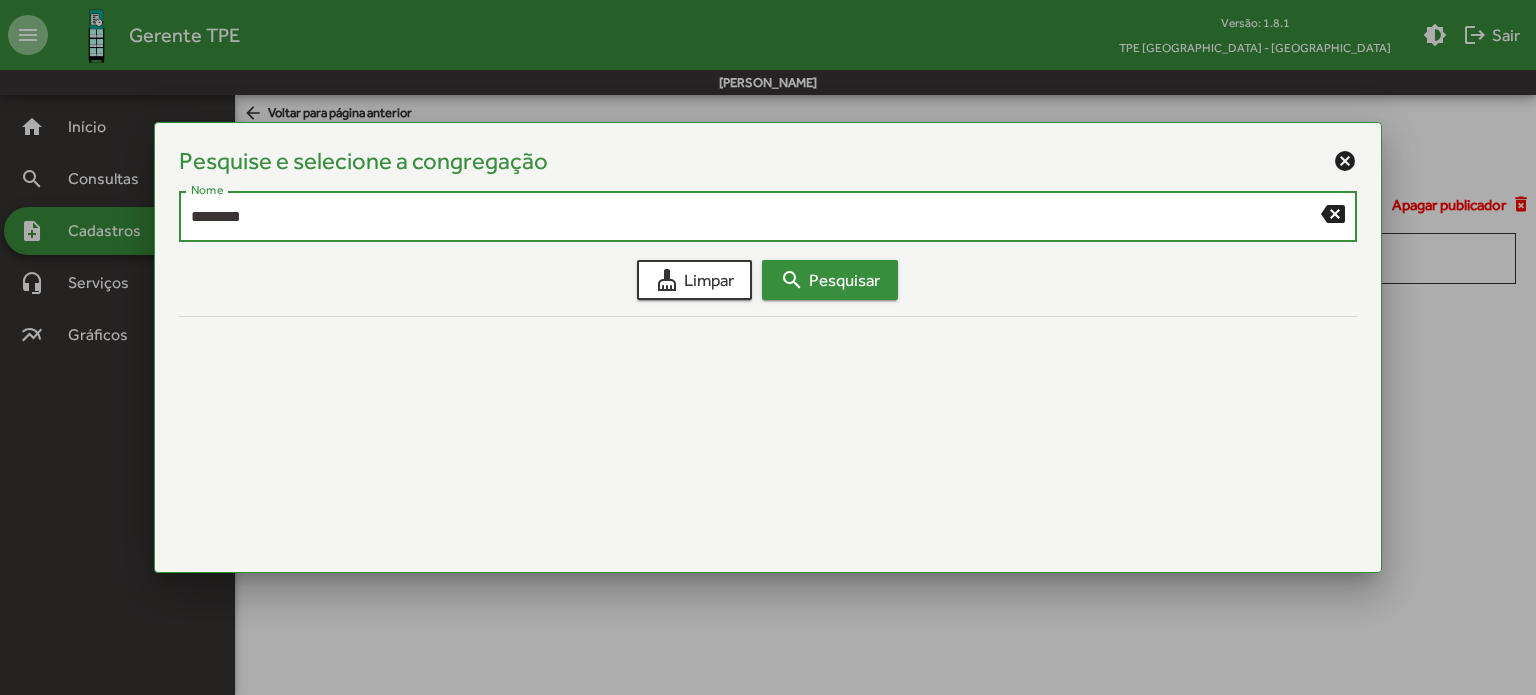 type on "********" 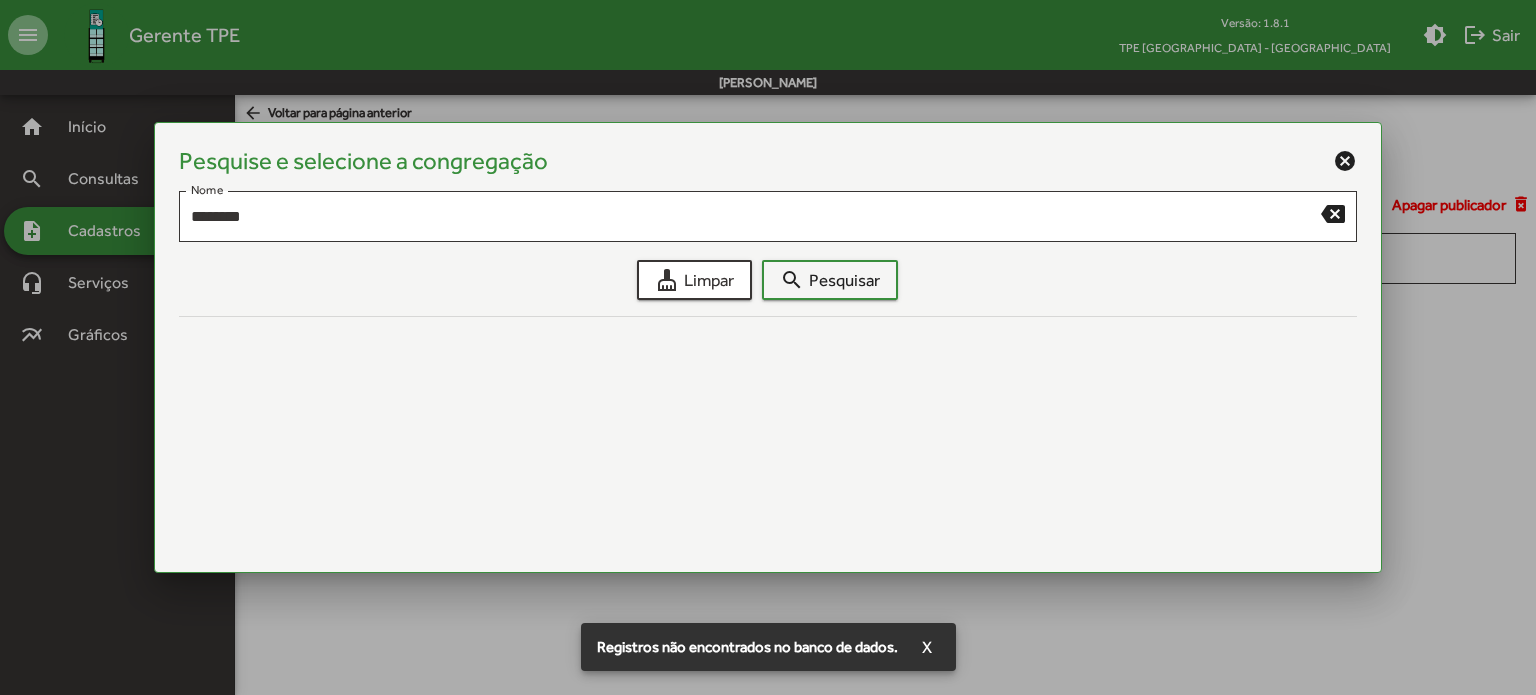 click on "cancel" at bounding box center [1345, 161] 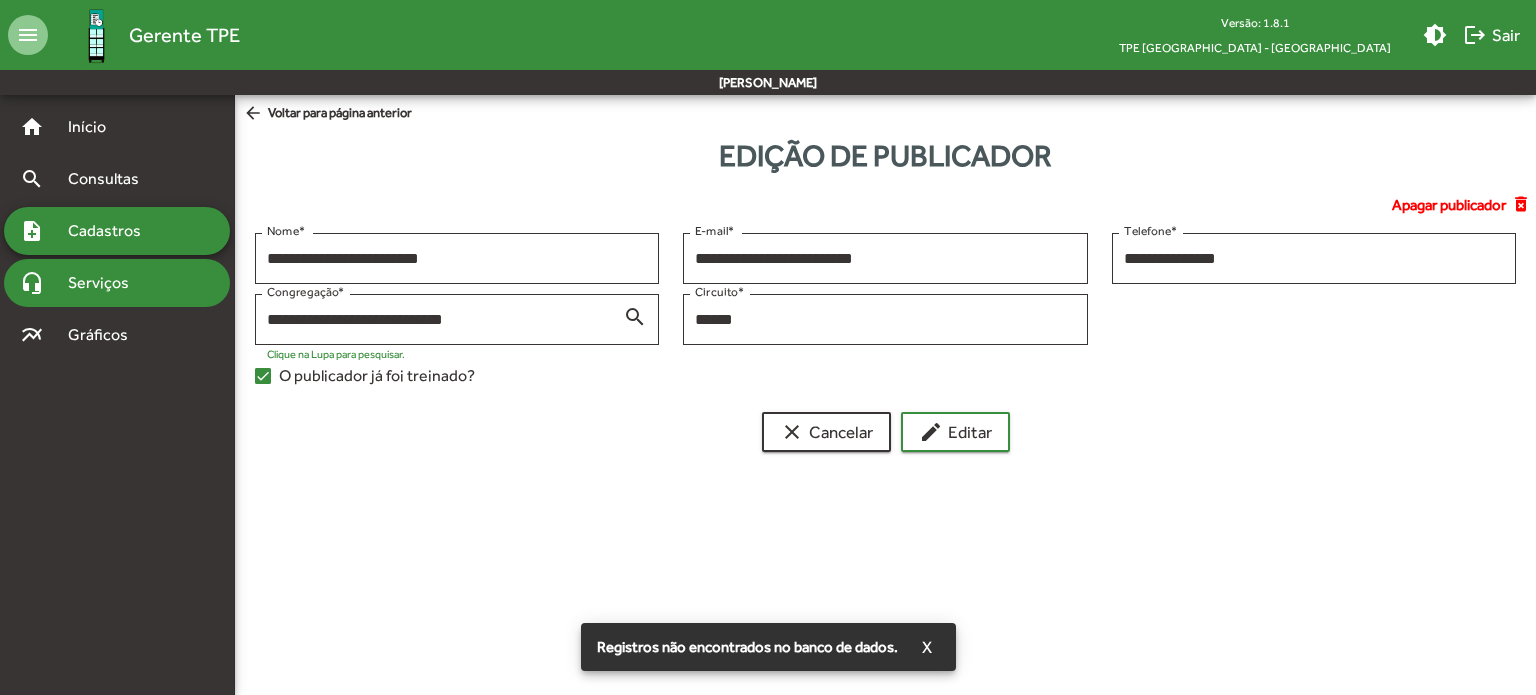 click on "Serviços" at bounding box center (106, 283) 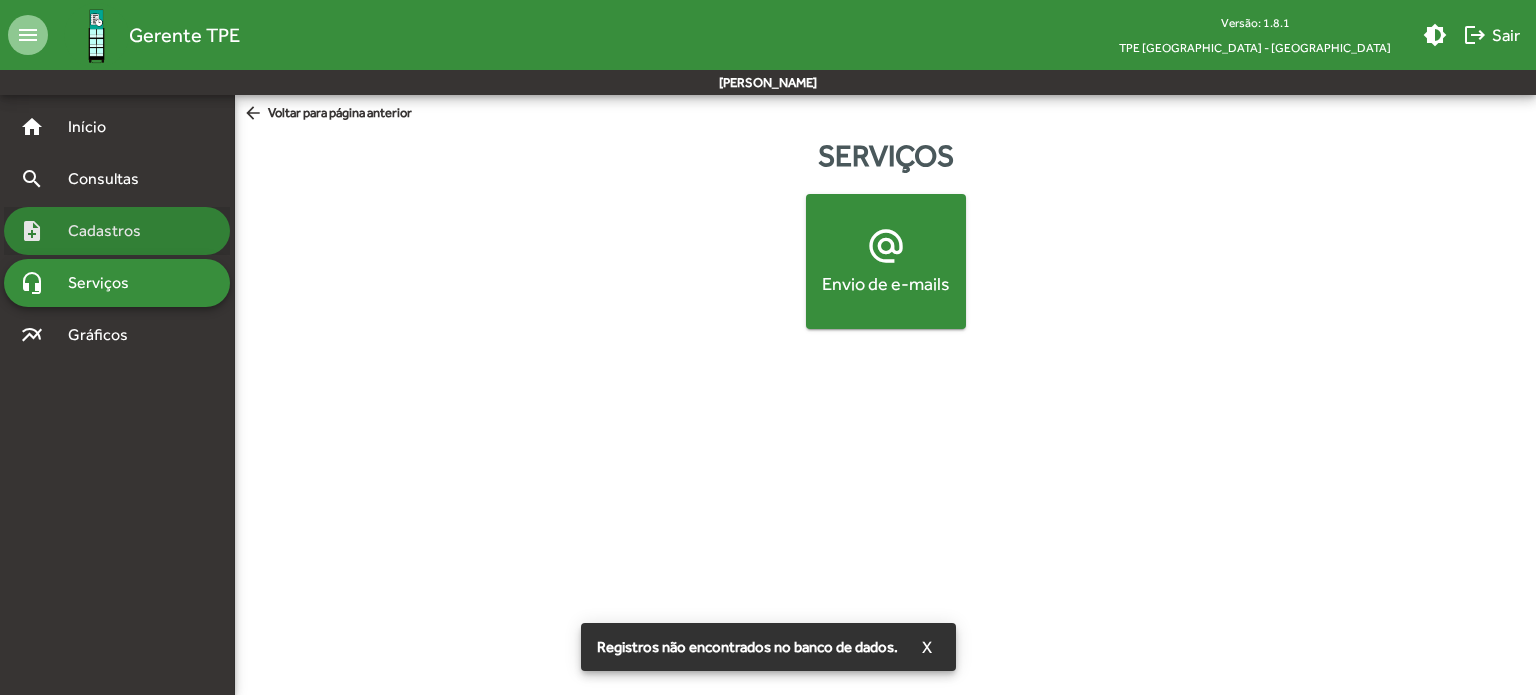 drag, startPoint x: 154, startPoint y: 231, endPoint x: 208, endPoint y: 227, distance: 54.147945 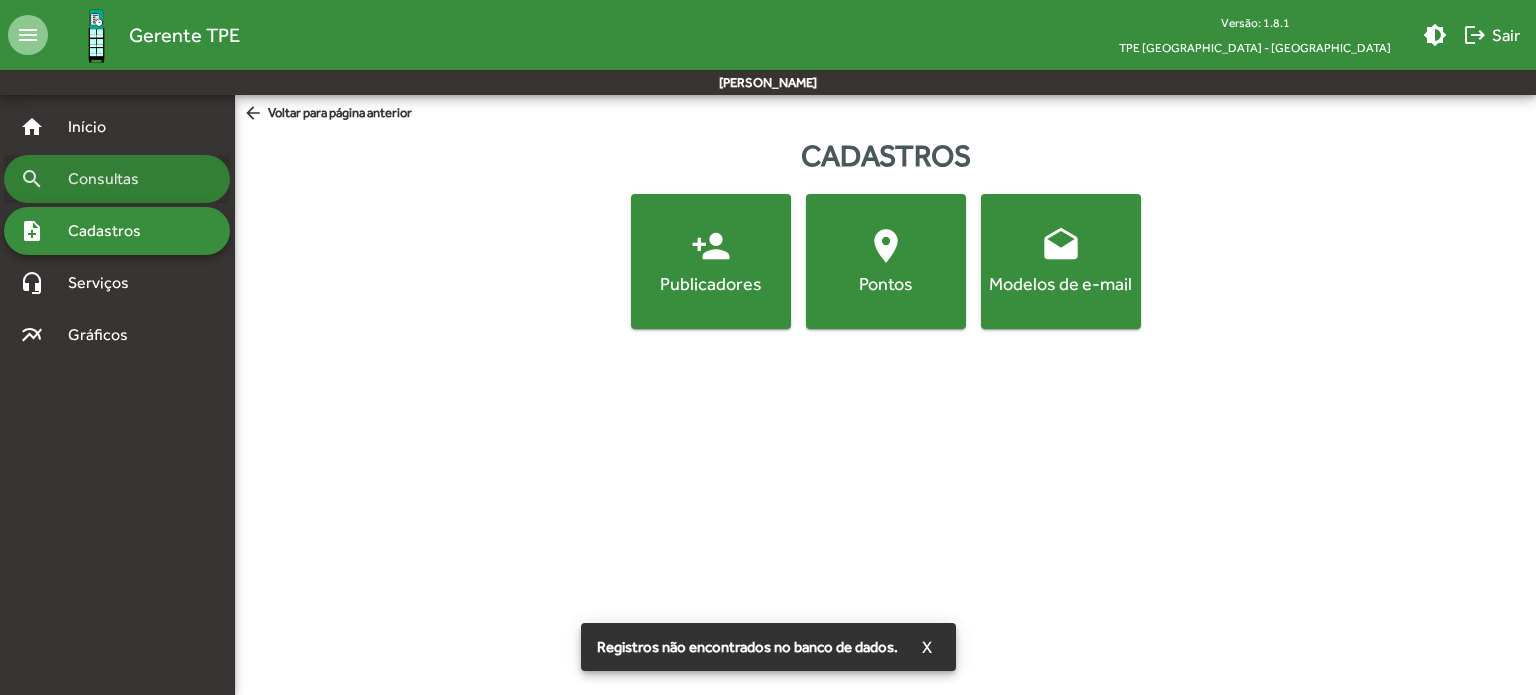 click on "search Consultas" at bounding box center (117, 179) 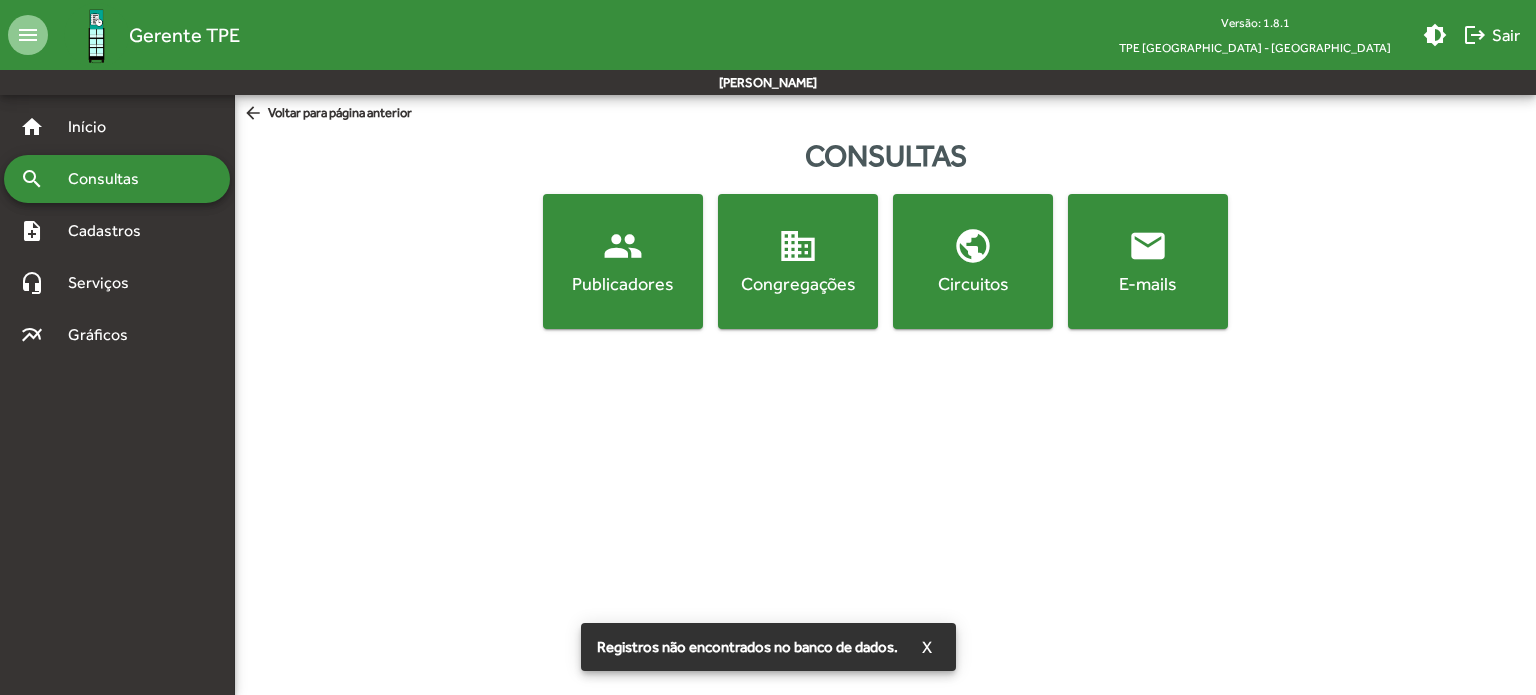 click on "domain  Congregações" 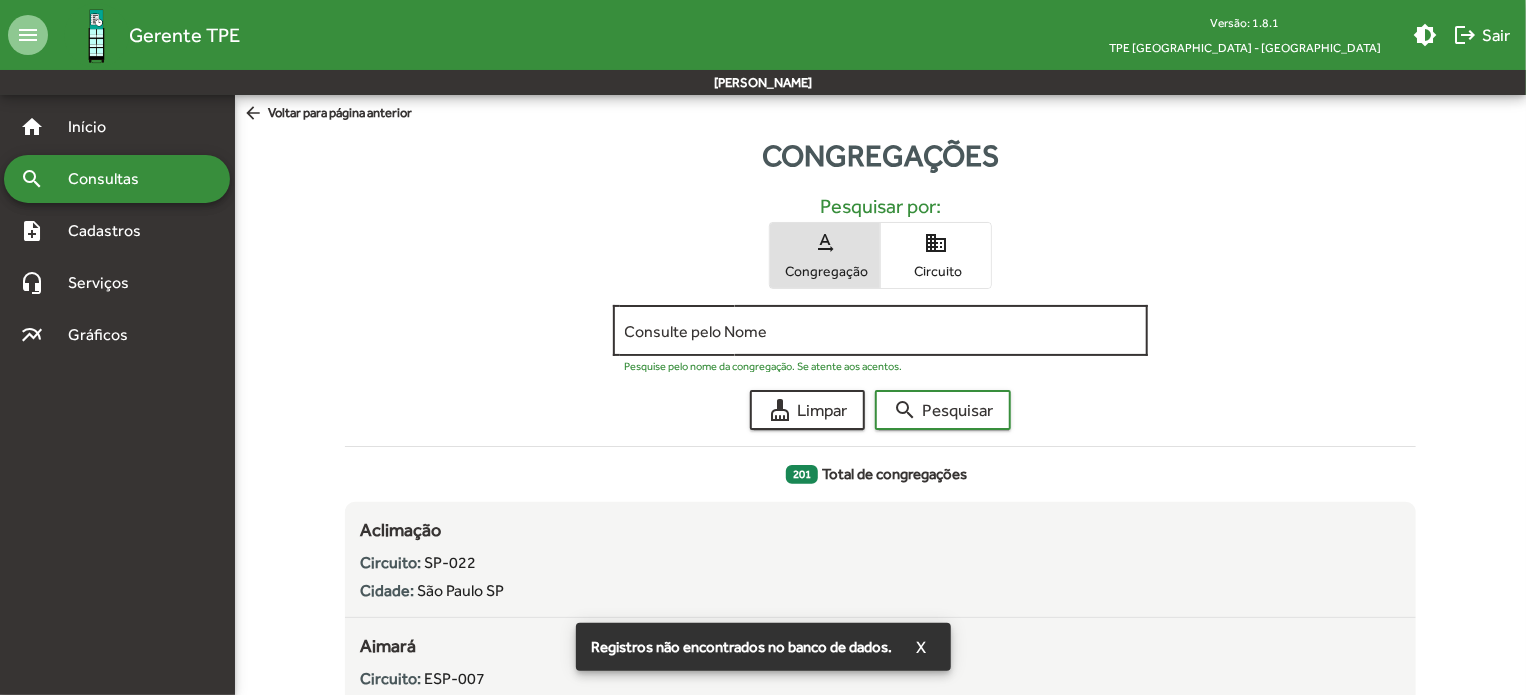 click on "Consulte pelo Nome" at bounding box center (881, 331) 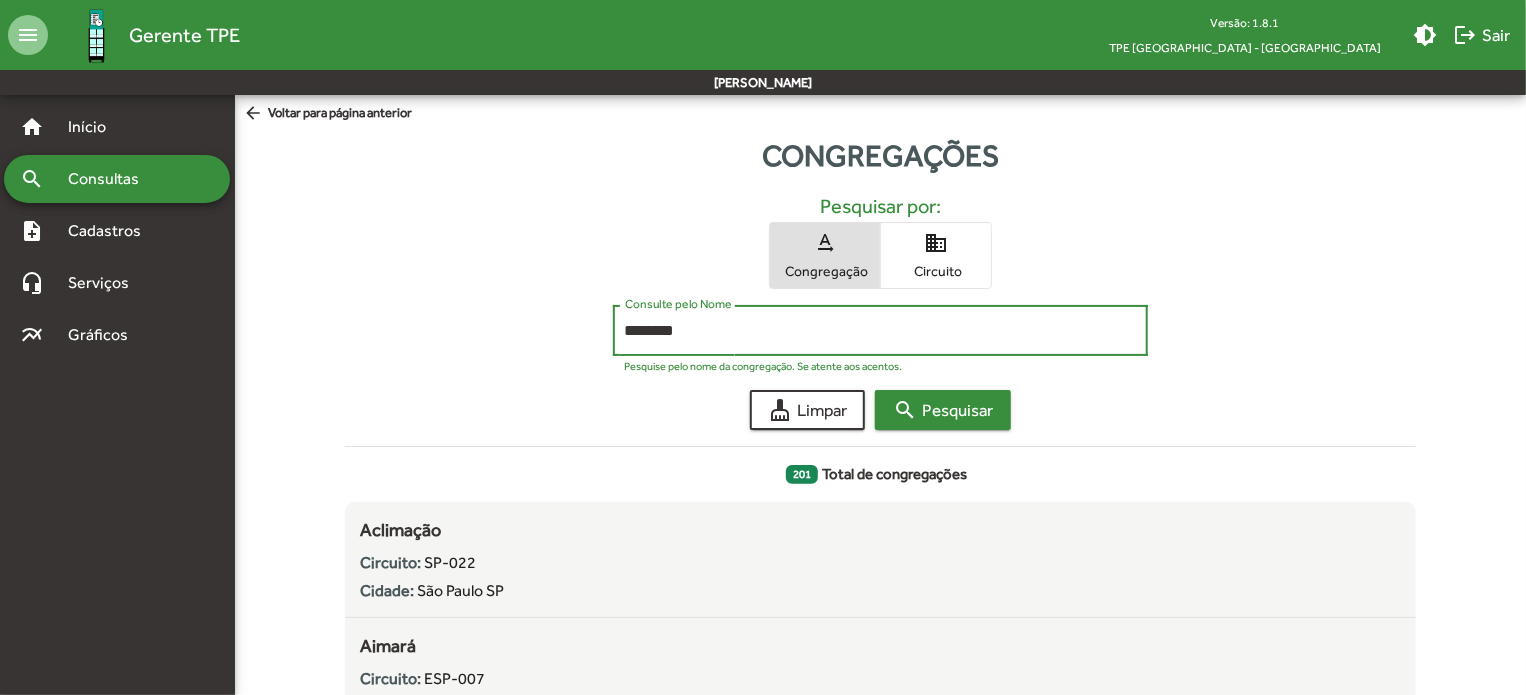 type on "********" 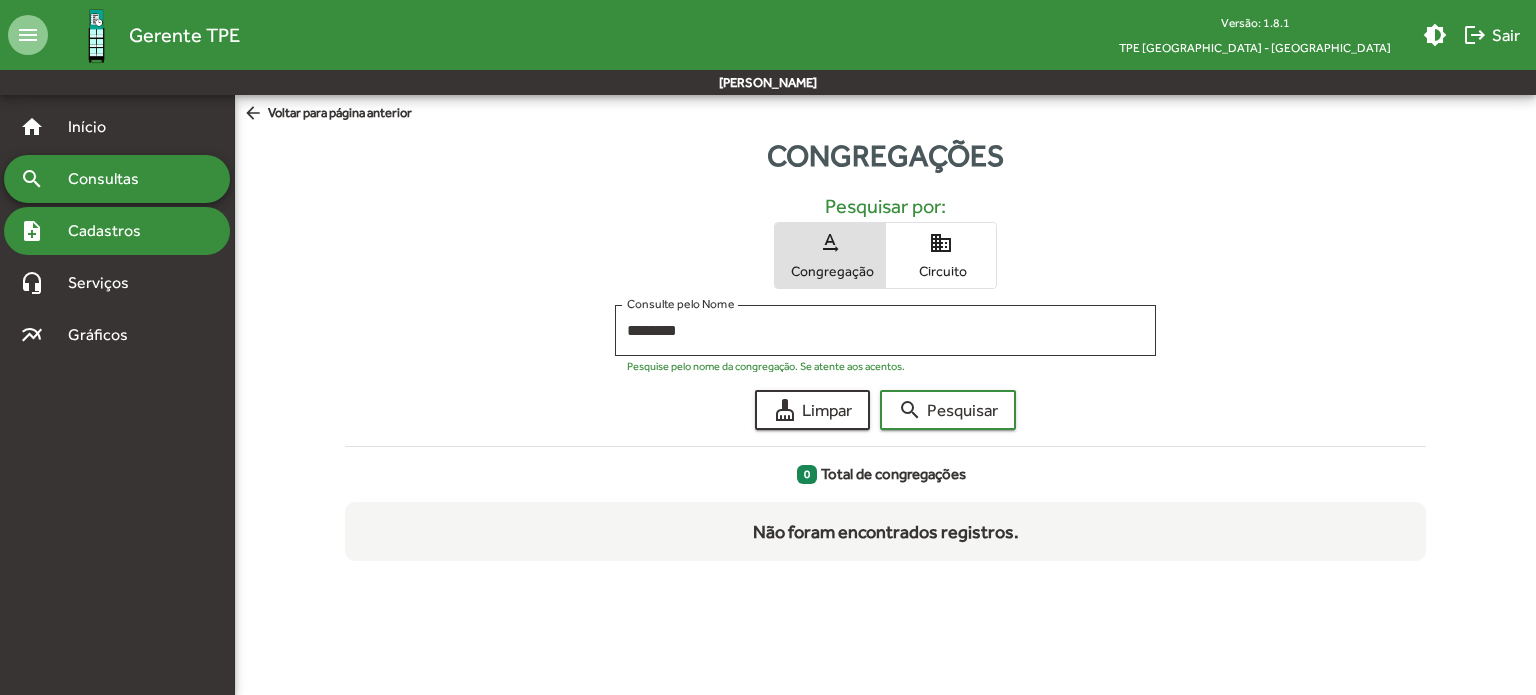 click on "Cadastros" at bounding box center [111, 231] 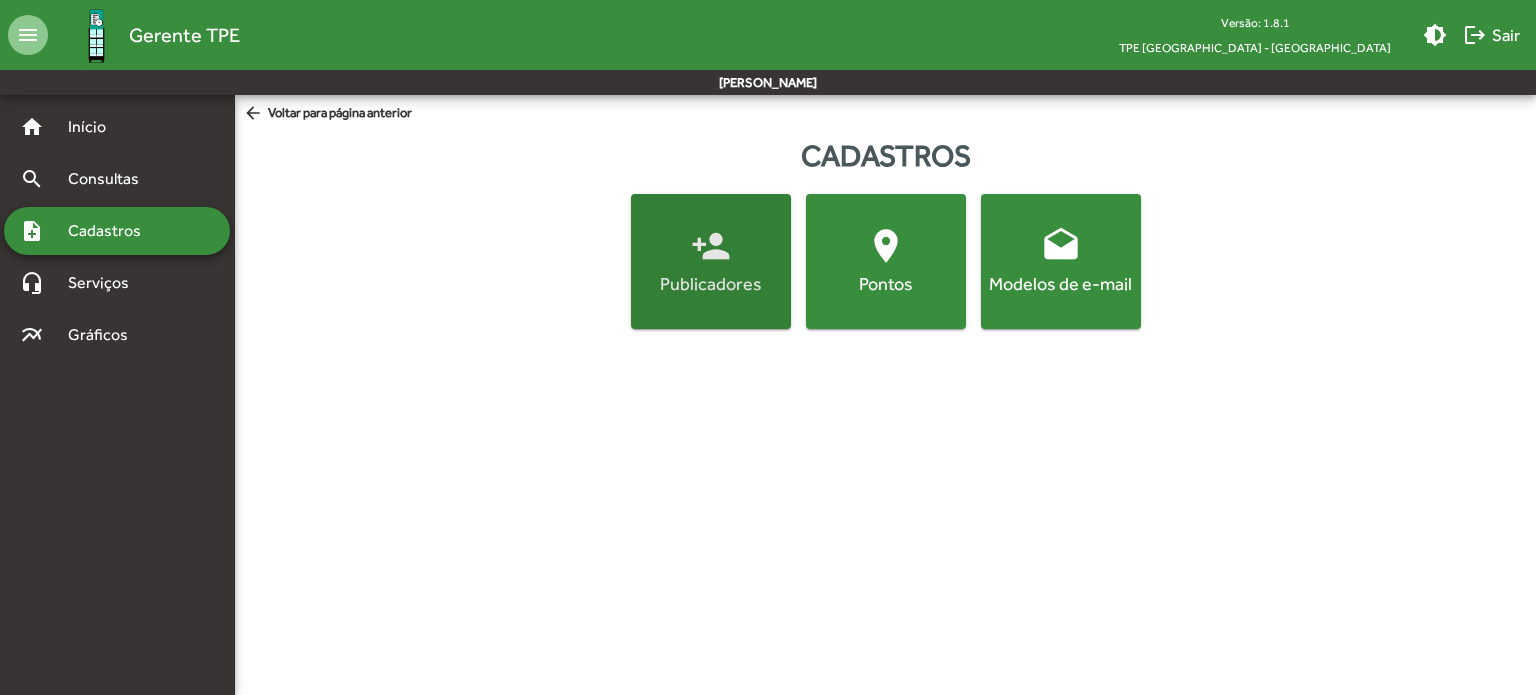 click on "person_add  Publicadores" 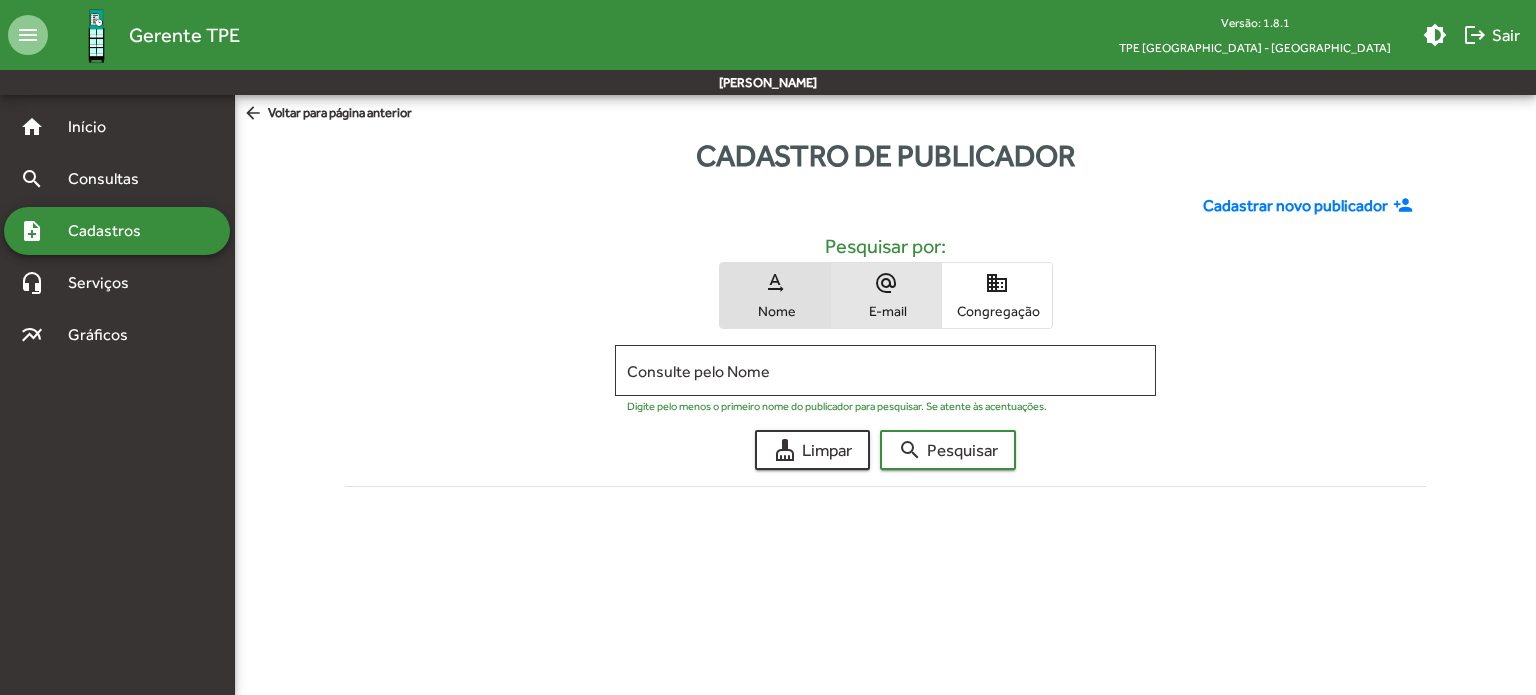 click on "alternate_email" at bounding box center (886, 283) 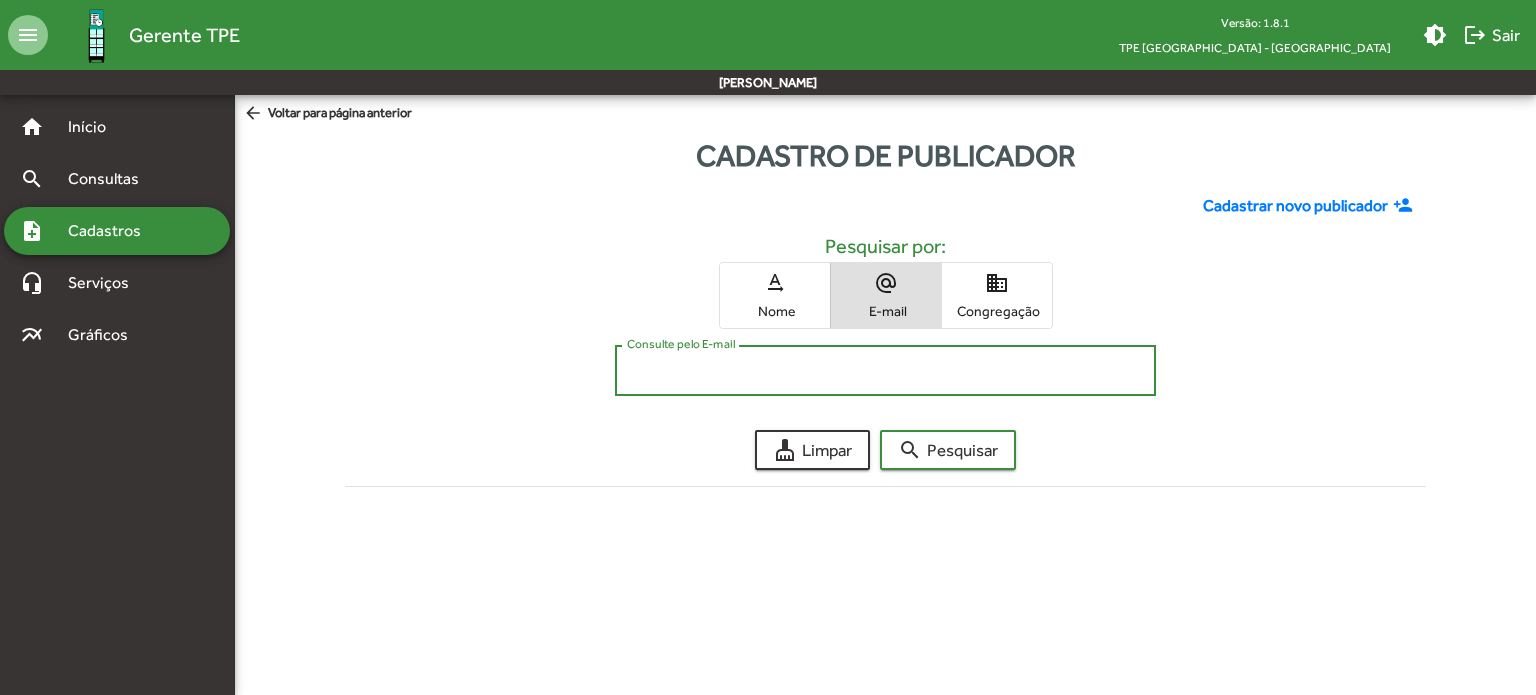 click on "Consulte pelo E-mail" at bounding box center (885, 371) 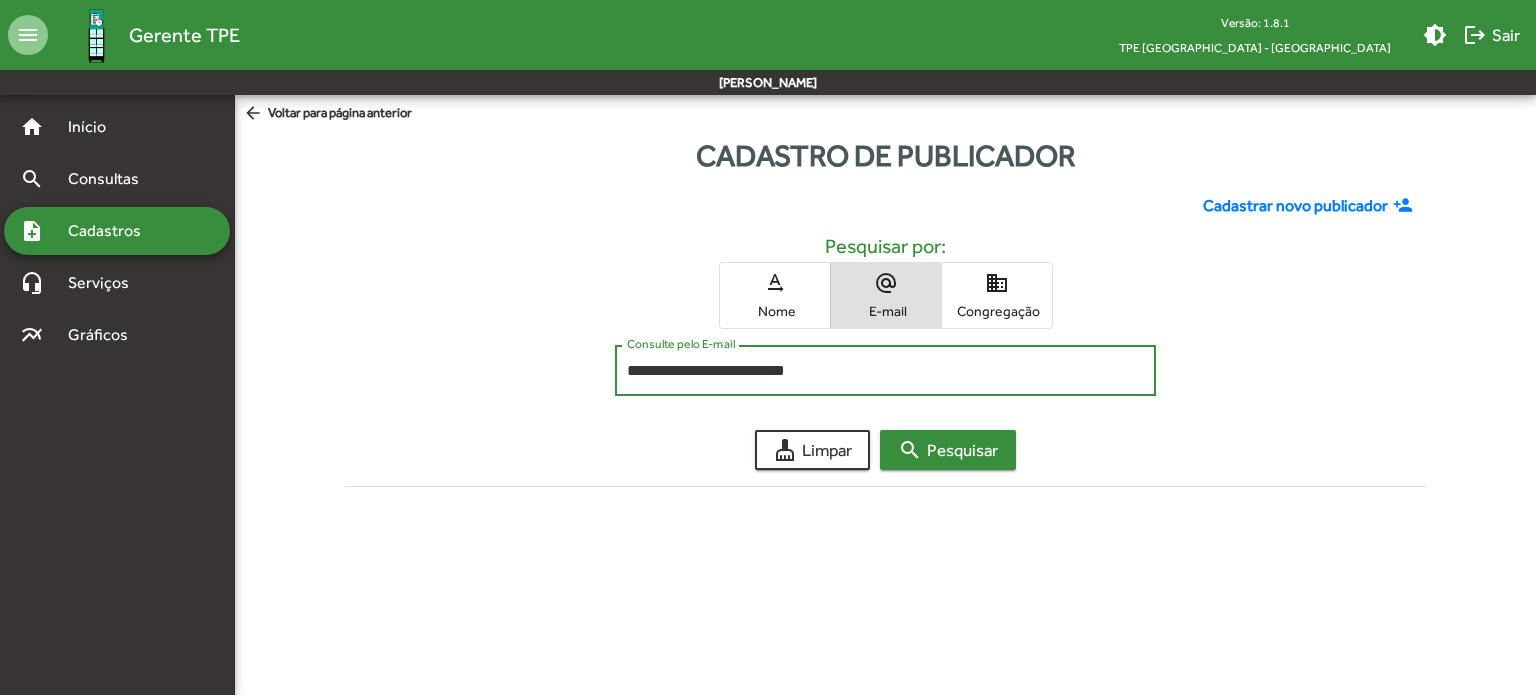type on "**********" 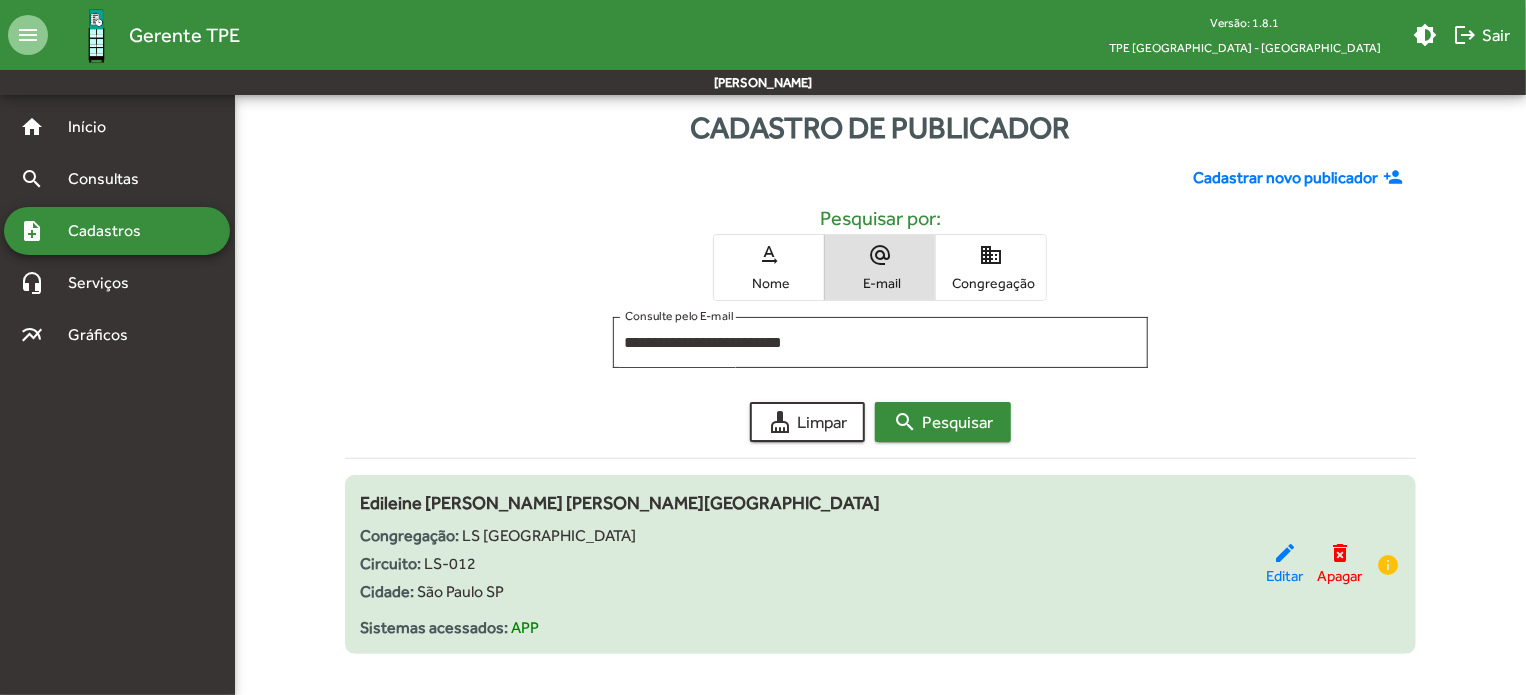 scroll, scrollTop: 49, scrollLeft: 0, axis: vertical 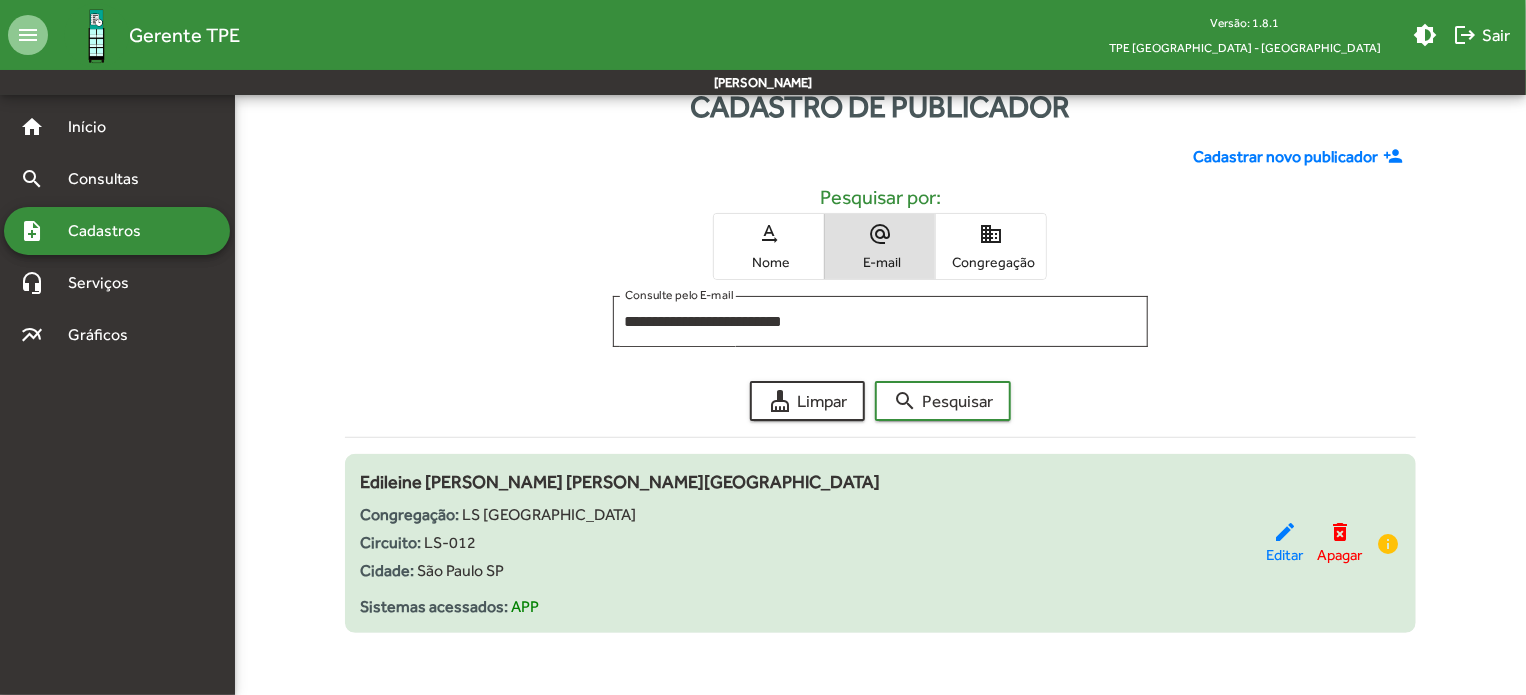 drag, startPoint x: 603, startPoint y: 510, endPoint x: 360, endPoint y: 516, distance: 243.07407 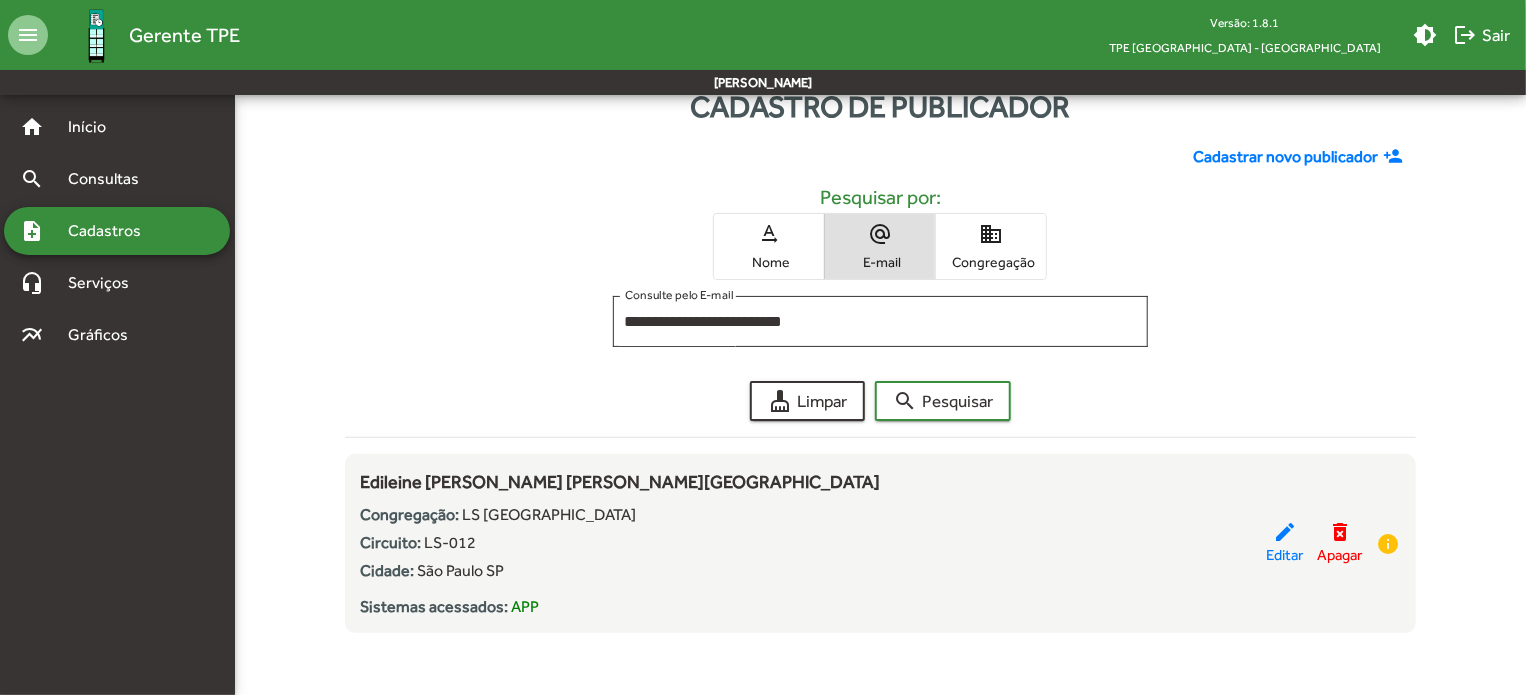 copy on "Congregação:
LS [GEOGRAPHIC_DATA]" 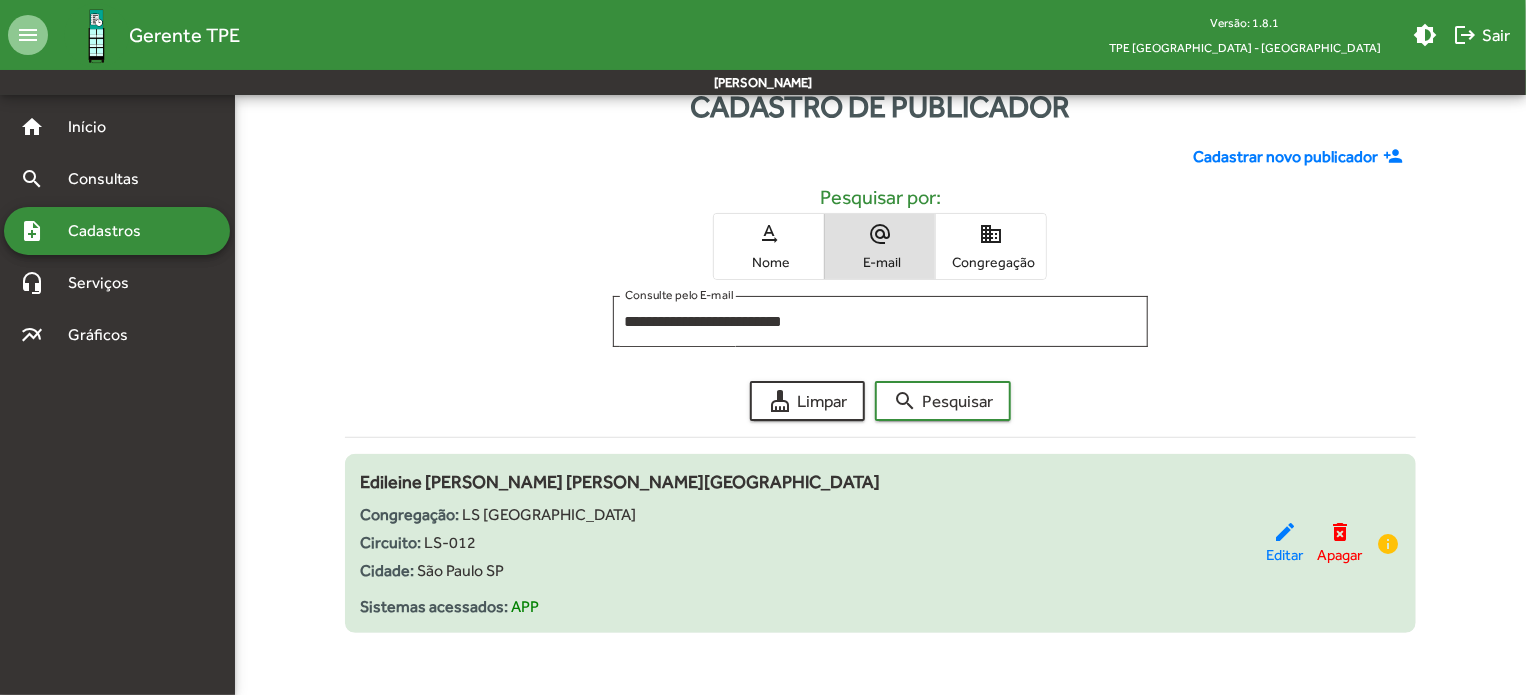 click on "**********" 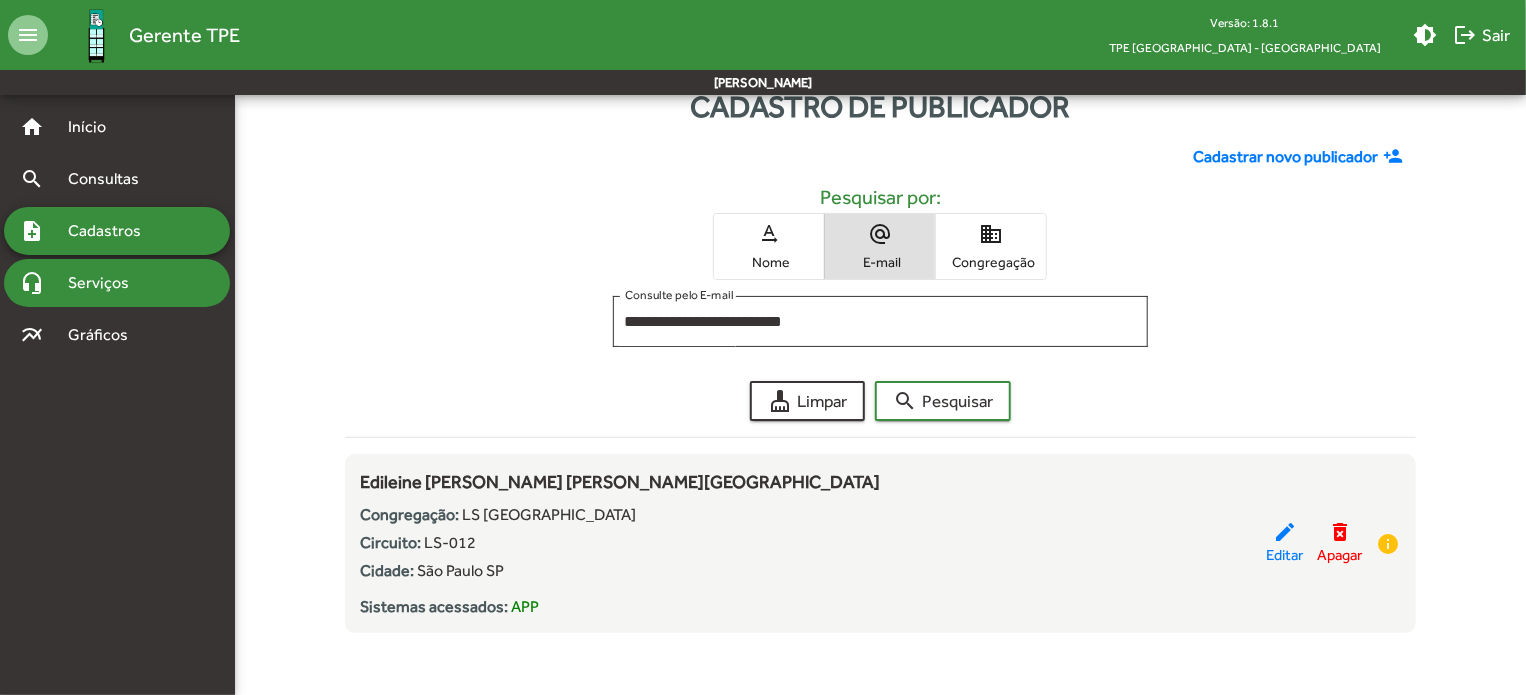copy on "Edileine [PERSON_NAME] [PERSON_NAME][GEOGRAPHIC_DATA]" 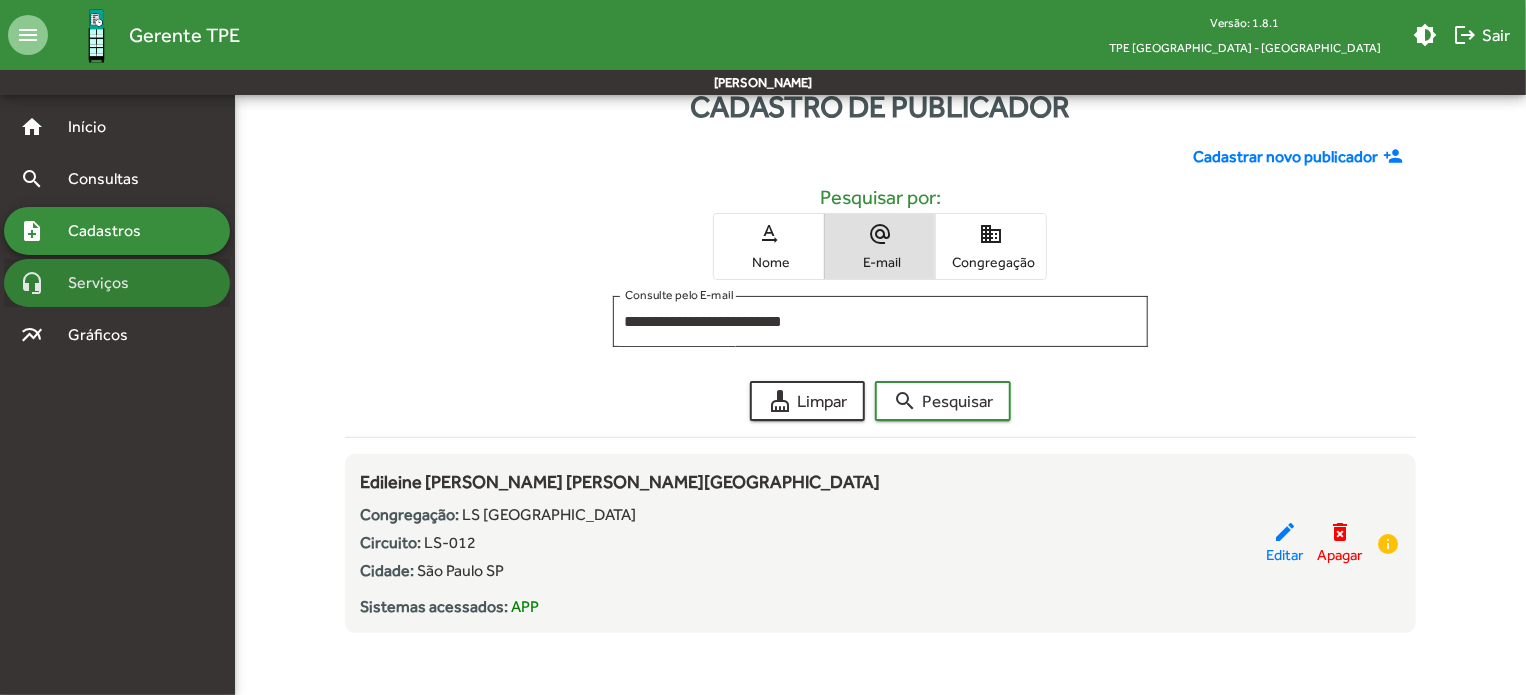 click on "Serviços" at bounding box center (106, 283) 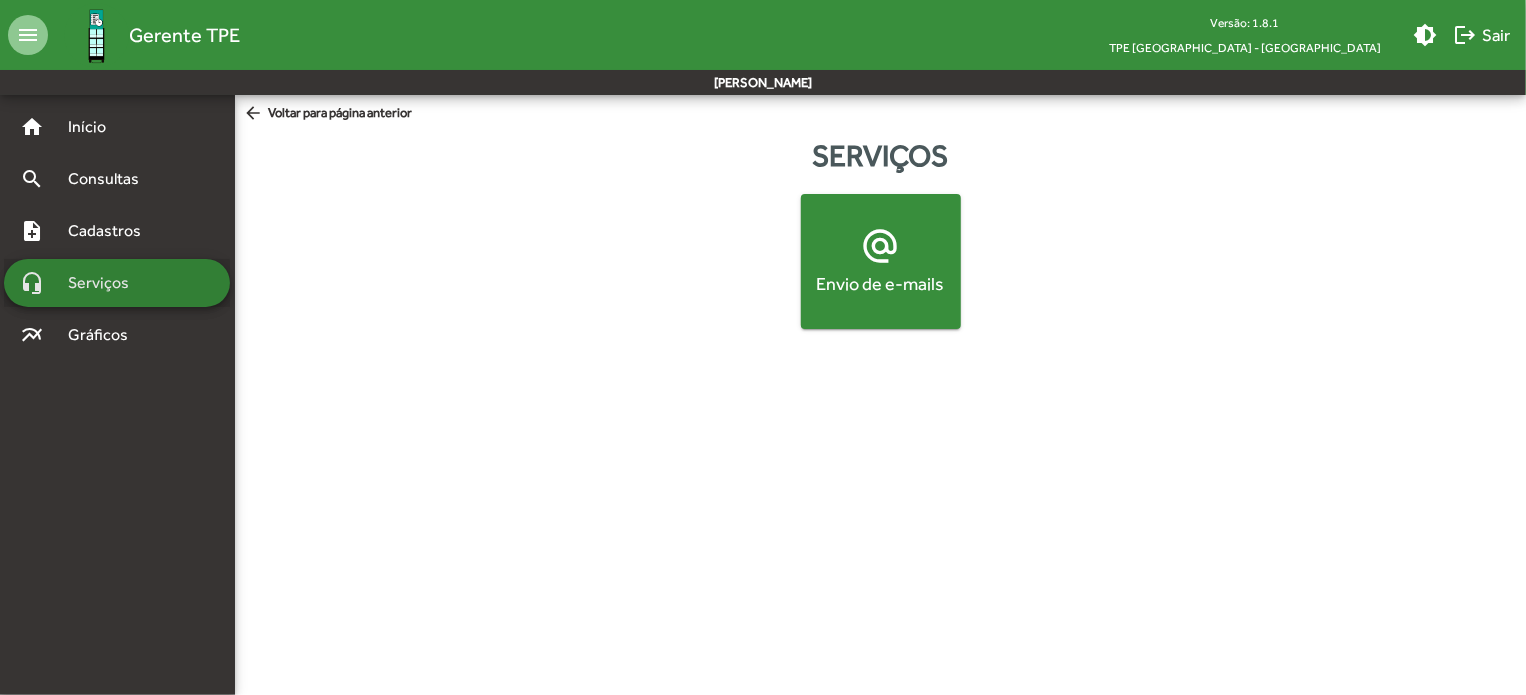 scroll, scrollTop: 0, scrollLeft: 0, axis: both 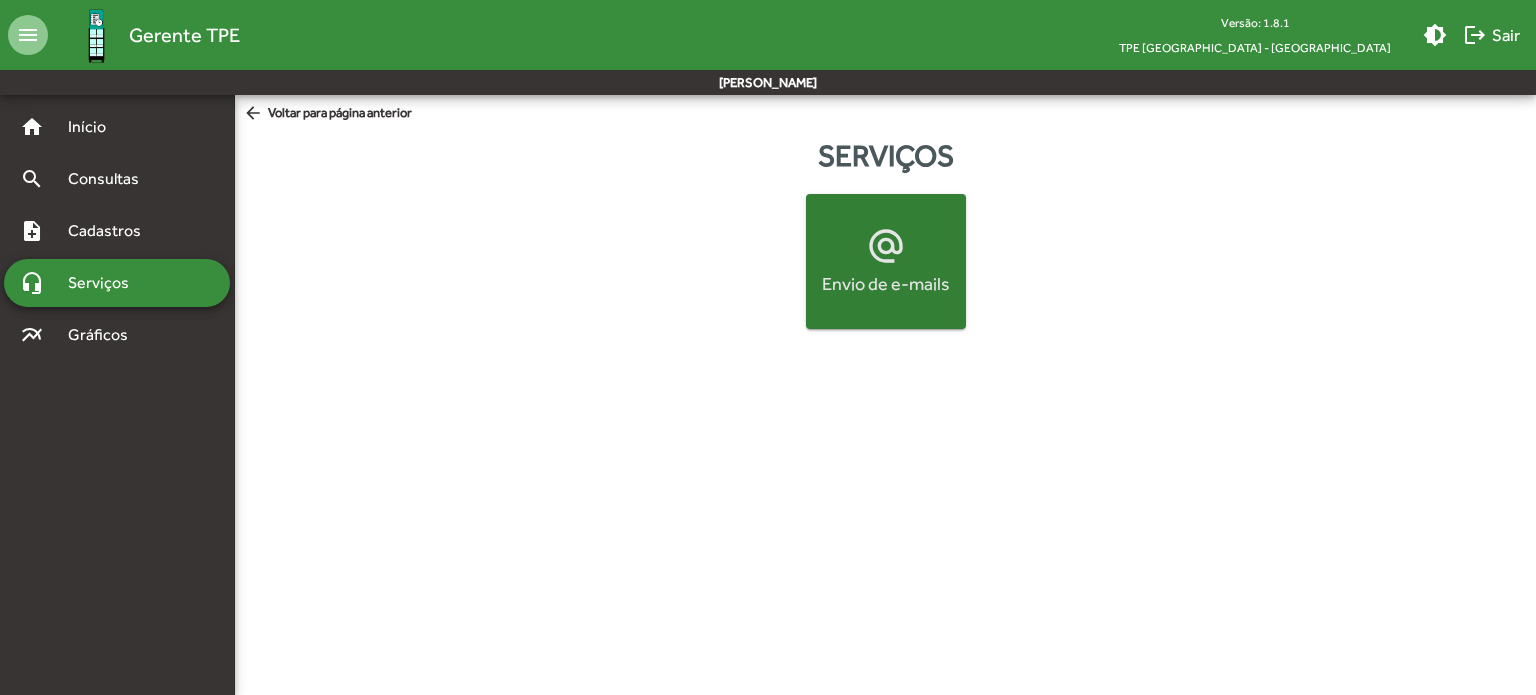 click on "alternate_email  Envio de e-mails" 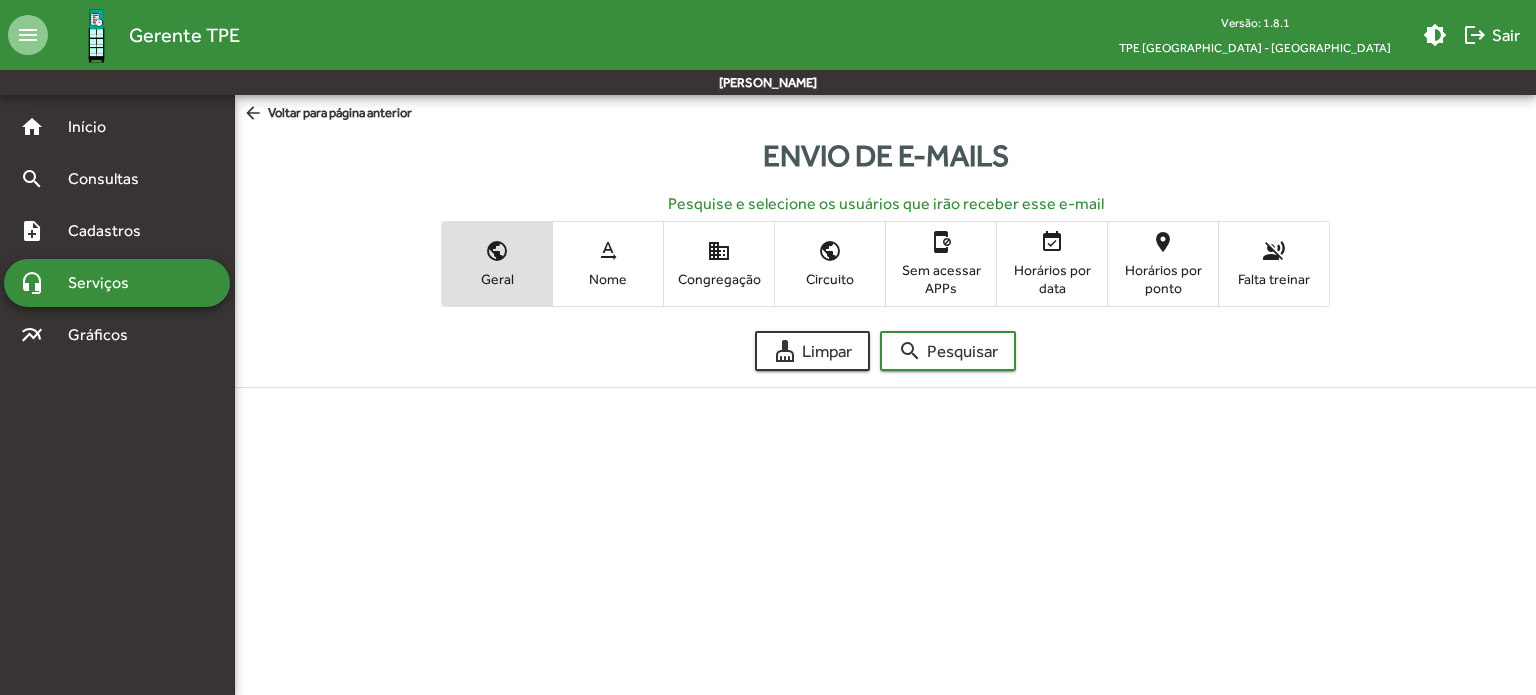 click on "domain Congregação" at bounding box center (719, 263) 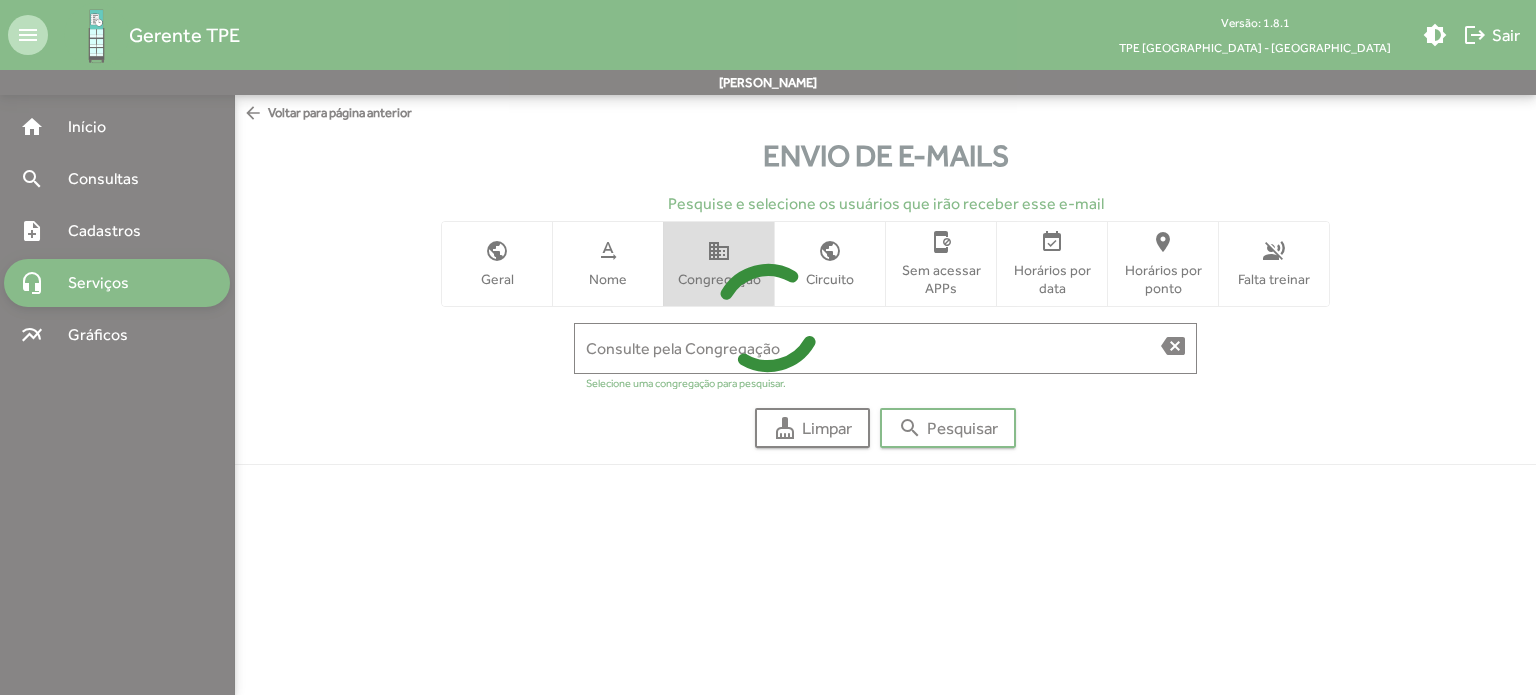 click 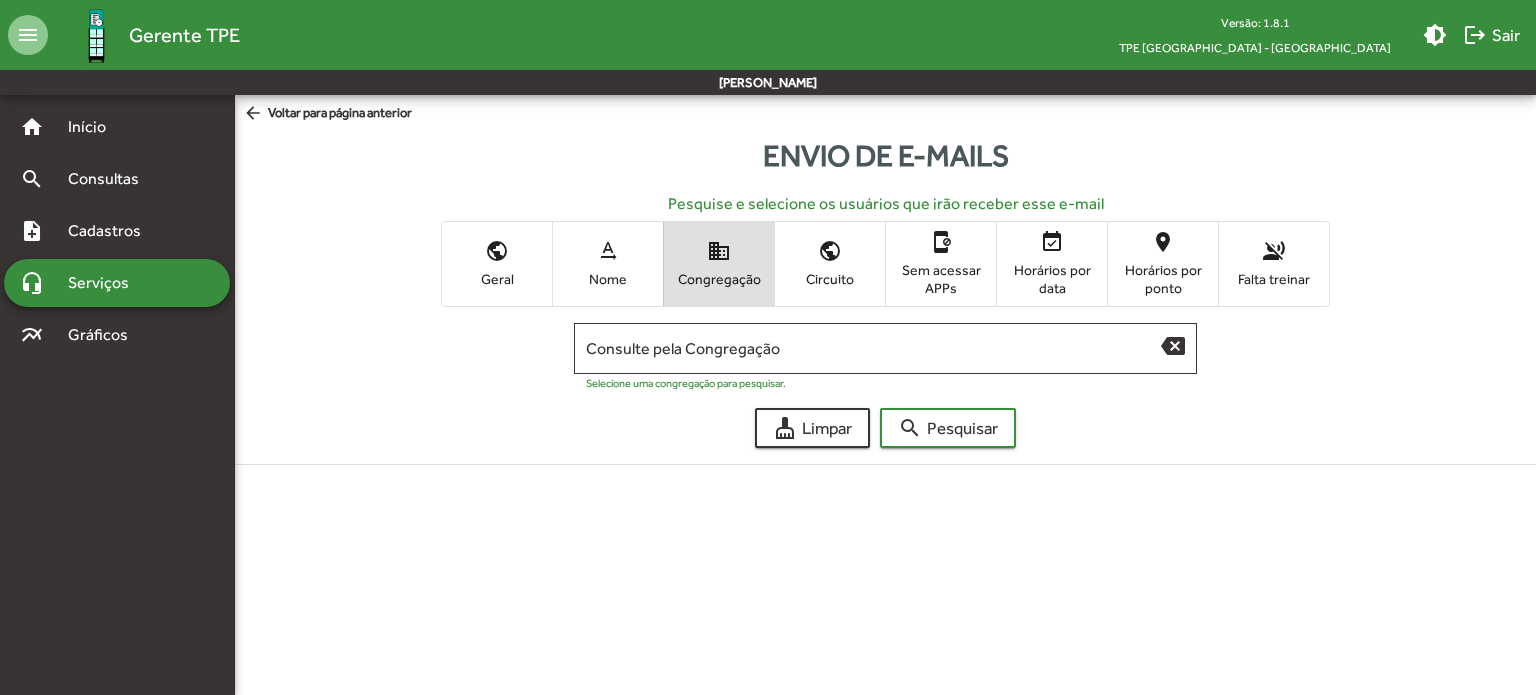click on "text_rotation_none Nome" at bounding box center (608, 263) 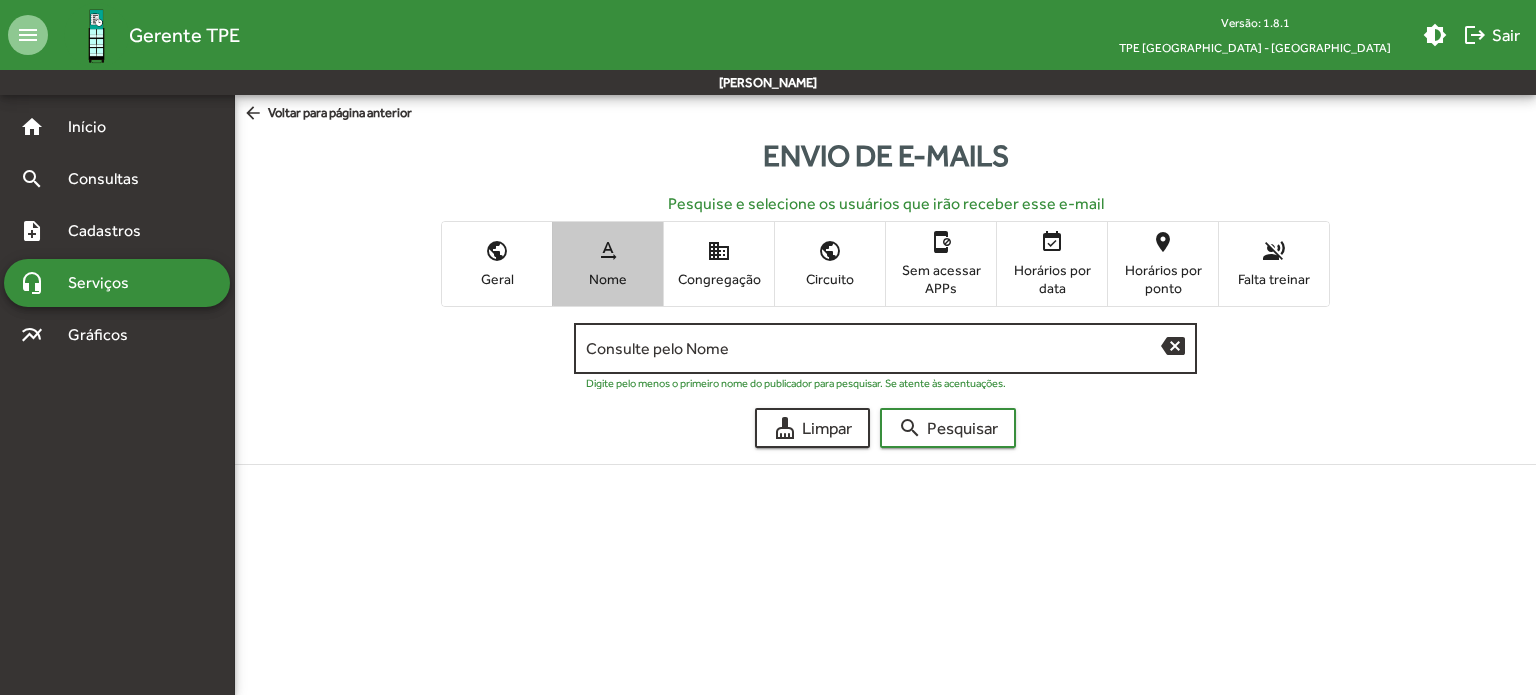 click on "Consulte pelo Nome" at bounding box center (873, 349) 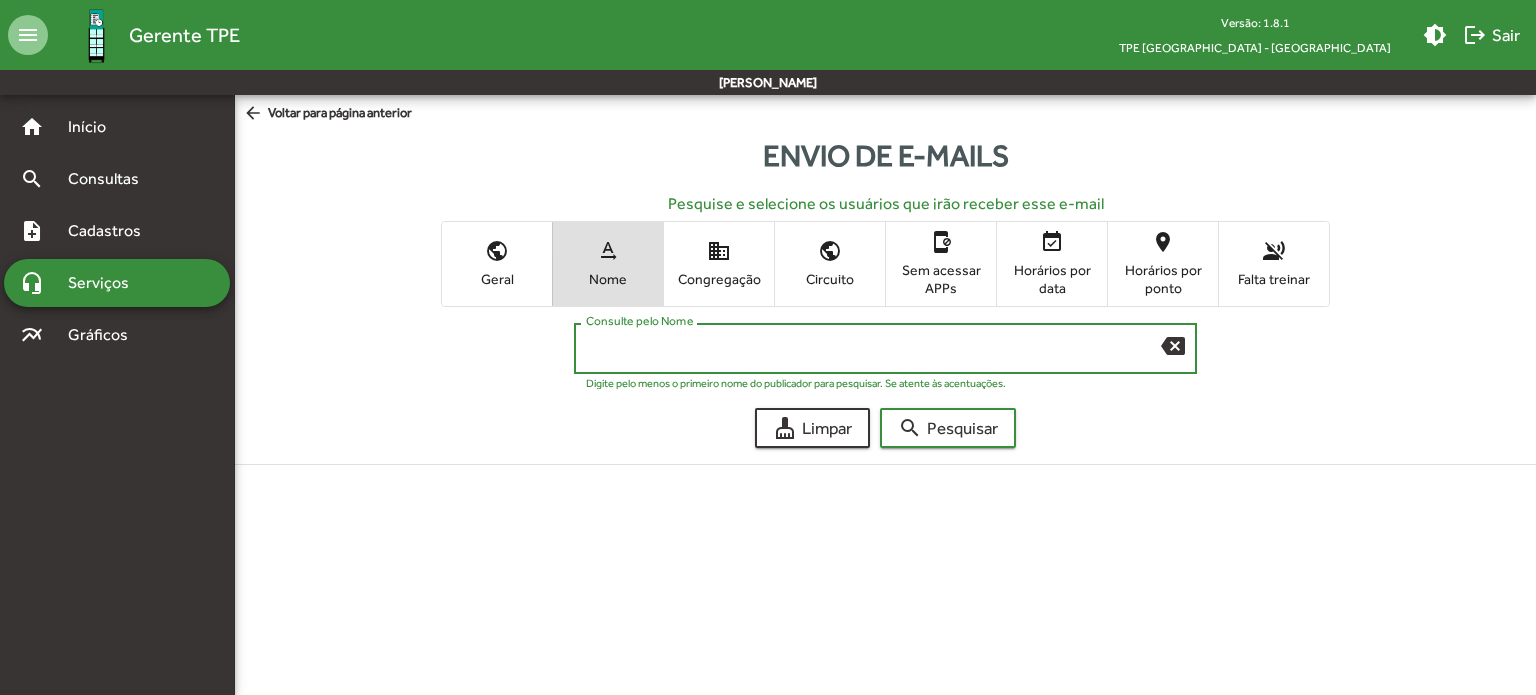 paste on "**********" 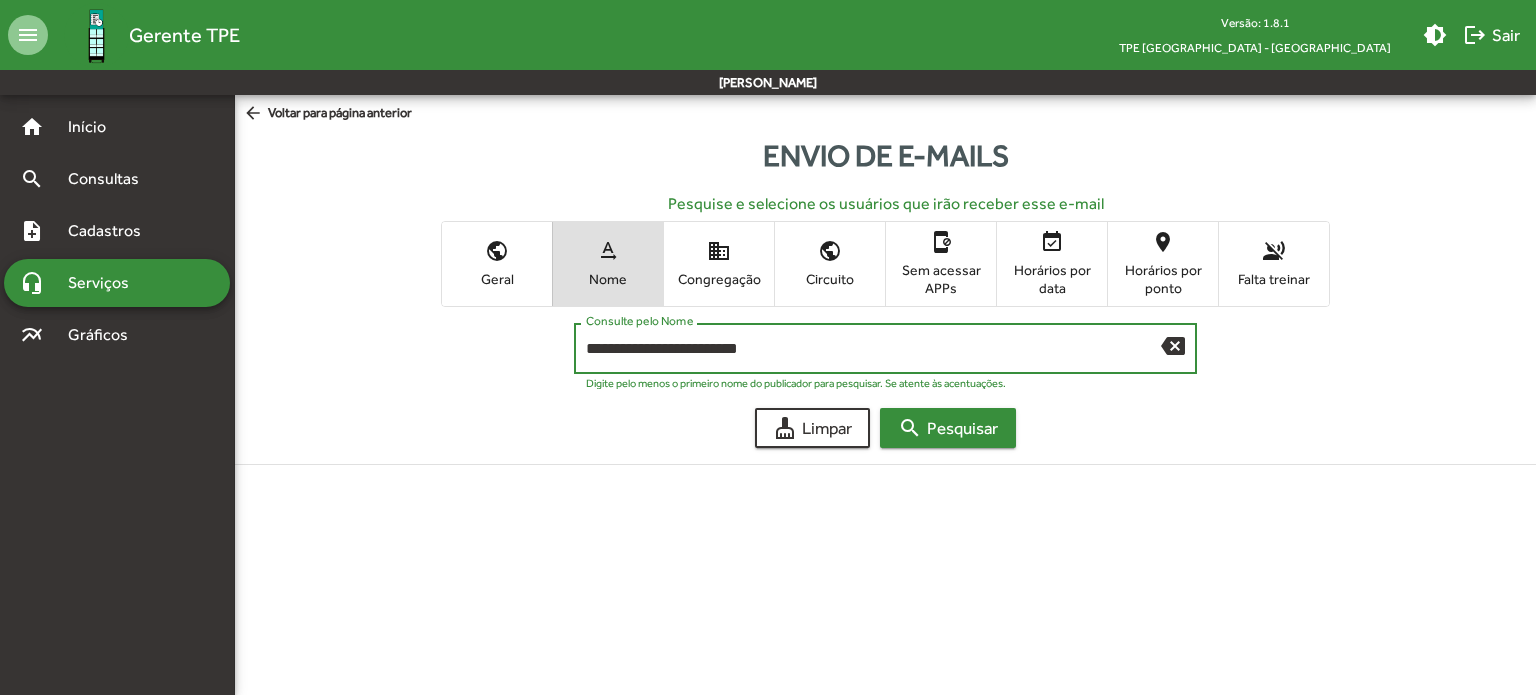 type on "**********" 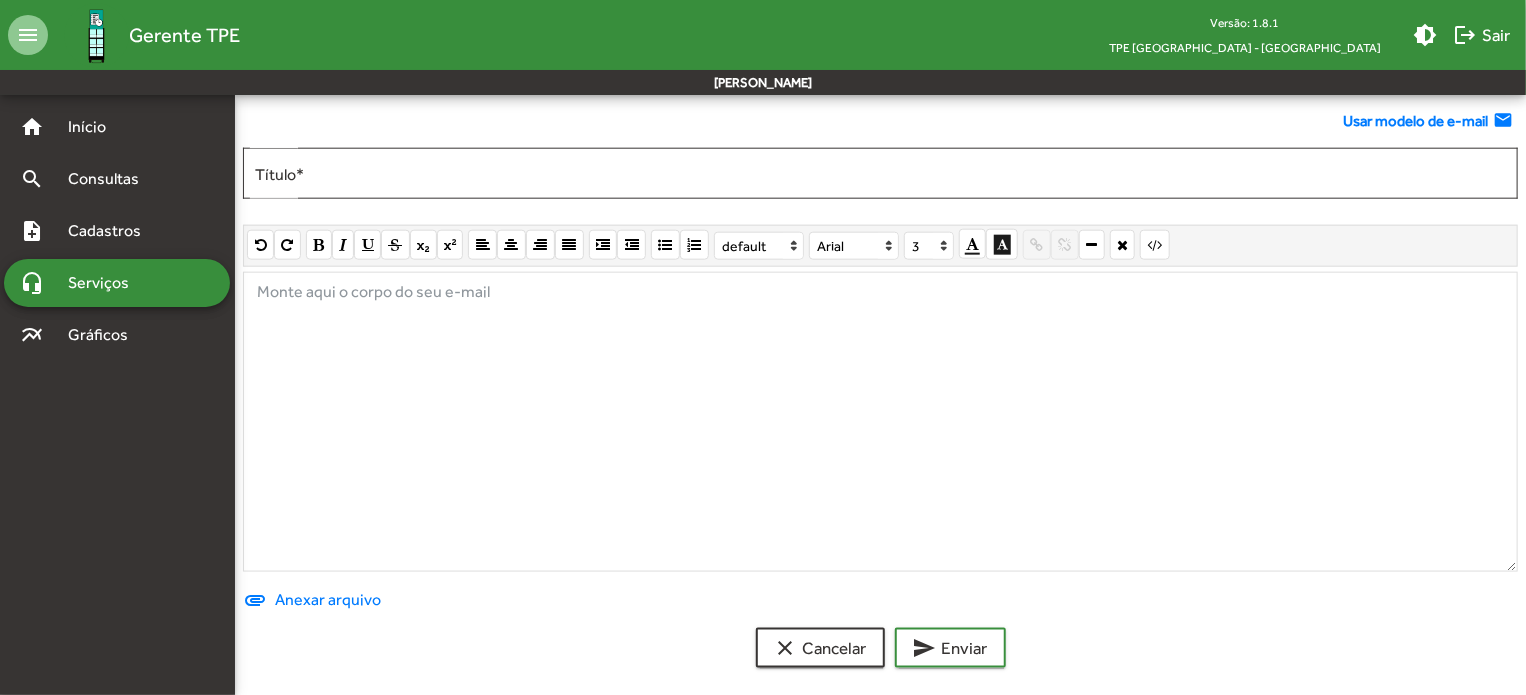 scroll, scrollTop: 1077, scrollLeft: 0, axis: vertical 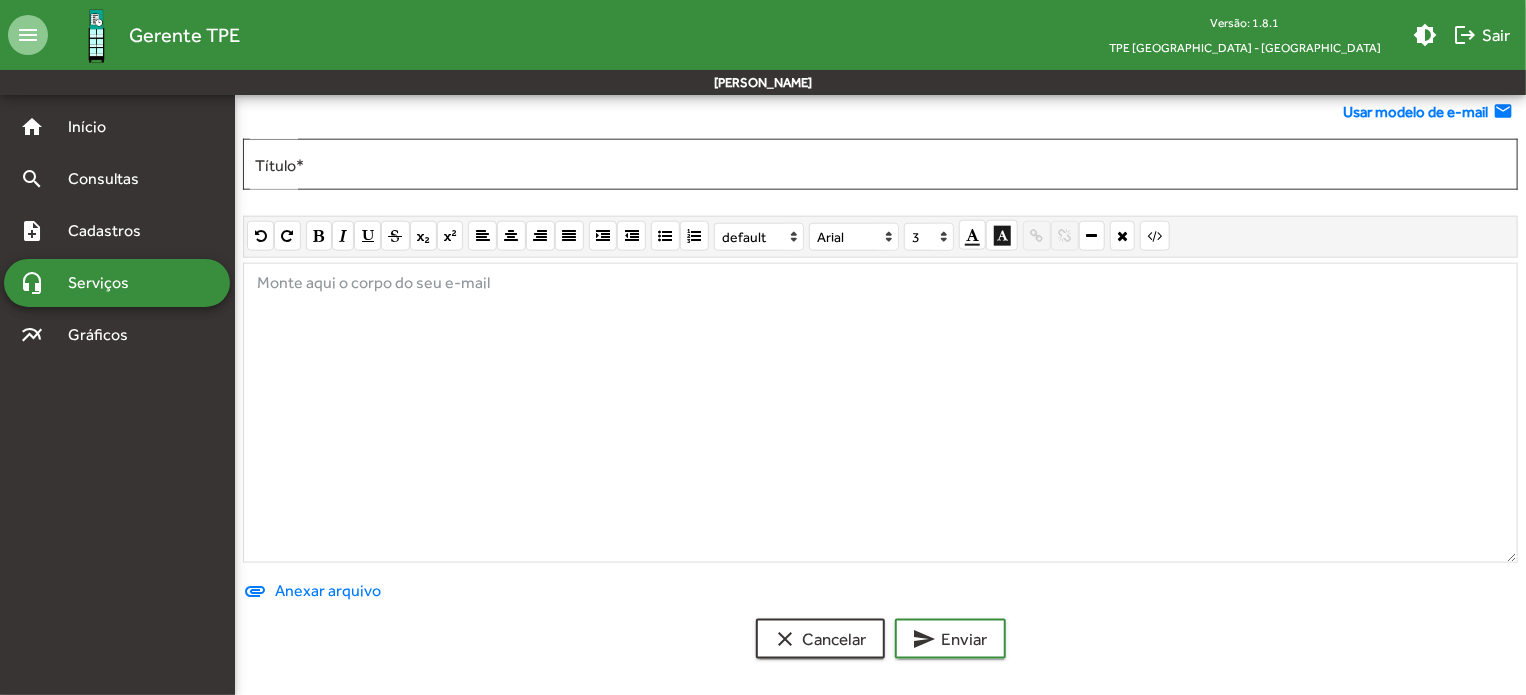 click 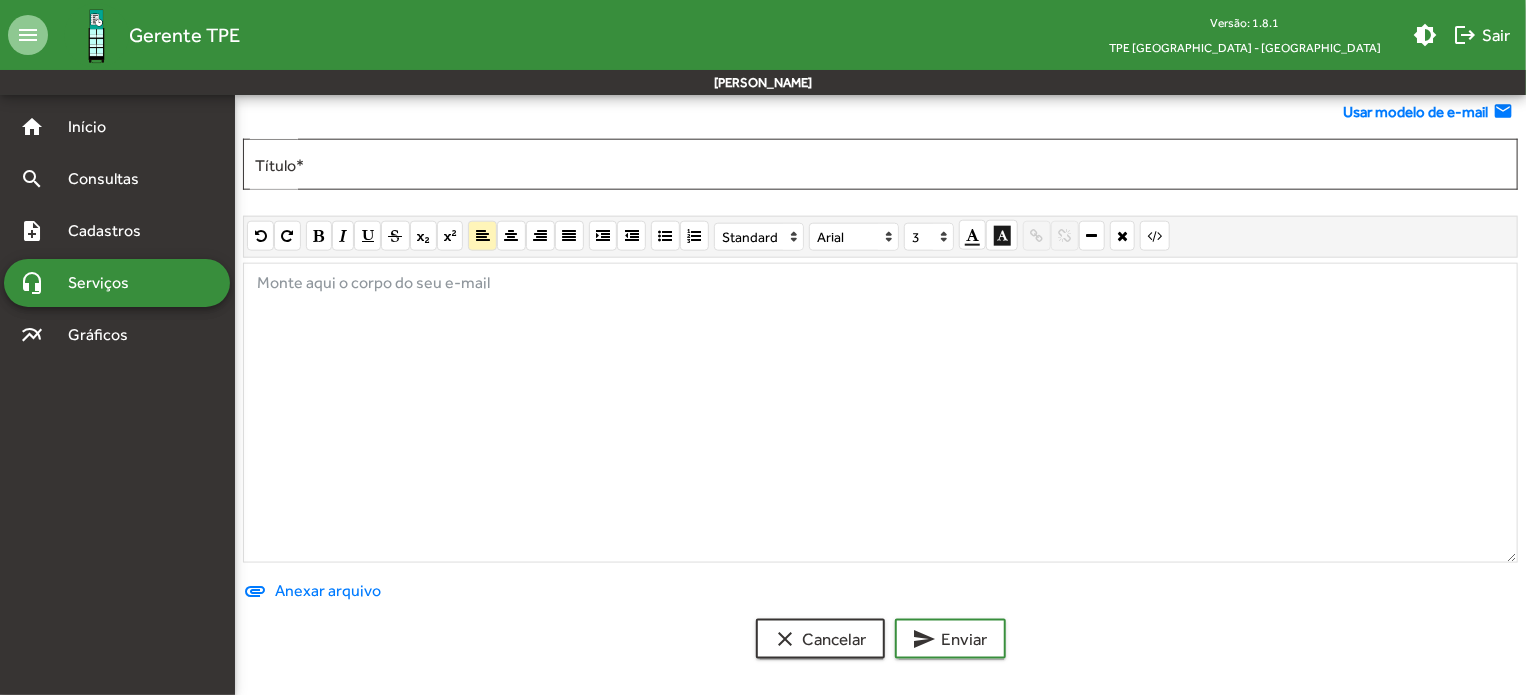 type 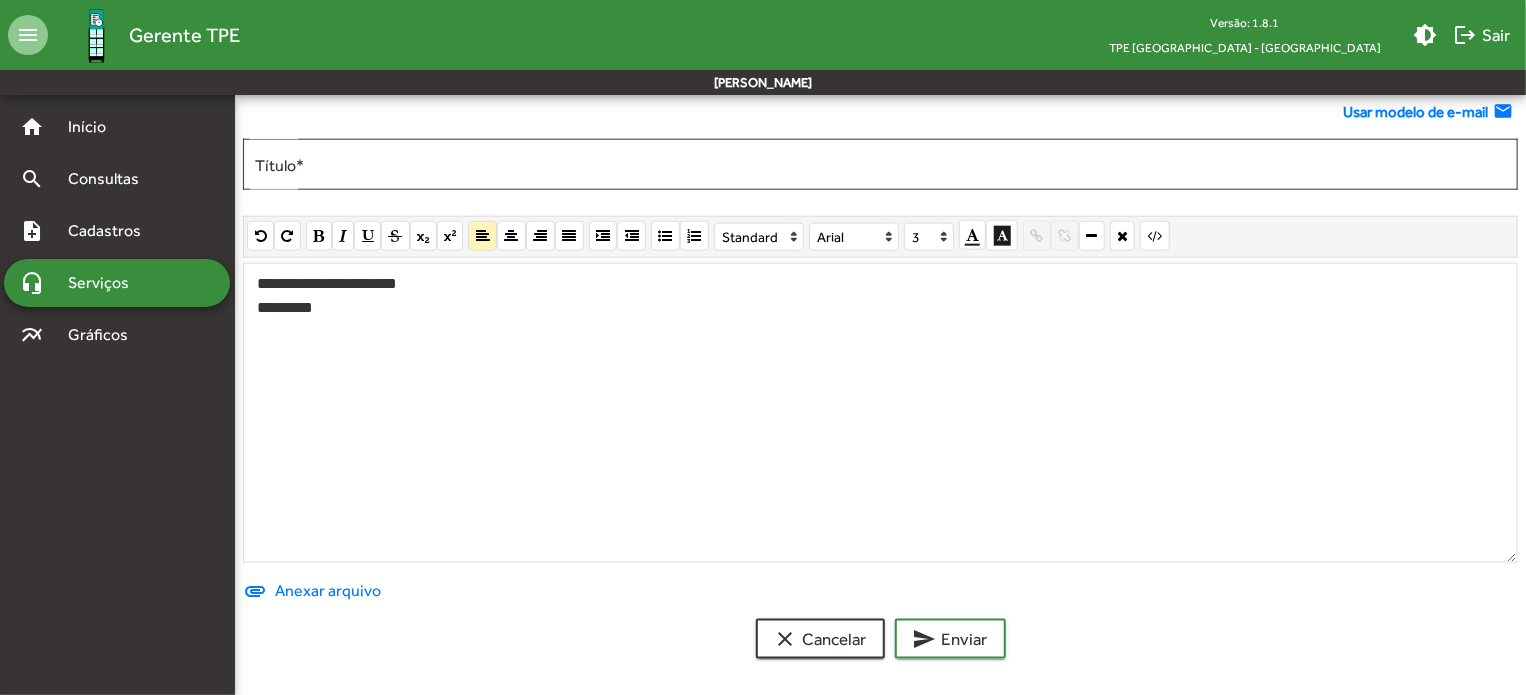 click on "**********" 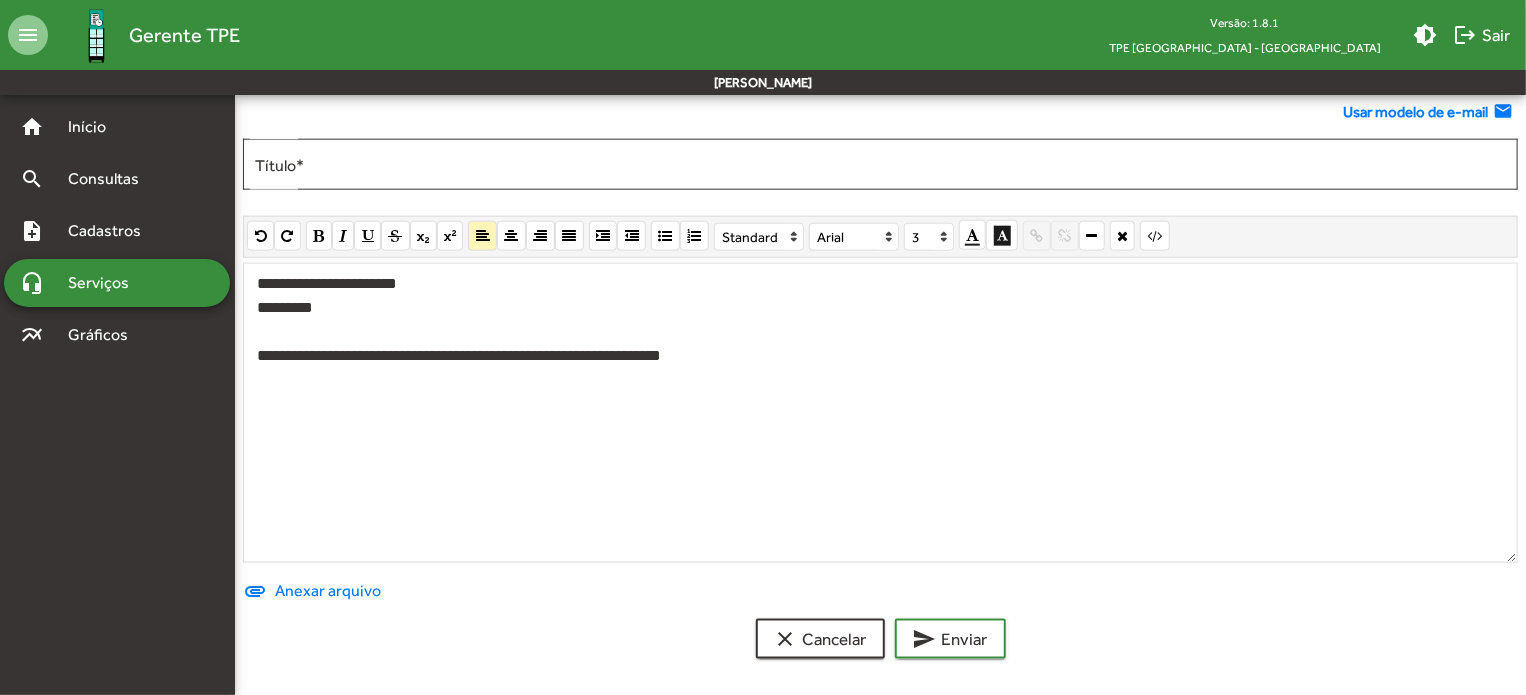 click on "**********" 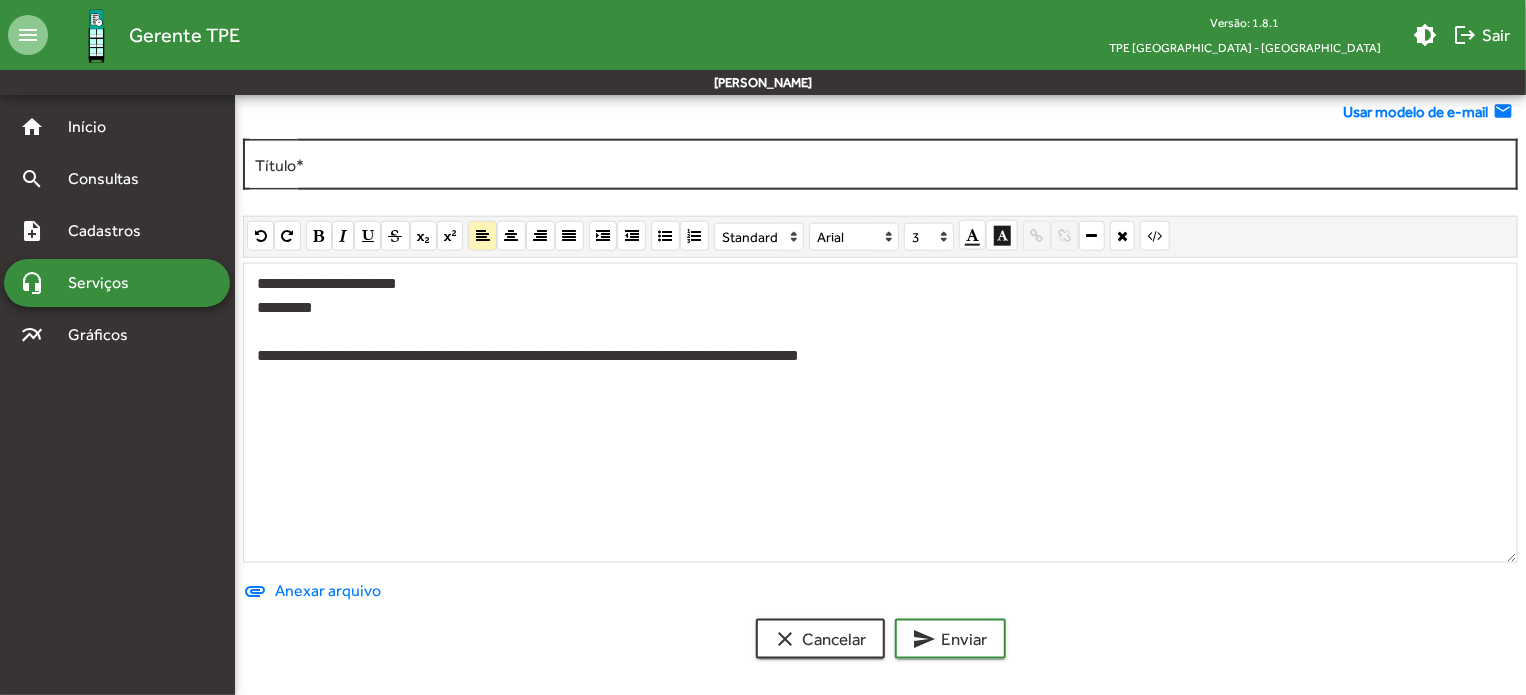 click on "Título  *" at bounding box center (880, 165) 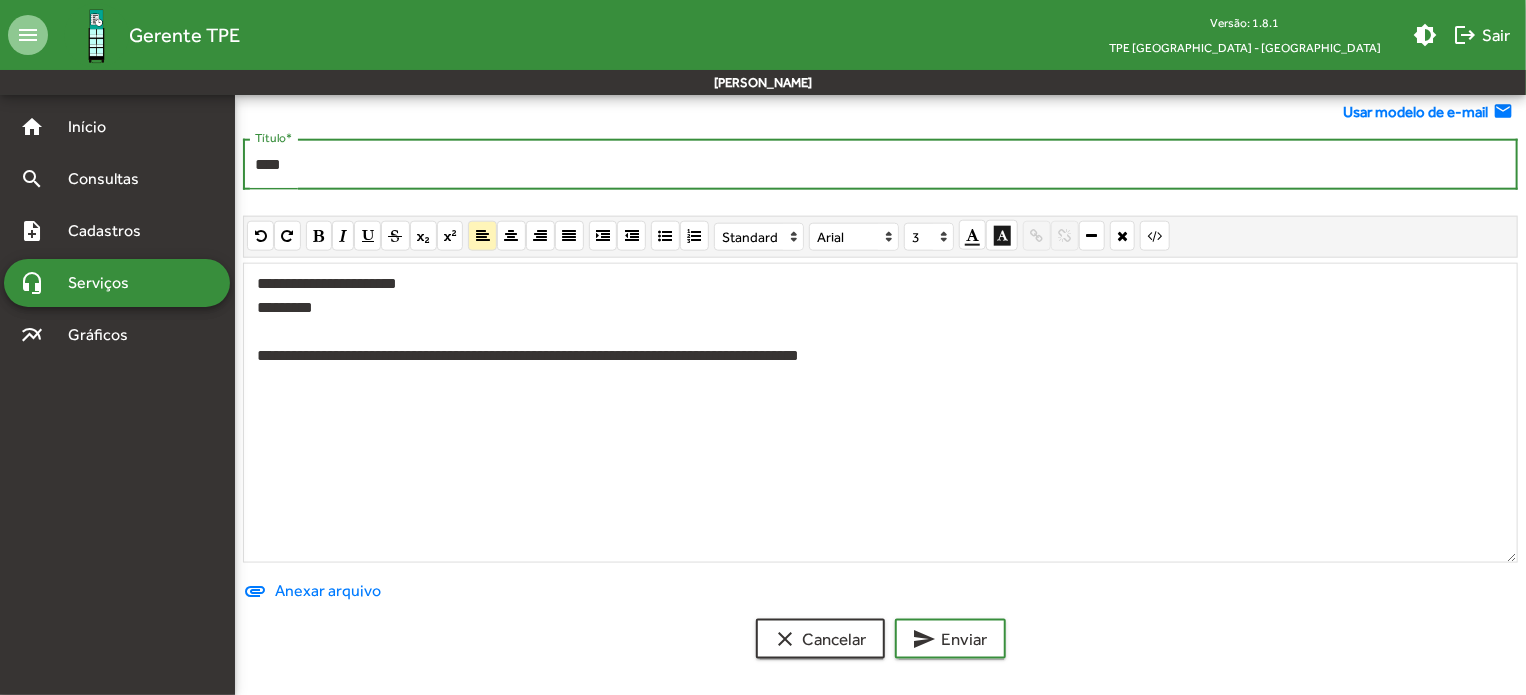 paste on "**********" 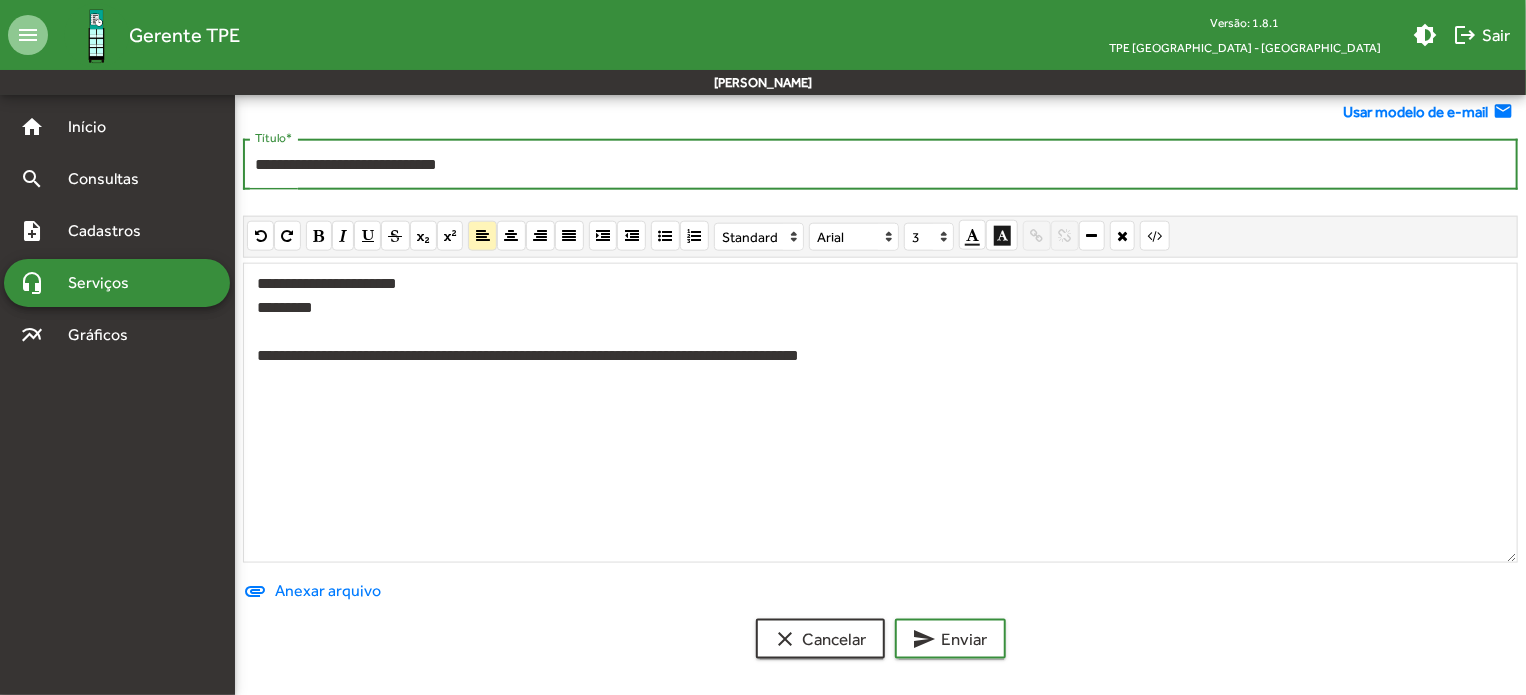 type on "**********" 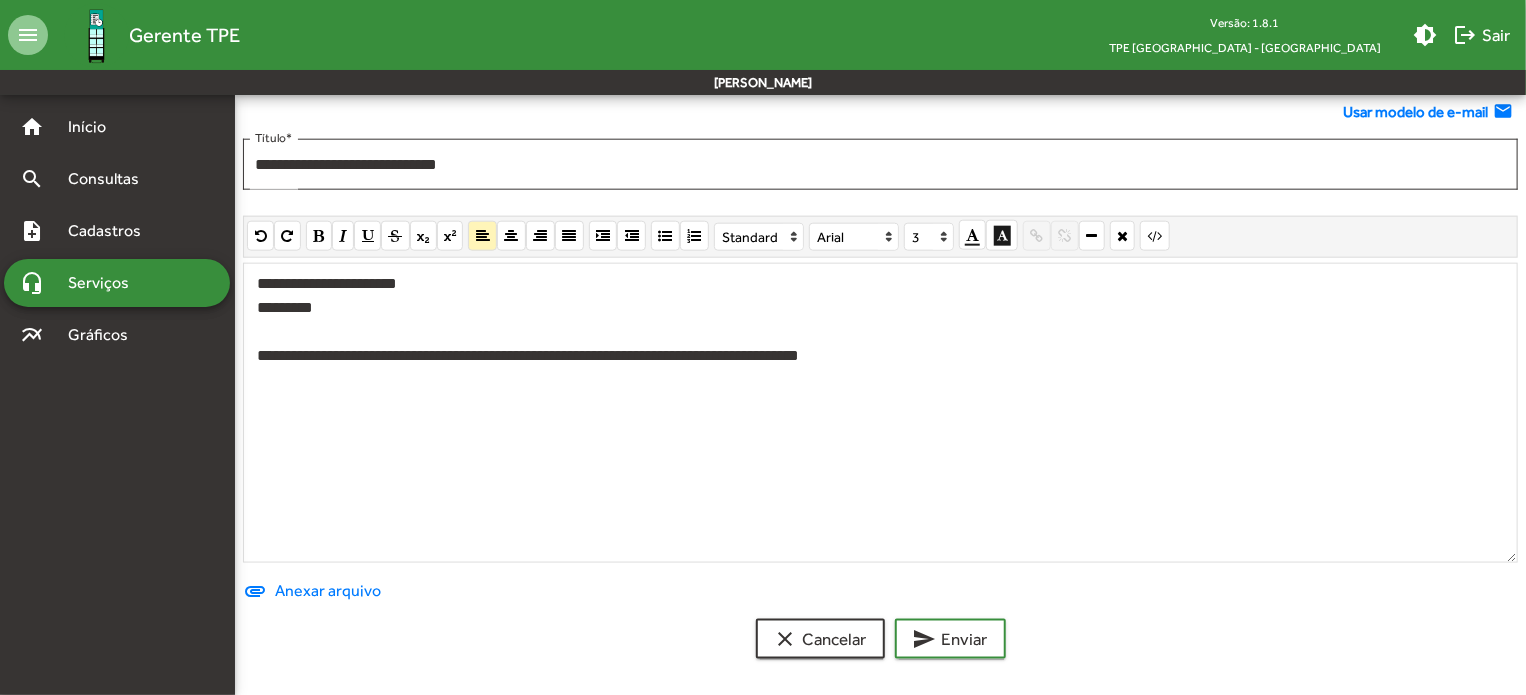 click on "**********" 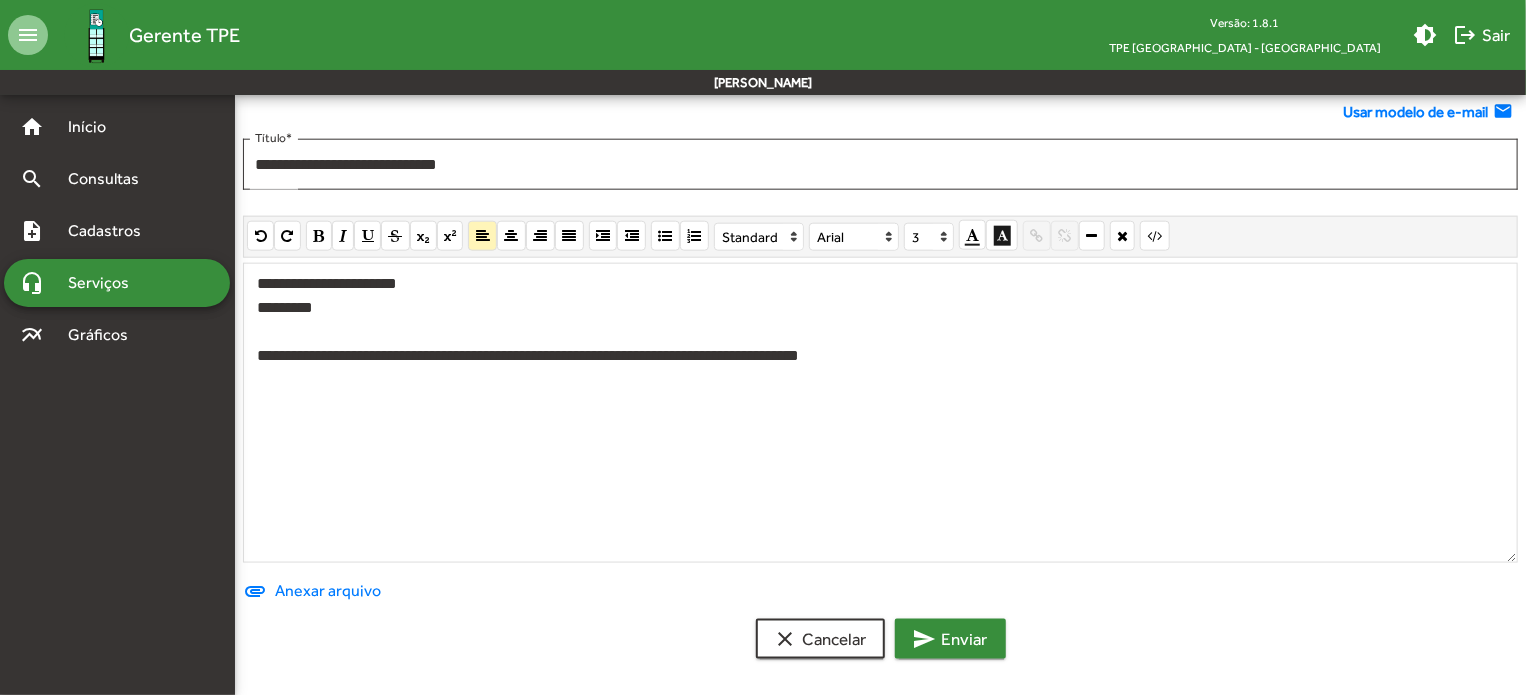 click on "send  Enviar" 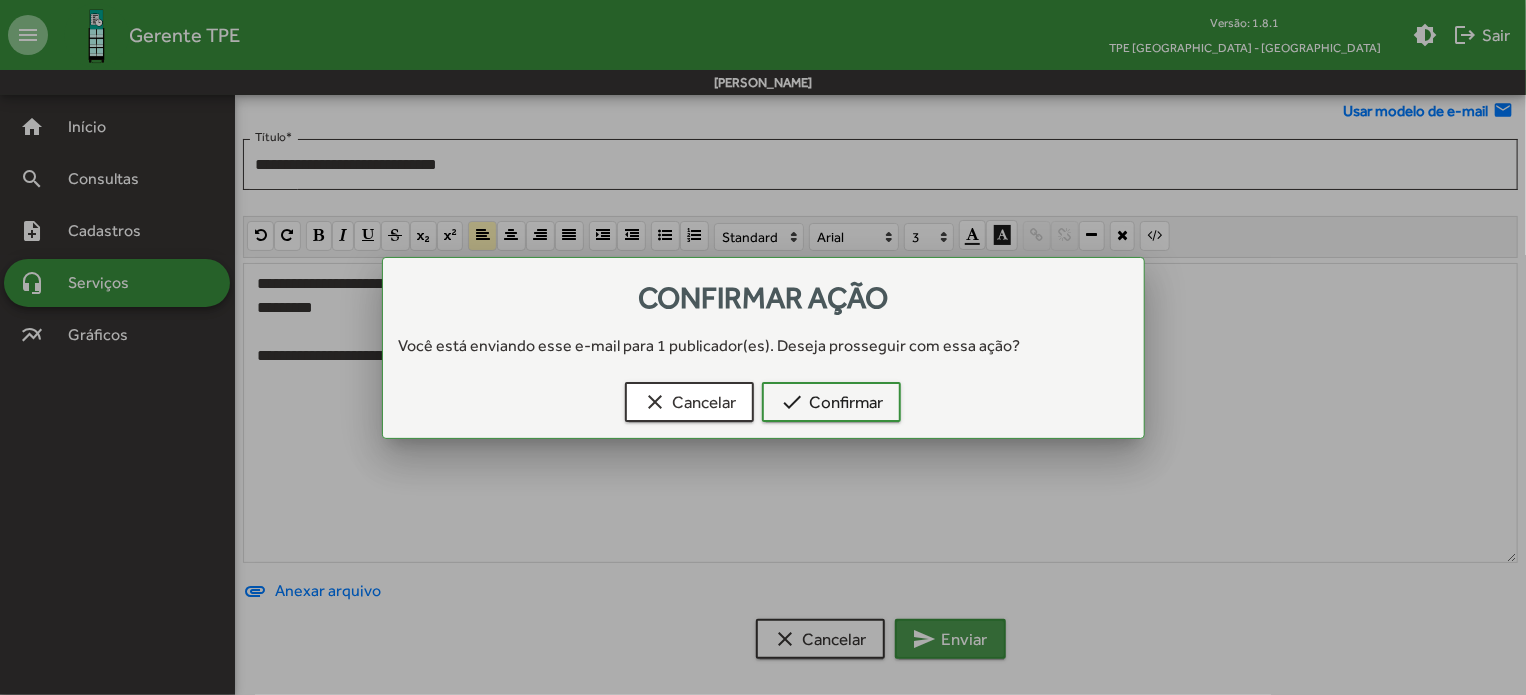 scroll, scrollTop: 0, scrollLeft: 0, axis: both 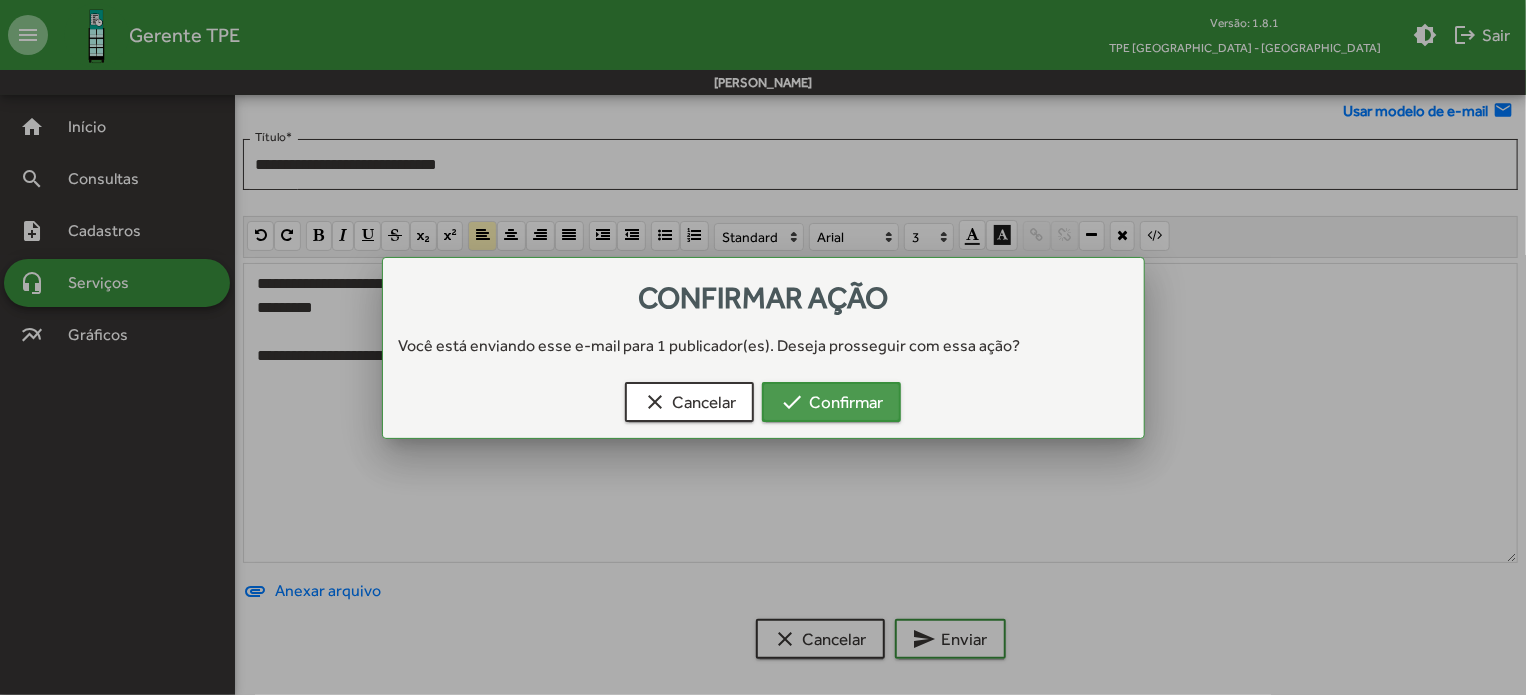 click on "check  Confirmar" at bounding box center [831, 402] 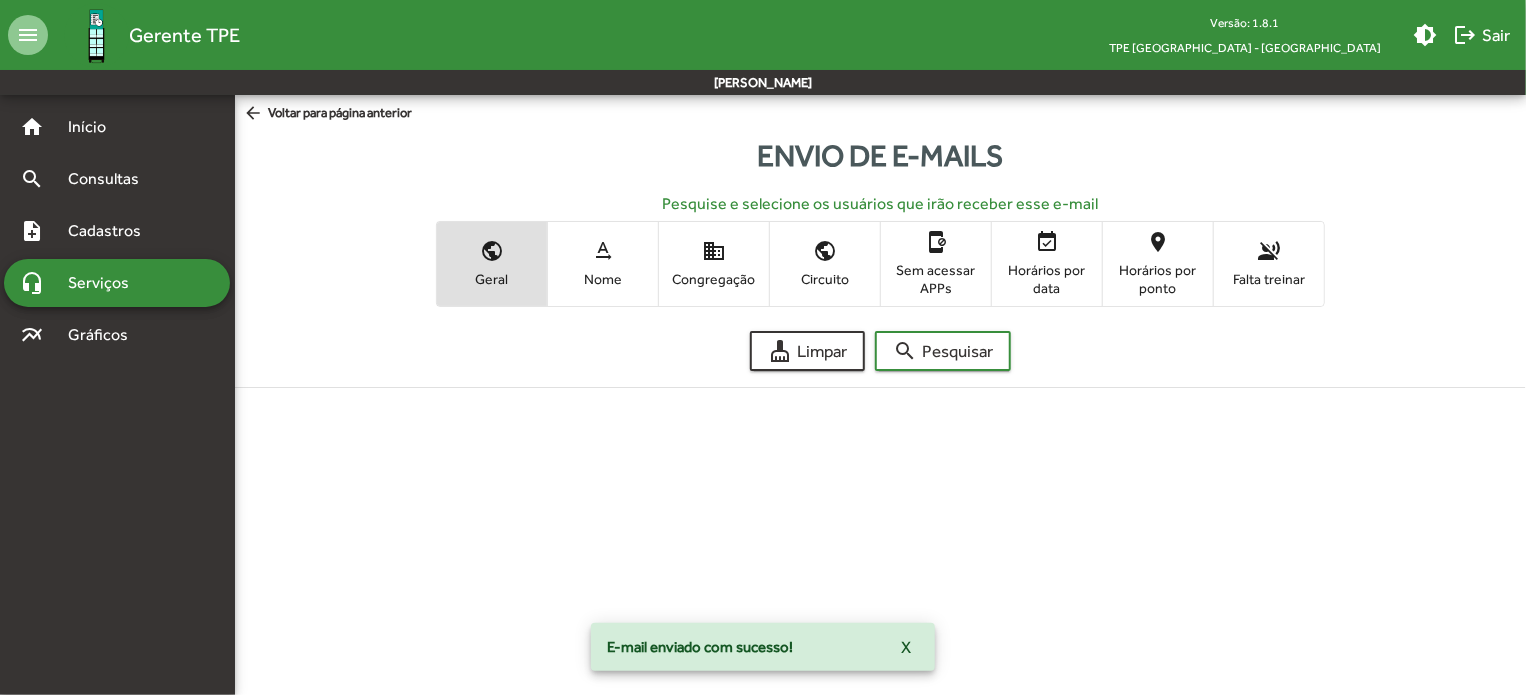 scroll, scrollTop: 0, scrollLeft: 0, axis: both 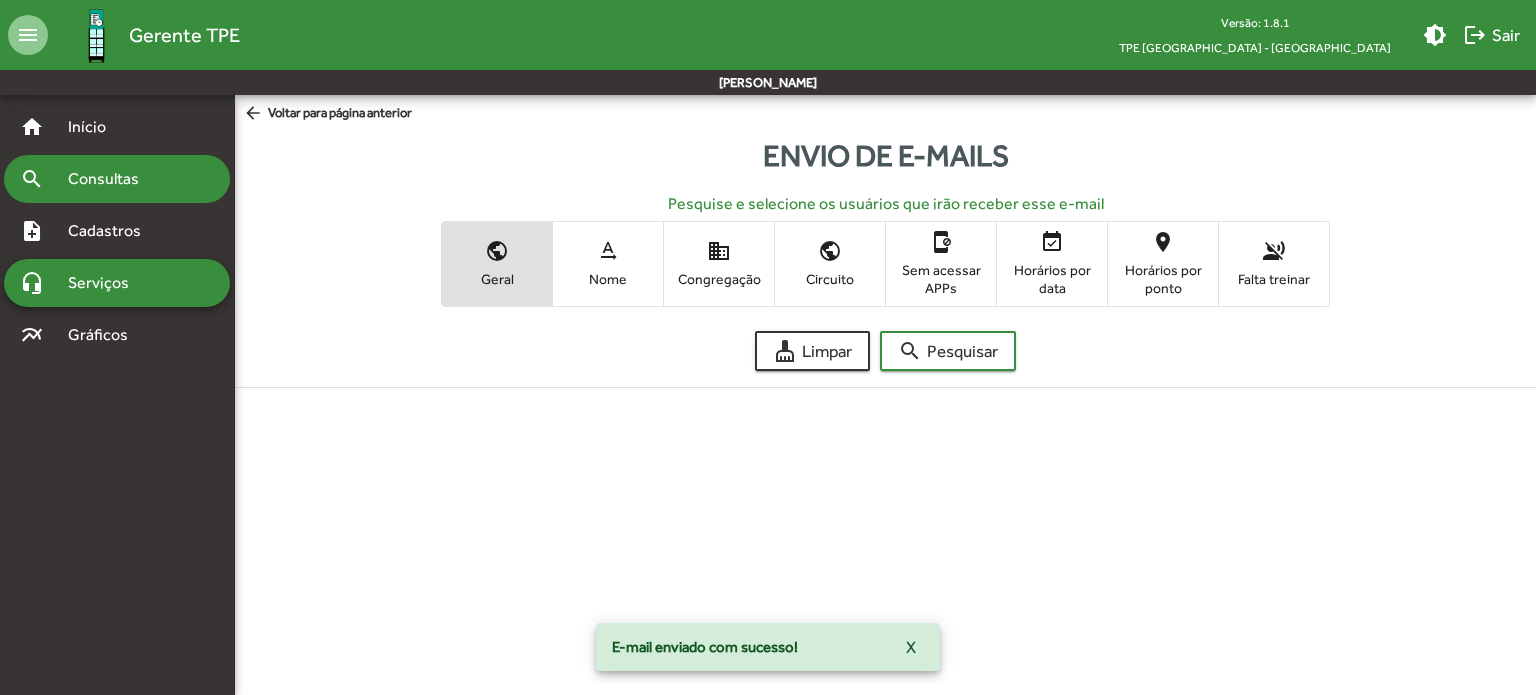 click on "Consultas" at bounding box center (110, 179) 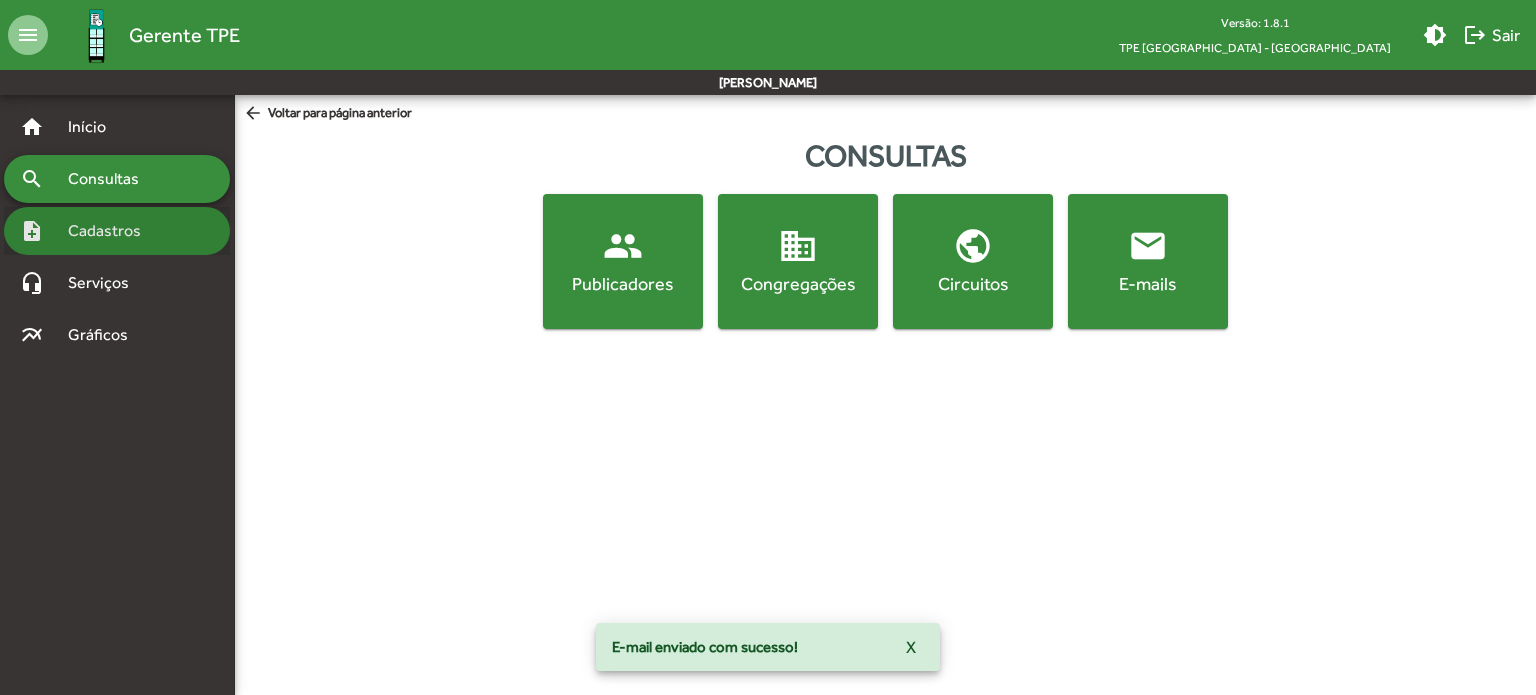 click on "note_add Cadastros" at bounding box center [117, 231] 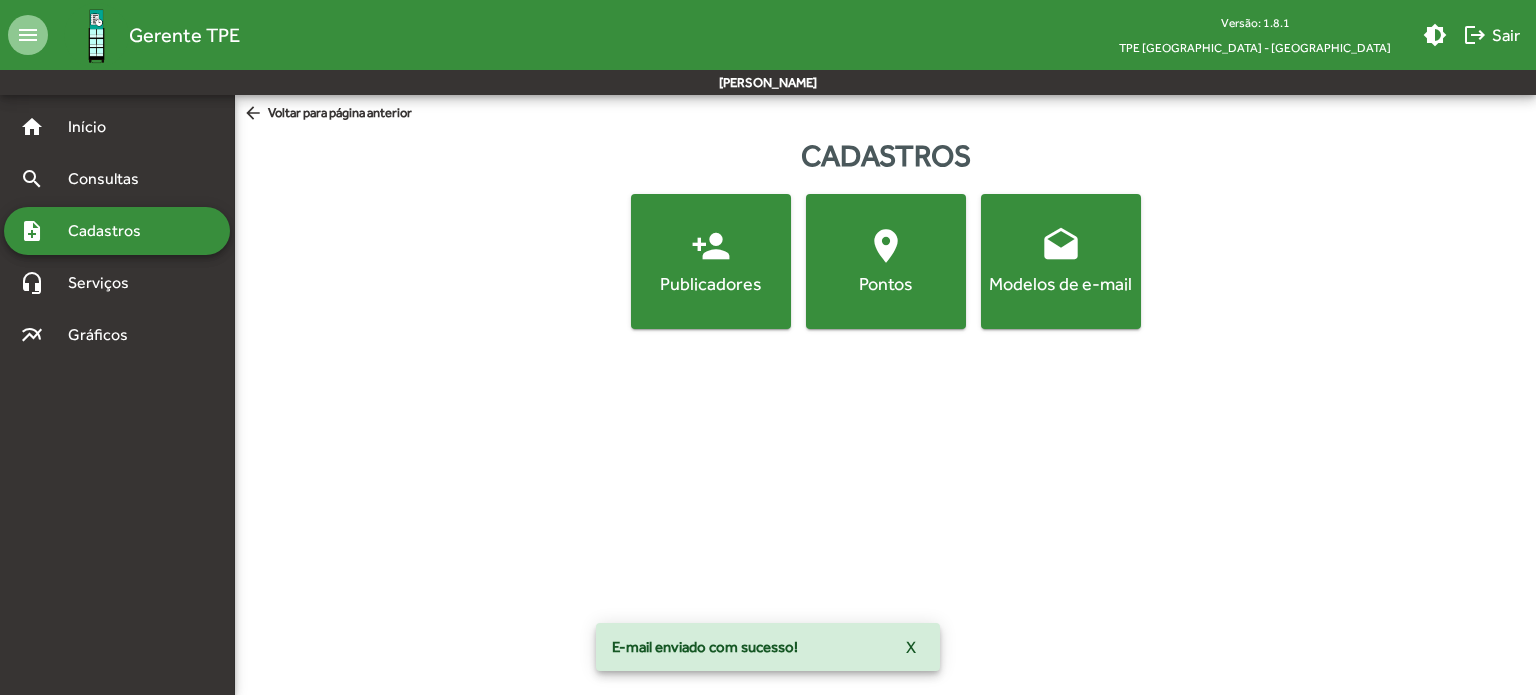 click on "person_add  Publicadores" 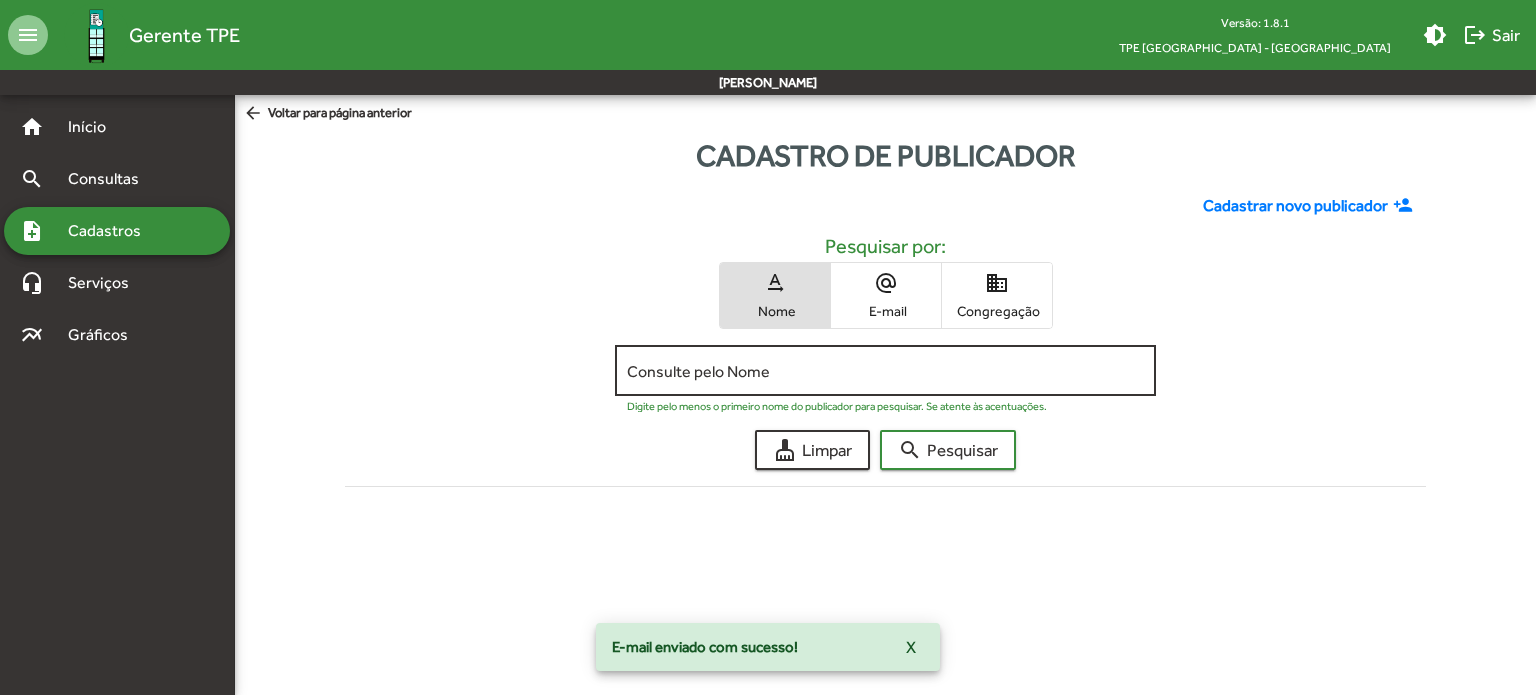 click on "Consulte pelo Nome" at bounding box center [885, 371] 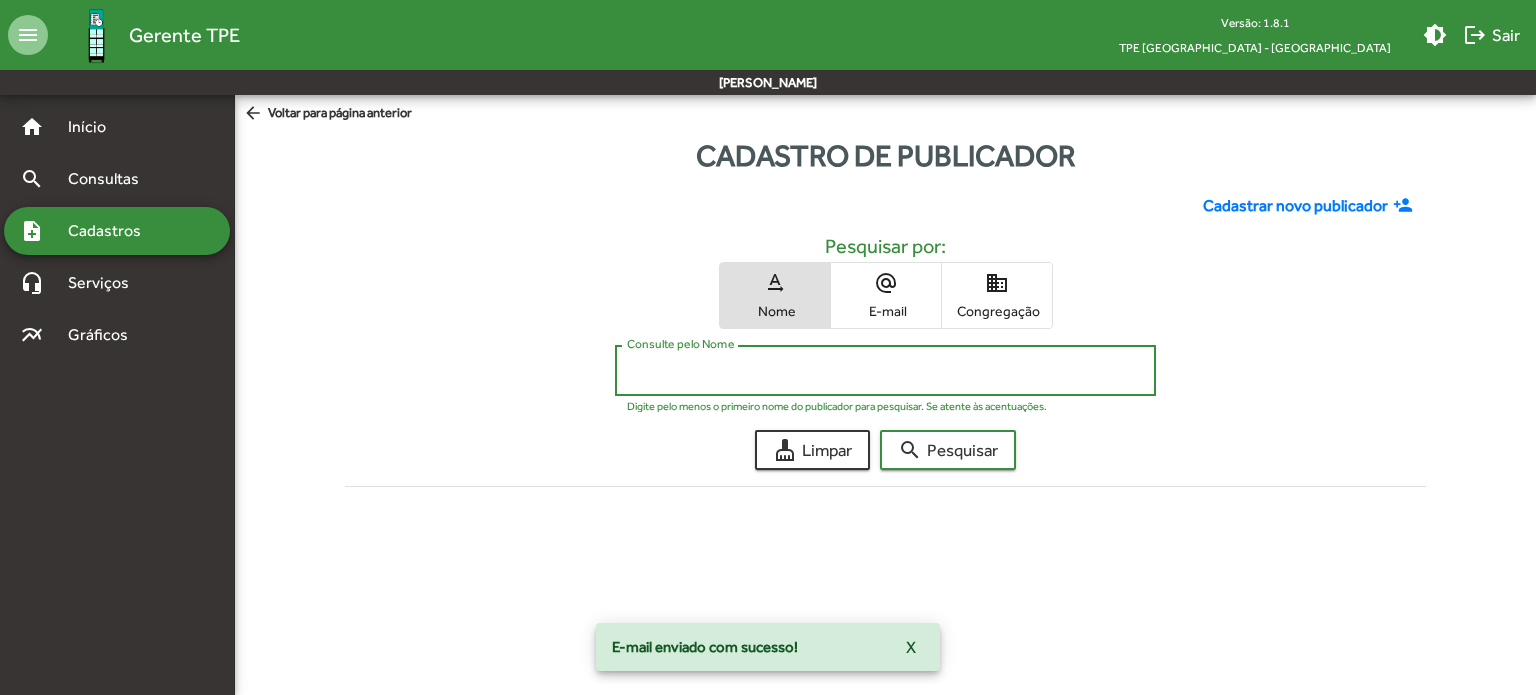 paste on "**********" 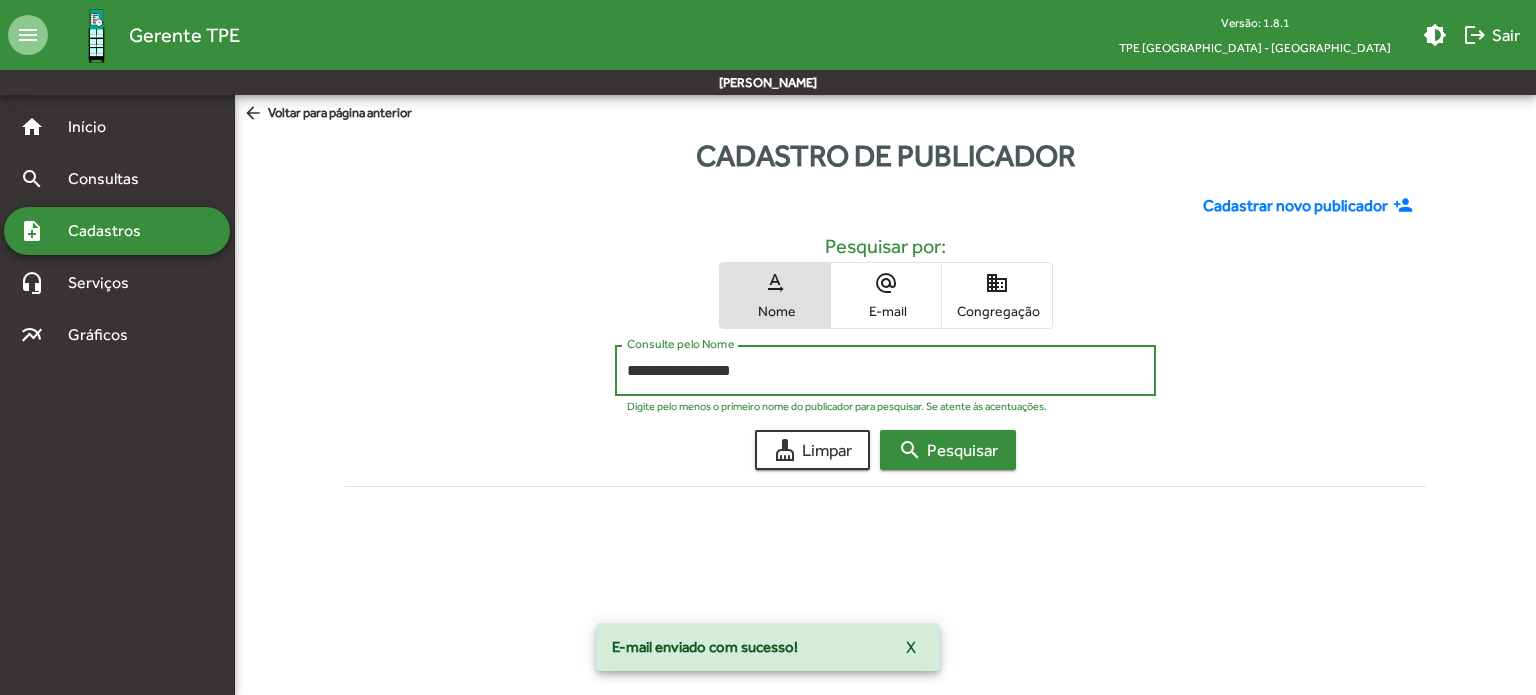 type on "**********" 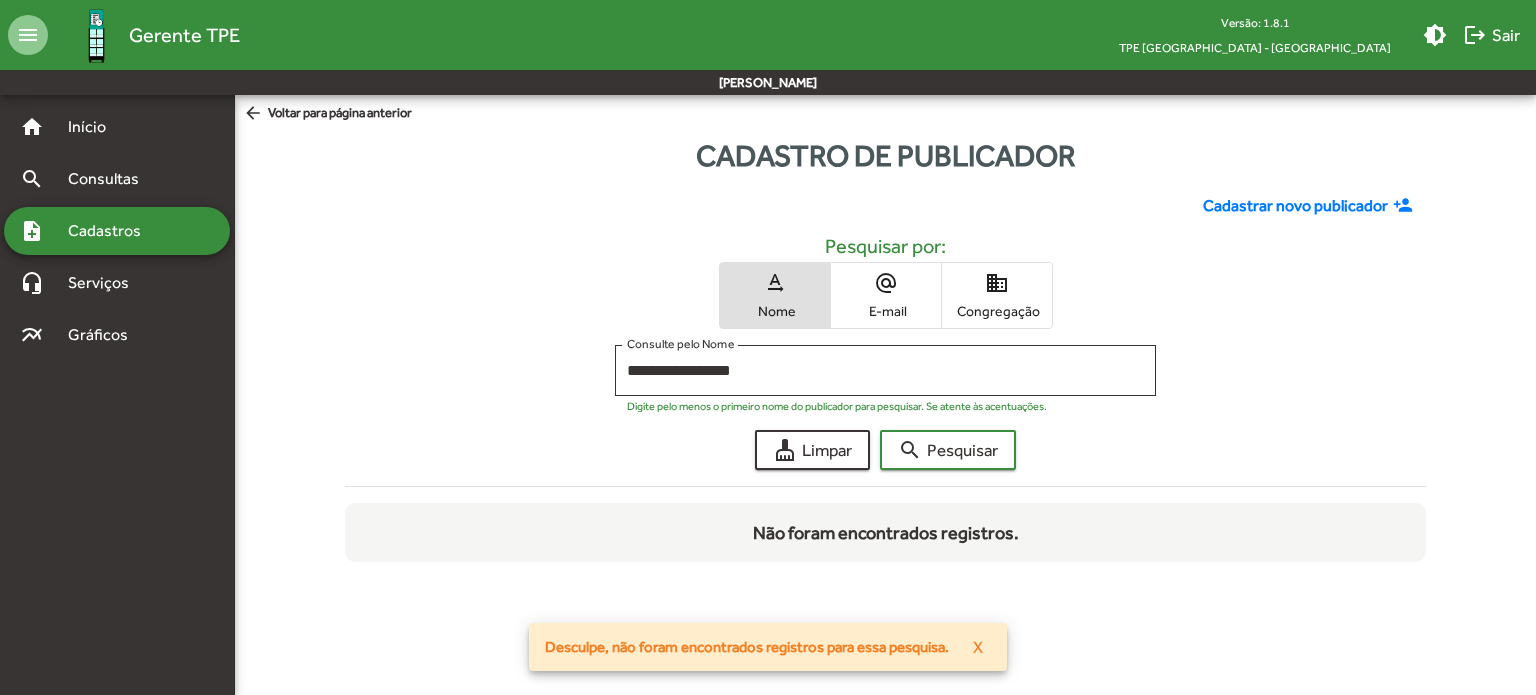 click on "alternate_email E-mail" at bounding box center (886, 295) 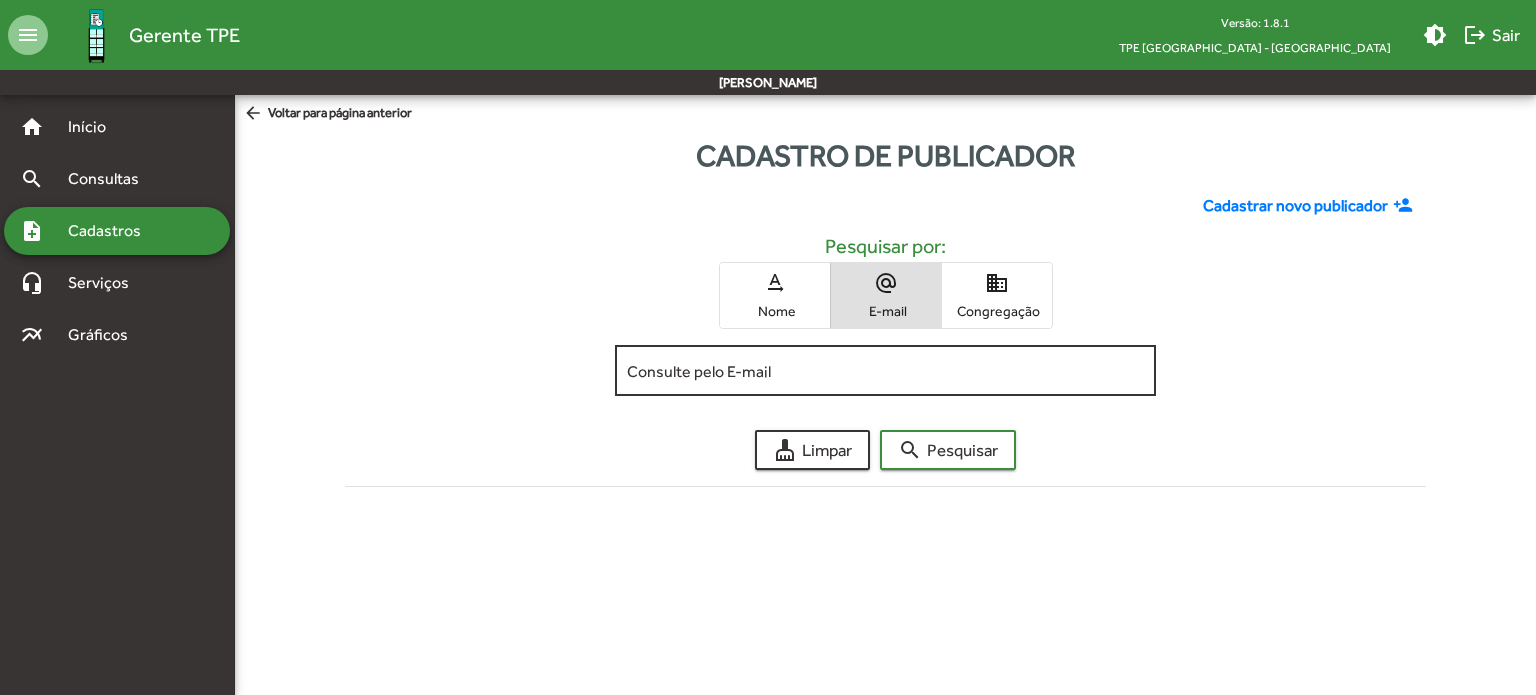 click on "Consulte pelo E-mail" at bounding box center (885, 371) 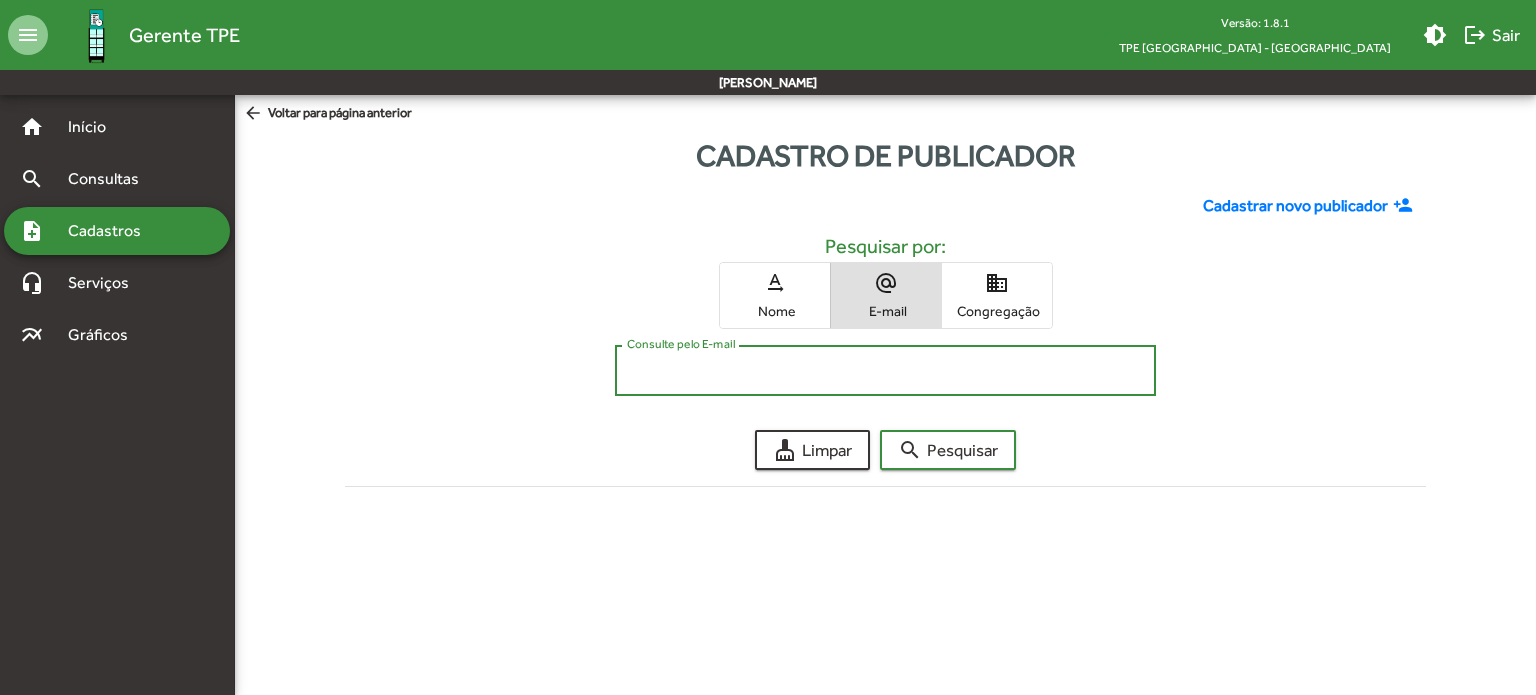 paste on "**********" 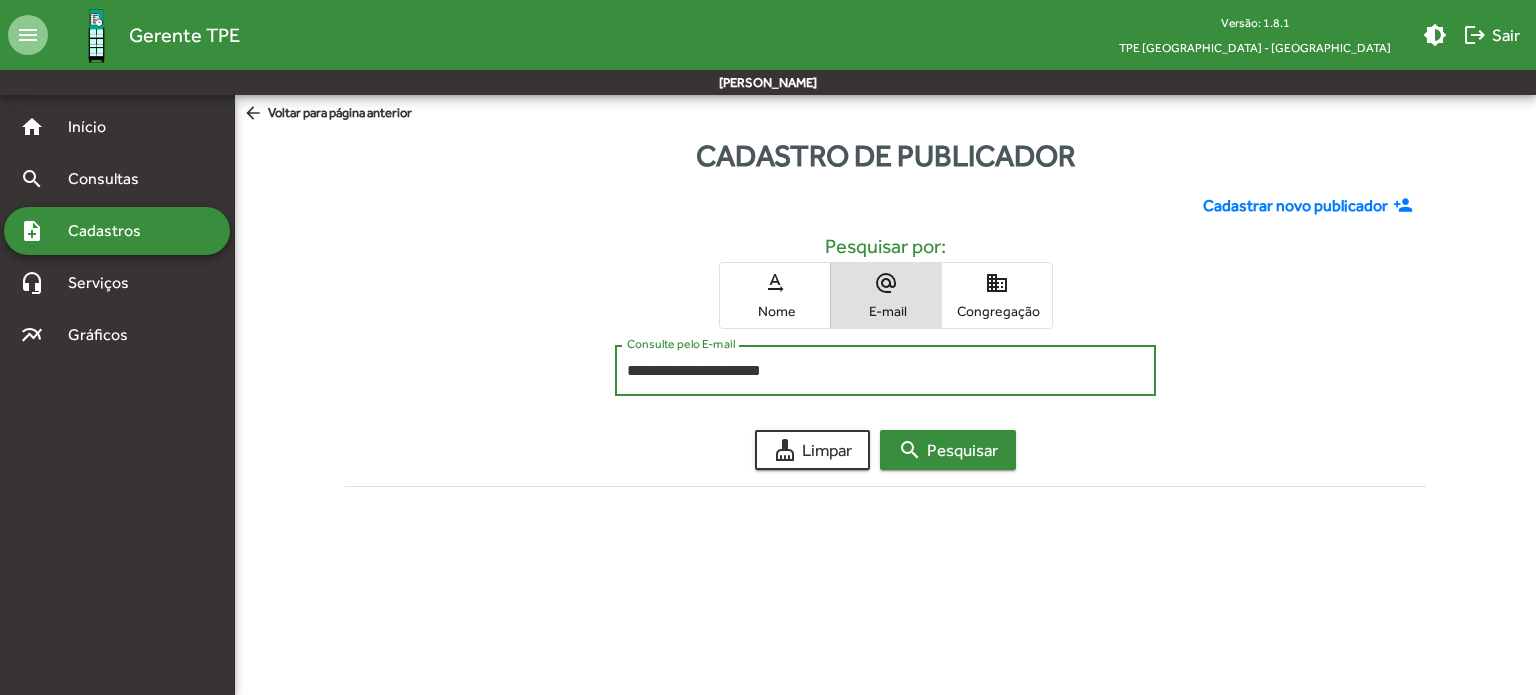 type on "**********" 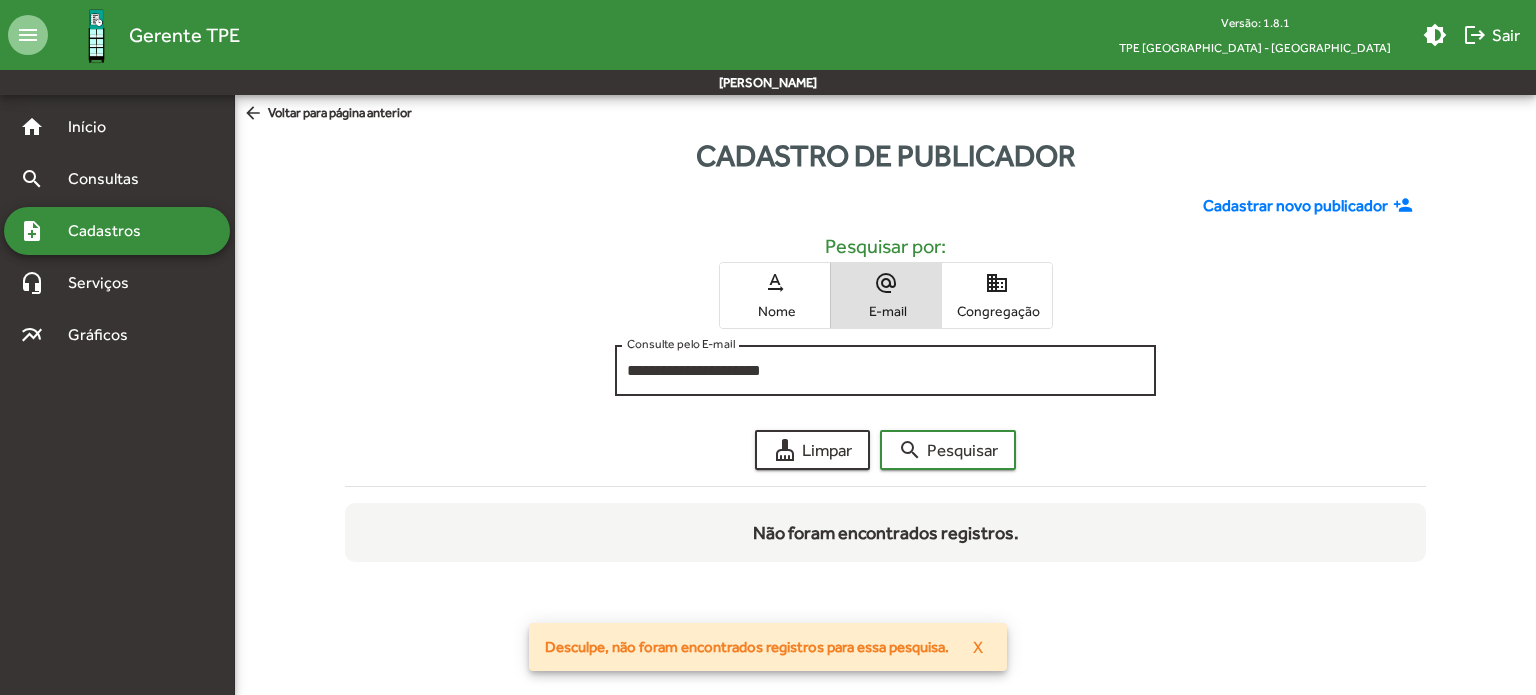 click on "**********" at bounding box center [885, 371] 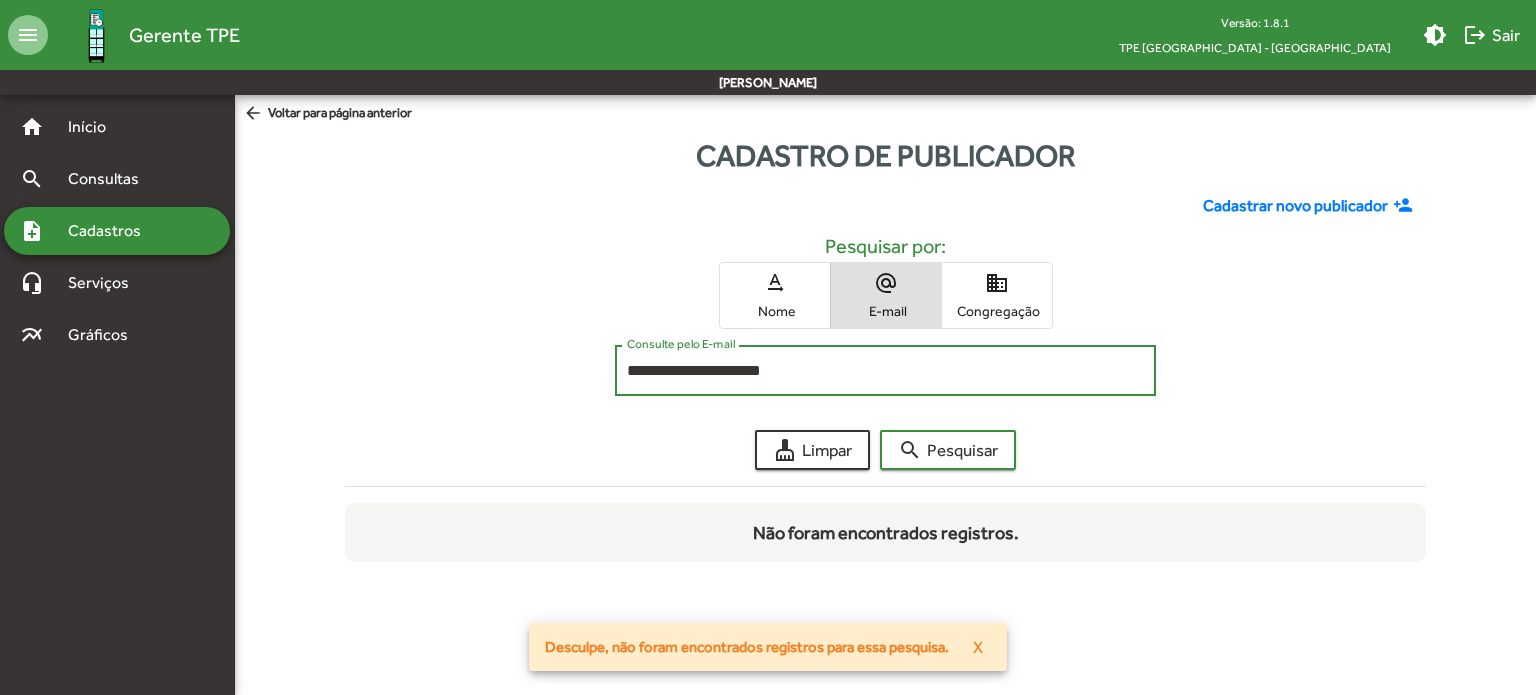 click on "**********" at bounding box center [885, 371] 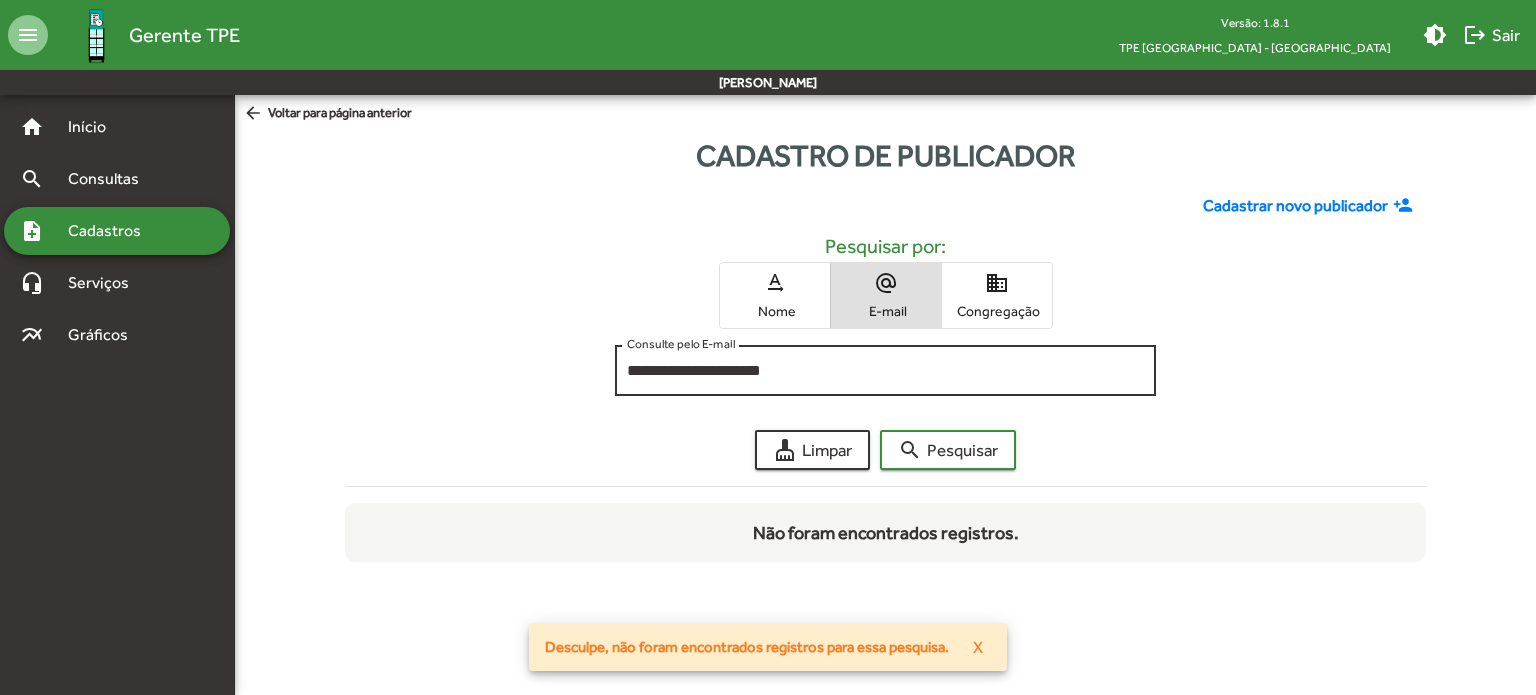 click on "**********" 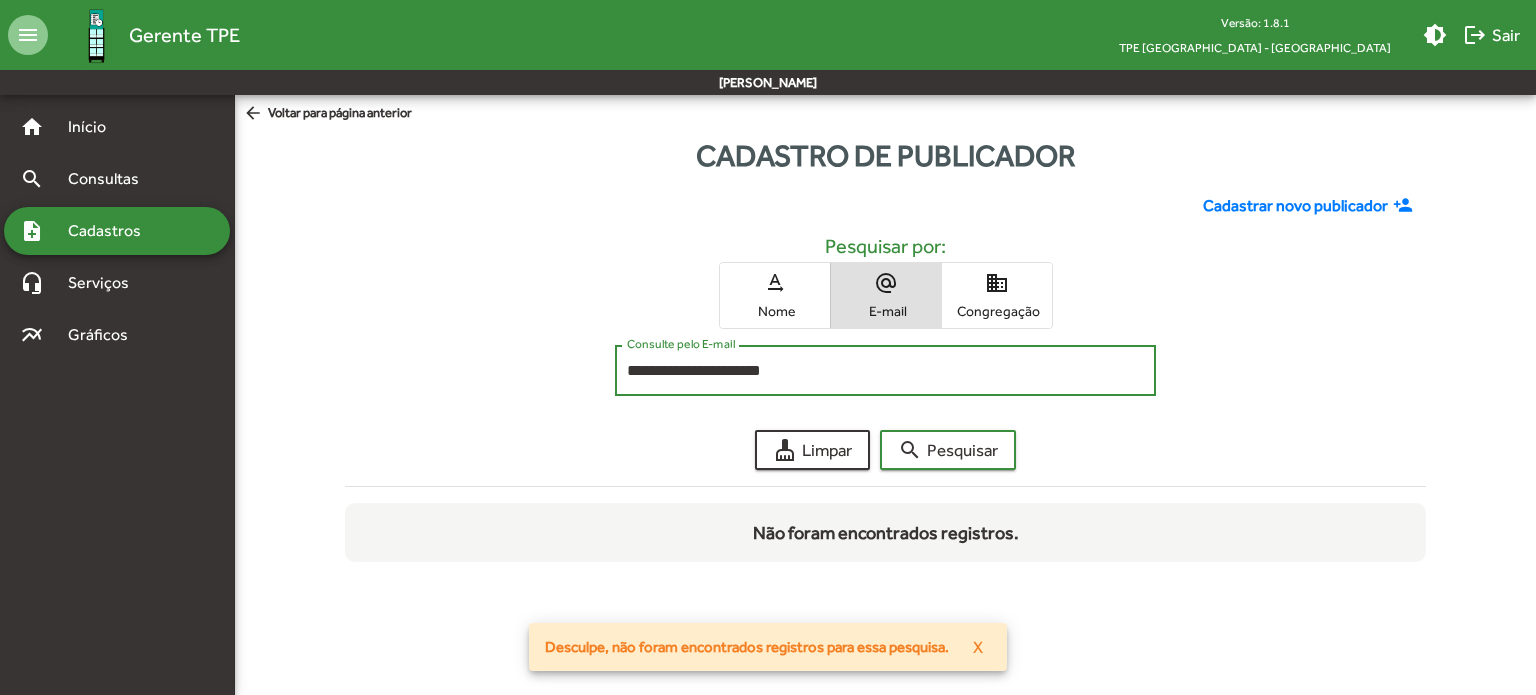 click on "**********" at bounding box center (885, 371) 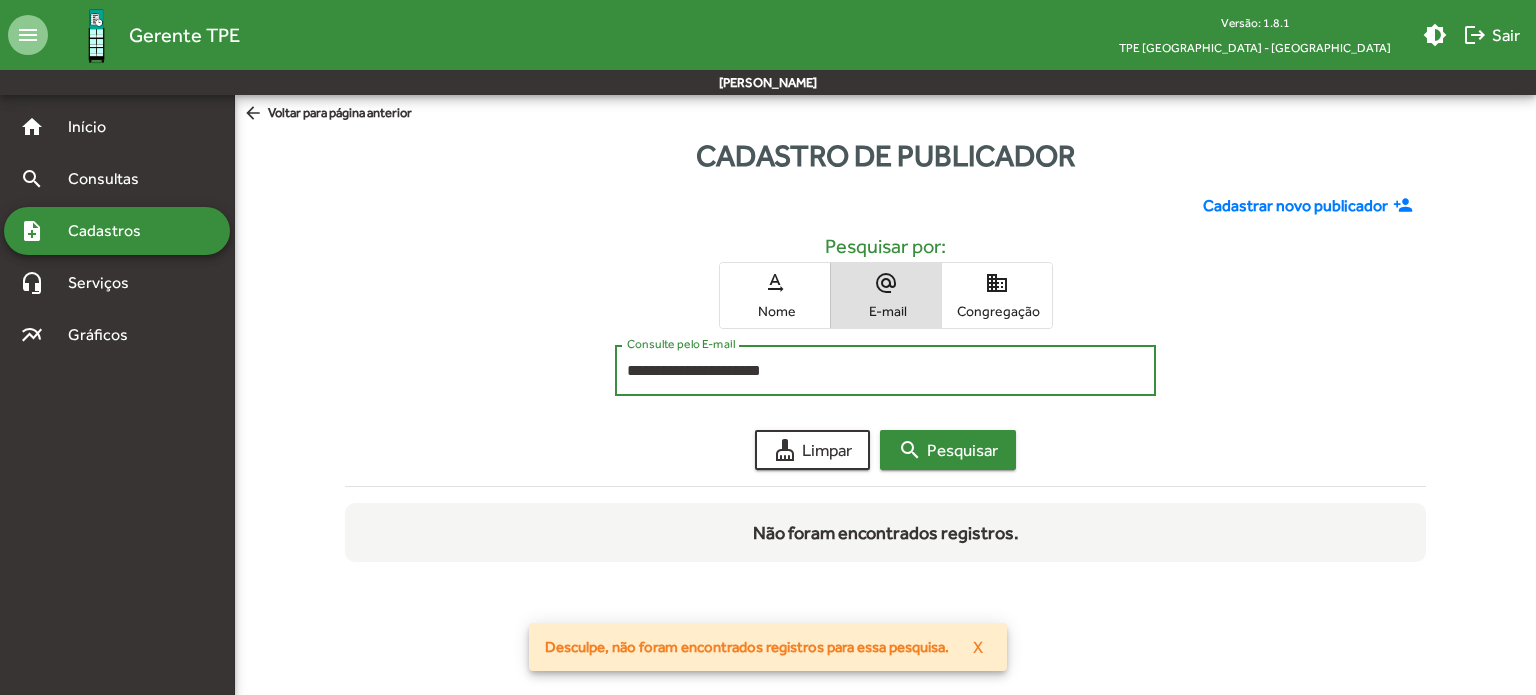 click on "search  Pesquisar" 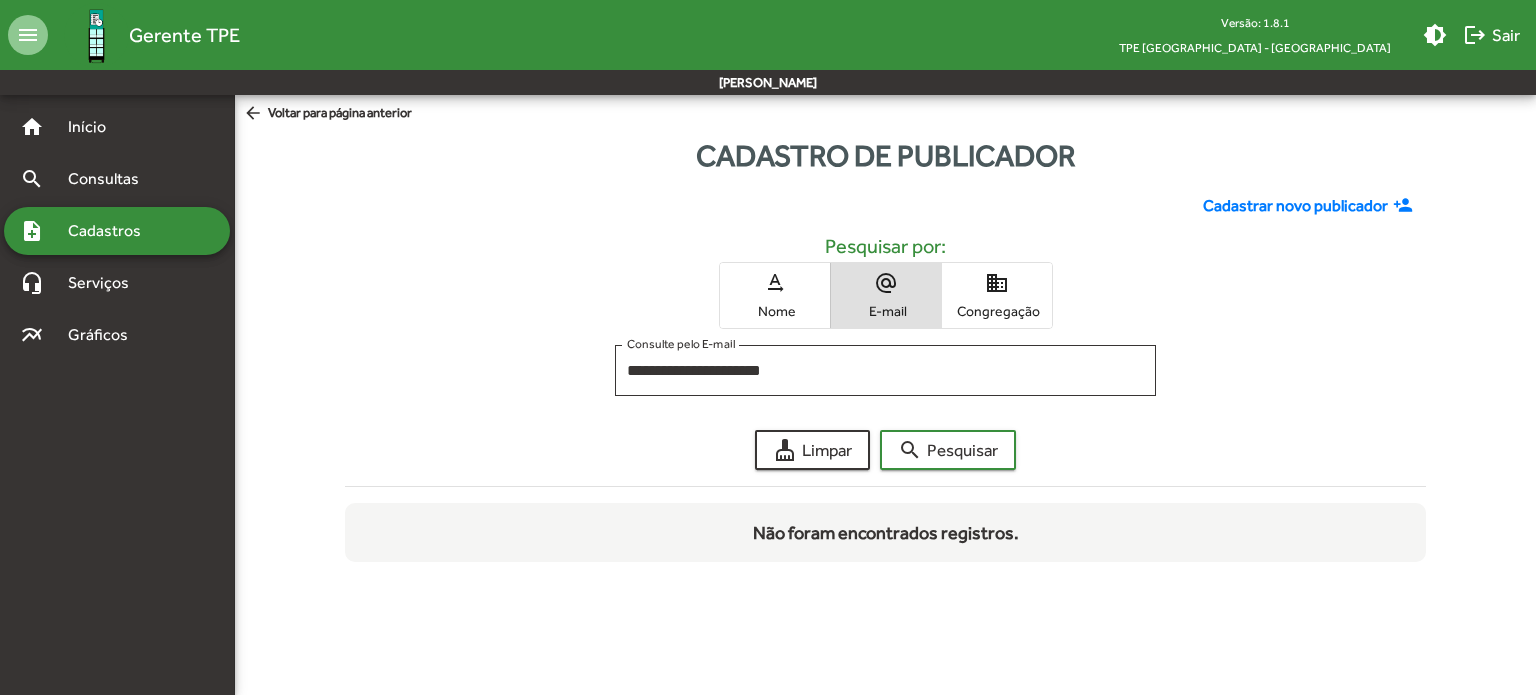 click on "text_rotation_none Nome" at bounding box center (775, 295) 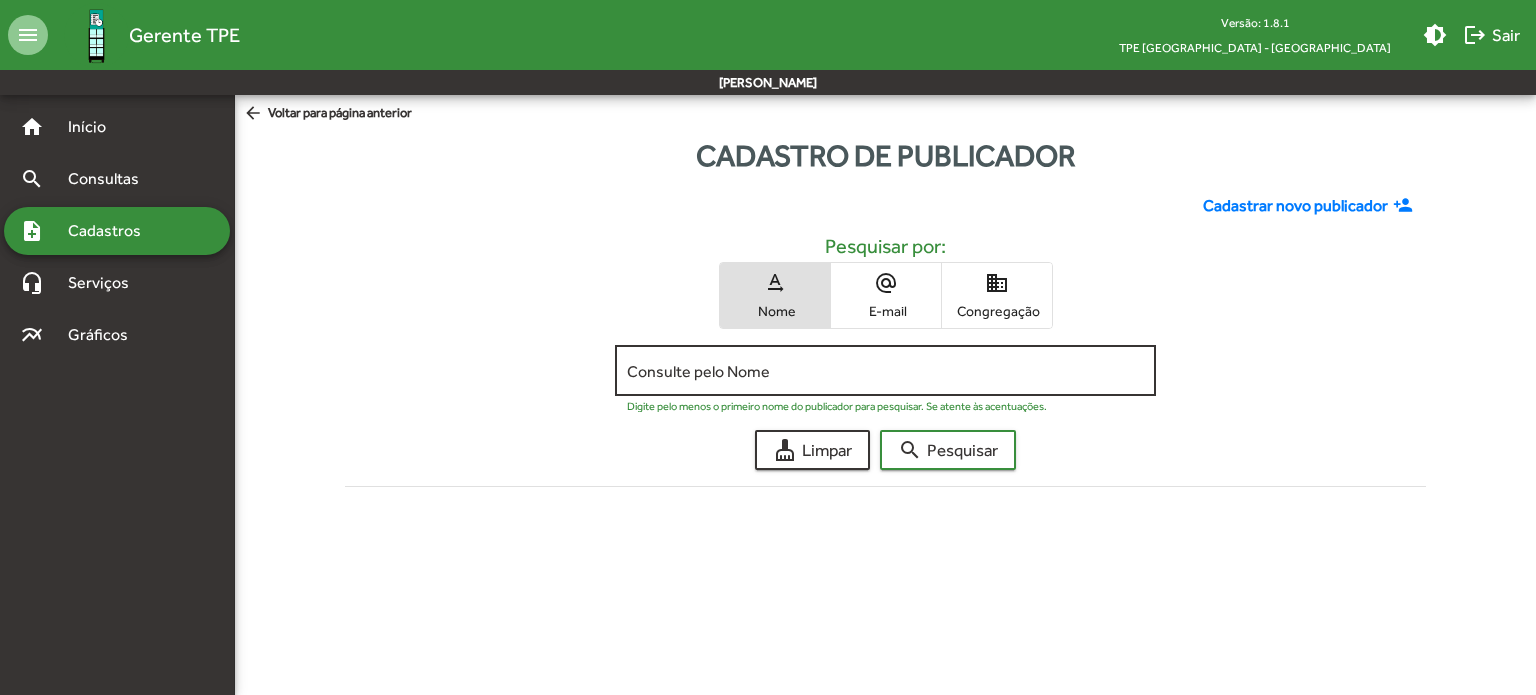click on "Consulte pelo Nome" at bounding box center [885, 371] 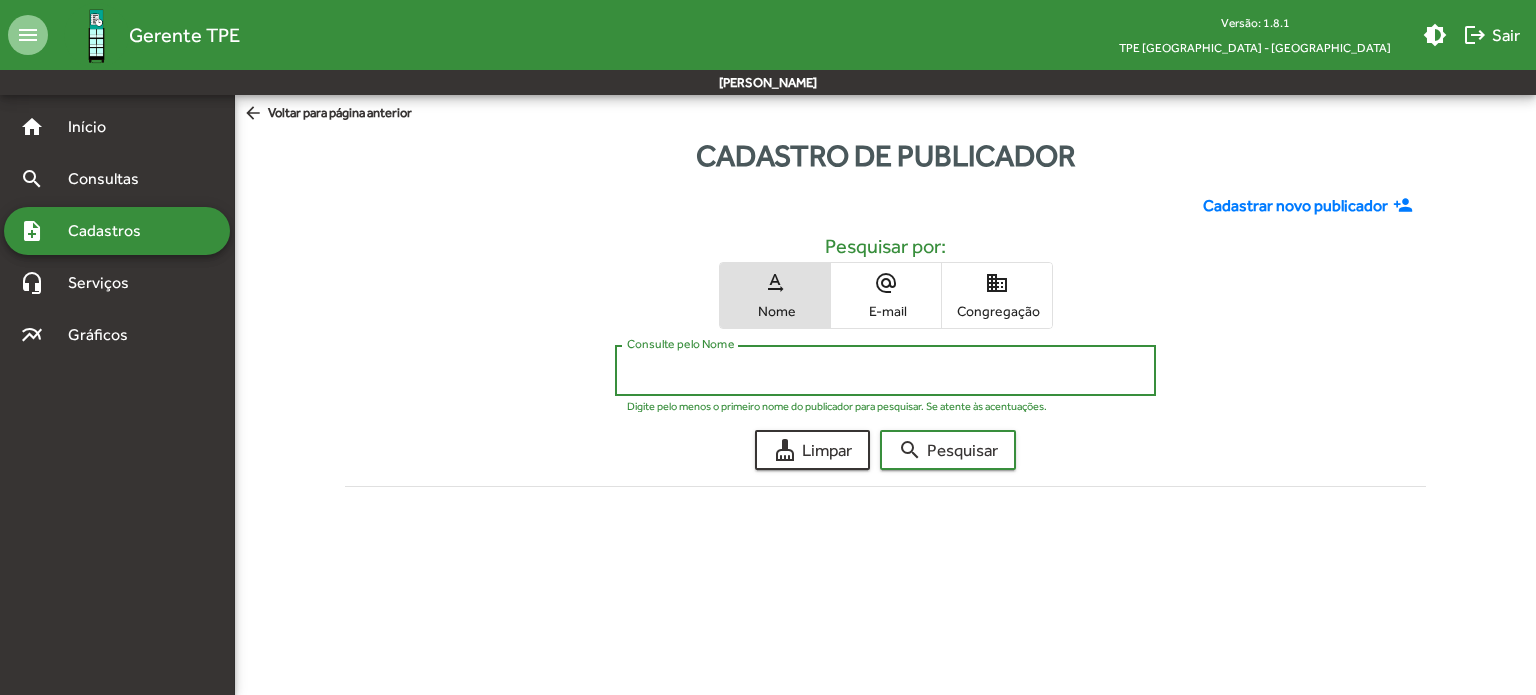 paste on "**********" 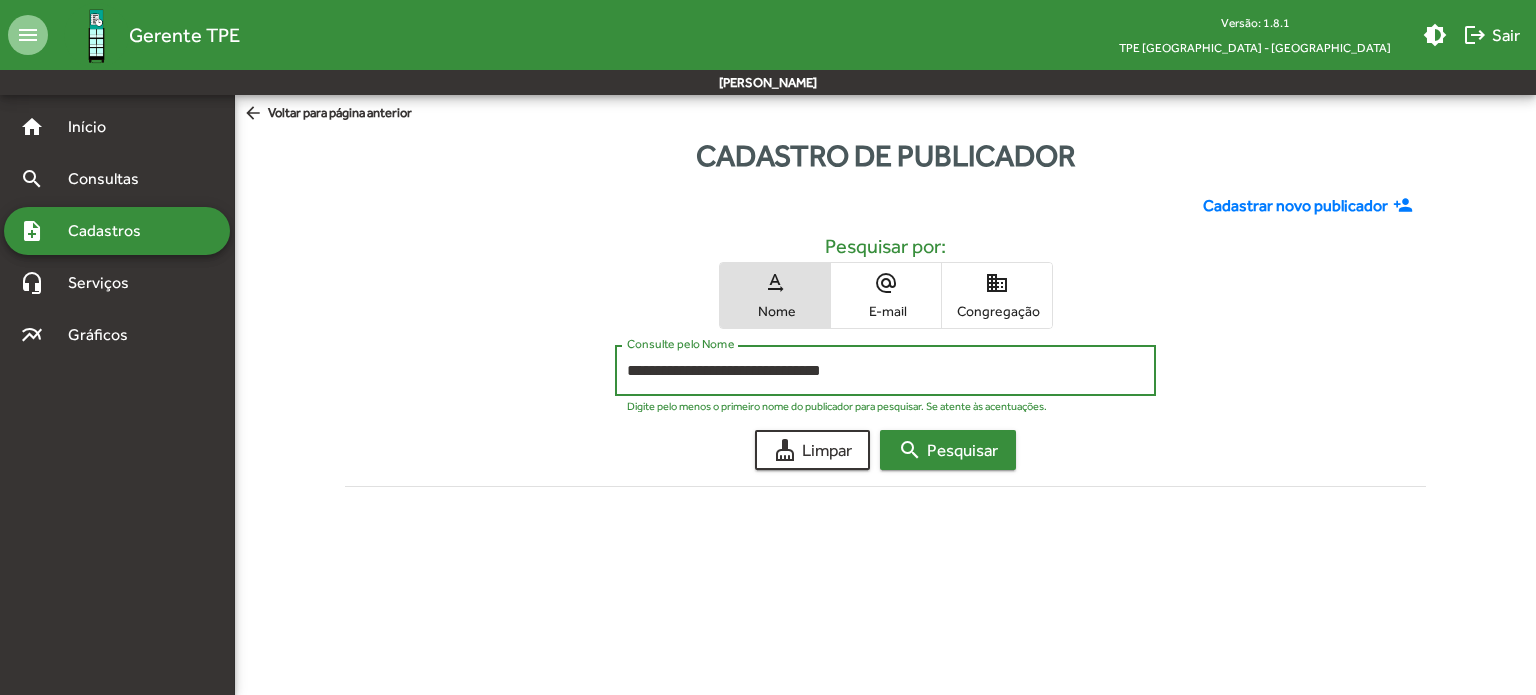 type on "**********" 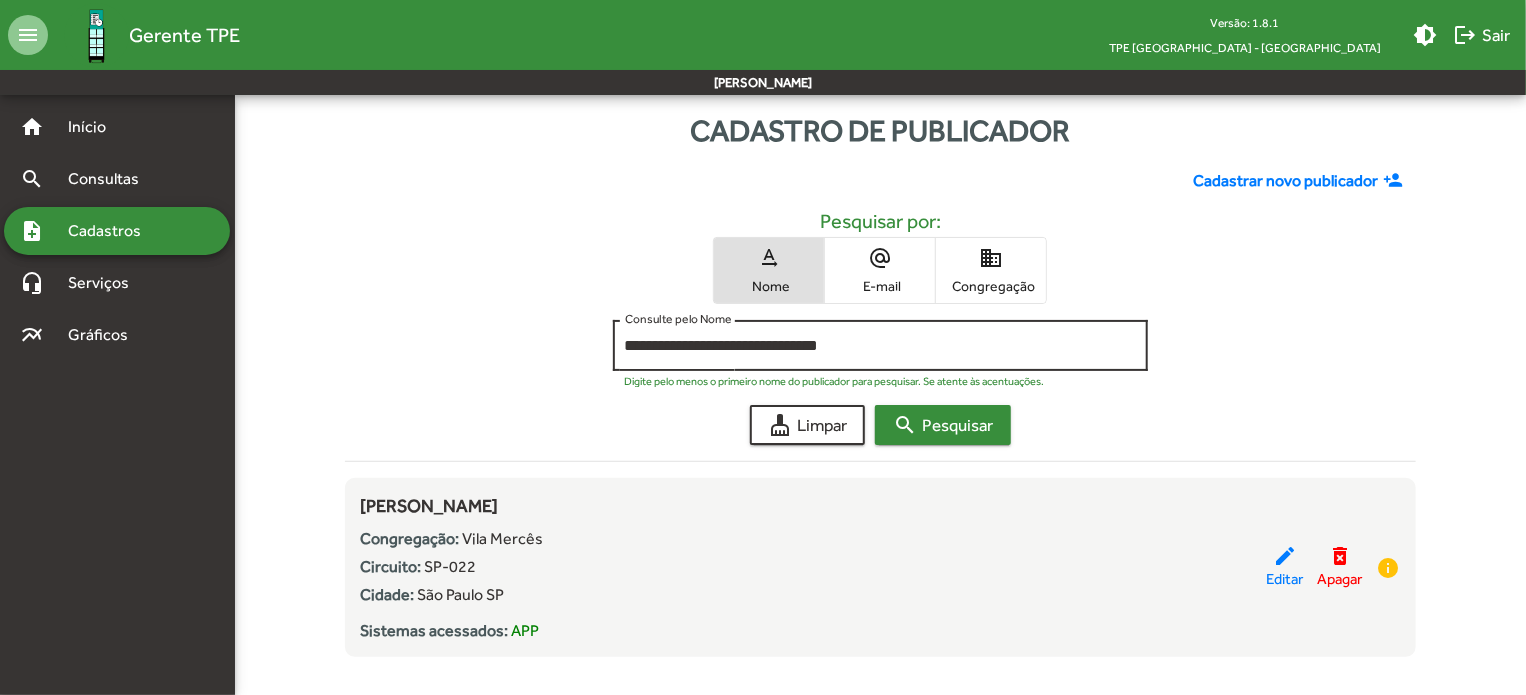 scroll, scrollTop: 33, scrollLeft: 0, axis: vertical 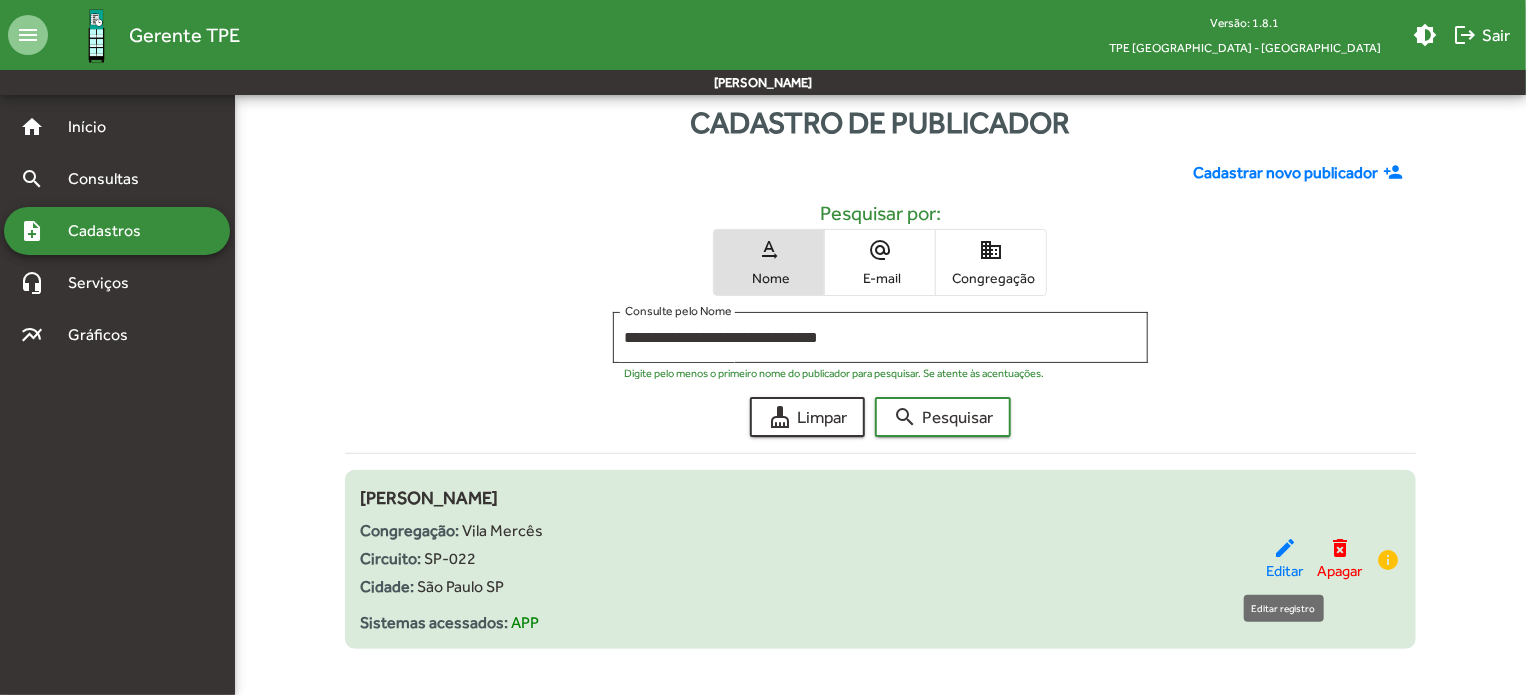 click on "edit" 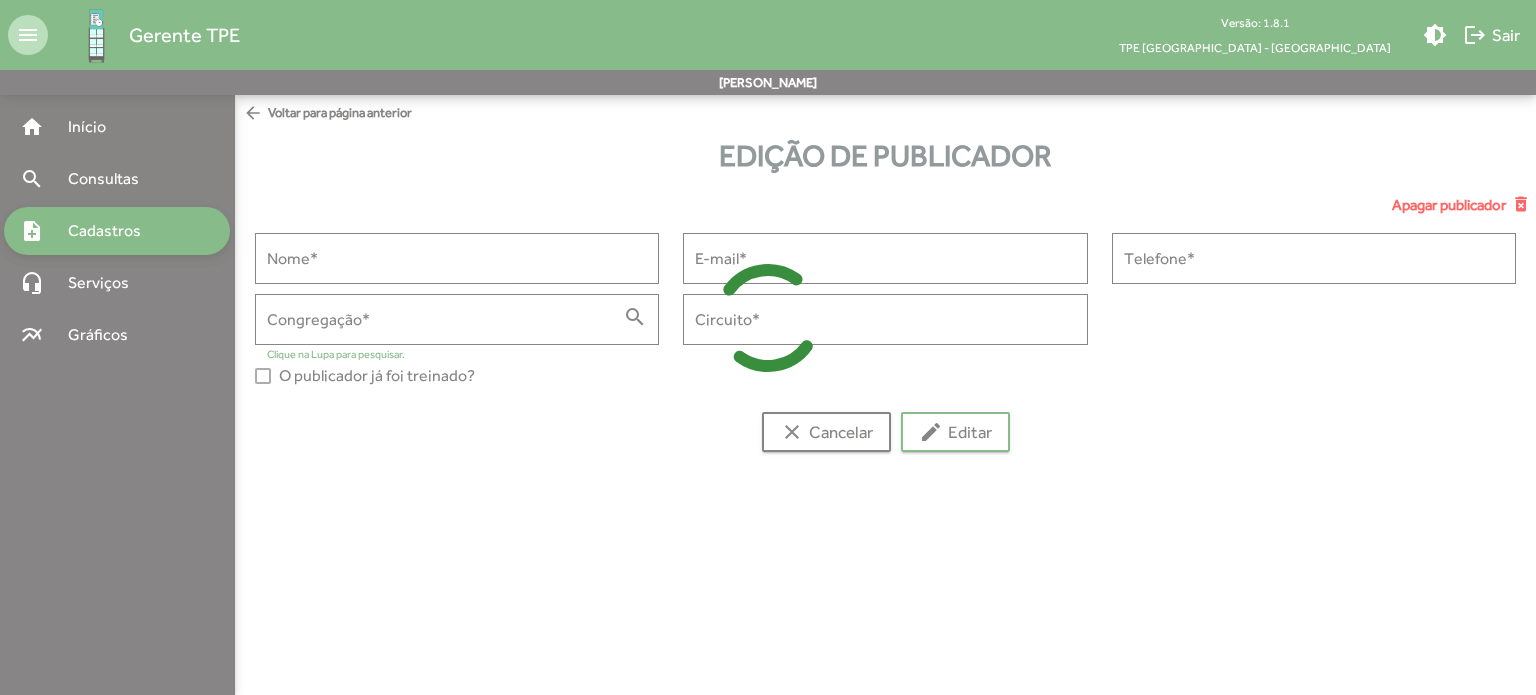 type on "**********" 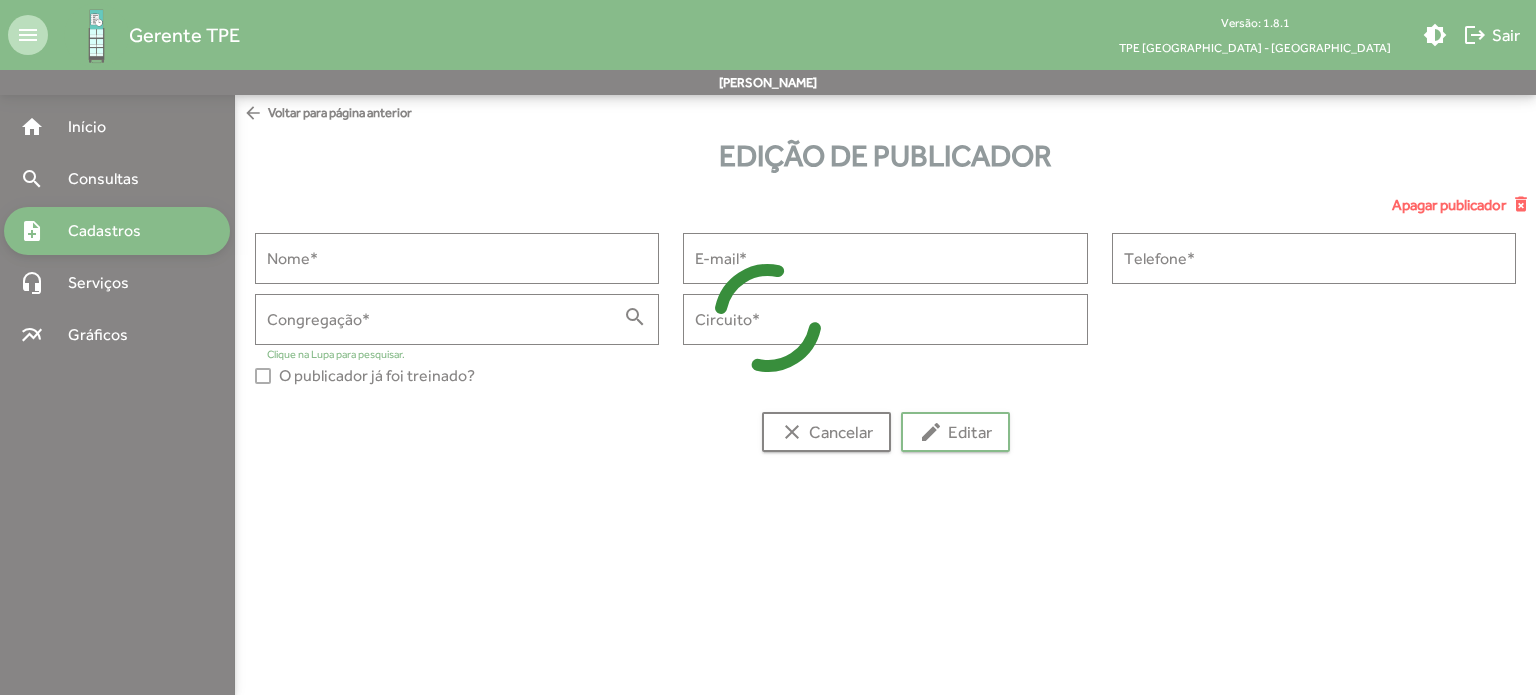 type on "**********" 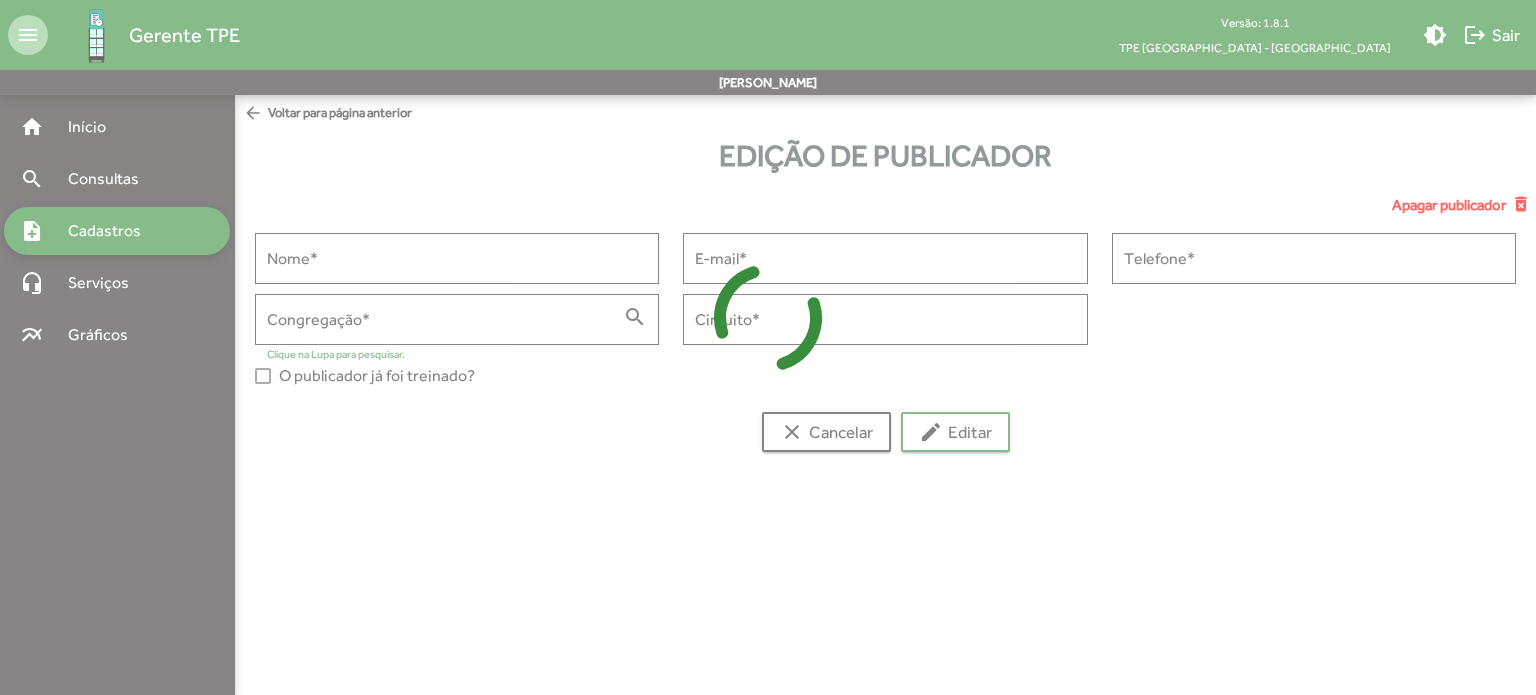 type on "**********" 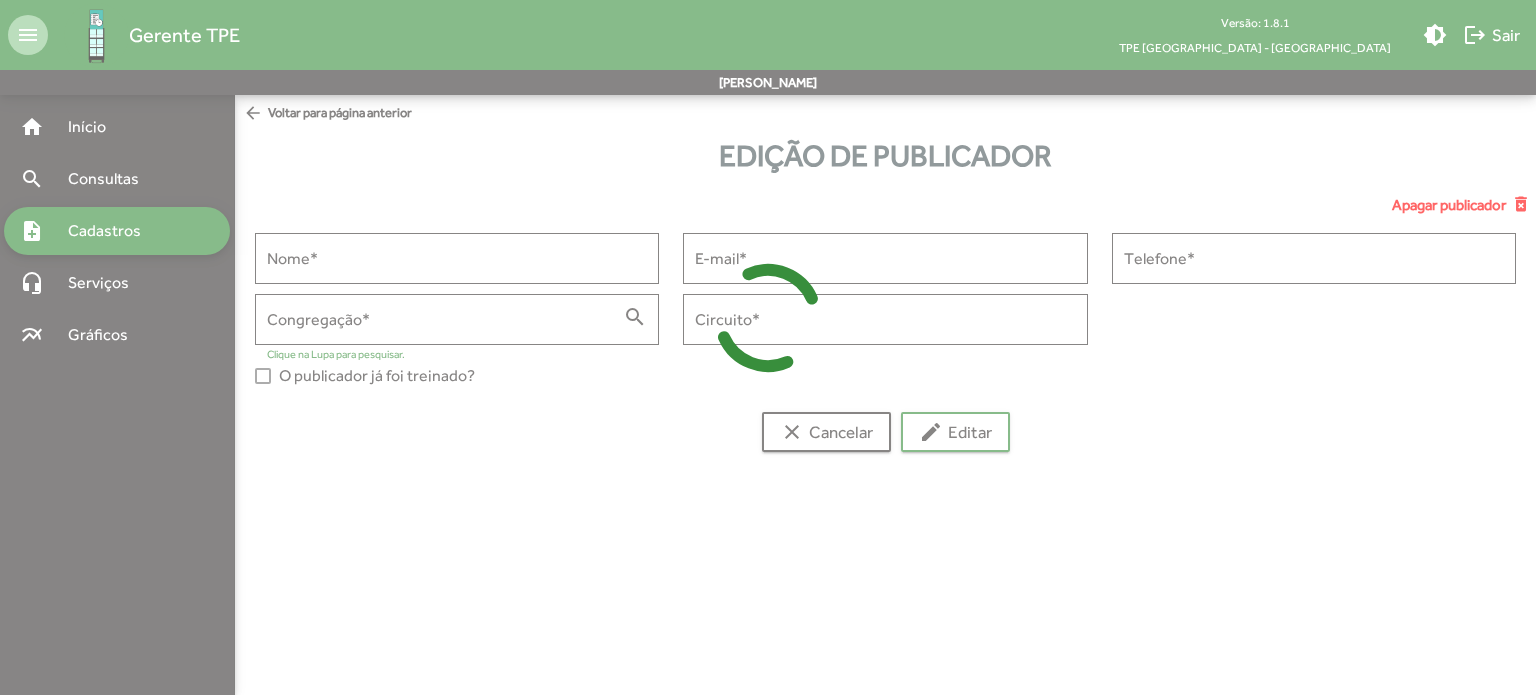 type on "**********" 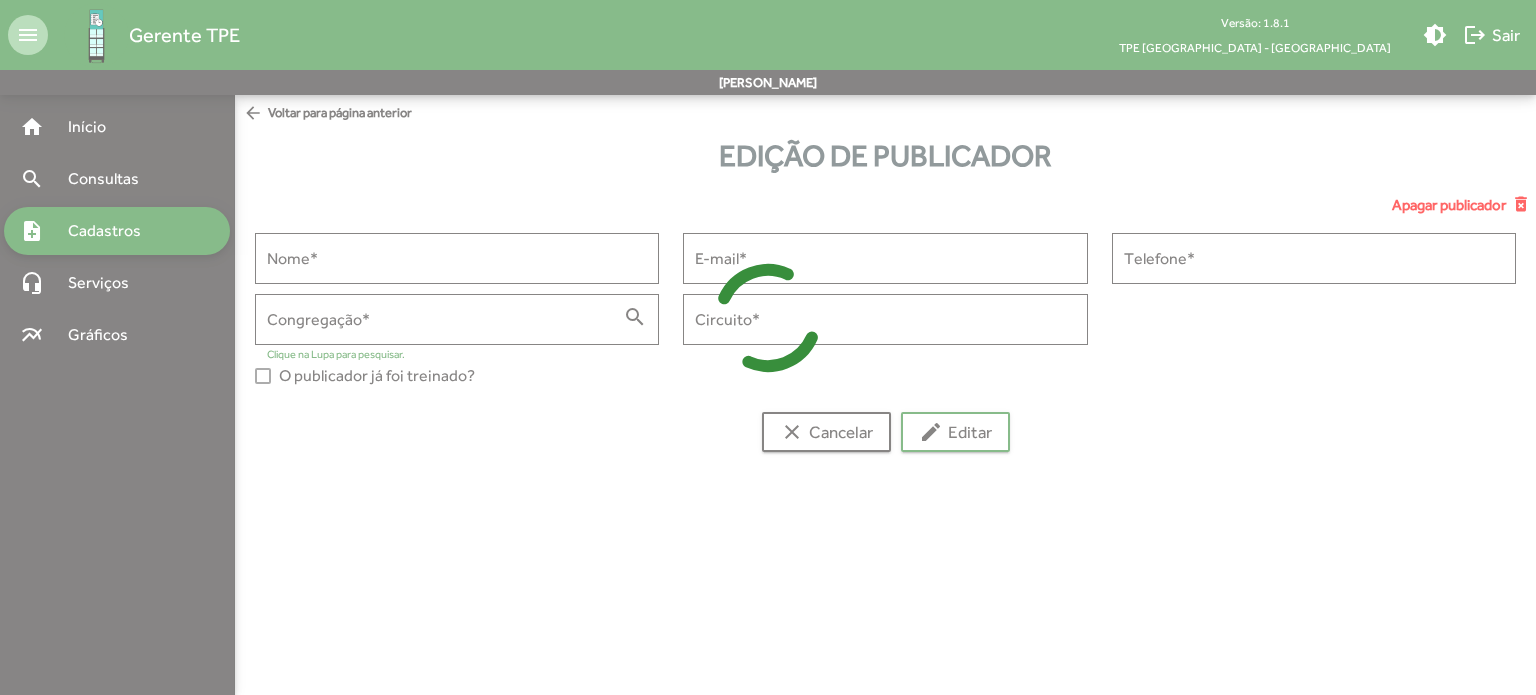type on "******" 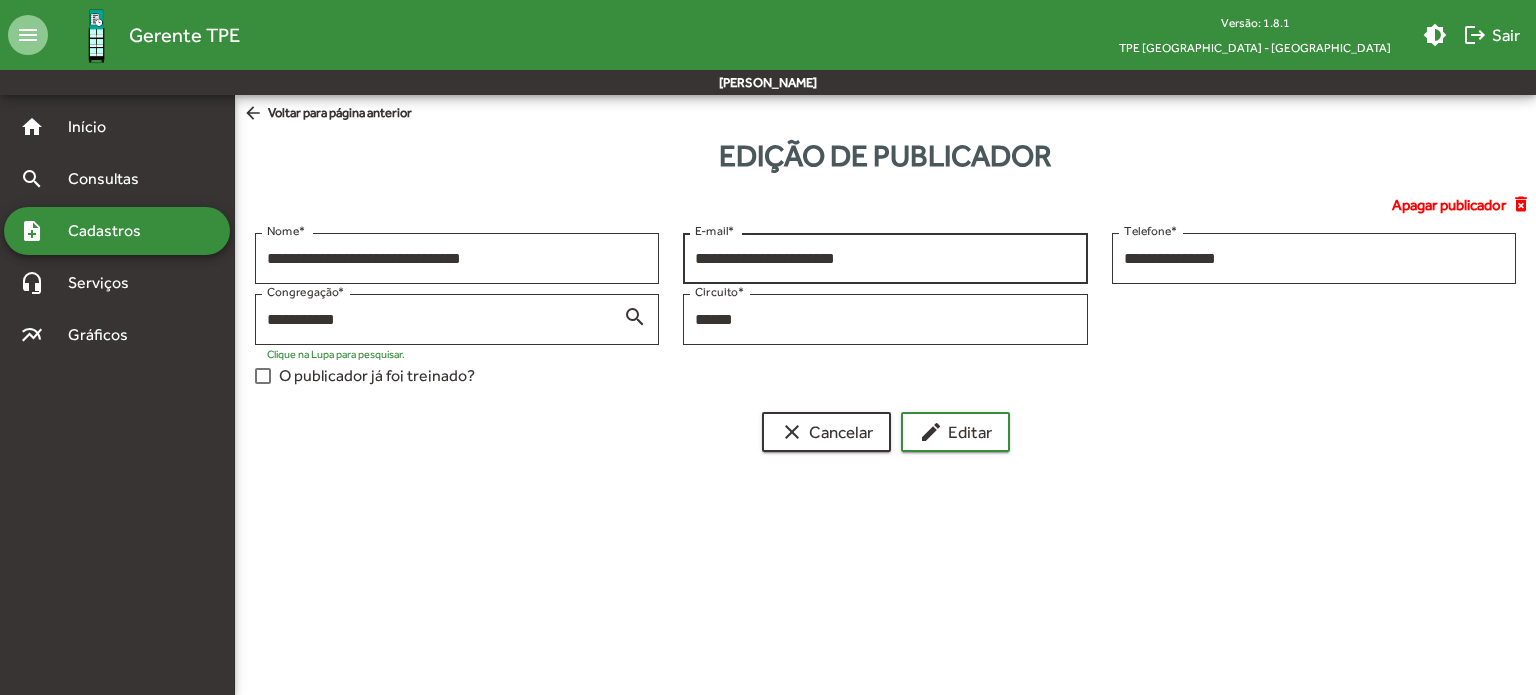 drag, startPoint x: 1283, startPoint y: 247, endPoint x: 1030, endPoint y: 257, distance: 253.19756 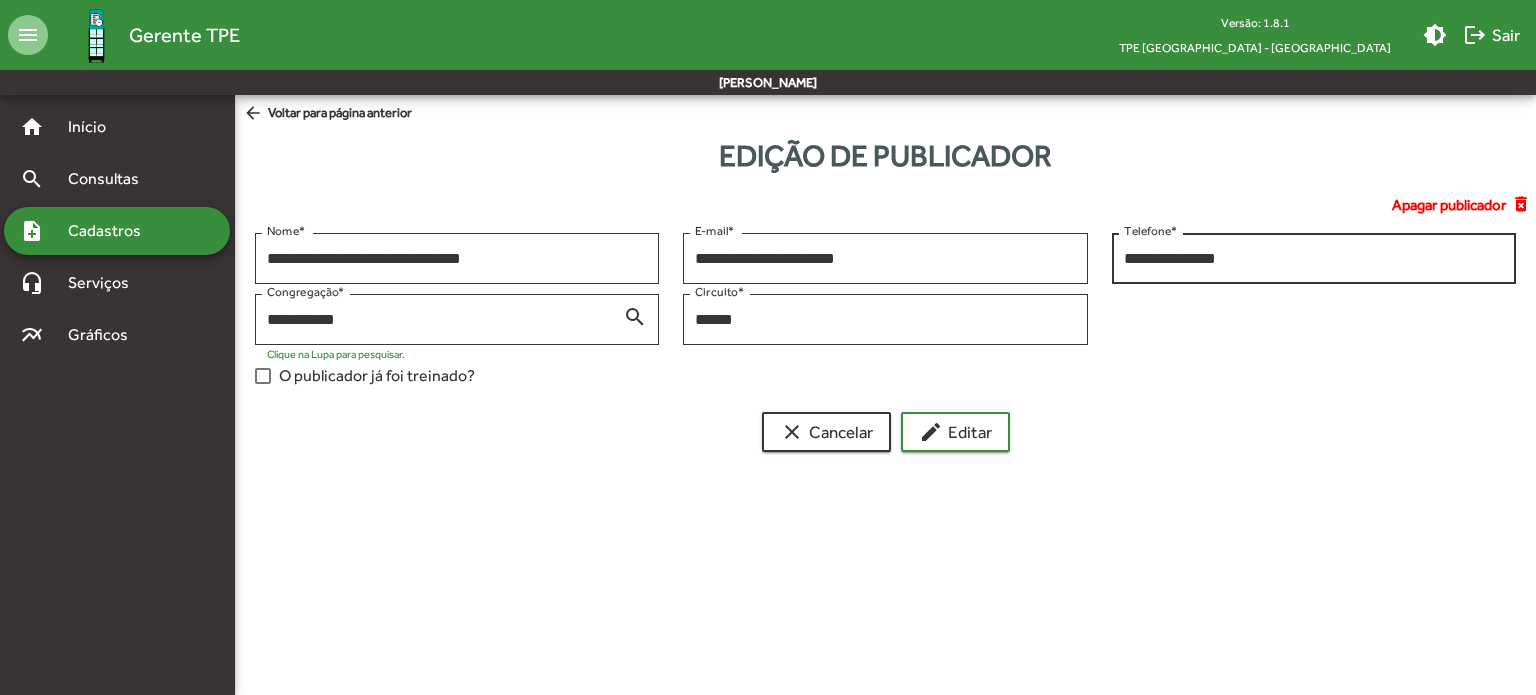 click on "**********" at bounding box center (1314, 256) 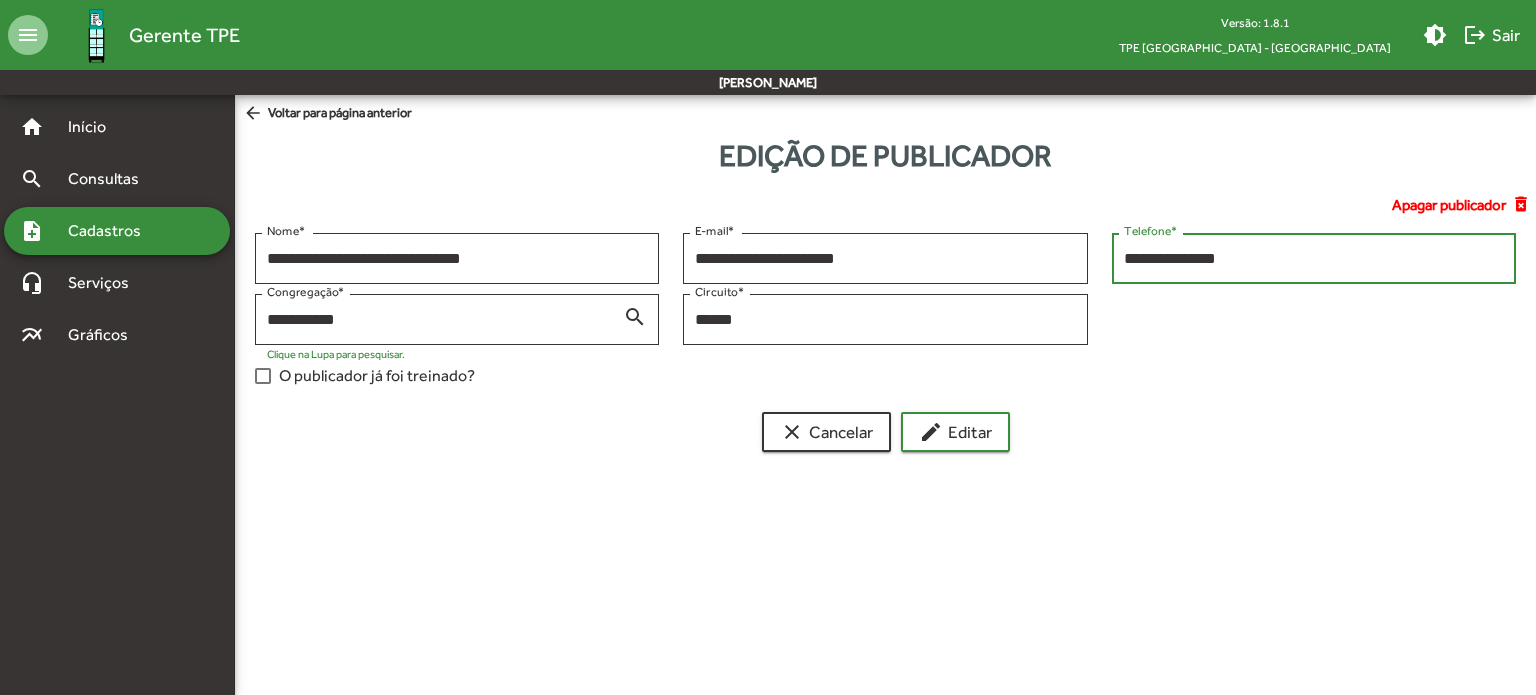 click on "**********" at bounding box center [1314, 259] 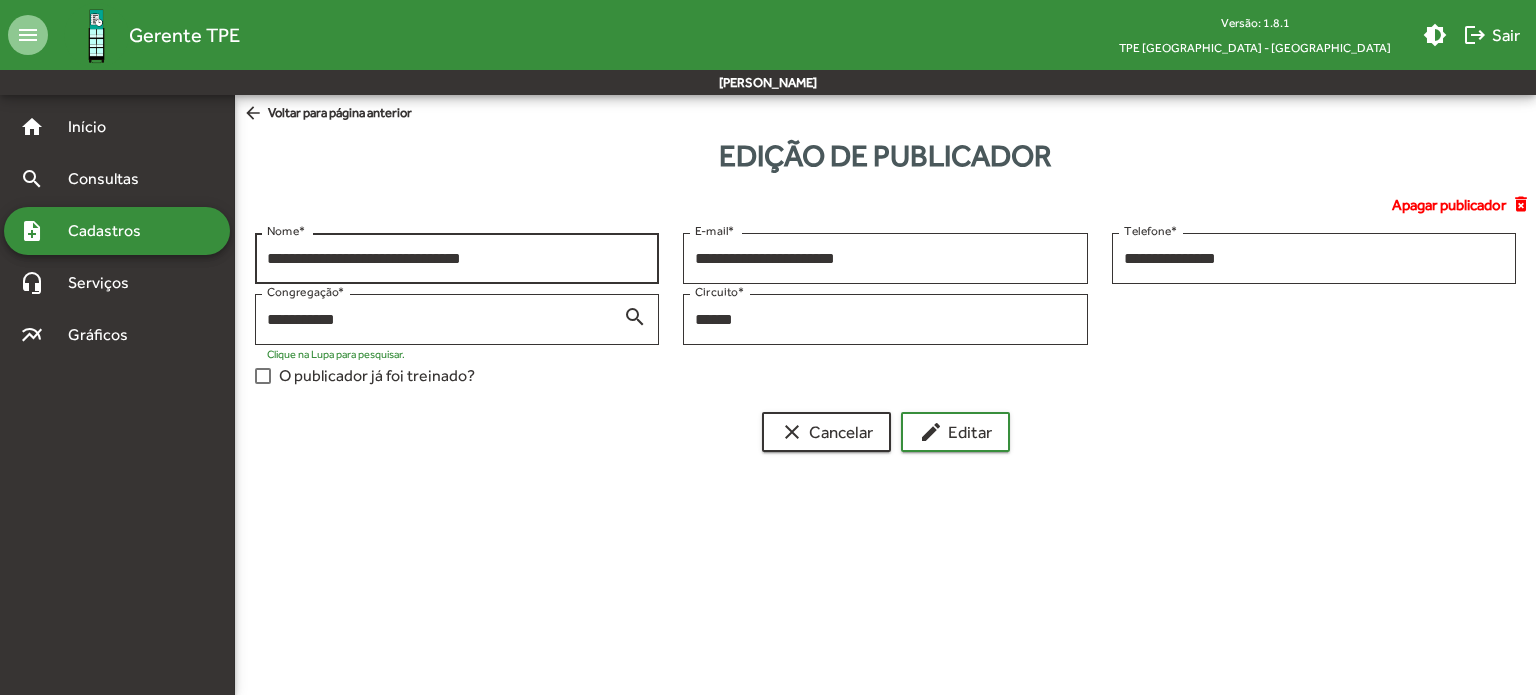 click on "**********" at bounding box center [457, 259] 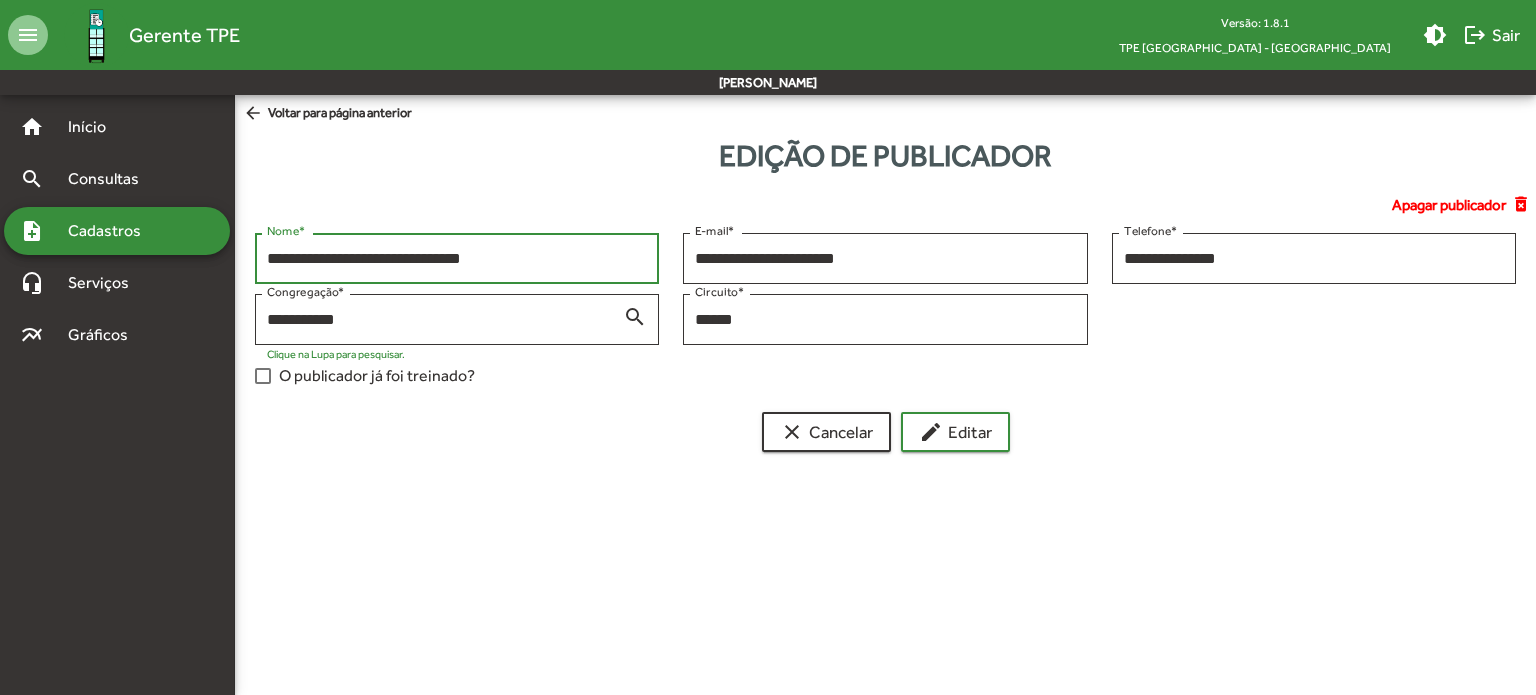 click on "**********" at bounding box center (457, 259) 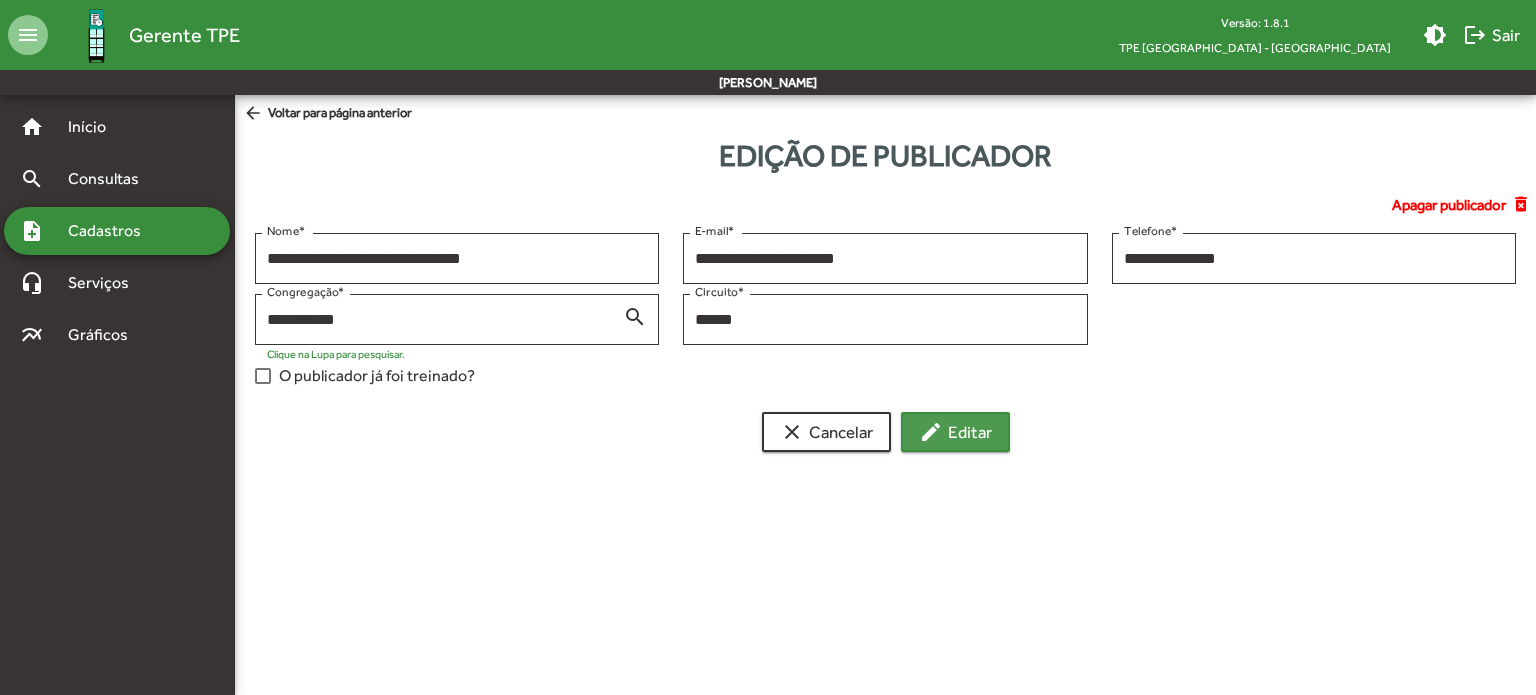click on "edit  Editar" at bounding box center [955, 432] 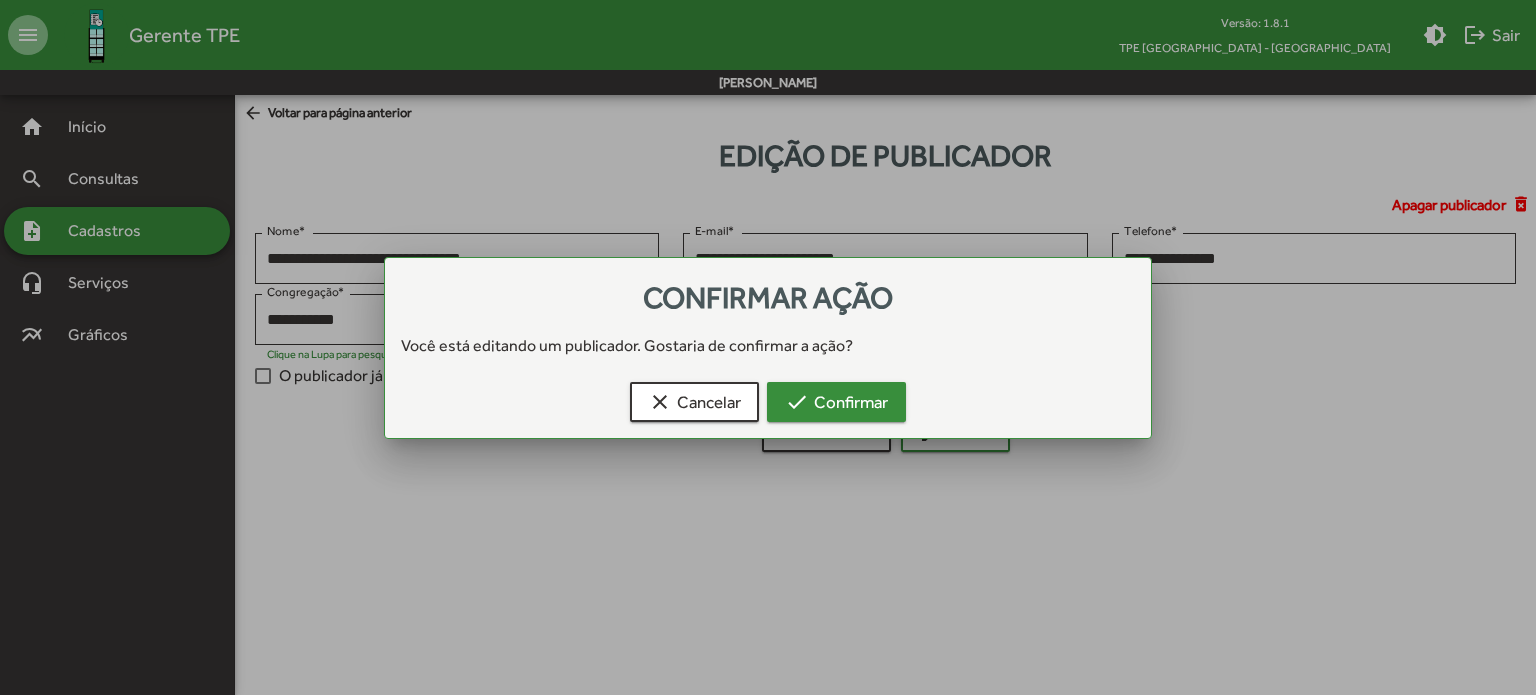 click on "check  Confirmar" at bounding box center [836, 402] 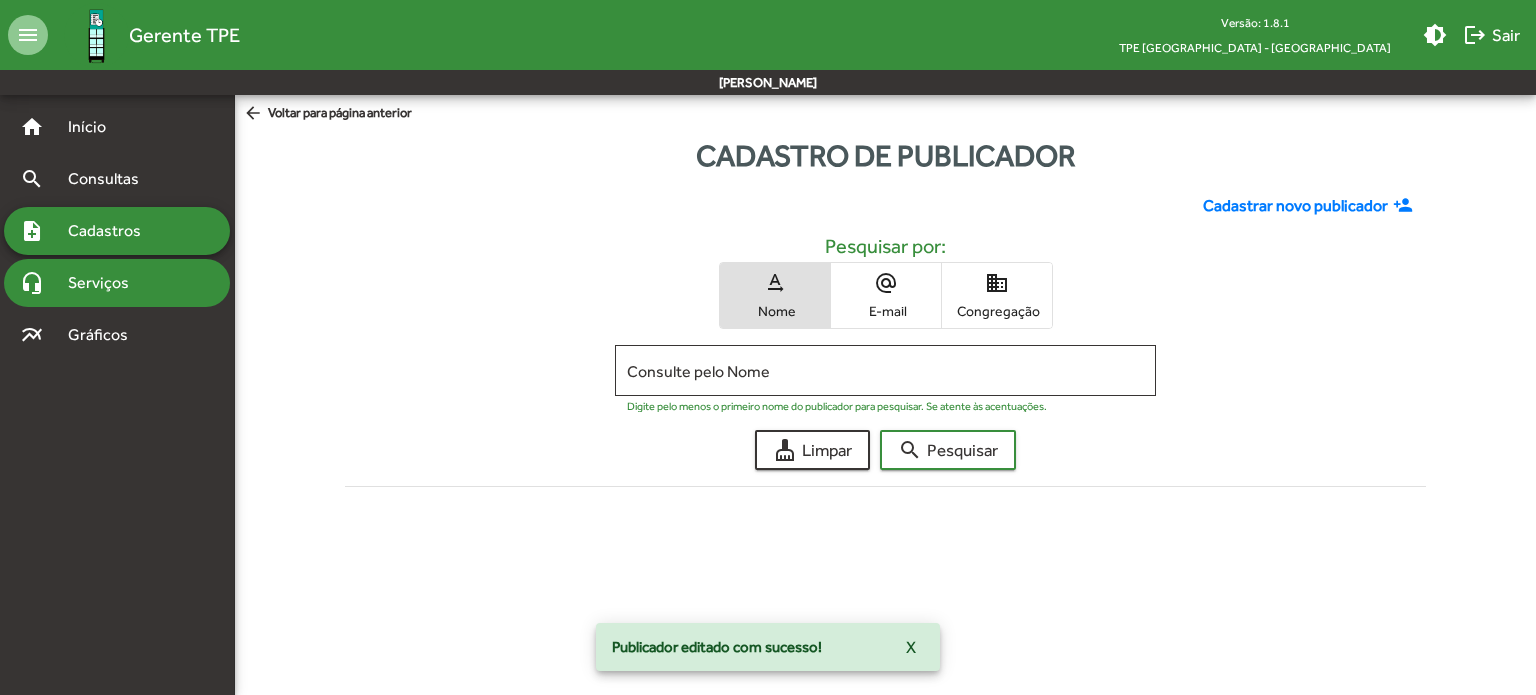 click on "headset_mic Serviços" at bounding box center (117, 283) 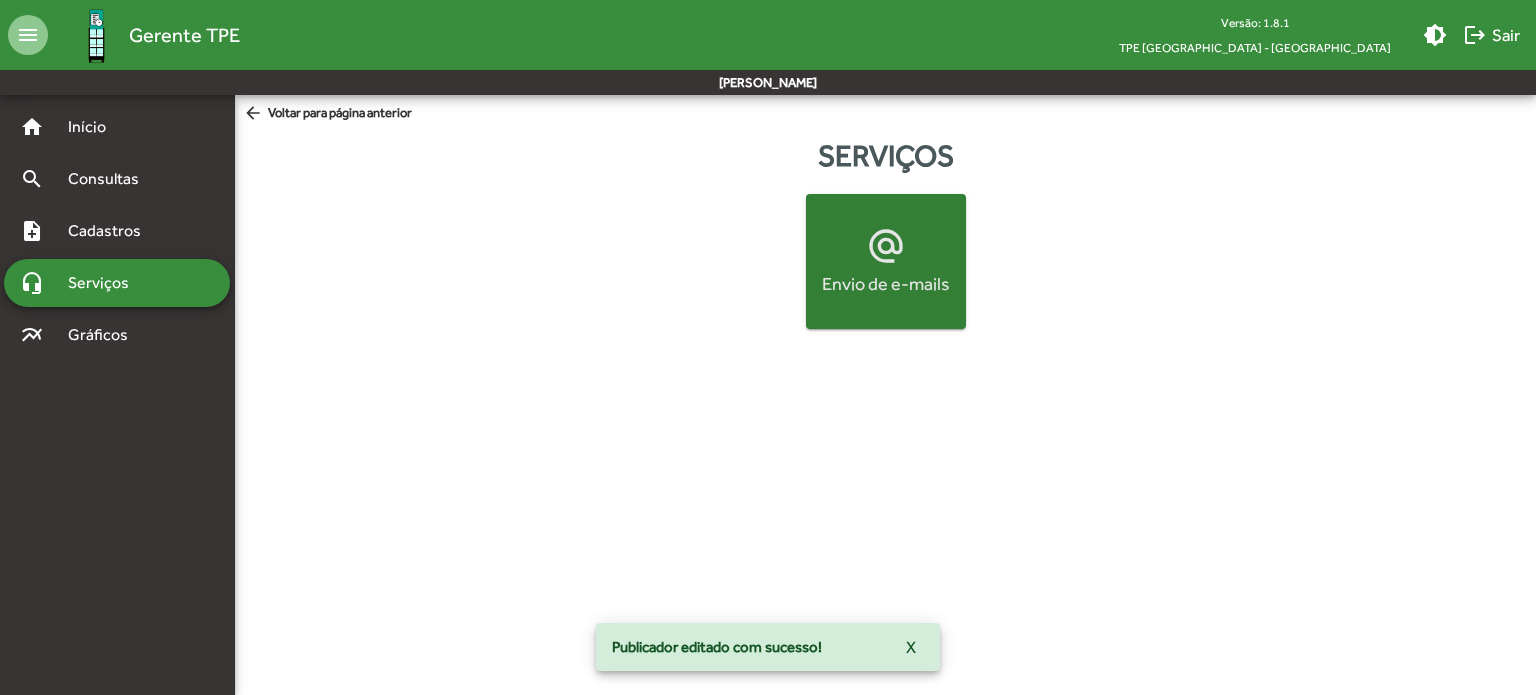 click on "alternate_email  Envio de e-mails" 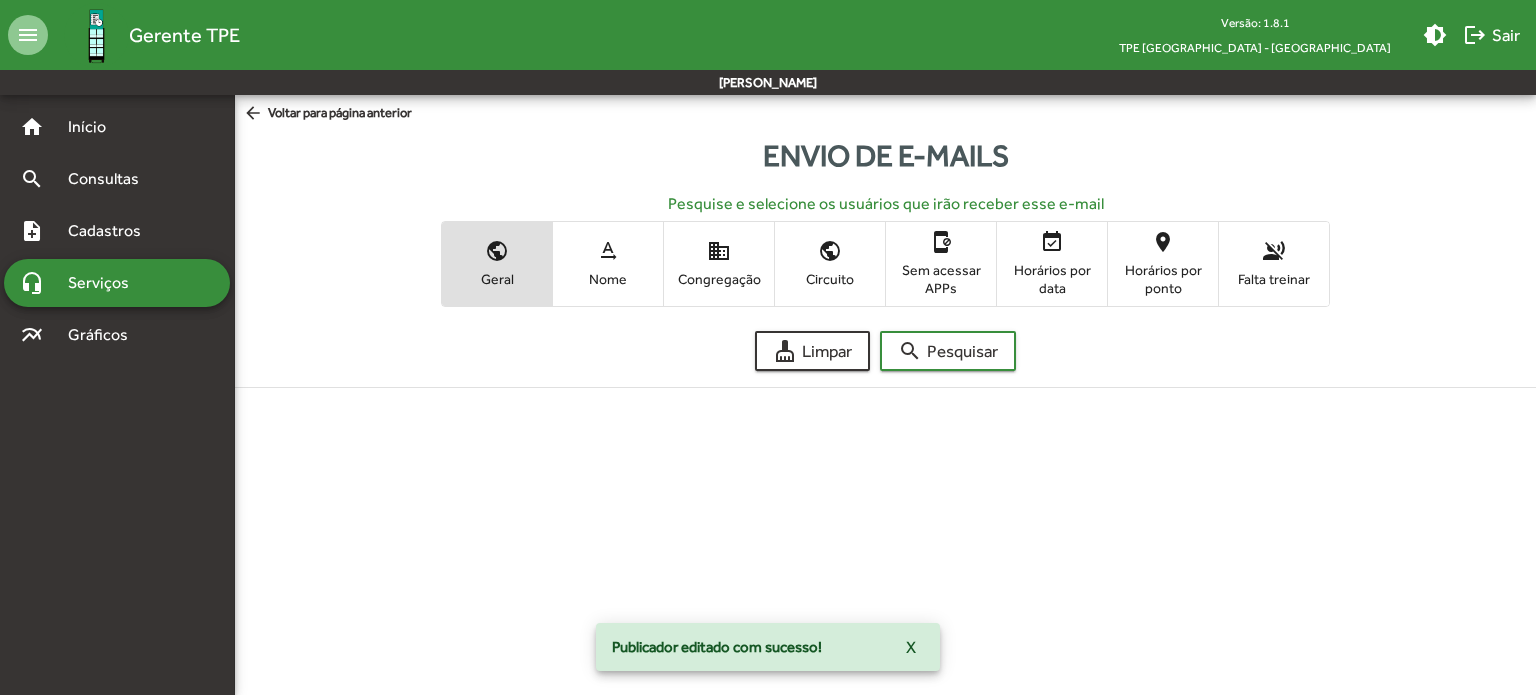 click on "text_rotation_none Nome" at bounding box center (608, 263) 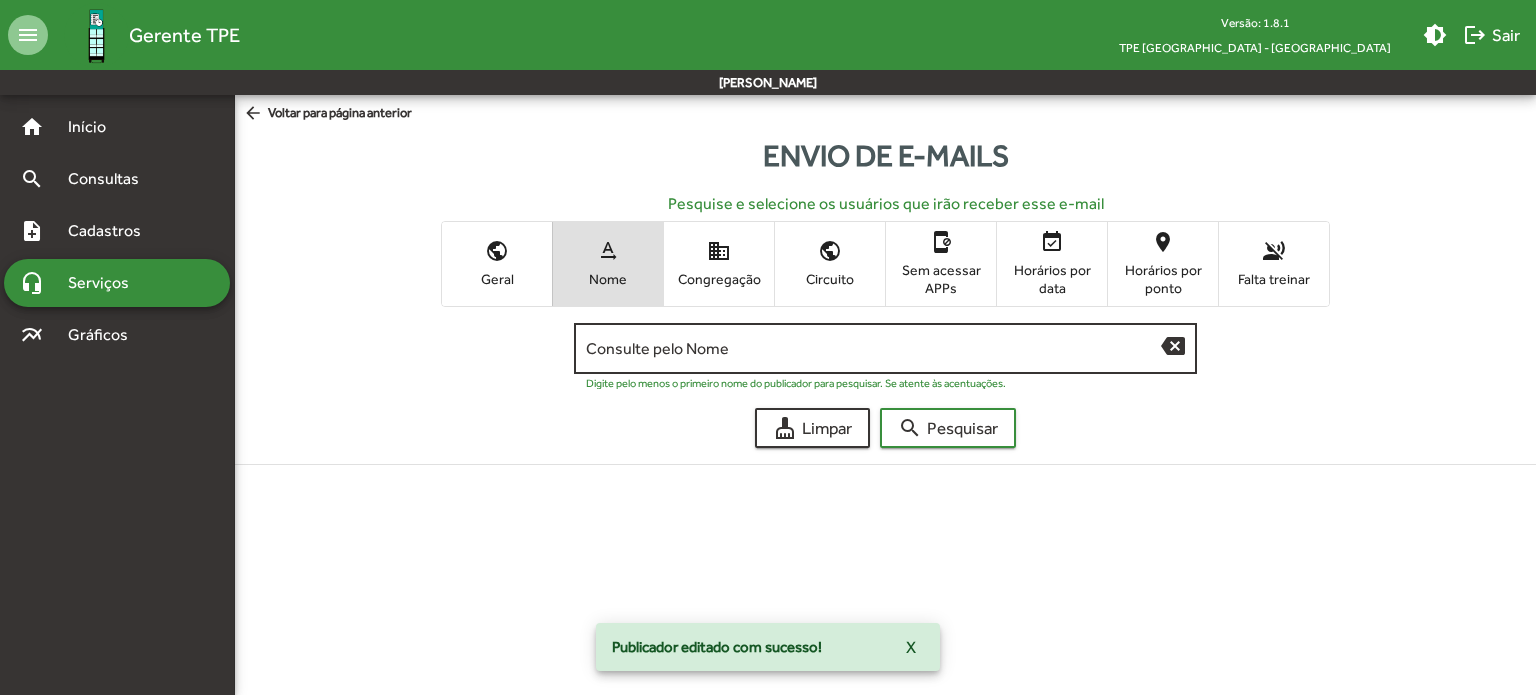 click on "Consulte pelo Nome" 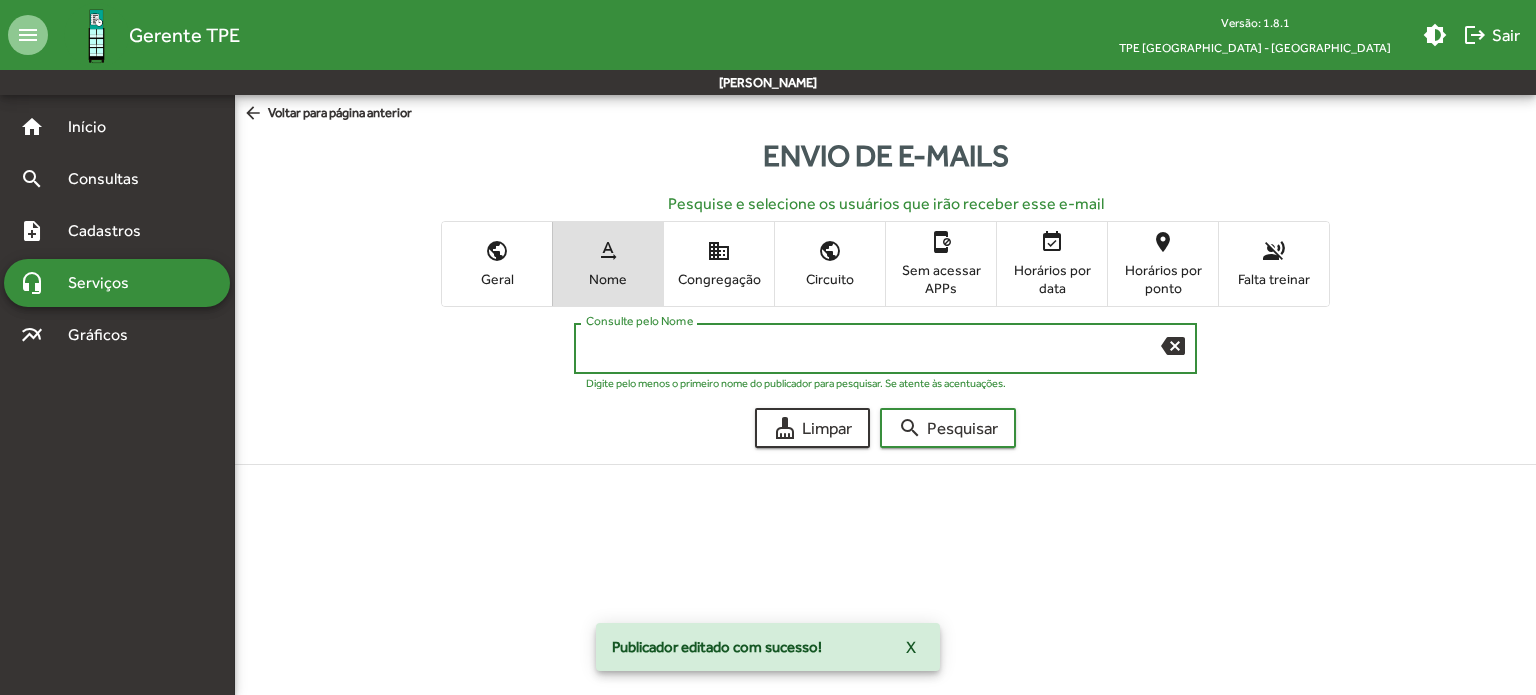 click on "Consulte pelo Nome" at bounding box center [873, 349] 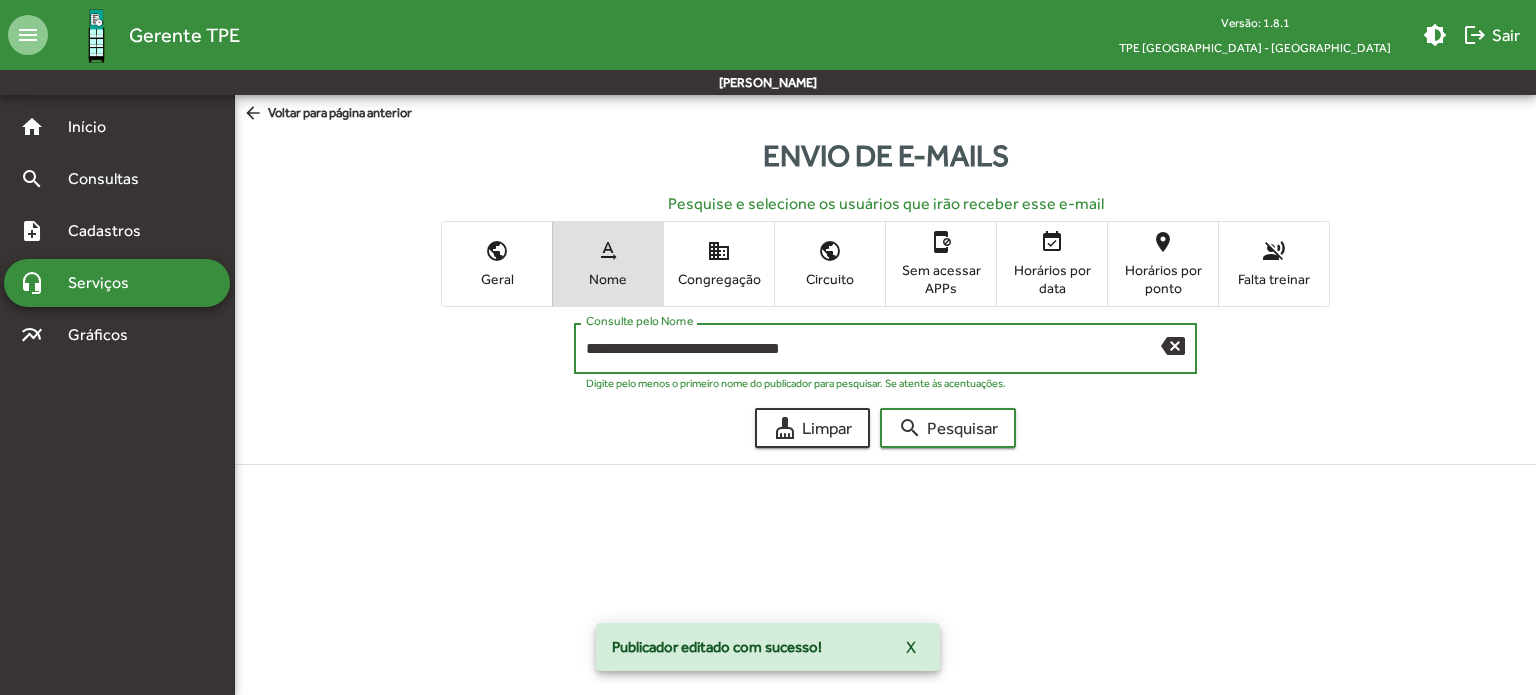 type on "**********" 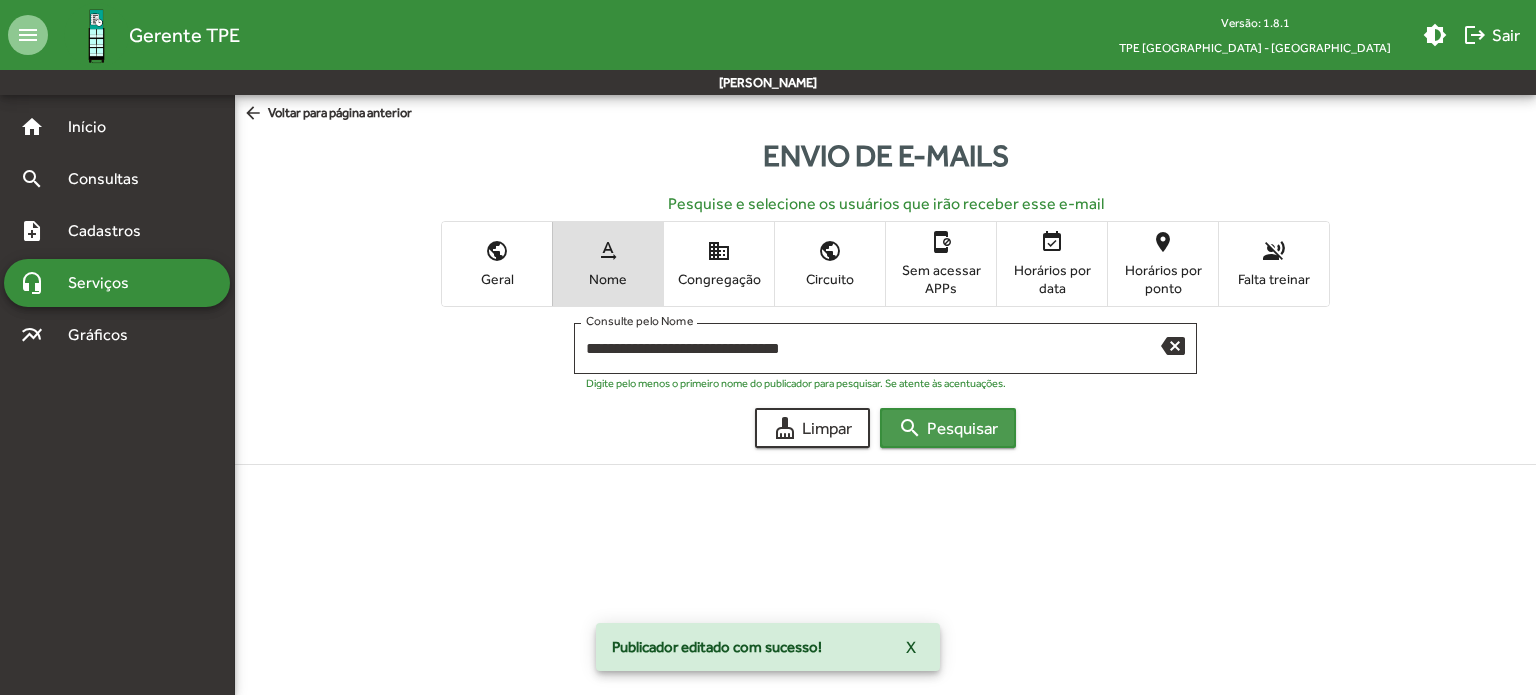 click on "search  Pesquisar" 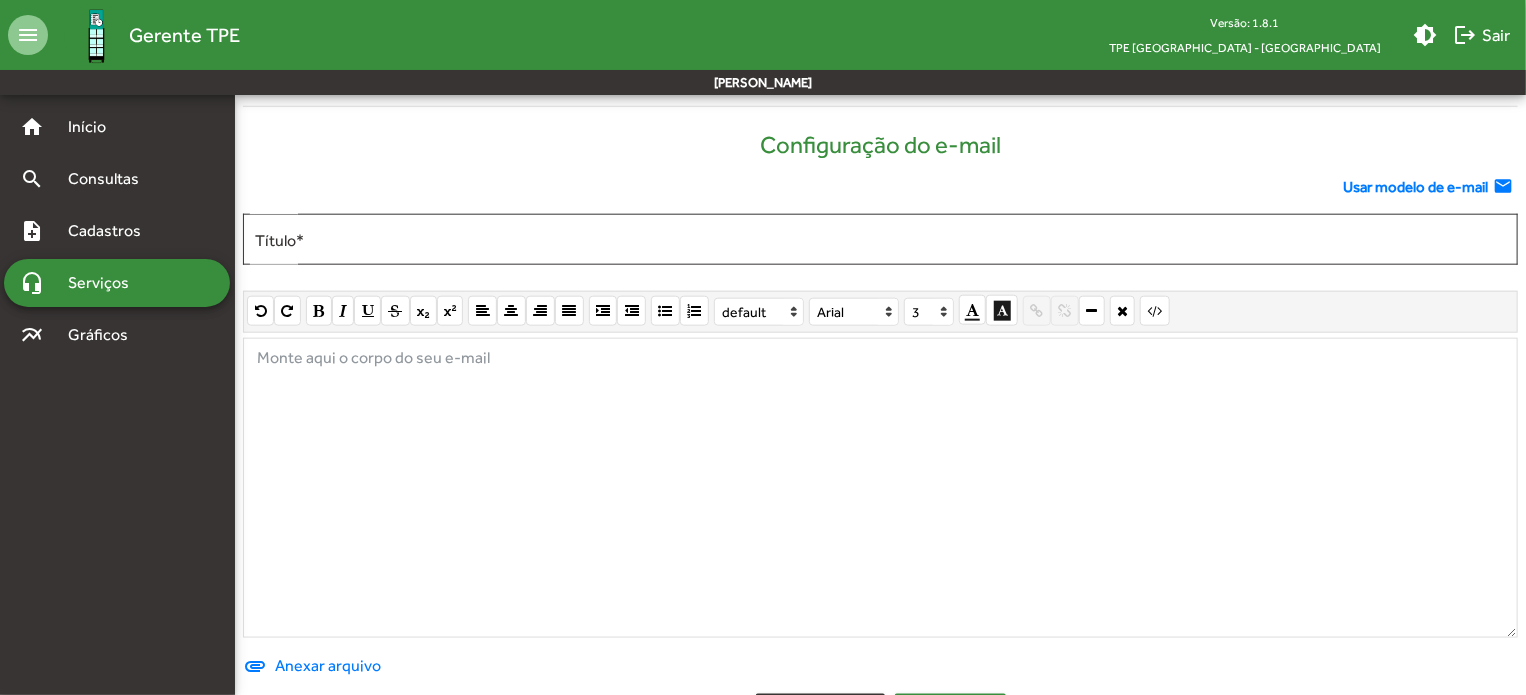 click 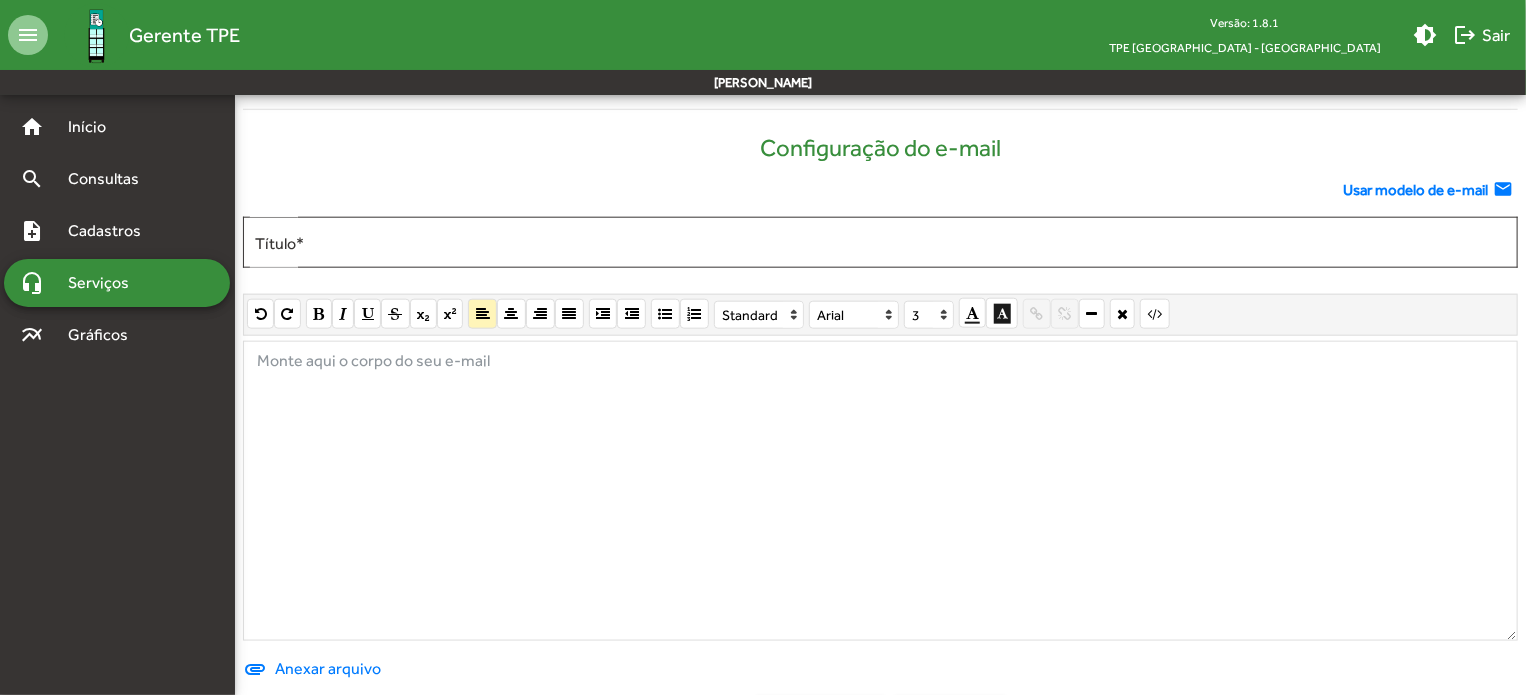 scroll, scrollTop: 998, scrollLeft: 0, axis: vertical 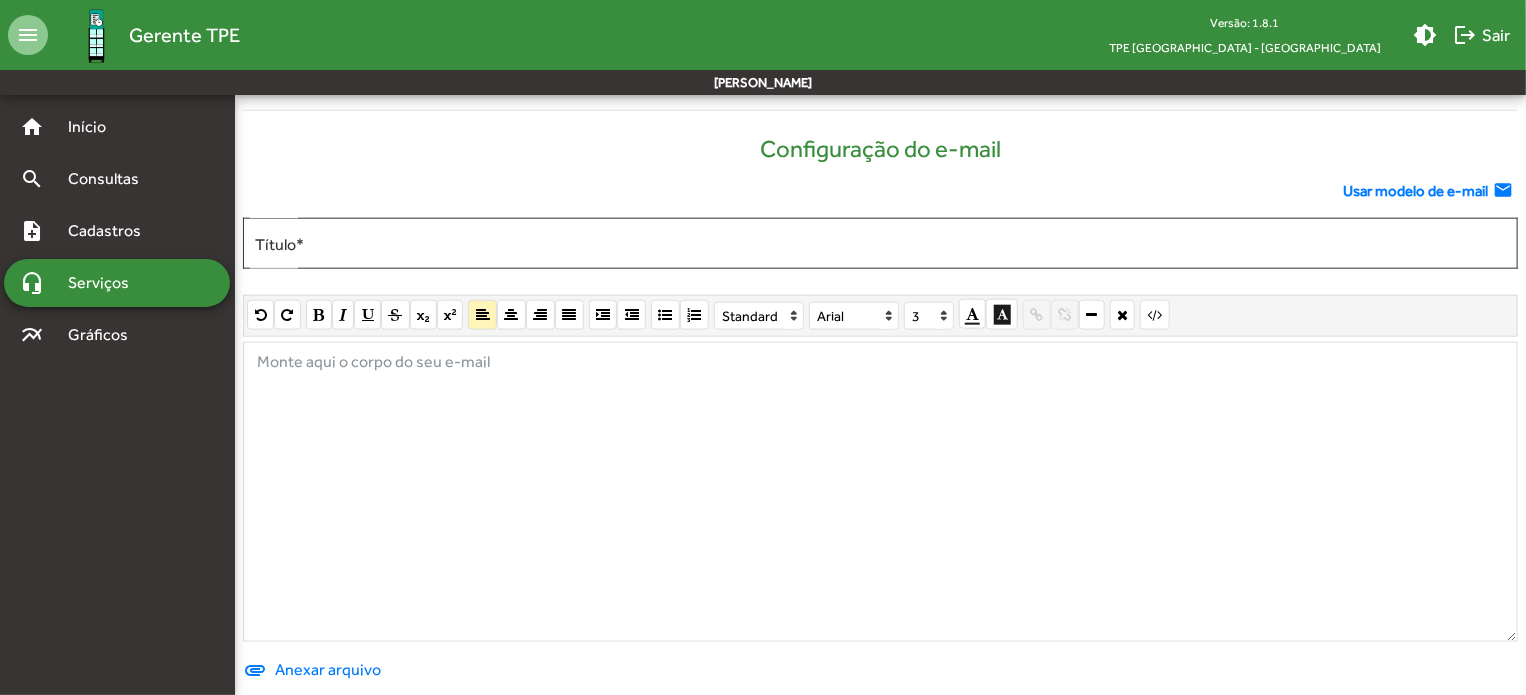 paste 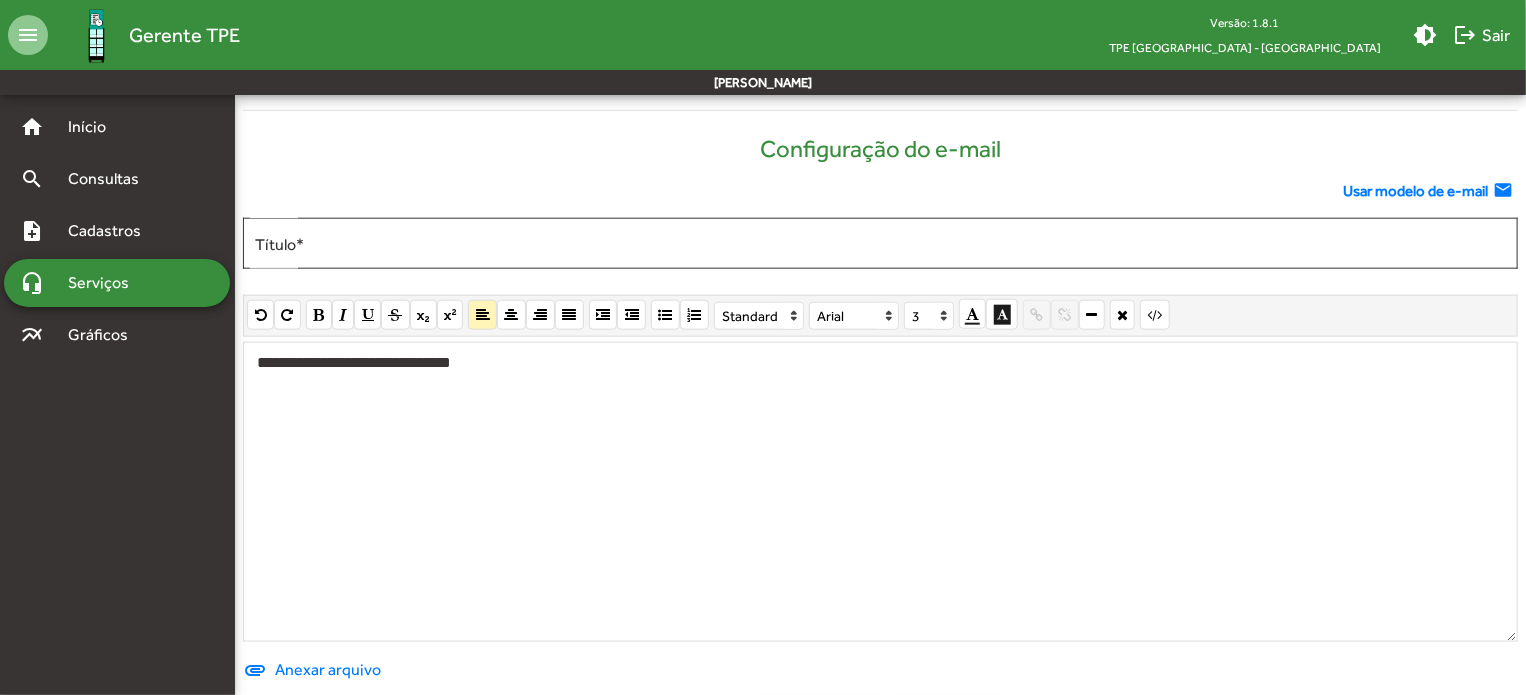 click on "**********" 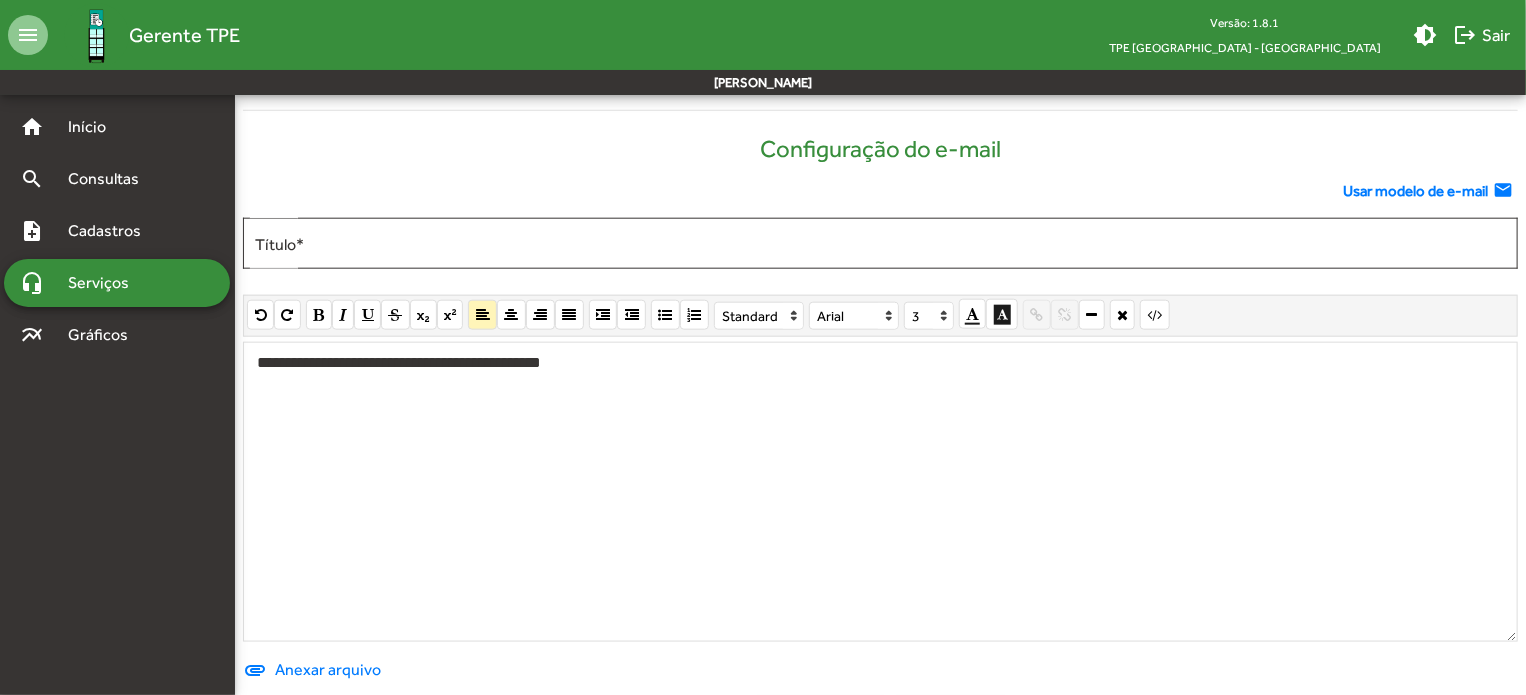 drag, startPoint x: 431, startPoint y: 360, endPoint x: 1120, endPoint y: 371, distance: 689.0878 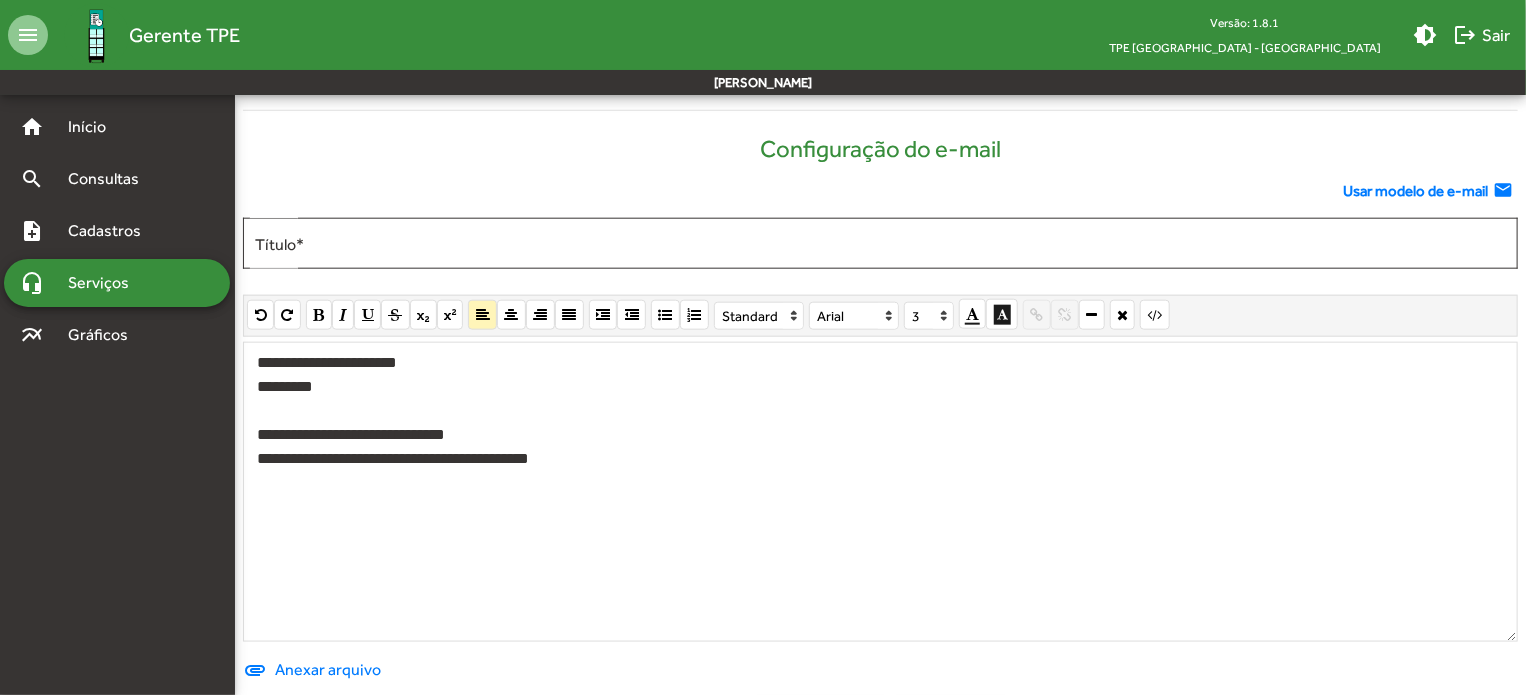 click on "**********" 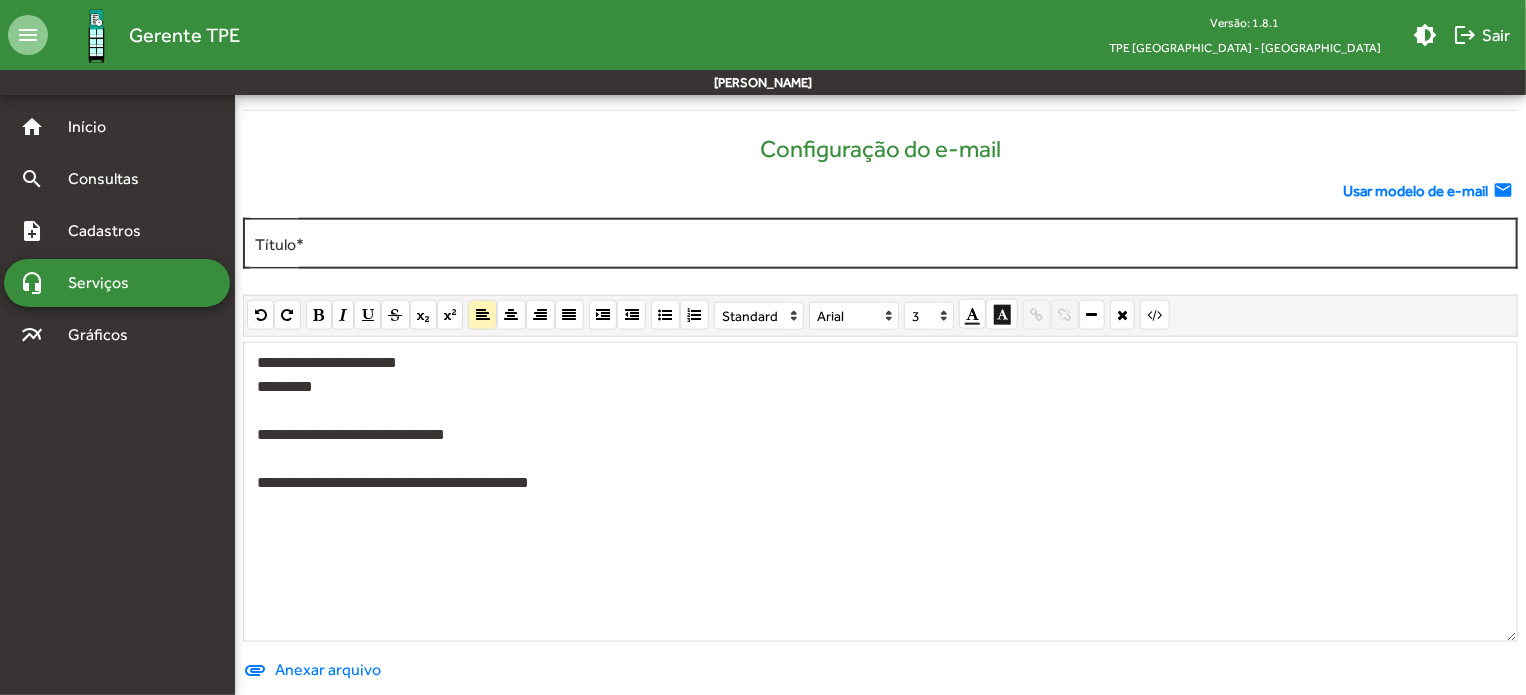 click on "Título  *" at bounding box center (880, 244) 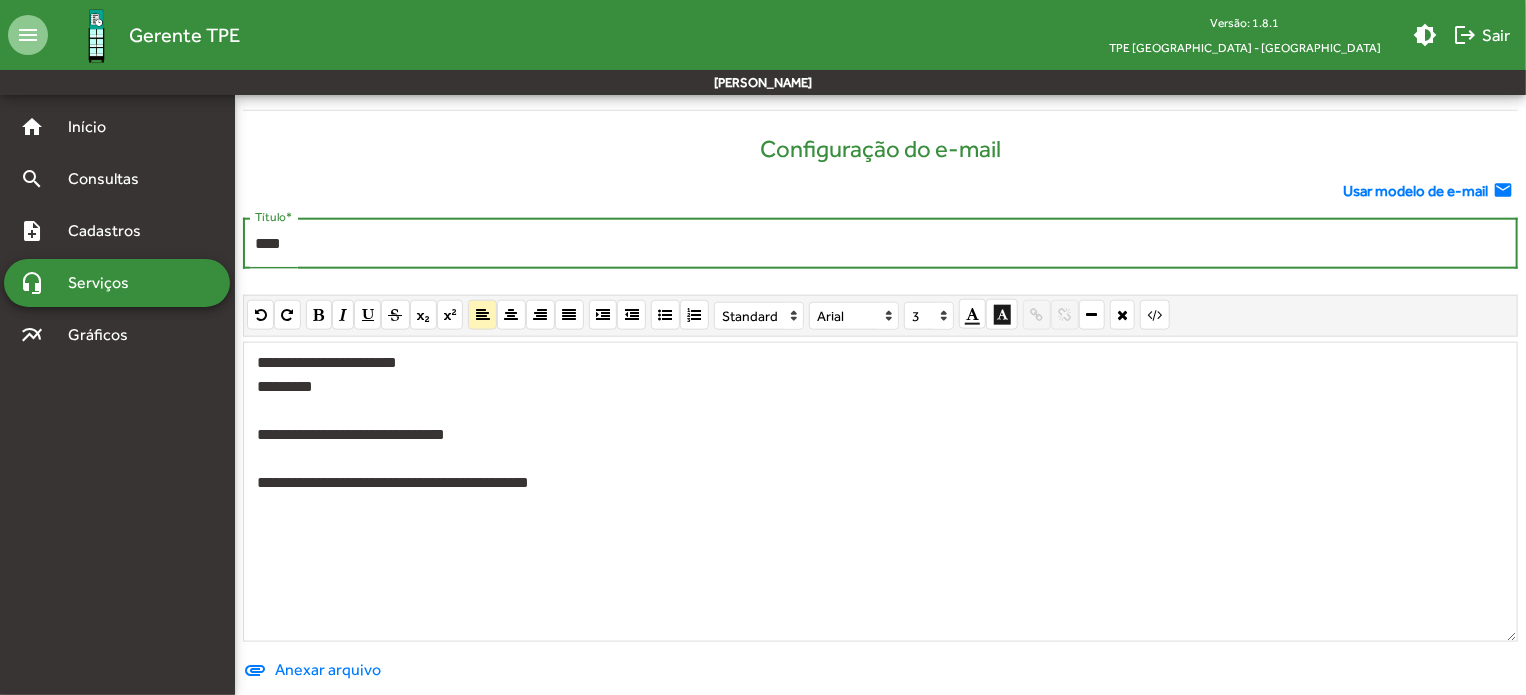 paste on "**********" 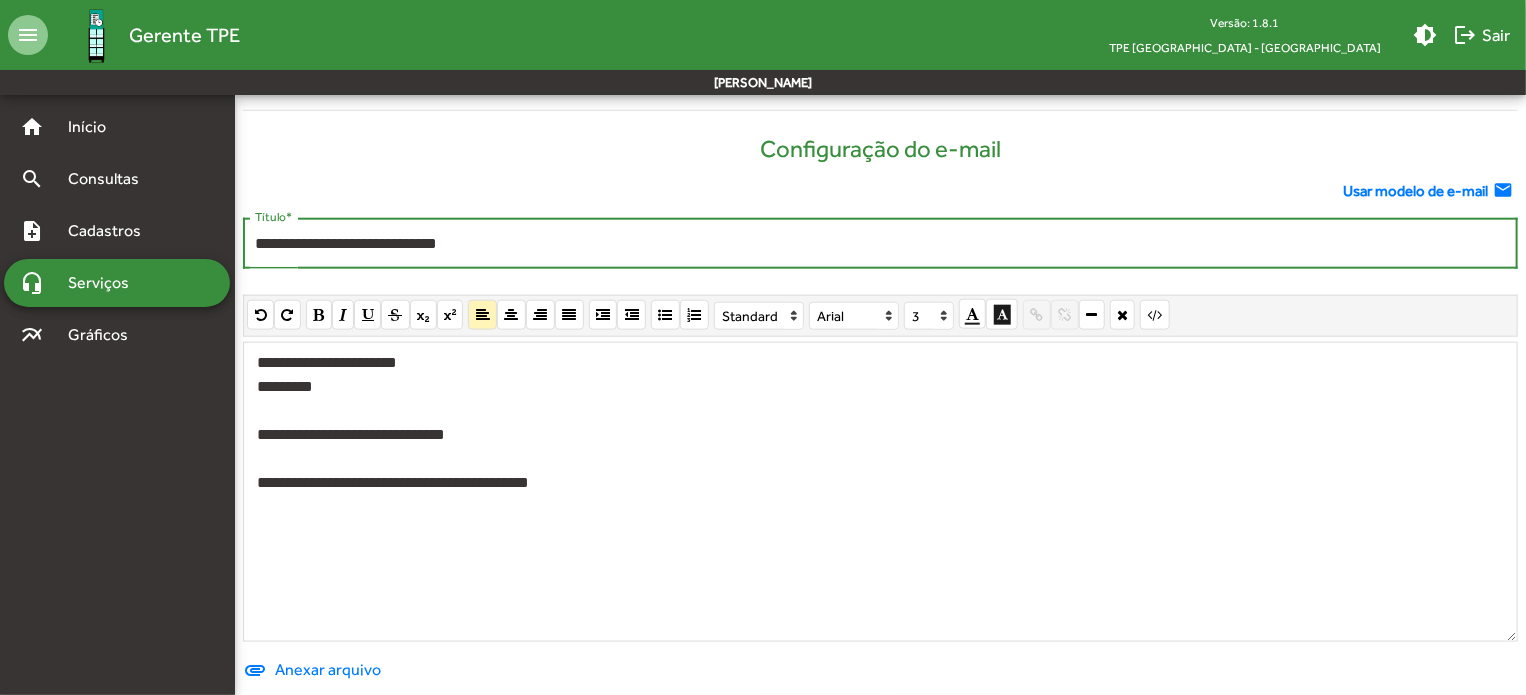 type on "**********" 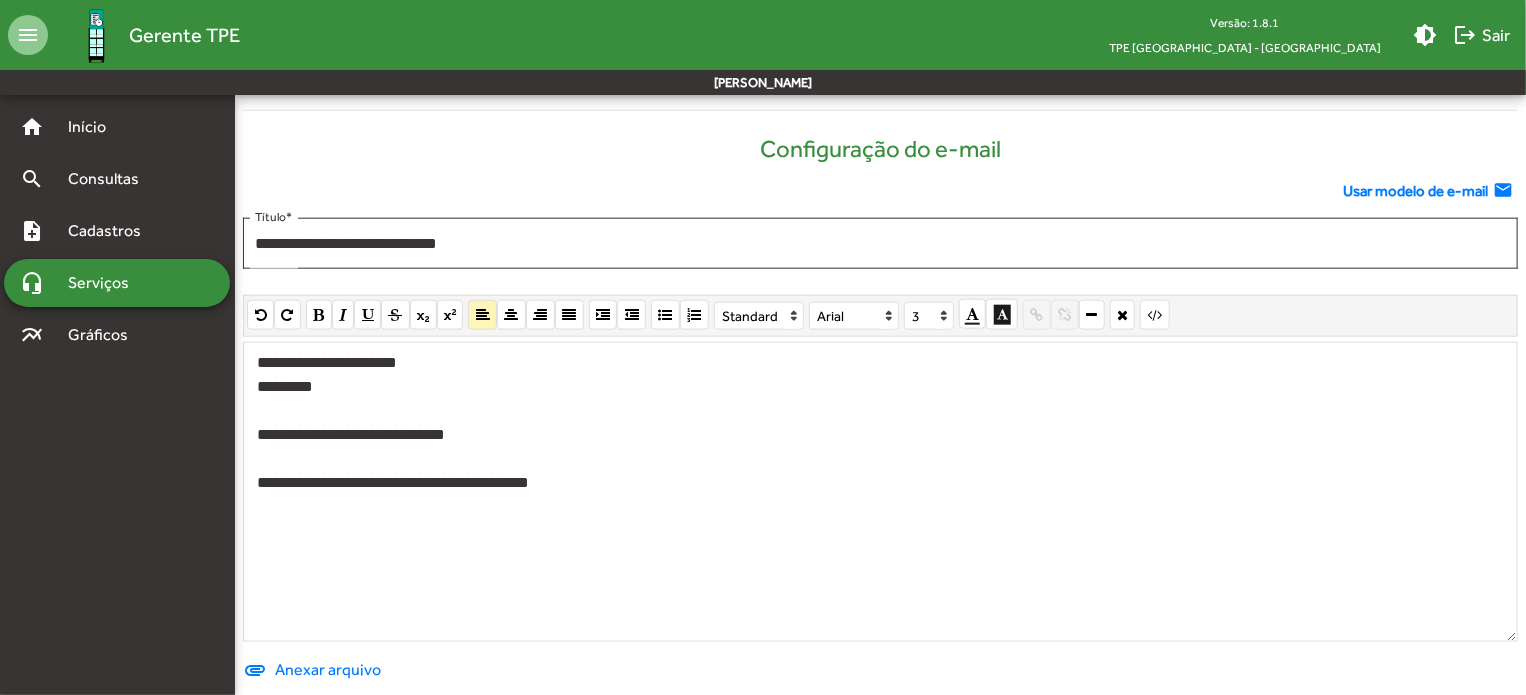 click on "**********" 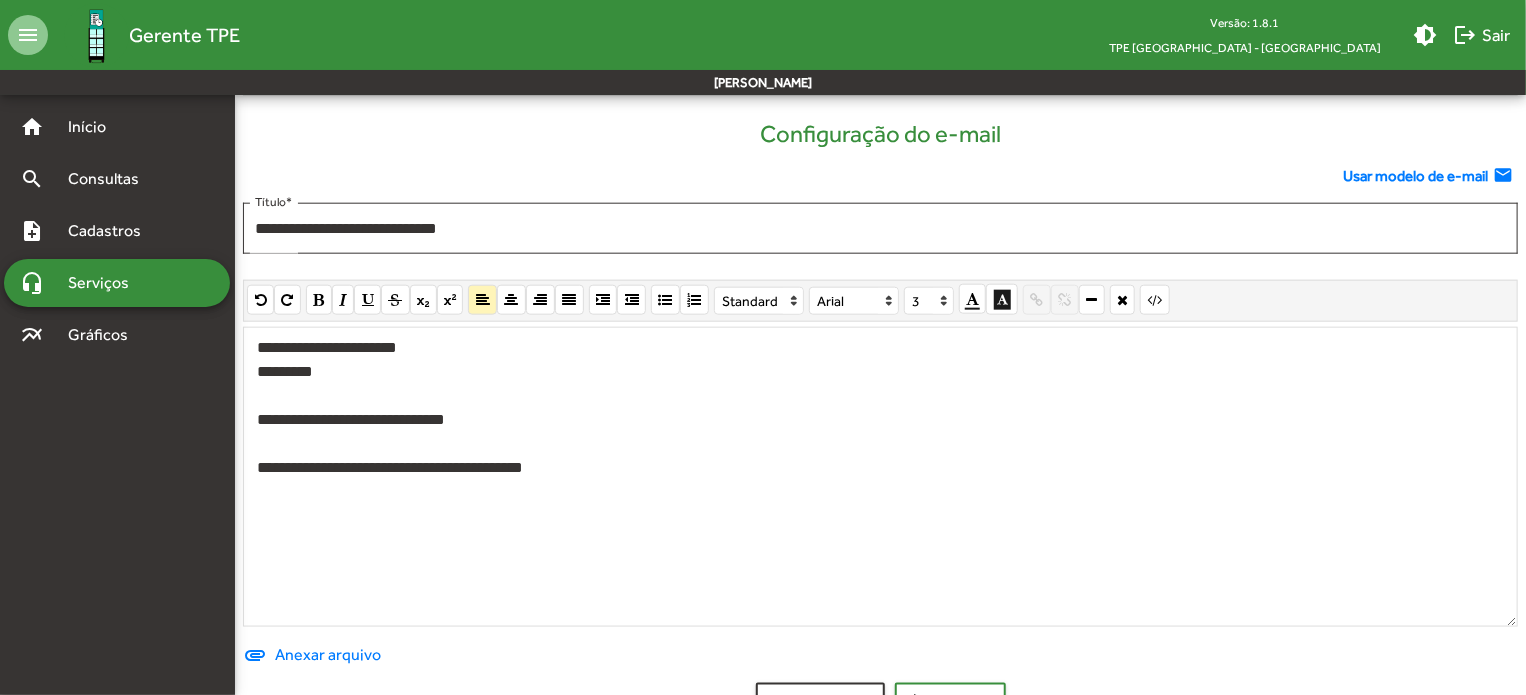 scroll, scrollTop: 1077, scrollLeft: 0, axis: vertical 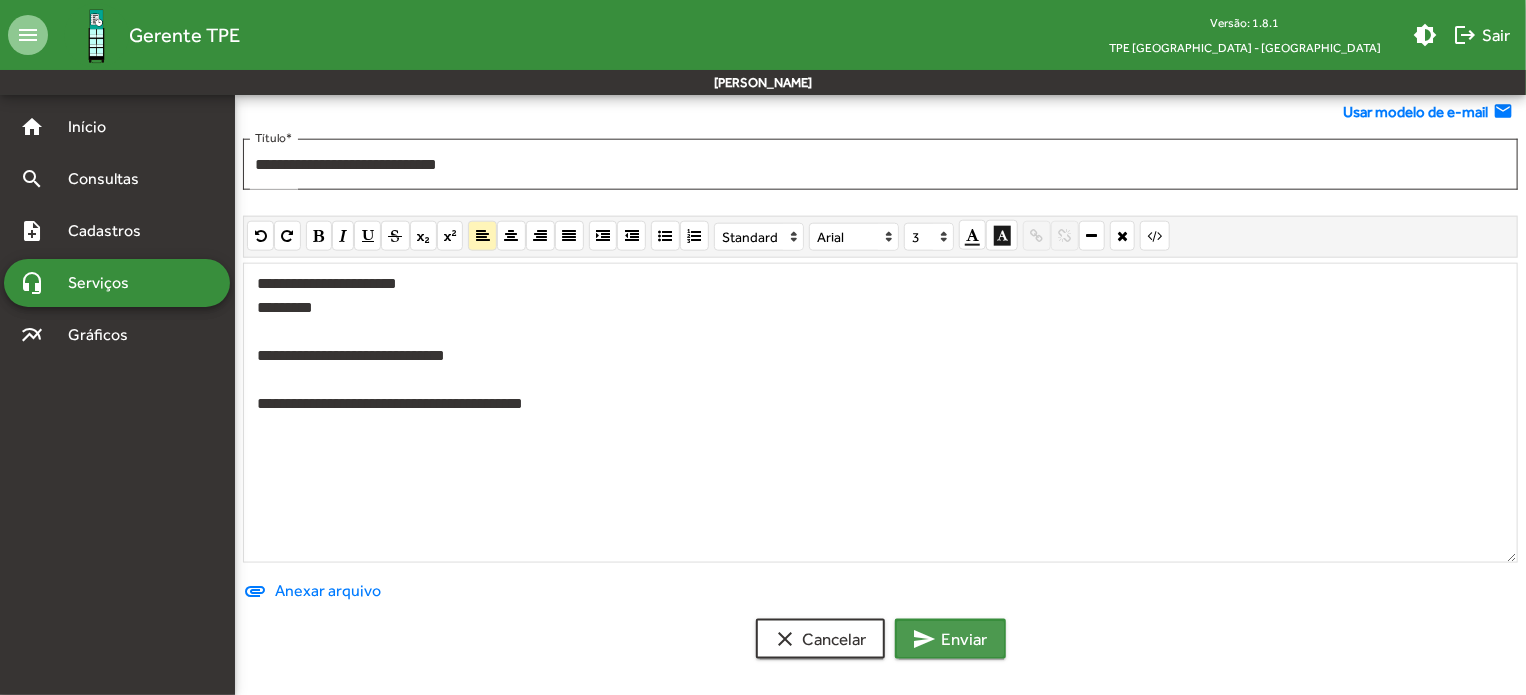 click on "send  Enviar" 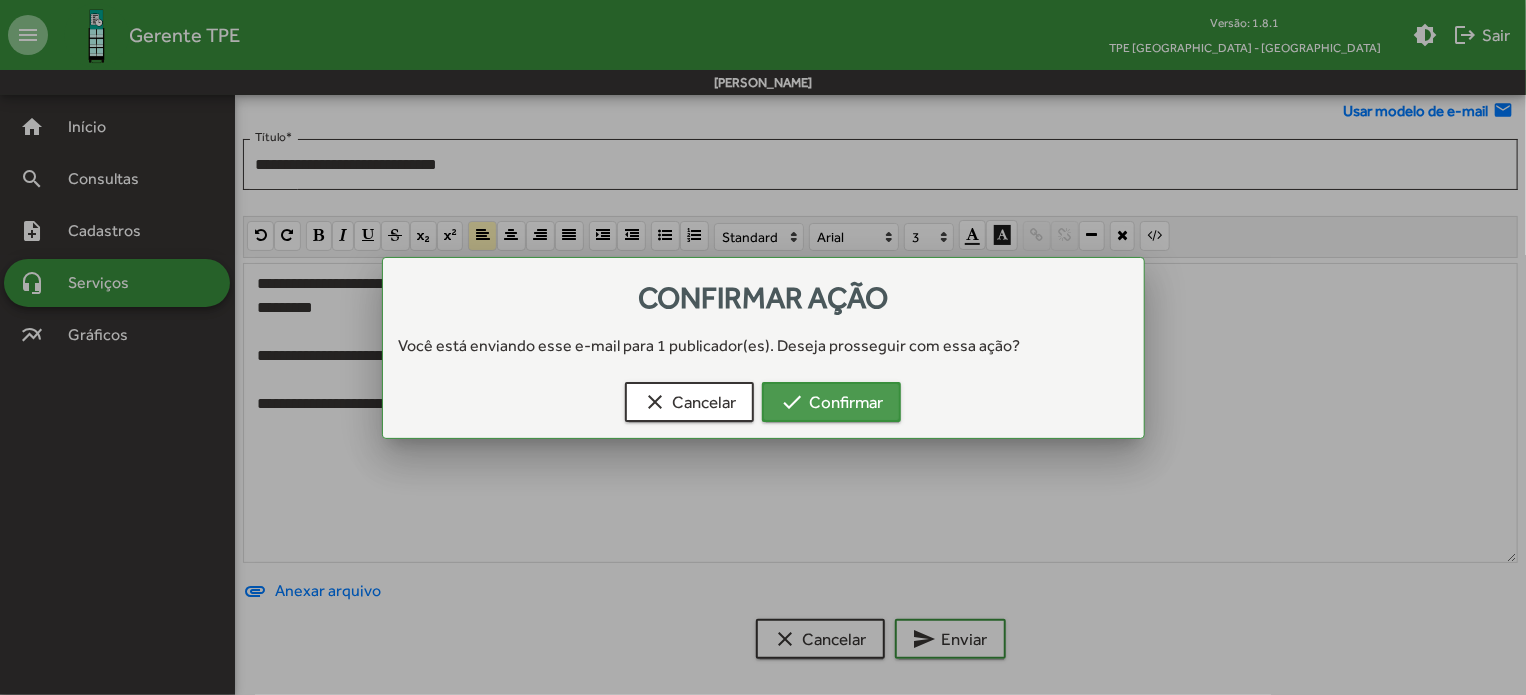 click on "check  Confirmar" at bounding box center (831, 402) 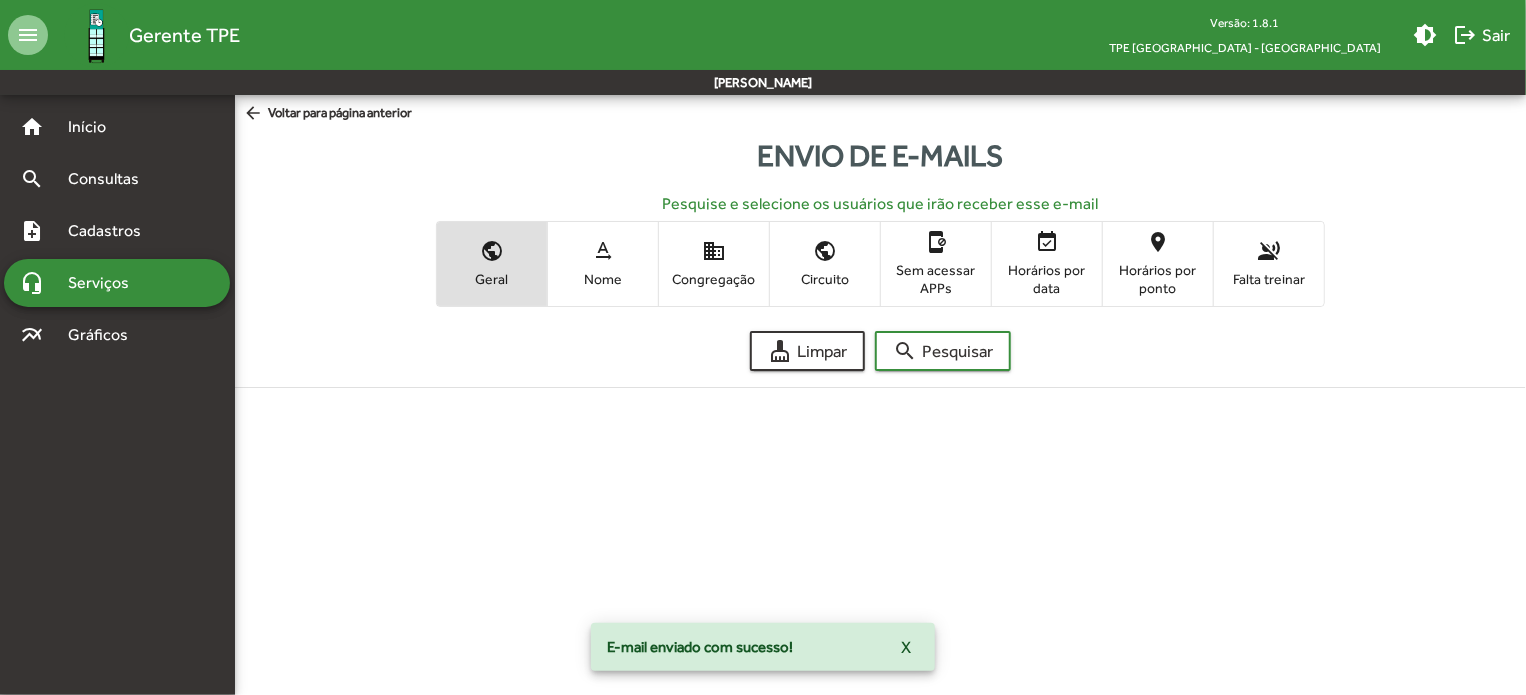 scroll, scrollTop: 0, scrollLeft: 0, axis: both 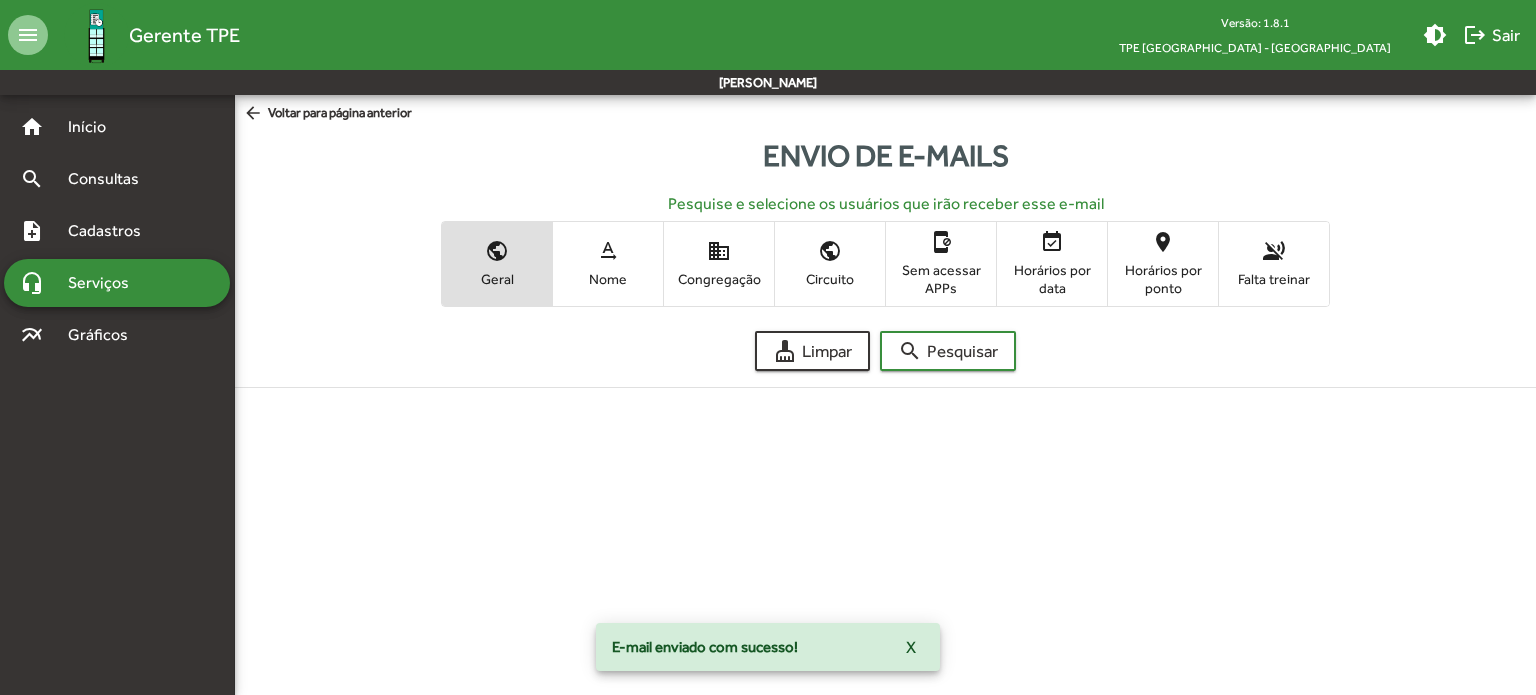 click on "Serviços" at bounding box center [106, 283] 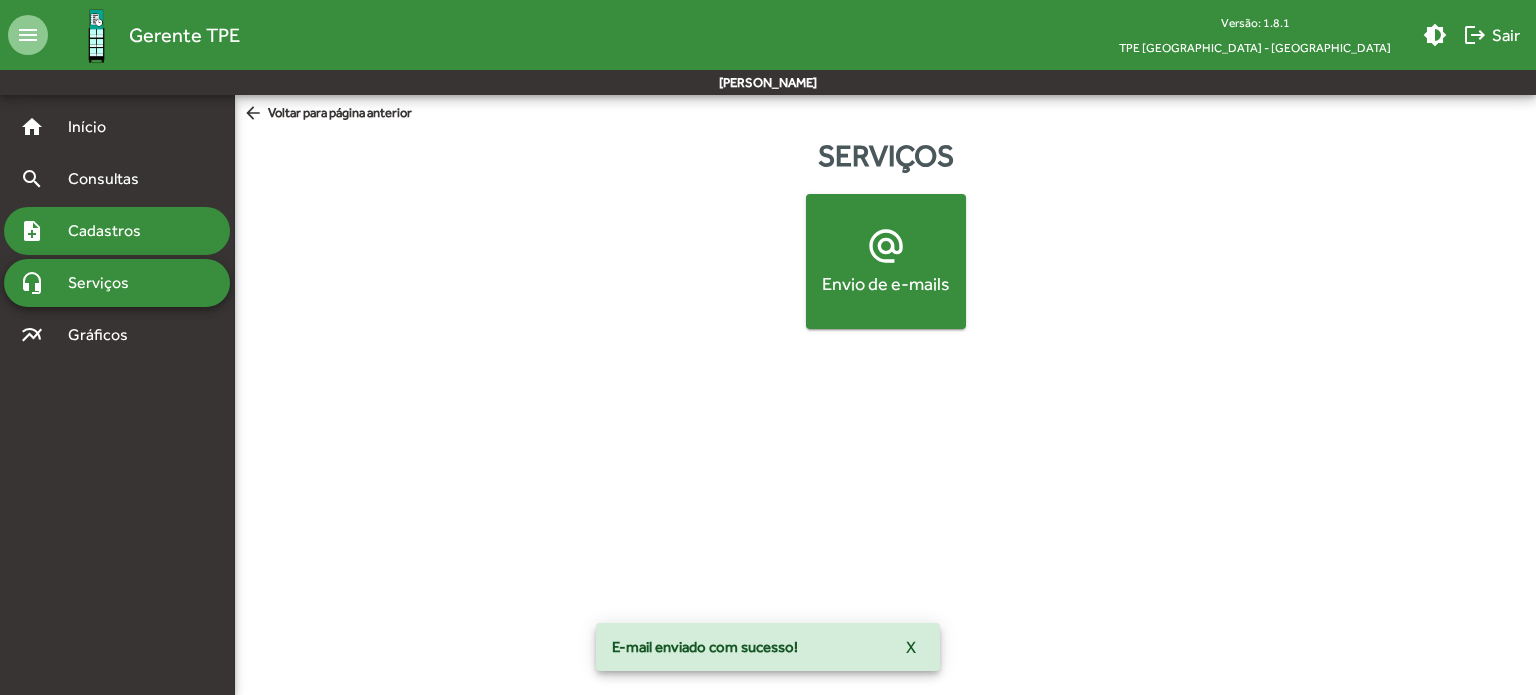 click on "Cadastros" at bounding box center (111, 231) 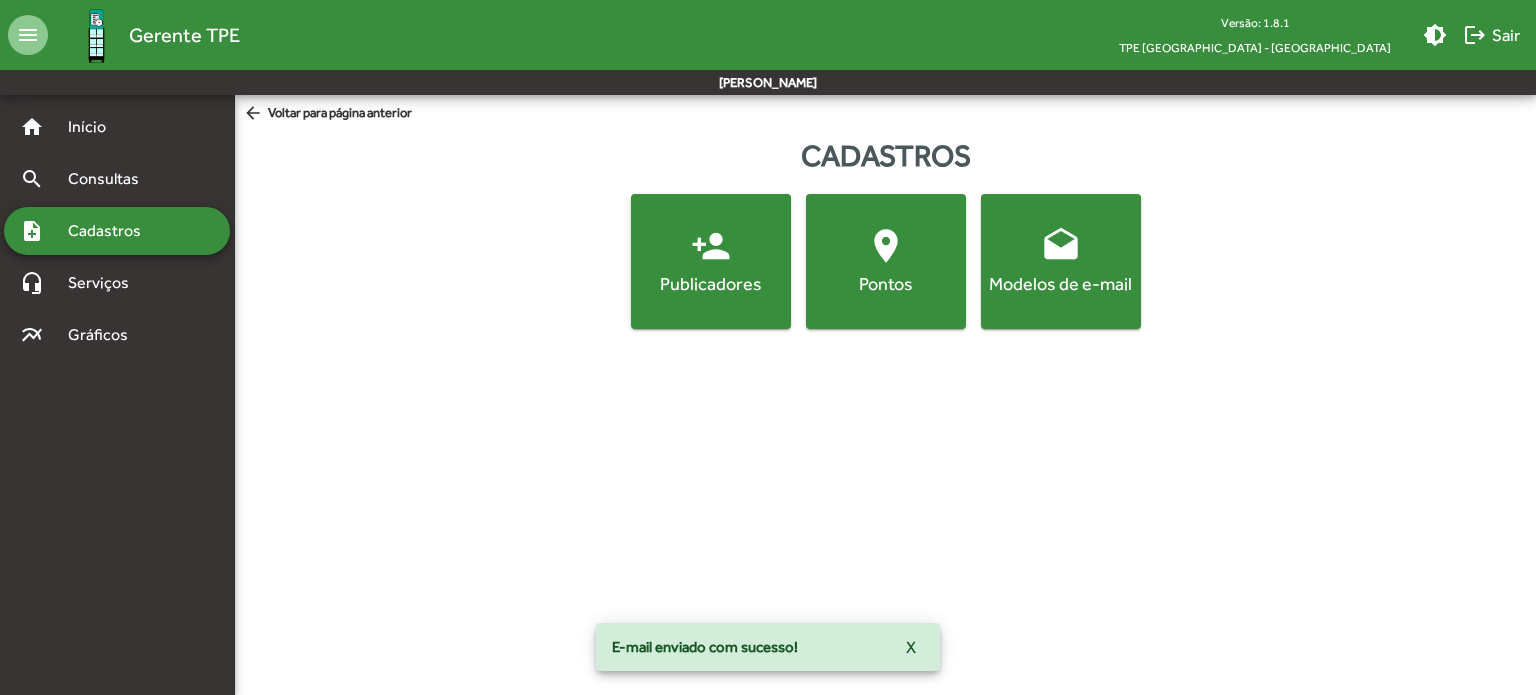 click on "person_add  Publicadores" 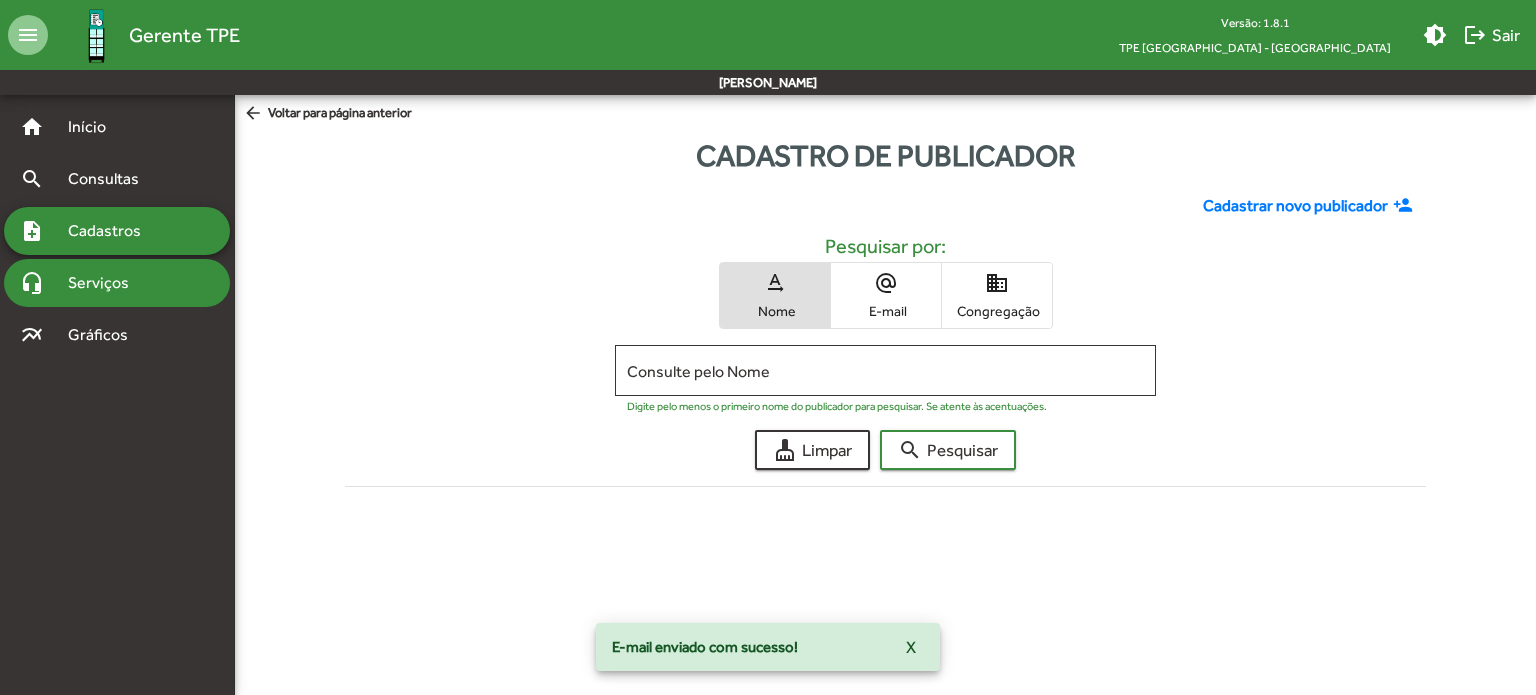 drag, startPoint x: 137, startPoint y: 285, endPoint x: 174, endPoint y: 283, distance: 37.054016 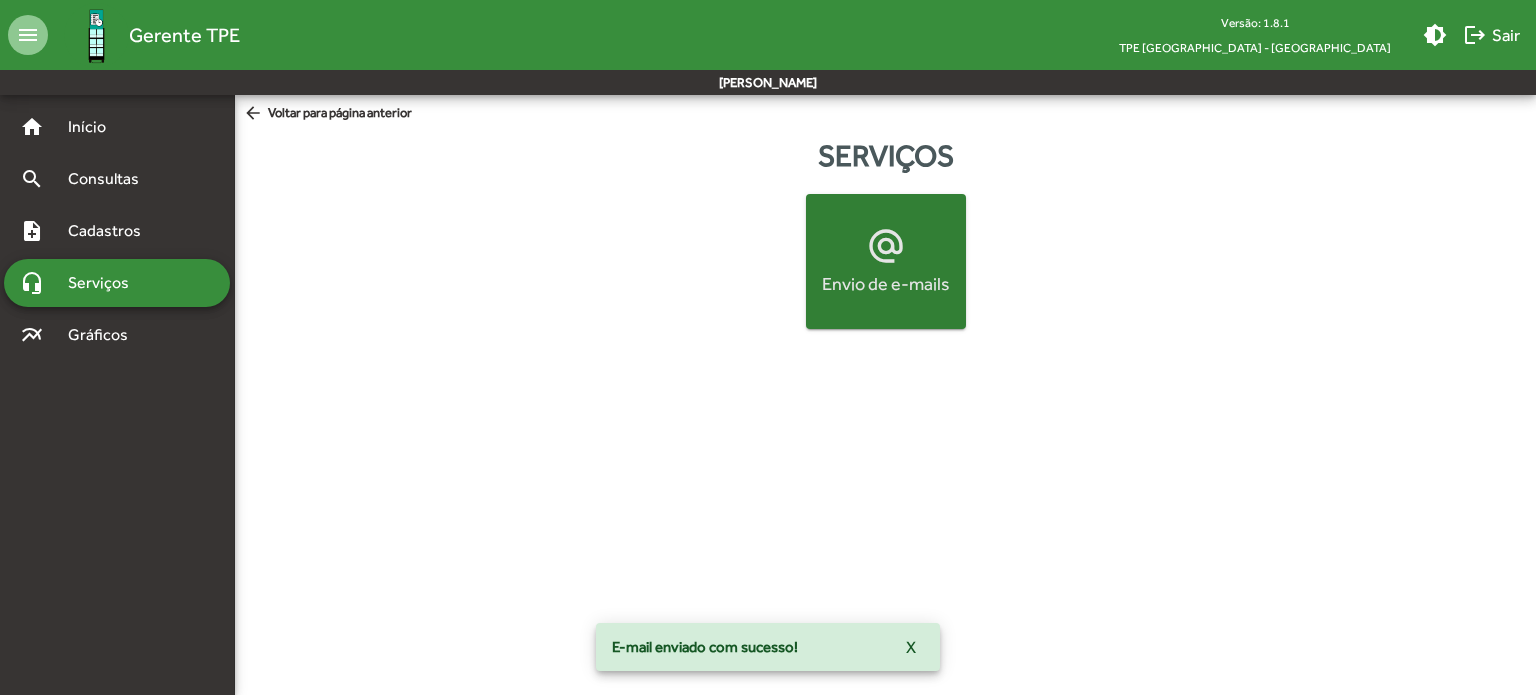 click on "alternate_email  Envio de e-mails" 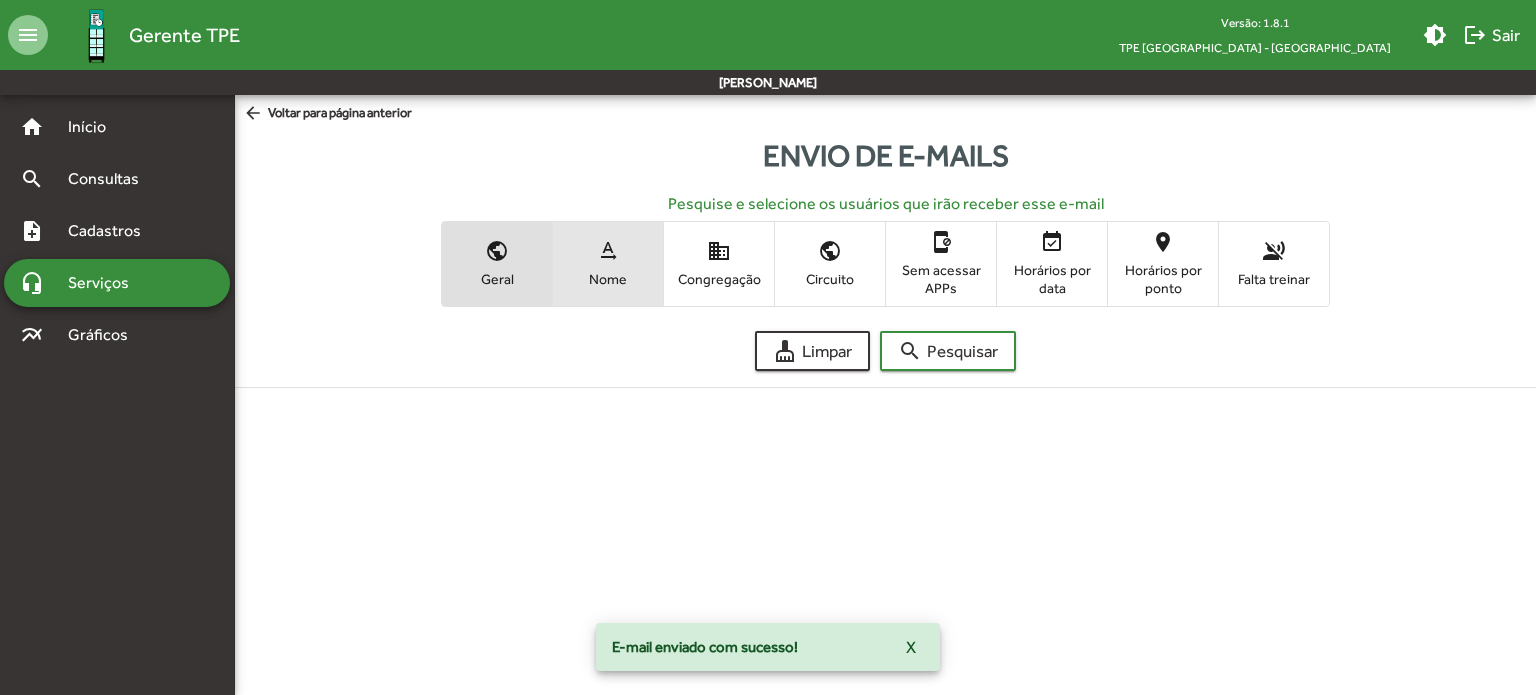 click on "Nome" at bounding box center (608, 279) 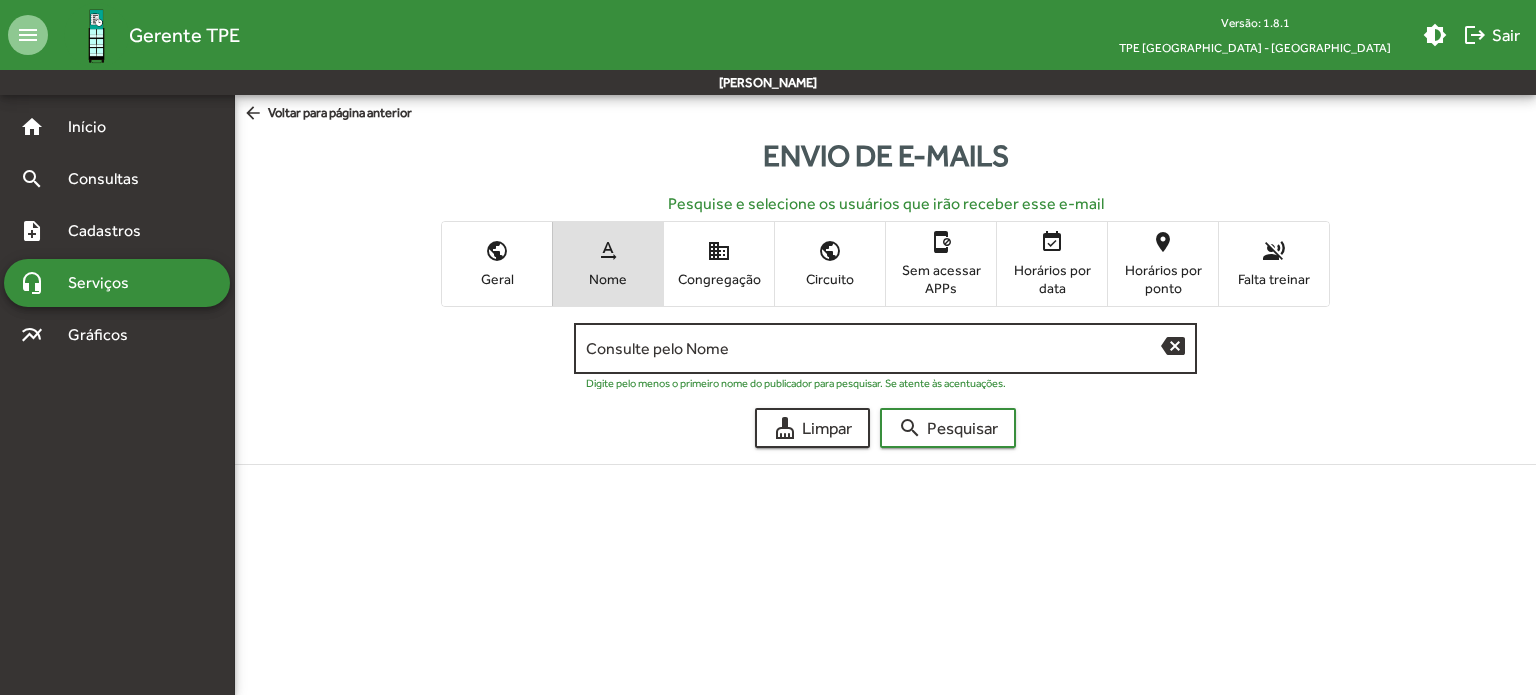 click on "Consulte pelo Nome" at bounding box center (873, 349) 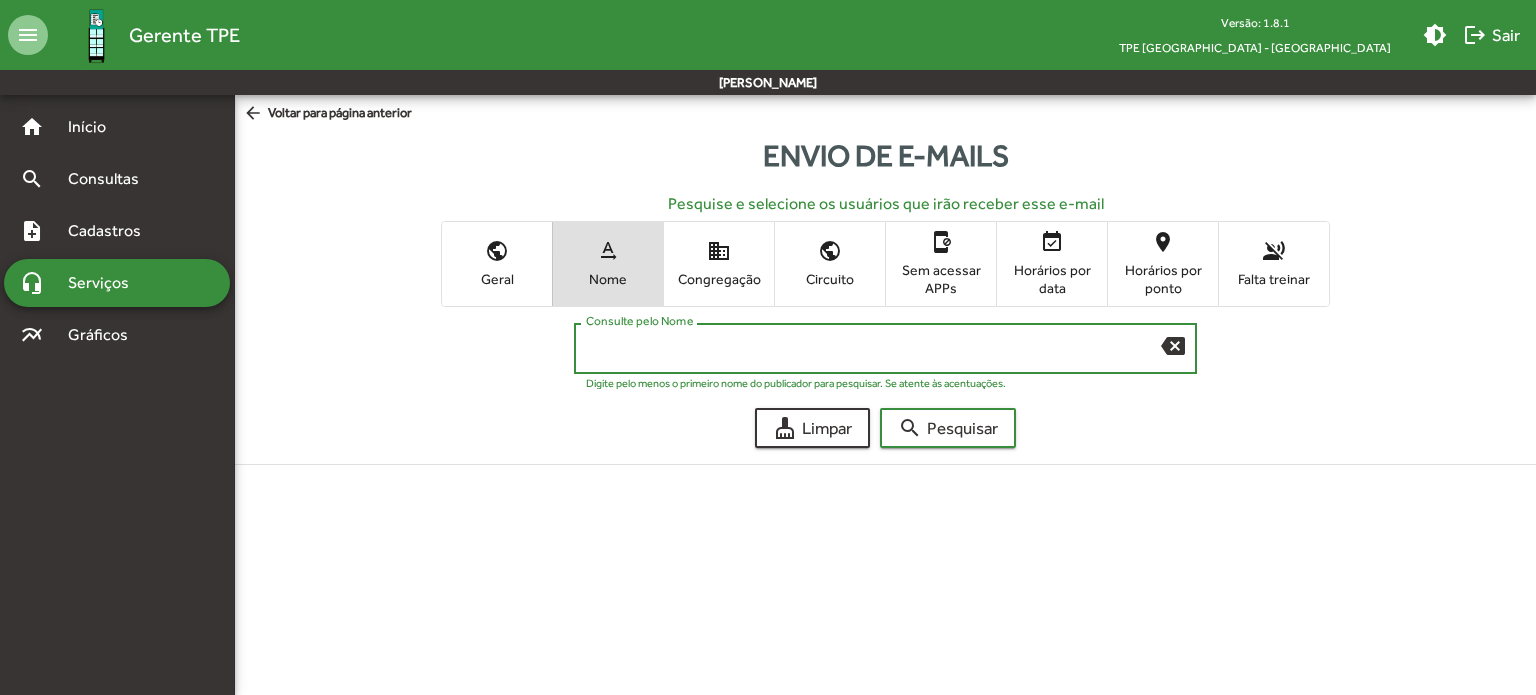 paste on "**********" 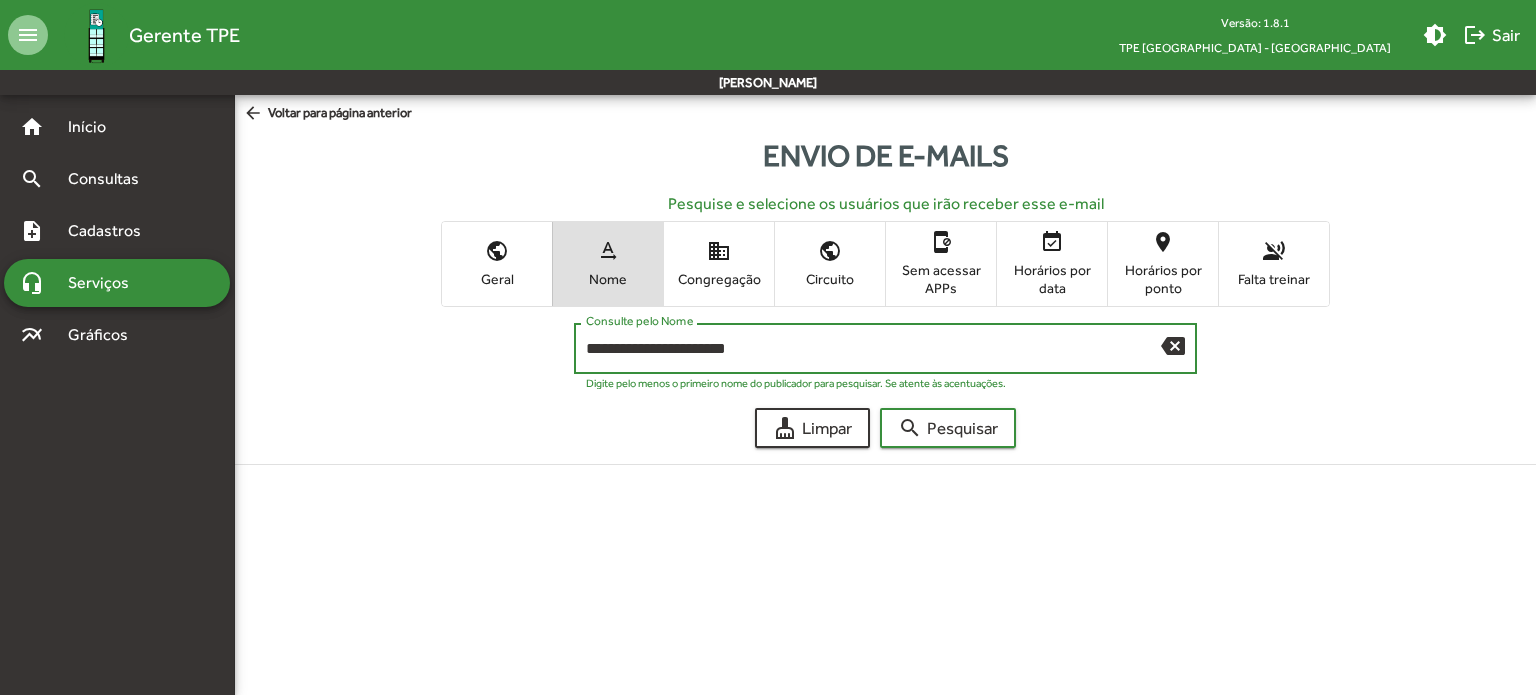 drag, startPoint x: 860, startPoint y: 343, endPoint x: 320, endPoint y: 315, distance: 540.72546 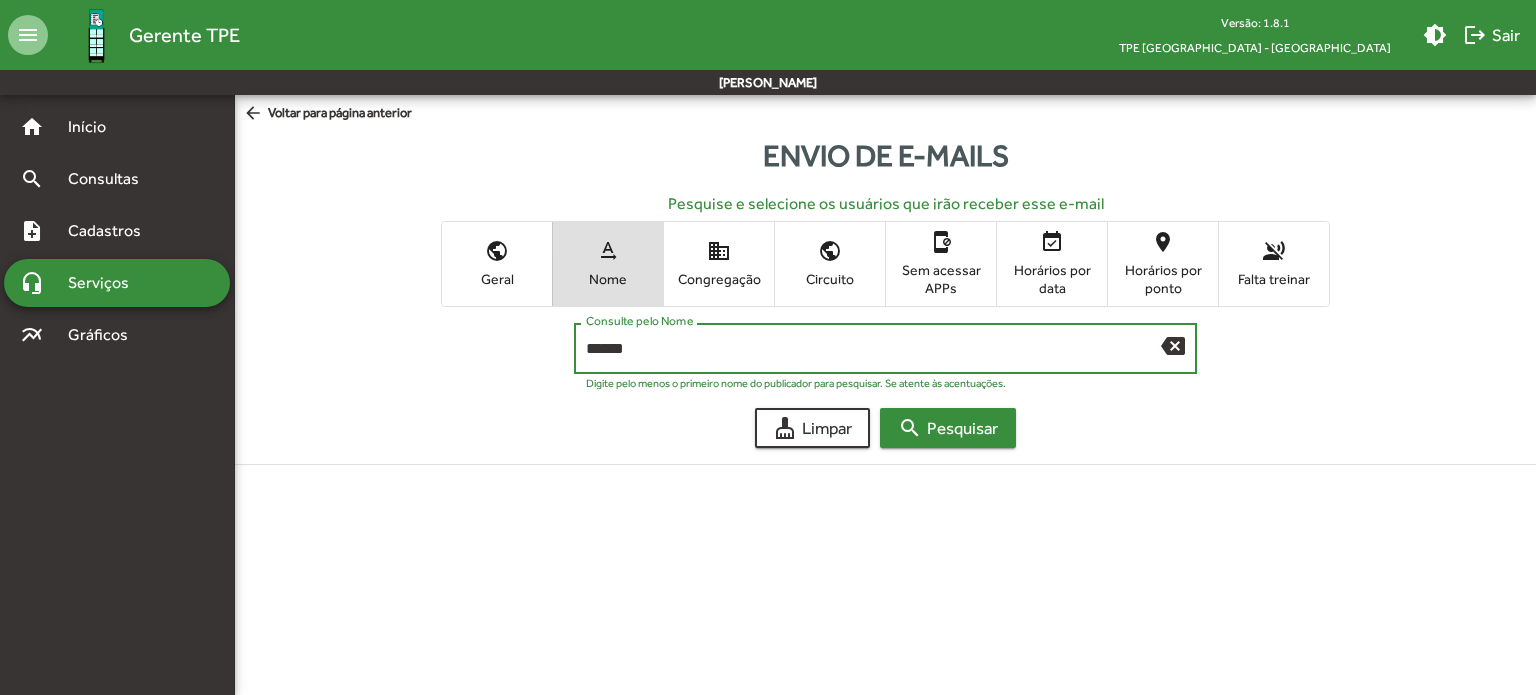 type on "******" 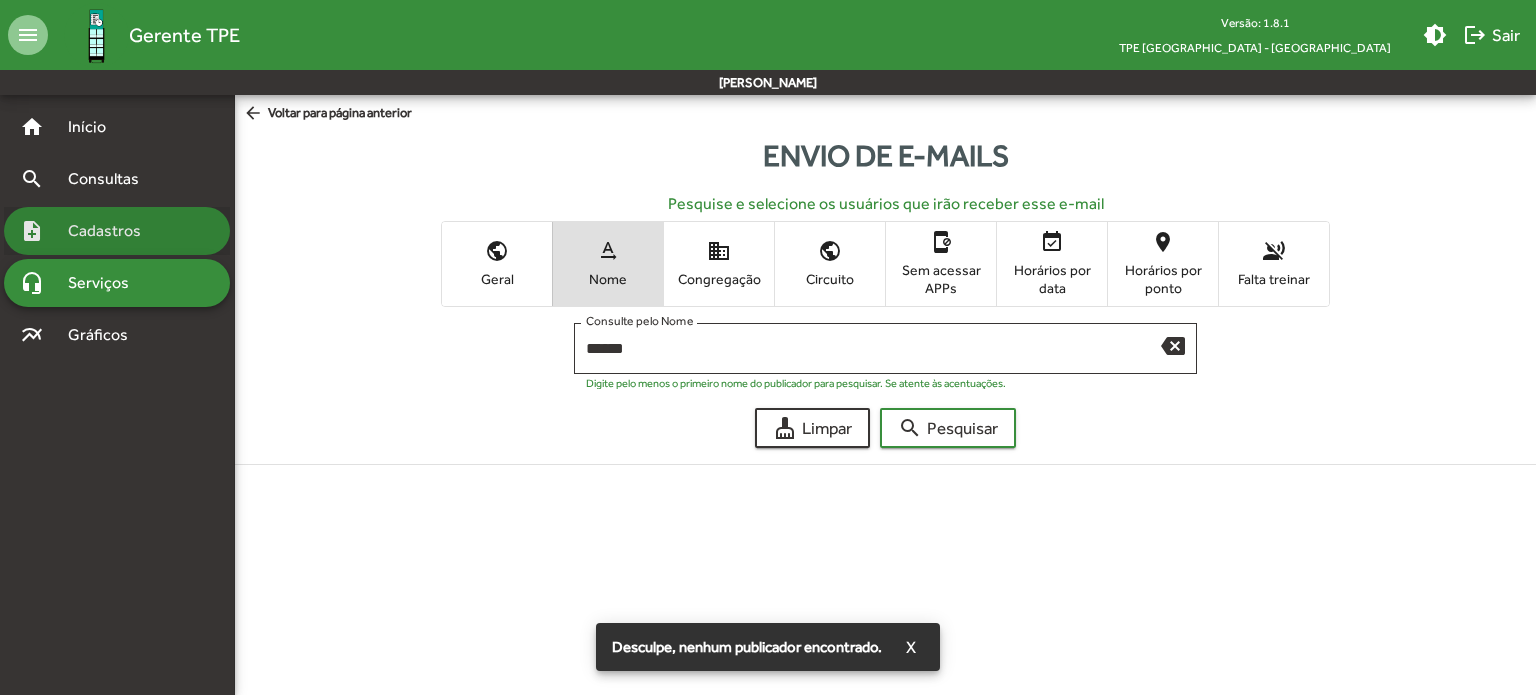 click on "note_add Cadastros" at bounding box center [117, 231] 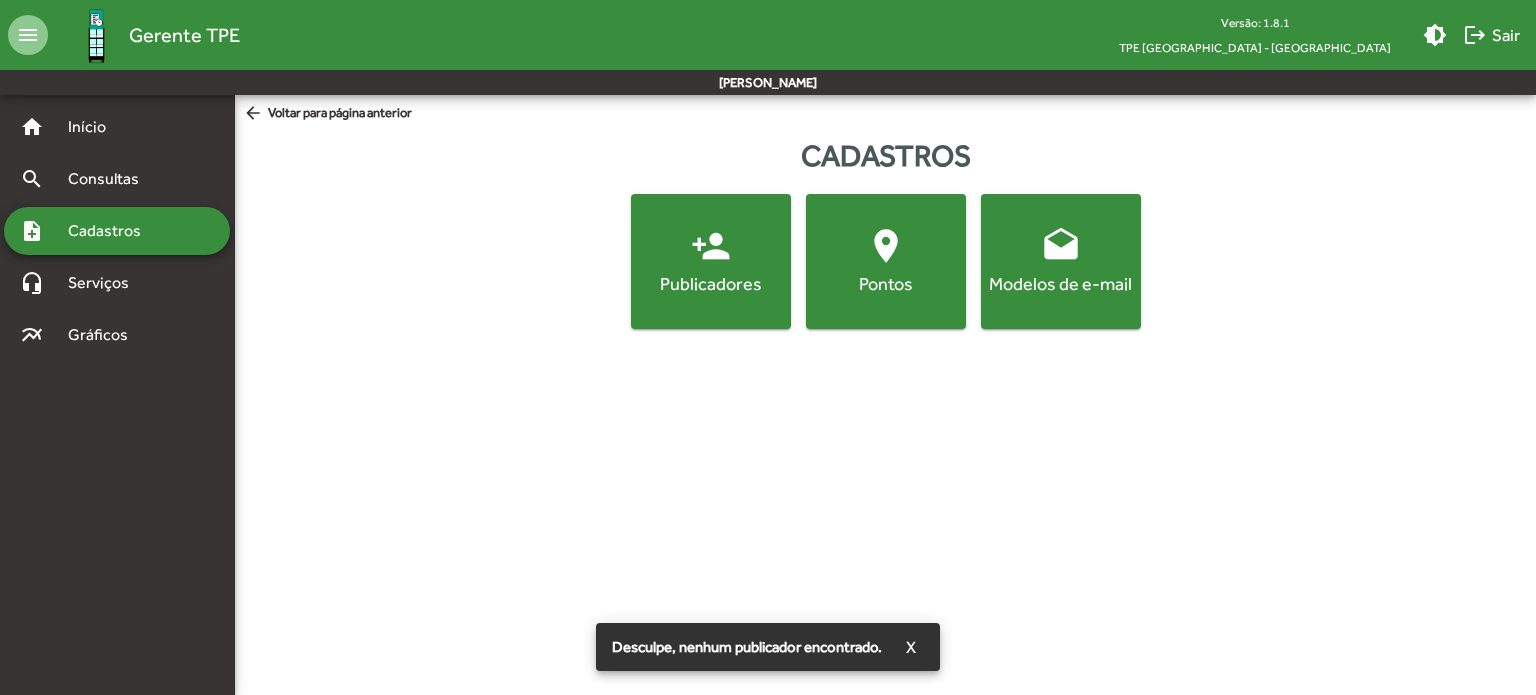 click on "person_add" 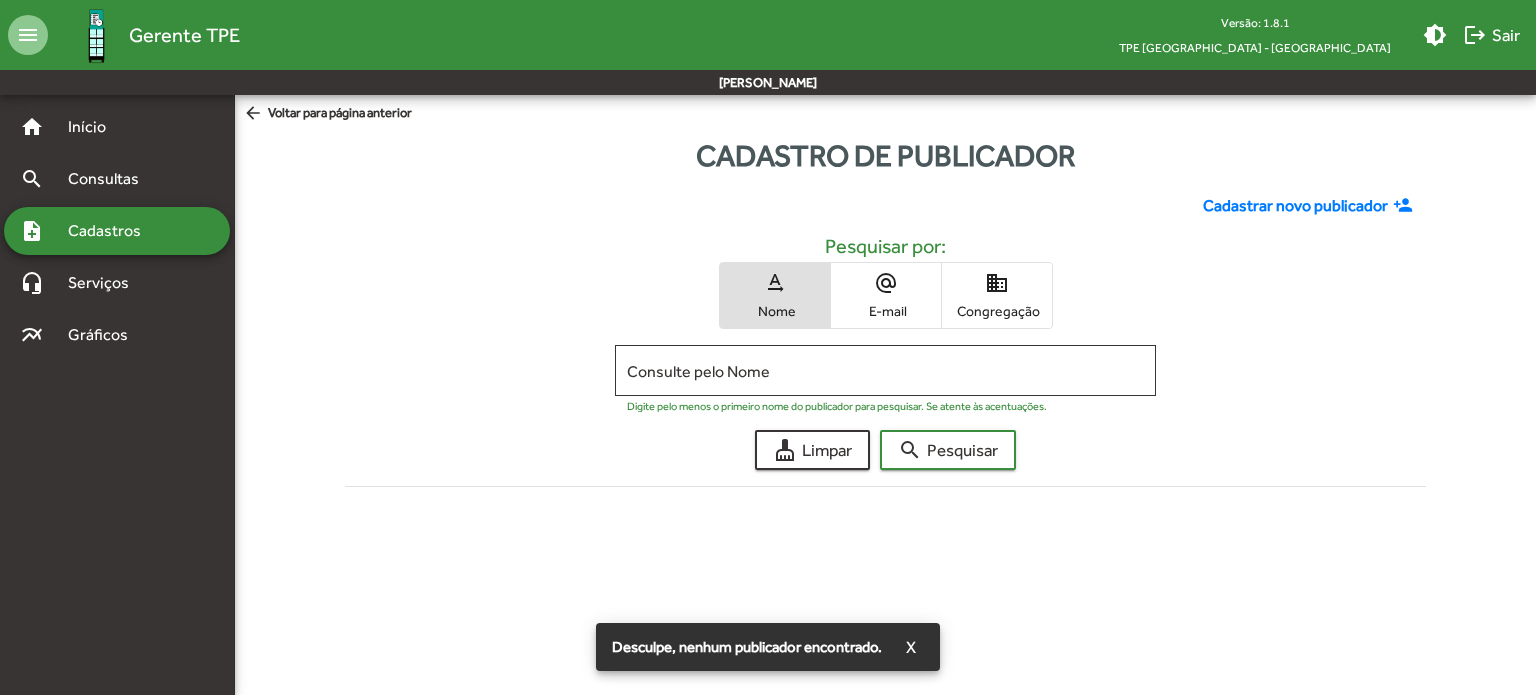 click on "alternate_email E-mail" at bounding box center (886, 295) 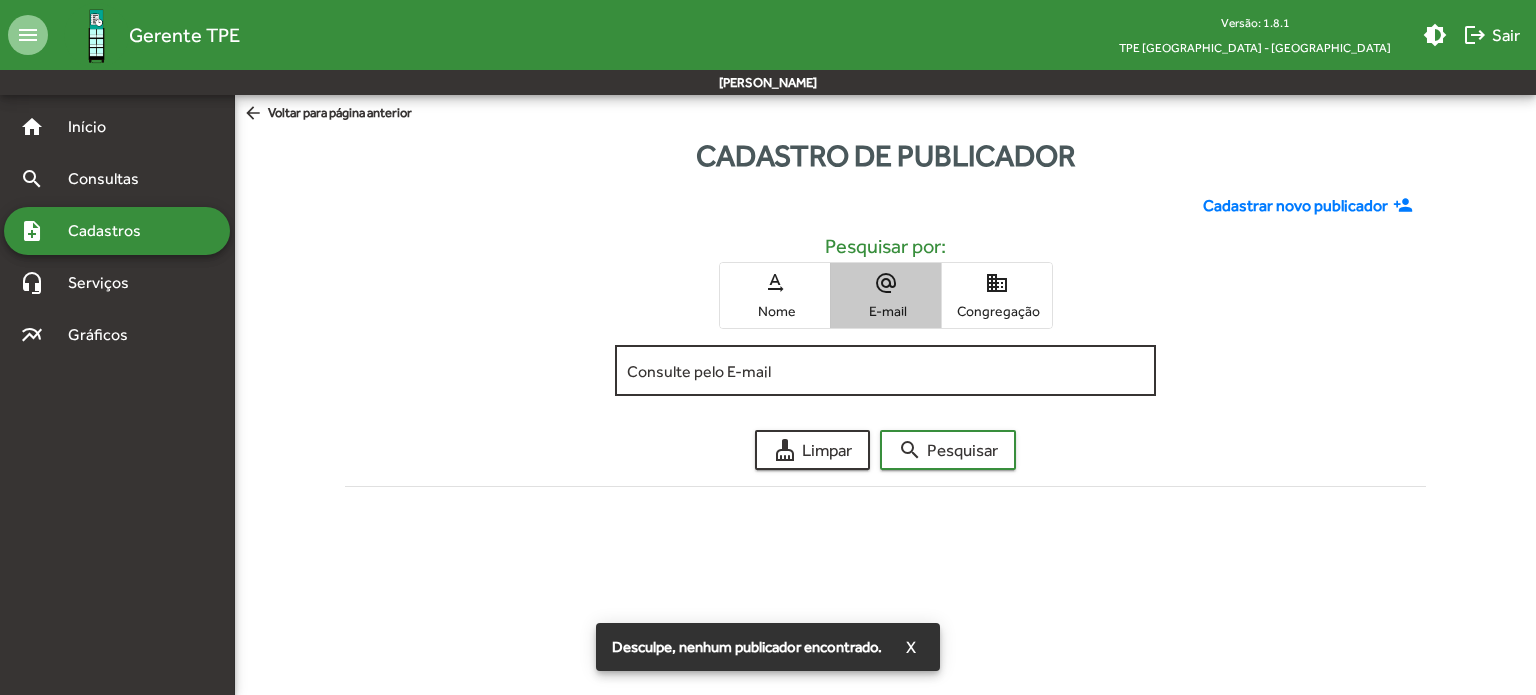 click on "Consulte pelo E-mail" at bounding box center [885, 371] 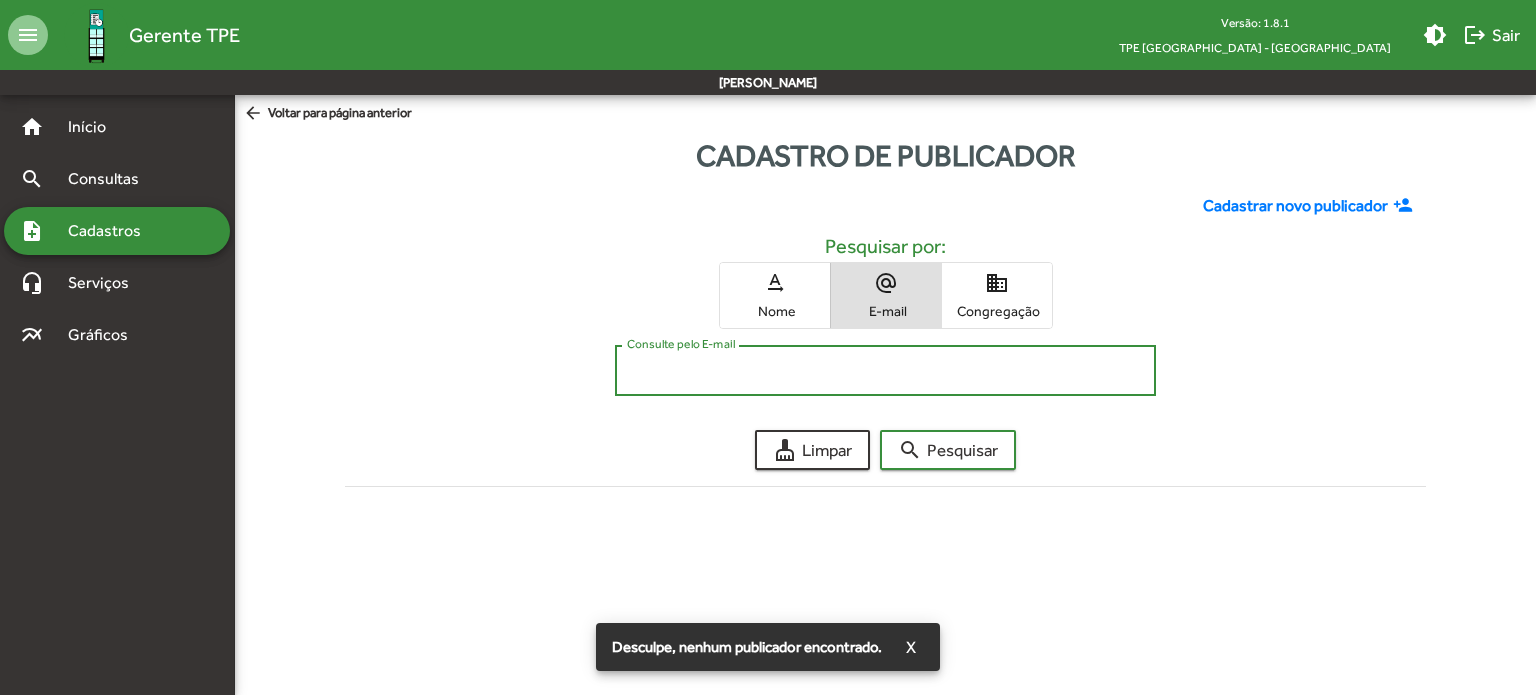 paste on "**********" 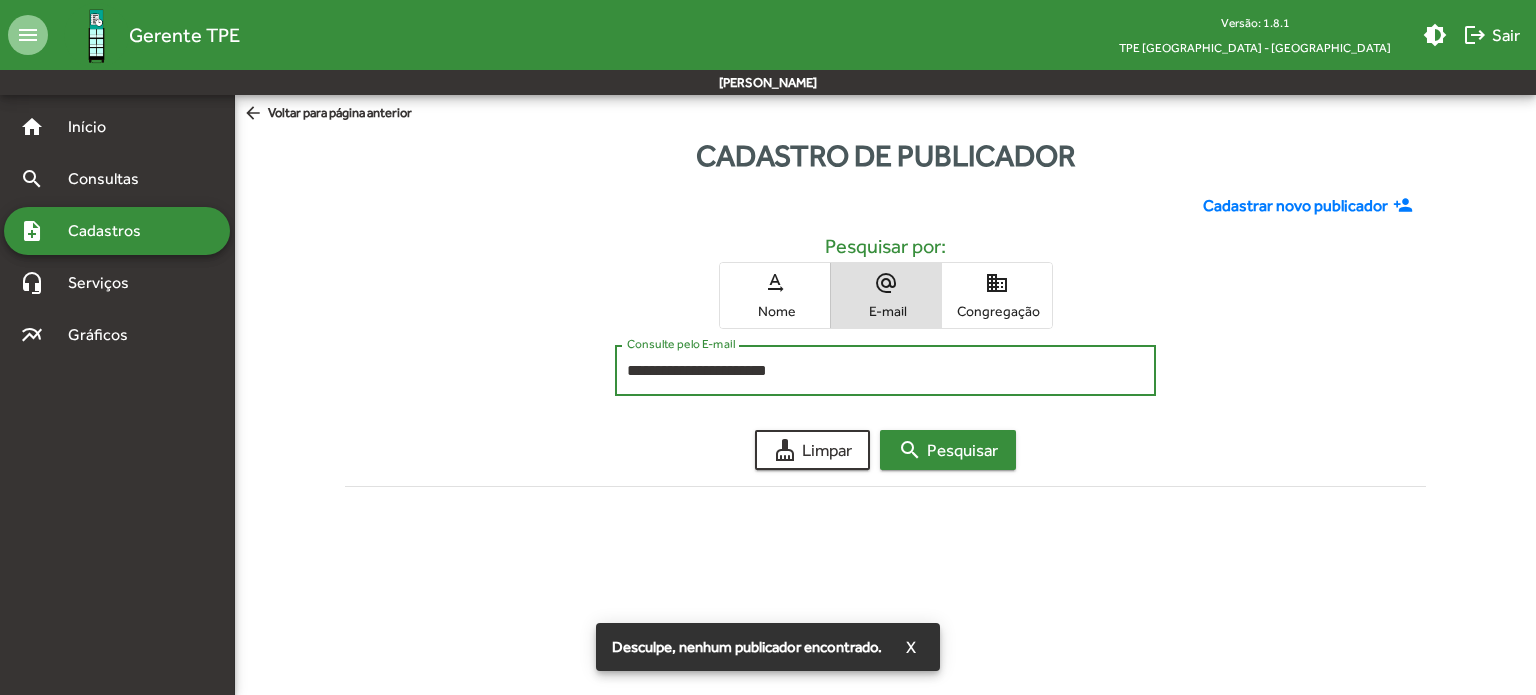type on "**********" 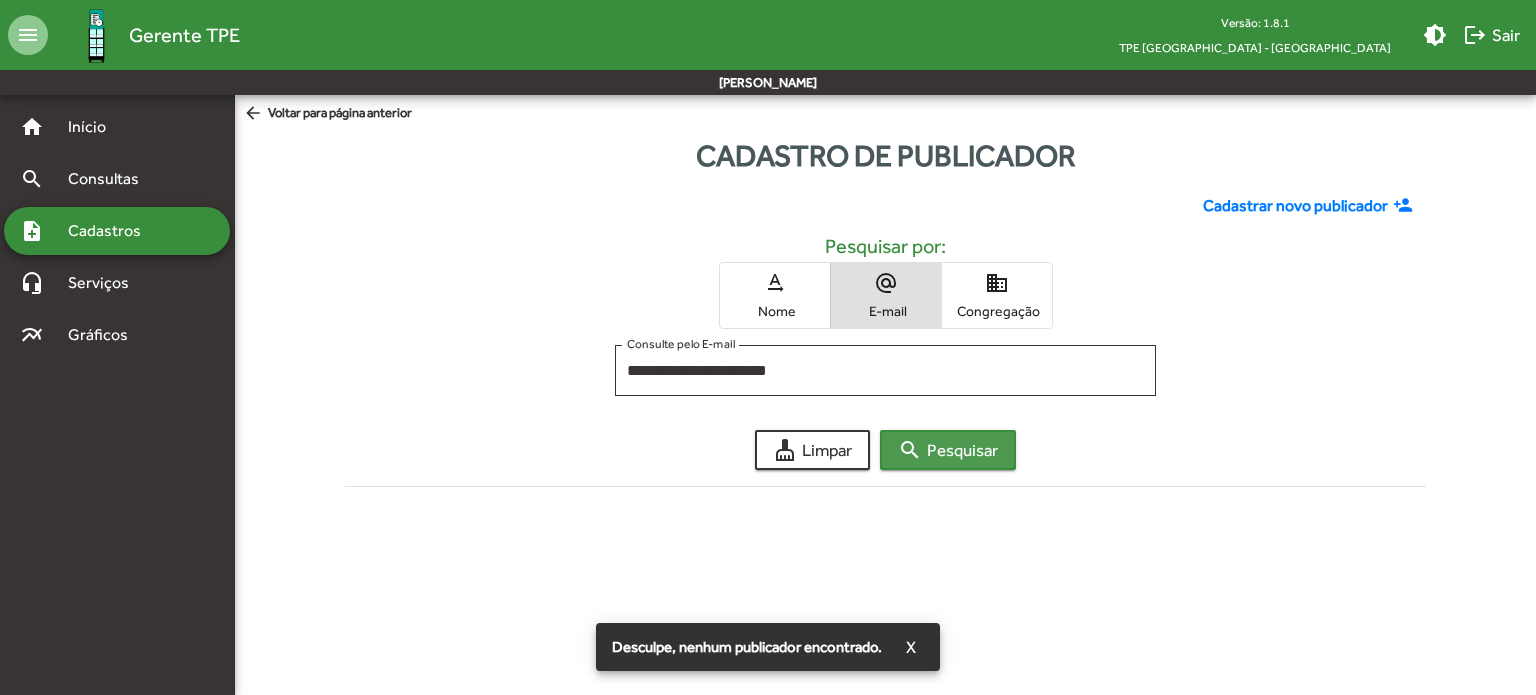 click on "search  Pesquisar" 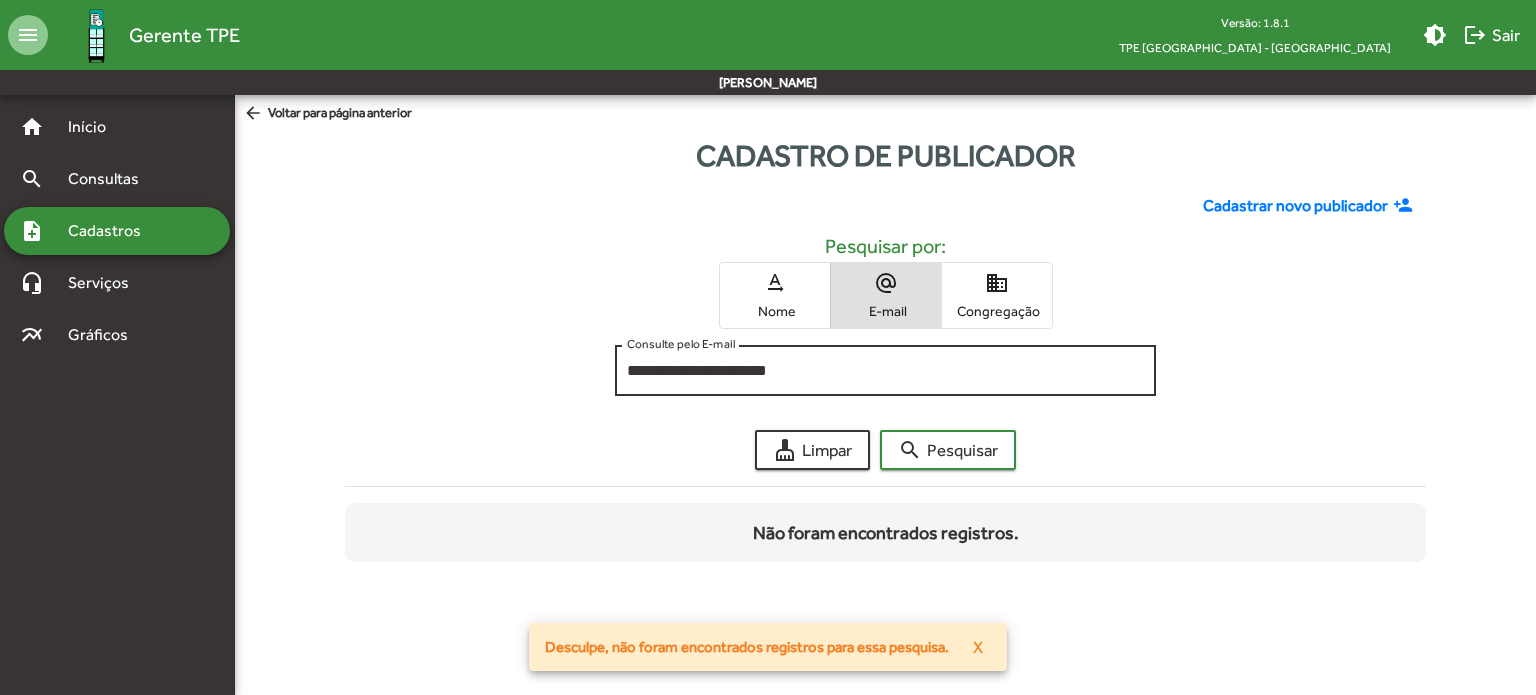 click on "**********" 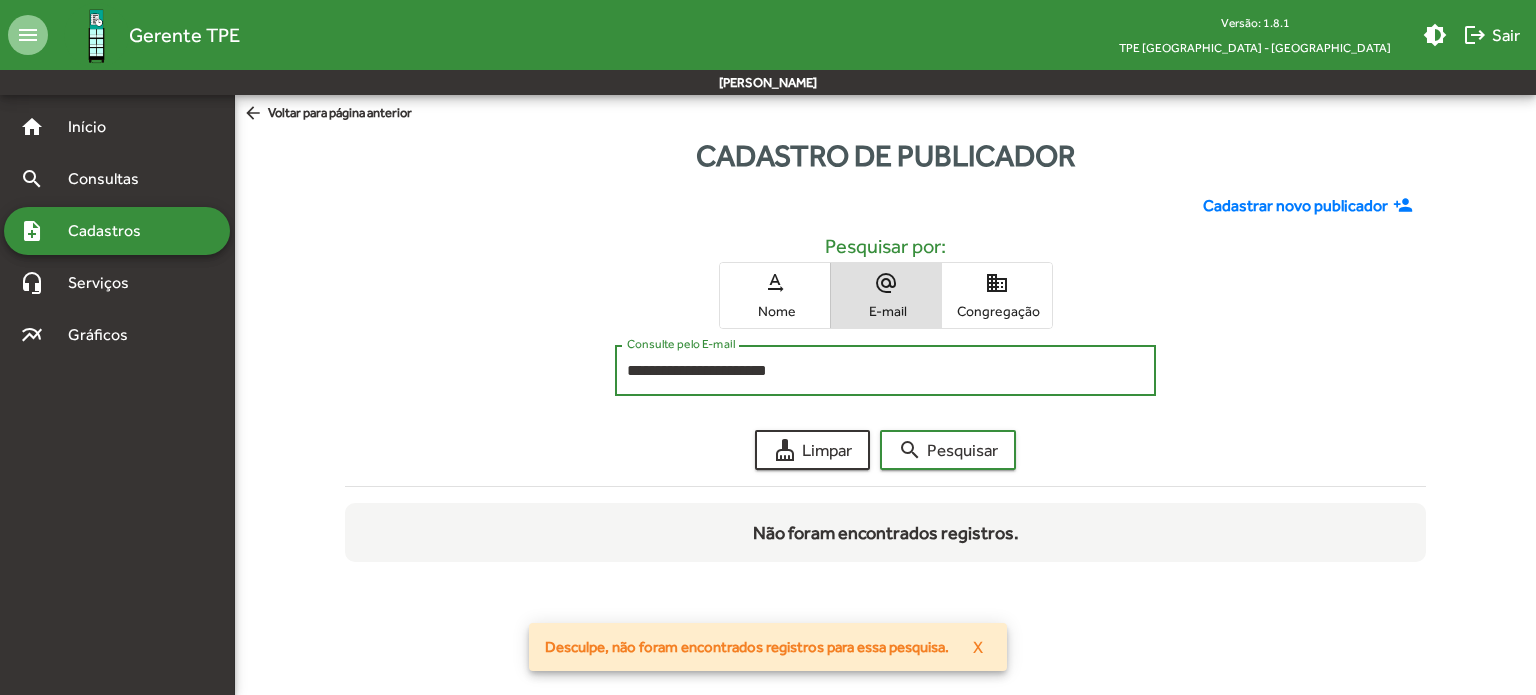 click on "**********" at bounding box center (885, 371) 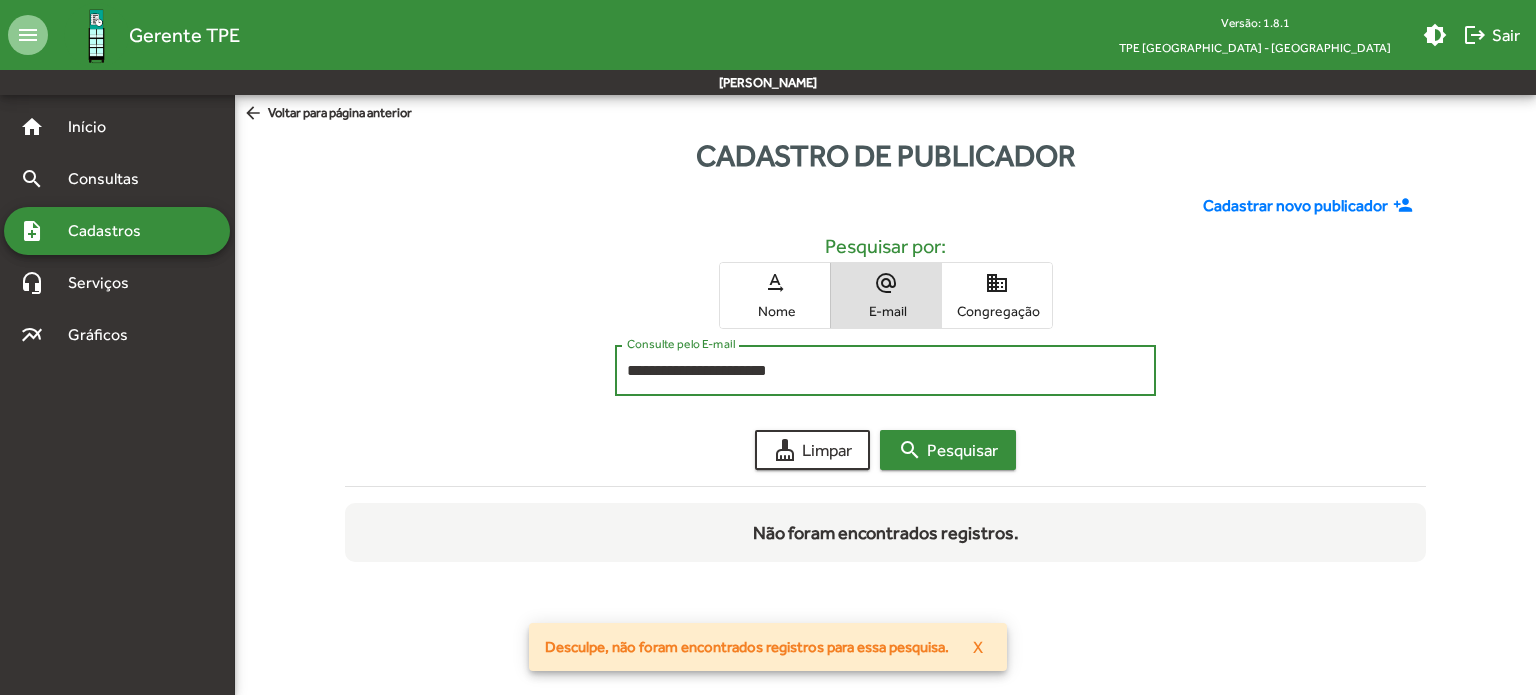 click on "search  Pesquisar" 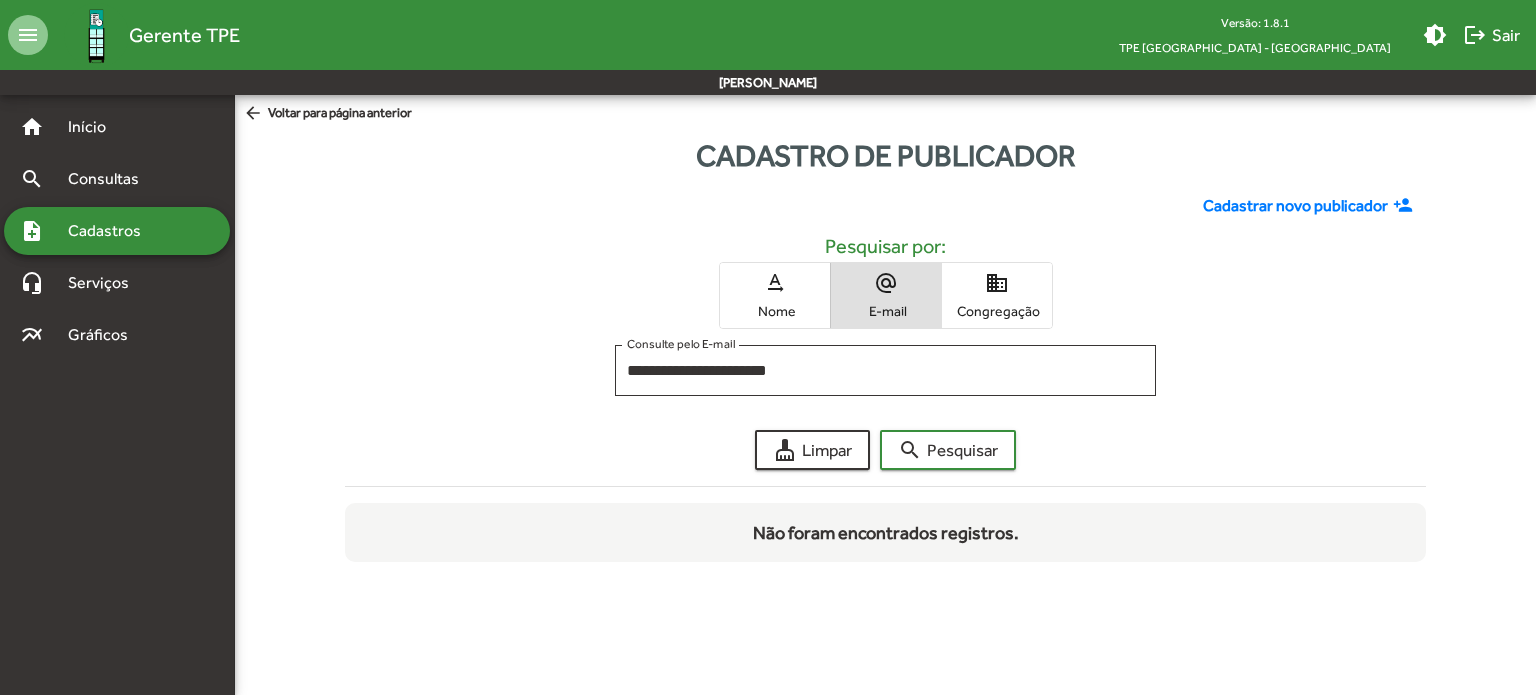 click on "Congregação" at bounding box center (997, 311) 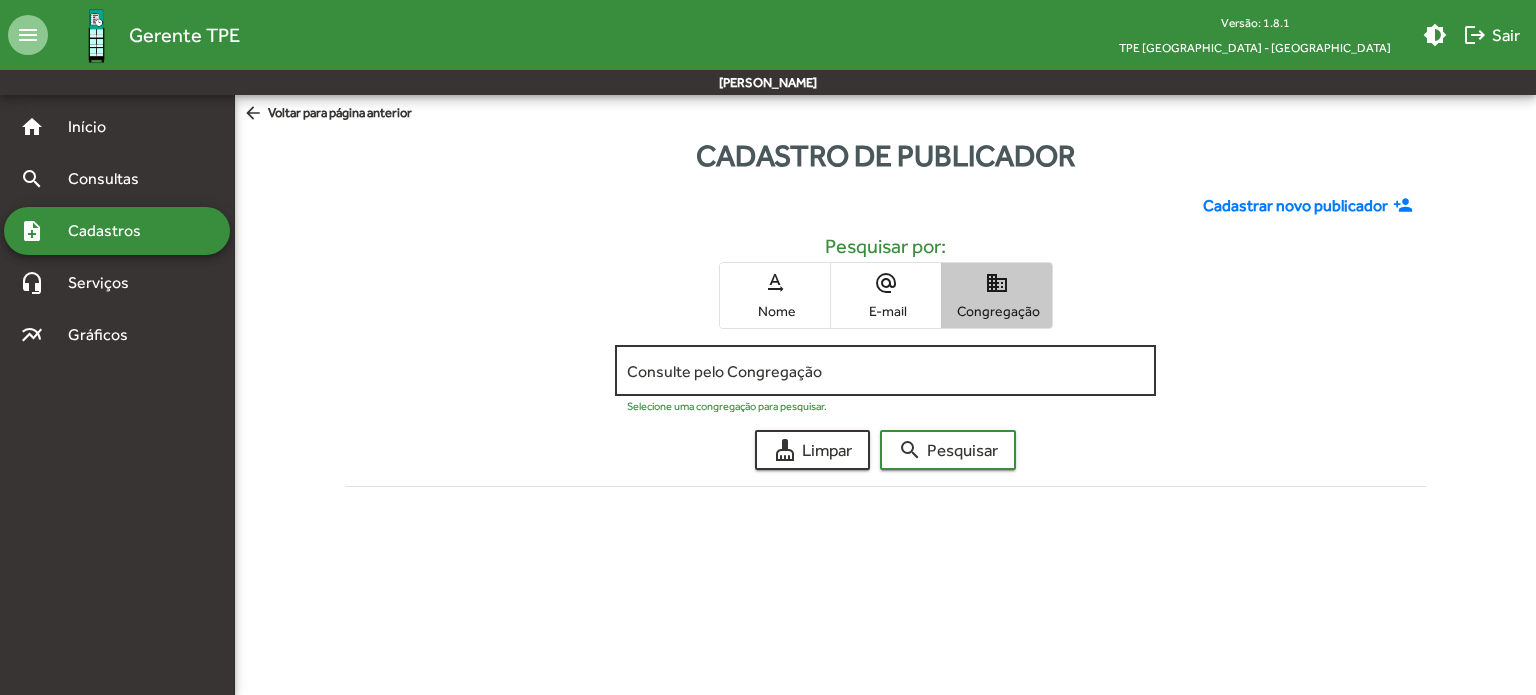 click on "Consulte pelo Congregação" at bounding box center (885, 371) 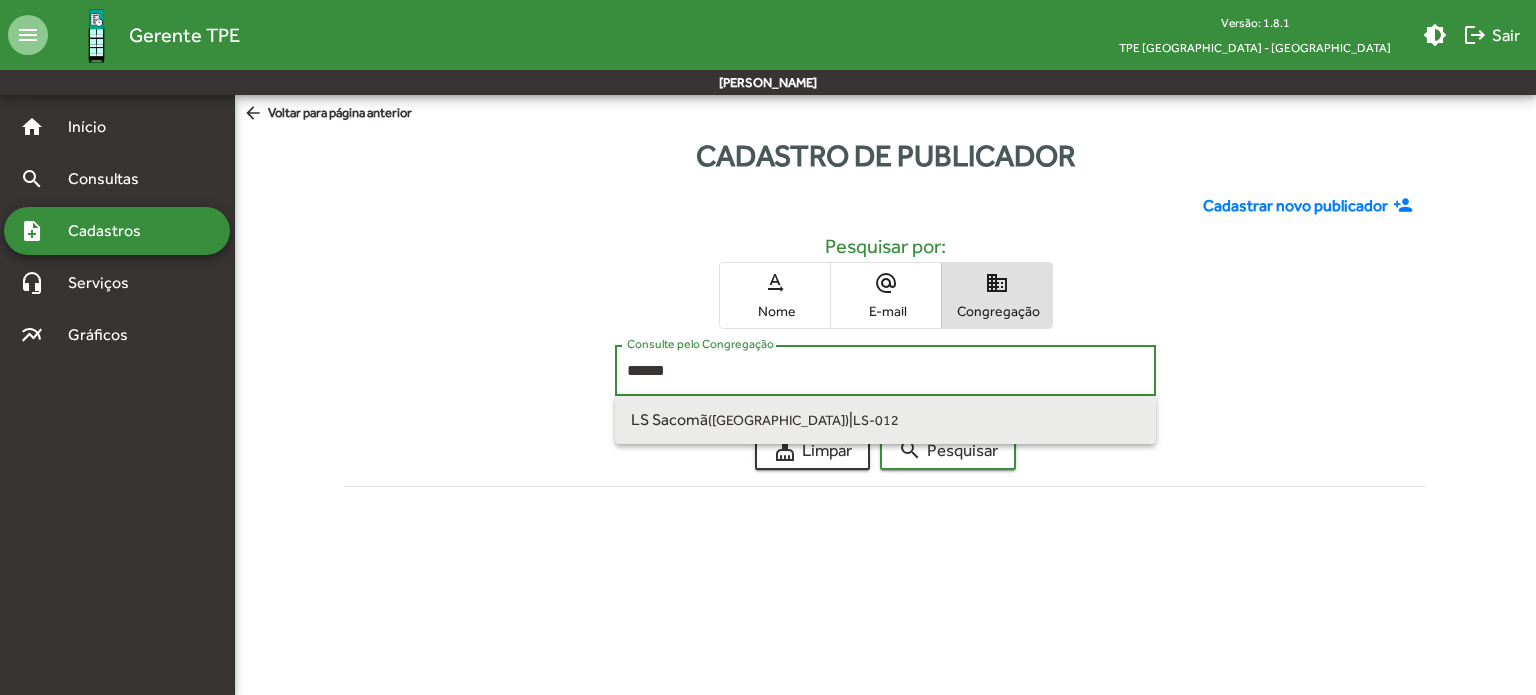 click on "LS Sacomã  ([GEOGRAPHIC_DATA])  |  LS-012" at bounding box center (885, 420) 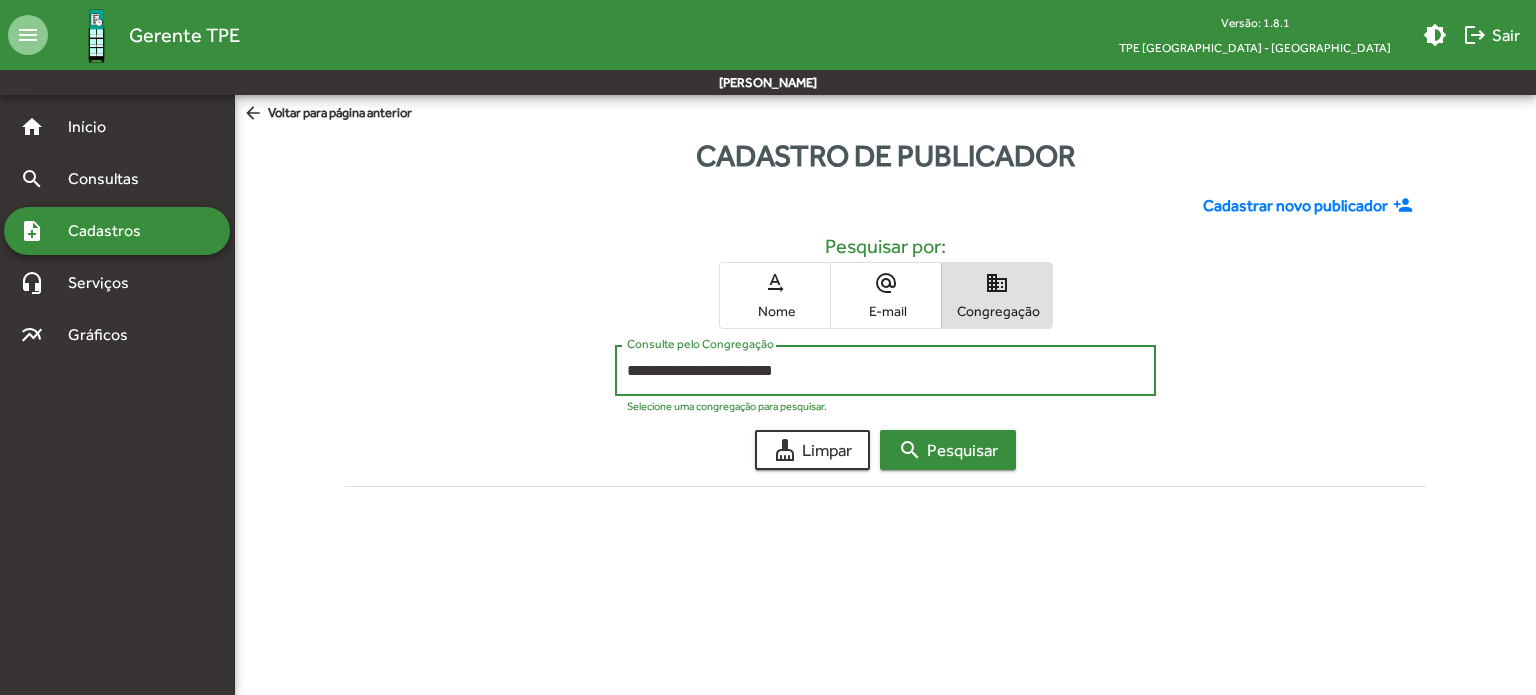 click on "search  Pesquisar" 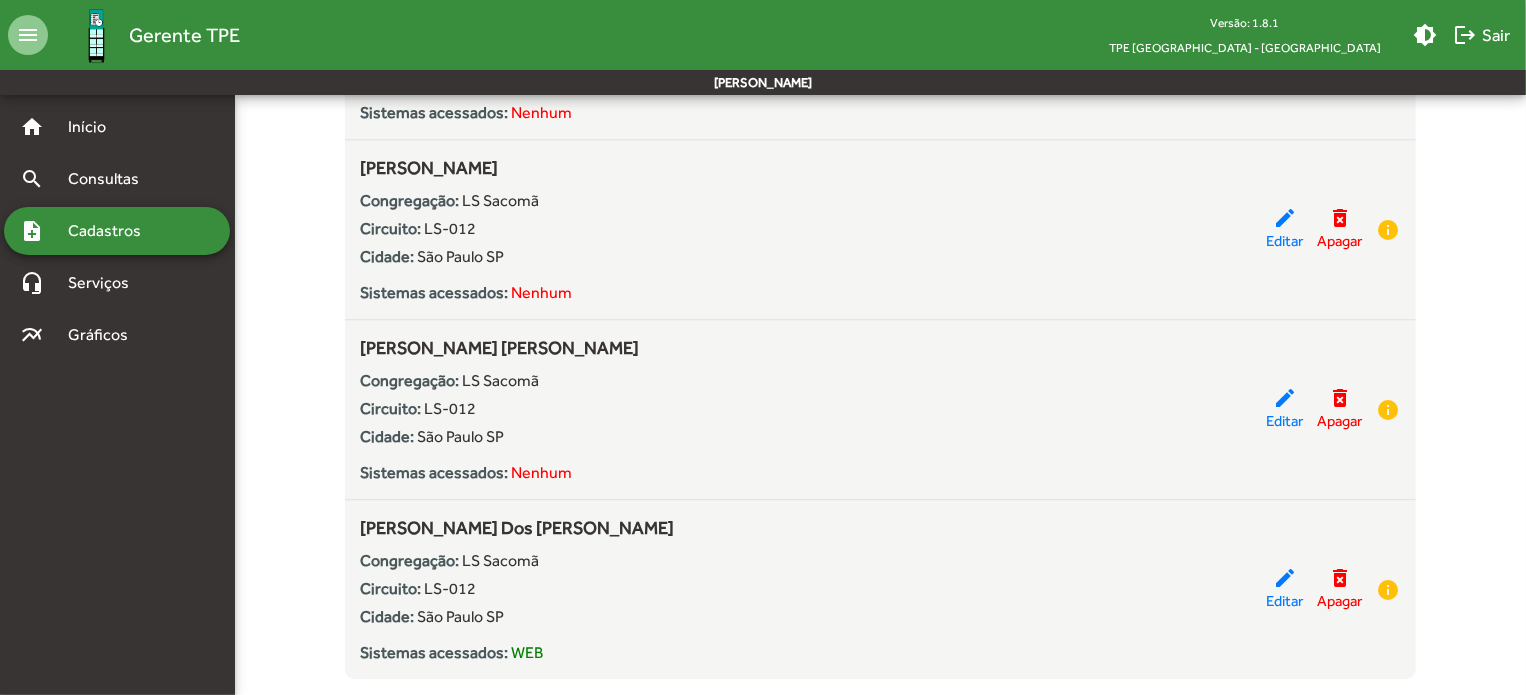 scroll, scrollTop: 2550, scrollLeft: 0, axis: vertical 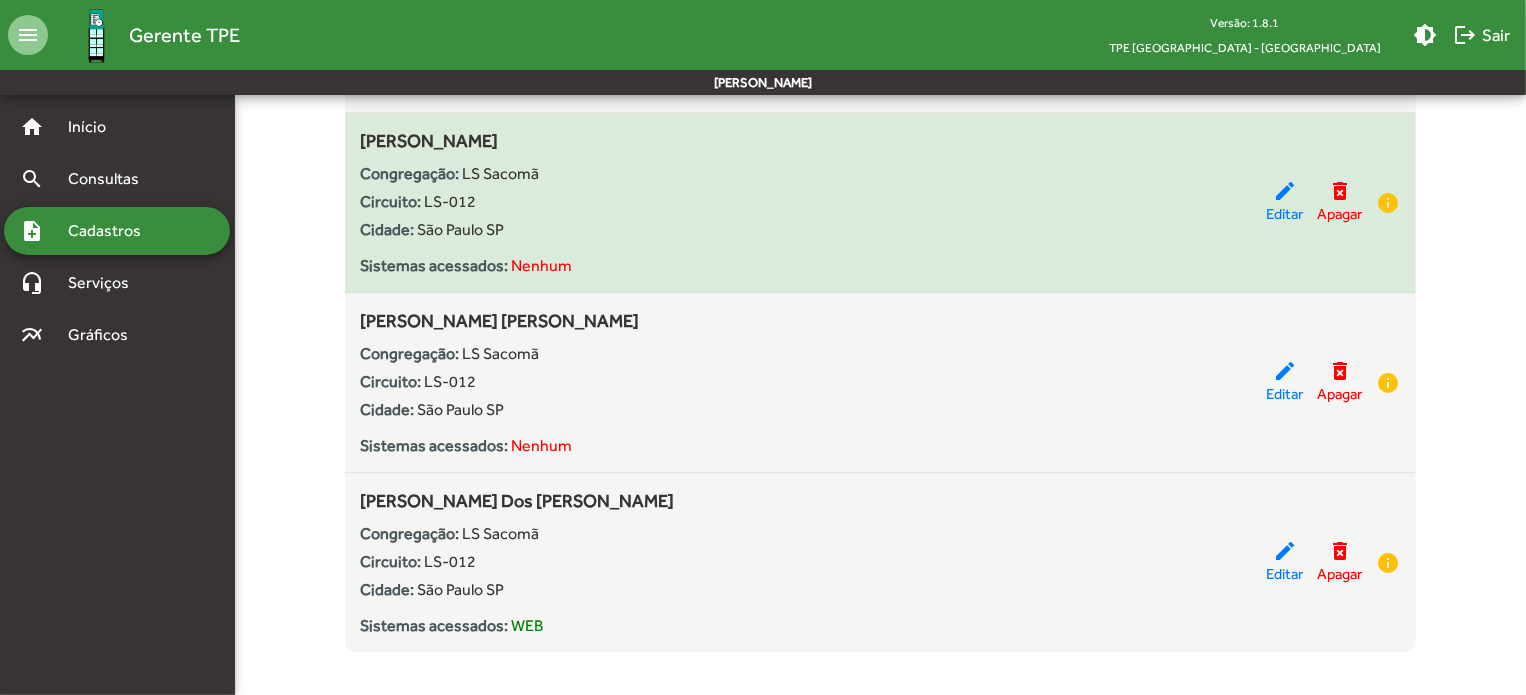 drag, startPoint x: 356, startPoint y: 131, endPoint x: 602, endPoint y: 129, distance: 246.00813 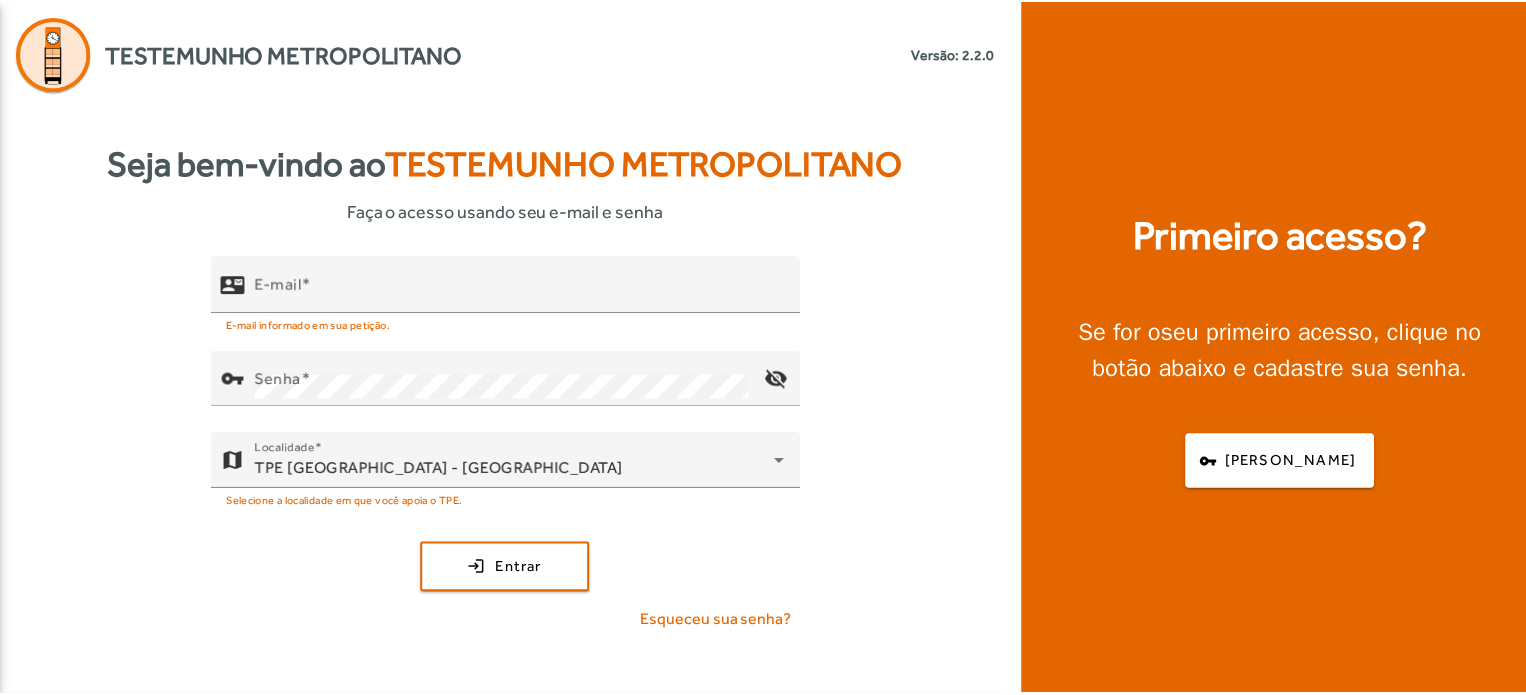 scroll, scrollTop: 0, scrollLeft: 0, axis: both 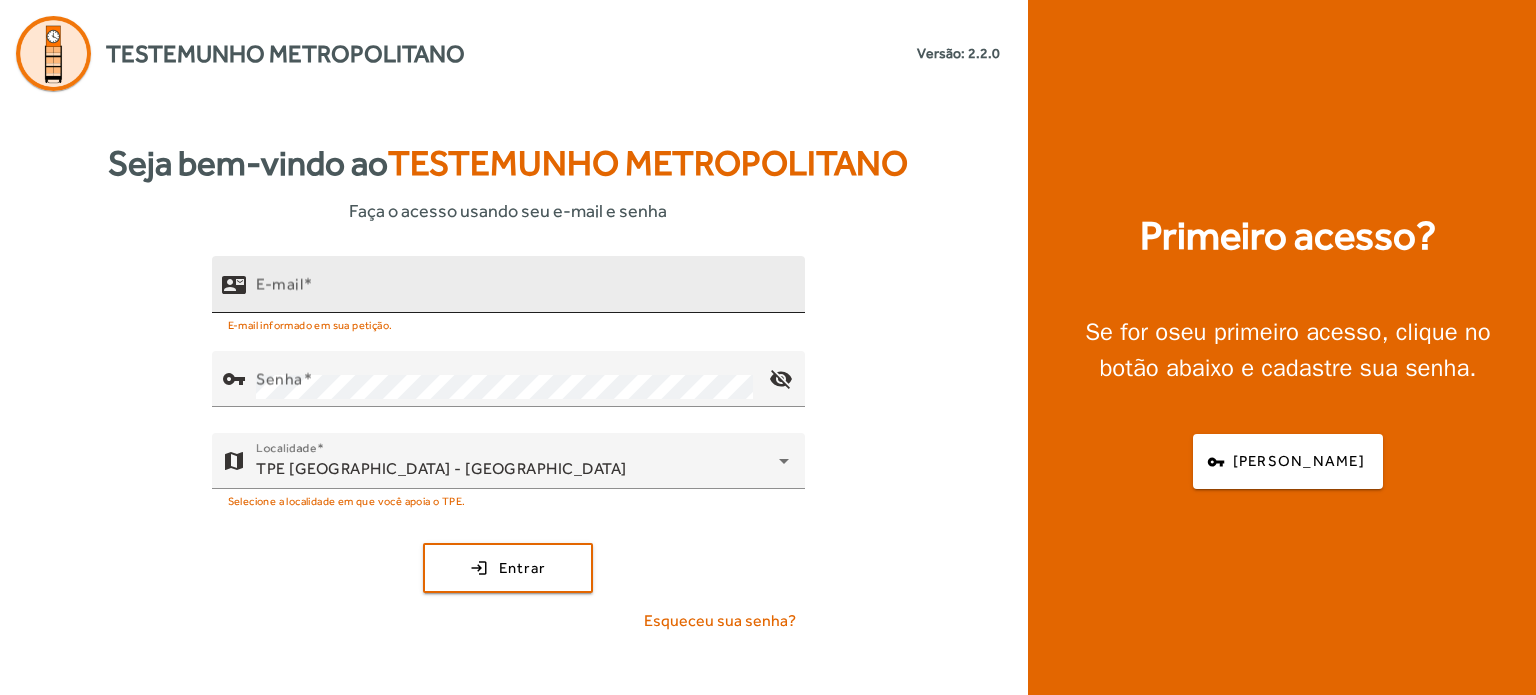 click on "E-mail" at bounding box center [522, 293] 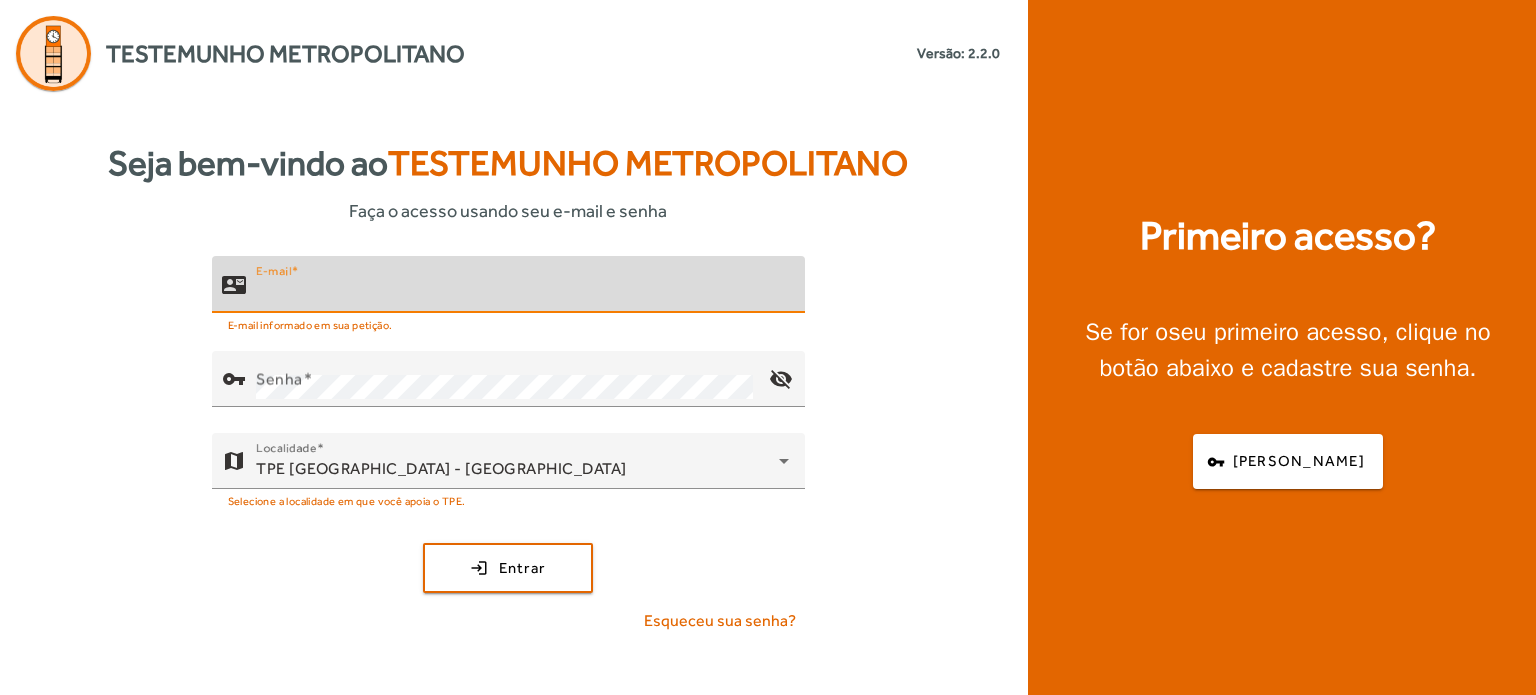 type on "**********" 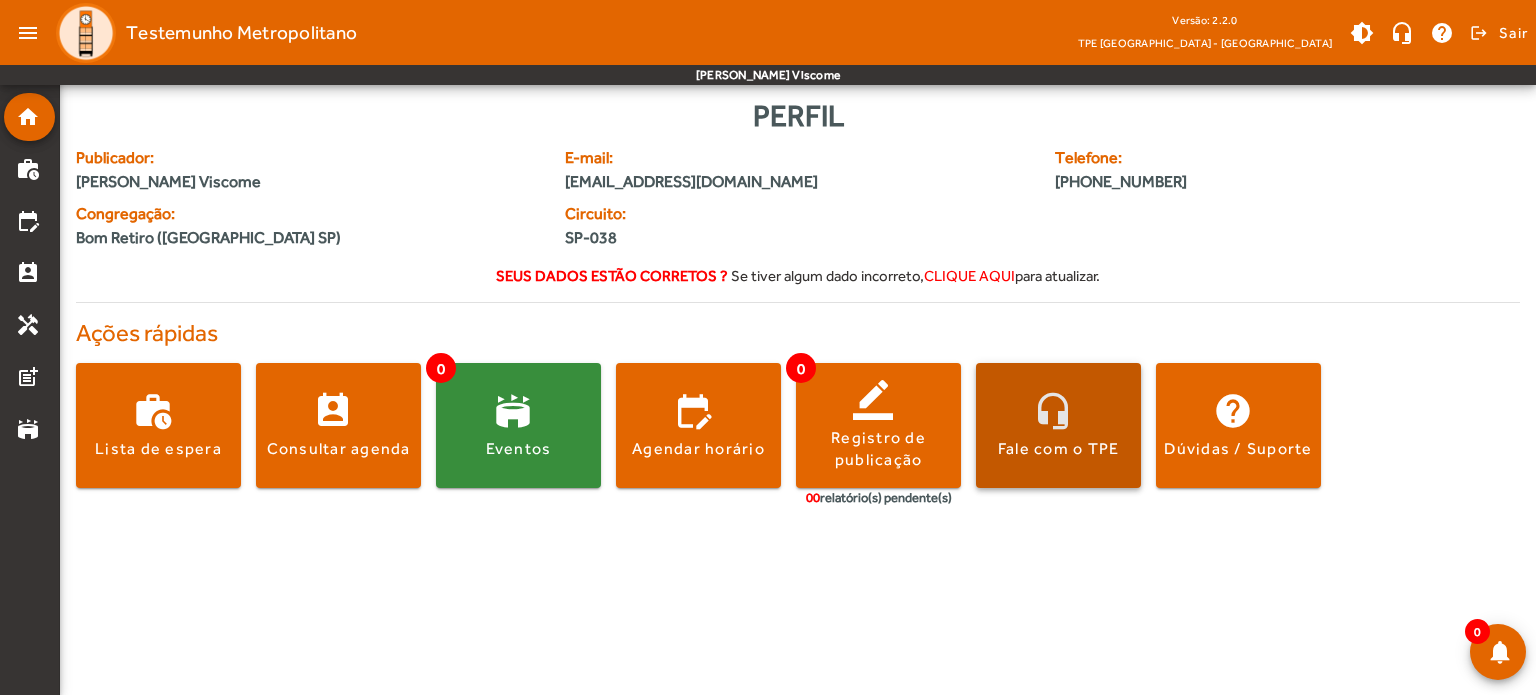 click 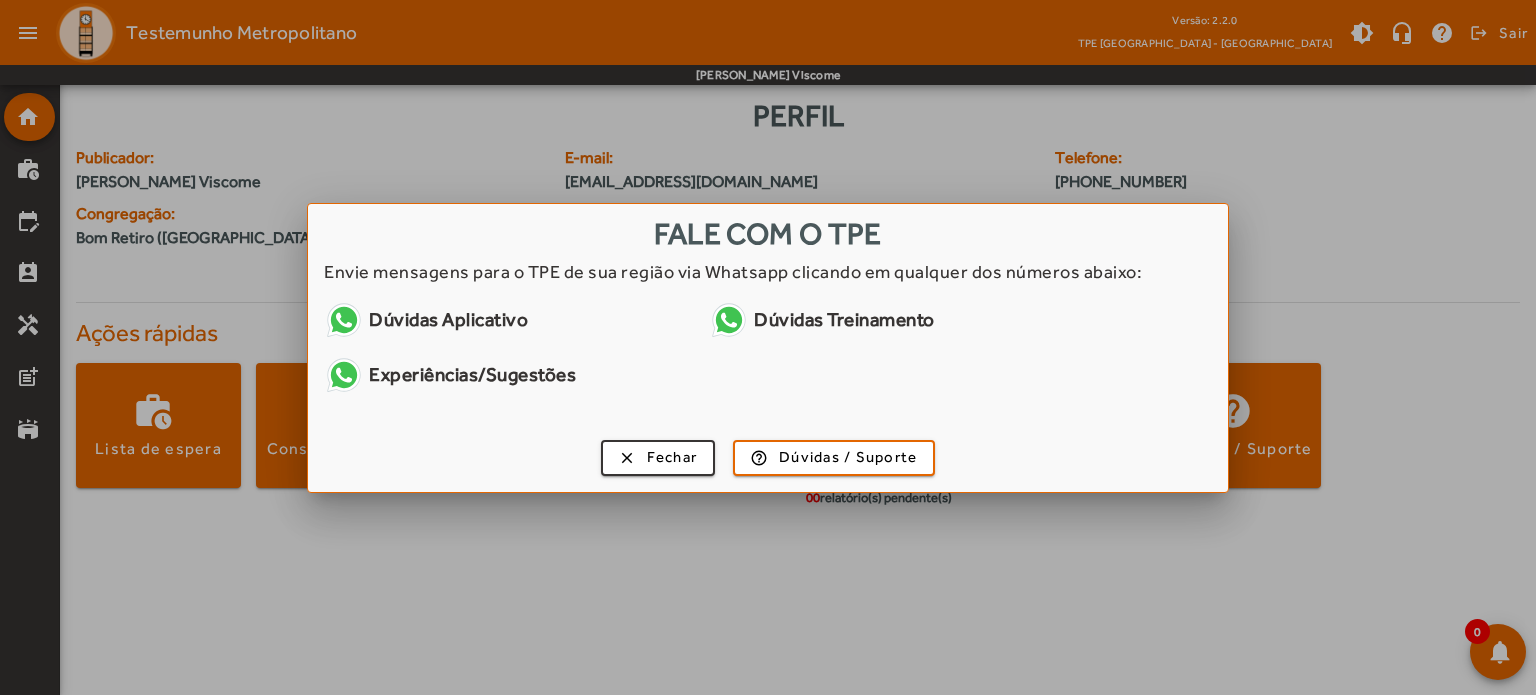 click at bounding box center [768, 347] 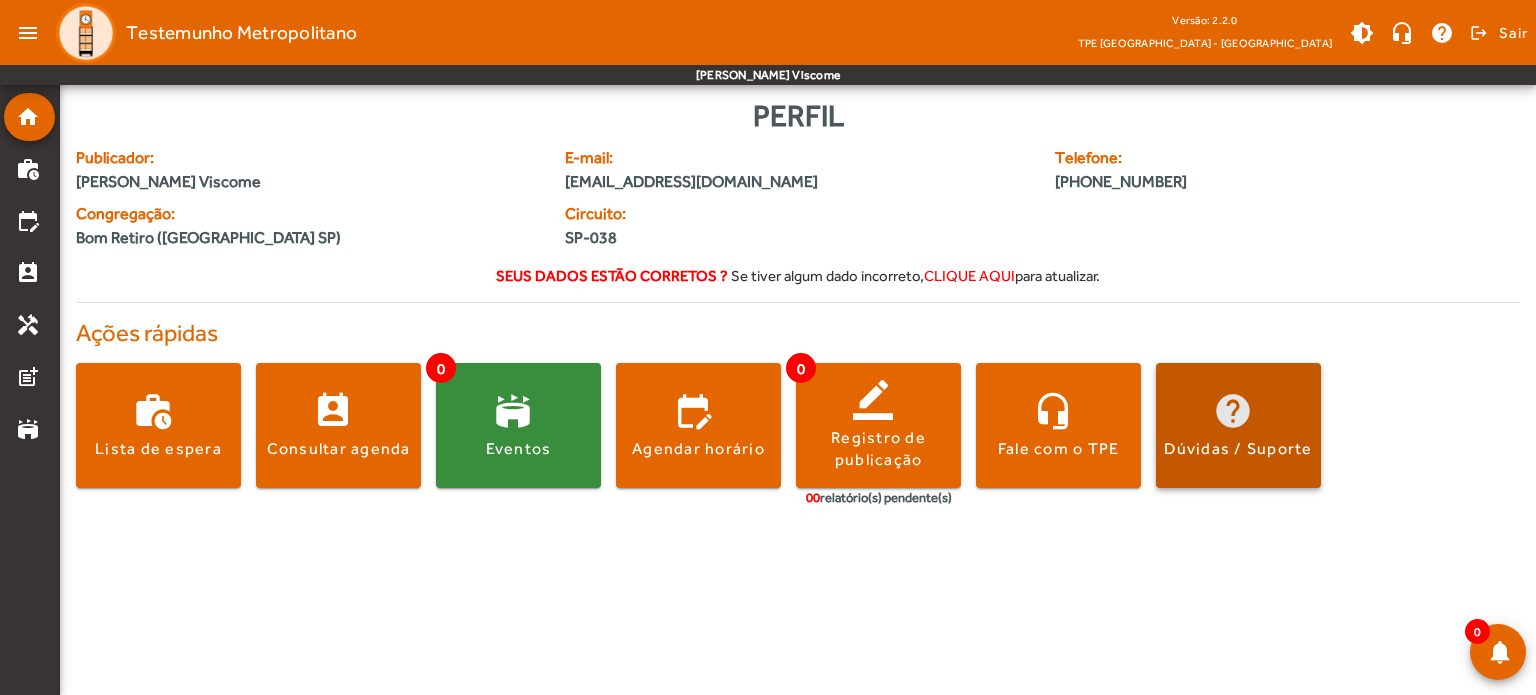 click 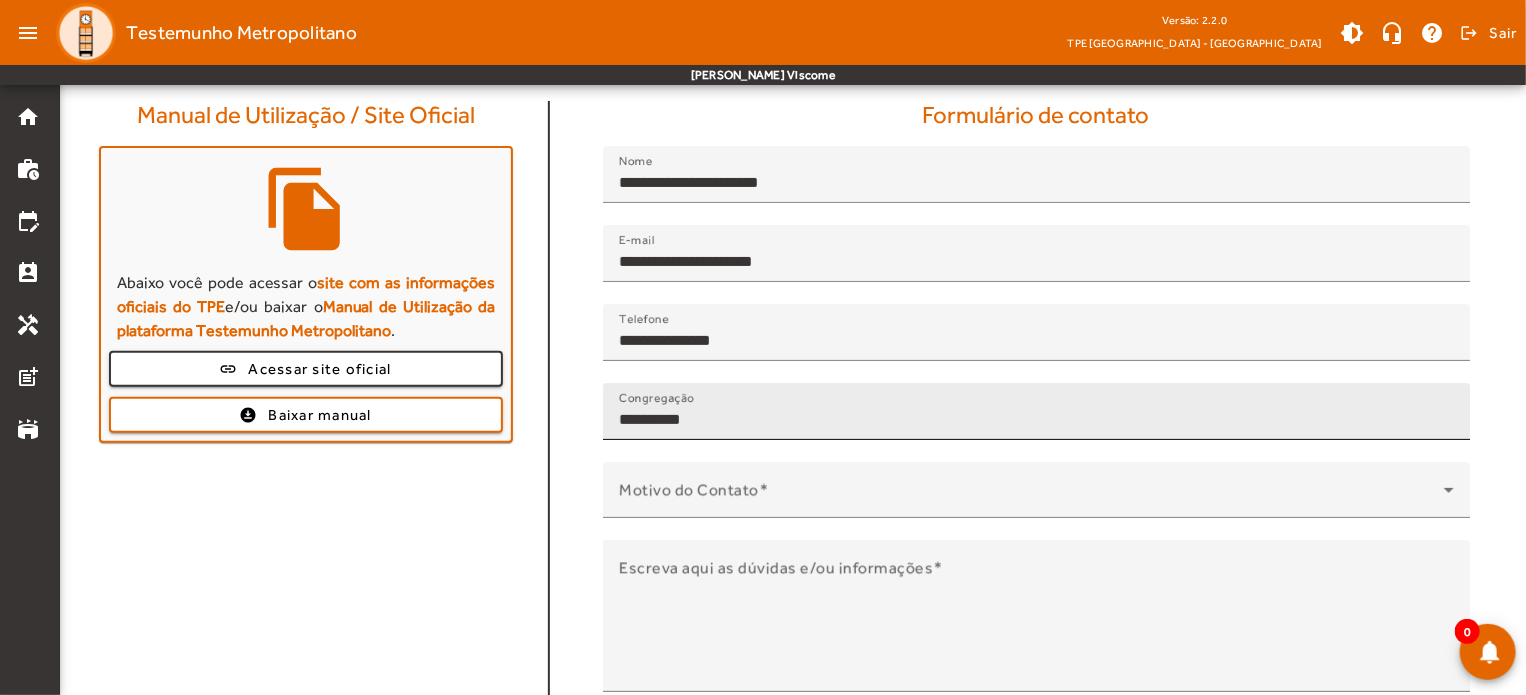 scroll, scrollTop: 215, scrollLeft: 0, axis: vertical 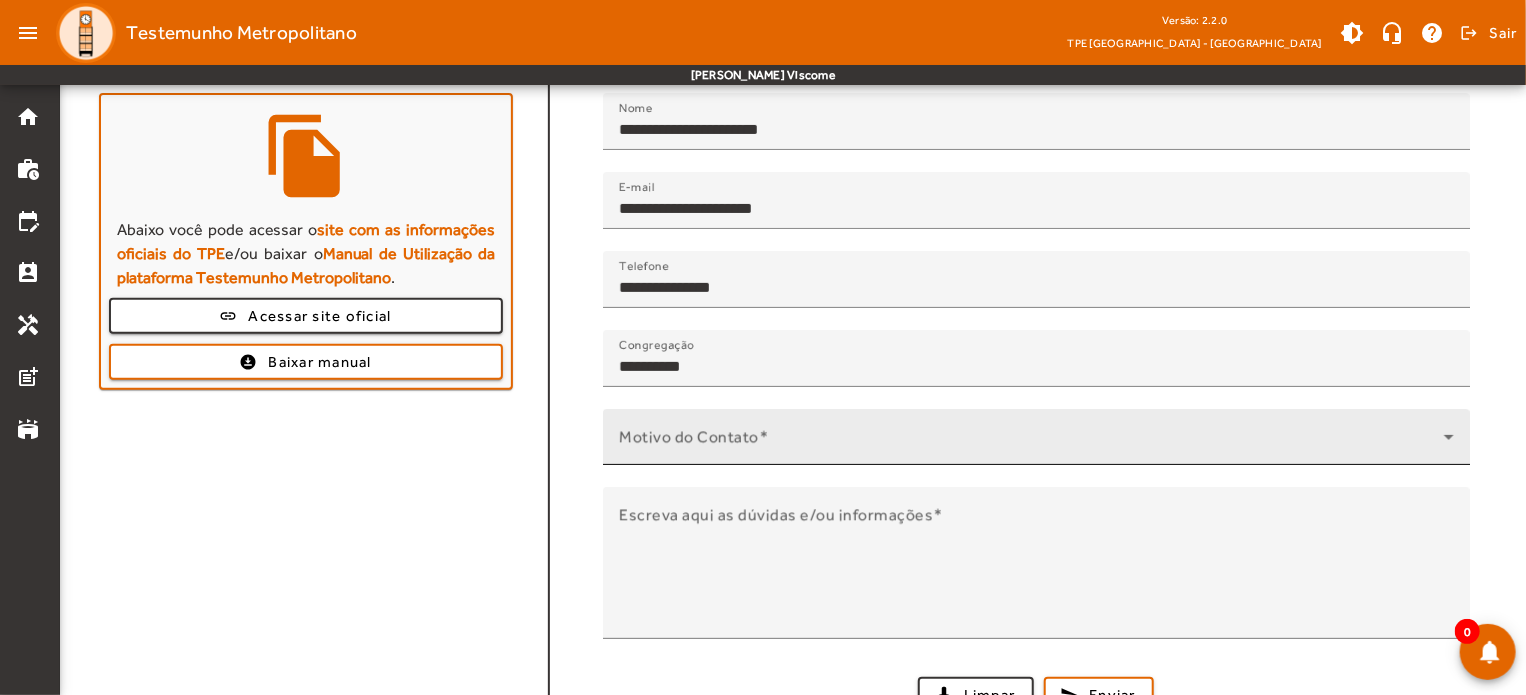 click at bounding box center [1031, 445] 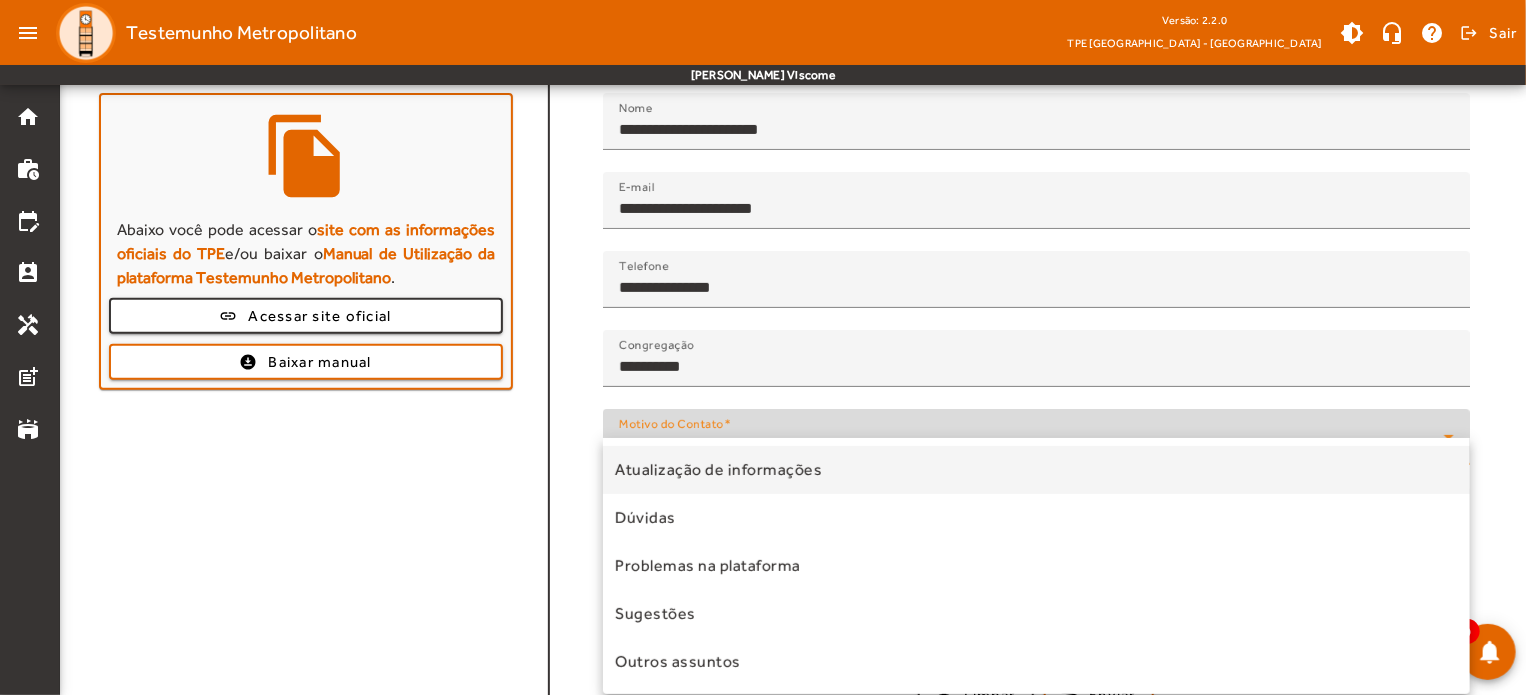 click on "Atualização de informações" at bounding box center (1036, 470) 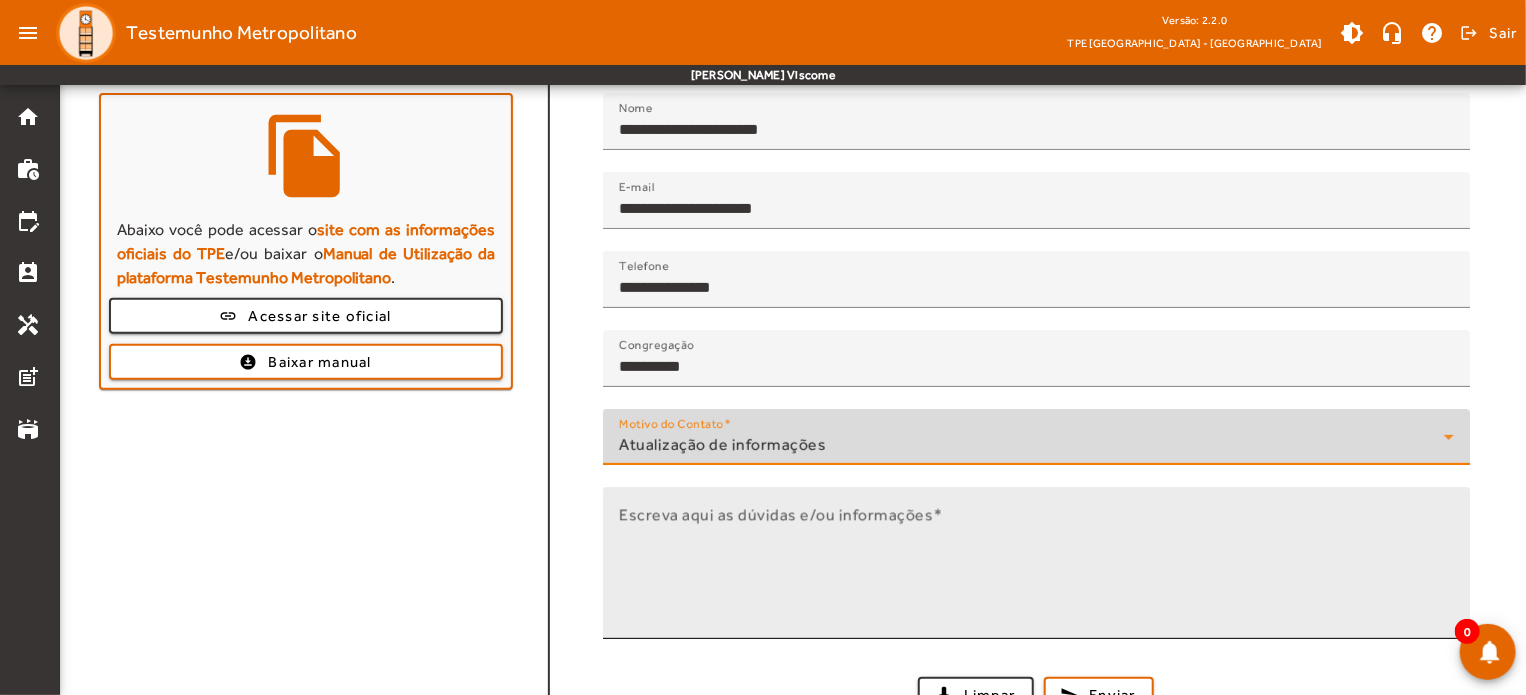 click on "Escreva aqui as dúvidas e/ou informações" at bounding box center (1036, 571) 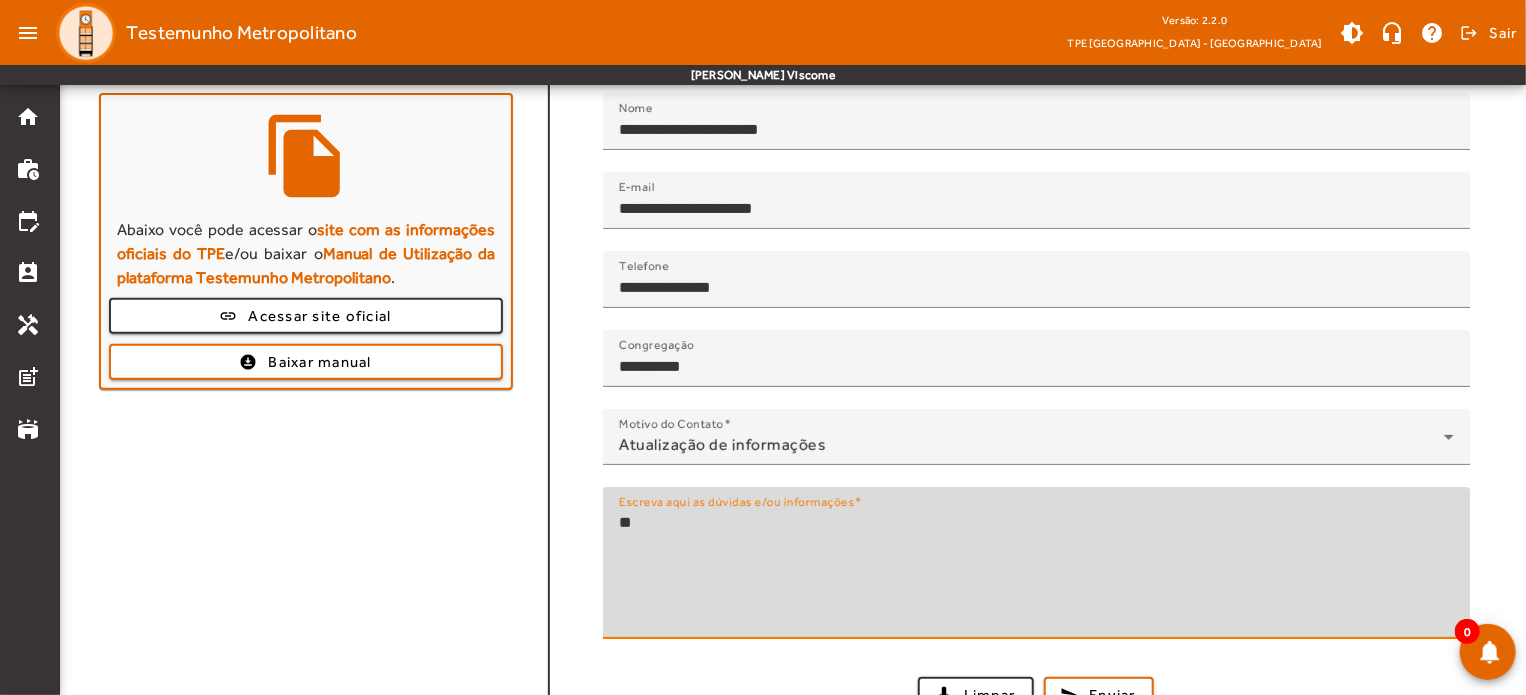 type on "*" 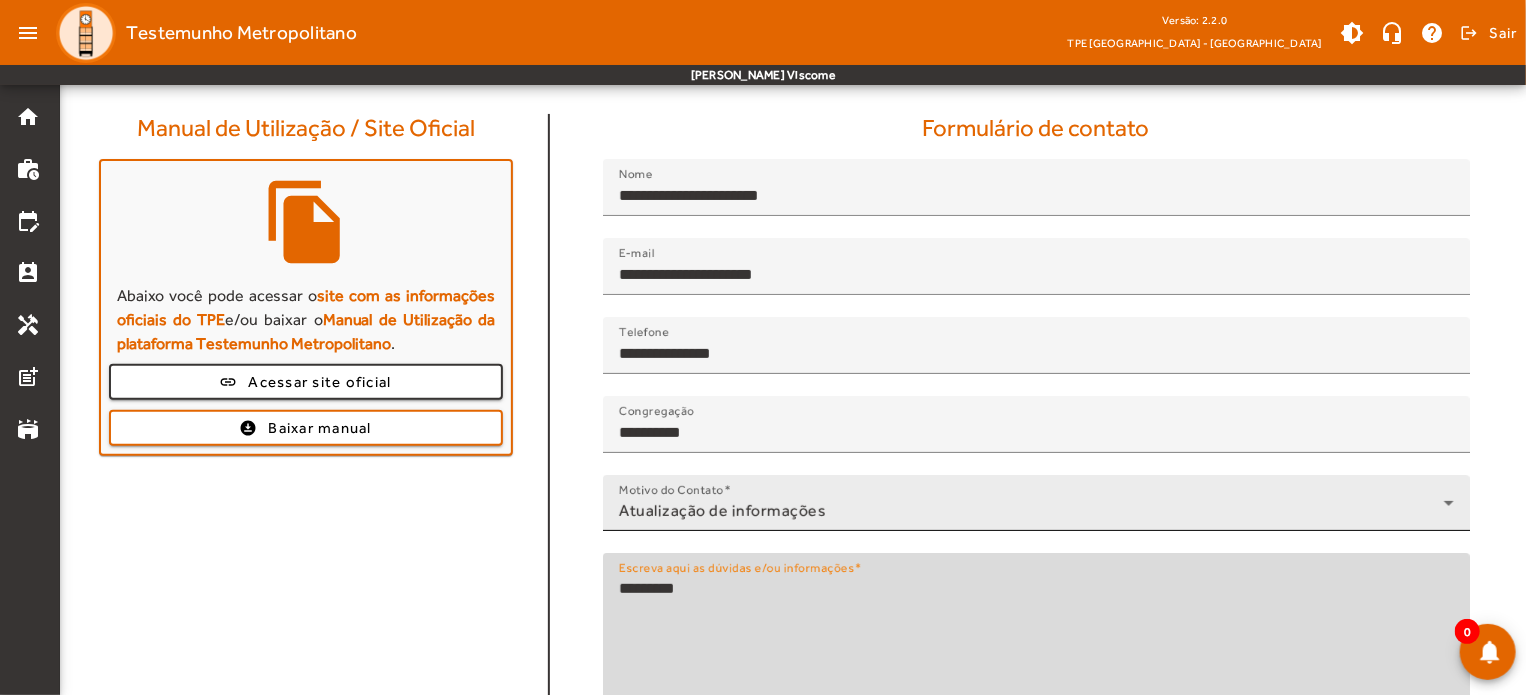 scroll, scrollTop: 215, scrollLeft: 0, axis: vertical 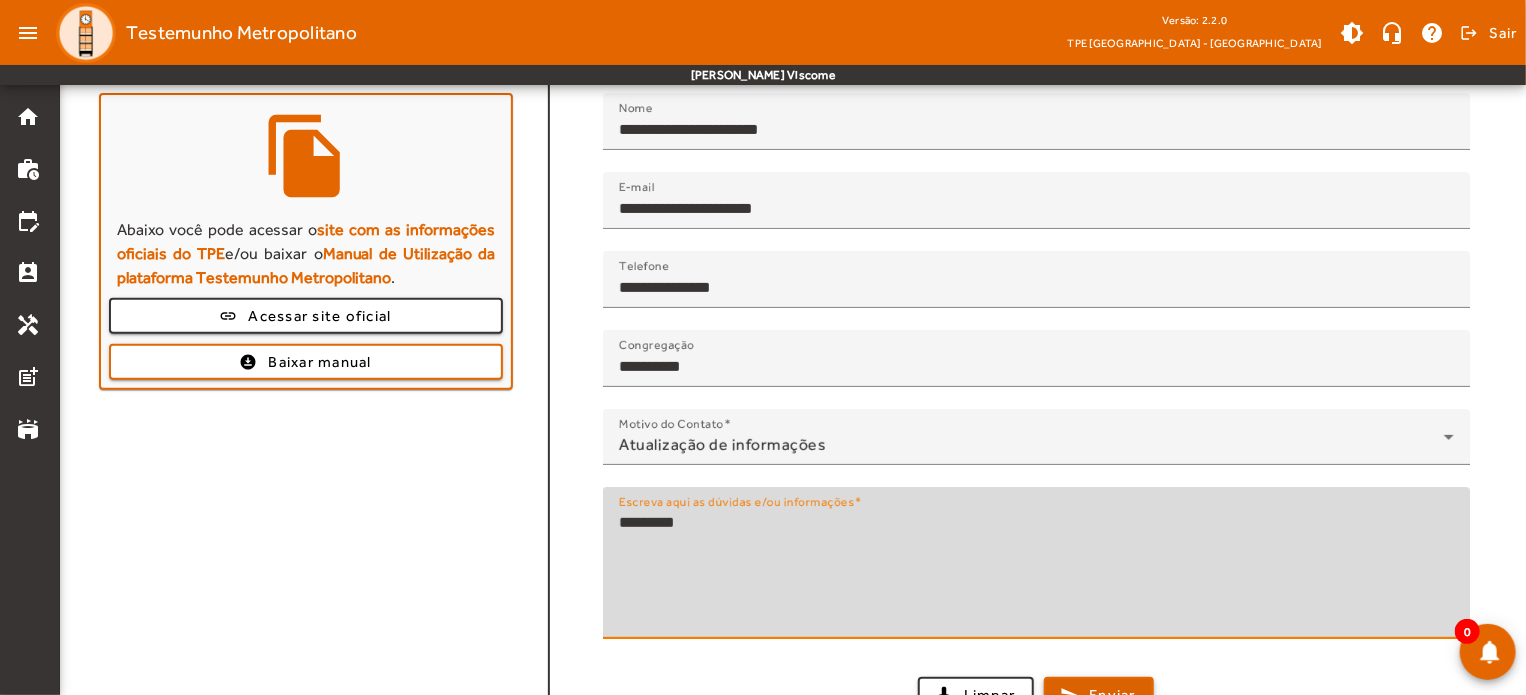 type on "*********" 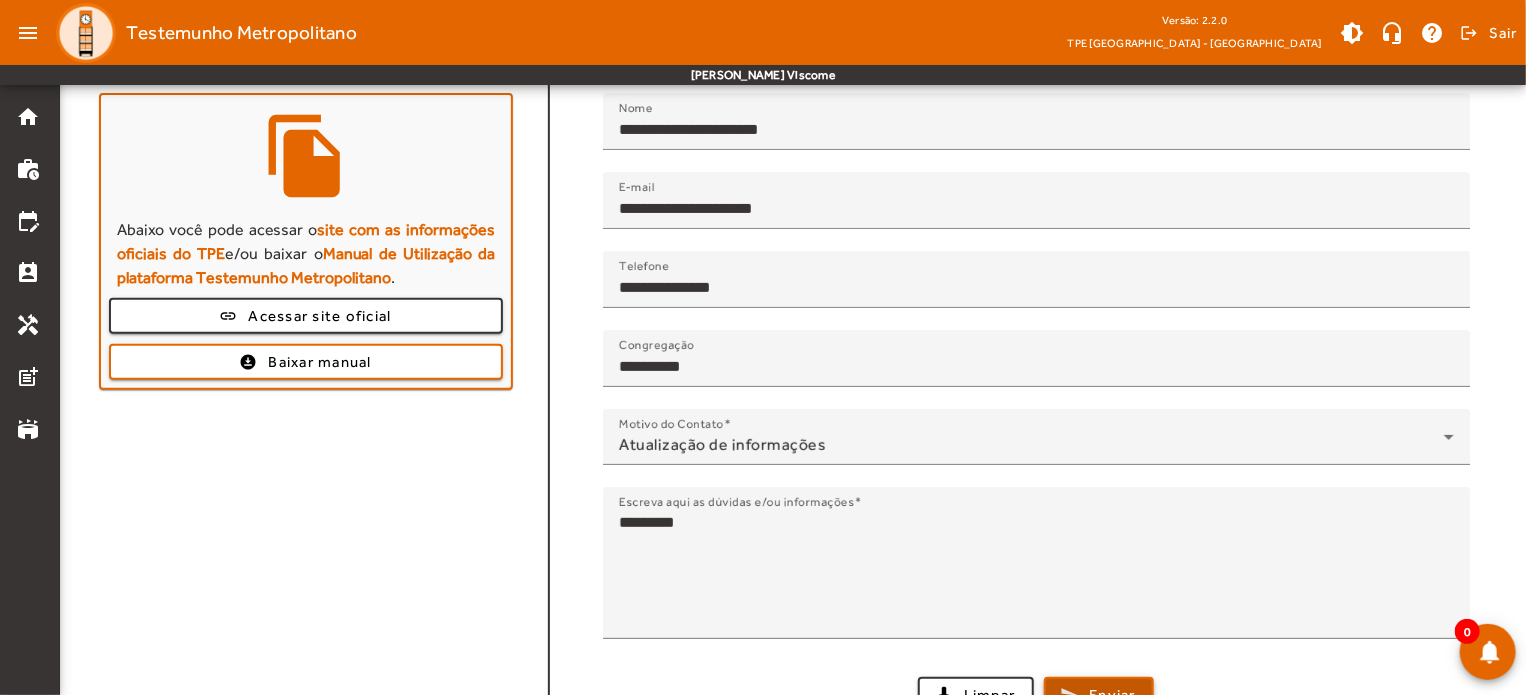 click on "Enviar" at bounding box center (1113, 695) 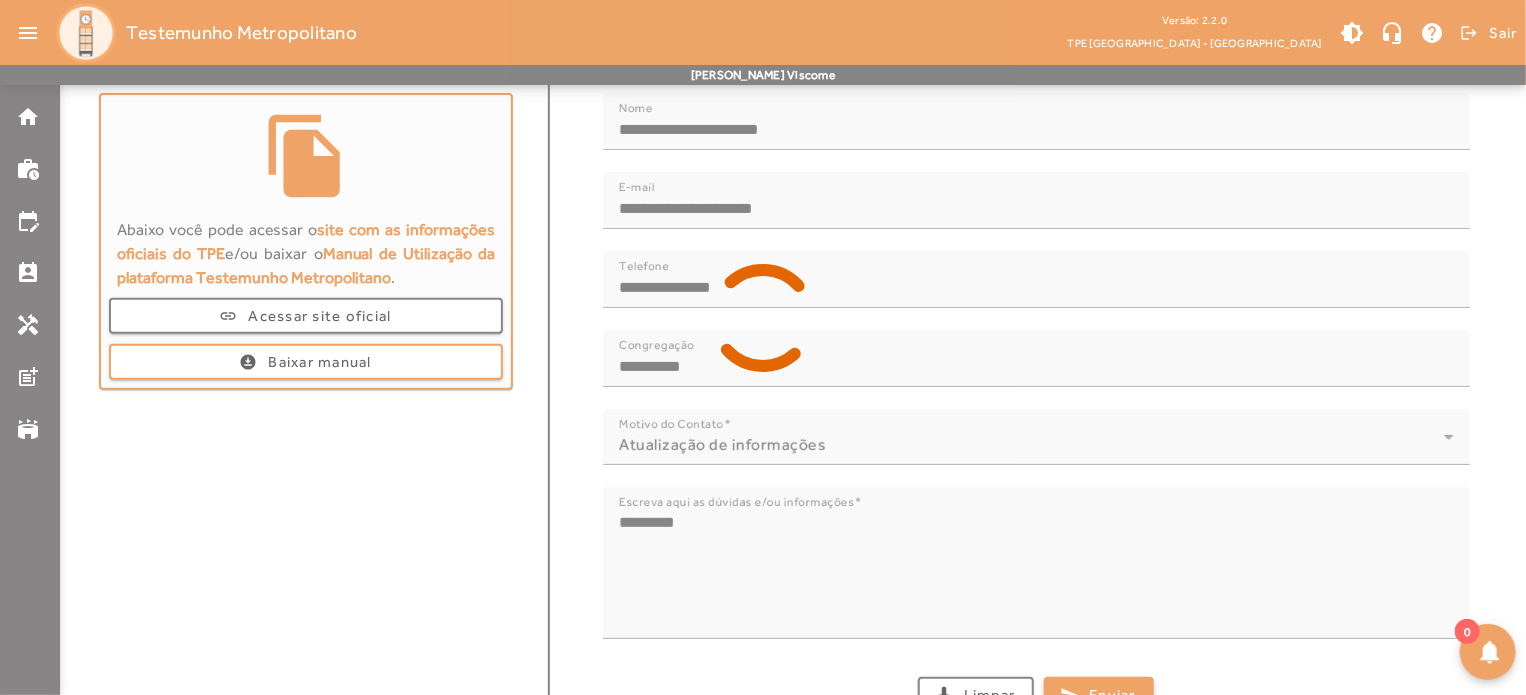 type 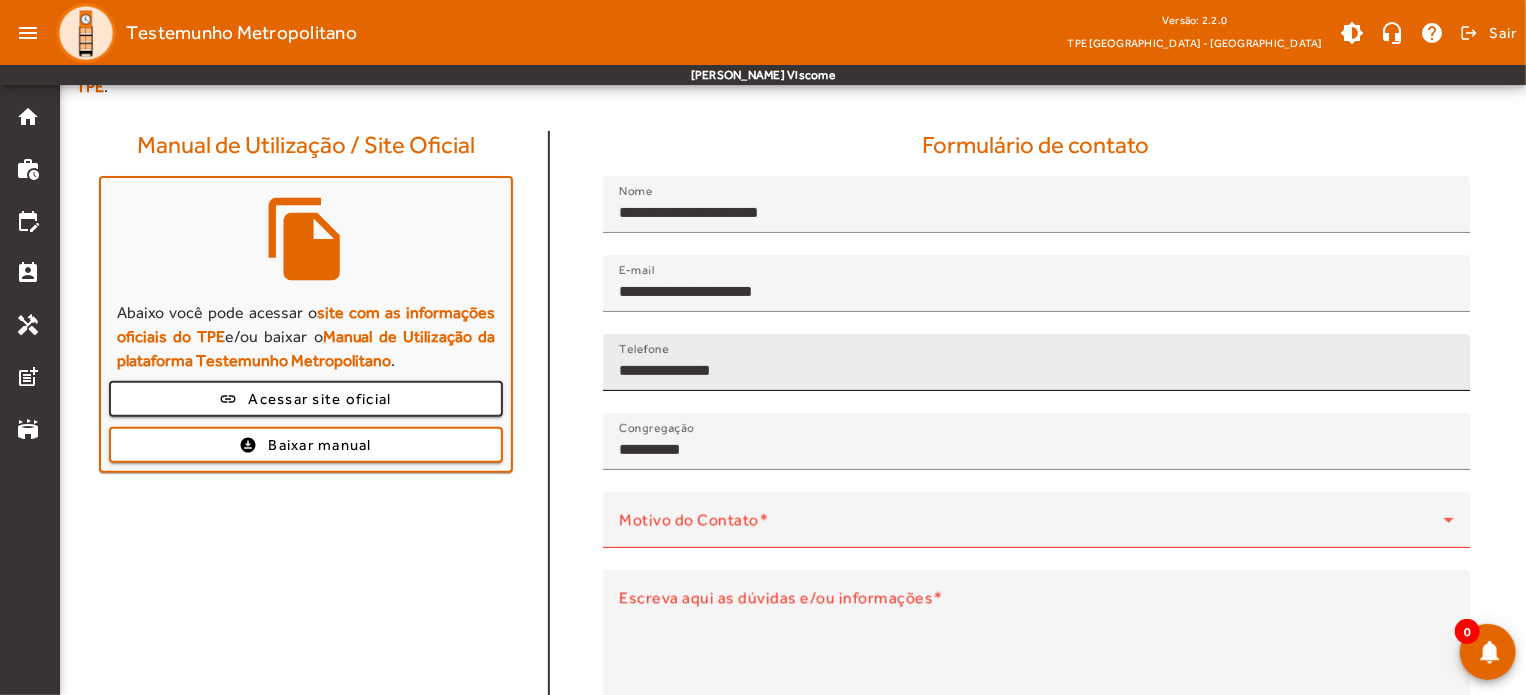 scroll, scrollTop: 0, scrollLeft: 0, axis: both 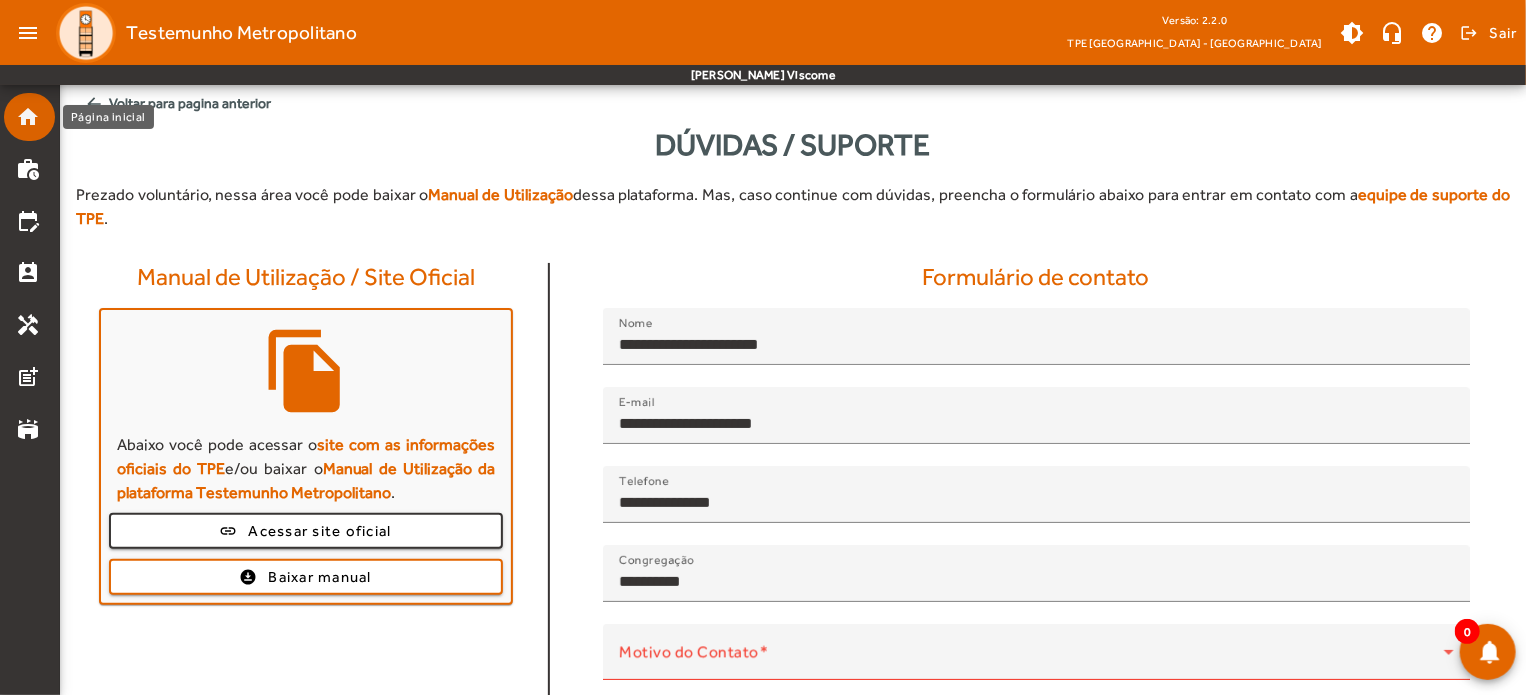 click on "home" 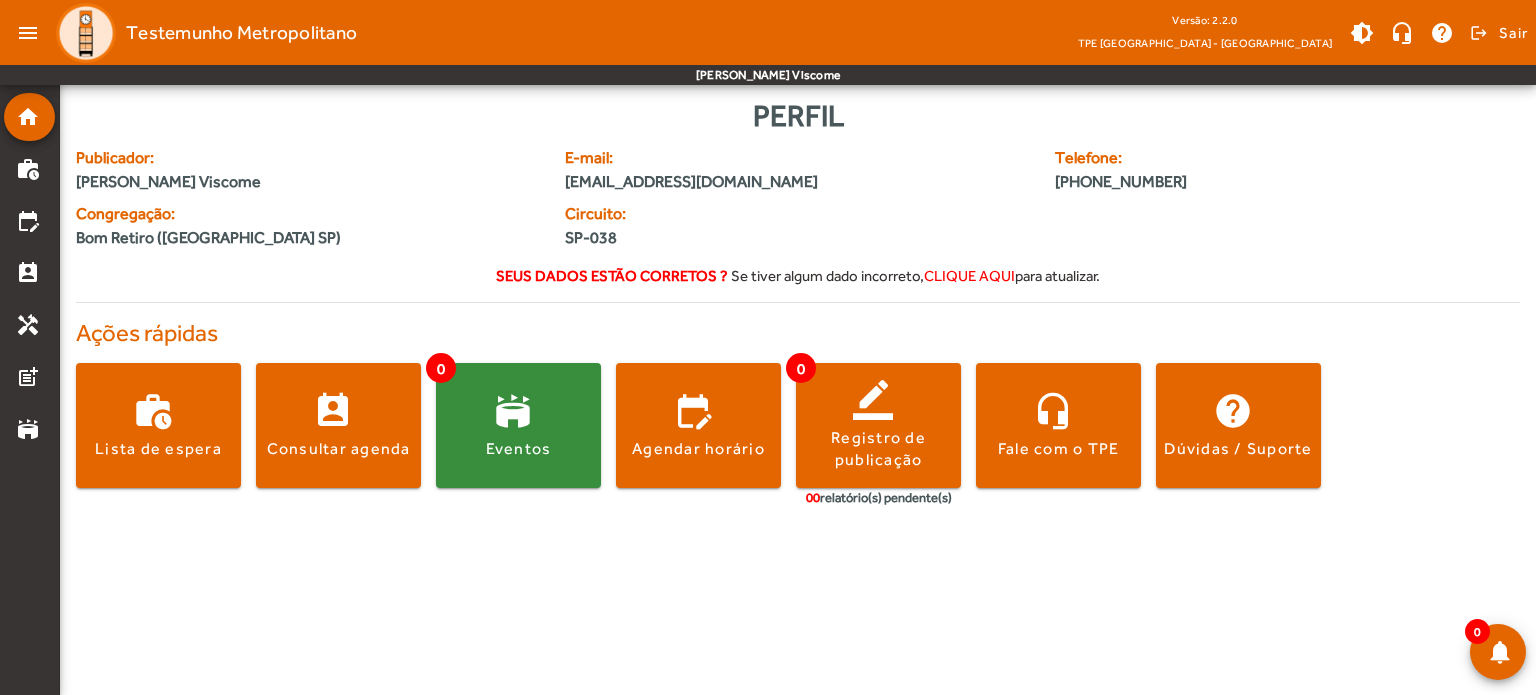 click on "clique aqui" 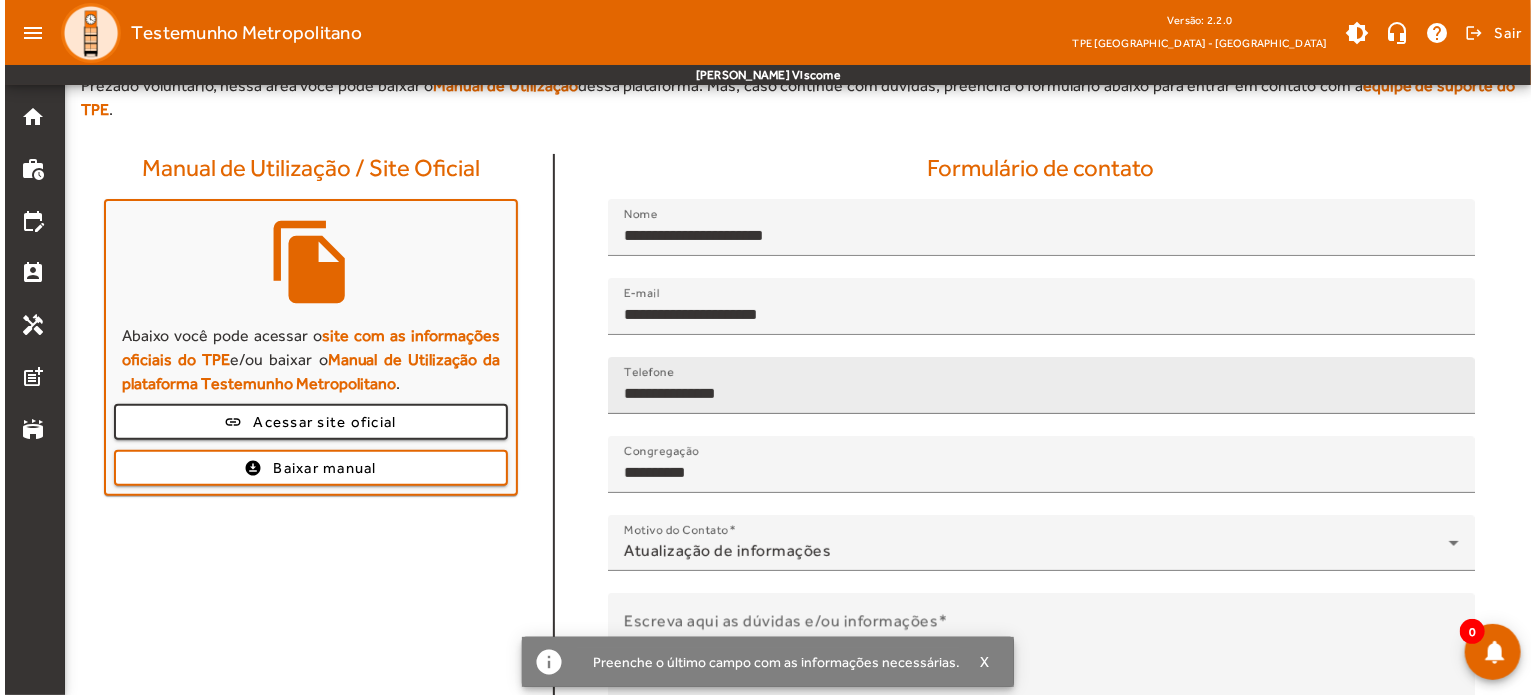 scroll, scrollTop: 0, scrollLeft: 0, axis: both 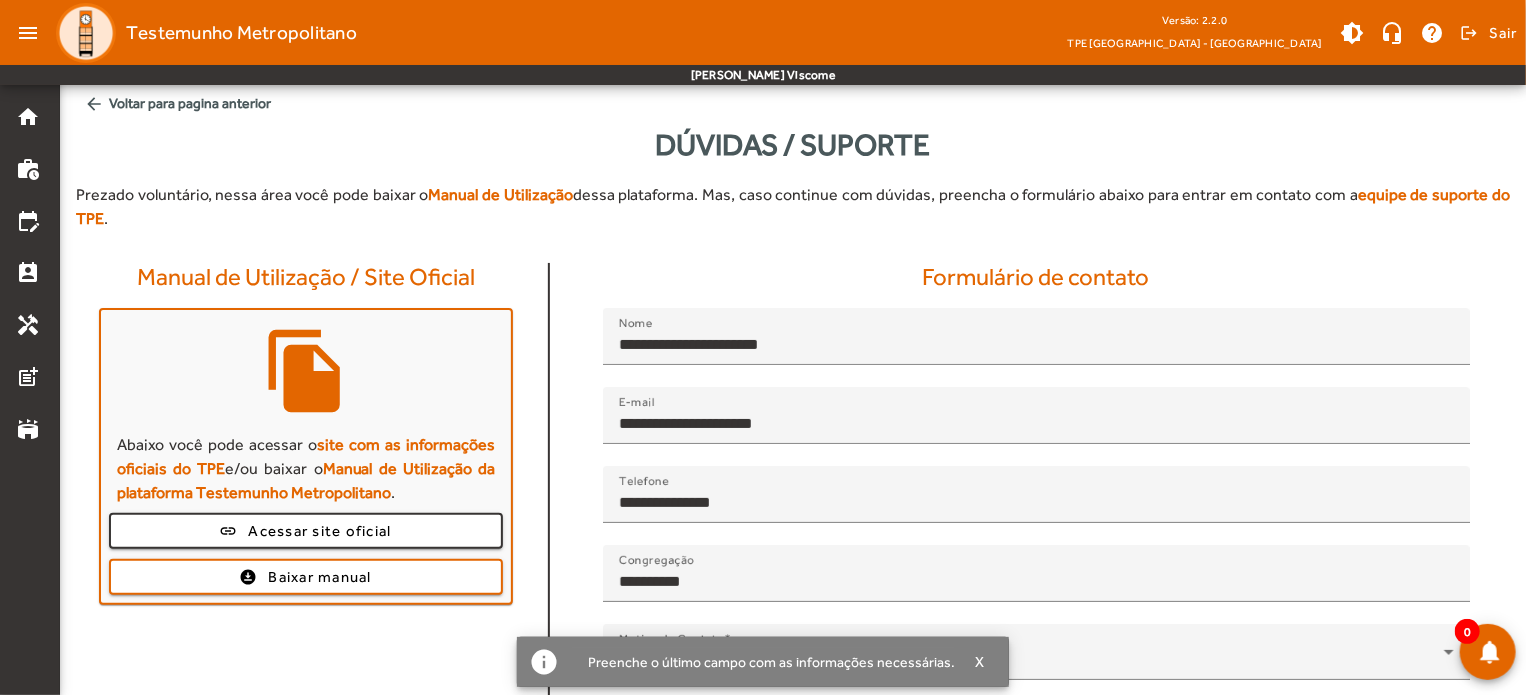 click on "arrow_back  Voltar para pagina anterior" 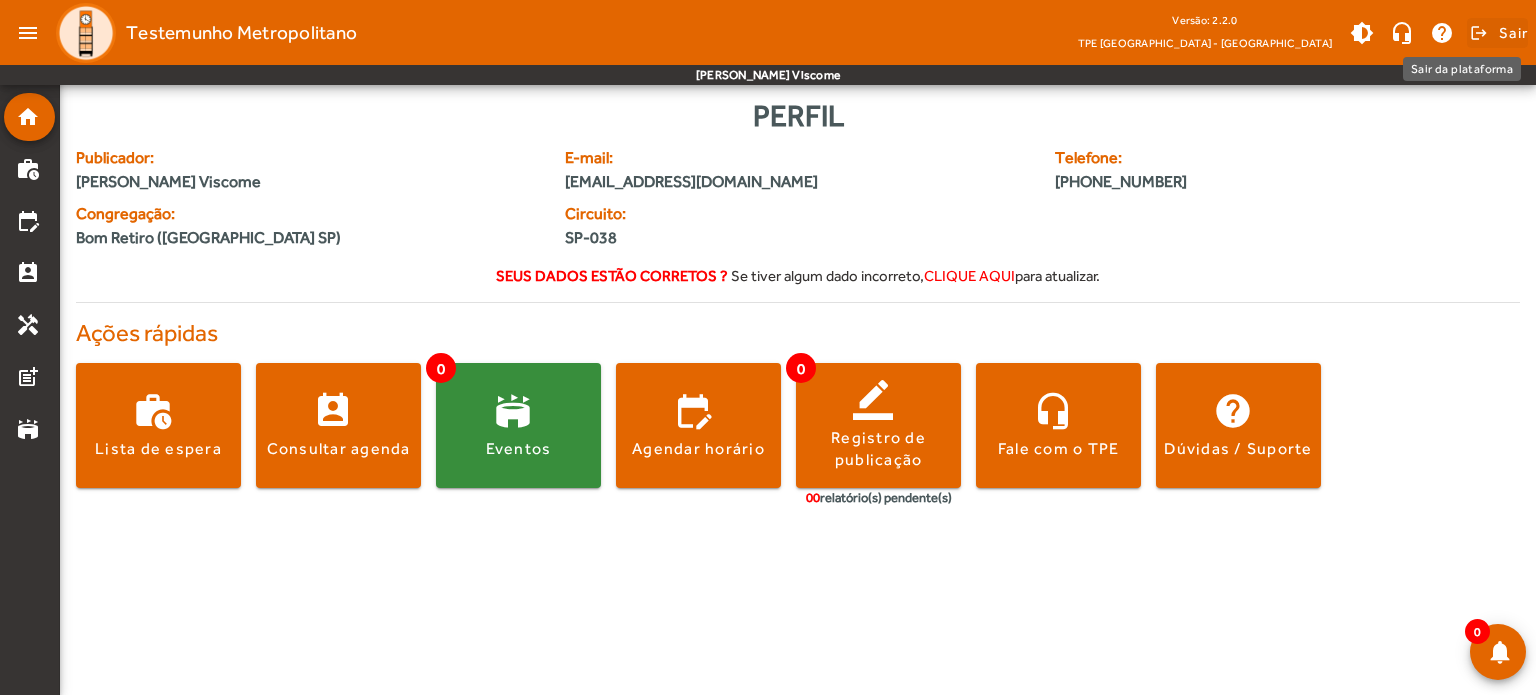 click on "Sair" 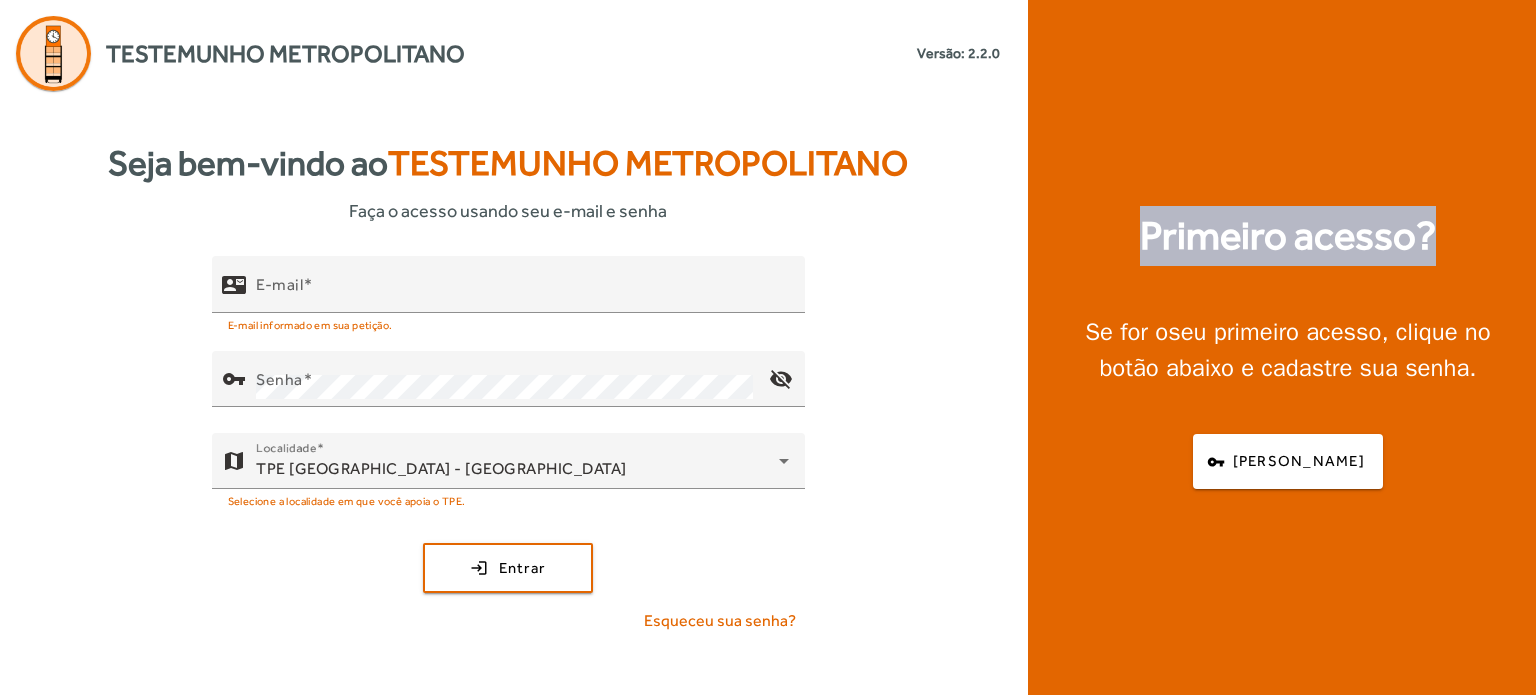 drag, startPoint x: 1128, startPoint y: 223, endPoint x: 1508, endPoint y: 235, distance: 380.18942 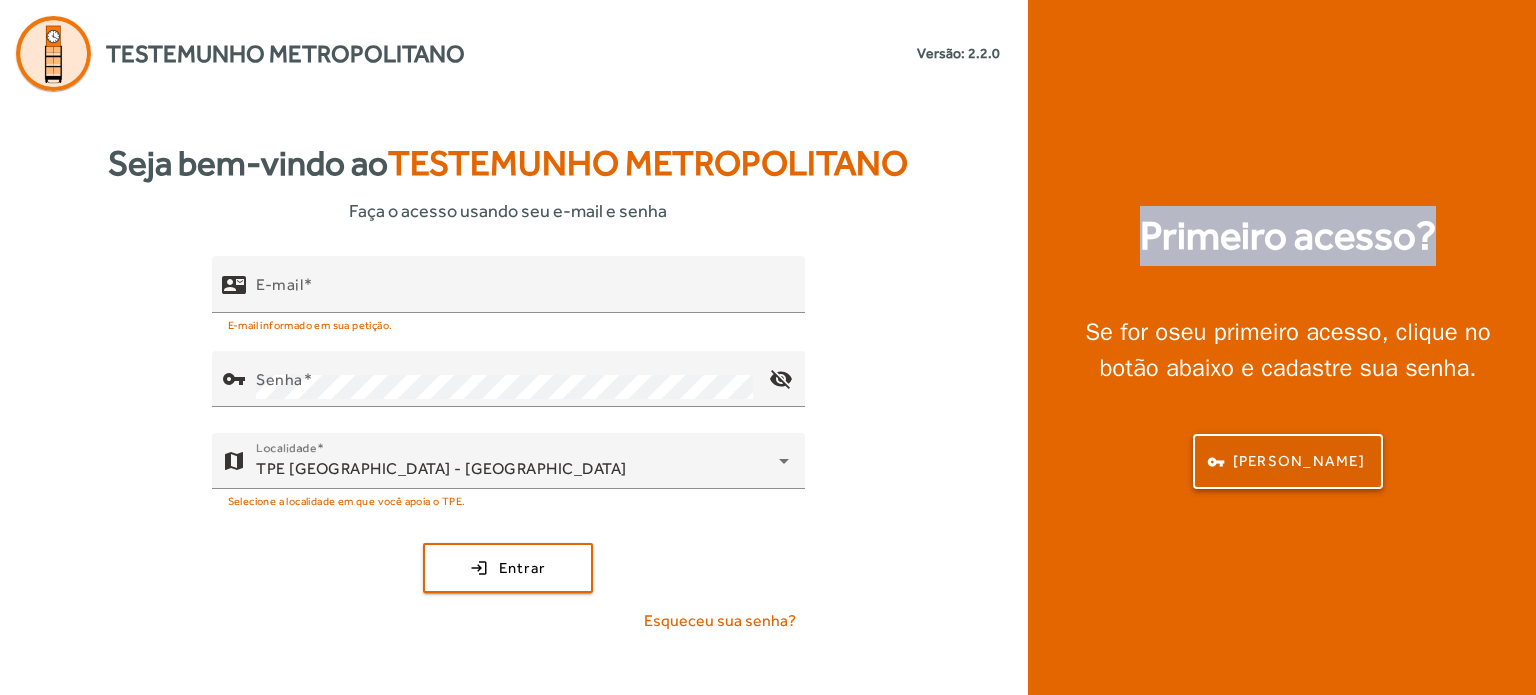 click 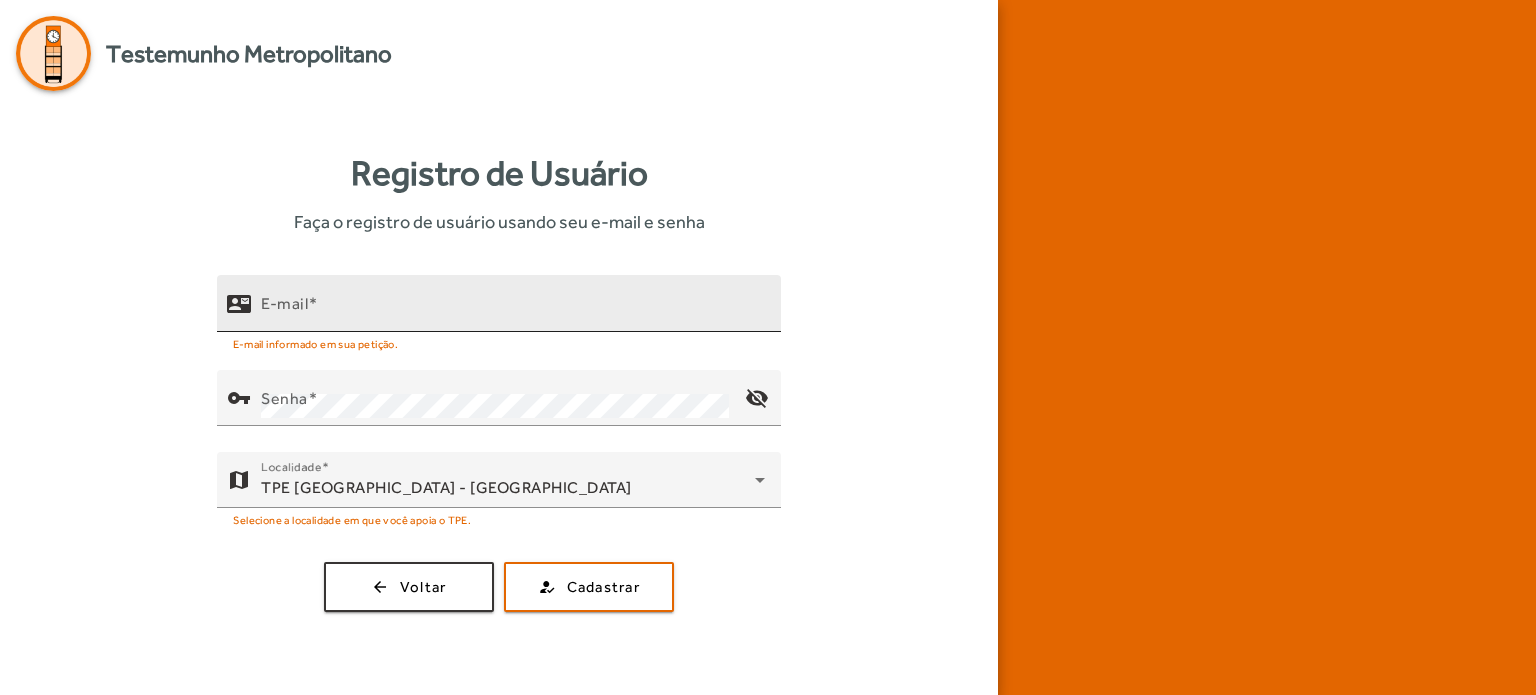 type on "**********" 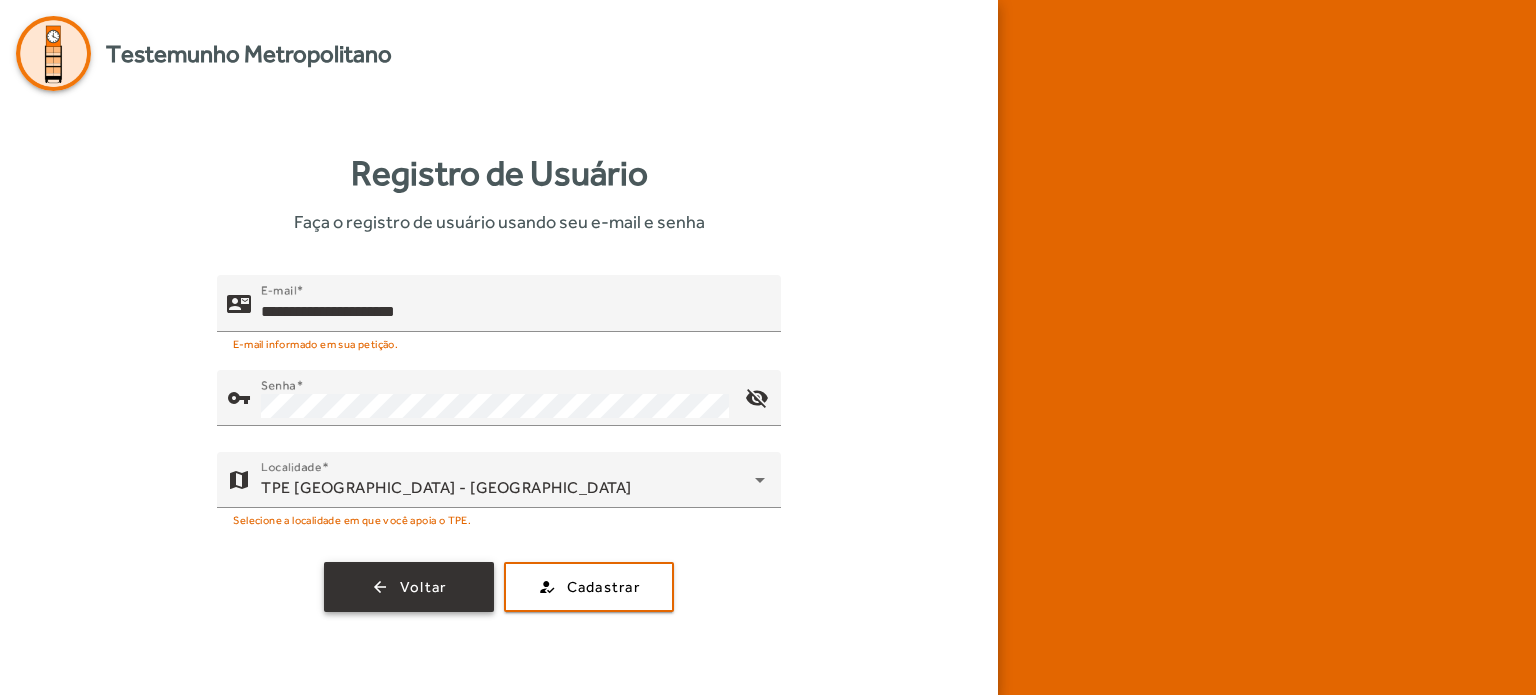 click 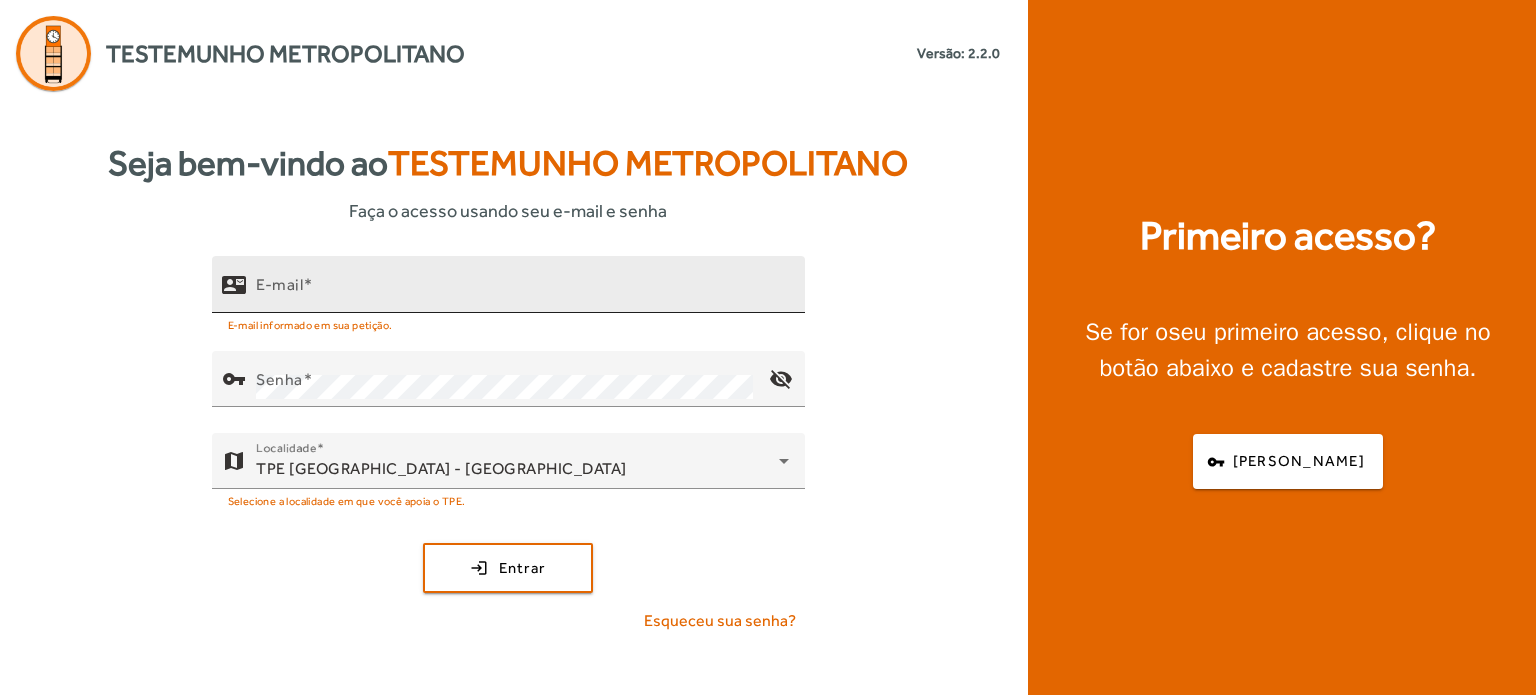 click on "E-mail" at bounding box center [522, 293] 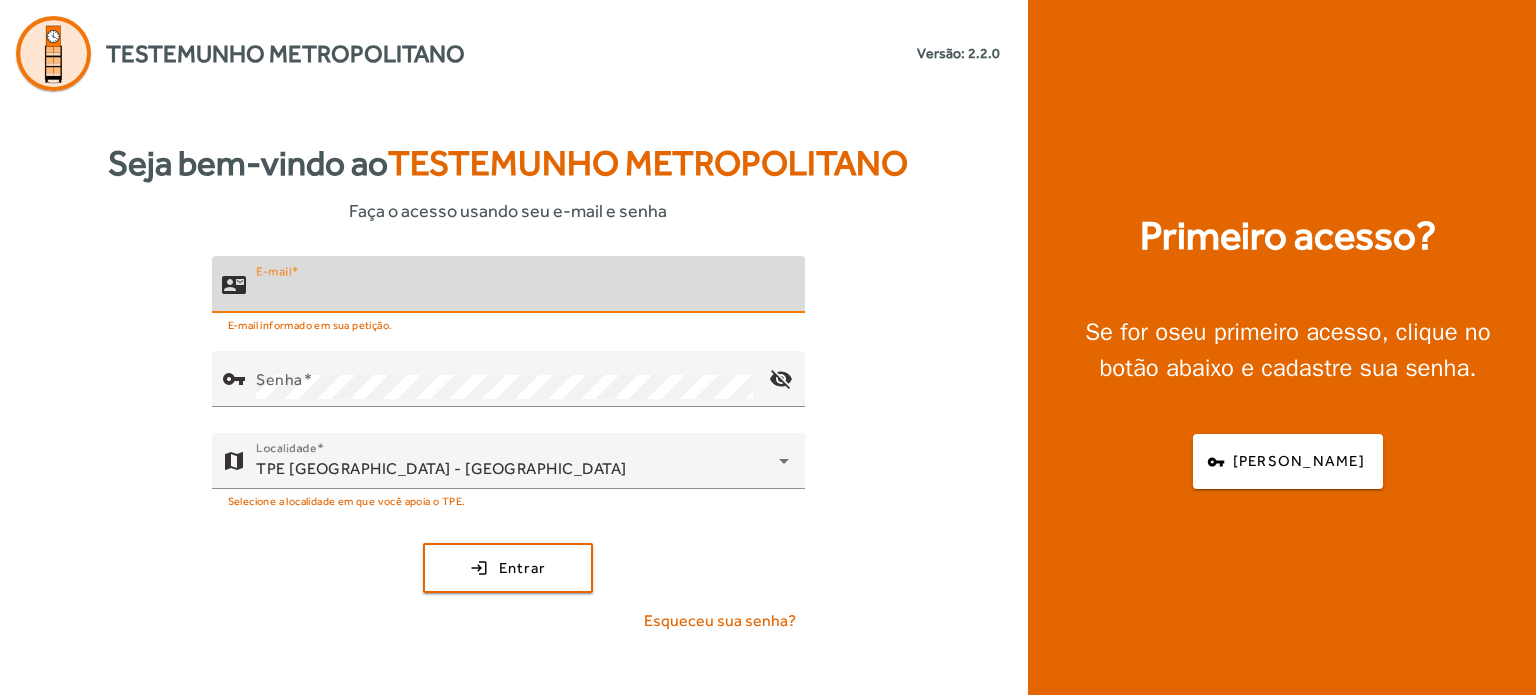 type on "**********" 